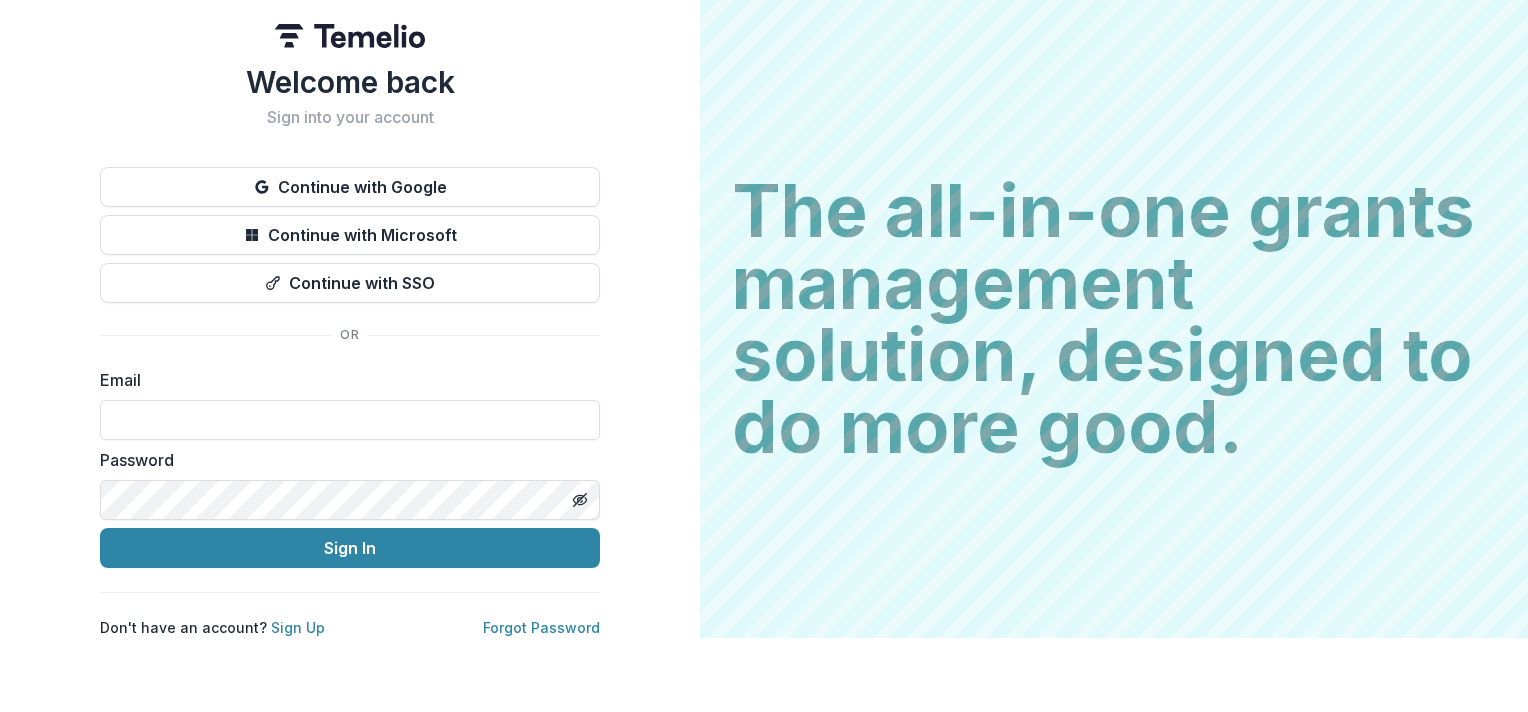 click at bounding box center [350, 420] 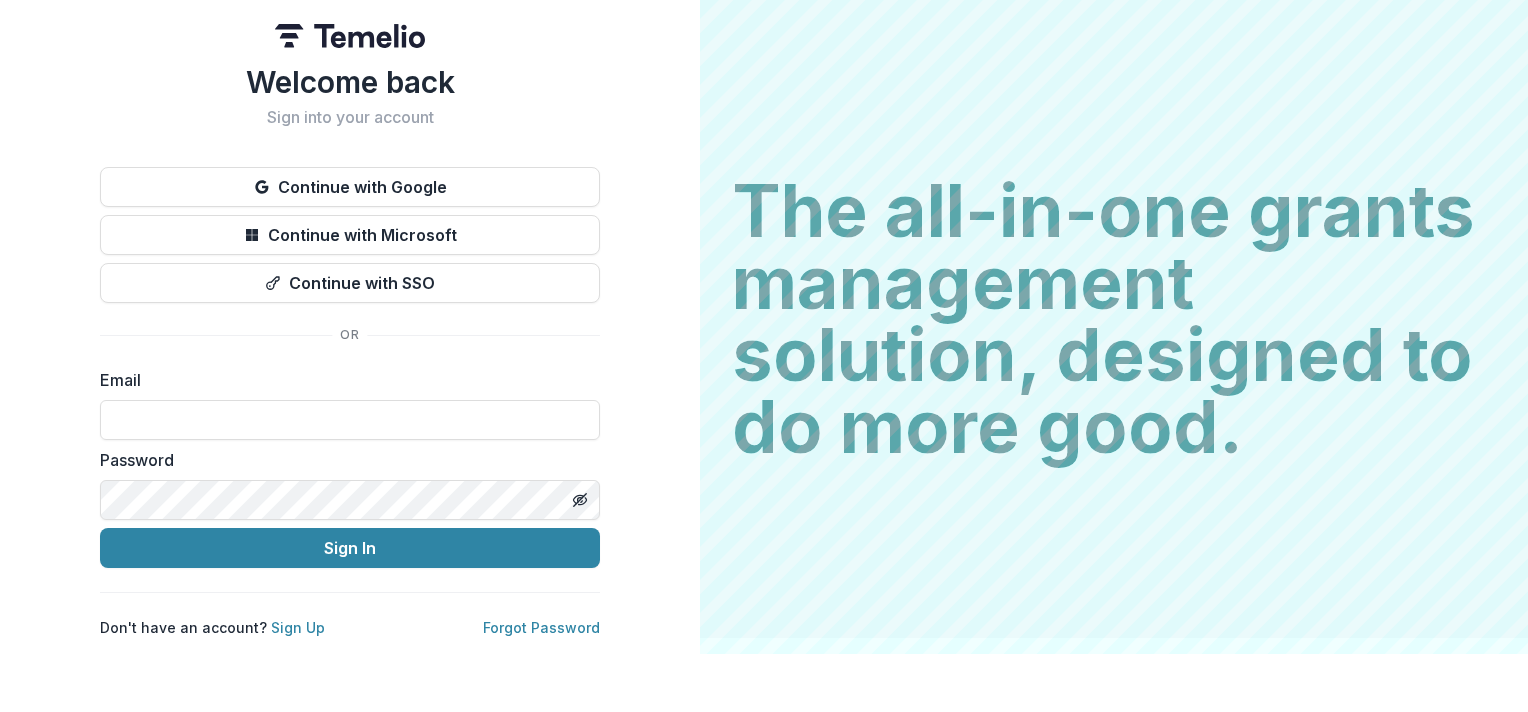scroll, scrollTop: 0, scrollLeft: 0, axis: both 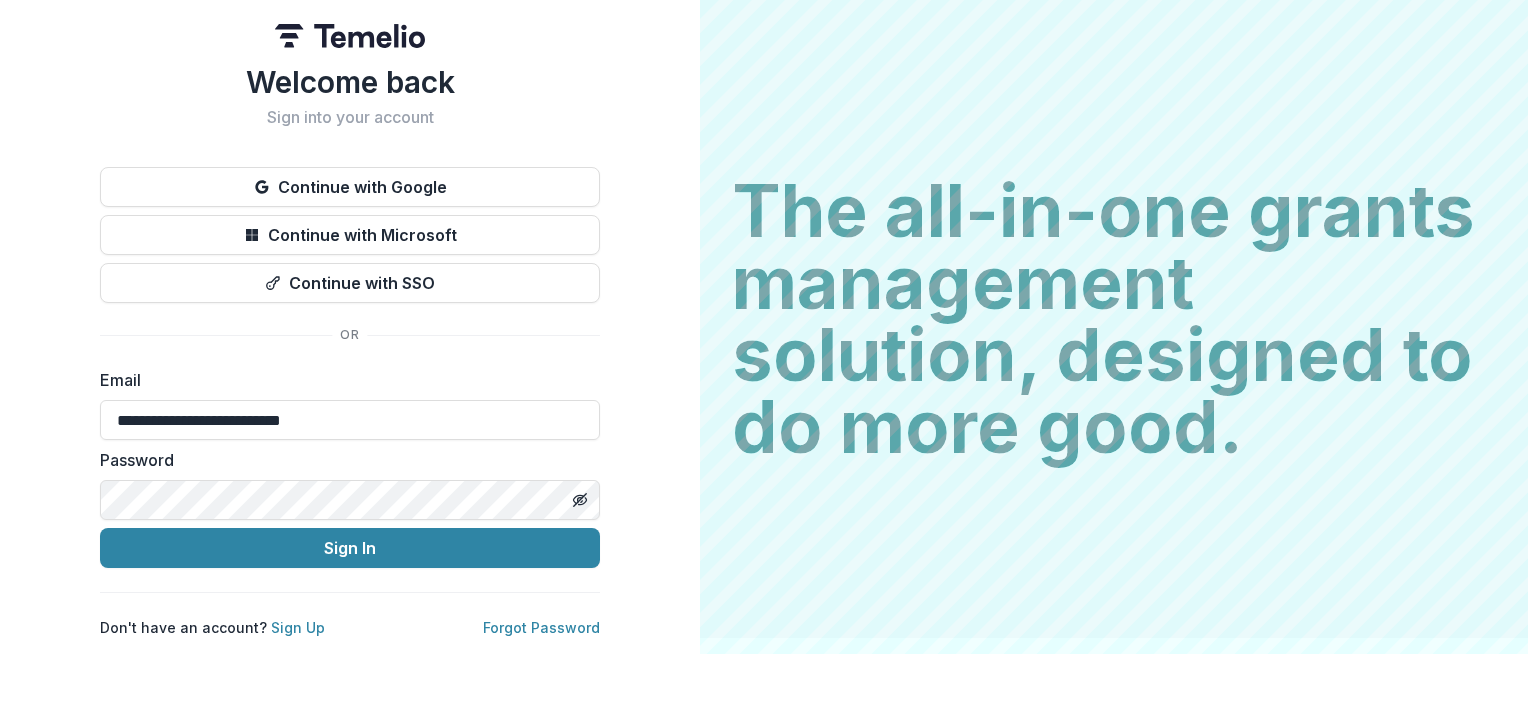 type on "**********" 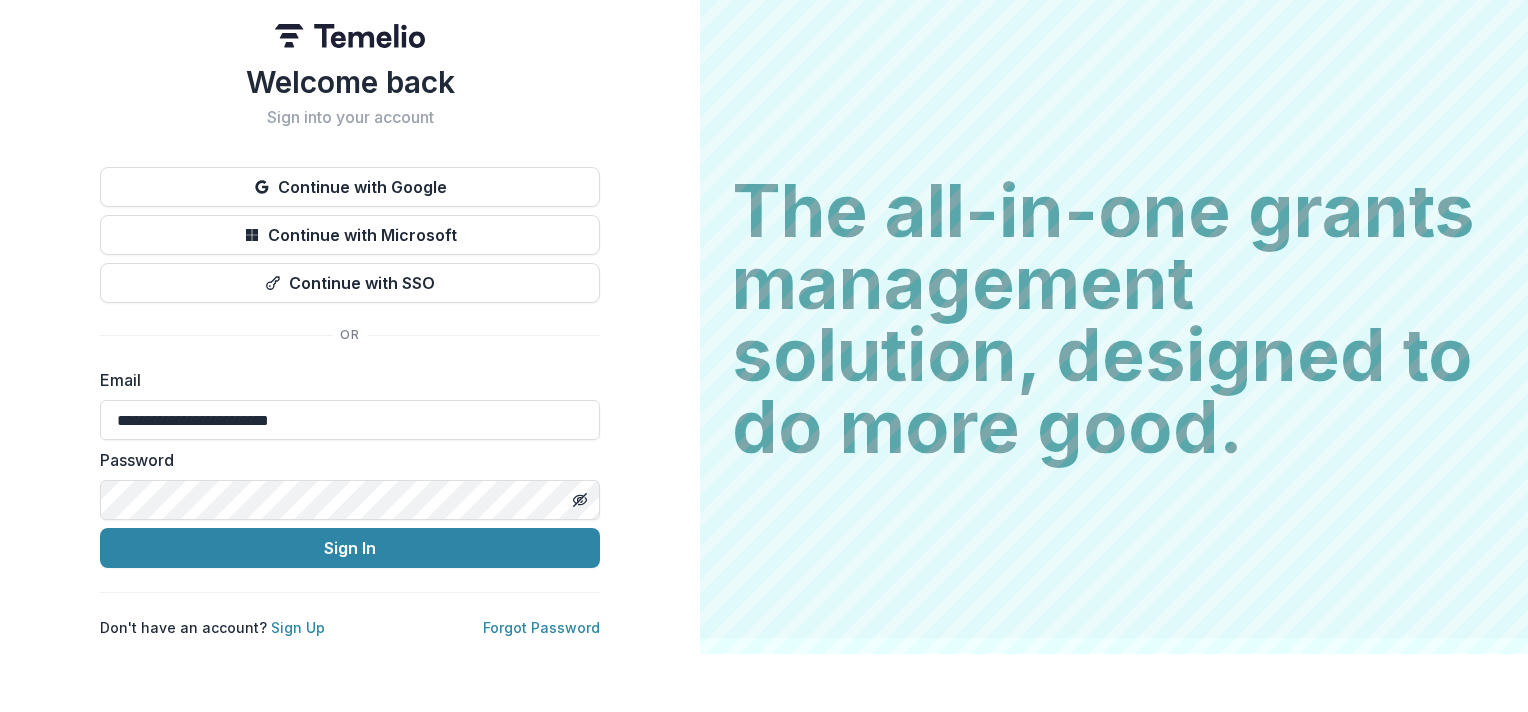 click on "Sign In" 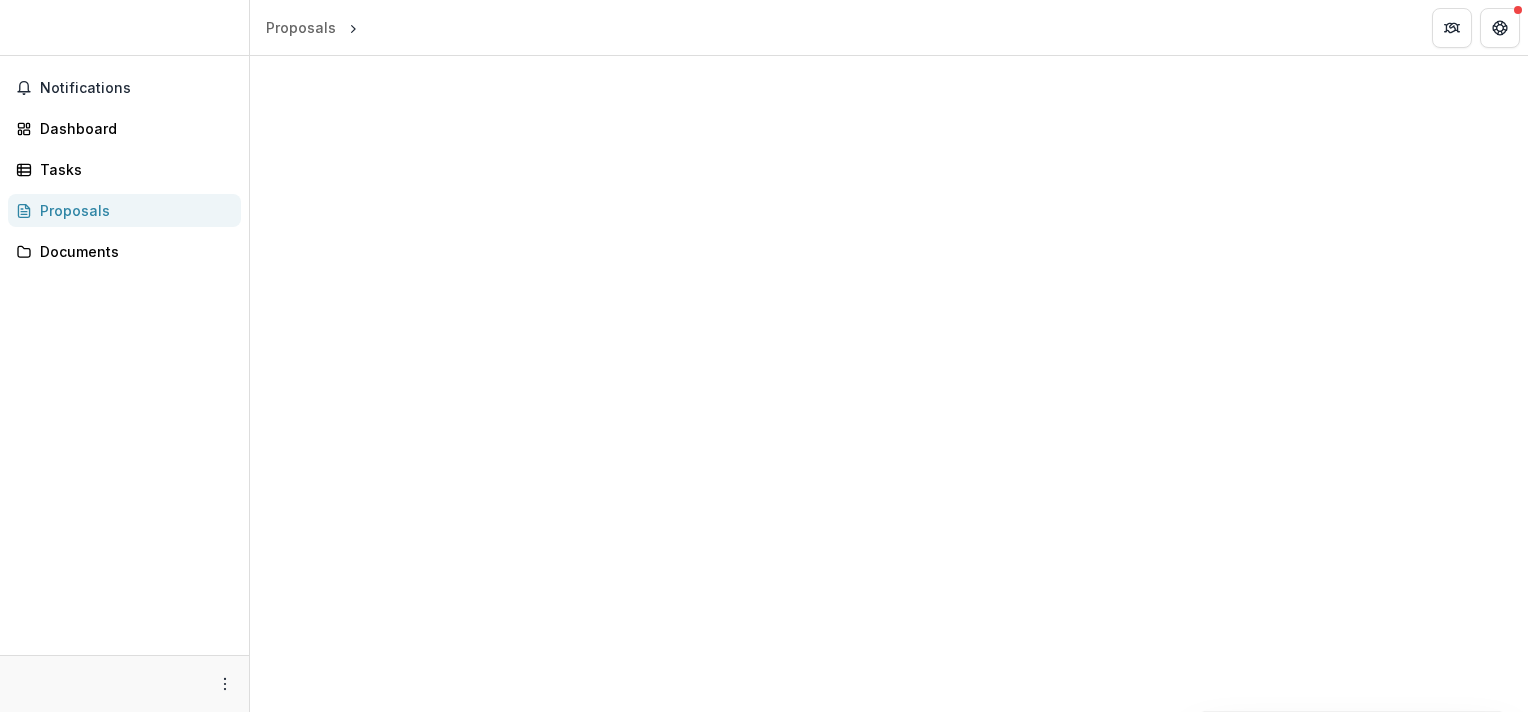 scroll, scrollTop: 0, scrollLeft: 0, axis: both 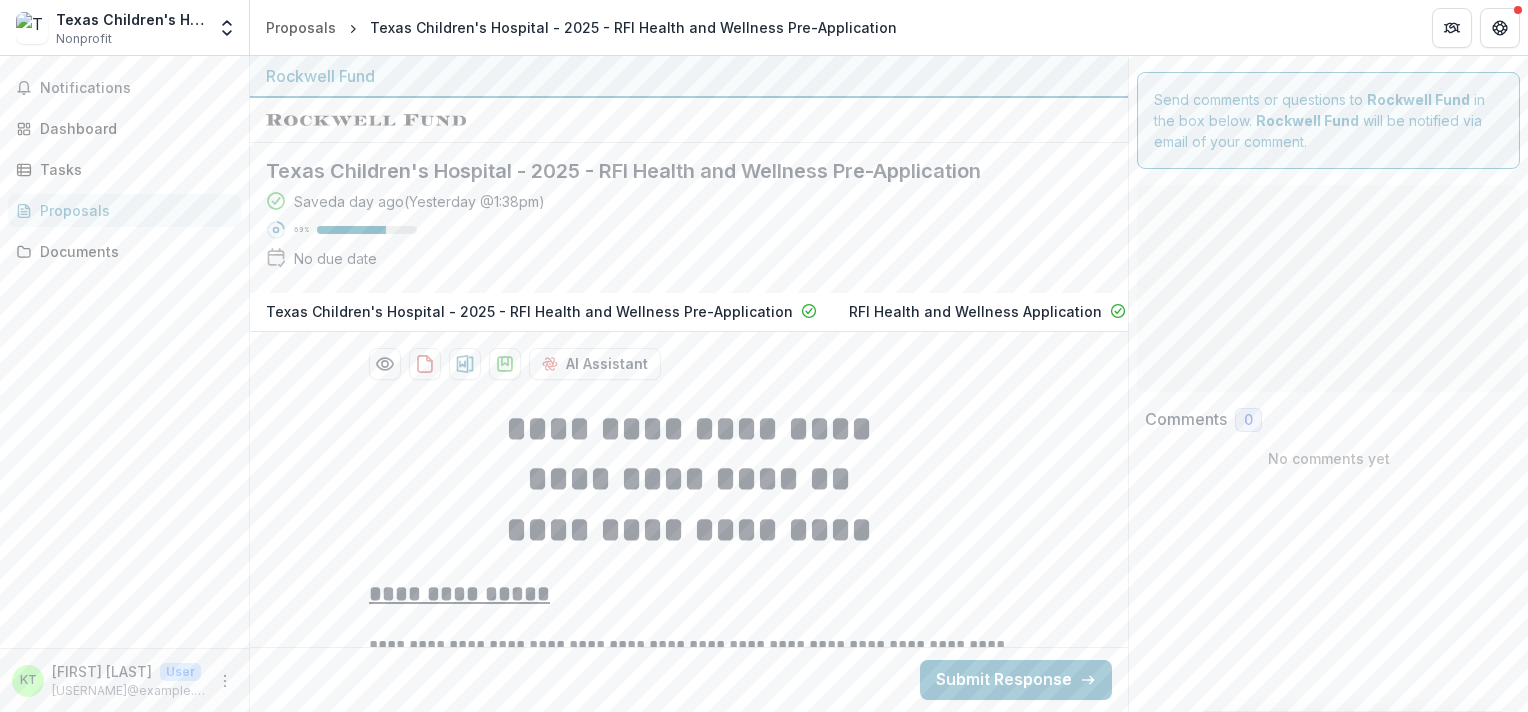 type on "*******" 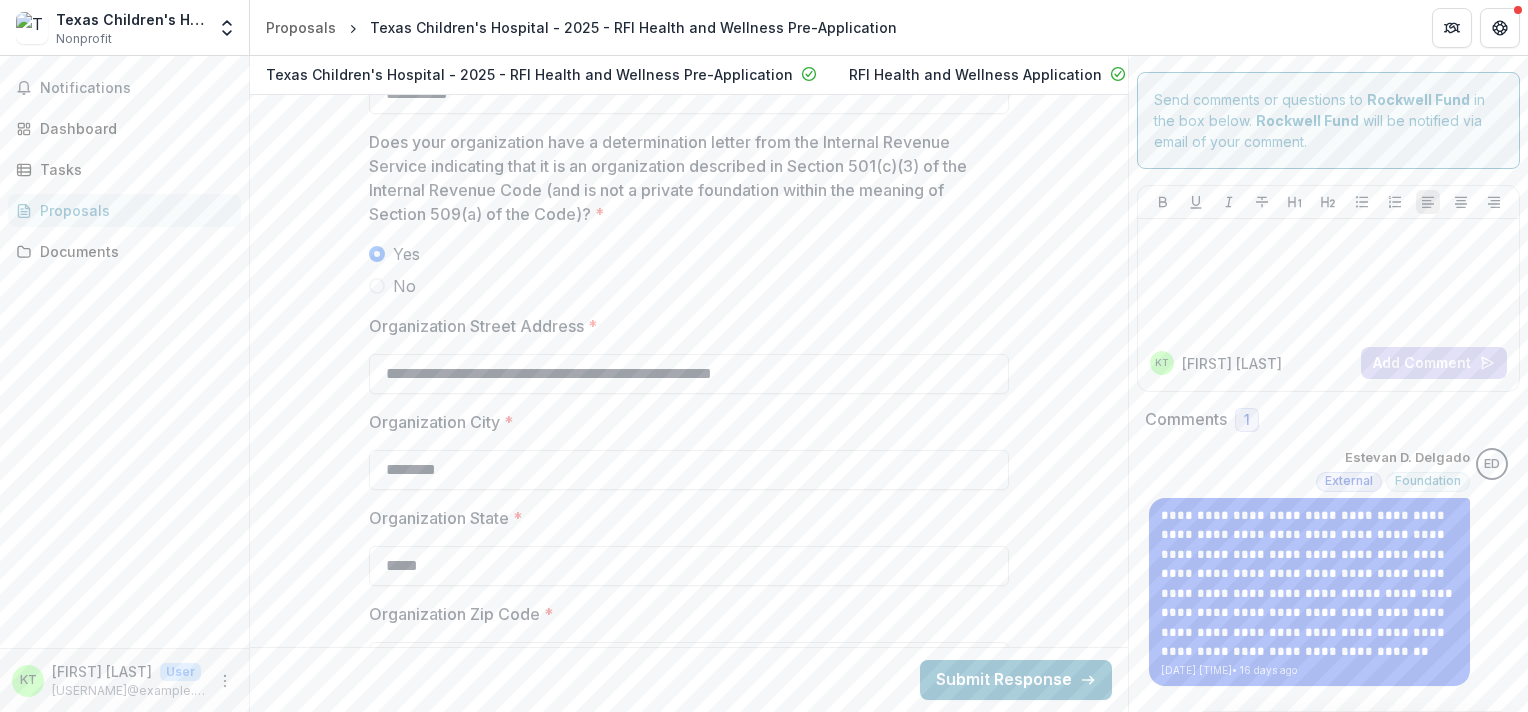 scroll, scrollTop: 1882, scrollLeft: 0, axis: vertical 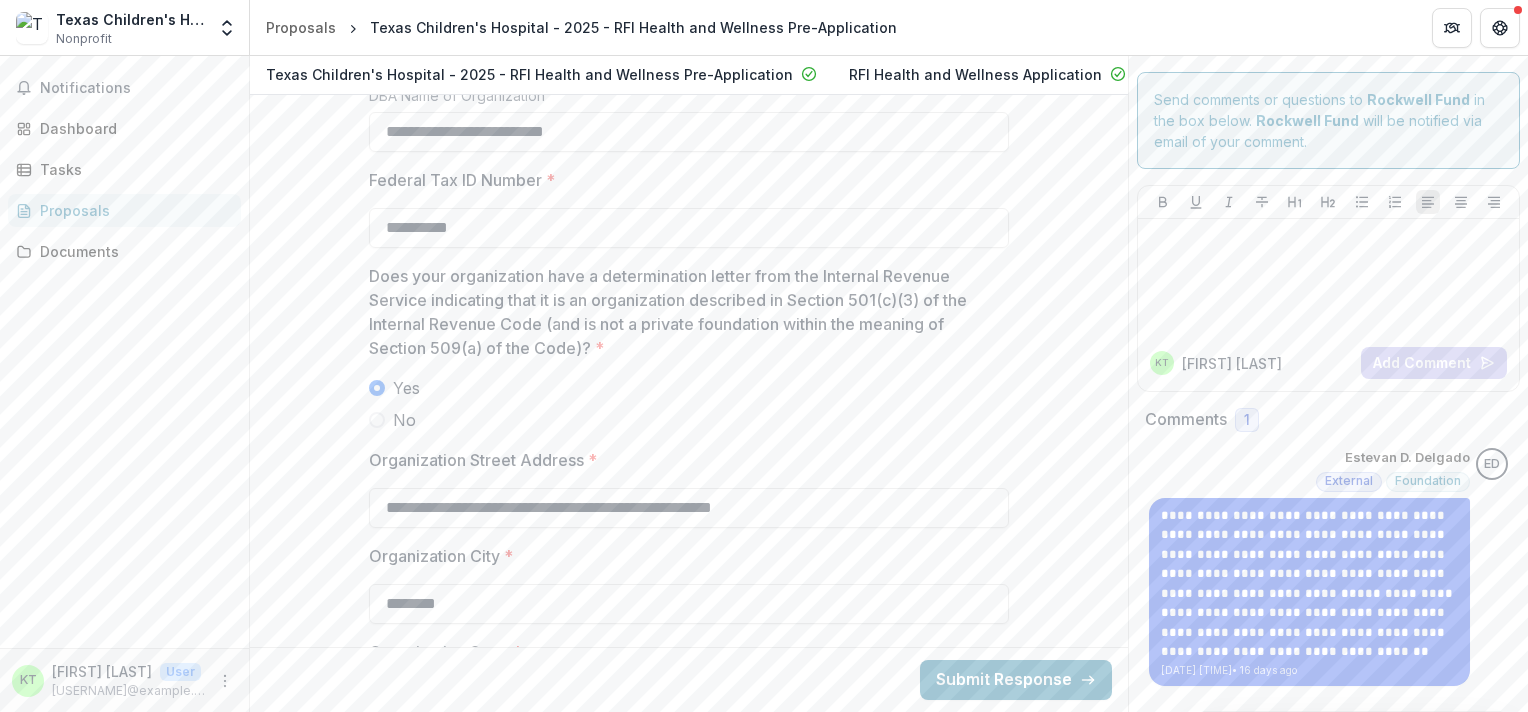drag, startPoint x: 1092, startPoint y: 454, endPoint x: 1077, endPoint y: 454, distance: 15 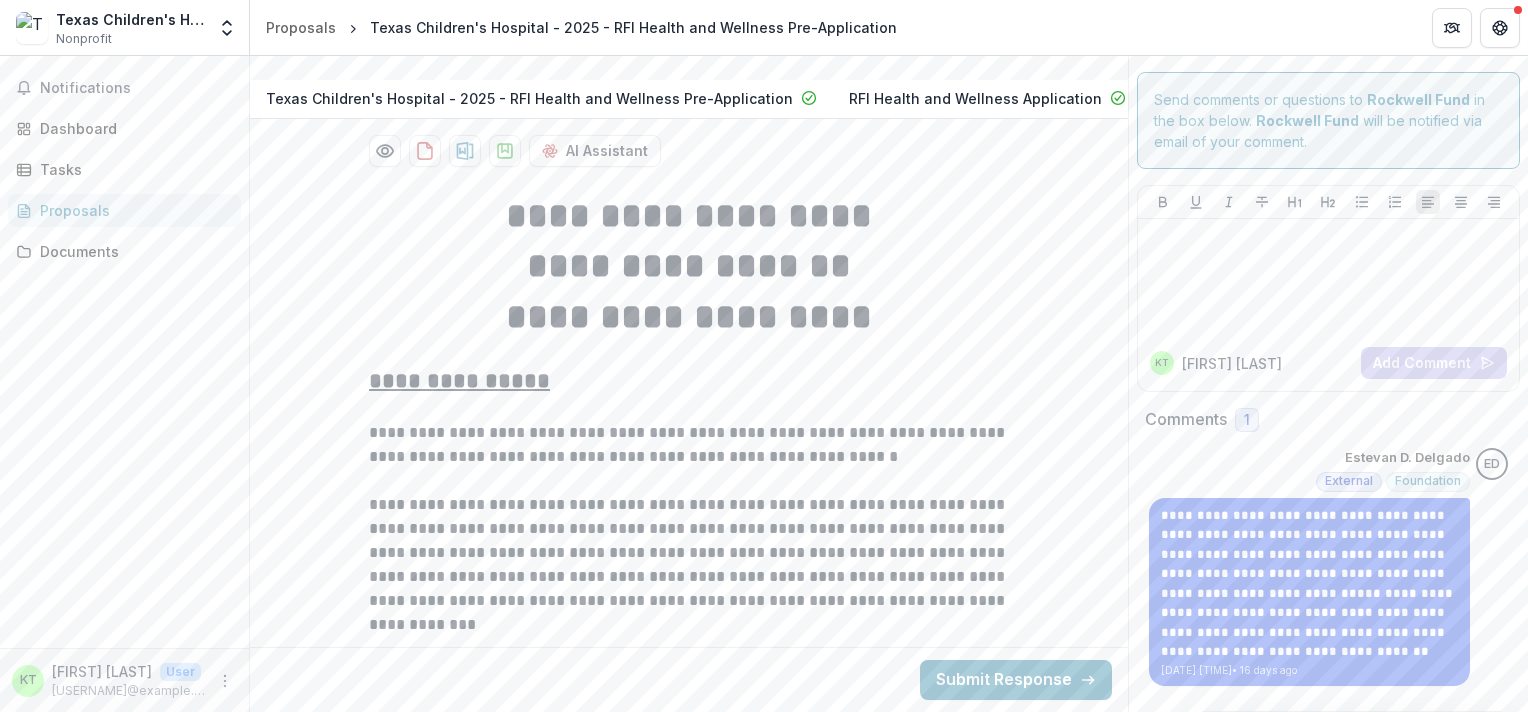 scroll, scrollTop: 106, scrollLeft: 0, axis: vertical 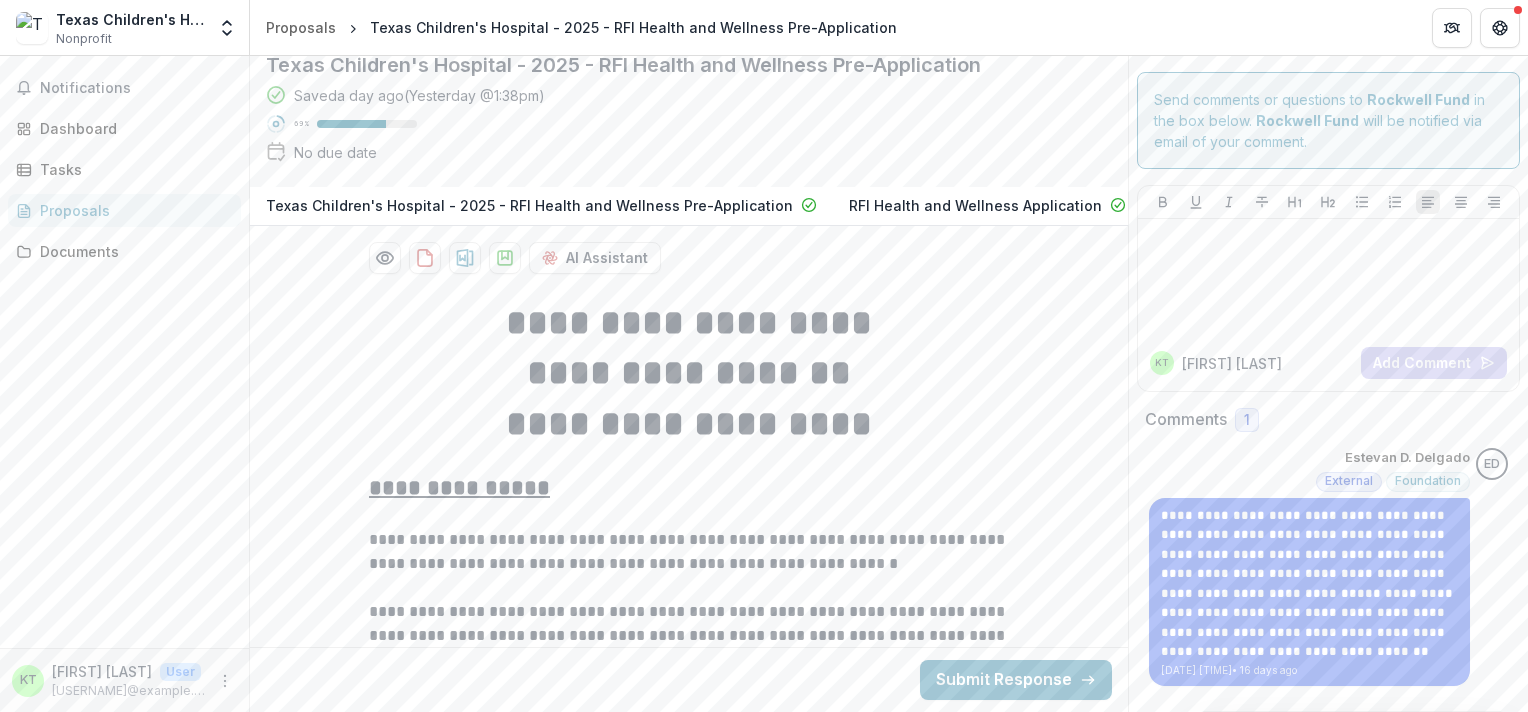 click on "**********" at bounding box center (689, 384) 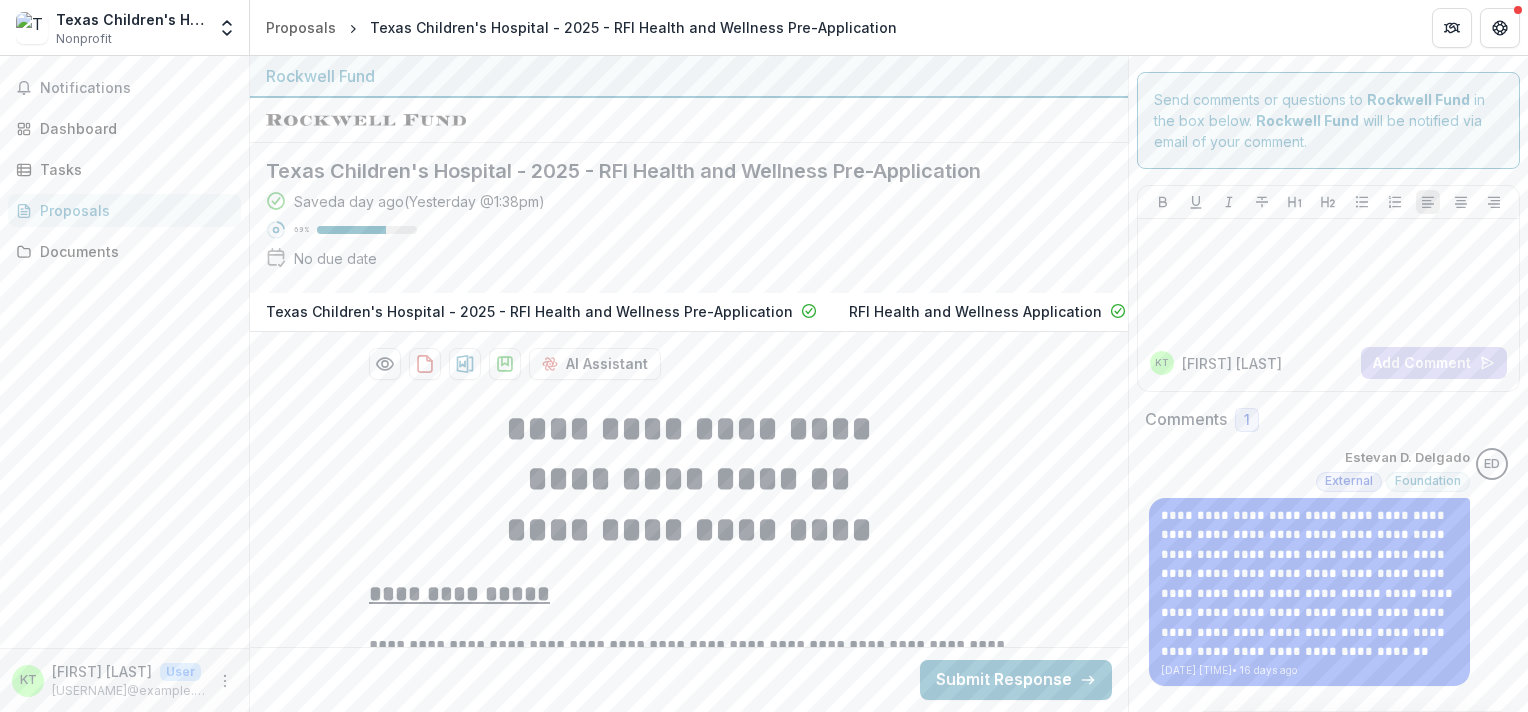 scroll, scrollTop: 98, scrollLeft: 0, axis: vertical 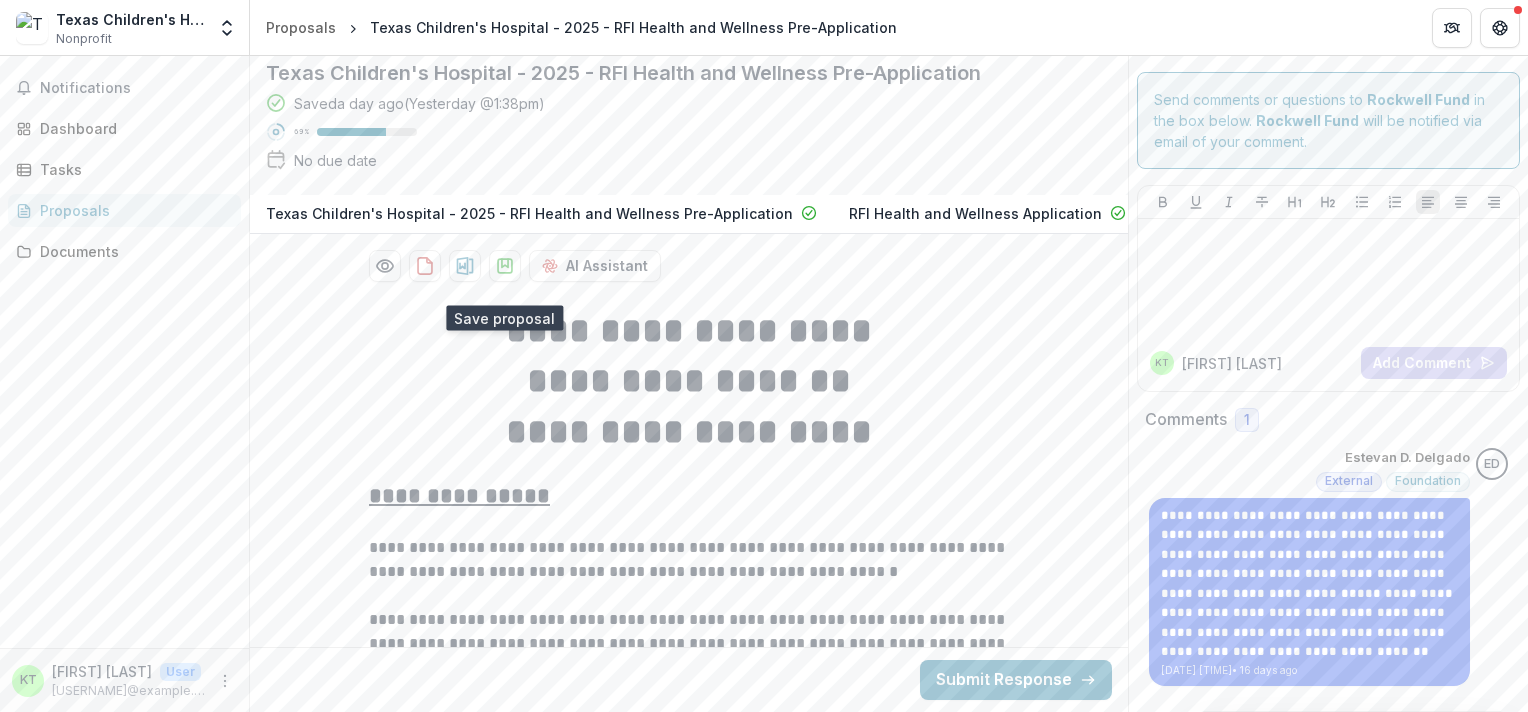 click 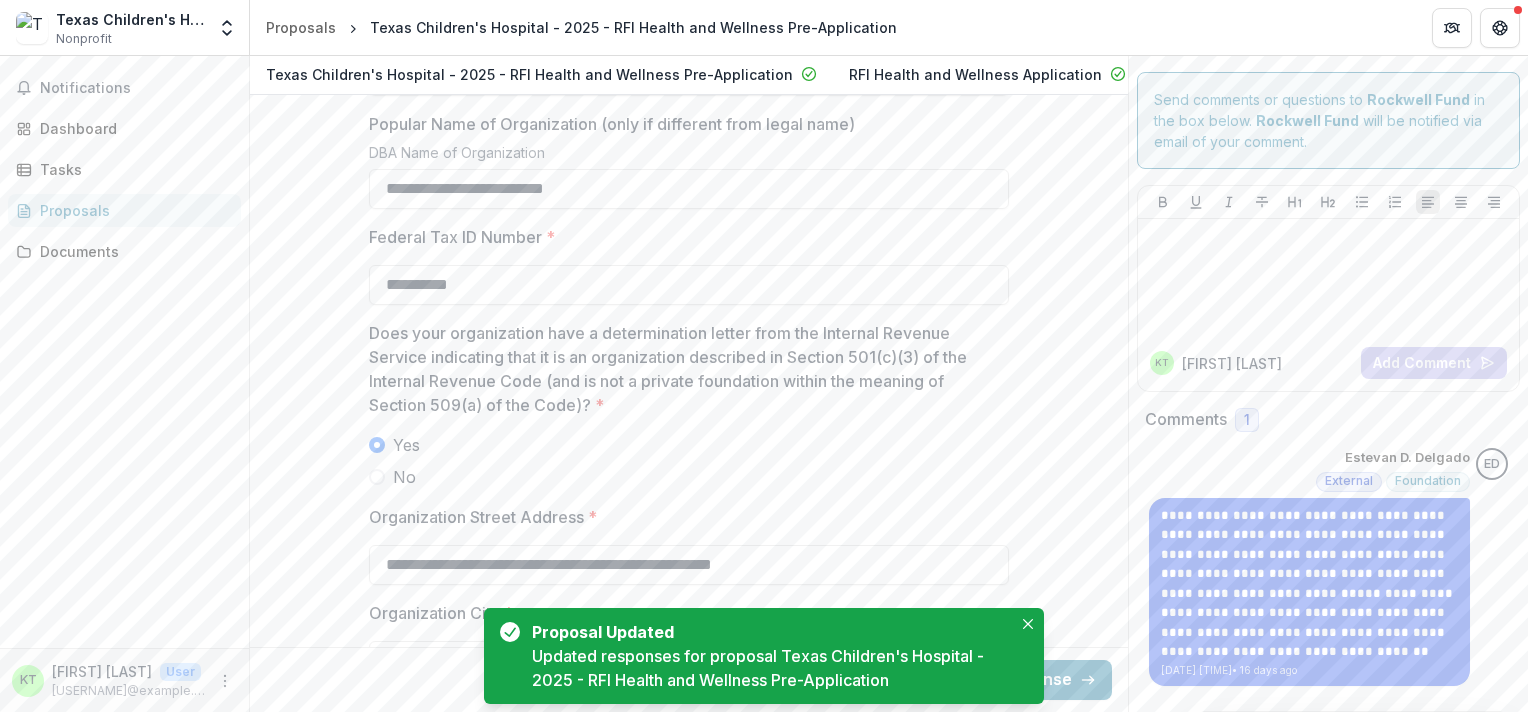 scroll, scrollTop: 1882, scrollLeft: 0, axis: vertical 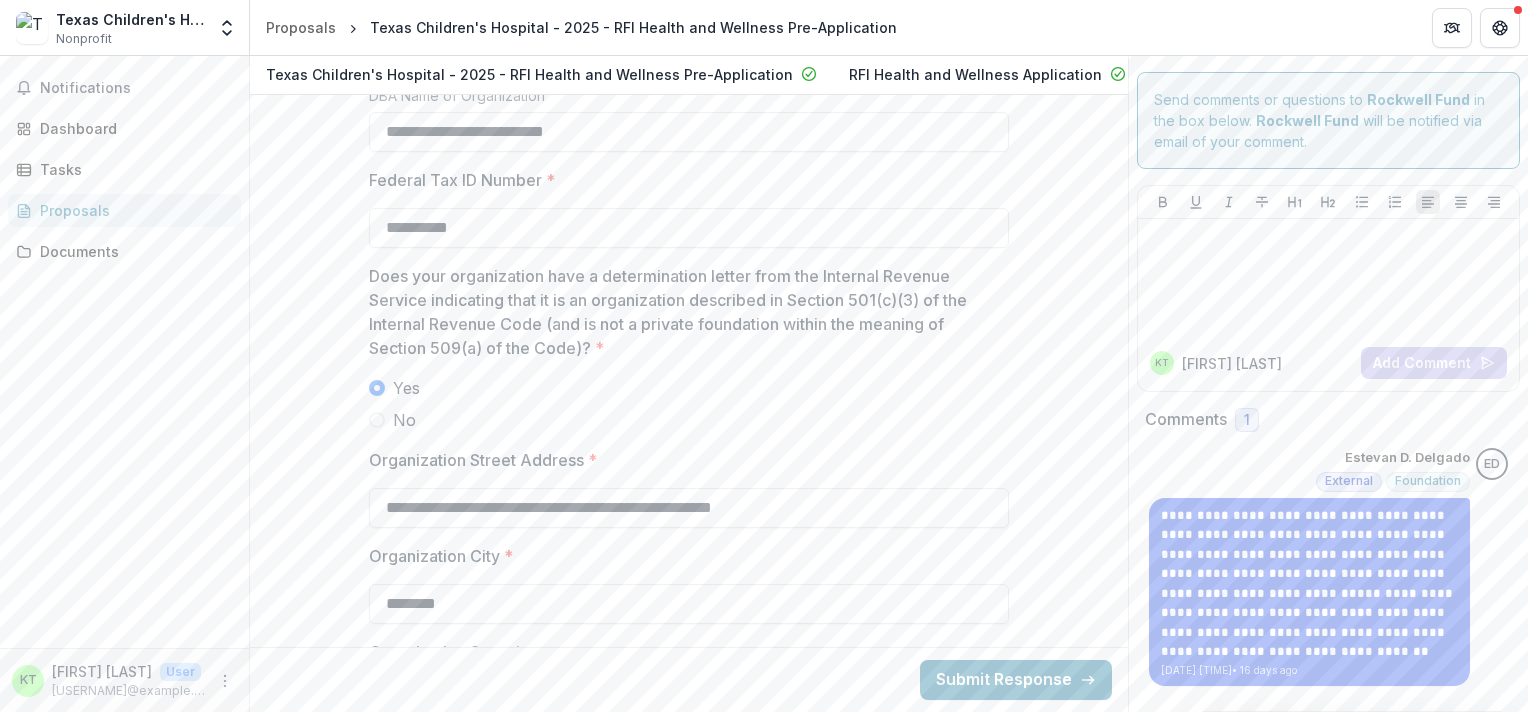 click on "No" at bounding box center (689, 420) 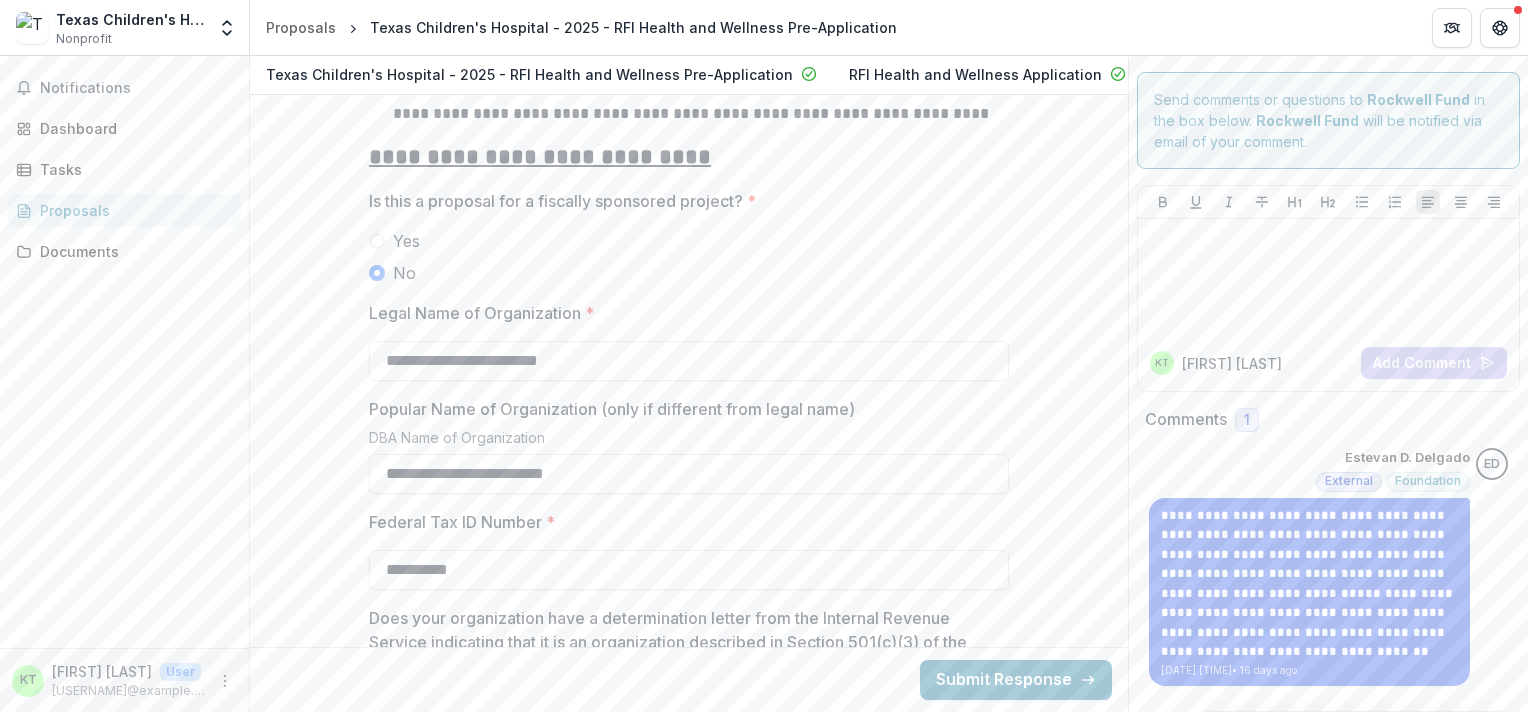scroll, scrollTop: 1388, scrollLeft: 0, axis: vertical 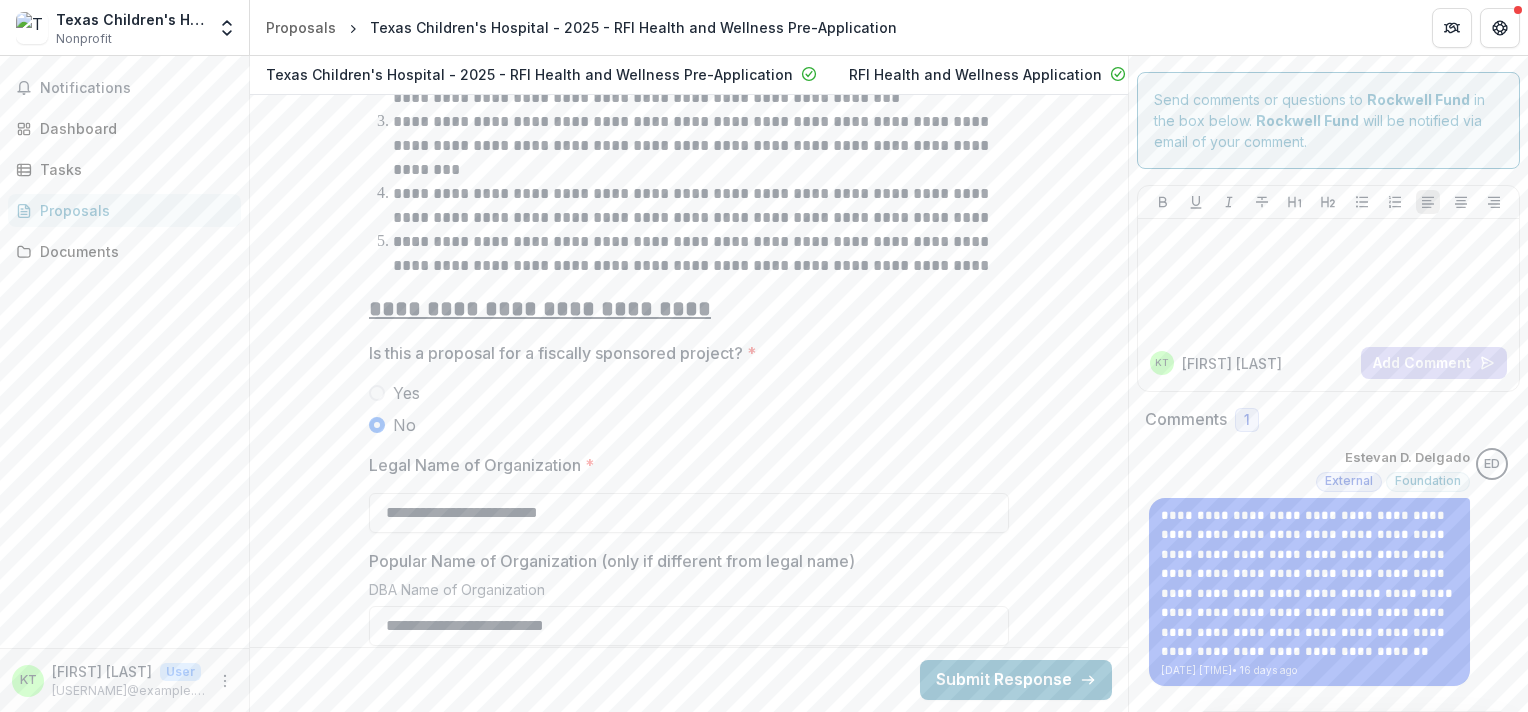 click on "**********" at bounding box center (689, 5690) 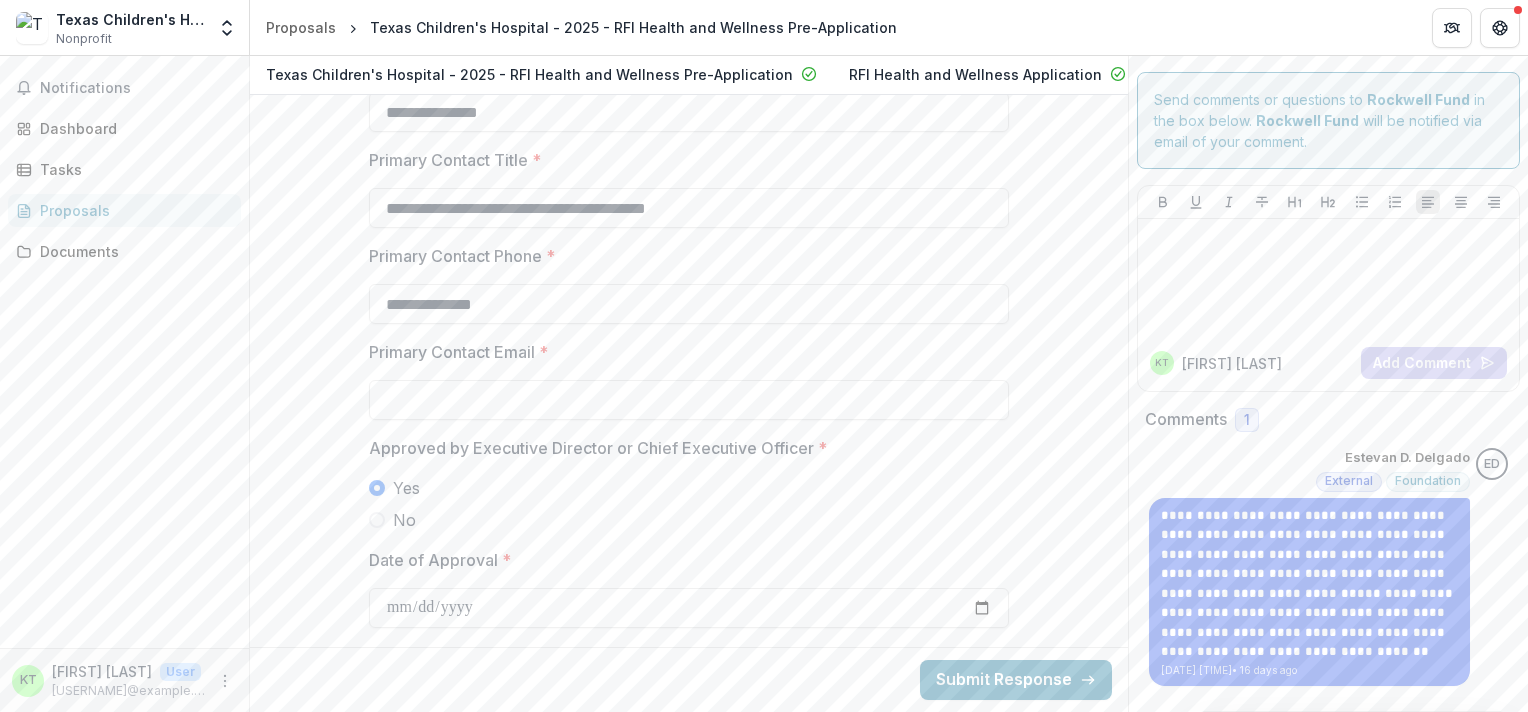 scroll, scrollTop: 3666, scrollLeft: 0, axis: vertical 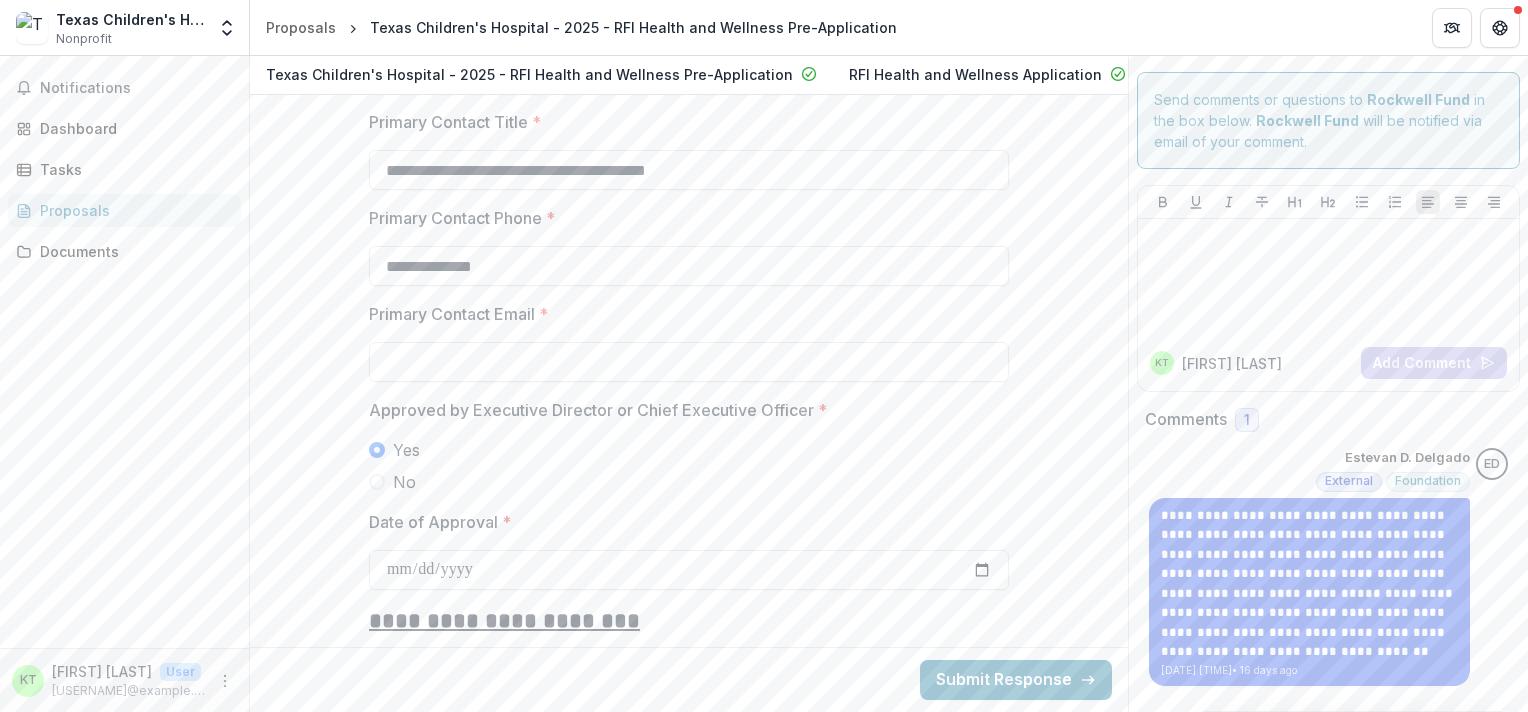 click on "Approved by Executive Director or Chief Executive Officer *" at bounding box center [683, 410] 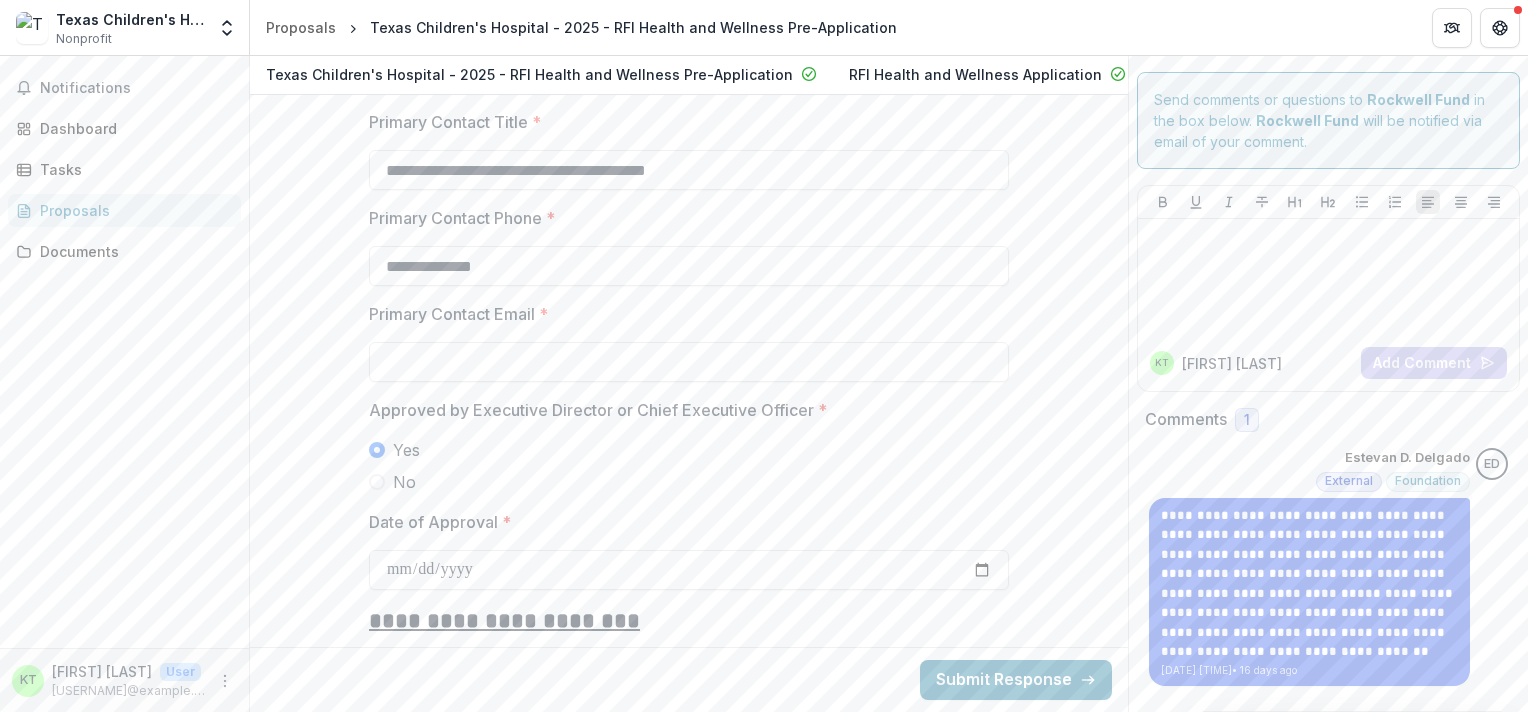 click on "Approved by Executive Director or Chief Executive Officer *" at bounding box center (683, 410) 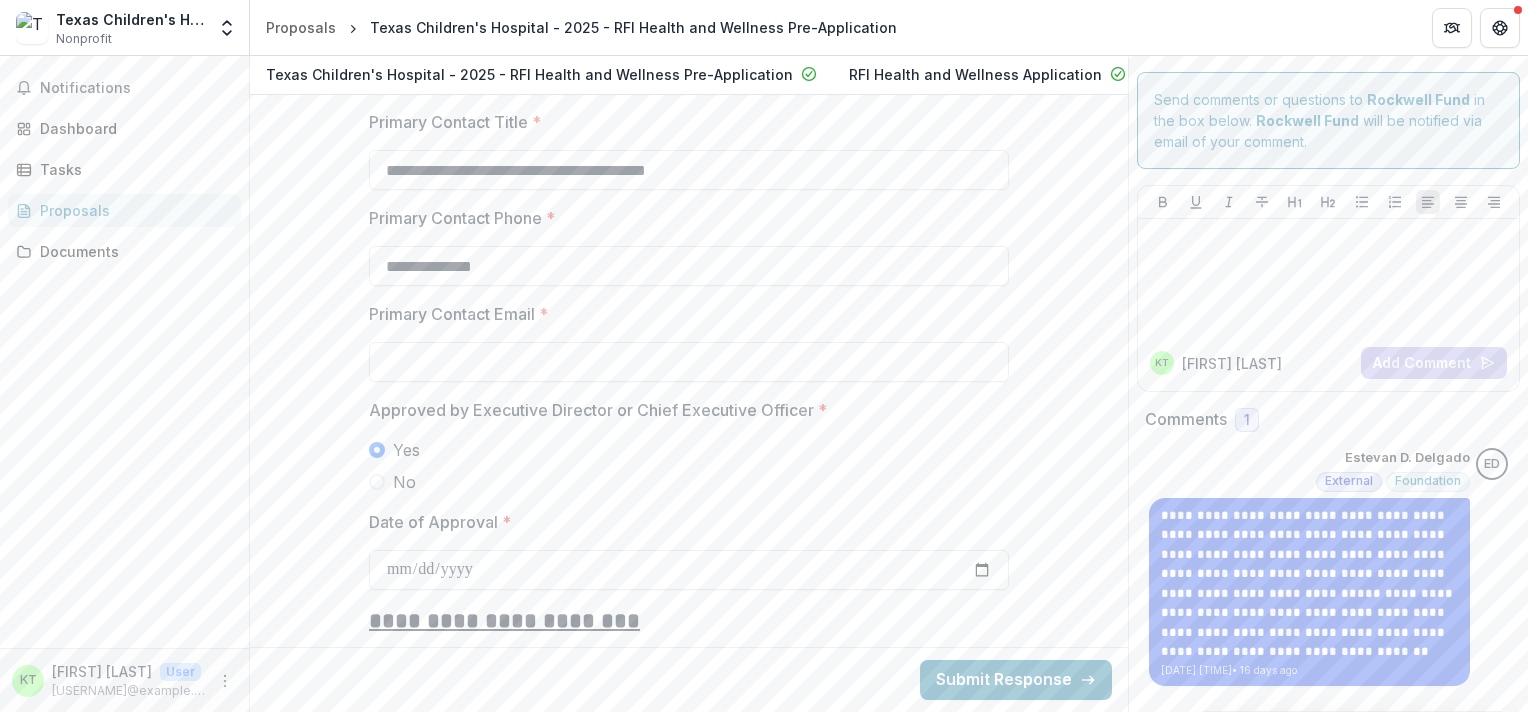 click on "Approved by Executive Director or Chief Executive Officer *" at bounding box center (683, 410) 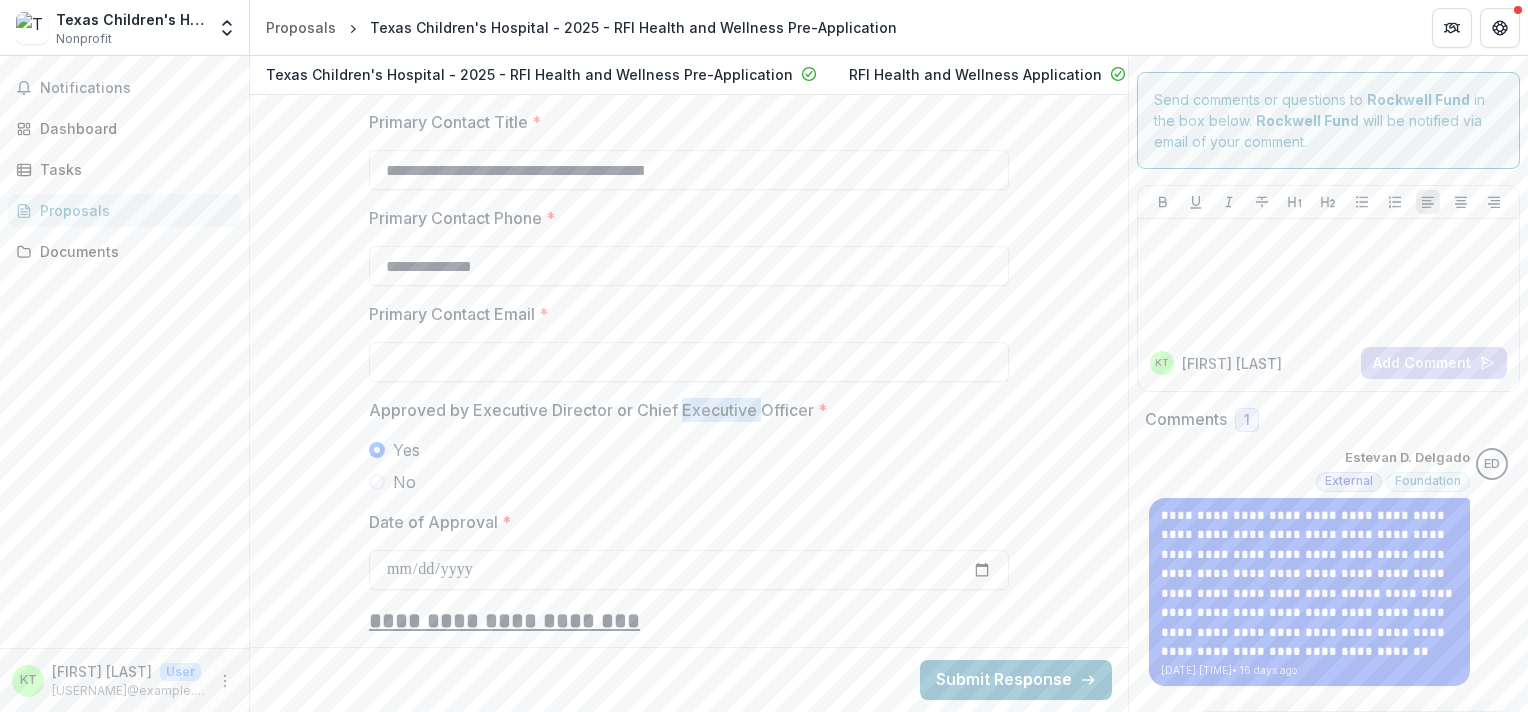 click on "**********" at bounding box center [689, 3412] 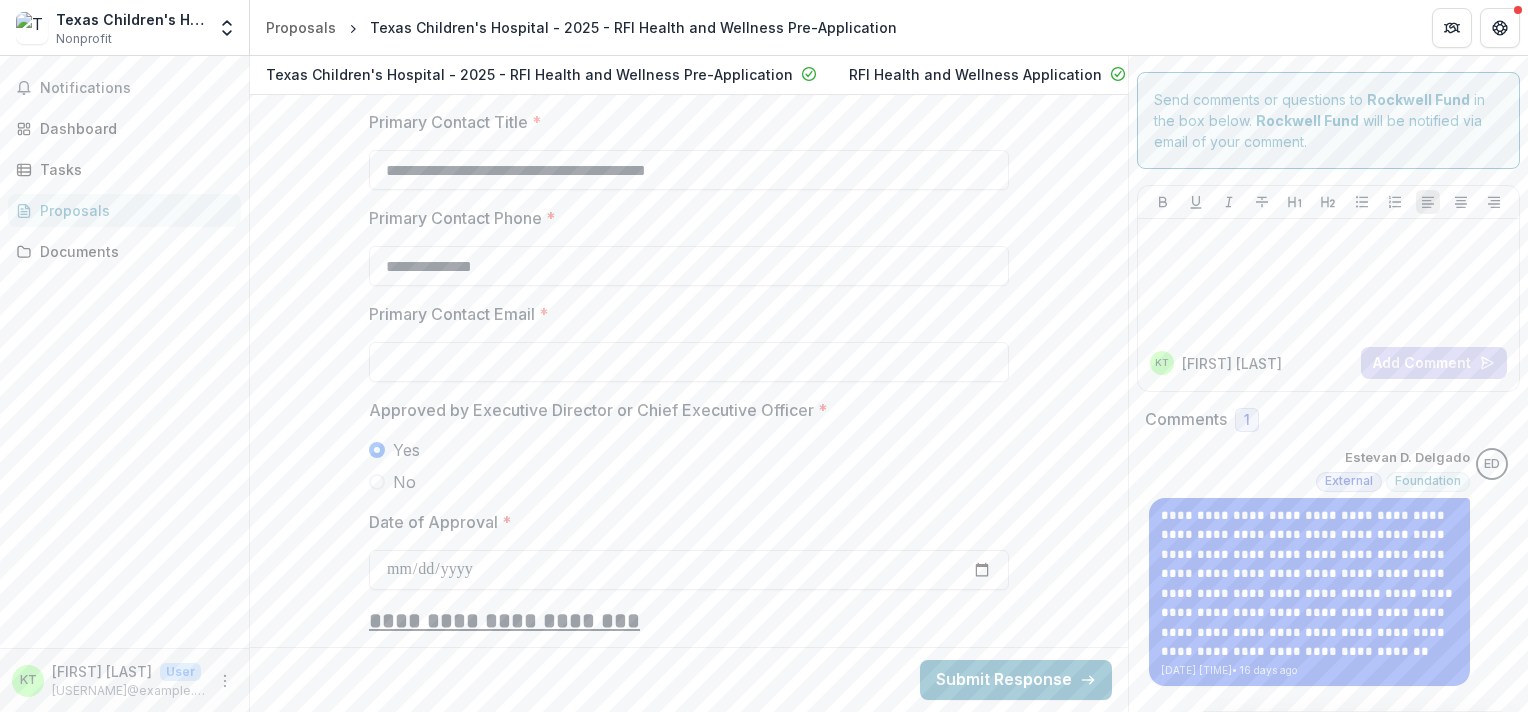 click on "Approved by Executive Director or Chief Executive Officer *" at bounding box center [683, 410] 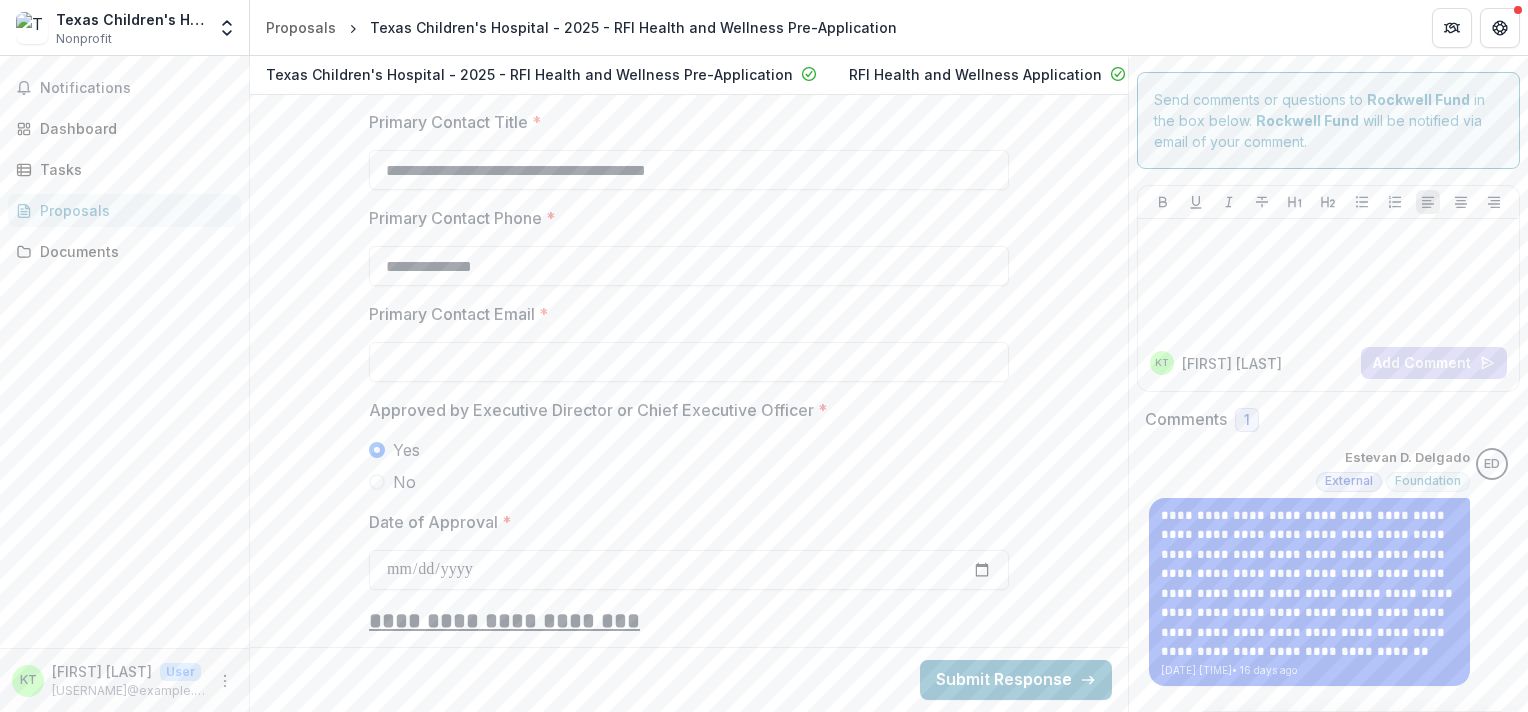 click on "Approved by Executive Director or Chief Executive Officer *" at bounding box center (683, 410) 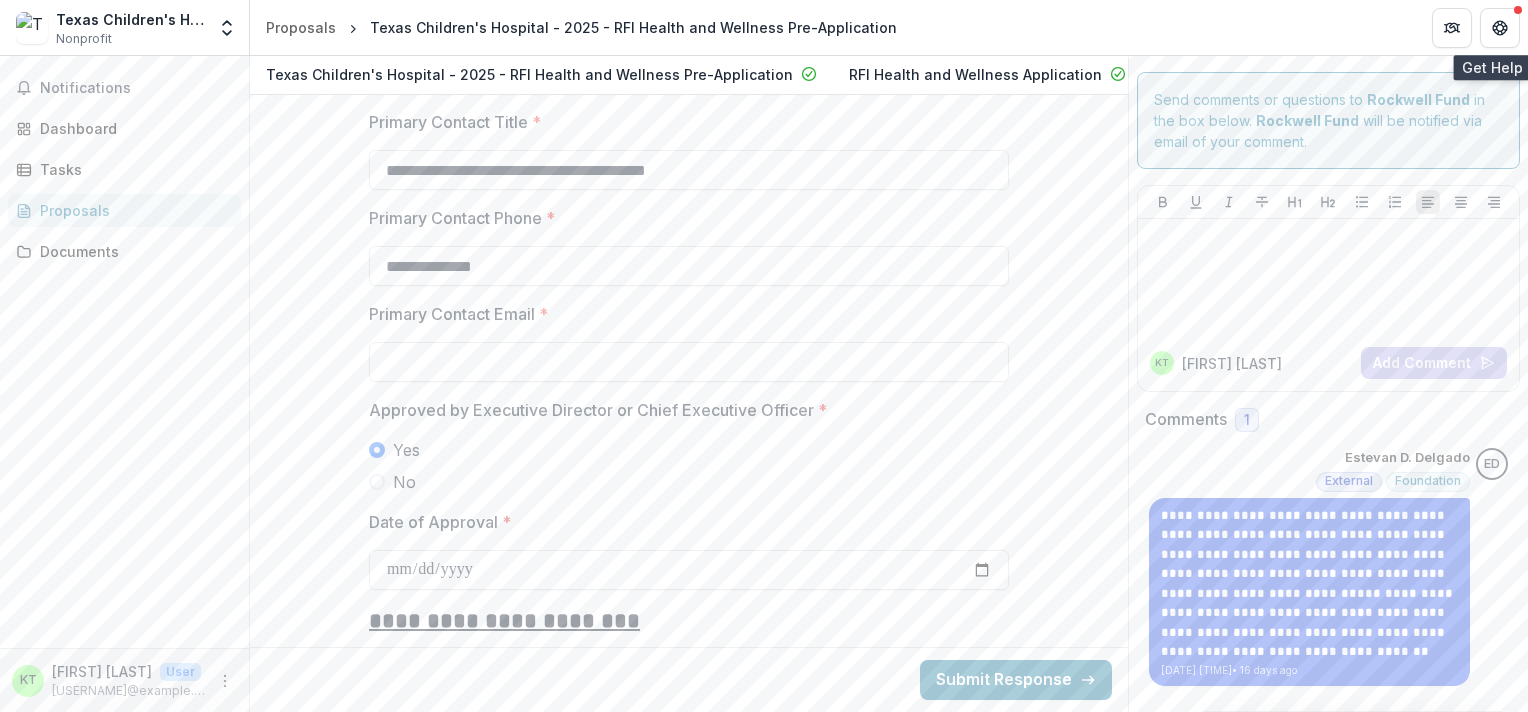 click 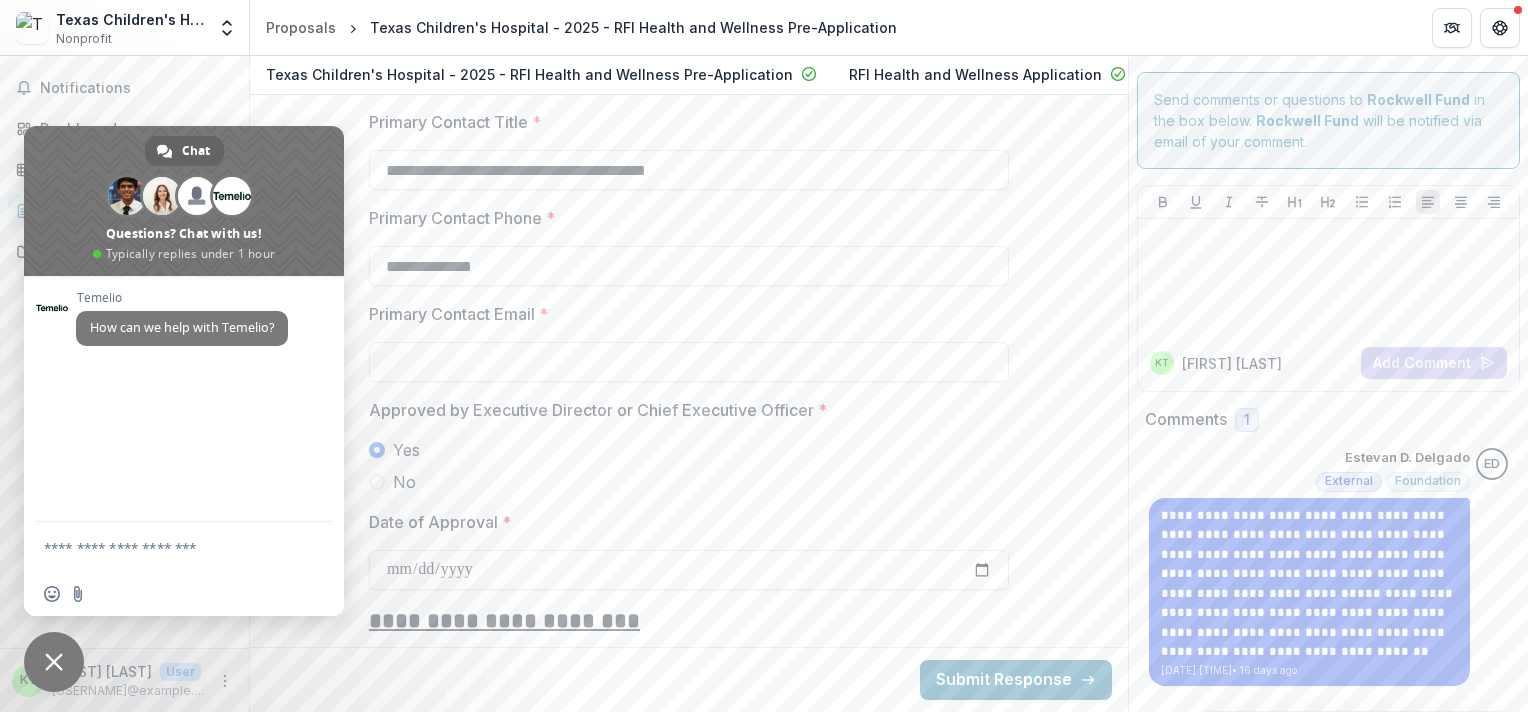 click at bounding box center [54, 662] 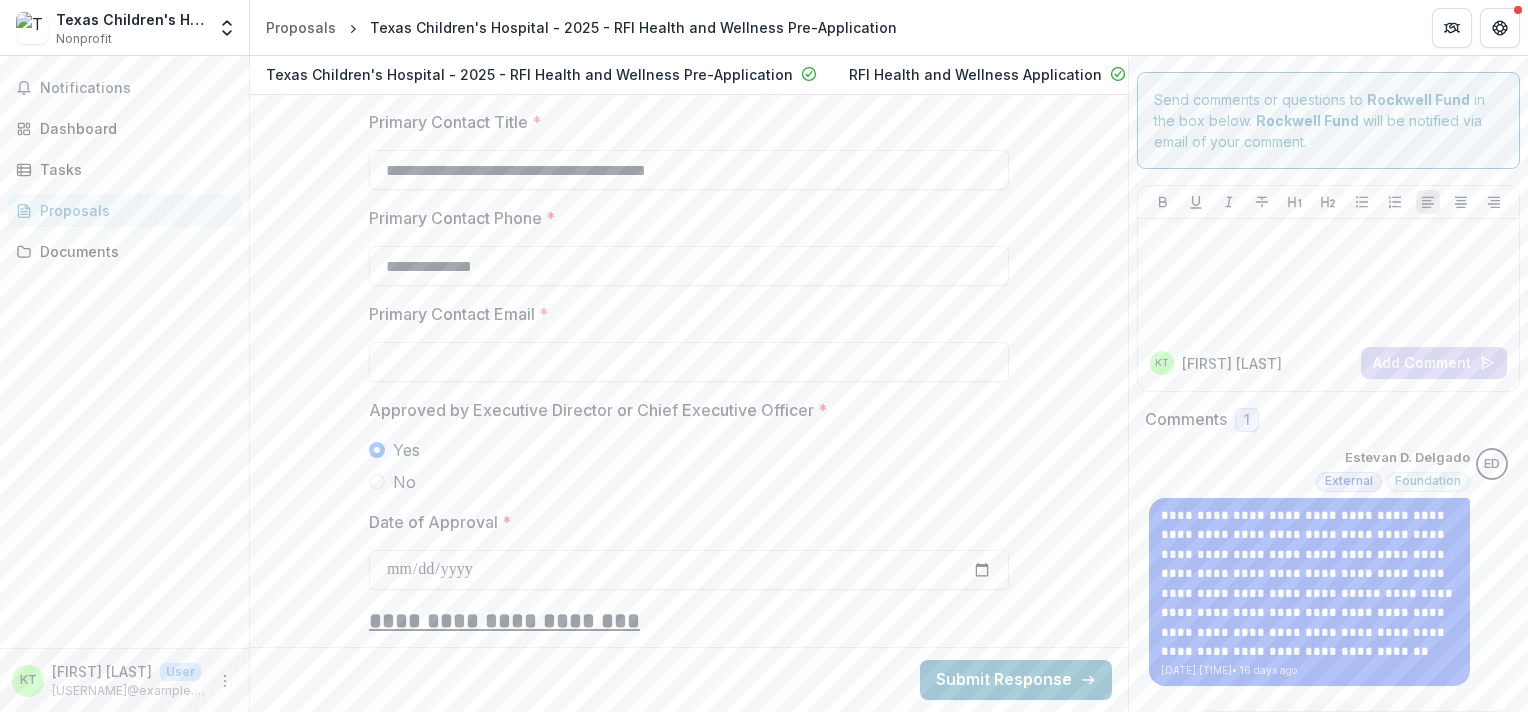 click on "Approved by Executive Director or Chief Executive Officer *" at bounding box center [683, 410] 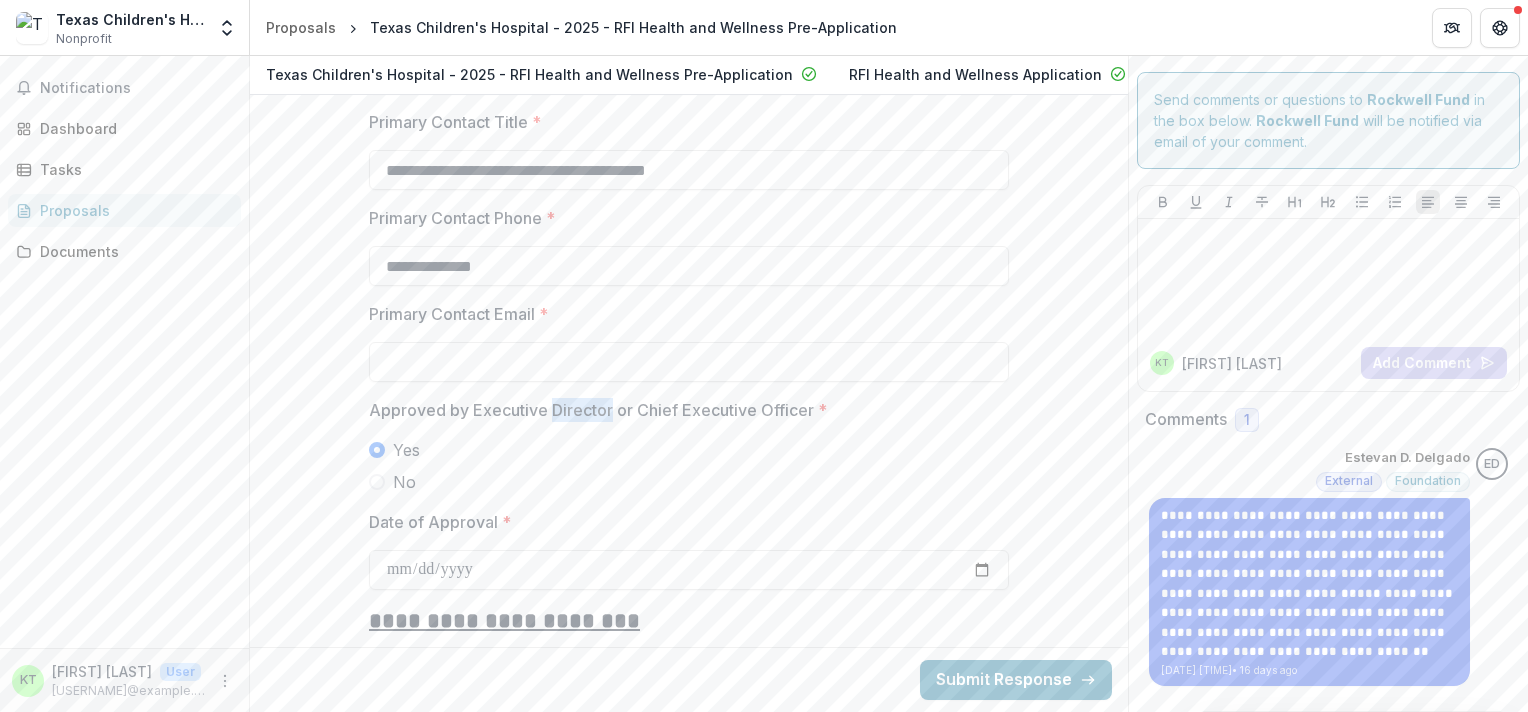 click on "Approved by Executive Director or Chief Executive Officer *" at bounding box center [683, 410] 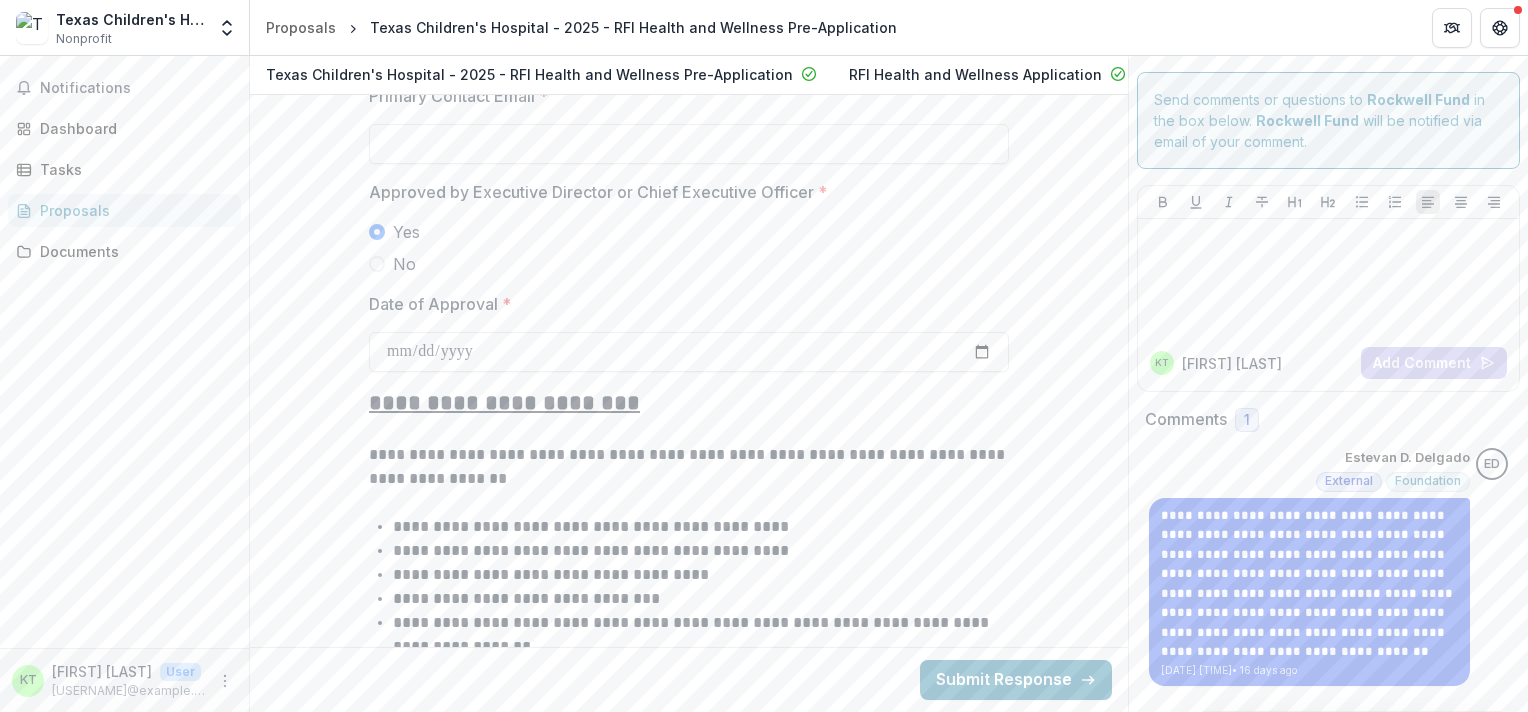scroll, scrollTop: 3865, scrollLeft: 0, axis: vertical 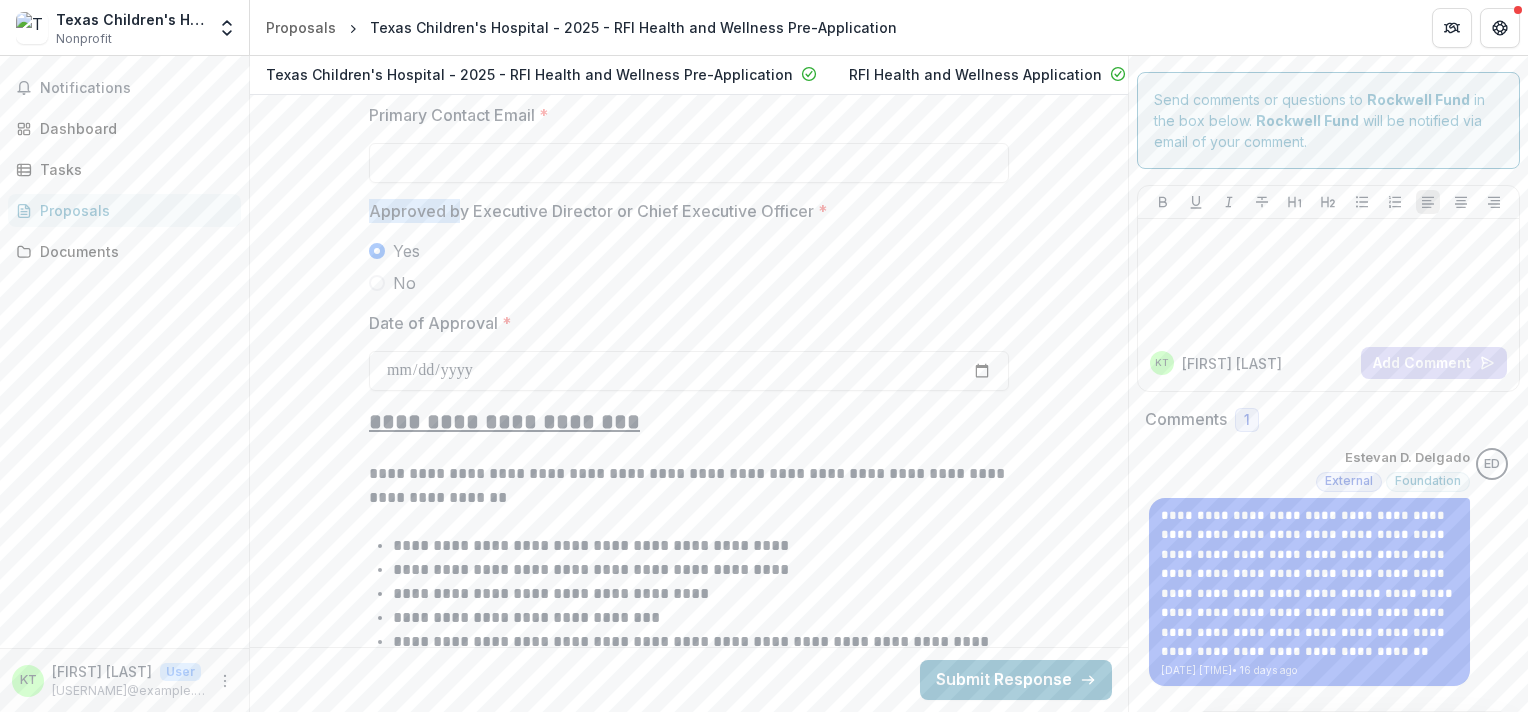 click on "Approved by Executive Director or Chief Executive Officer *" at bounding box center (683, 211) 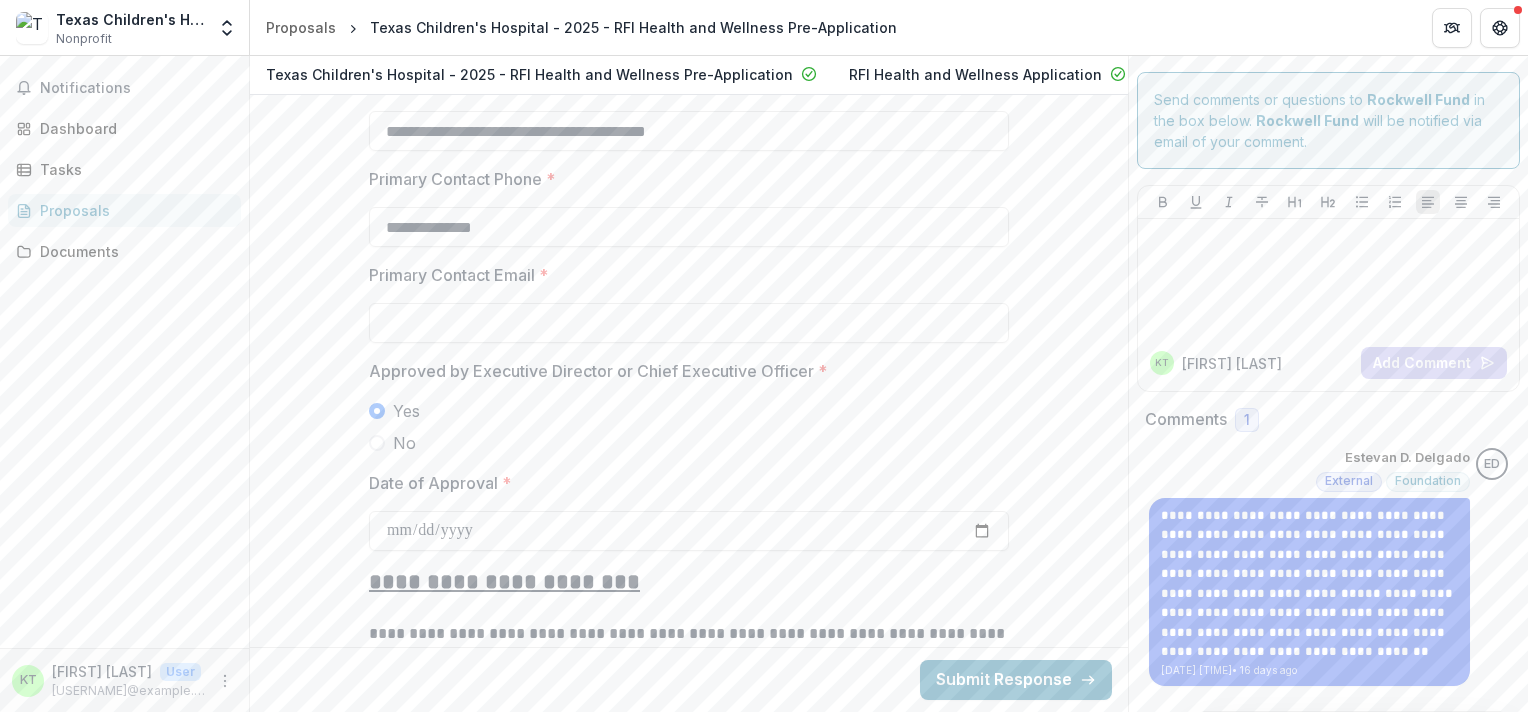 scroll, scrollTop: 3666, scrollLeft: 0, axis: vertical 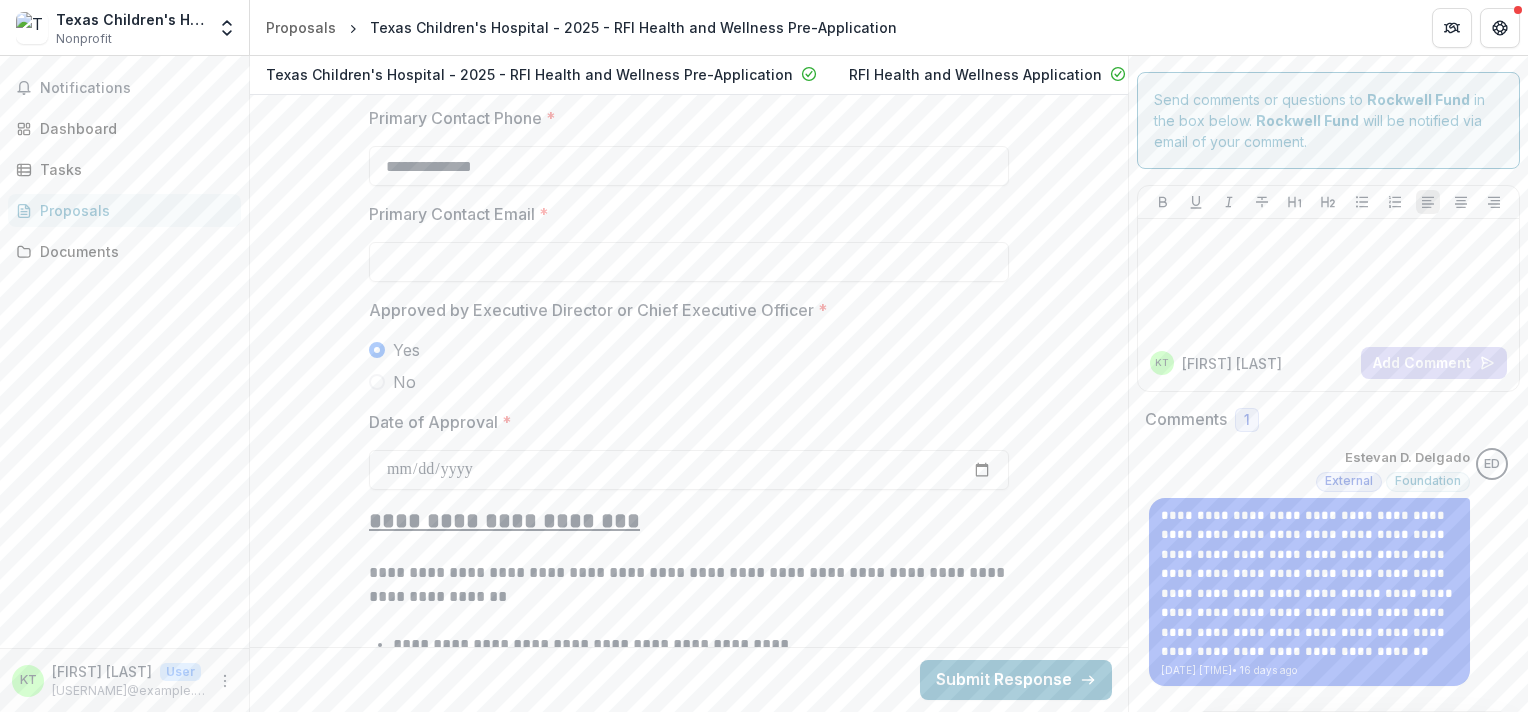 click on "ED" at bounding box center [1492, 464] 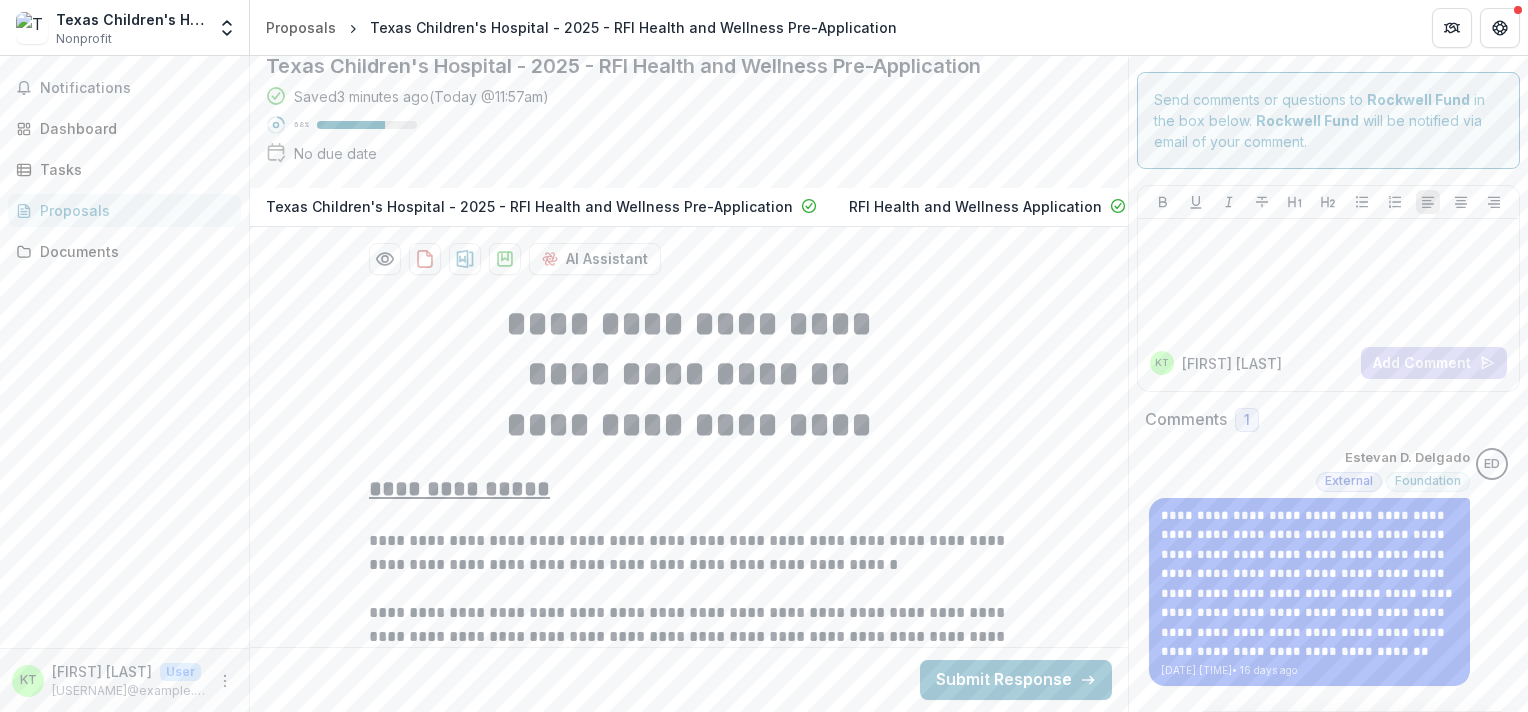 scroll, scrollTop: 0, scrollLeft: 0, axis: both 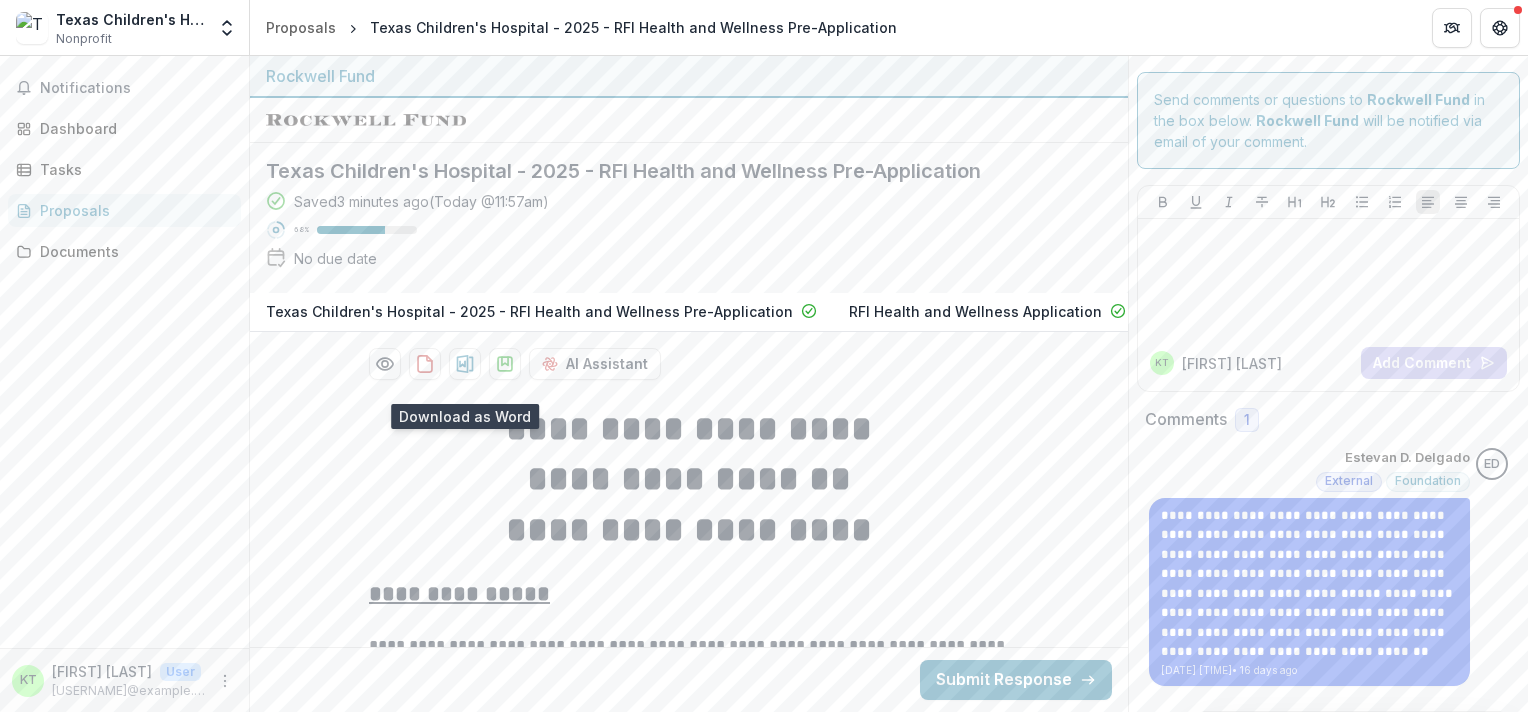 click 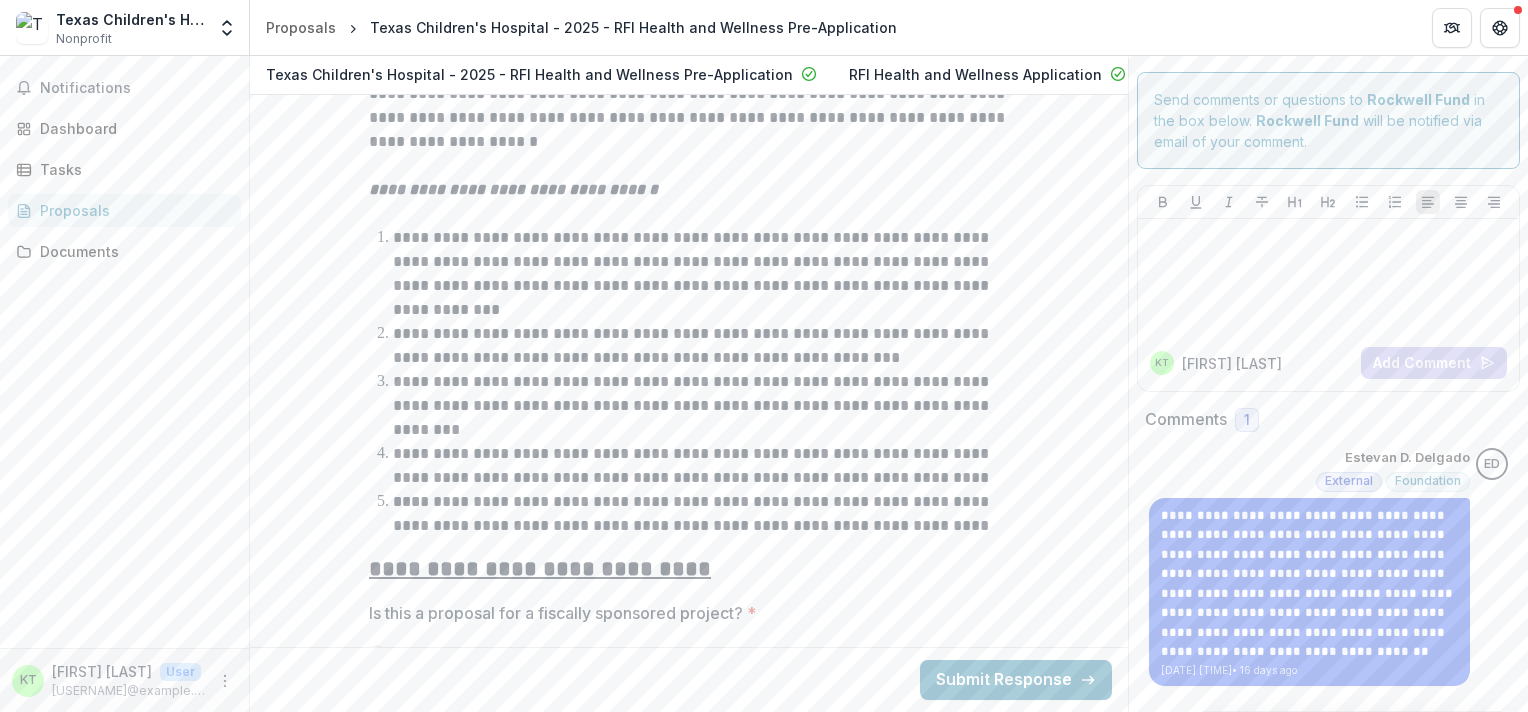 scroll, scrollTop: 1188, scrollLeft: 0, axis: vertical 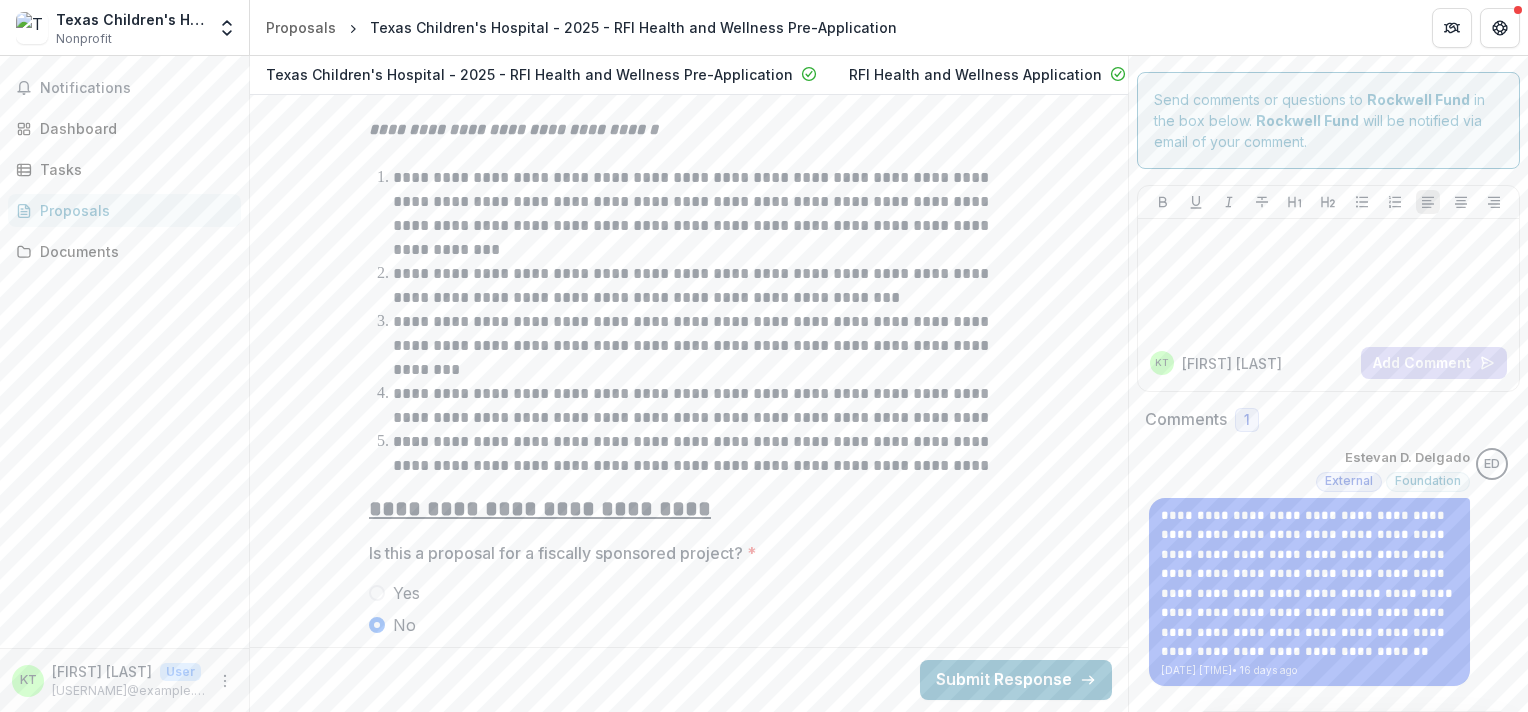 click on "**********" at bounding box center [689, 5890] 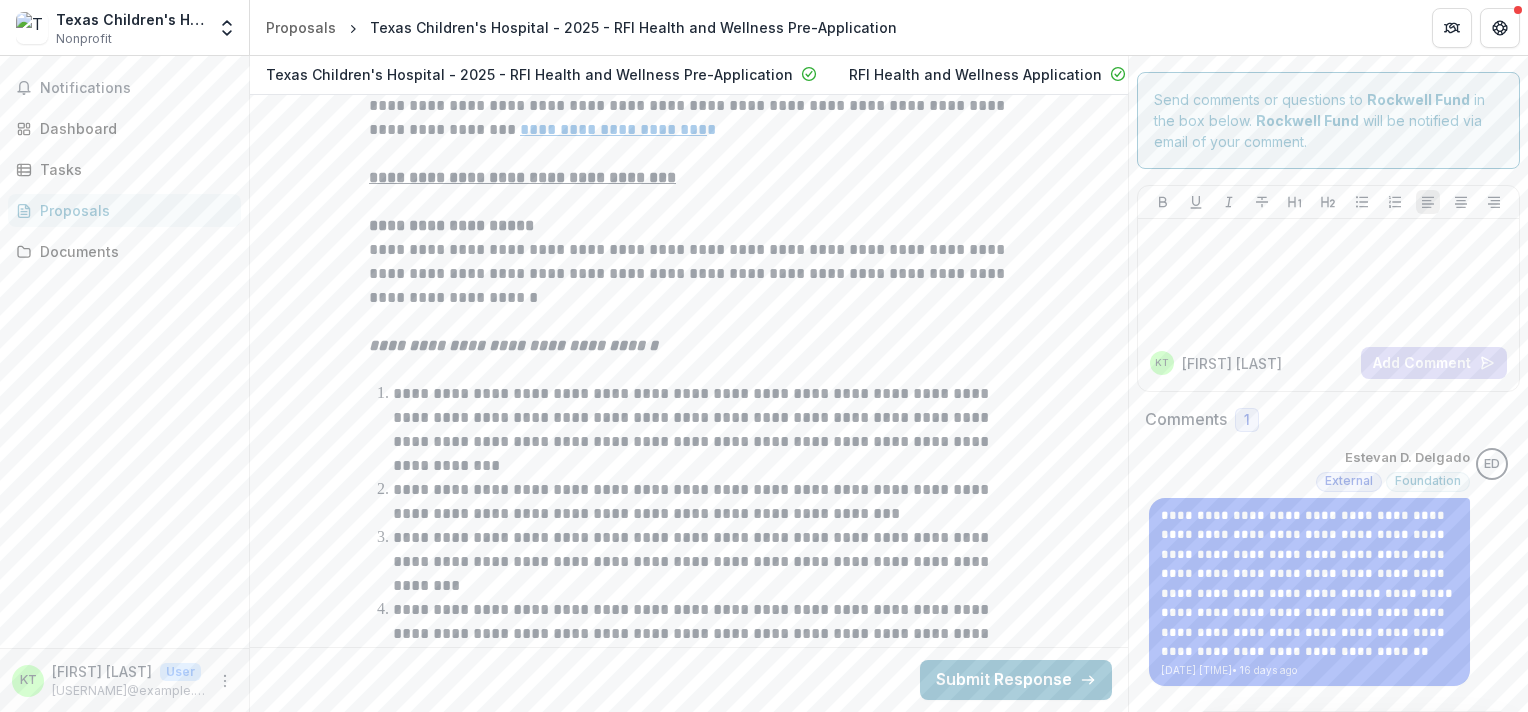 scroll, scrollTop: 990, scrollLeft: 0, axis: vertical 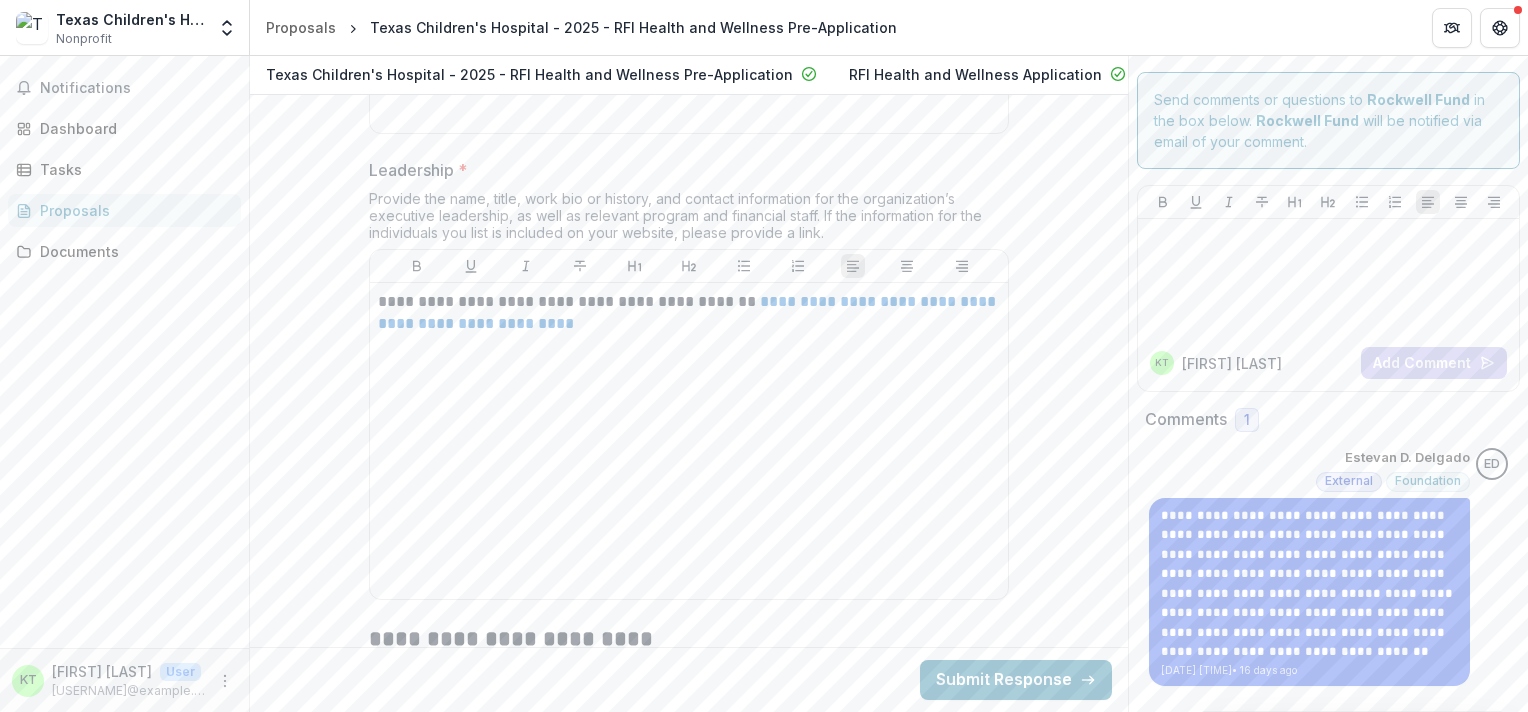 drag, startPoint x: 368, startPoint y: 177, endPoint x: 630, endPoint y: 137, distance: 265.03586 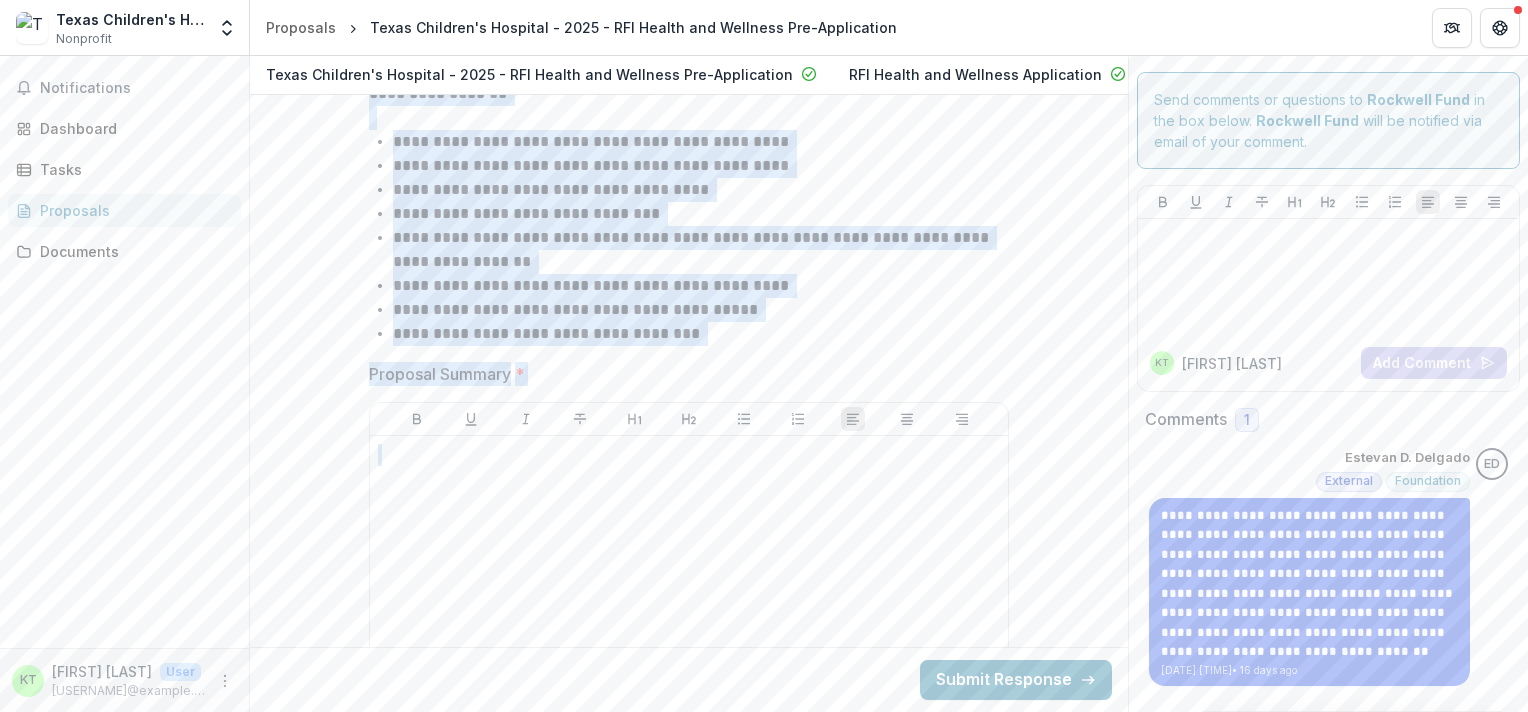 scroll, scrollTop: 4136, scrollLeft: 0, axis: vertical 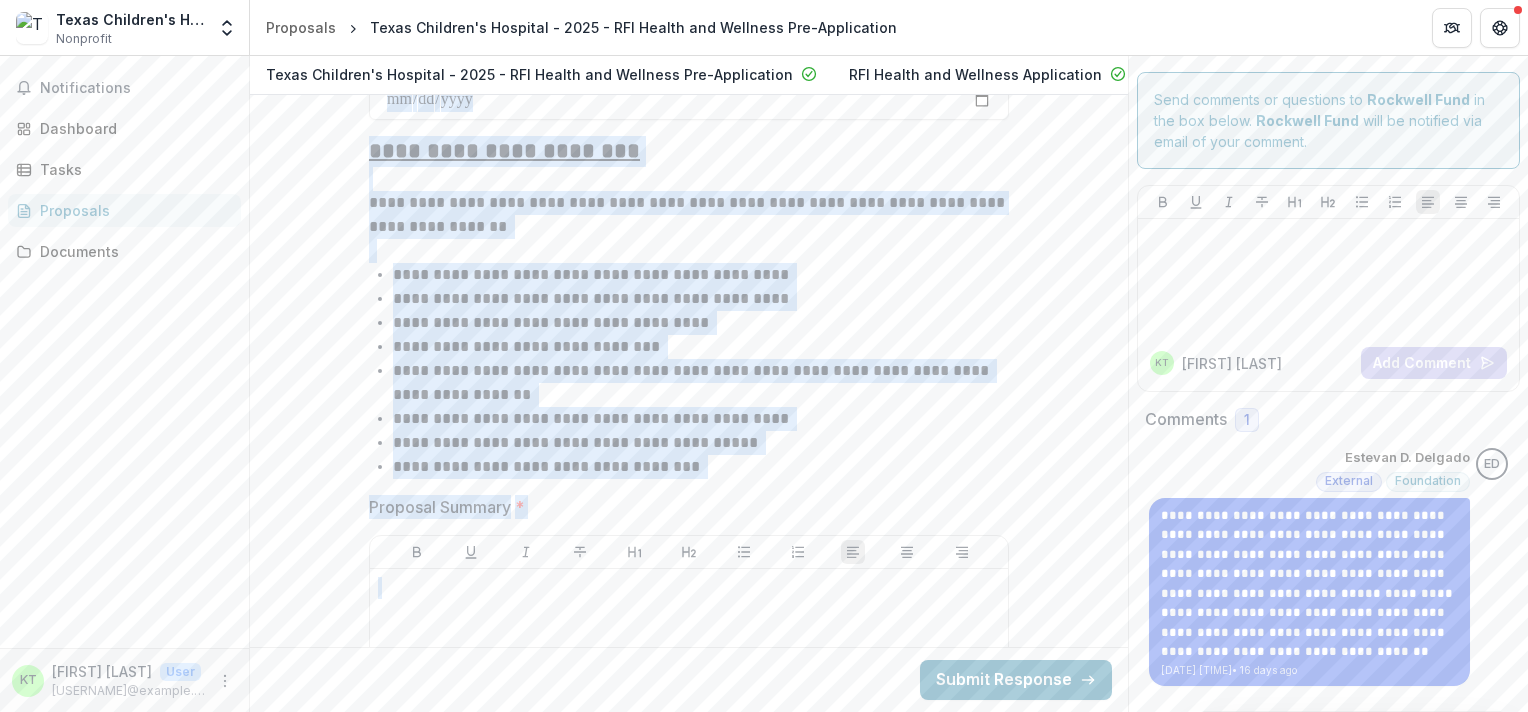 click on "**********" at bounding box center (689, 2942) 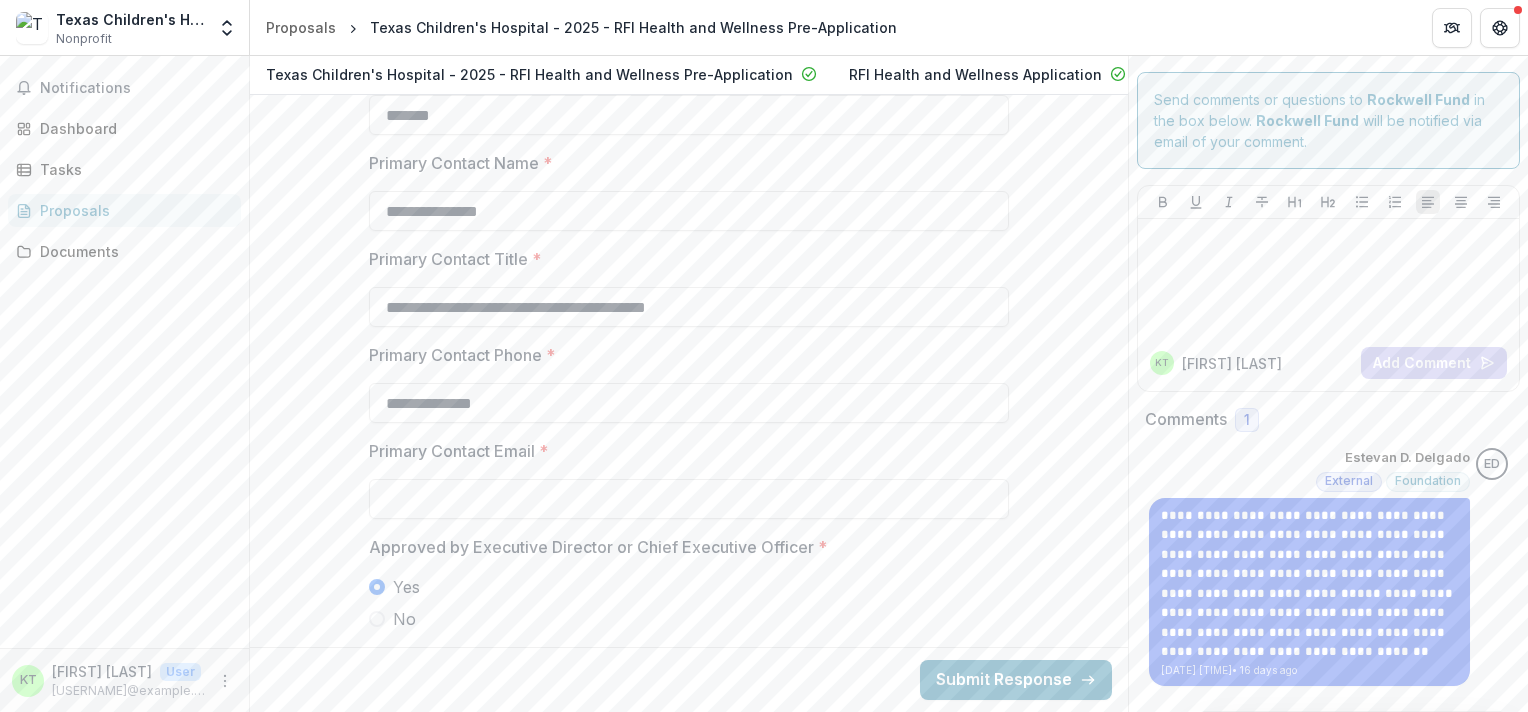 scroll, scrollTop: 3568, scrollLeft: 0, axis: vertical 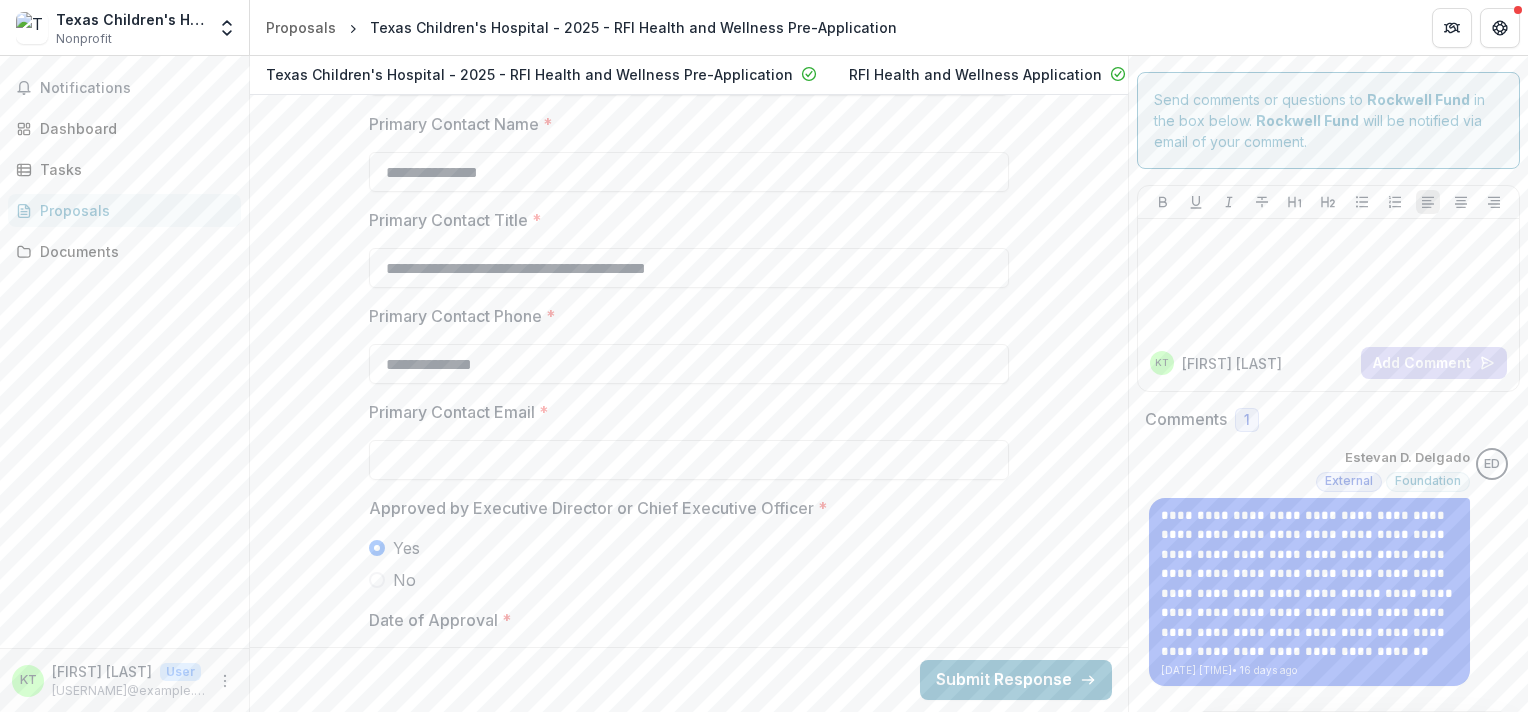 click on "Approved by Executive Director or Chief Executive Officer *" at bounding box center [683, 508] 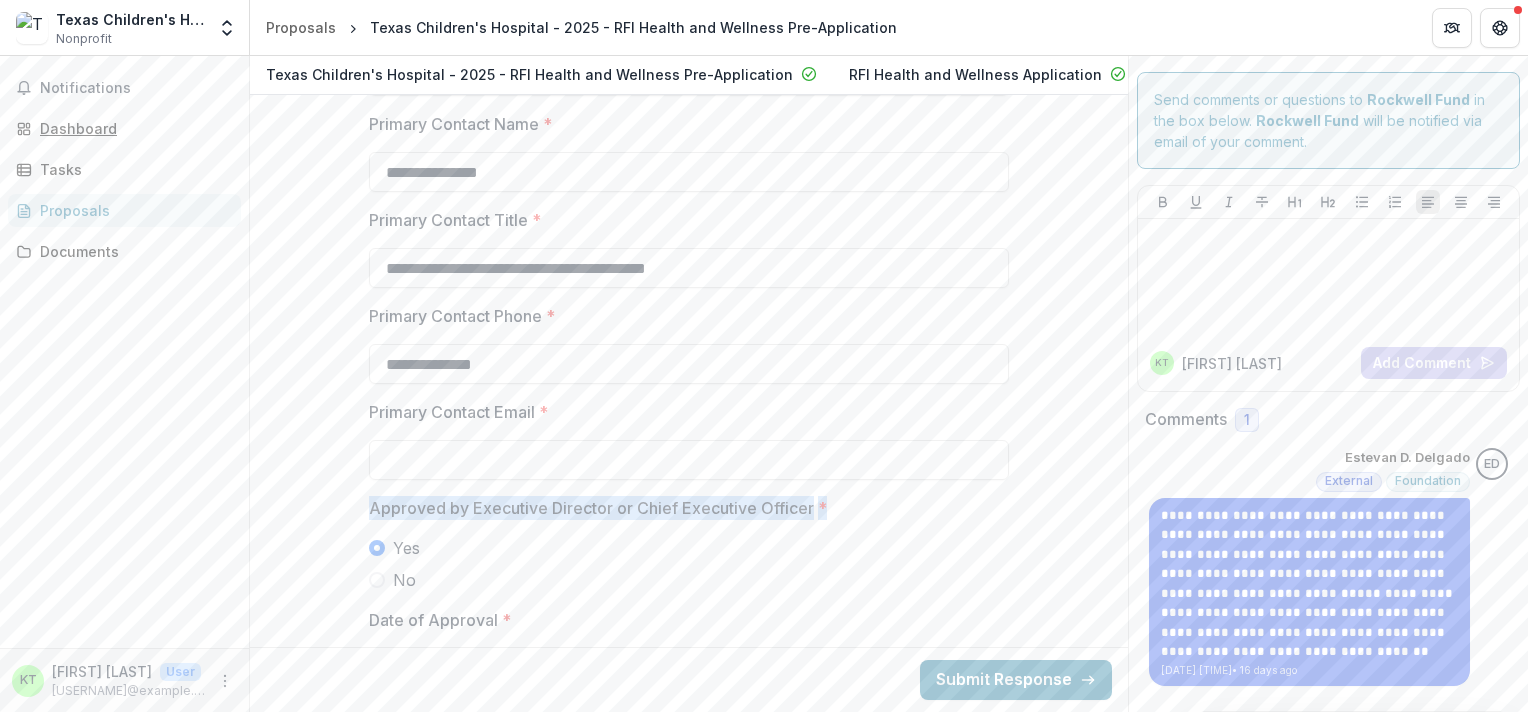 click on "Dashboard" at bounding box center [132, 128] 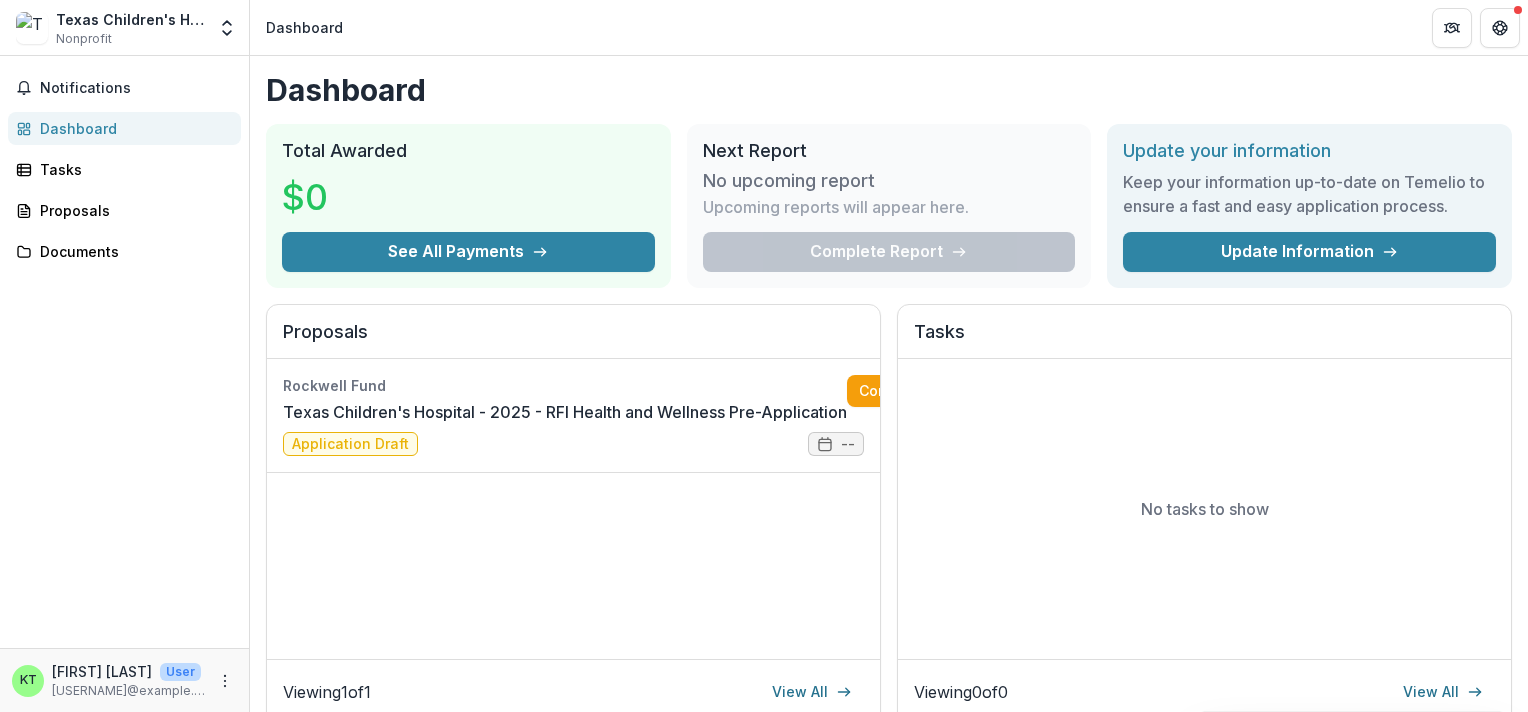 click on "Update Information" at bounding box center (1309, 252) 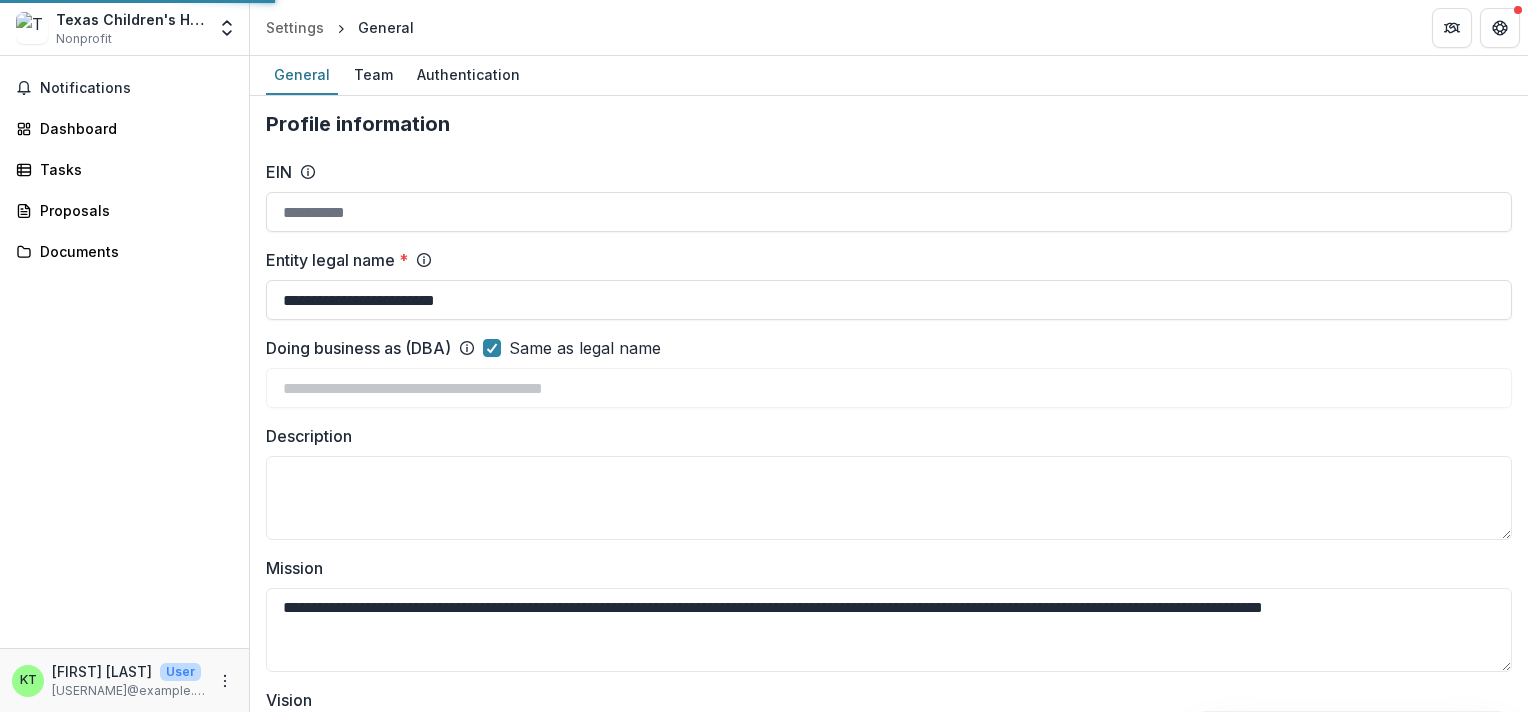 type on "**********" 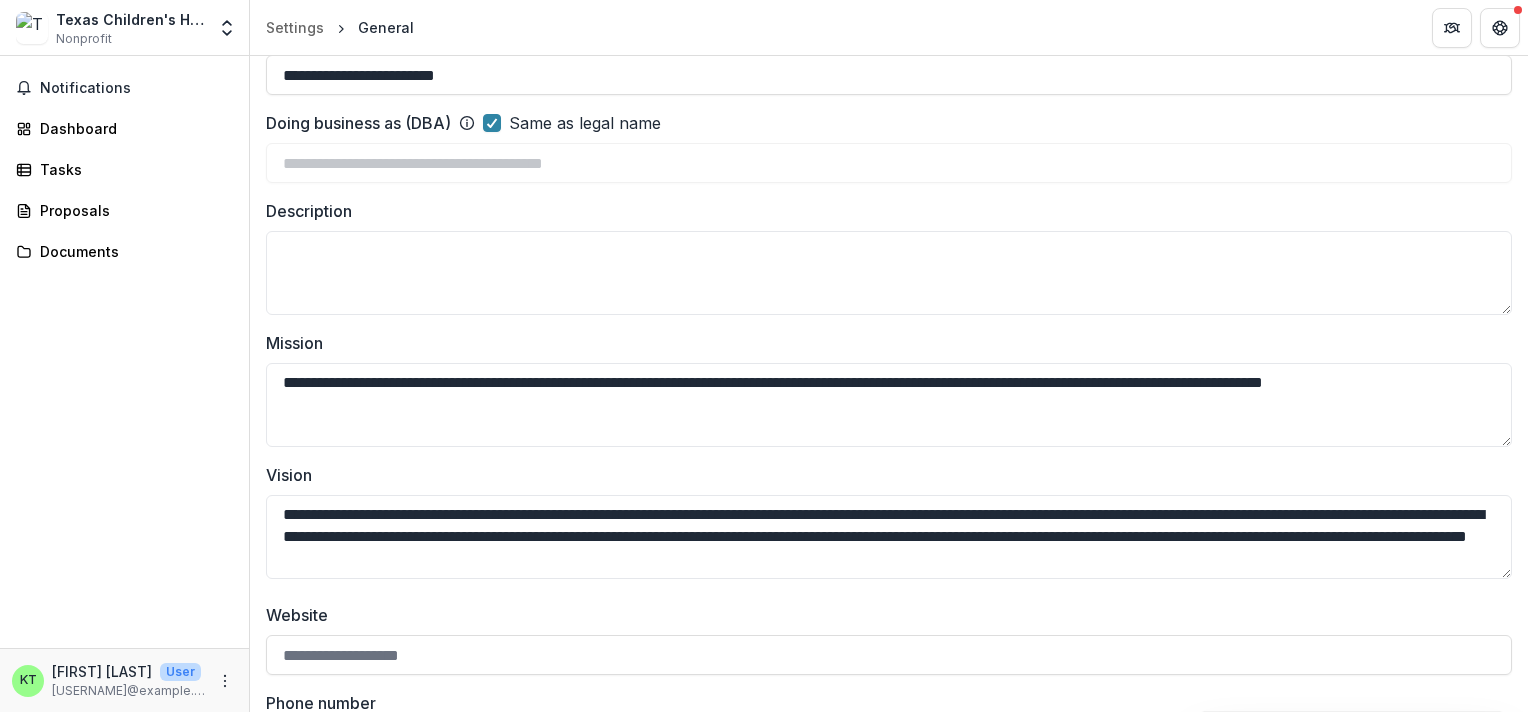scroll, scrollTop: 0, scrollLeft: 0, axis: both 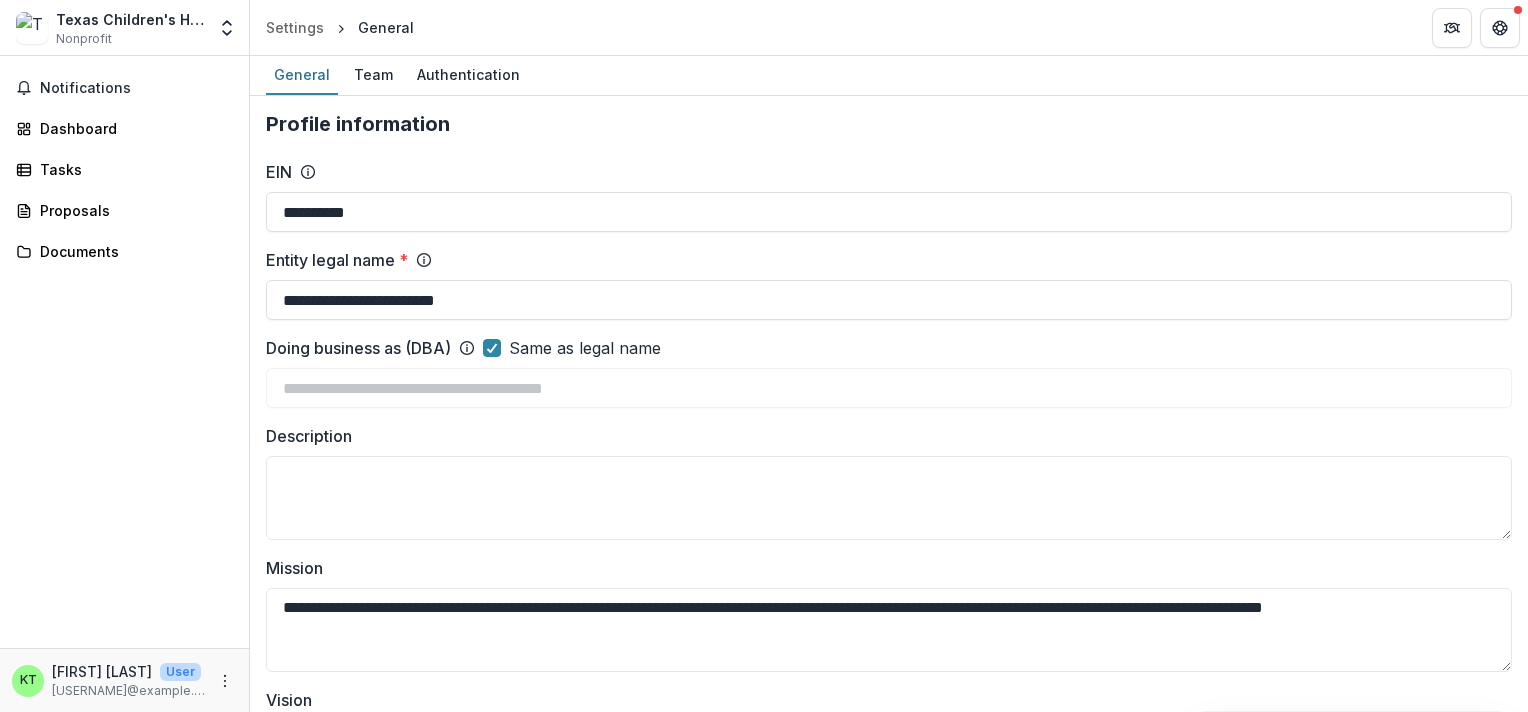 click on "Team" at bounding box center (373, 74) 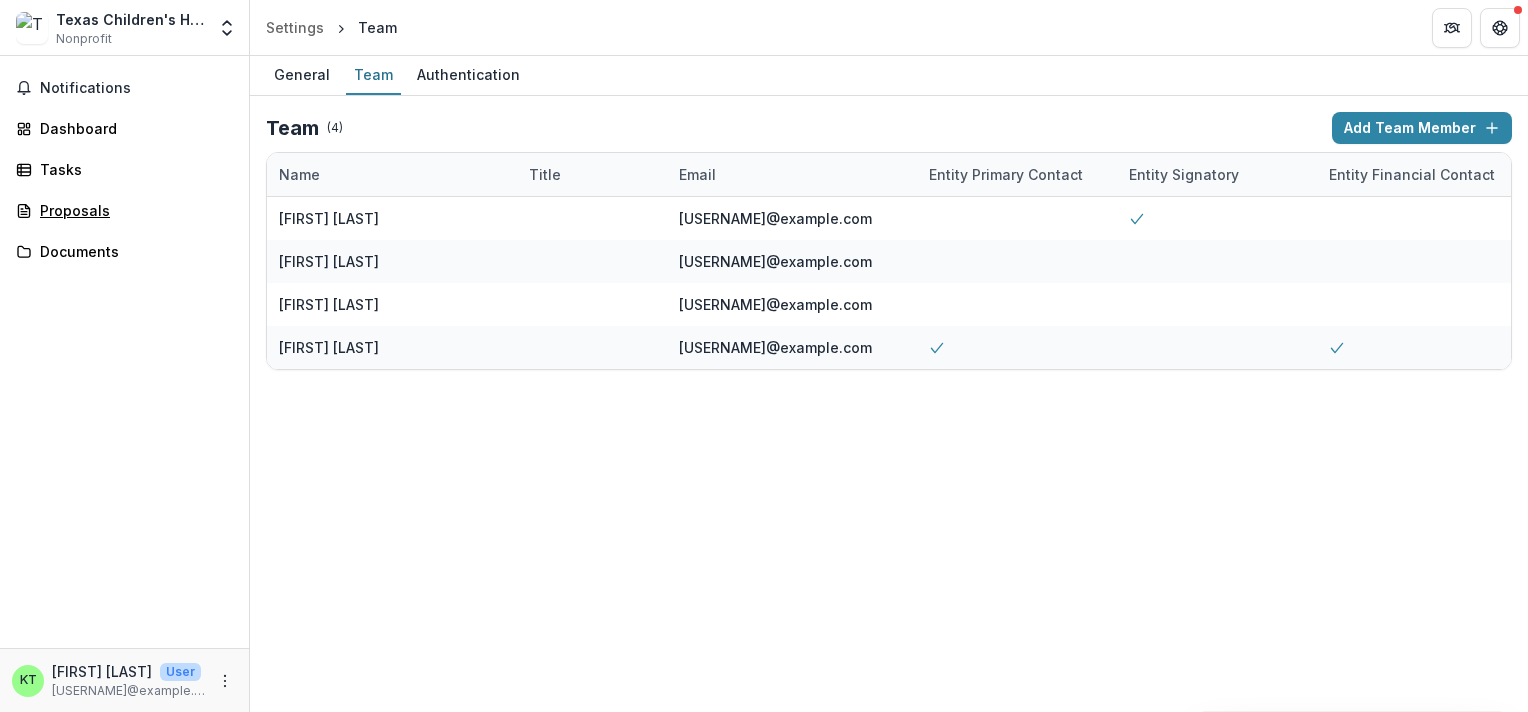 click on "Proposals" at bounding box center (132, 210) 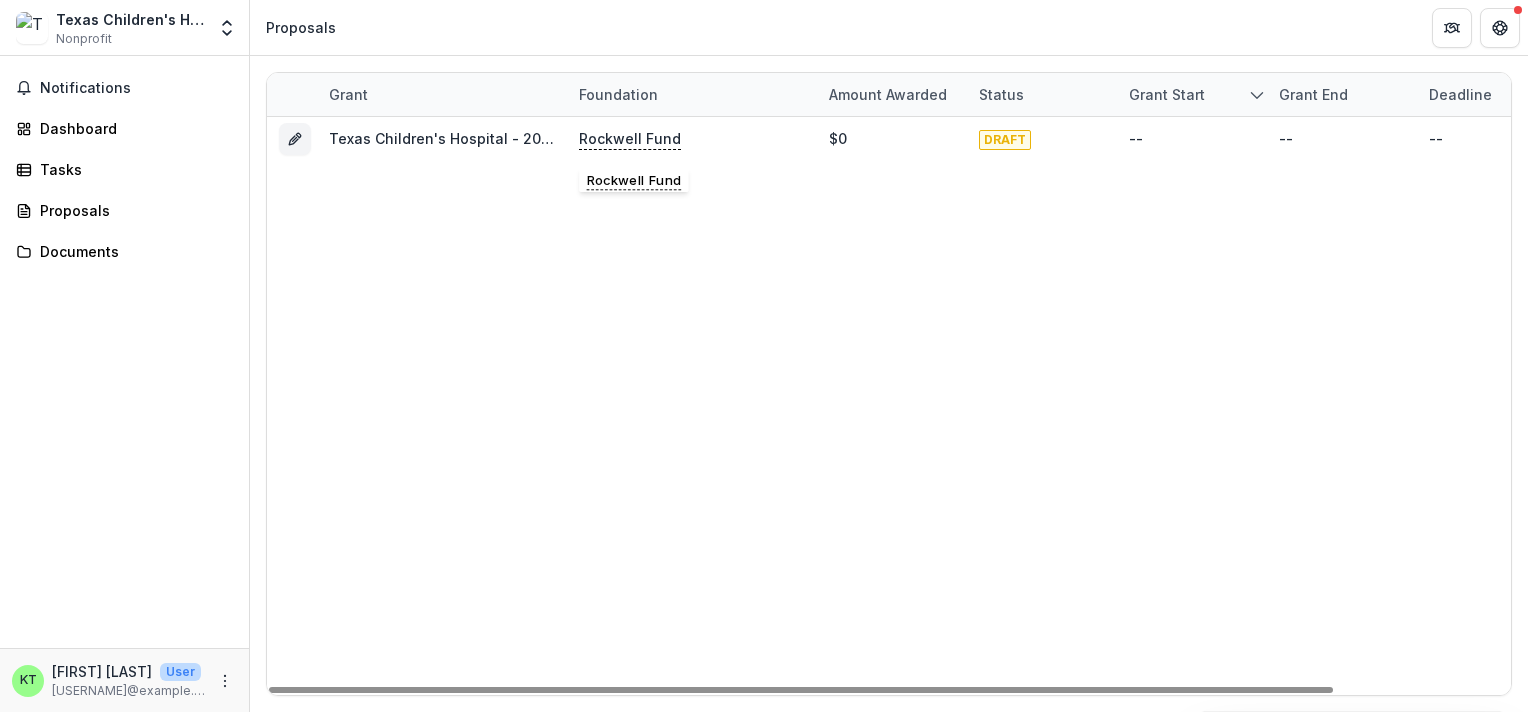 click on "Rockwell Fund" at bounding box center [630, 139] 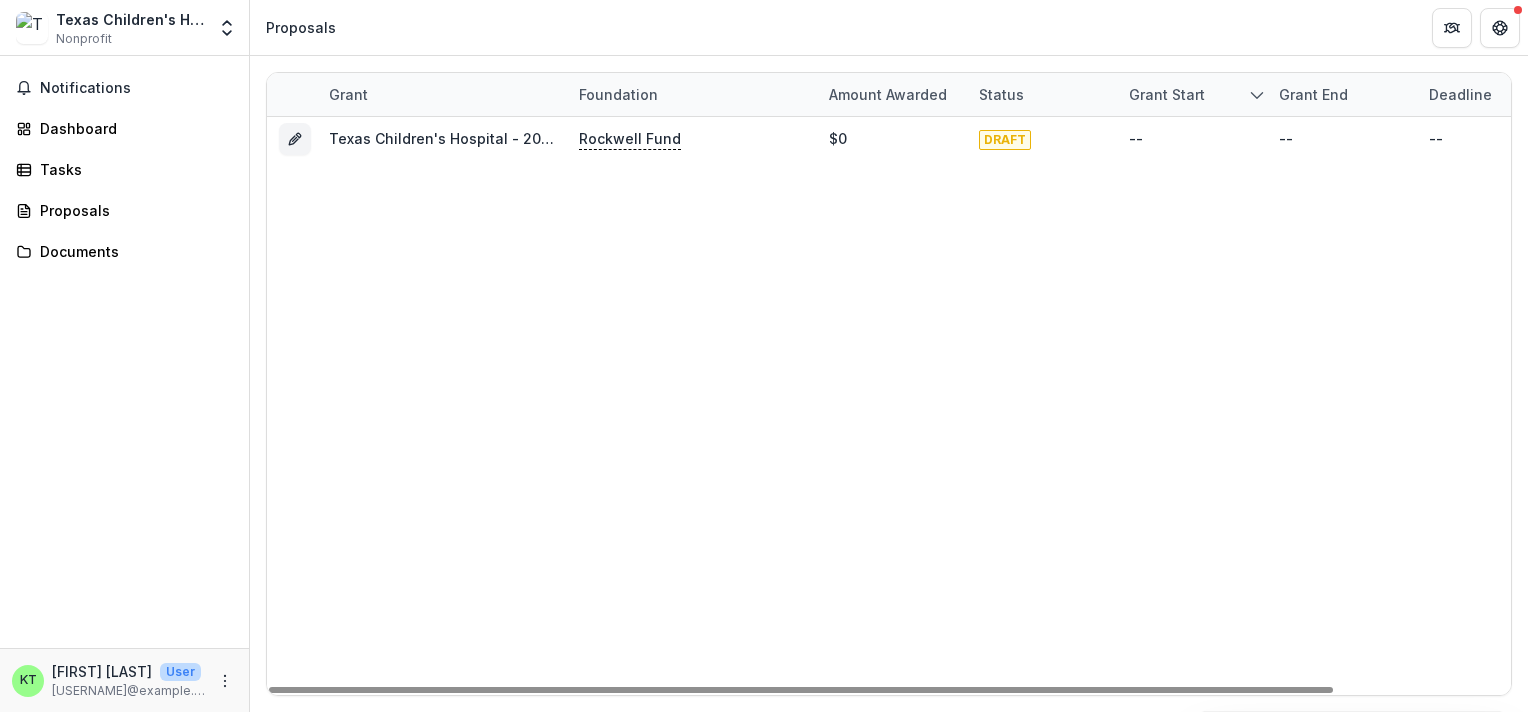 click 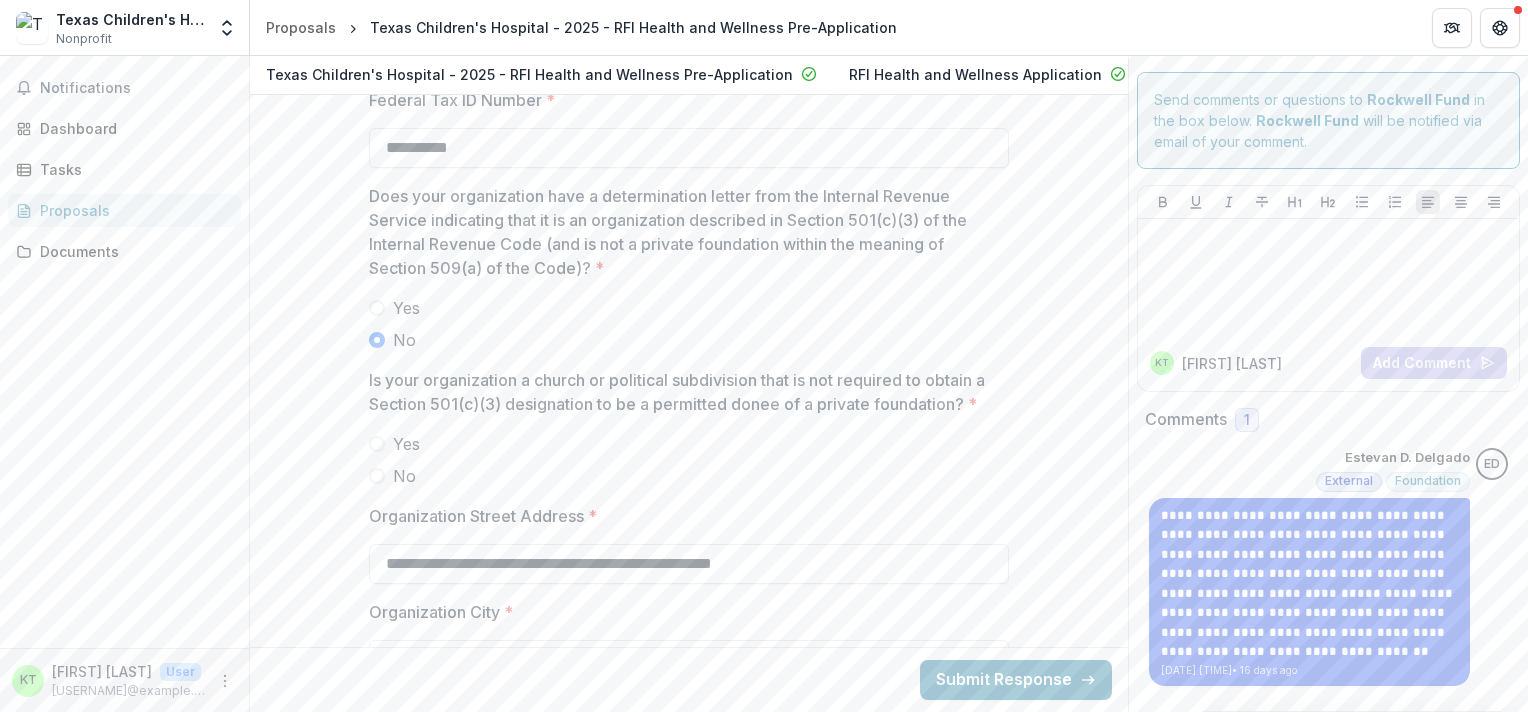 scroll, scrollTop: 1981, scrollLeft: 0, axis: vertical 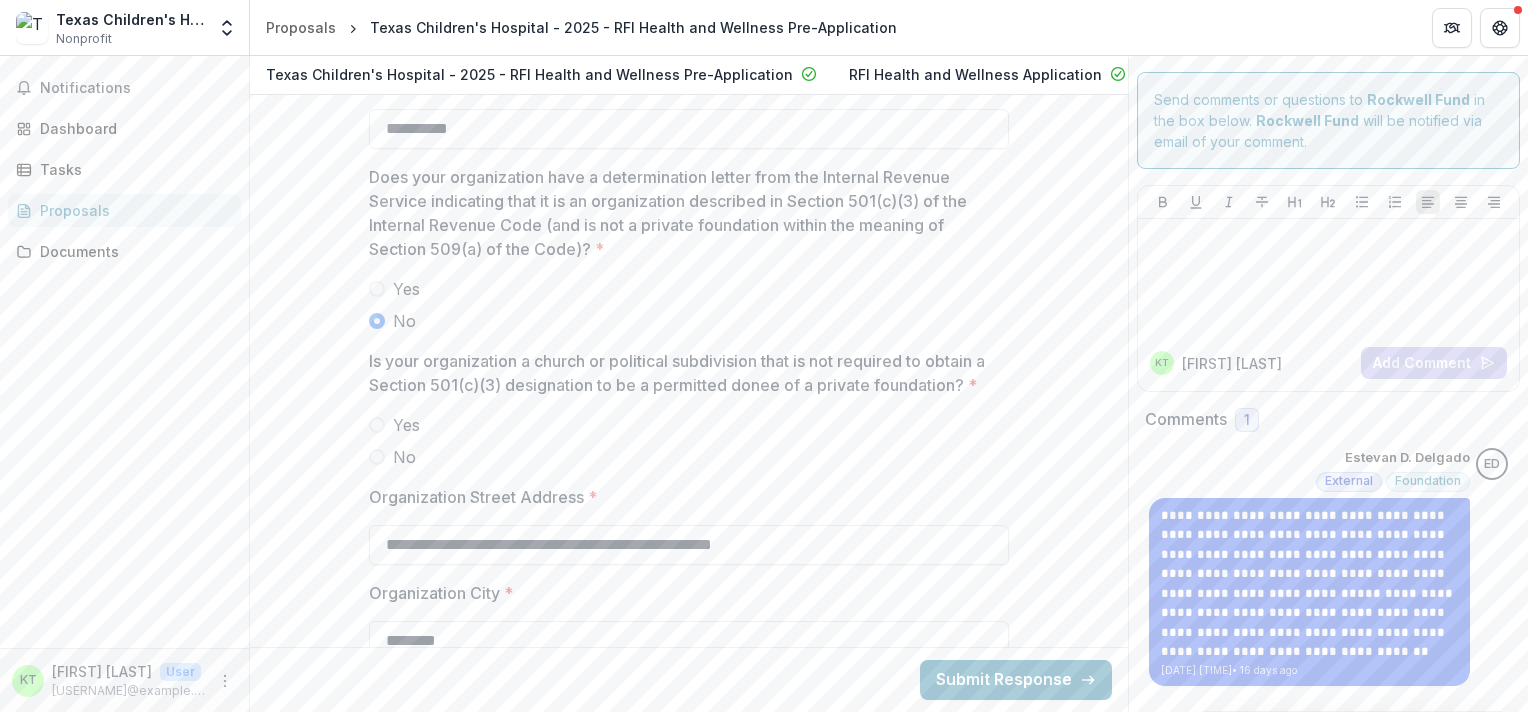 click at bounding box center [377, 457] 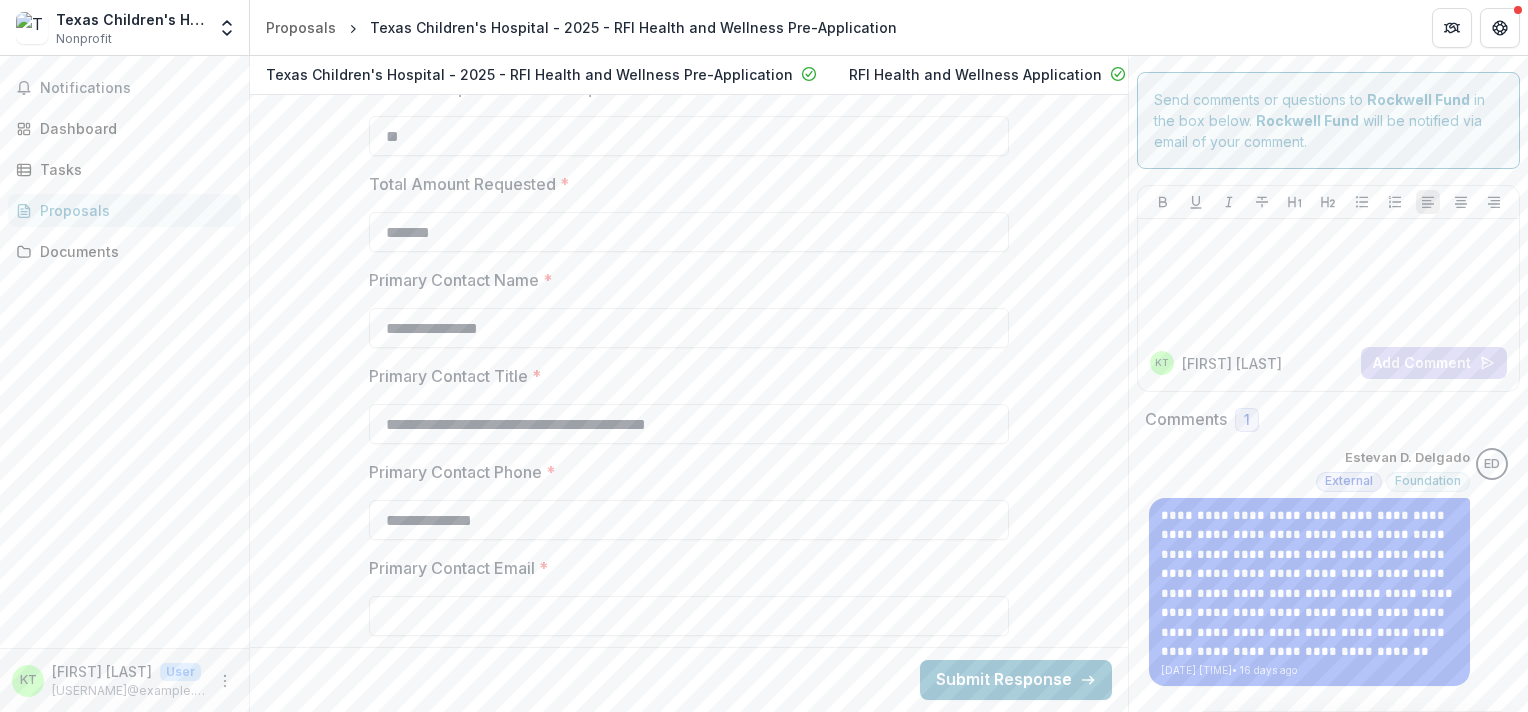 scroll, scrollTop: 3468, scrollLeft: 0, axis: vertical 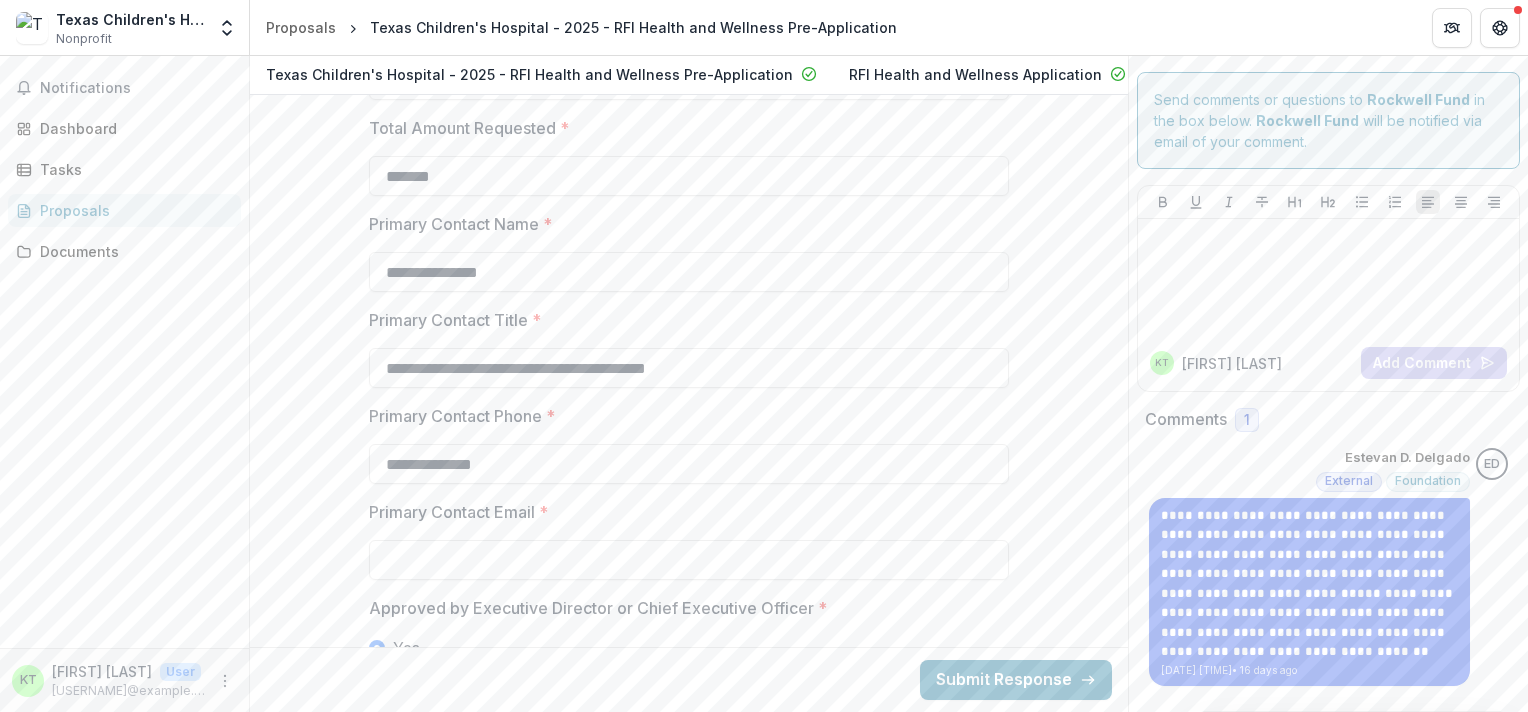 click on "**********" at bounding box center (689, 3610) 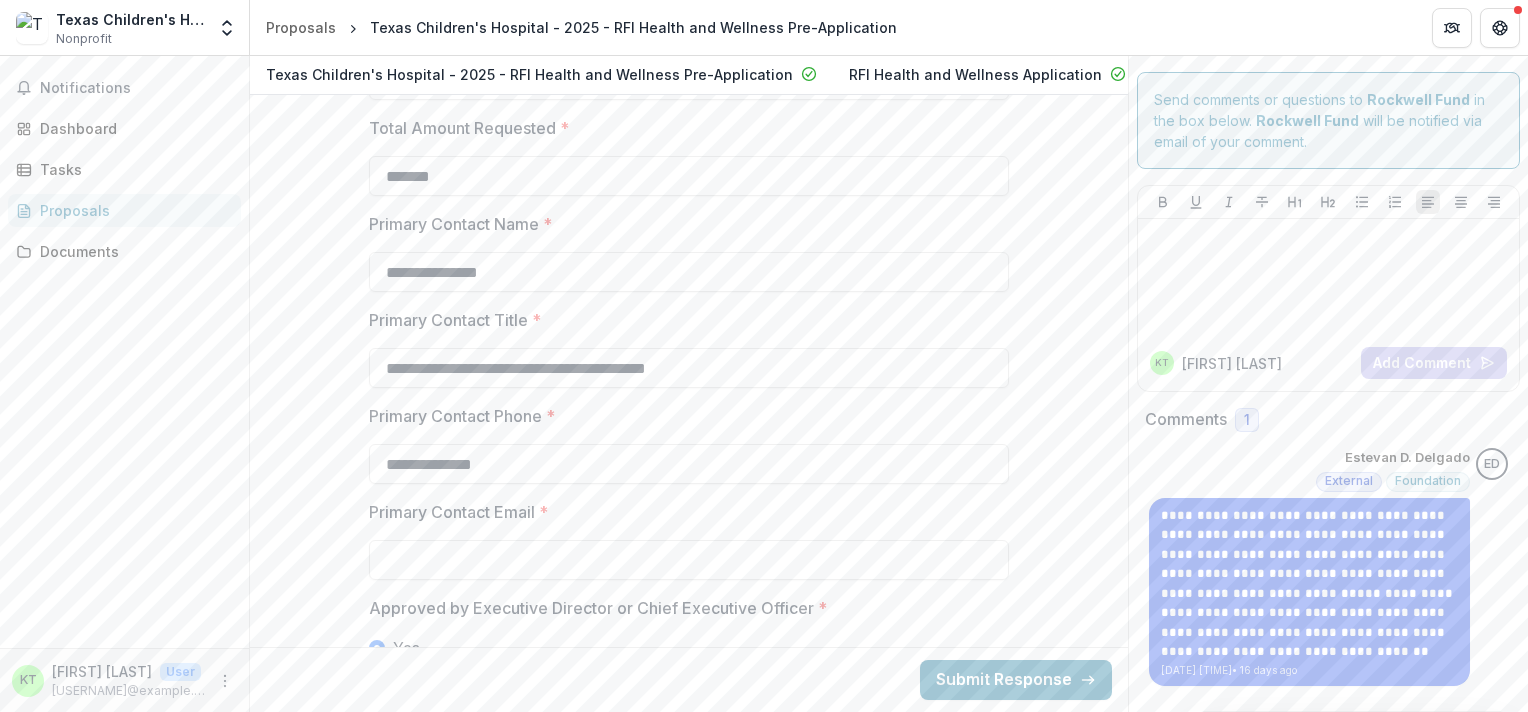 click on "Primary Contact Email *" at bounding box center (689, 560) 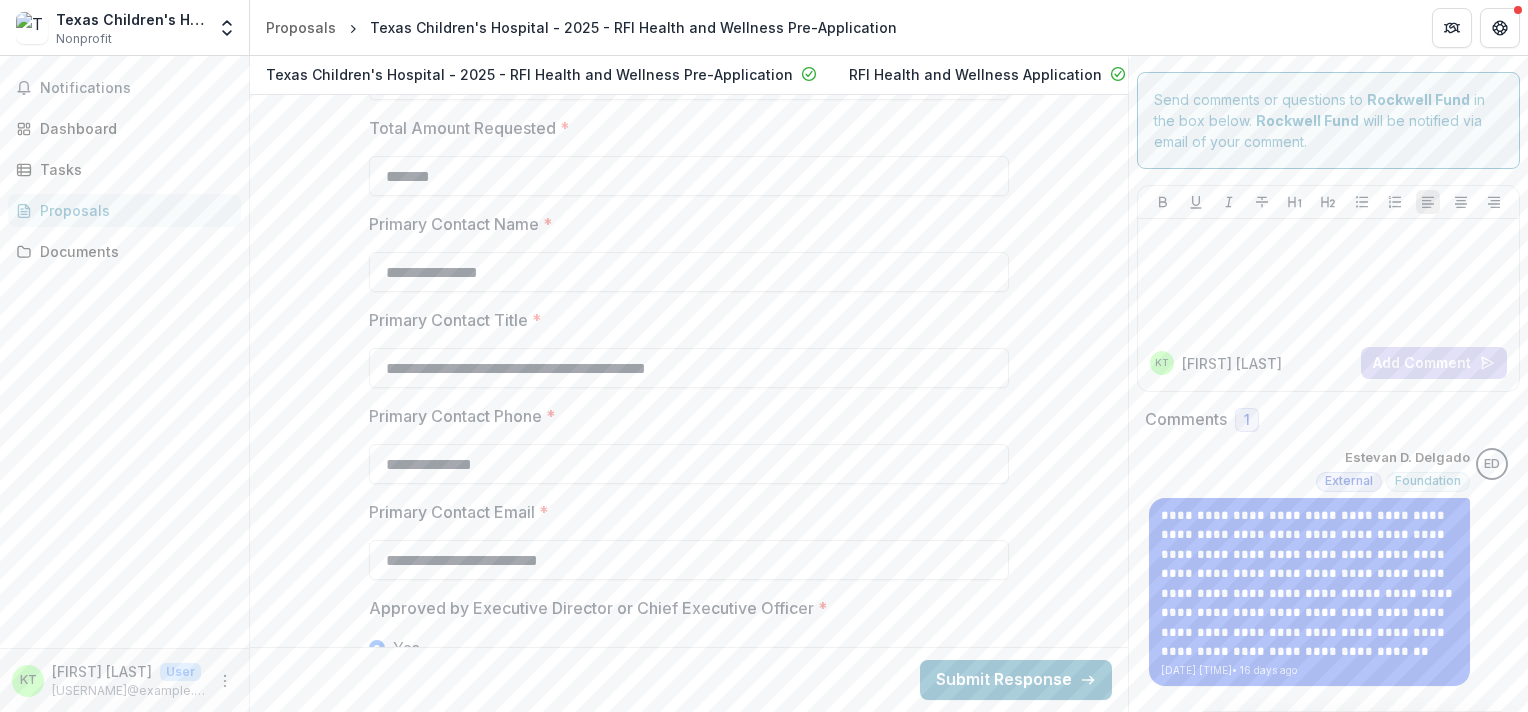 type on "**********" 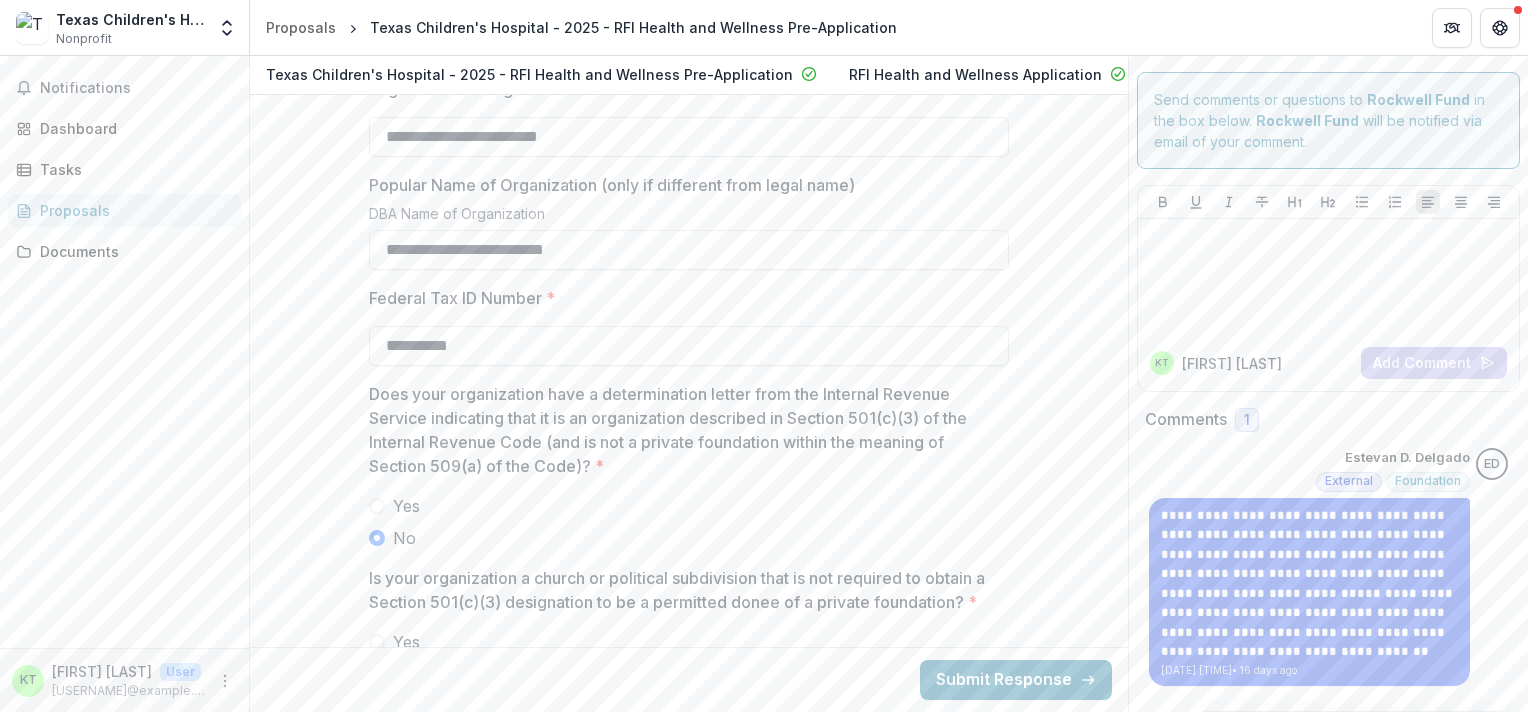 scroll, scrollTop: 1784, scrollLeft: 0, axis: vertical 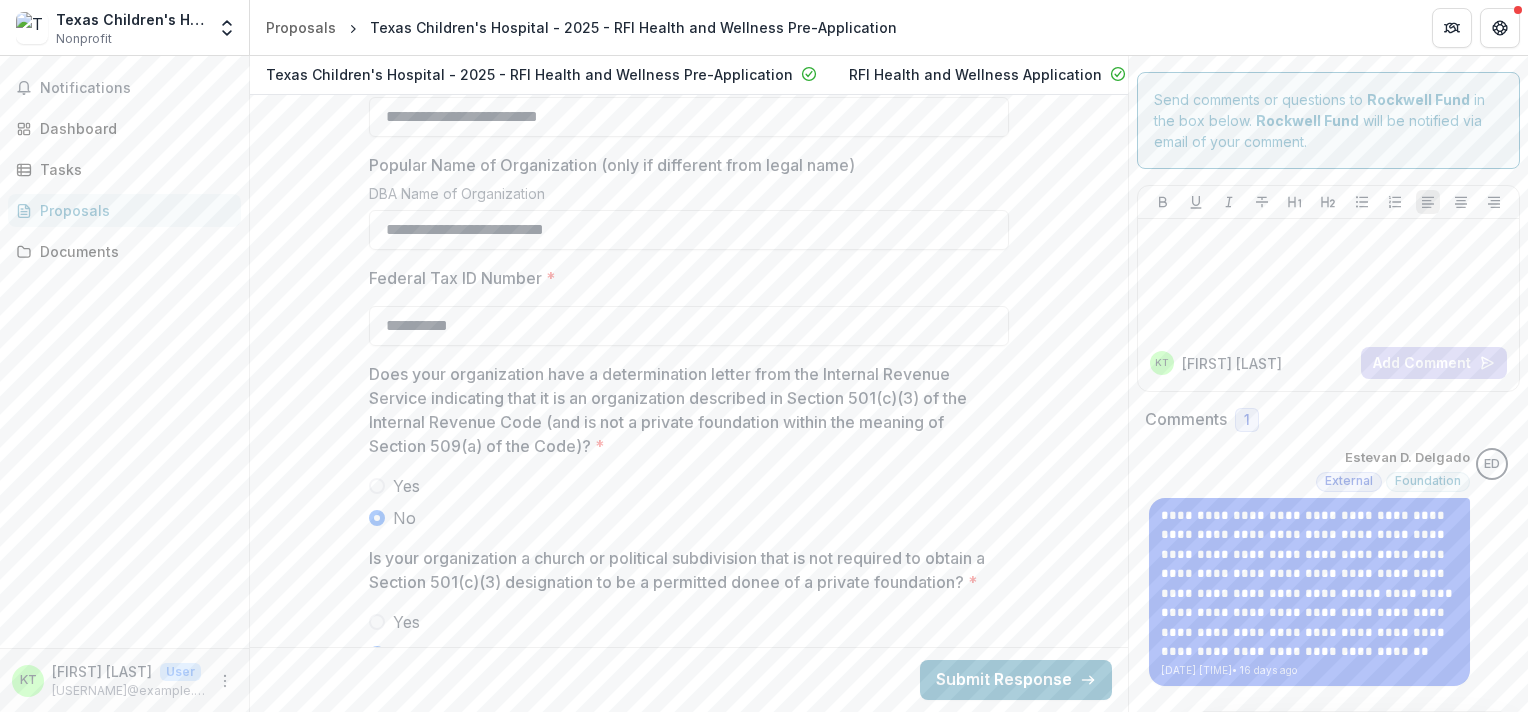 click on "Yes No" at bounding box center (689, 502) 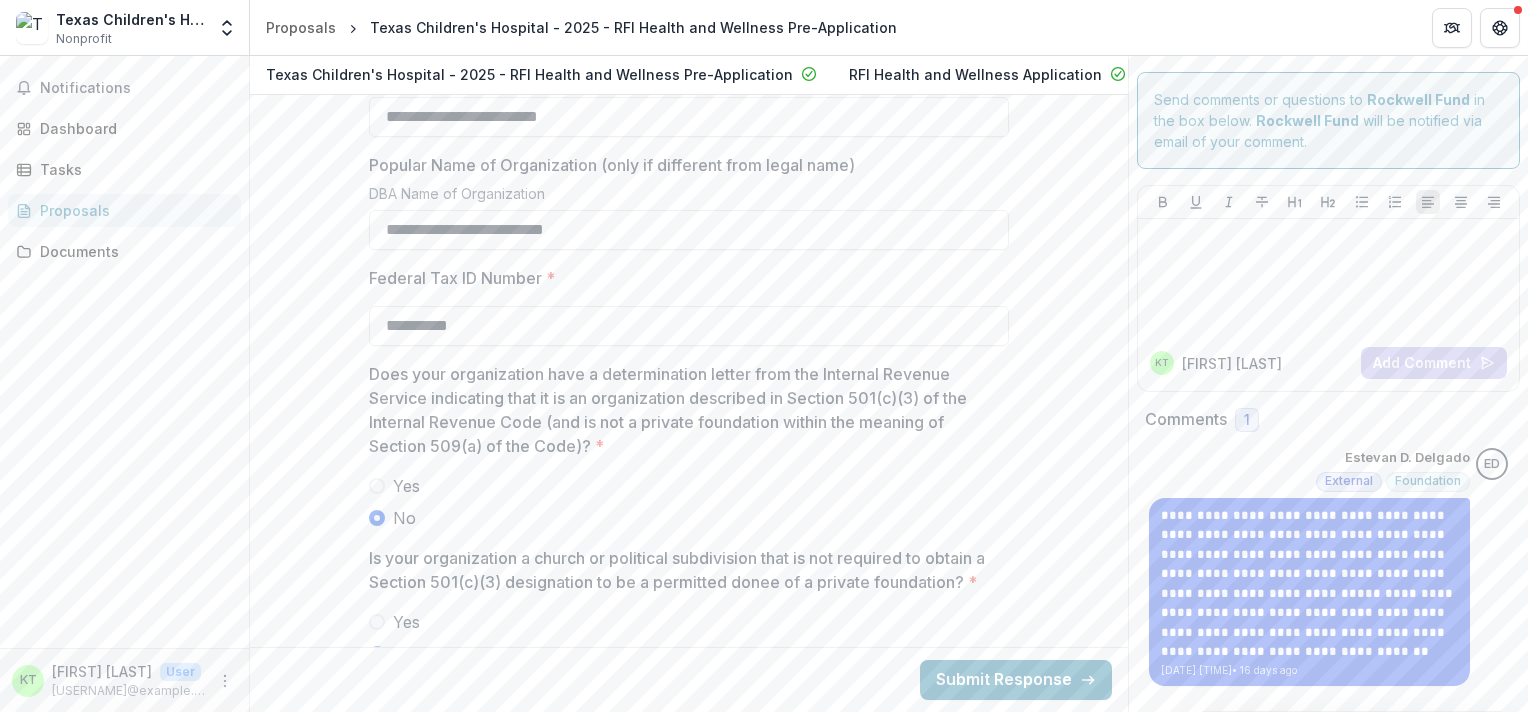 click at bounding box center (377, 518) 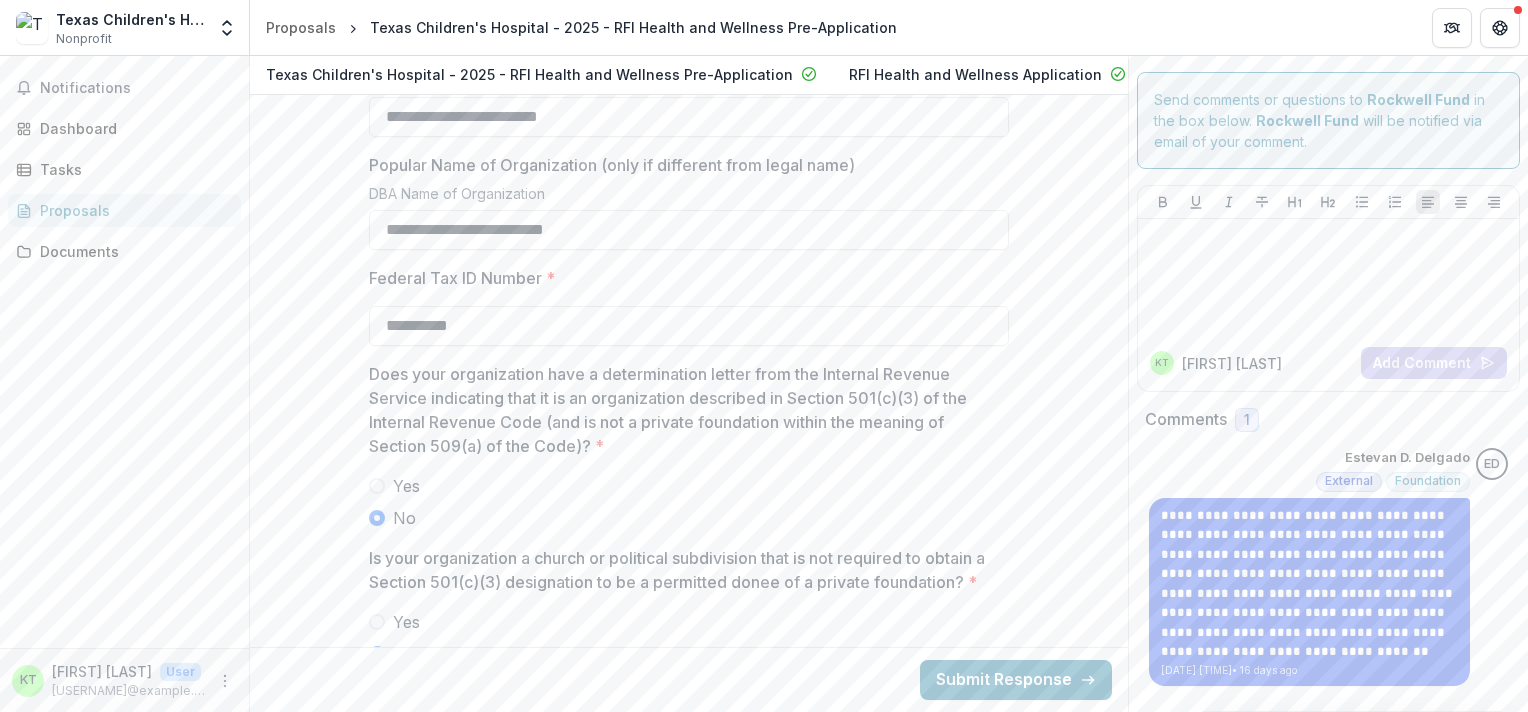 click on "No" at bounding box center (404, 518) 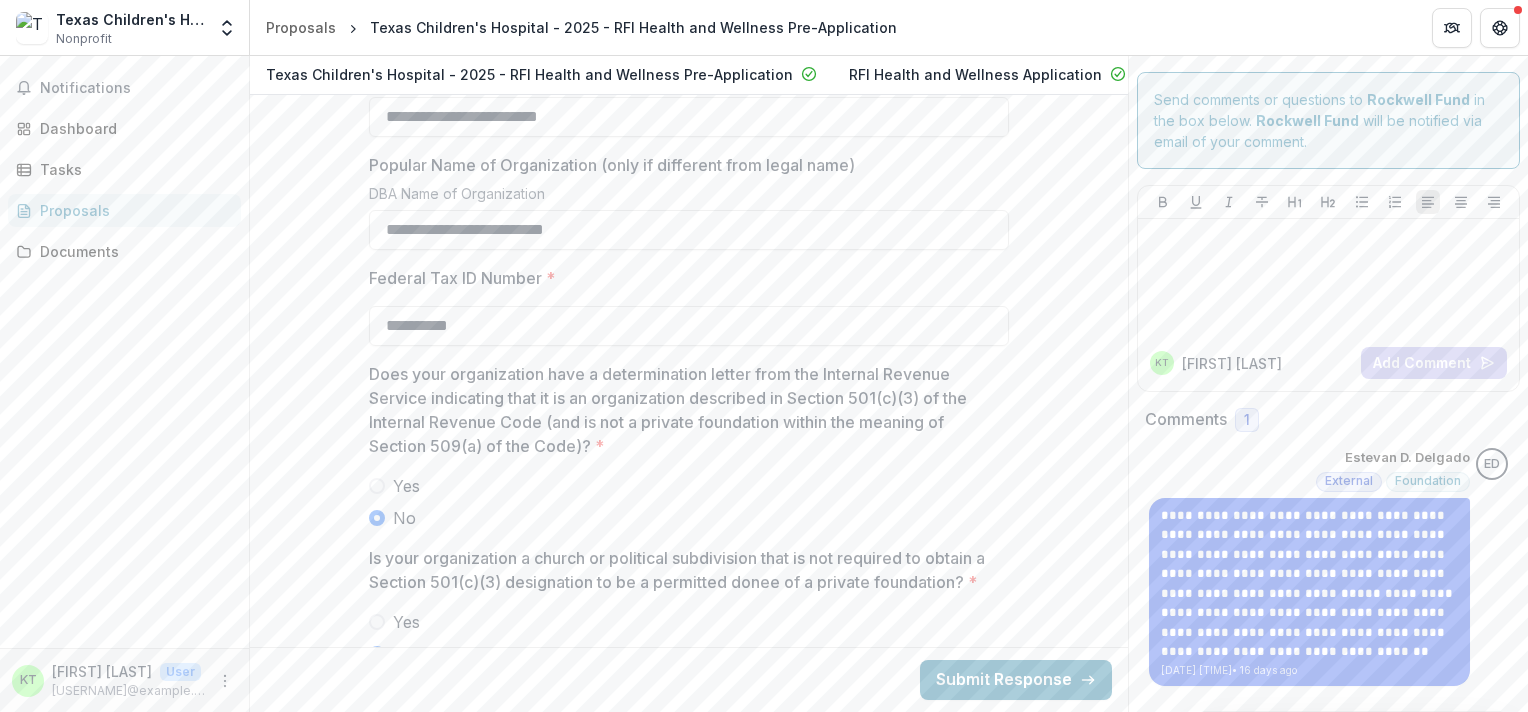 click on "Yes" at bounding box center [689, 486] 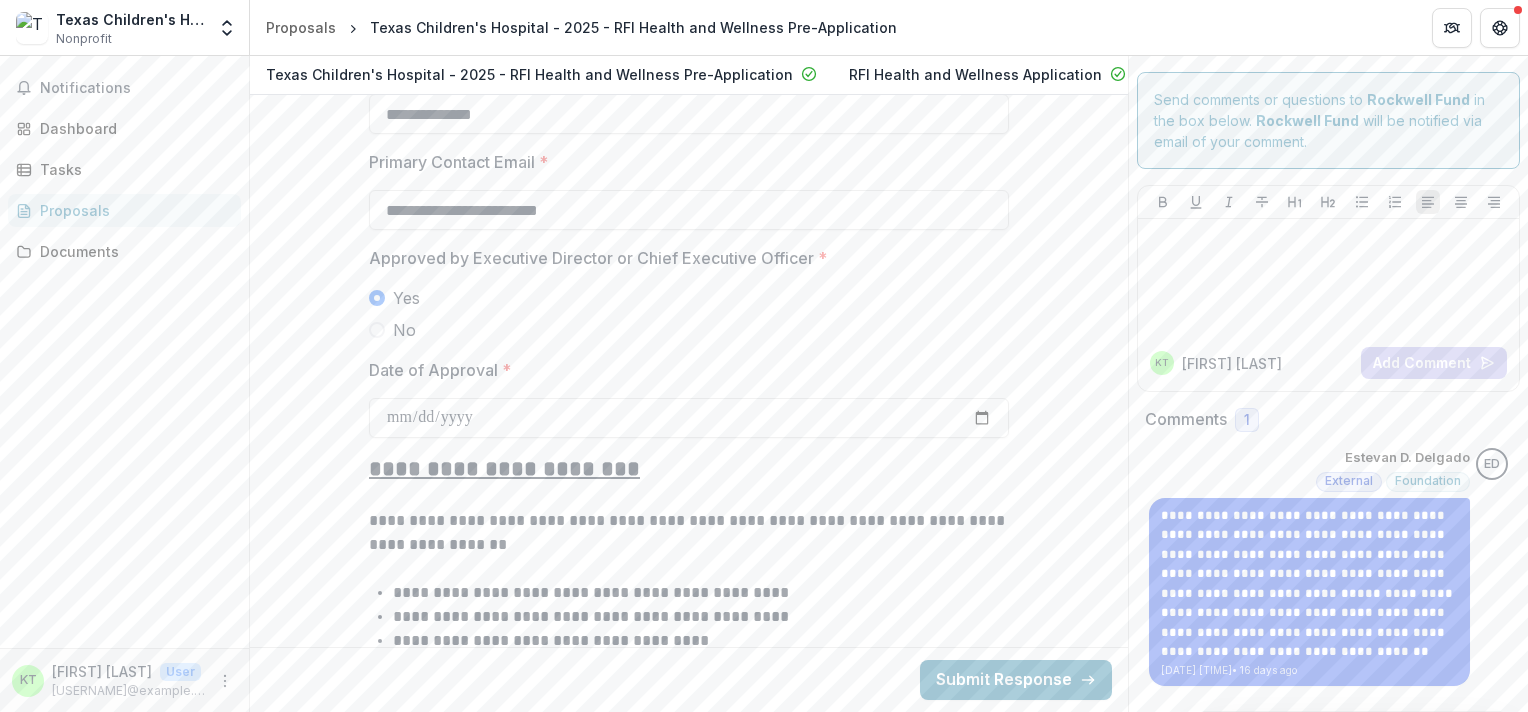 scroll, scrollTop: 3568, scrollLeft: 0, axis: vertical 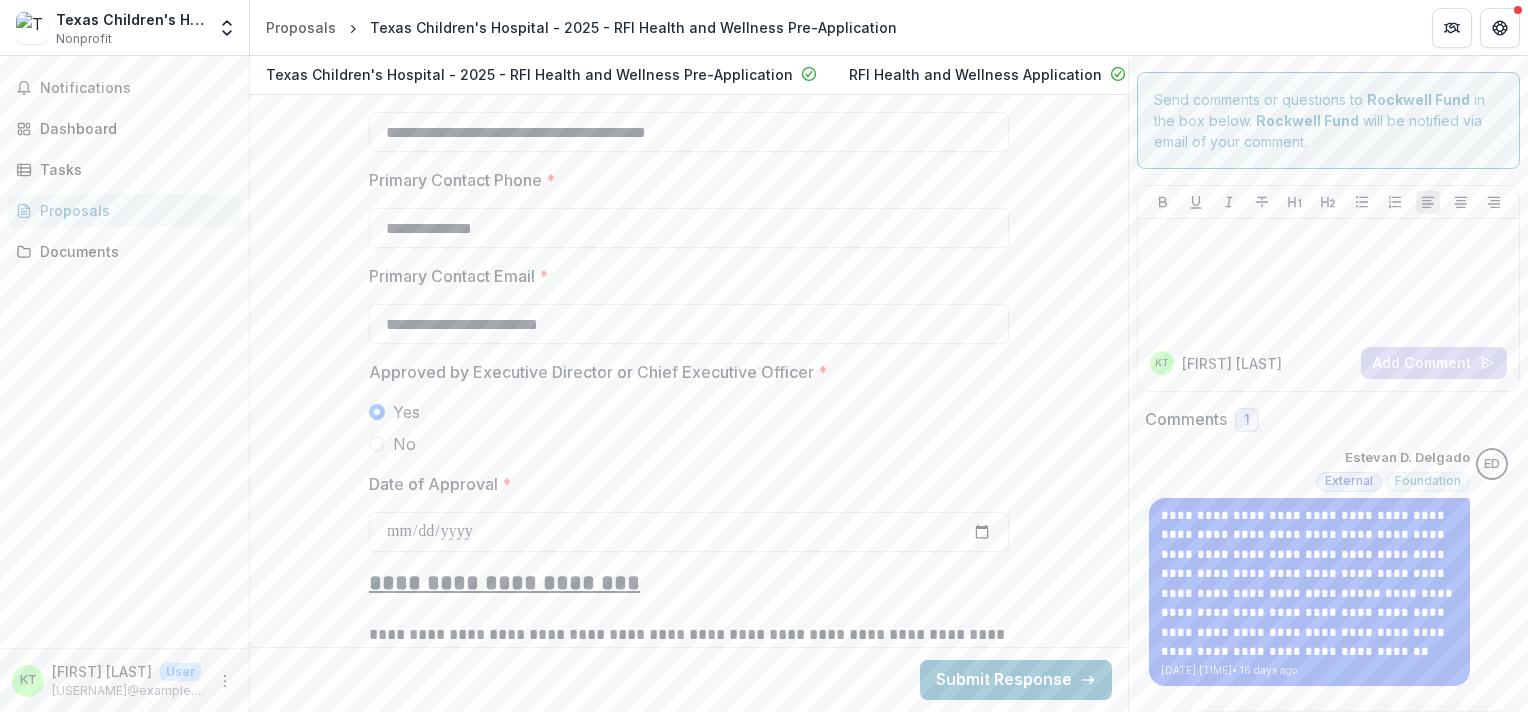 click on "**********" at bounding box center (504, 583) 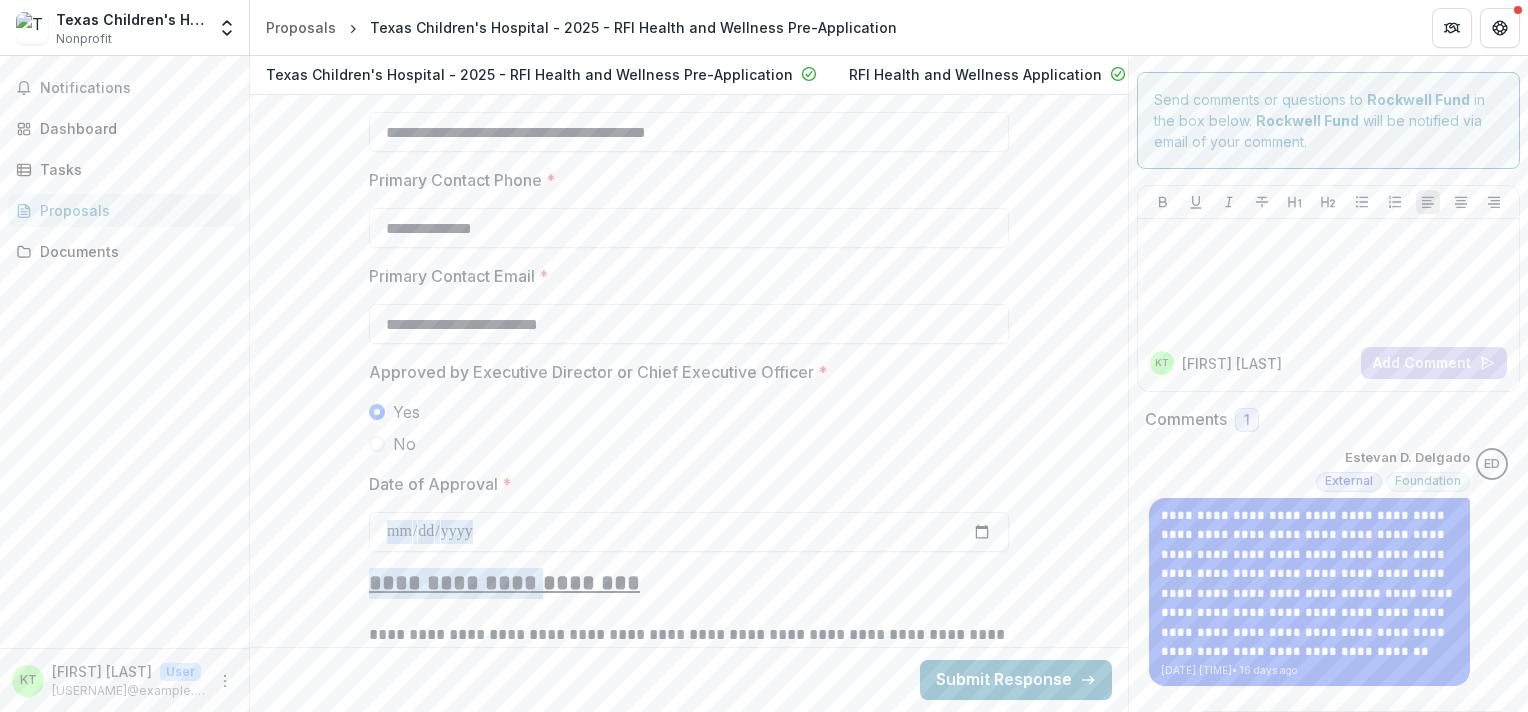 click on "Date of Approval *" at bounding box center [689, 532] 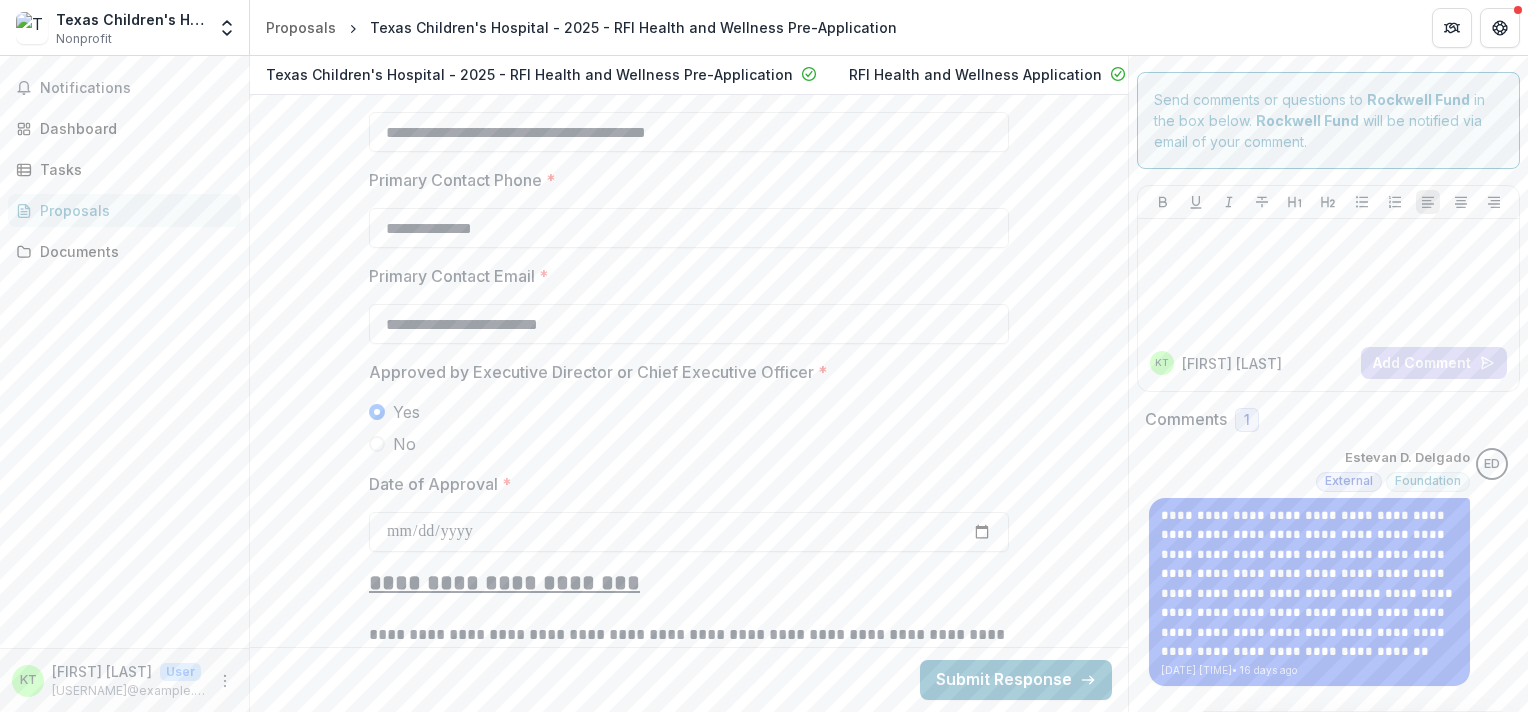 type on "**********" 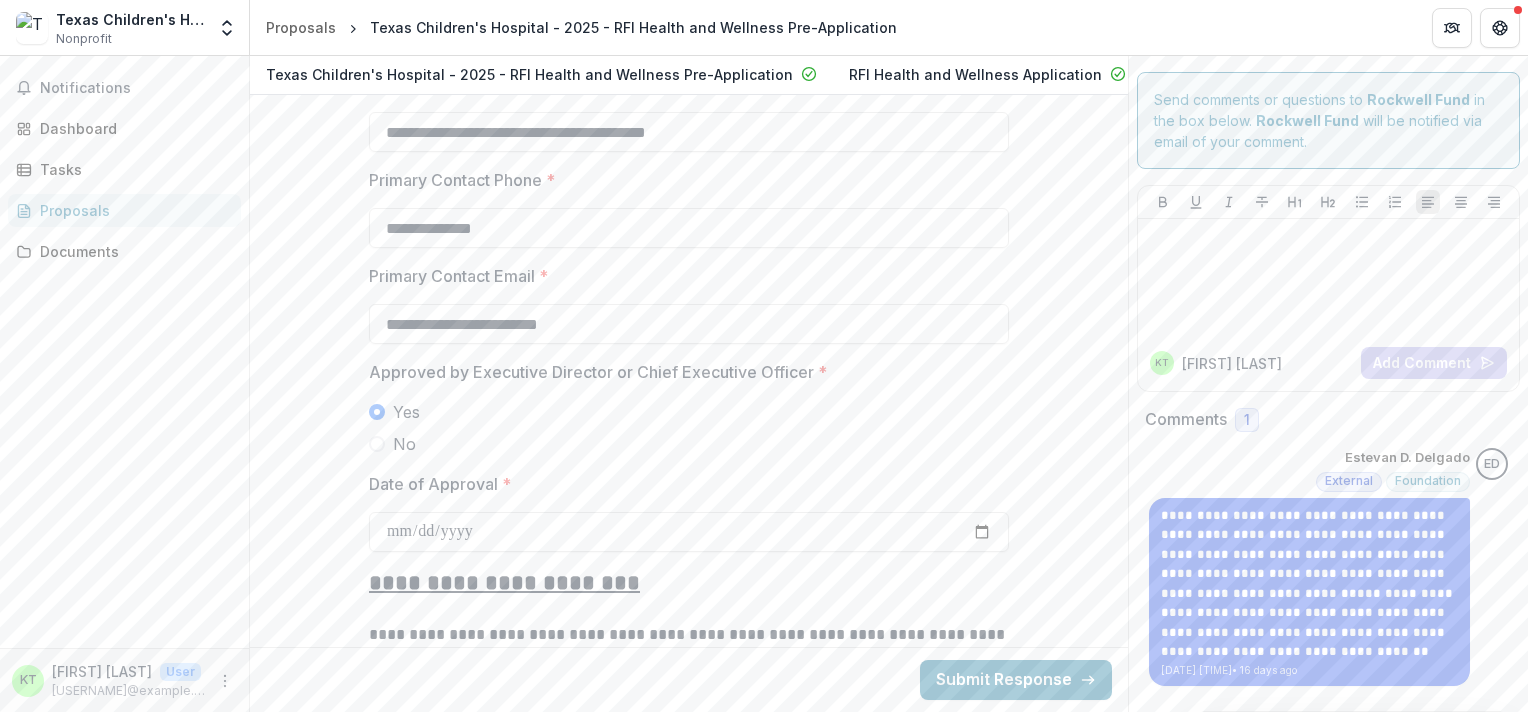 type on "**********" 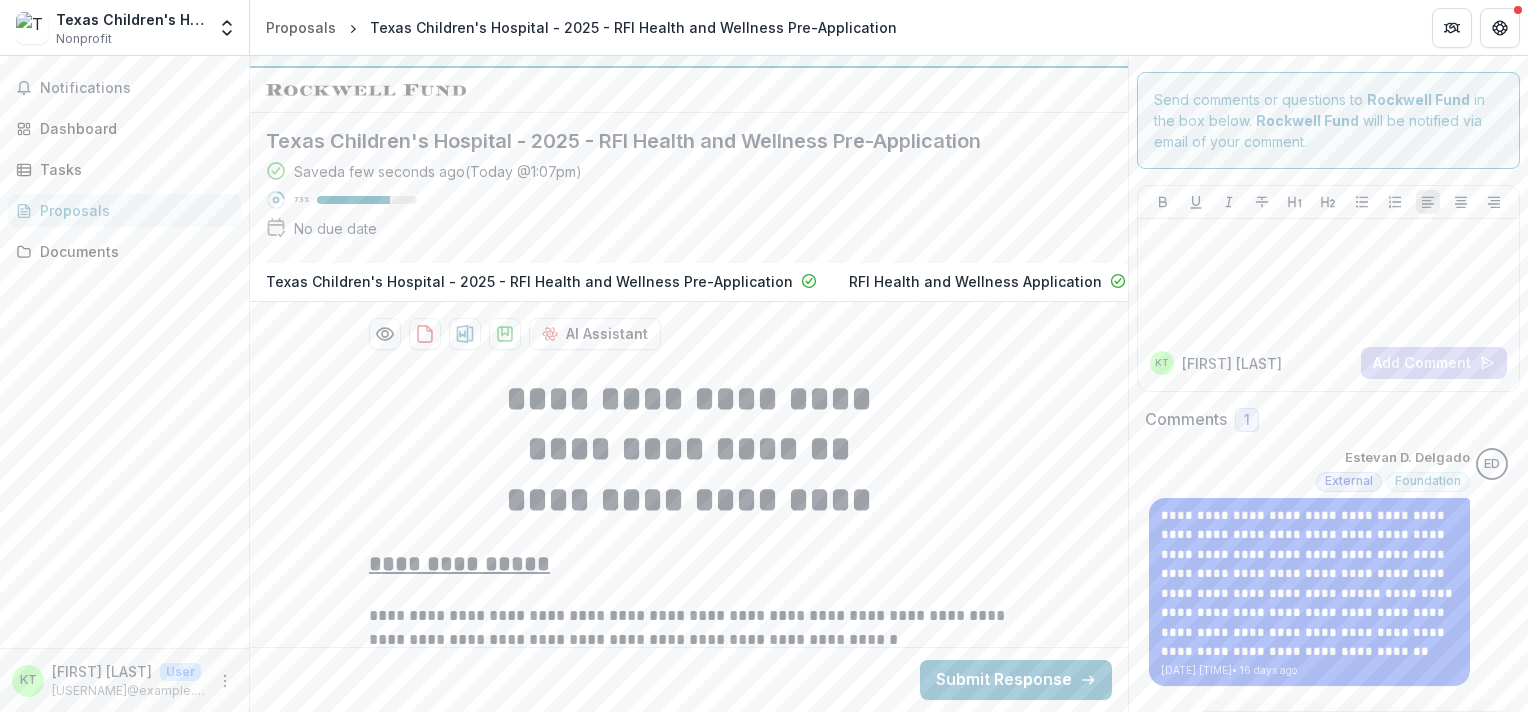 scroll, scrollTop: 0, scrollLeft: 0, axis: both 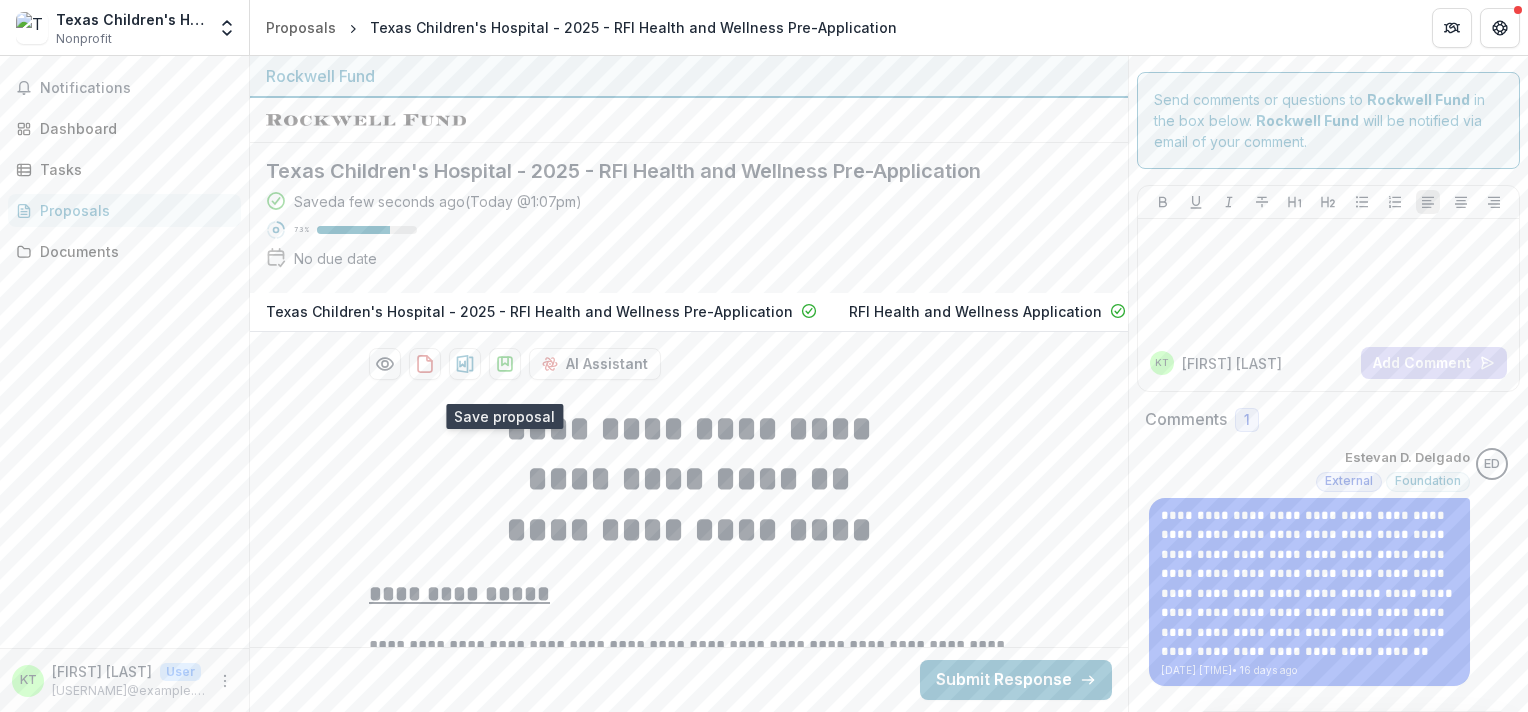 drag, startPoint x: 504, startPoint y: 377, endPoint x: 578, endPoint y: 438, distance: 95.90099 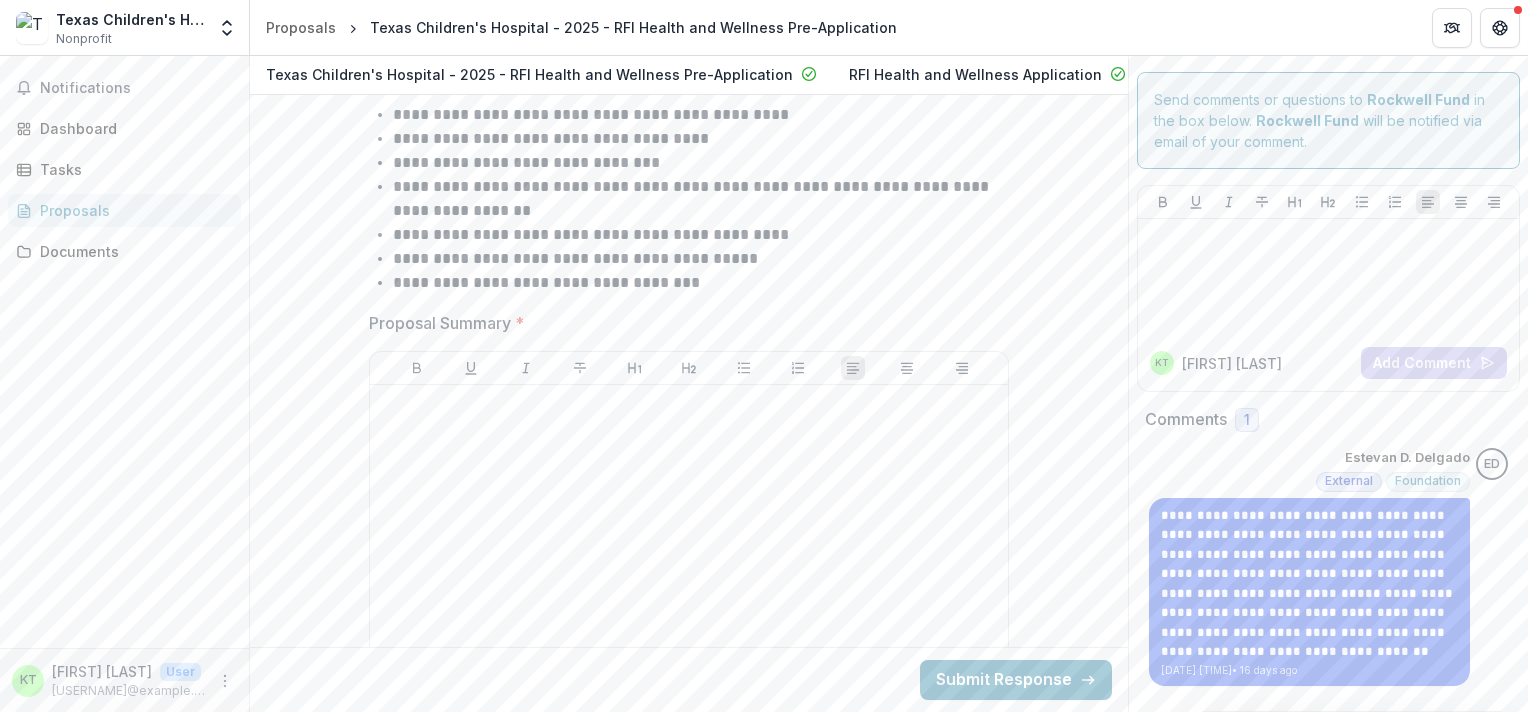 scroll, scrollTop: 4261, scrollLeft: 0, axis: vertical 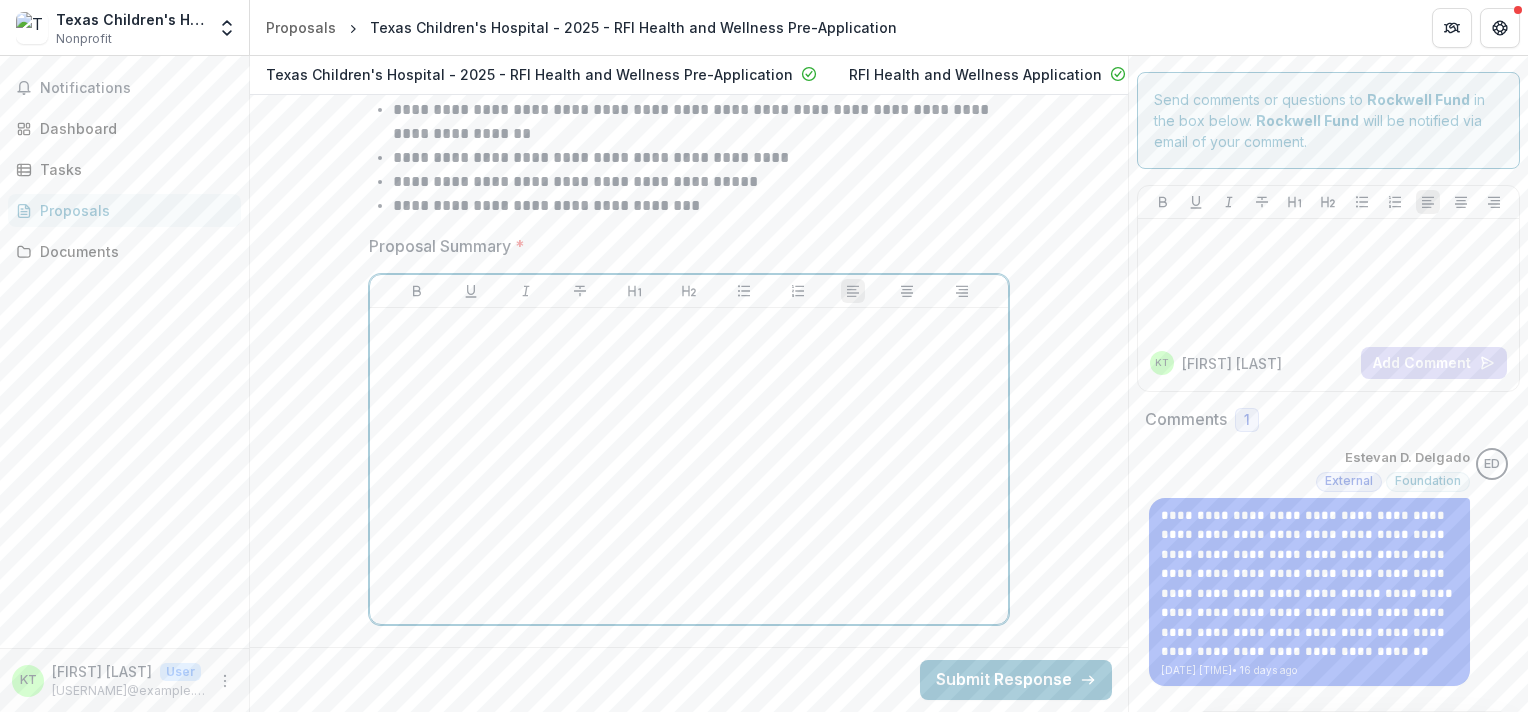 click at bounding box center (689, 466) 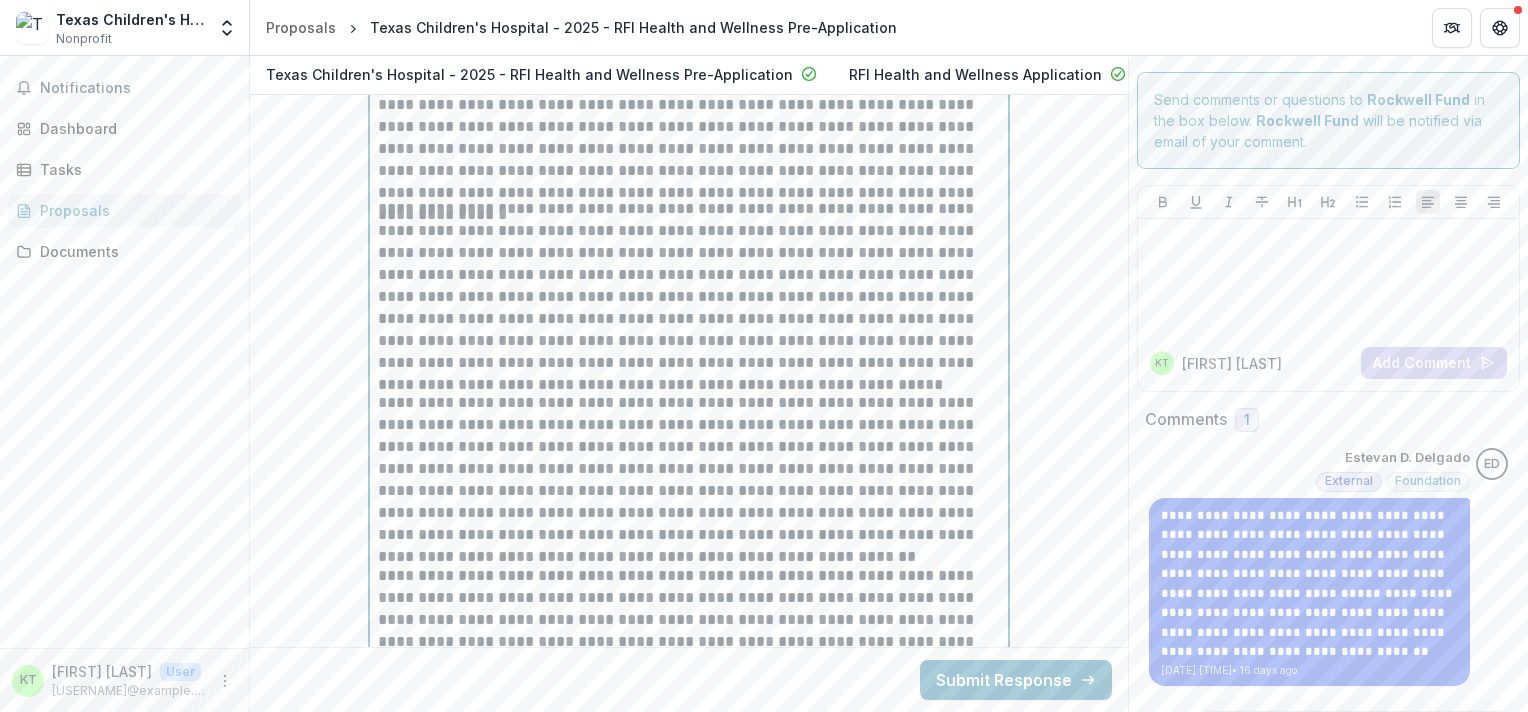 click on "**********" at bounding box center (689, 478) 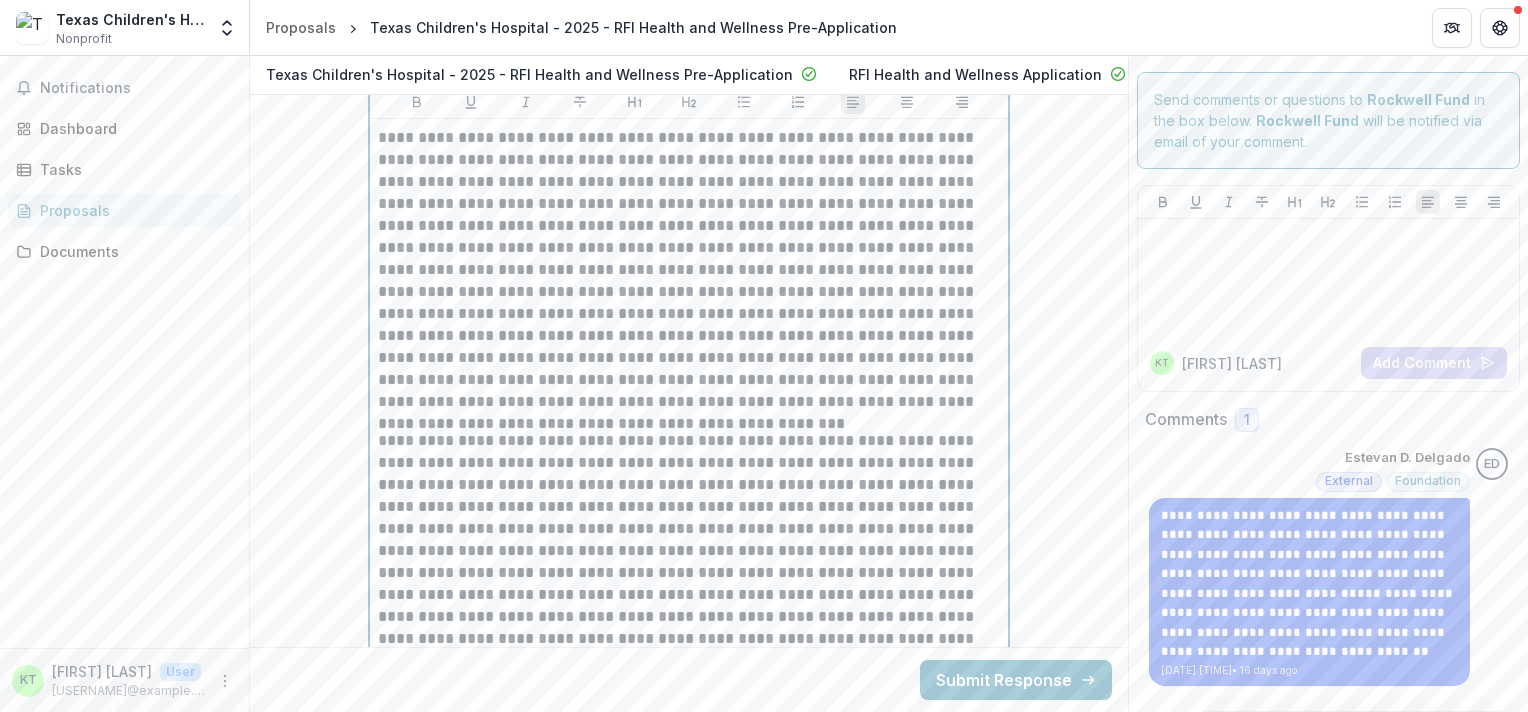 scroll, scrollTop: 4488, scrollLeft: 0, axis: vertical 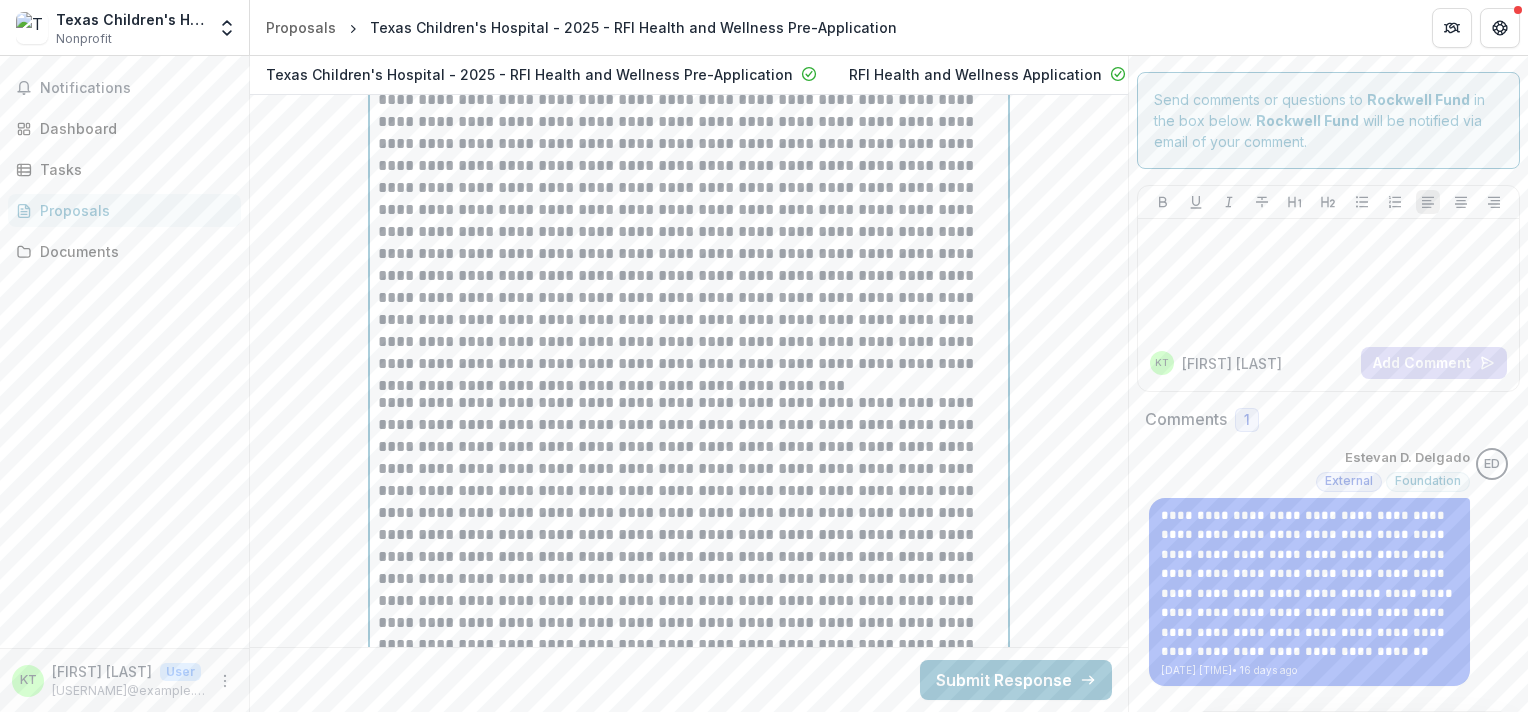 click at bounding box center [689, 543] 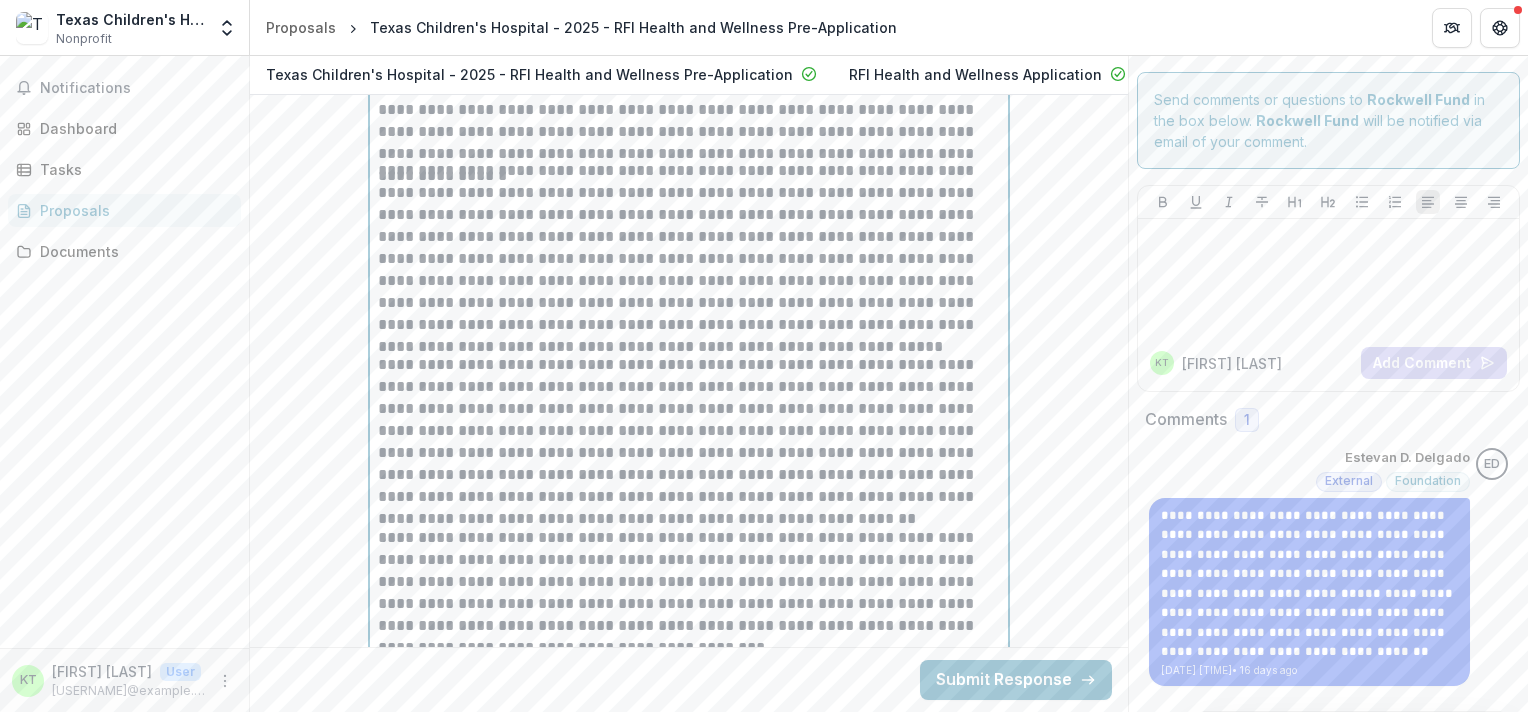 scroll, scrollTop: 5081, scrollLeft: 0, axis: vertical 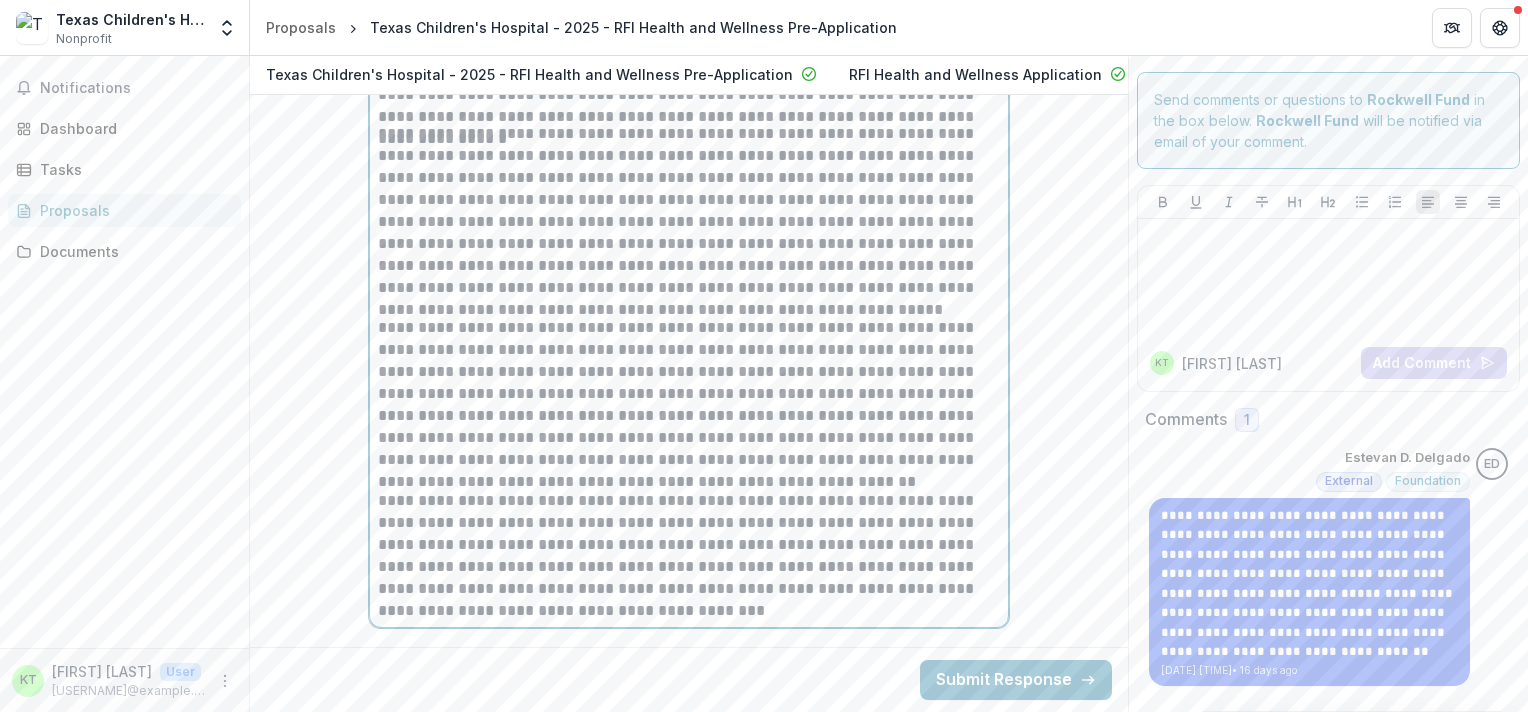 click on "**********" at bounding box center [689, 220] 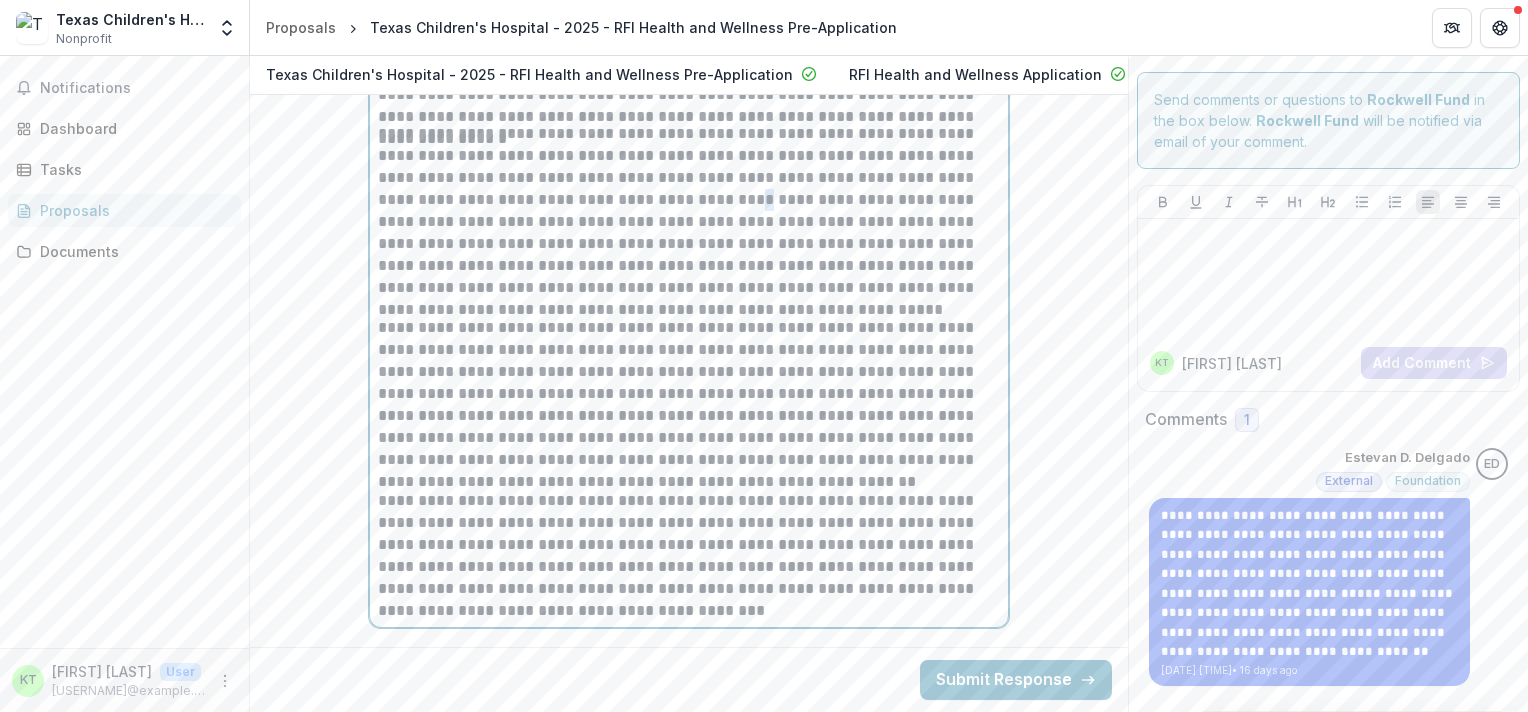 click on "**********" at bounding box center [689, 220] 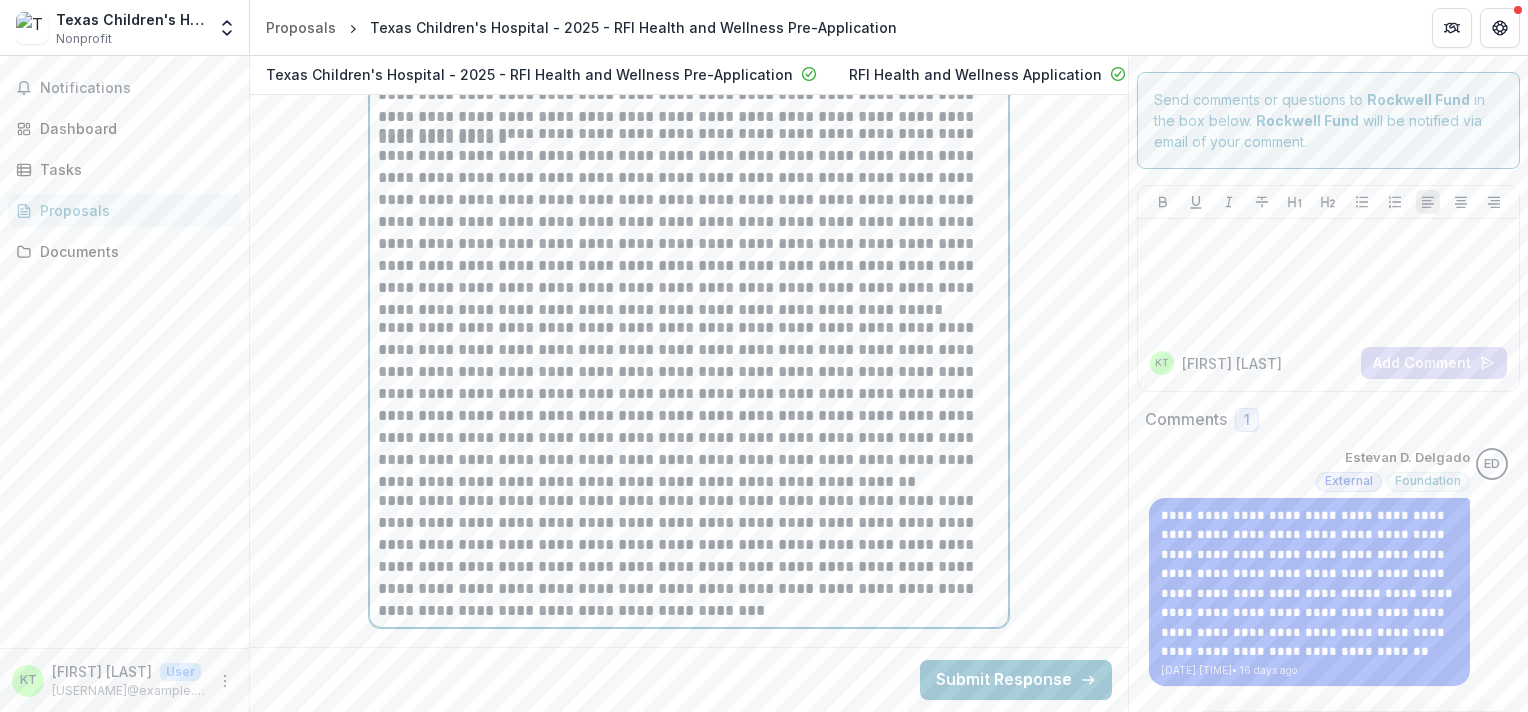 click on "**********" at bounding box center (689, 220) 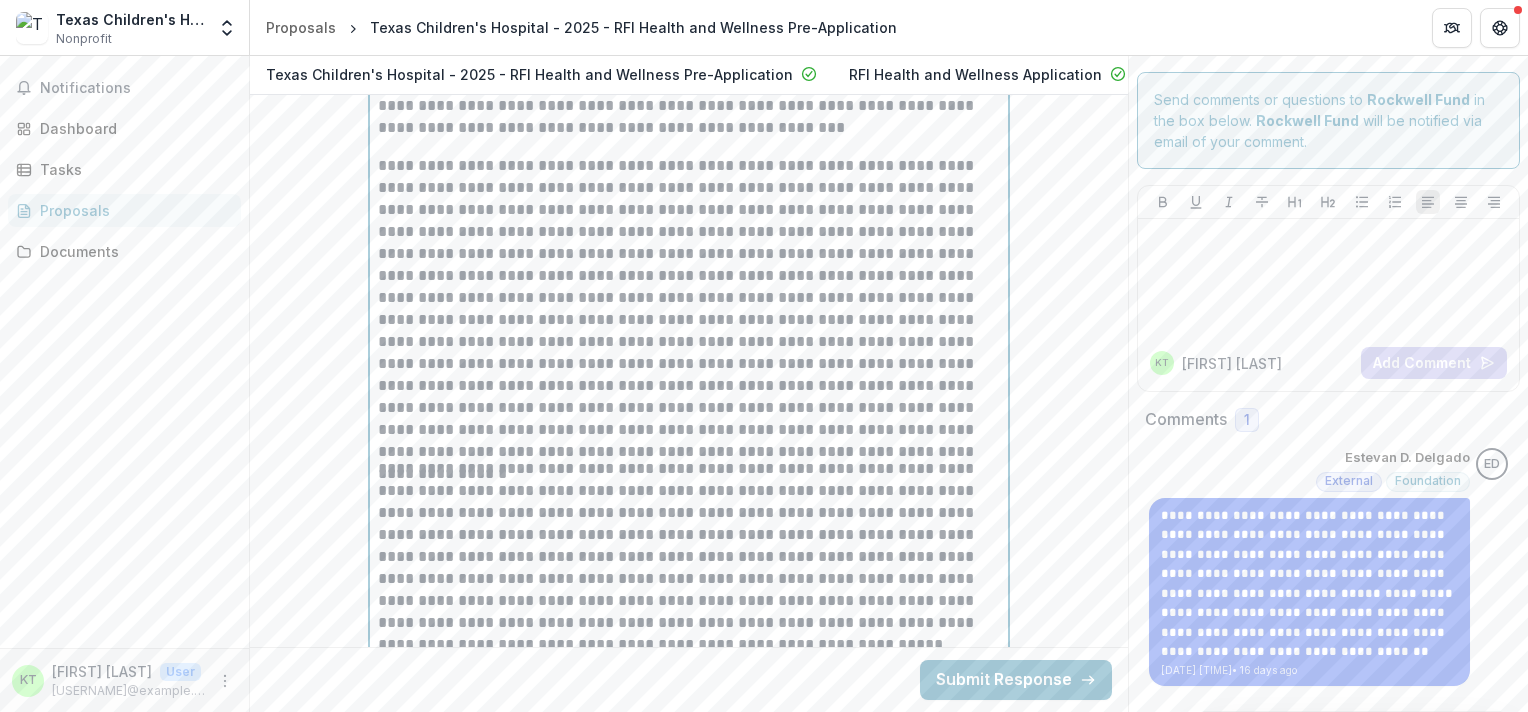 scroll, scrollTop: 4784, scrollLeft: 0, axis: vertical 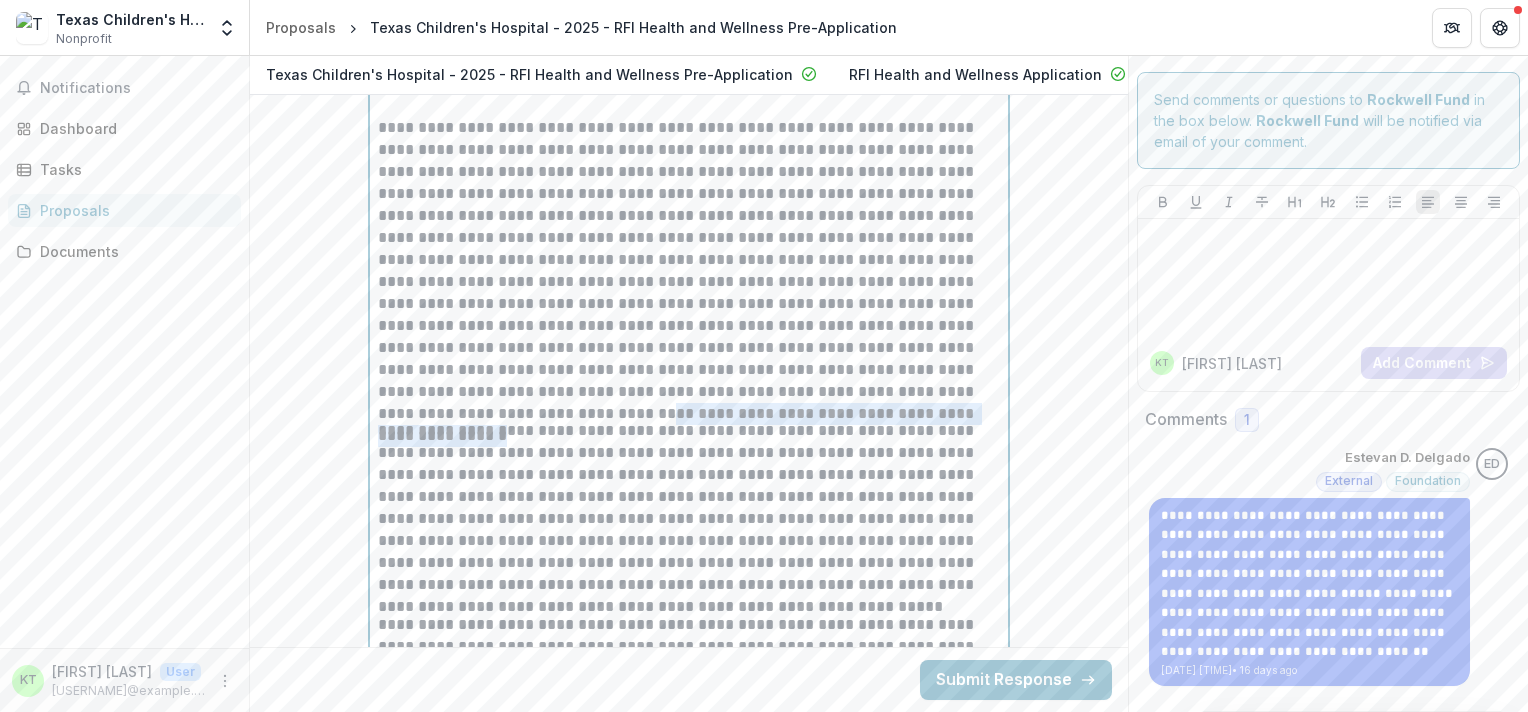 drag, startPoint x: 764, startPoint y: 414, endPoint x: 754, endPoint y: 418, distance: 10.770329 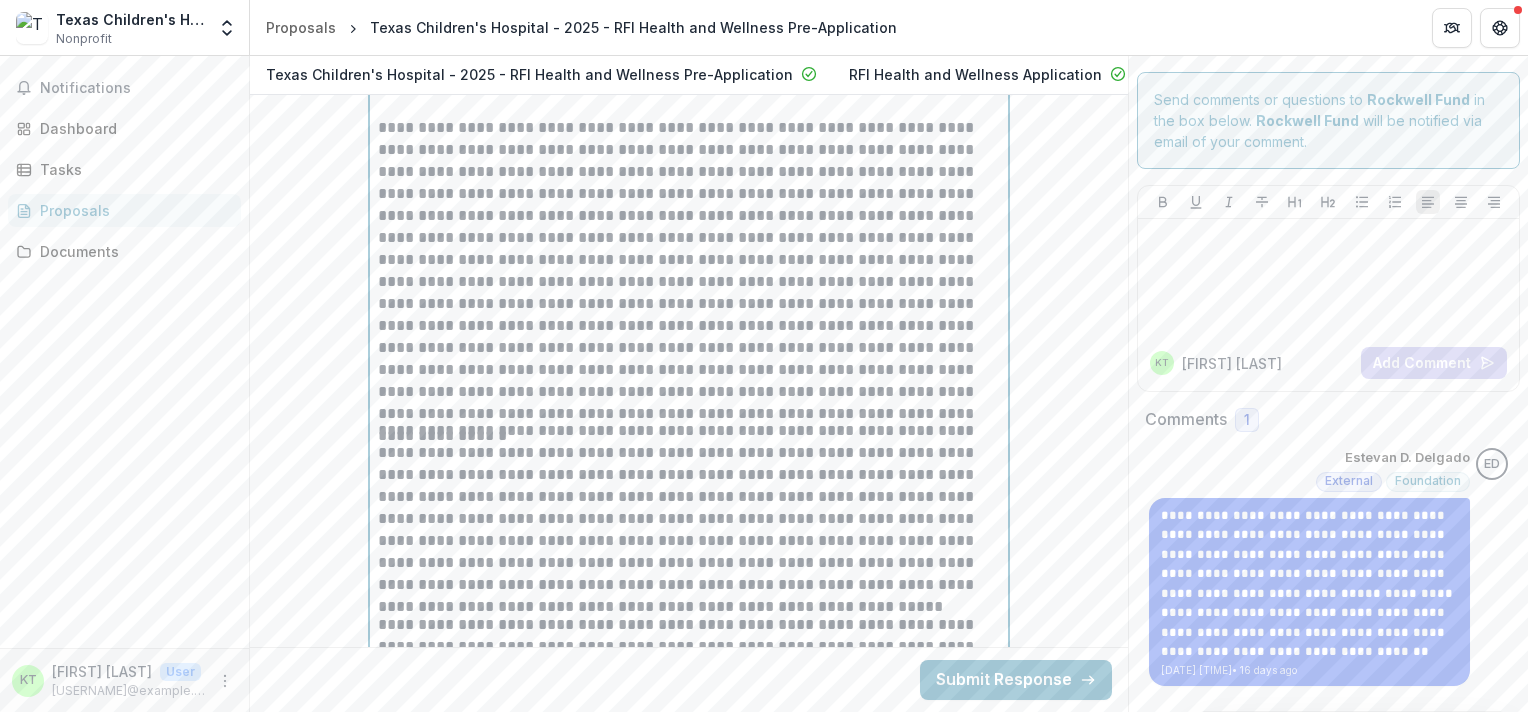 click at bounding box center [689, 268] 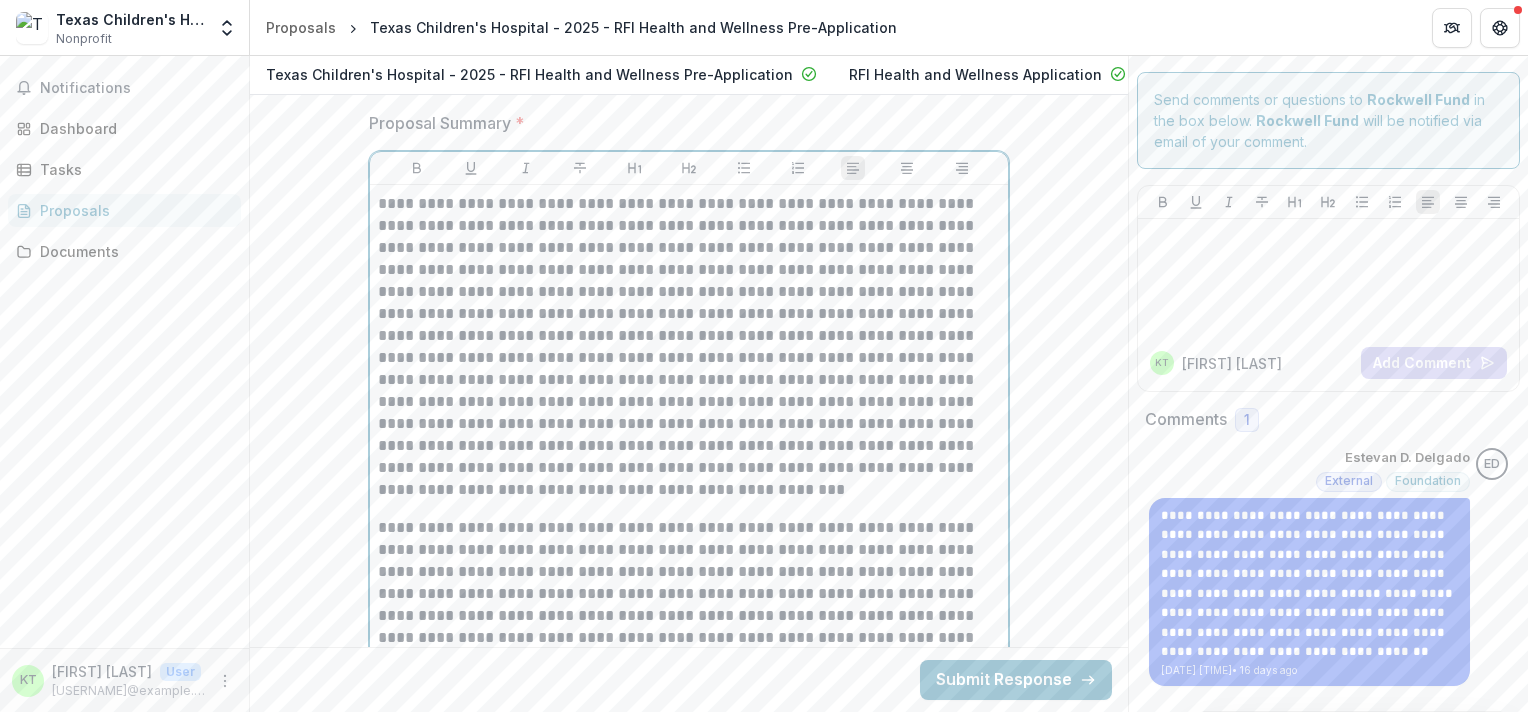 scroll, scrollTop: 4289, scrollLeft: 0, axis: vertical 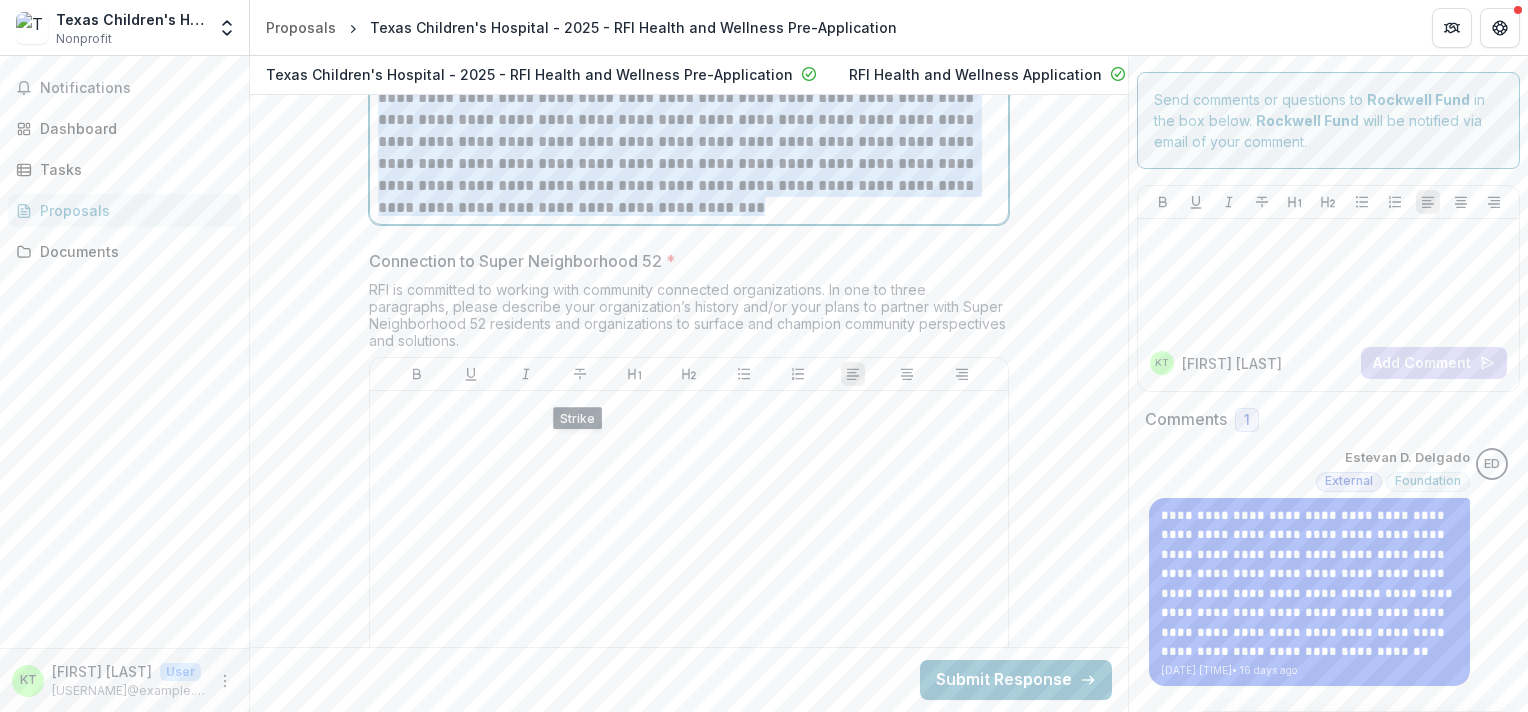drag, startPoint x: 381, startPoint y: 354, endPoint x: 580, endPoint y: 314, distance: 202.9803 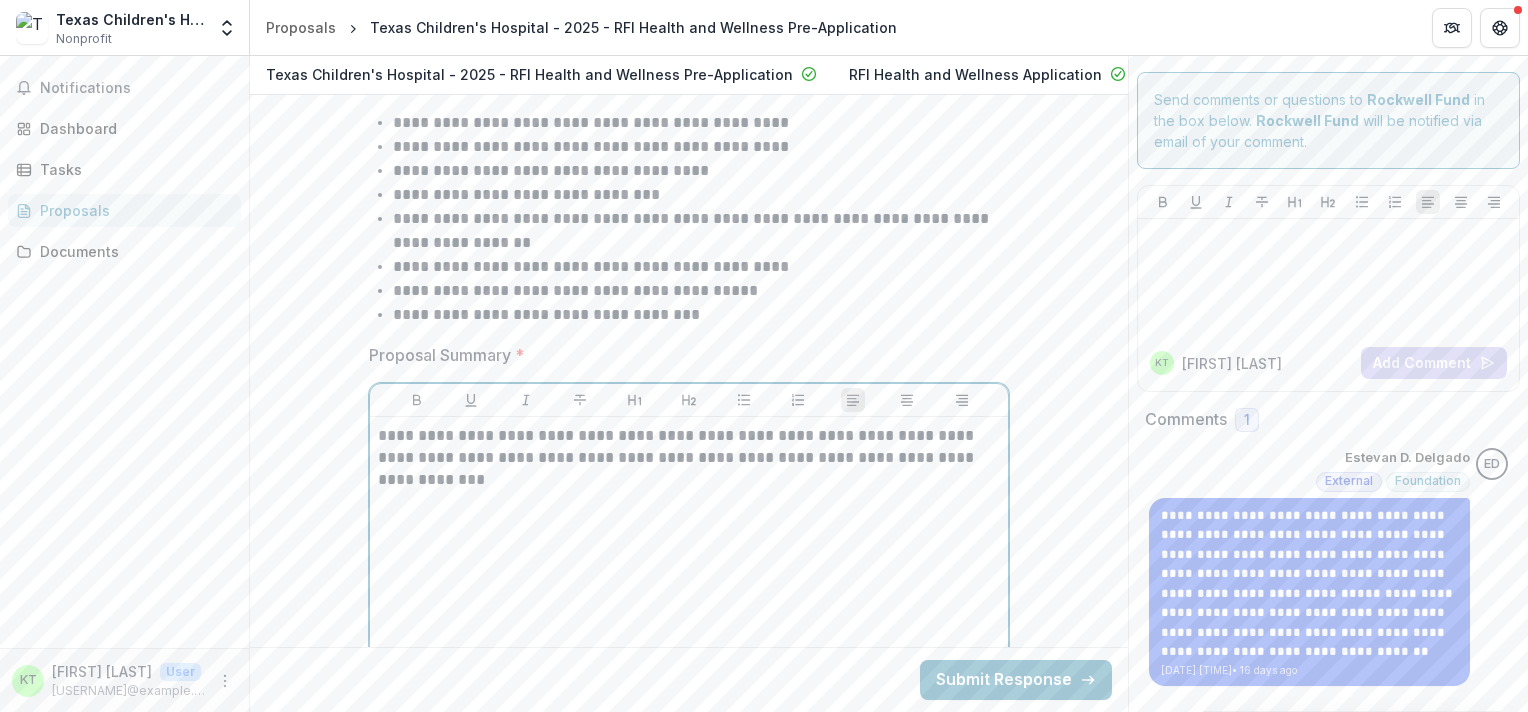 scroll, scrollTop: 4056, scrollLeft: 0, axis: vertical 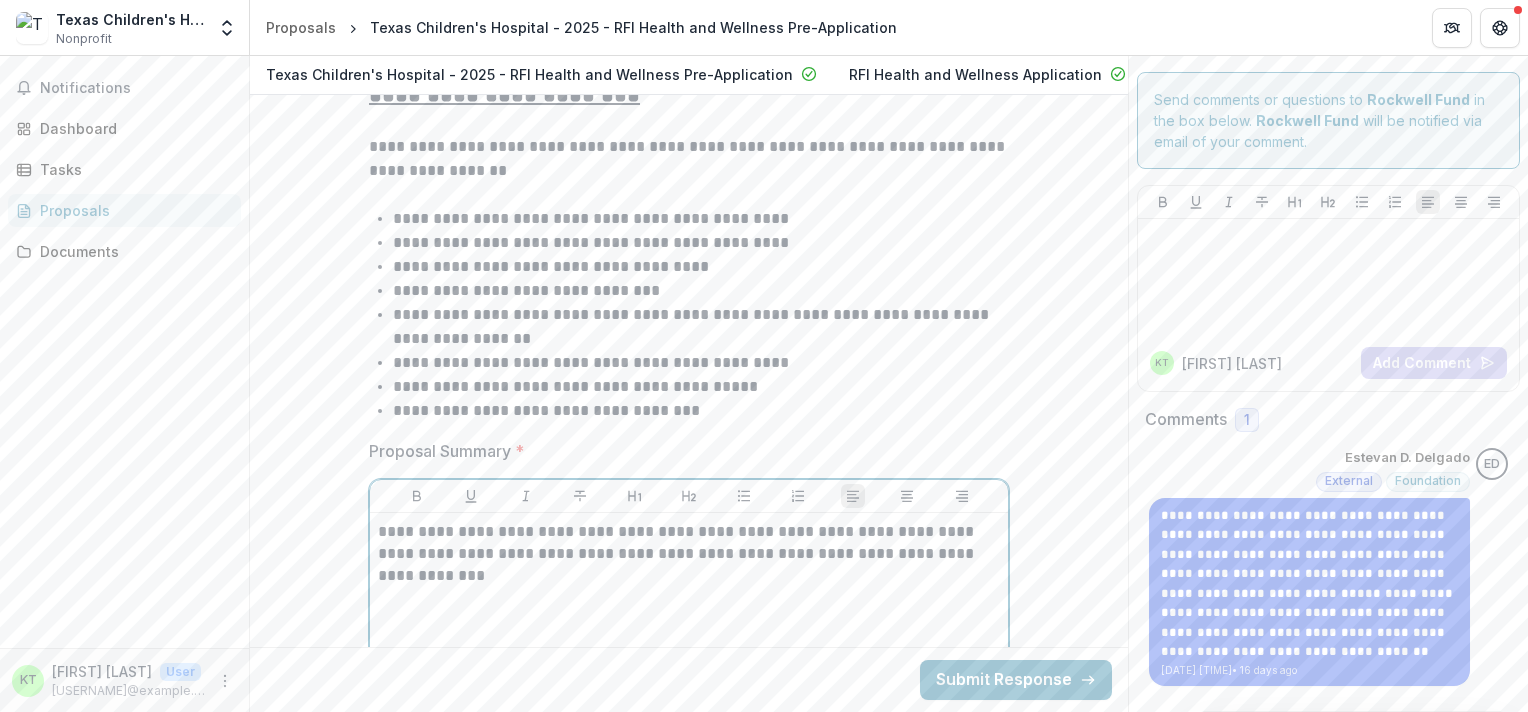 drag, startPoint x: 378, startPoint y: 582, endPoint x: 889, endPoint y: 610, distance: 511.76654 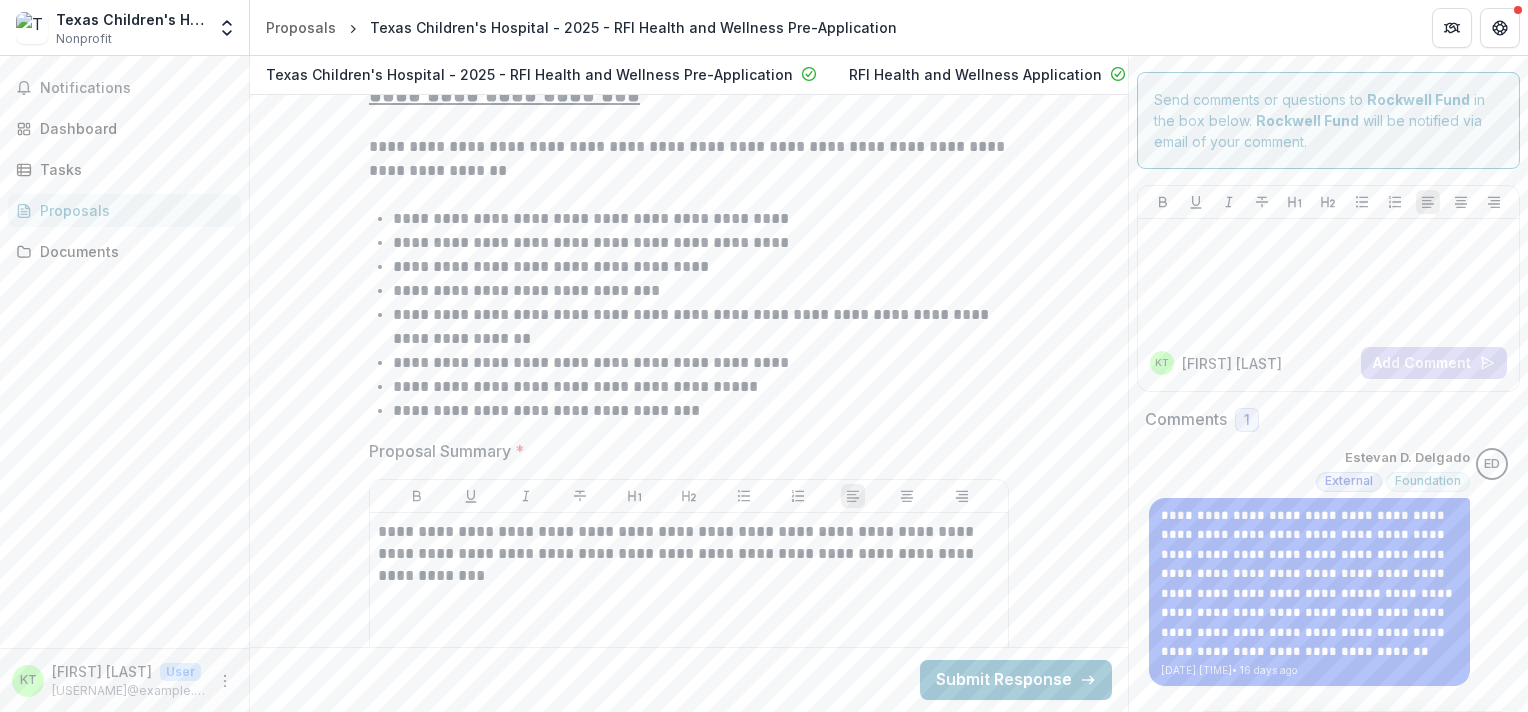 drag, startPoint x: 998, startPoint y: 602, endPoint x: 375, endPoint y: 567, distance: 623.98236 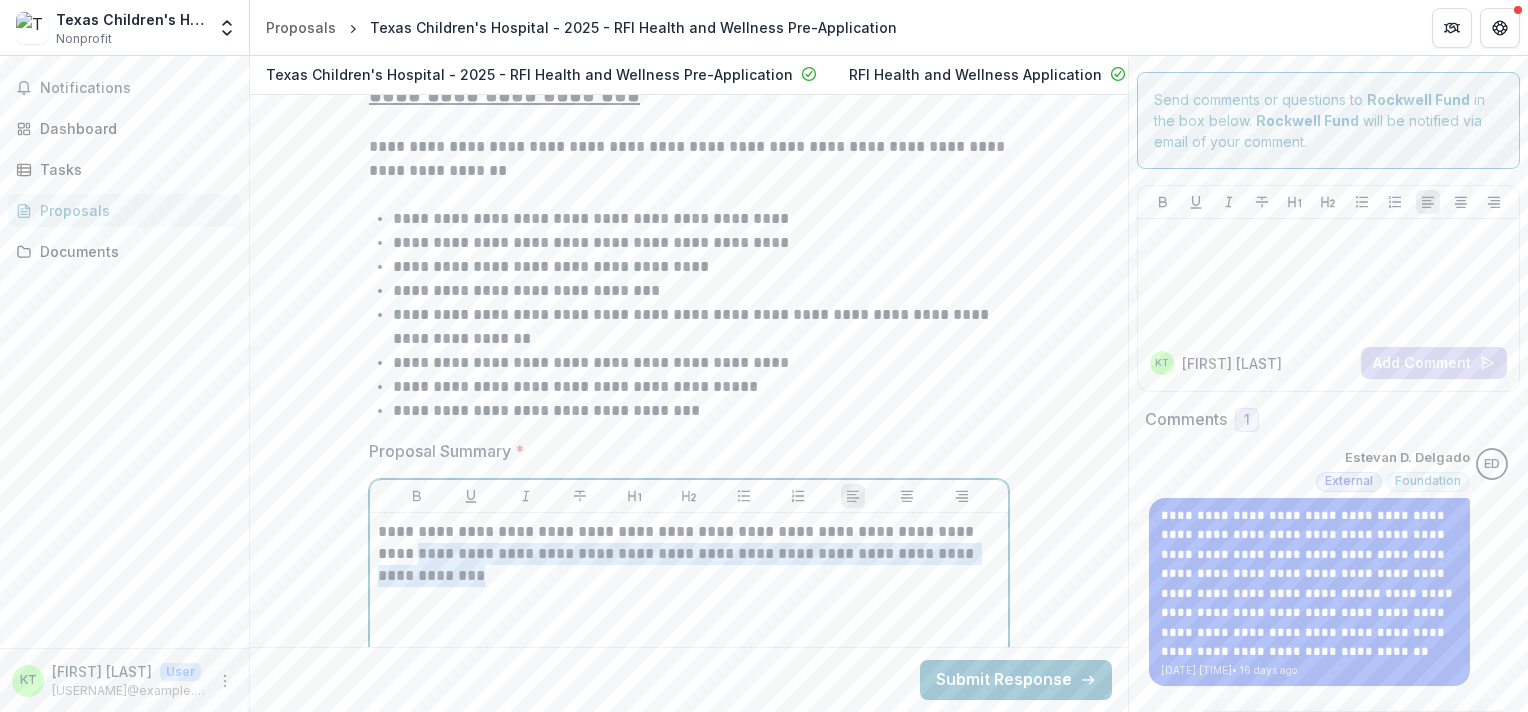 drag, startPoint x: 385, startPoint y: 584, endPoint x: 1011, endPoint y: 608, distance: 626.4599 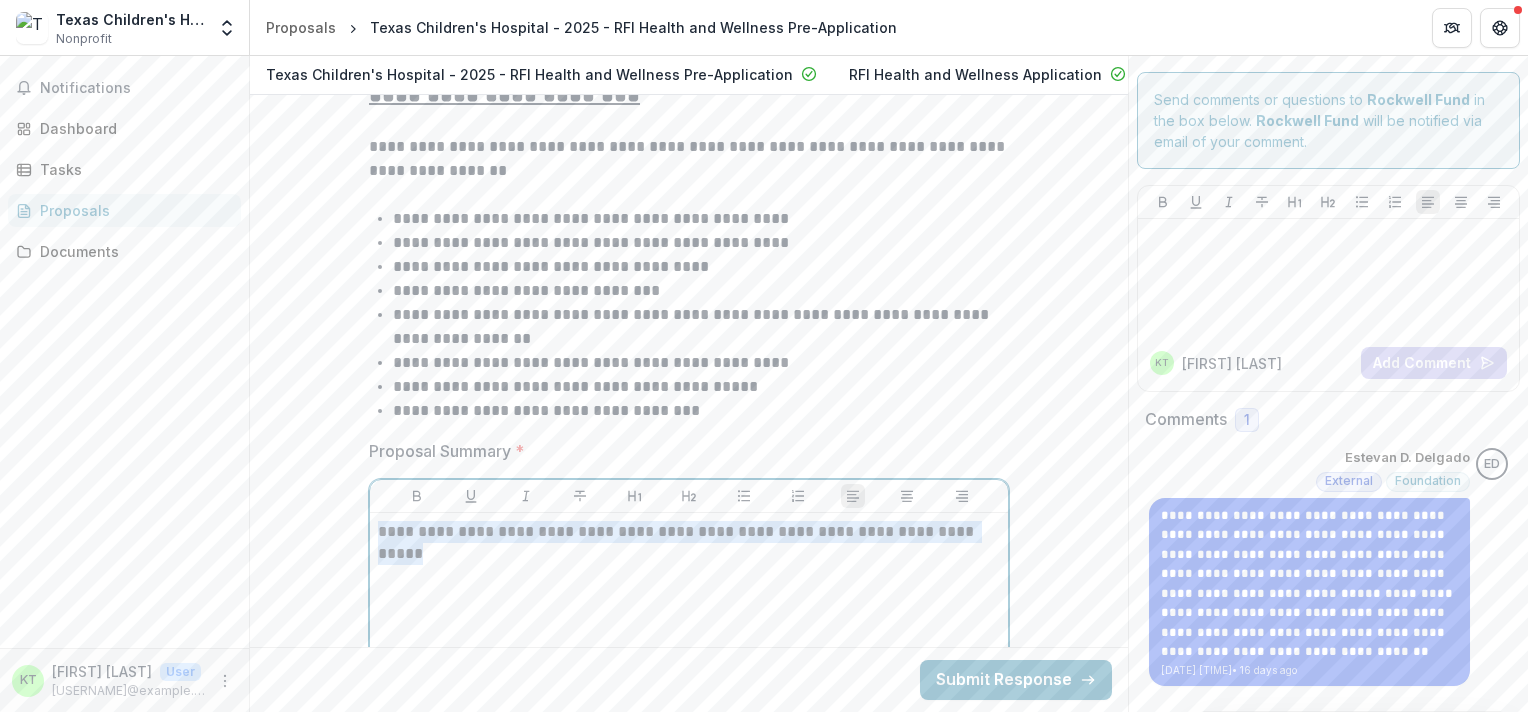 drag, startPoint x: 994, startPoint y: 578, endPoint x: 328, endPoint y: 566, distance: 666.1081 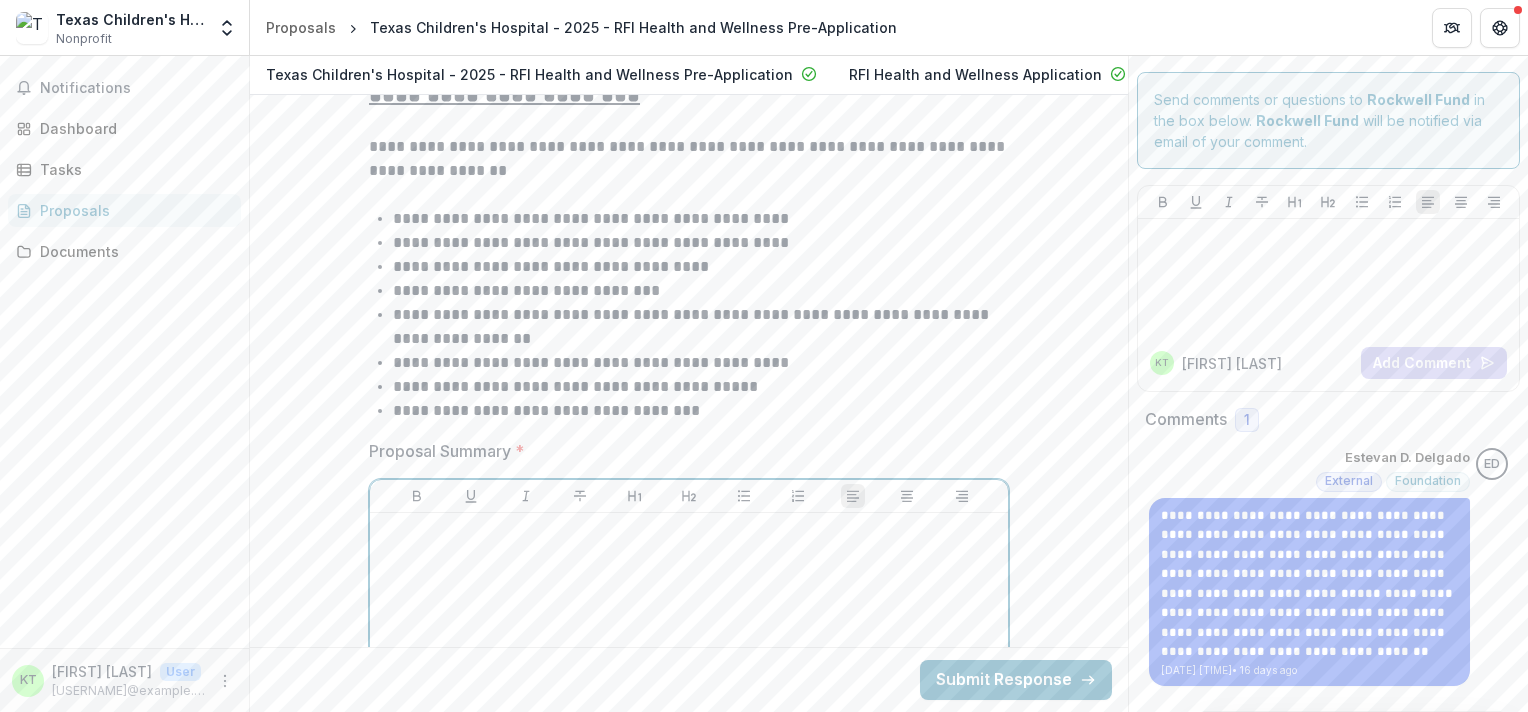 click at bounding box center [689, 671] 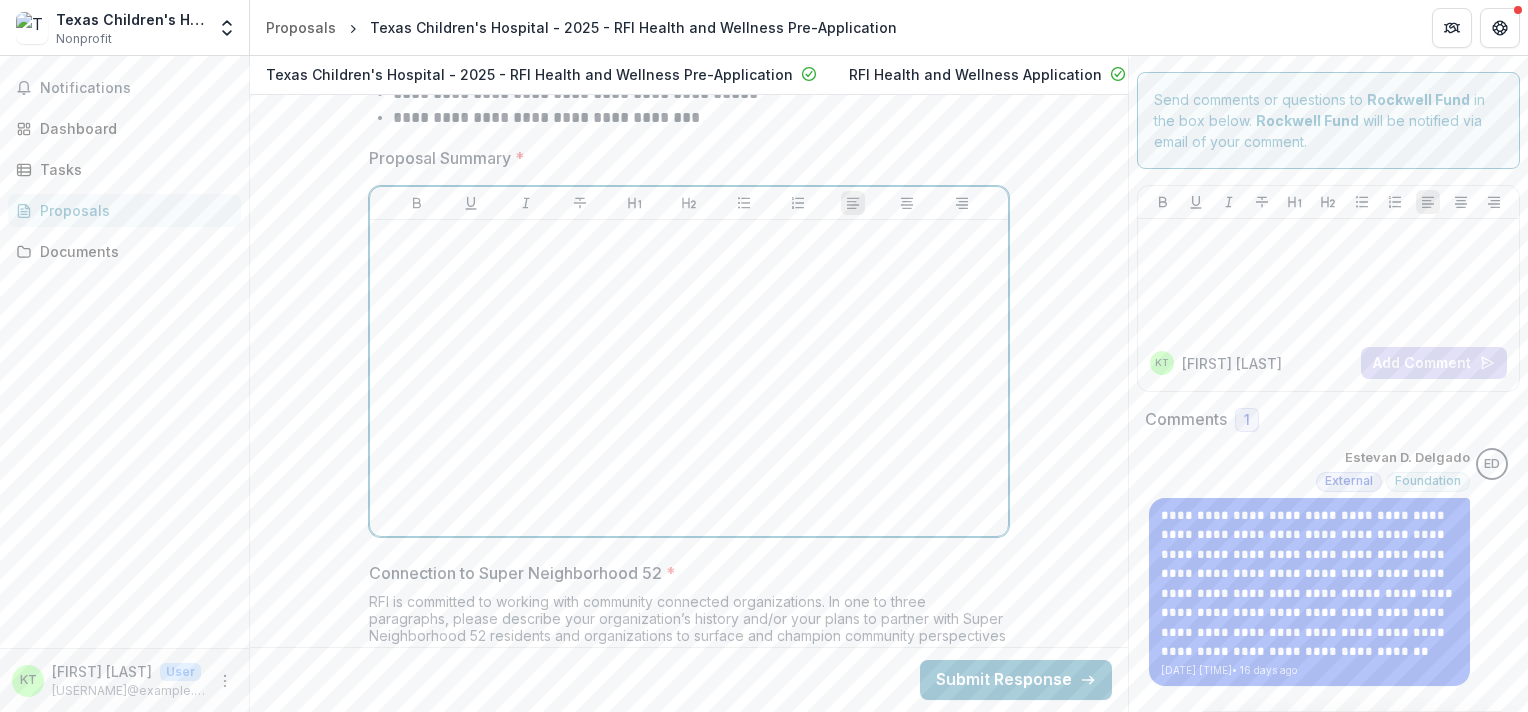 scroll, scrollTop: 4254, scrollLeft: 0, axis: vertical 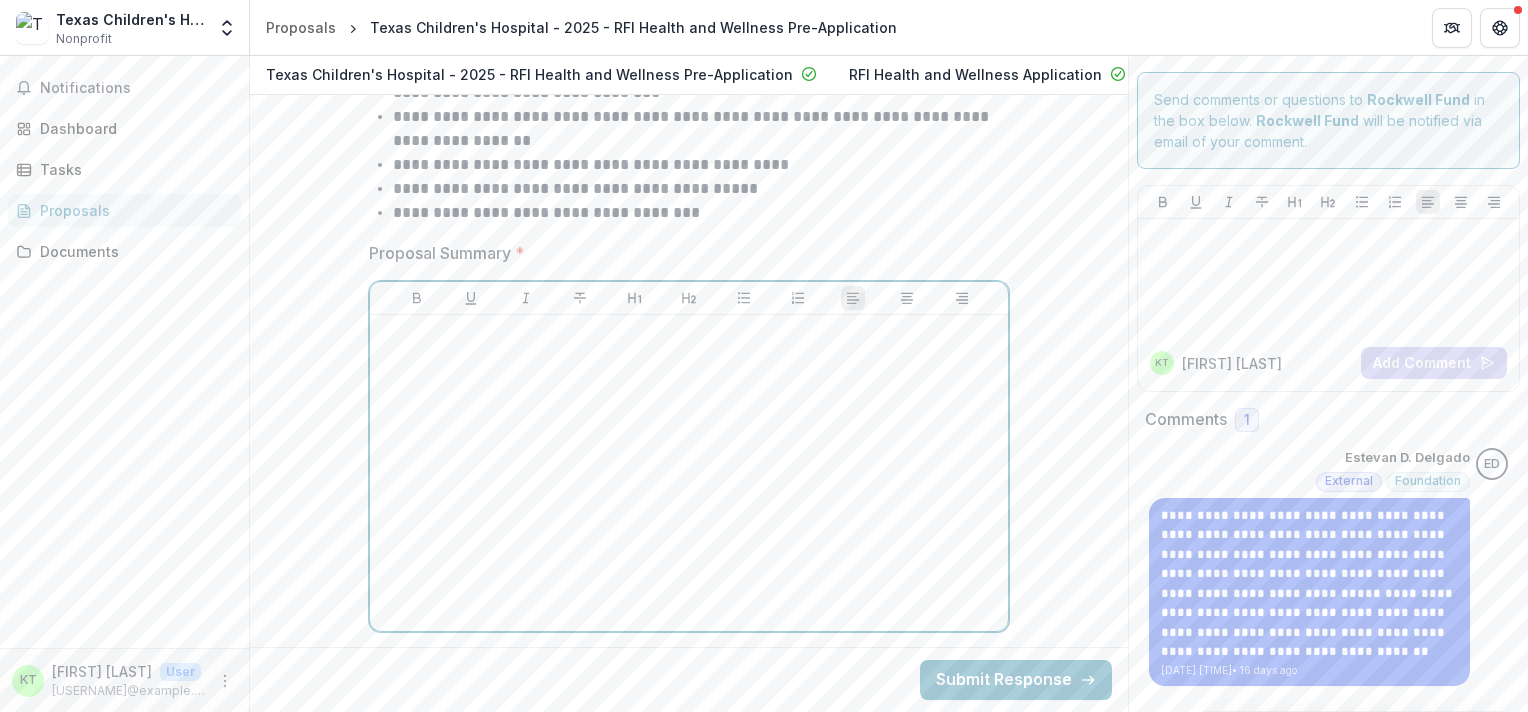 click at bounding box center [689, 473] 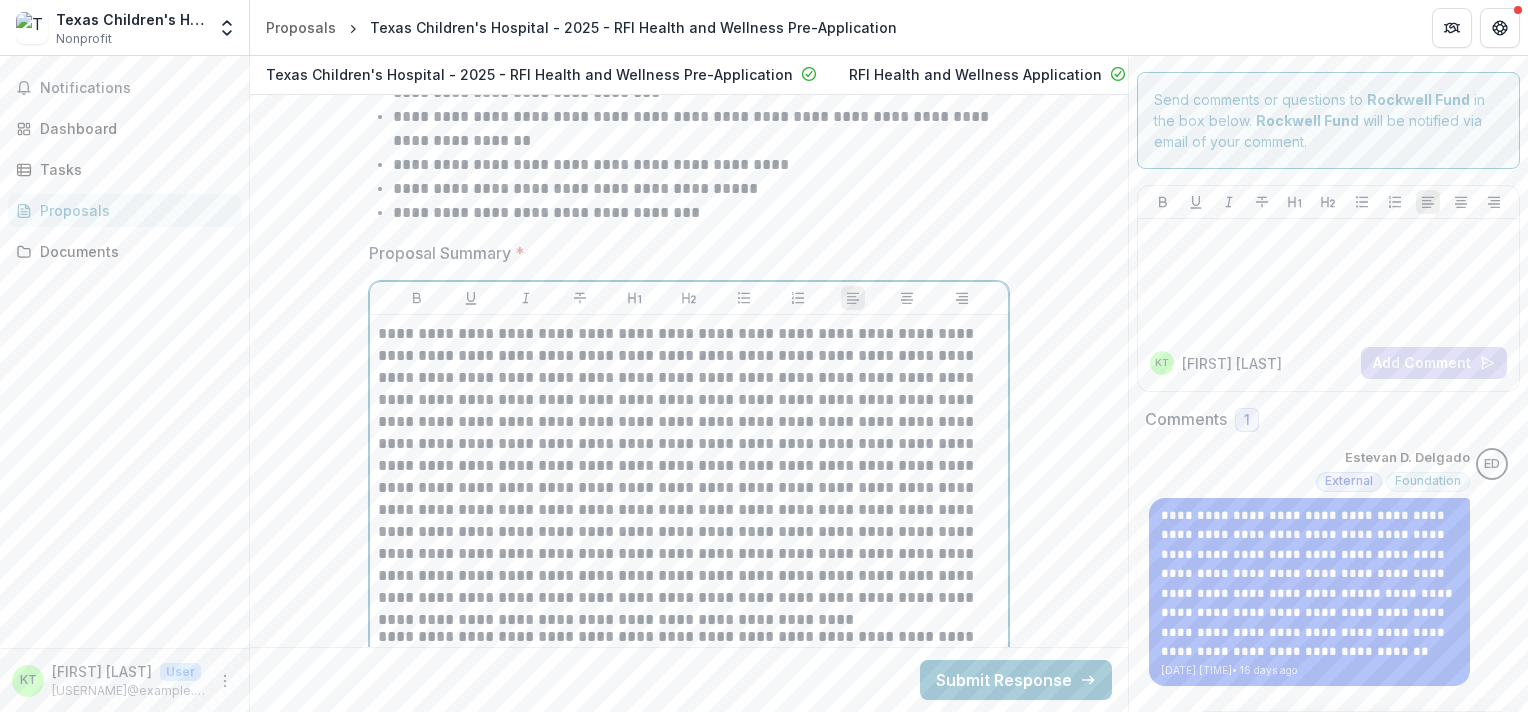 scroll, scrollTop: 4984, scrollLeft: 0, axis: vertical 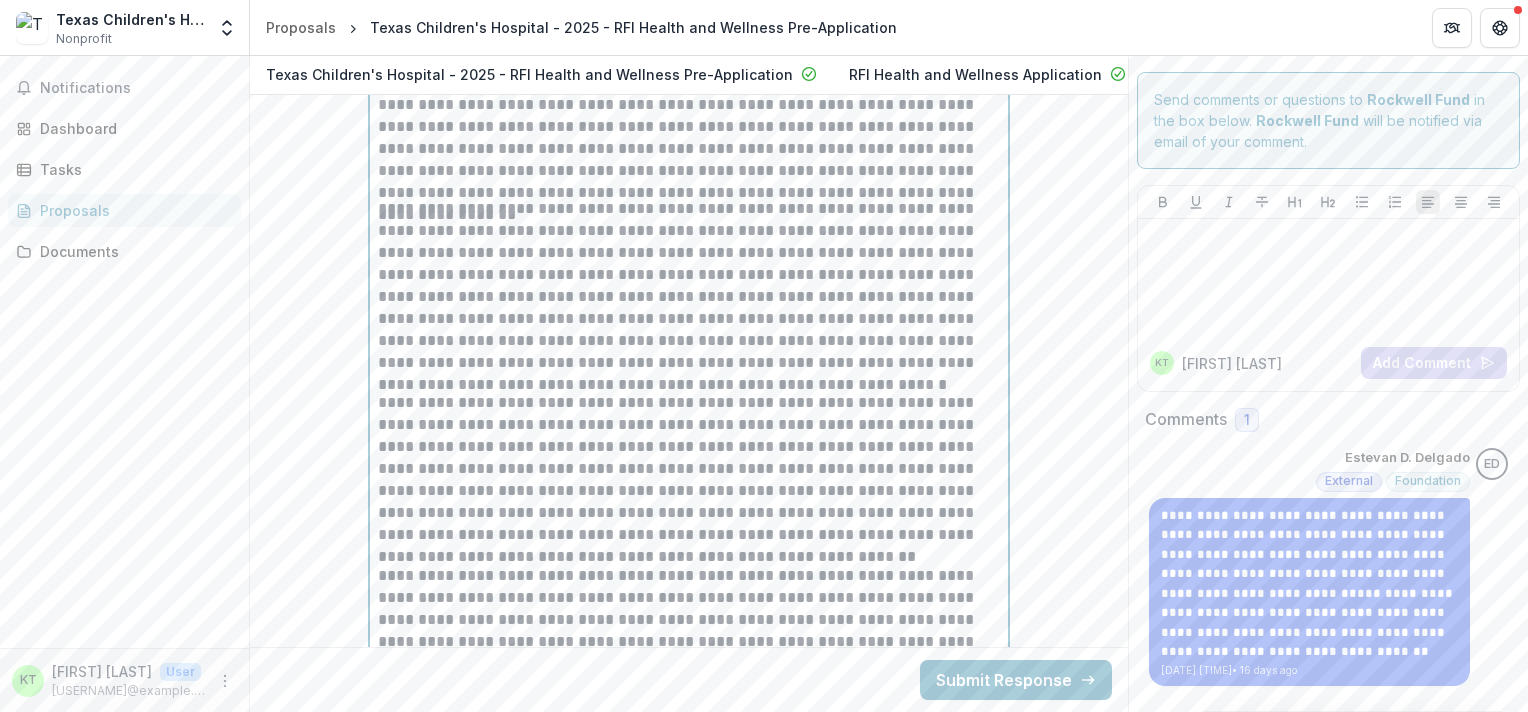 click on "**********" at bounding box center (689, 295) 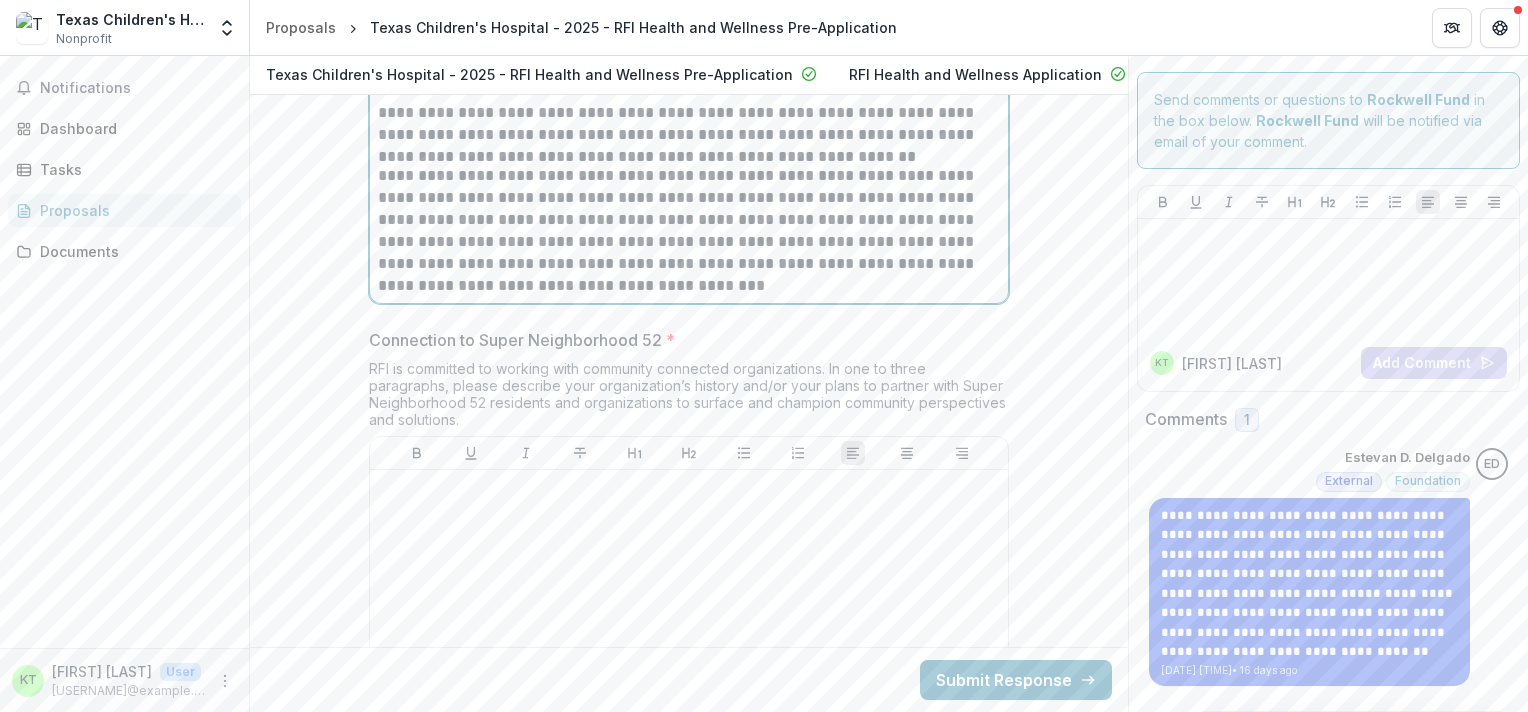 scroll, scrollTop: 5478, scrollLeft: 0, axis: vertical 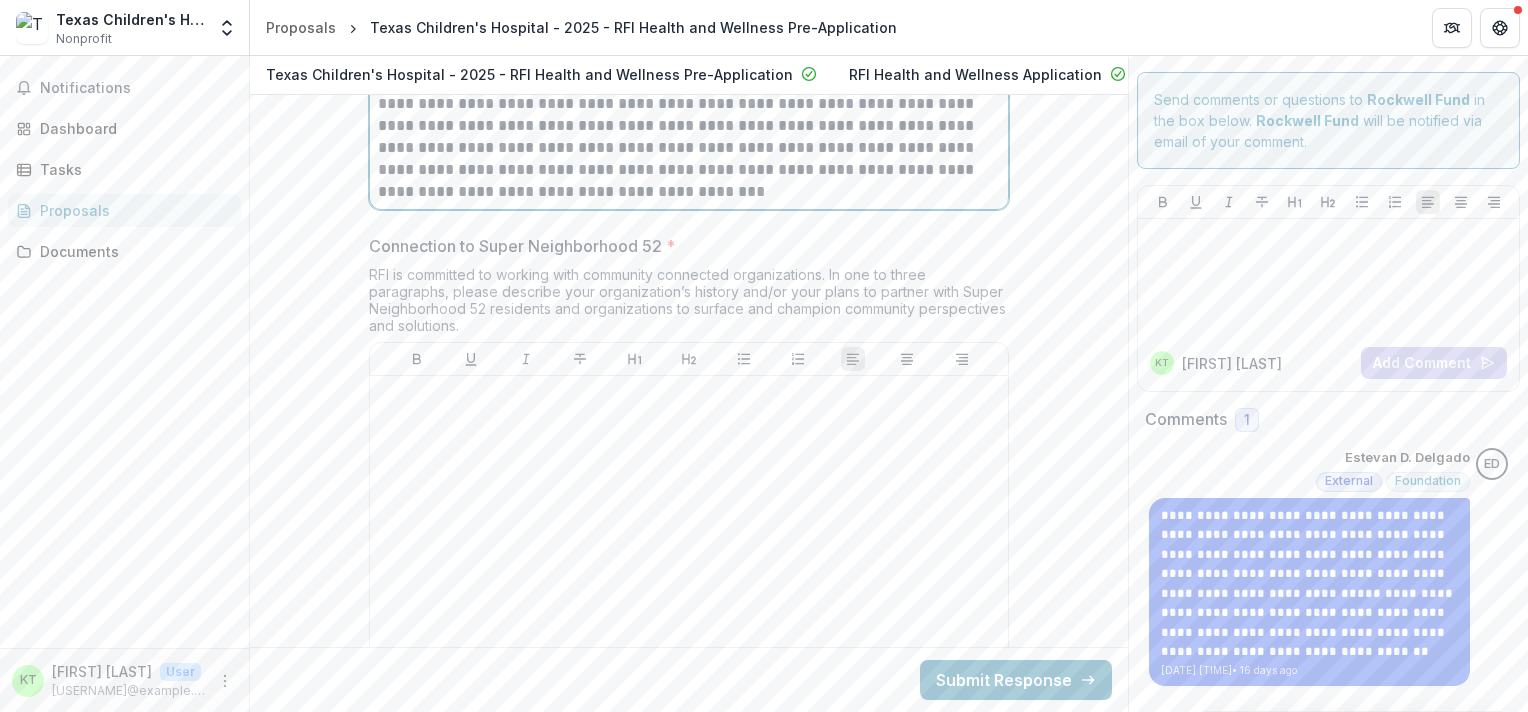 click on "**********" at bounding box center [689, 136] 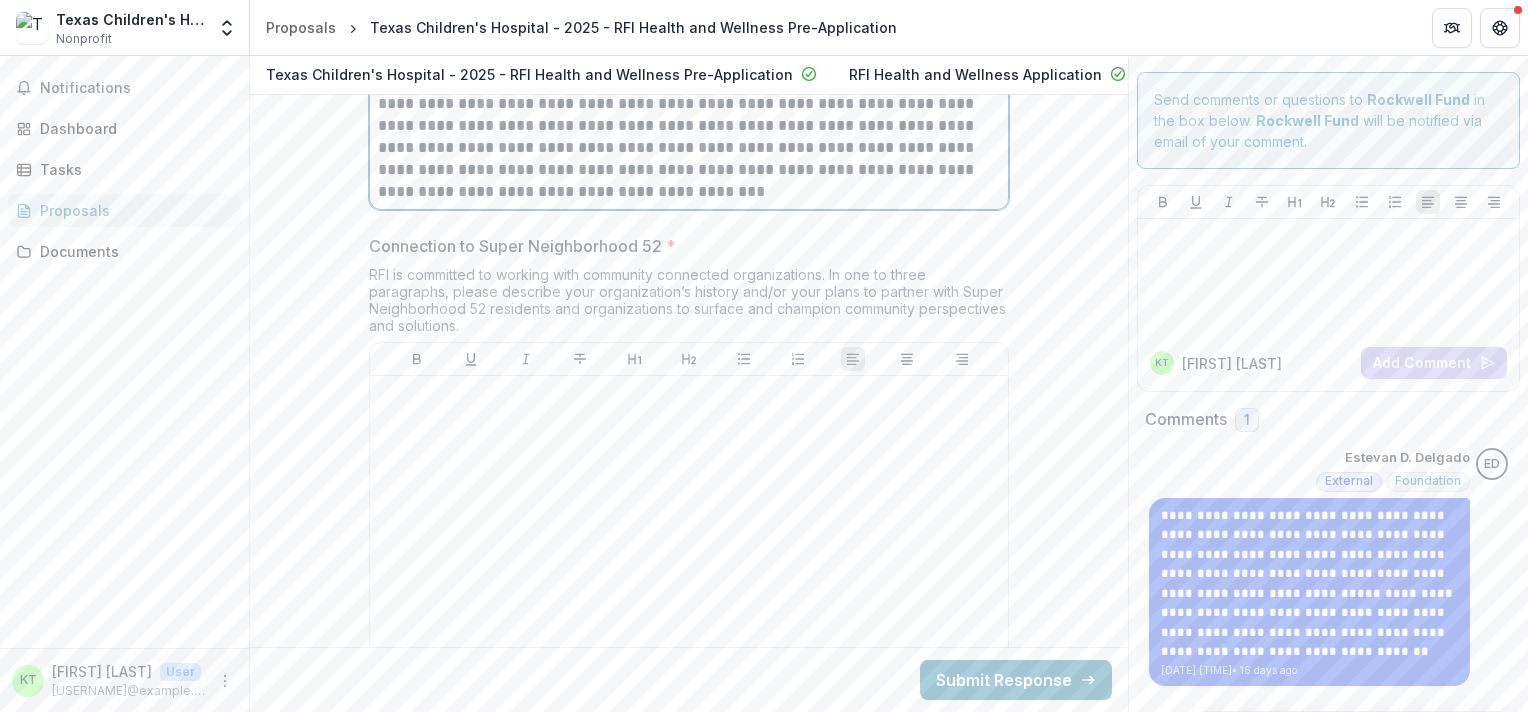 drag, startPoint x: 515, startPoint y: 202, endPoint x: 341, endPoint y: 138, distance: 185.39687 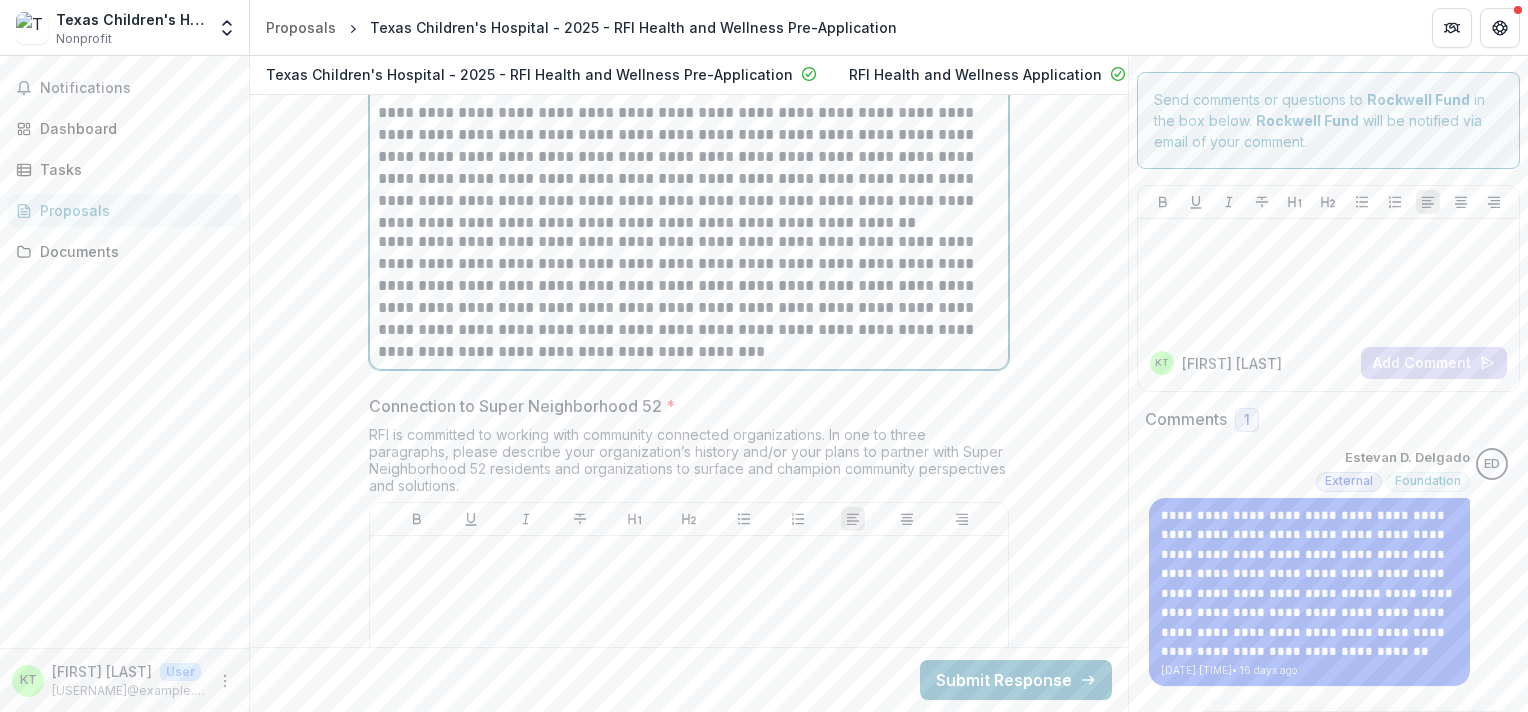 scroll, scrollTop: 5280, scrollLeft: 0, axis: vertical 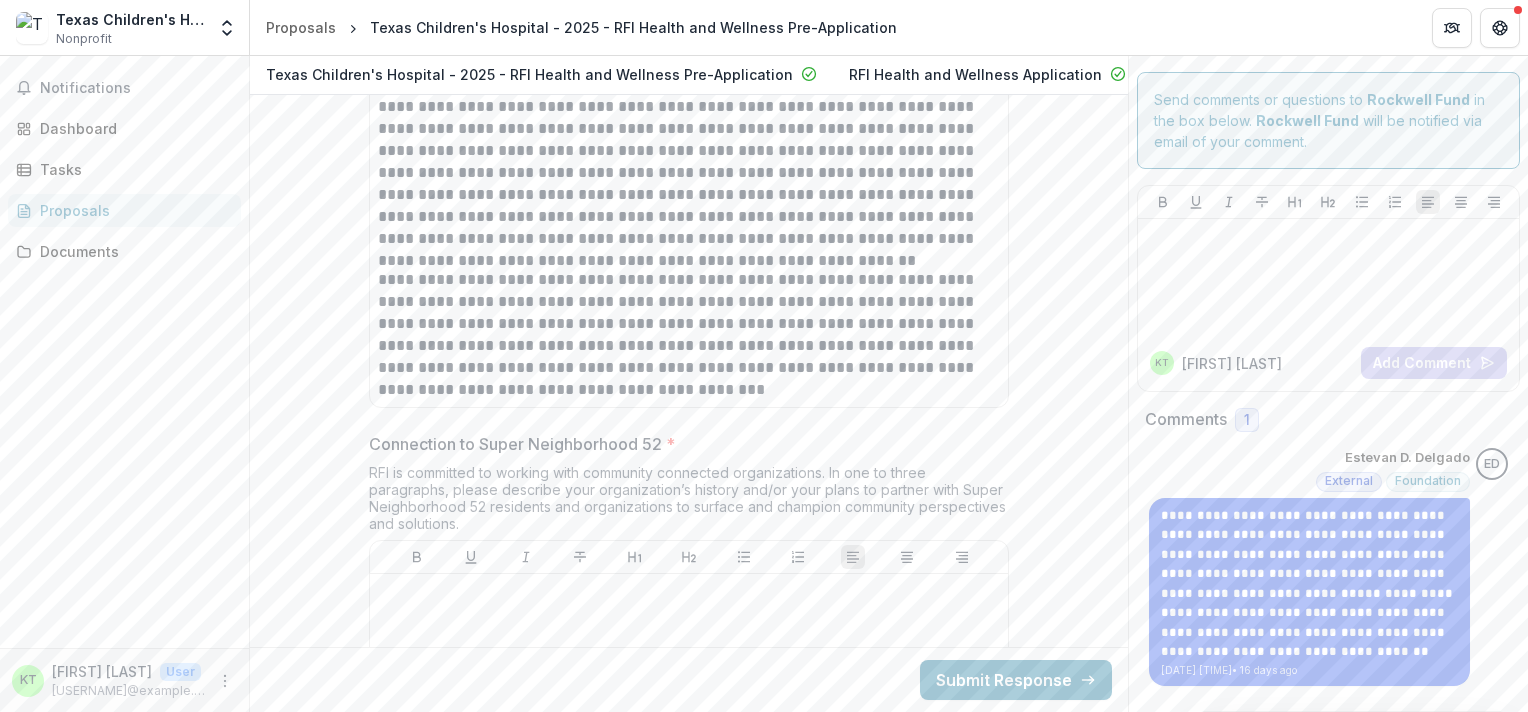 click on "**********" at bounding box center [689, -169] 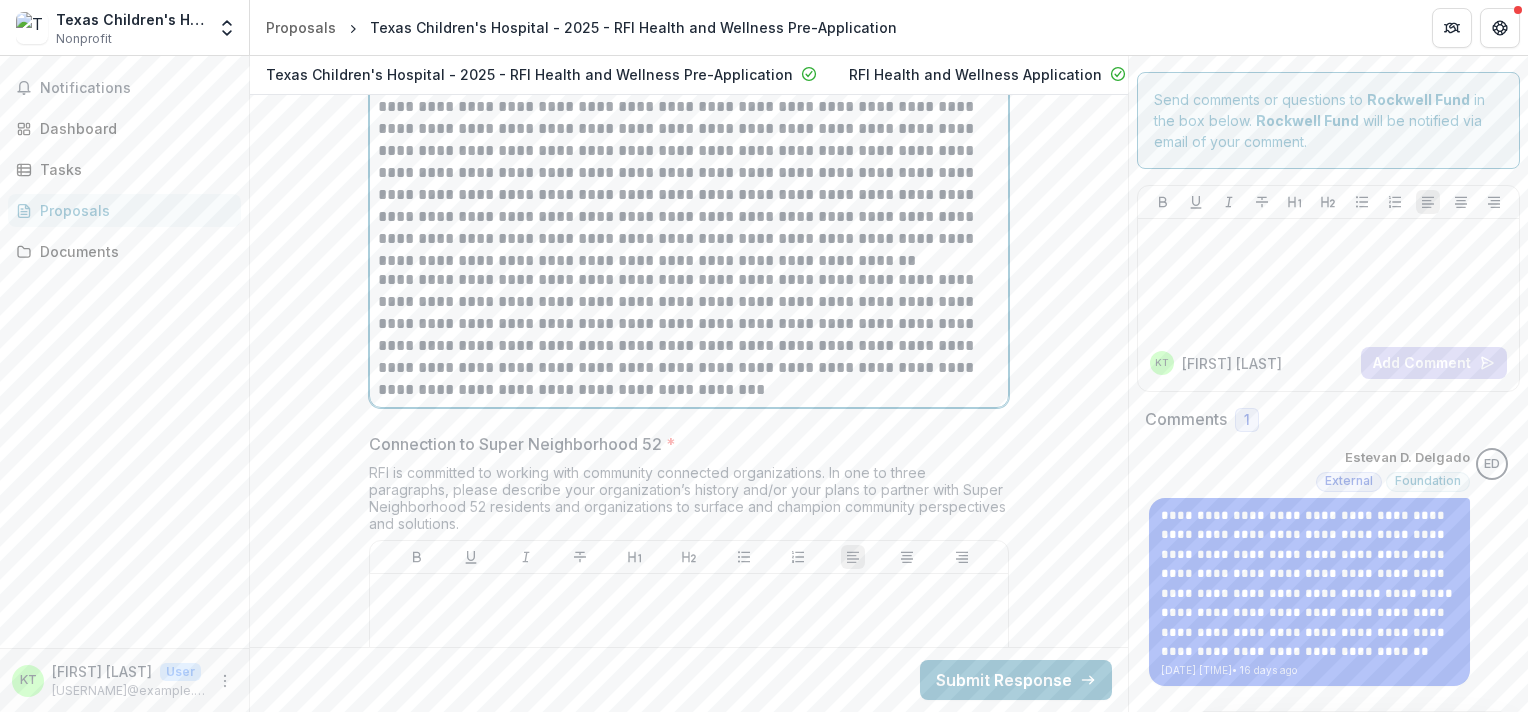 scroll, scrollTop: 4176, scrollLeft: 0, axis: vertical 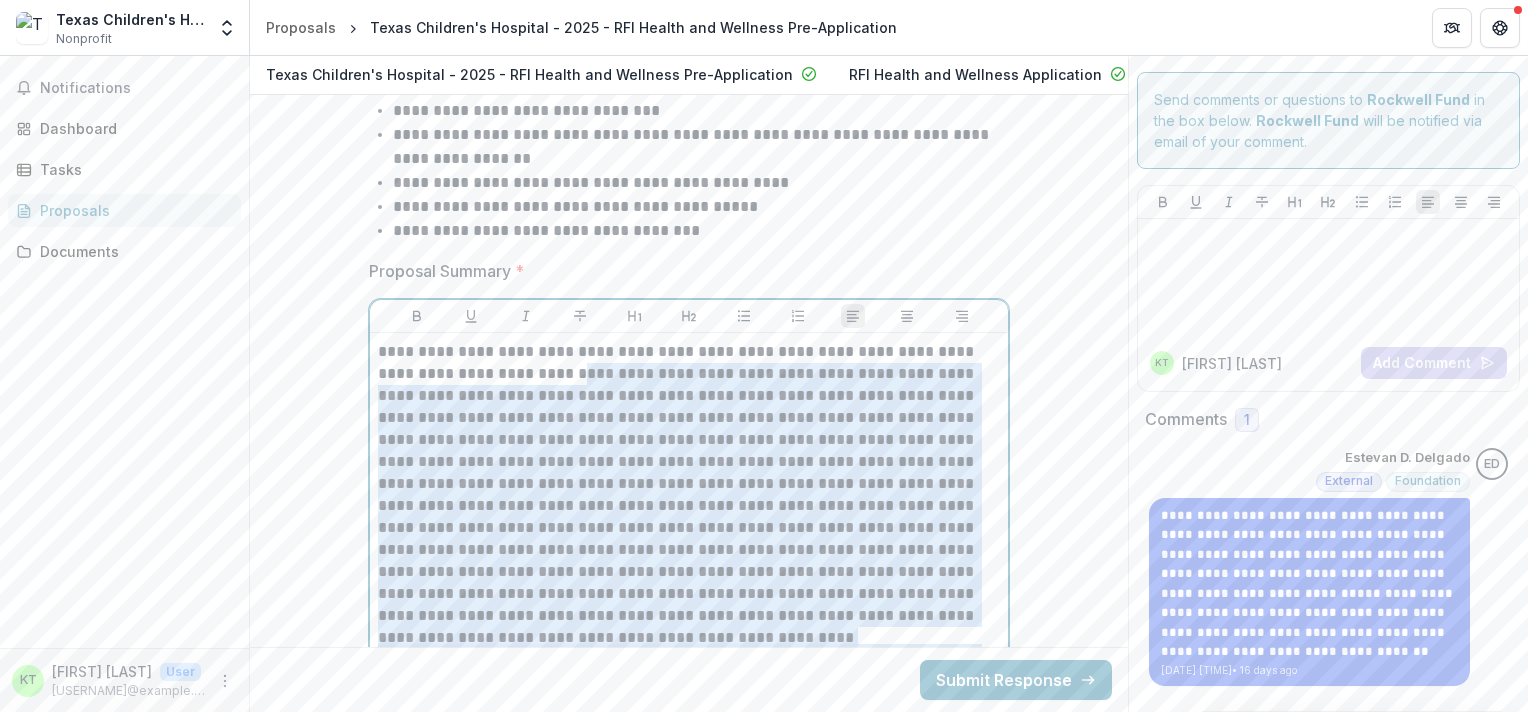 drag, startPoint x: 536, startPoint y: 400, endPoint x: 498, endPoint y: 716, distance: 318.2766 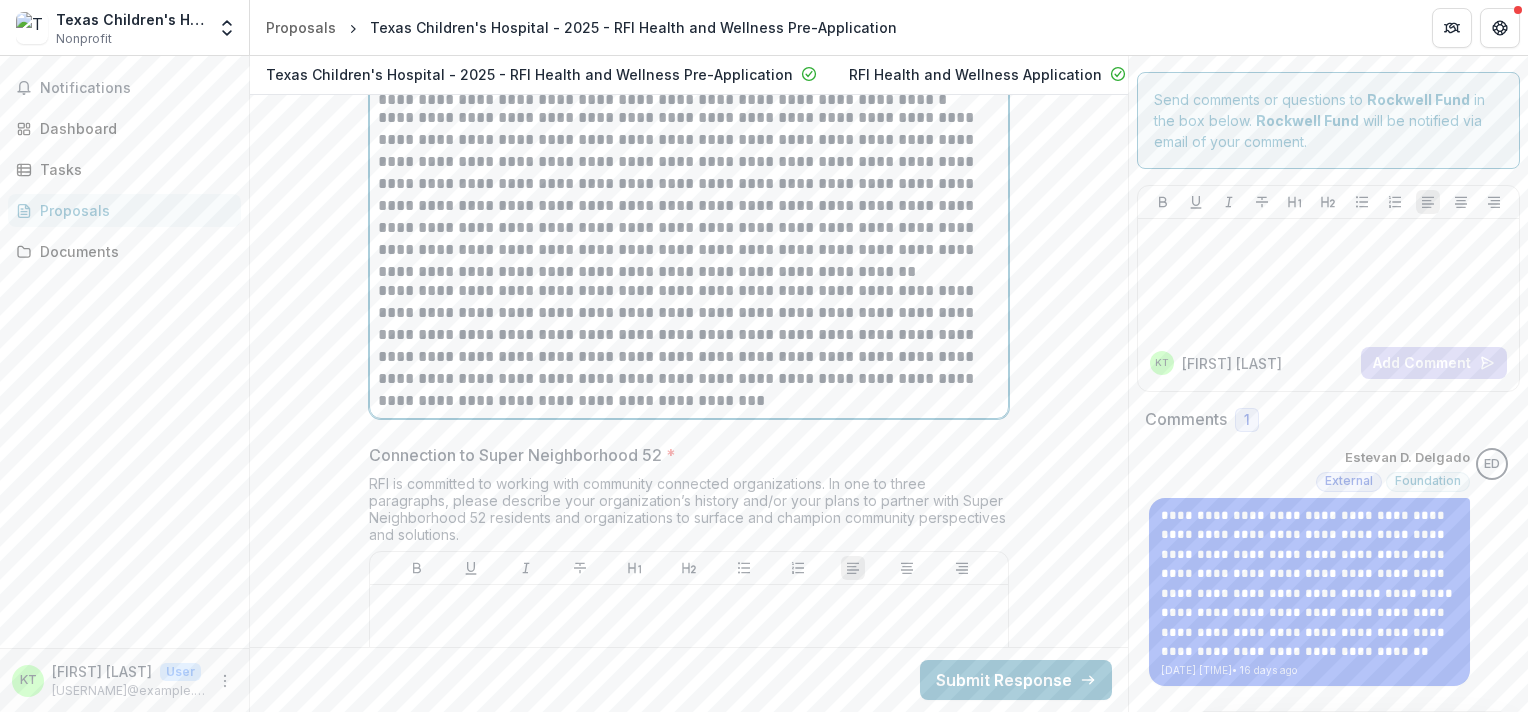 scroll, scrollTop: 5364, scrollLeft: 0, axis: vertical 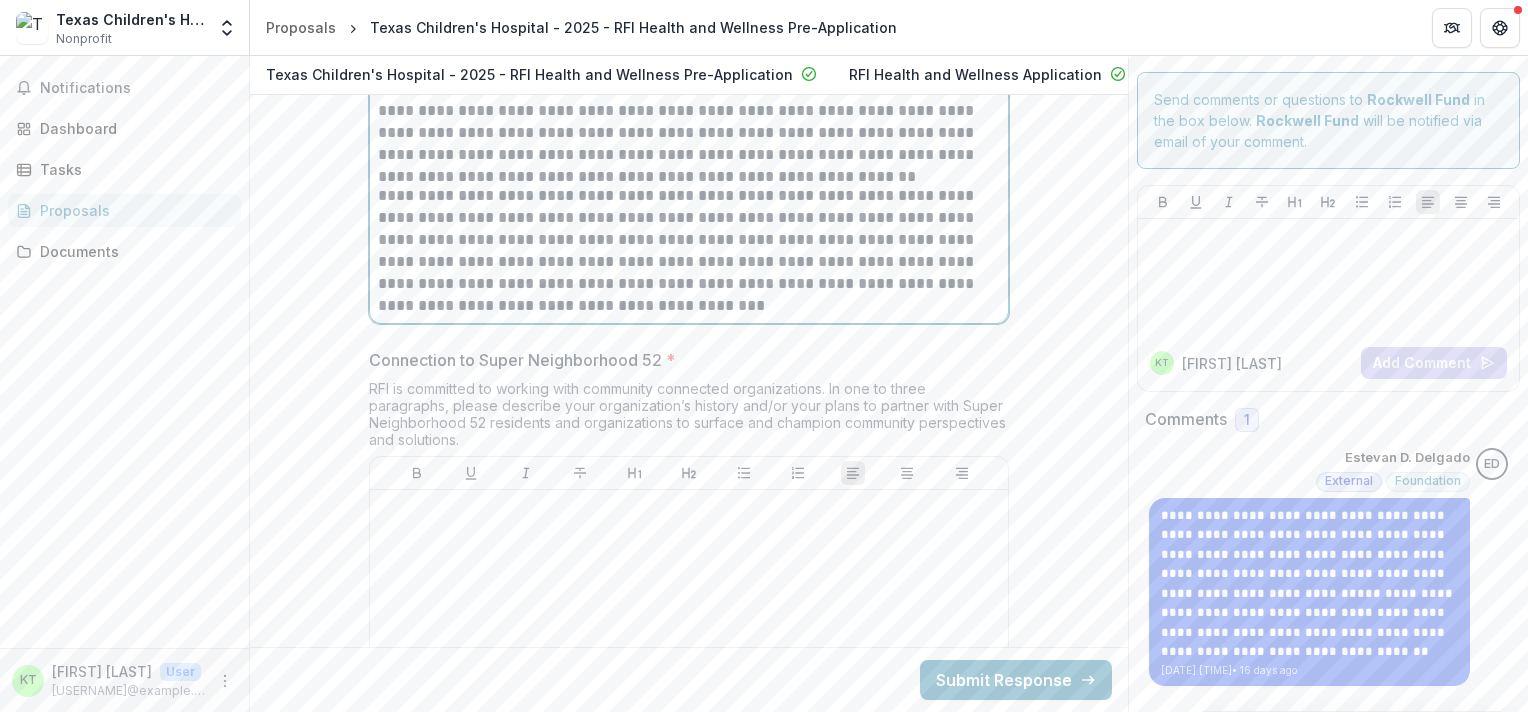 click on "**********" at bounding box center (689, 250) 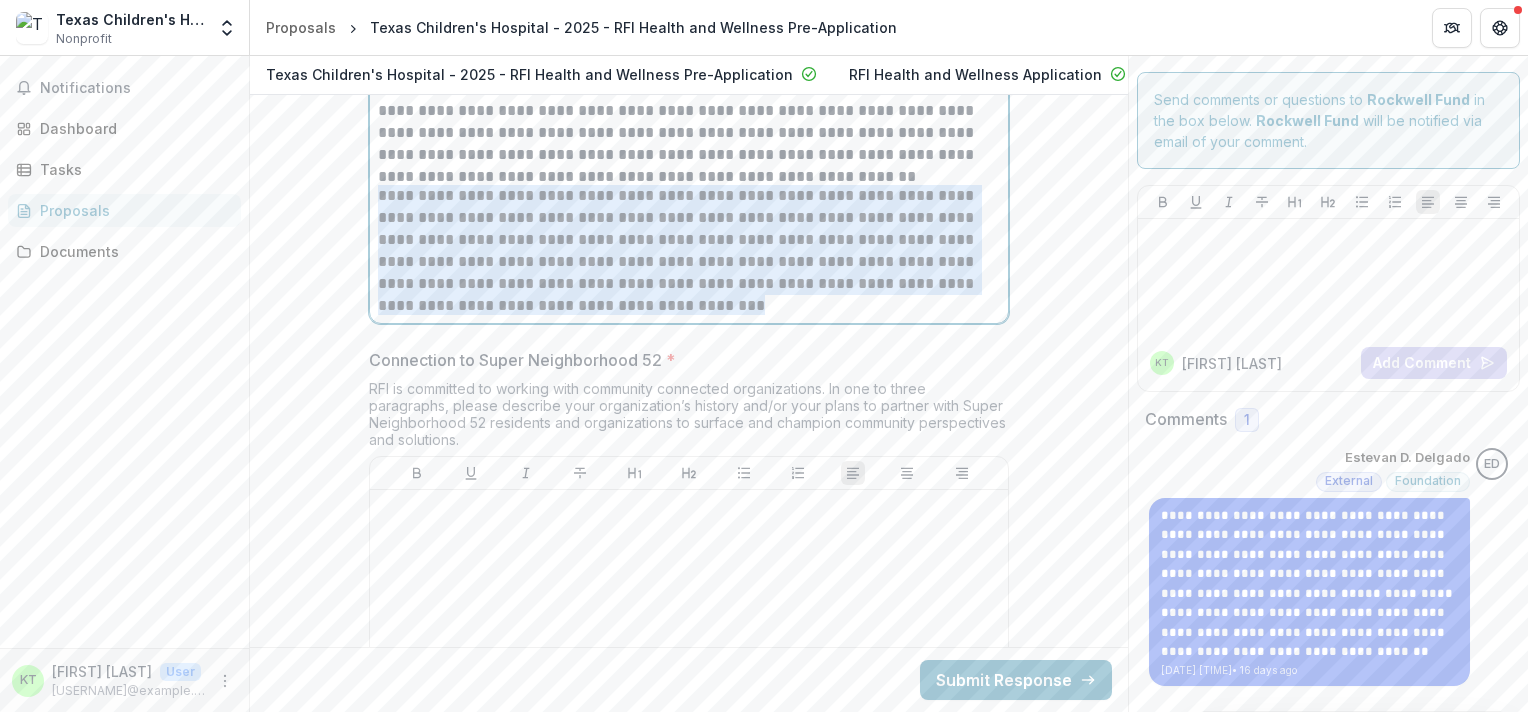 click on "**********" at bounding box center (689, 250) 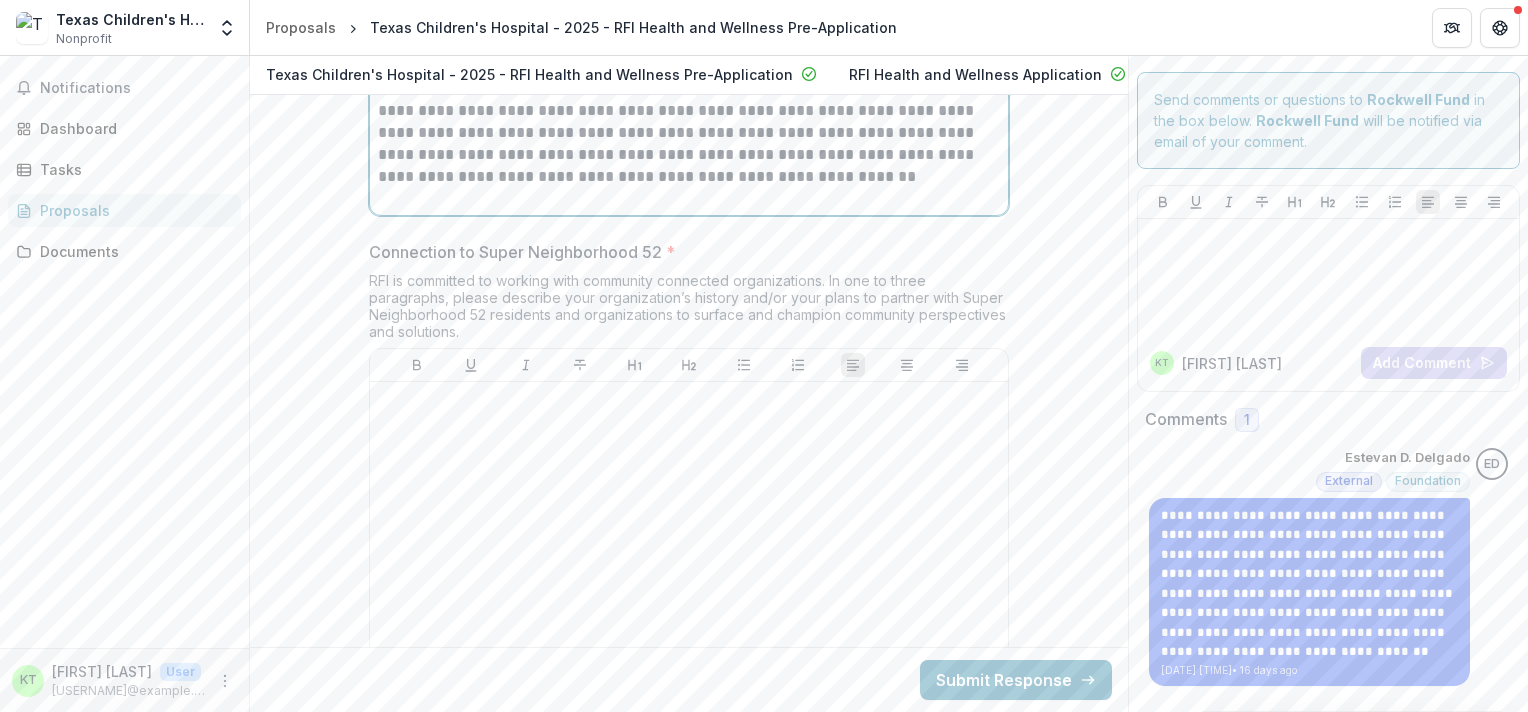 drag, startPoint x: 840, startPoint y: 229, endPoint x: 473, endPoint y: 196, distance: 368.48065 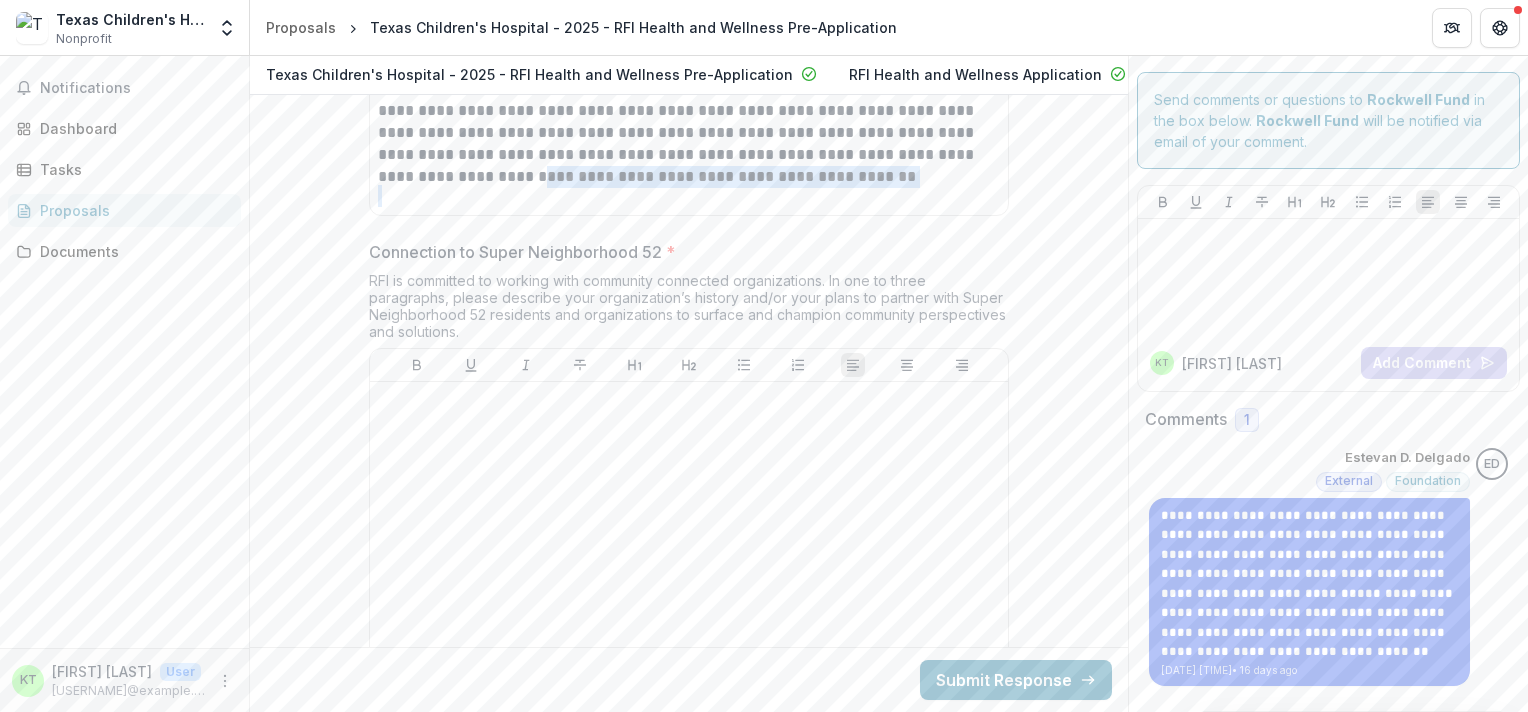 click on "**********" at bounding box center [689, -290] 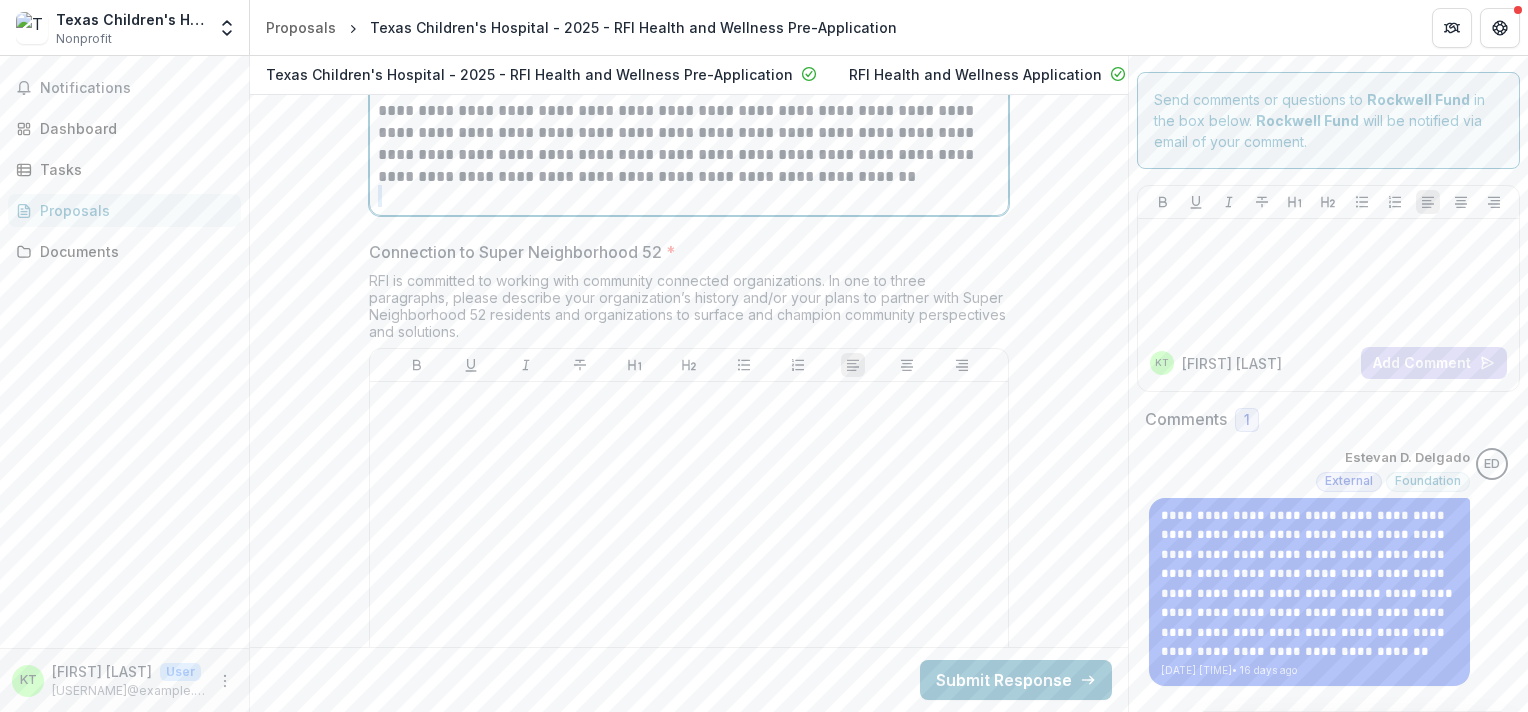 scroll, scrollTop: 5310, scrollLeft: 0, axis: vertical 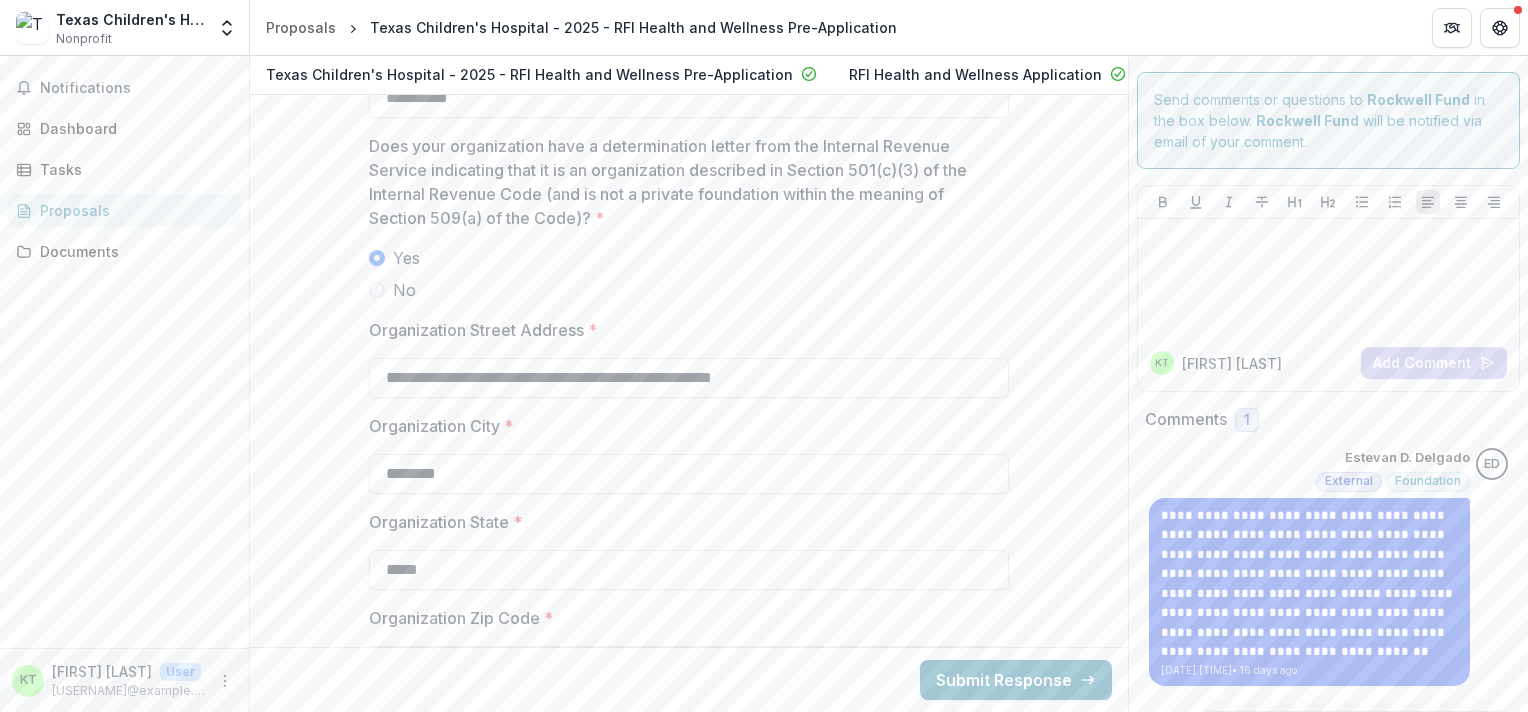 drag, startPoint x: 857, startPoint y: 224, endPoint x: 791, endPoint y: 763, distance: 543.02576 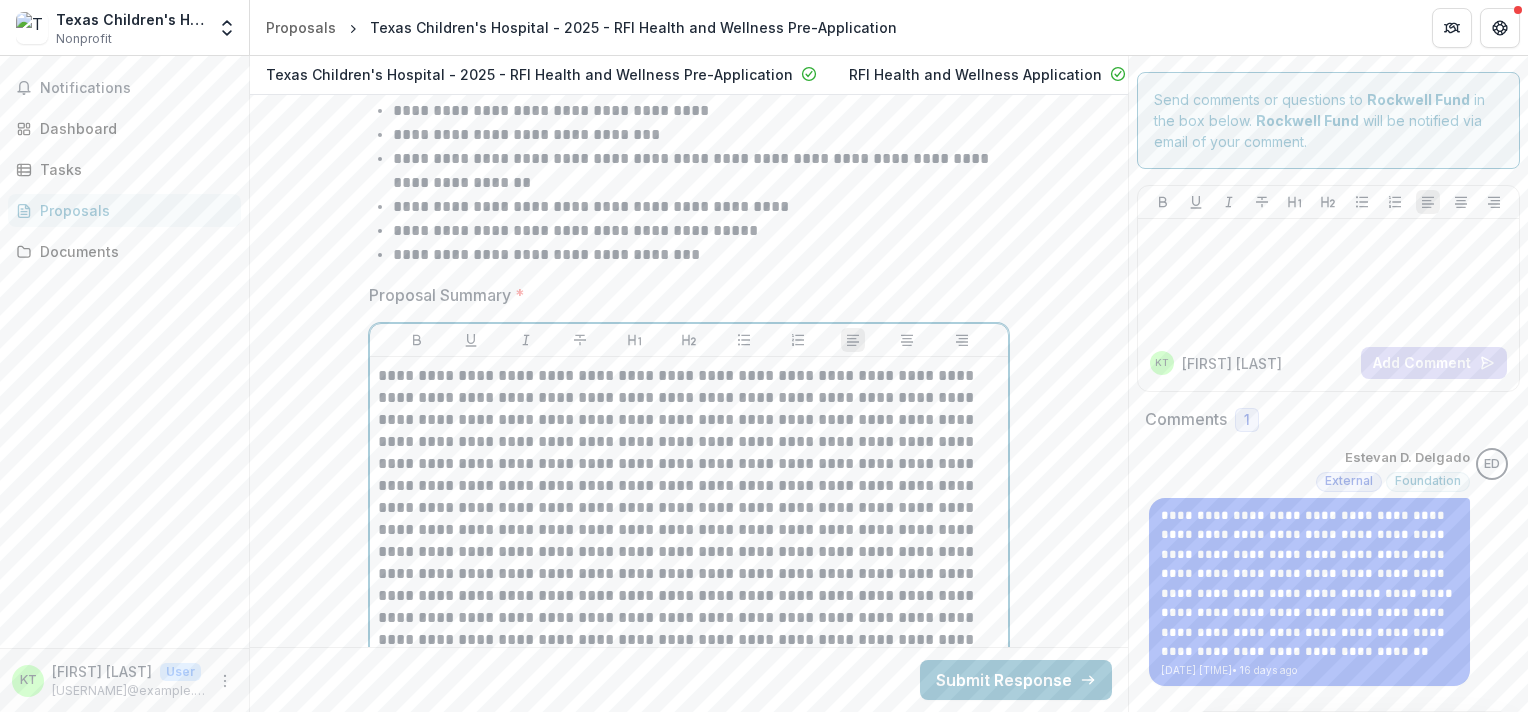 scroll, scrollTop: 4249, scrollLeft: 0, axis: vertical 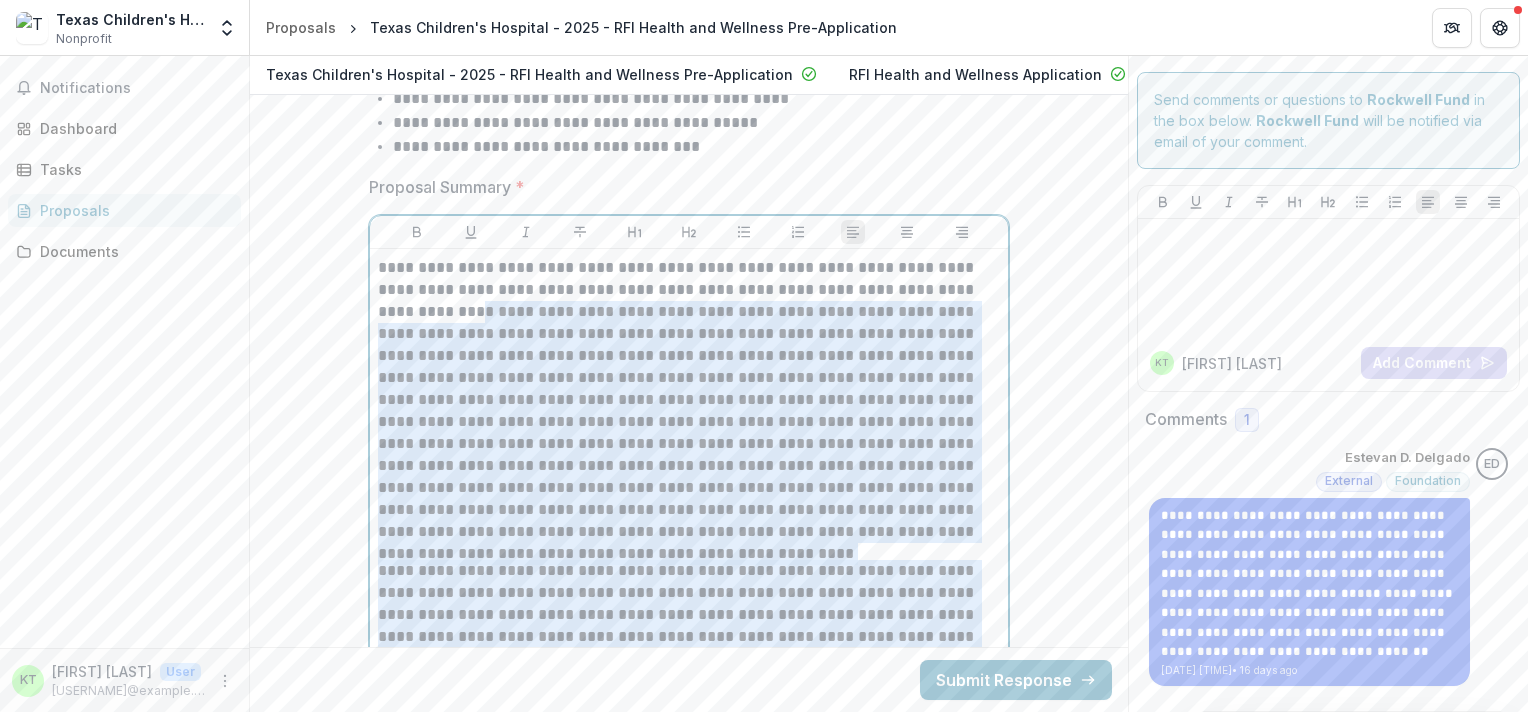 drag, startPoint x: 382, startPoint y: 392, endPoint x: 948, endPoint y: 705, distance: 646.7805 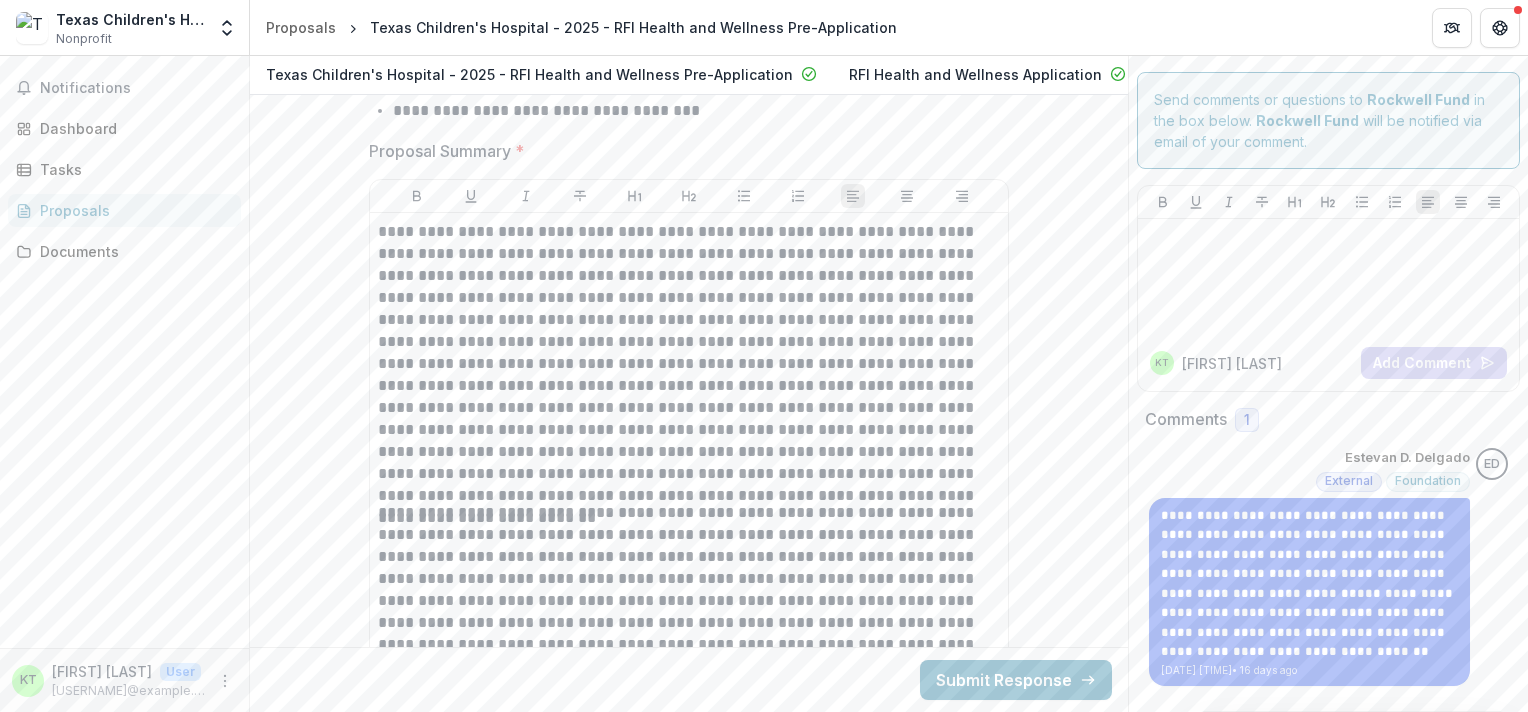 click at bounding box center [689, 175] 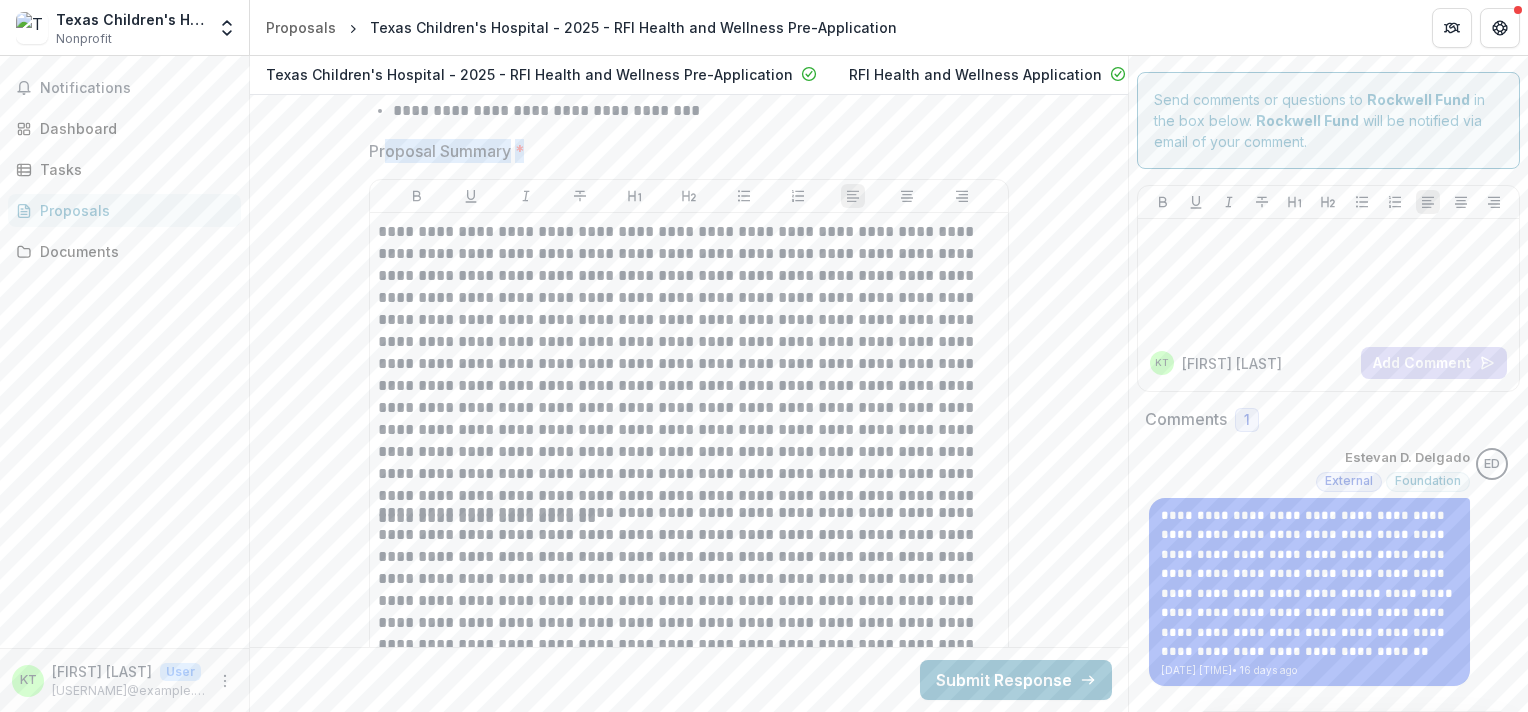 drag, startPoint x: 378, startPoint y: 173, endPoint x: 842, endPoint y: 224, distance: 466.79437 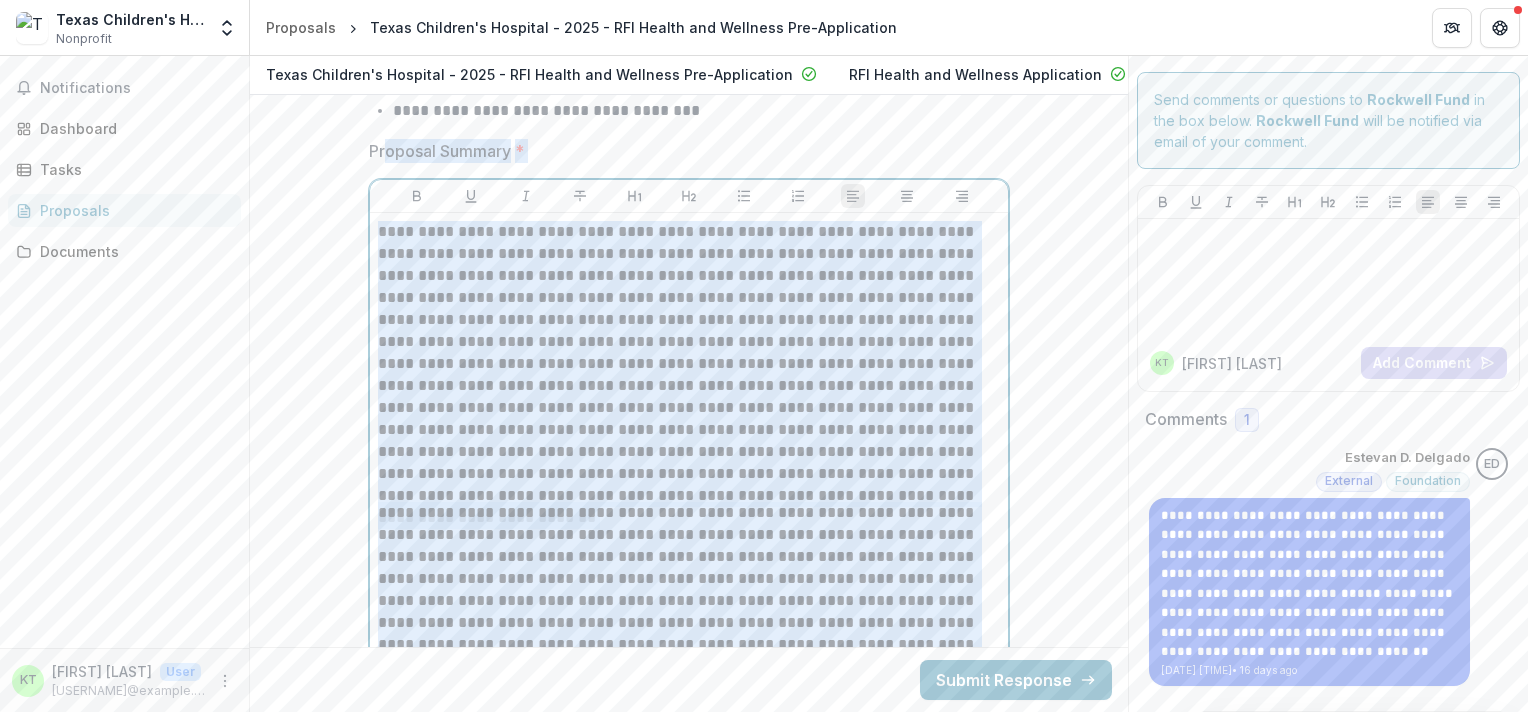 drag, startPoint x: 842, startPoint y: 224, endPoint x: 725, endPoint y: 296, distance: 137.37904 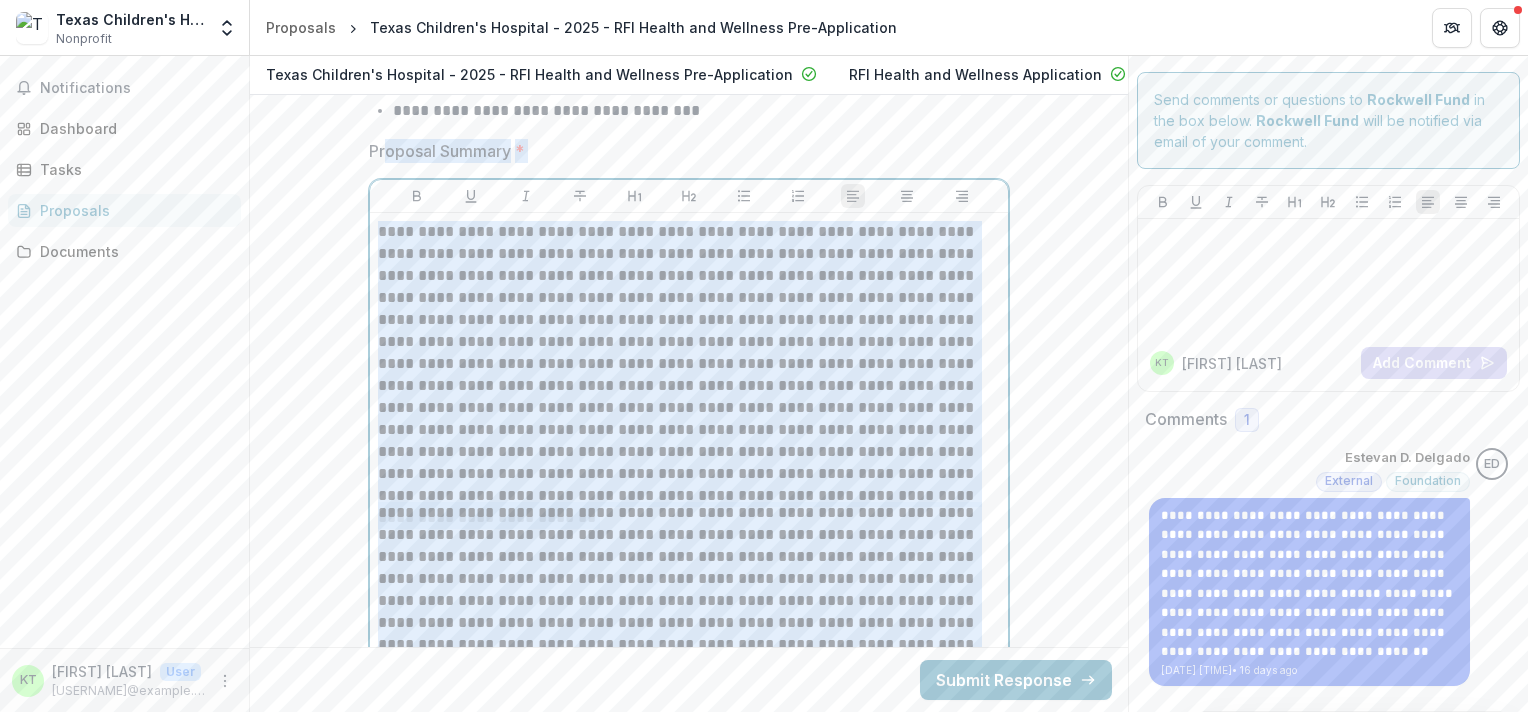 click on "**********" at bounding box center (689, 361) 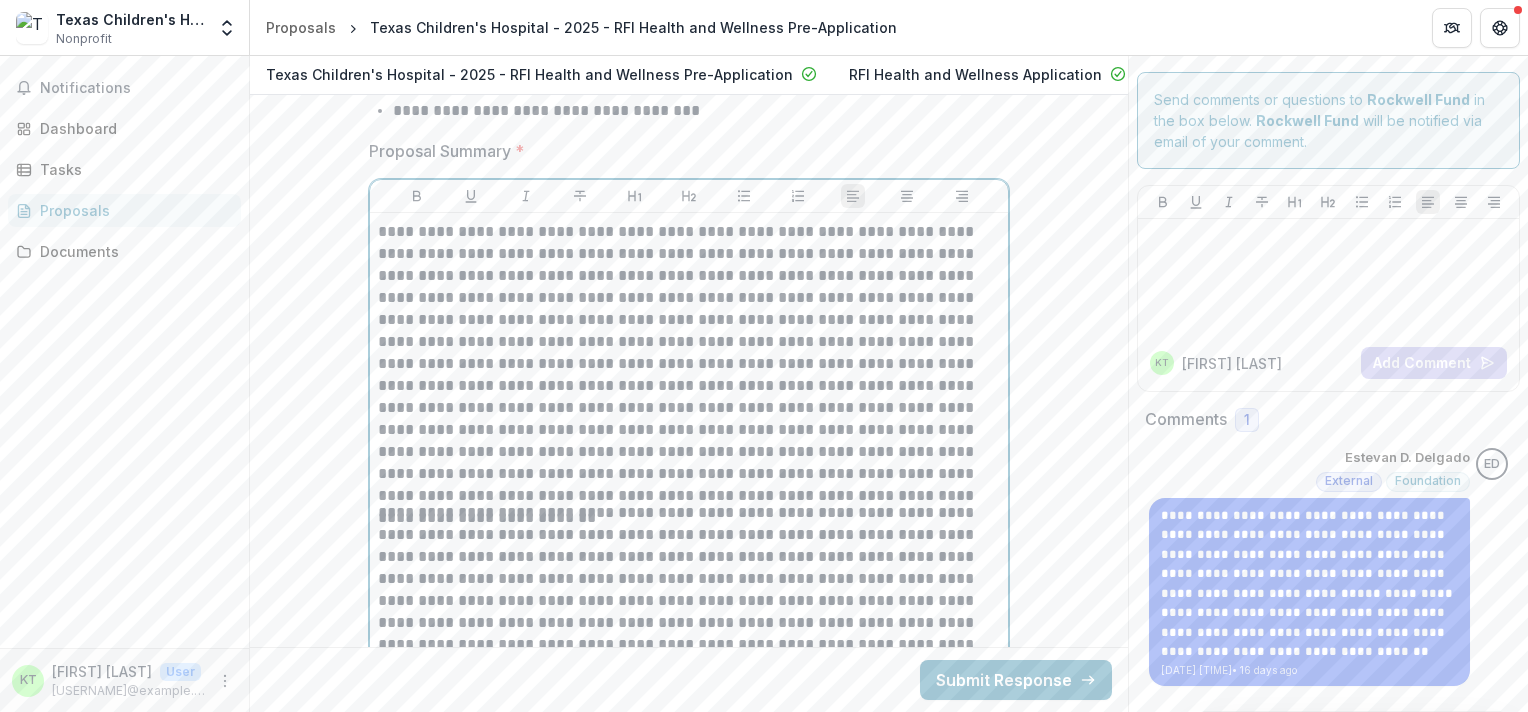 click on "**********" at bounding box center [689, 361] 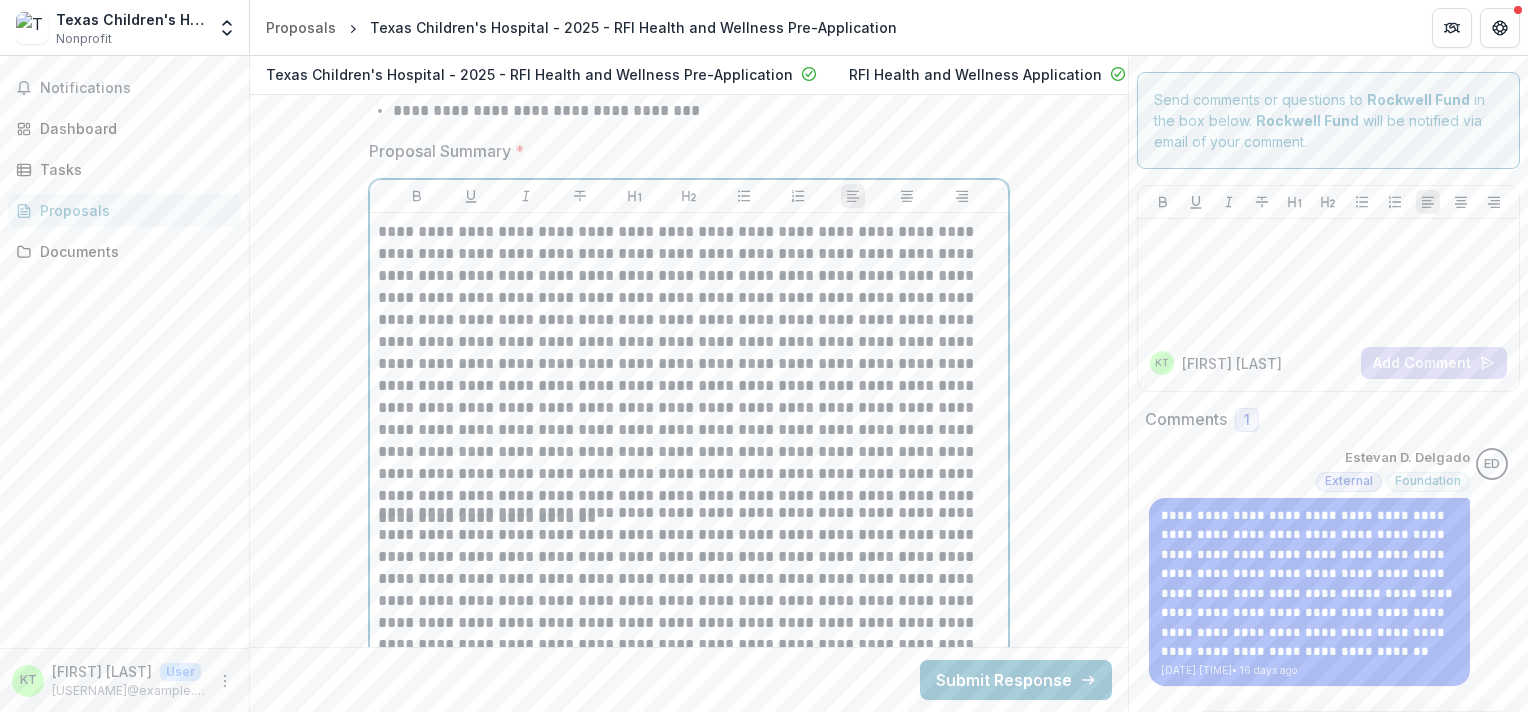 click on "**********" at bounding box center (689, 361) 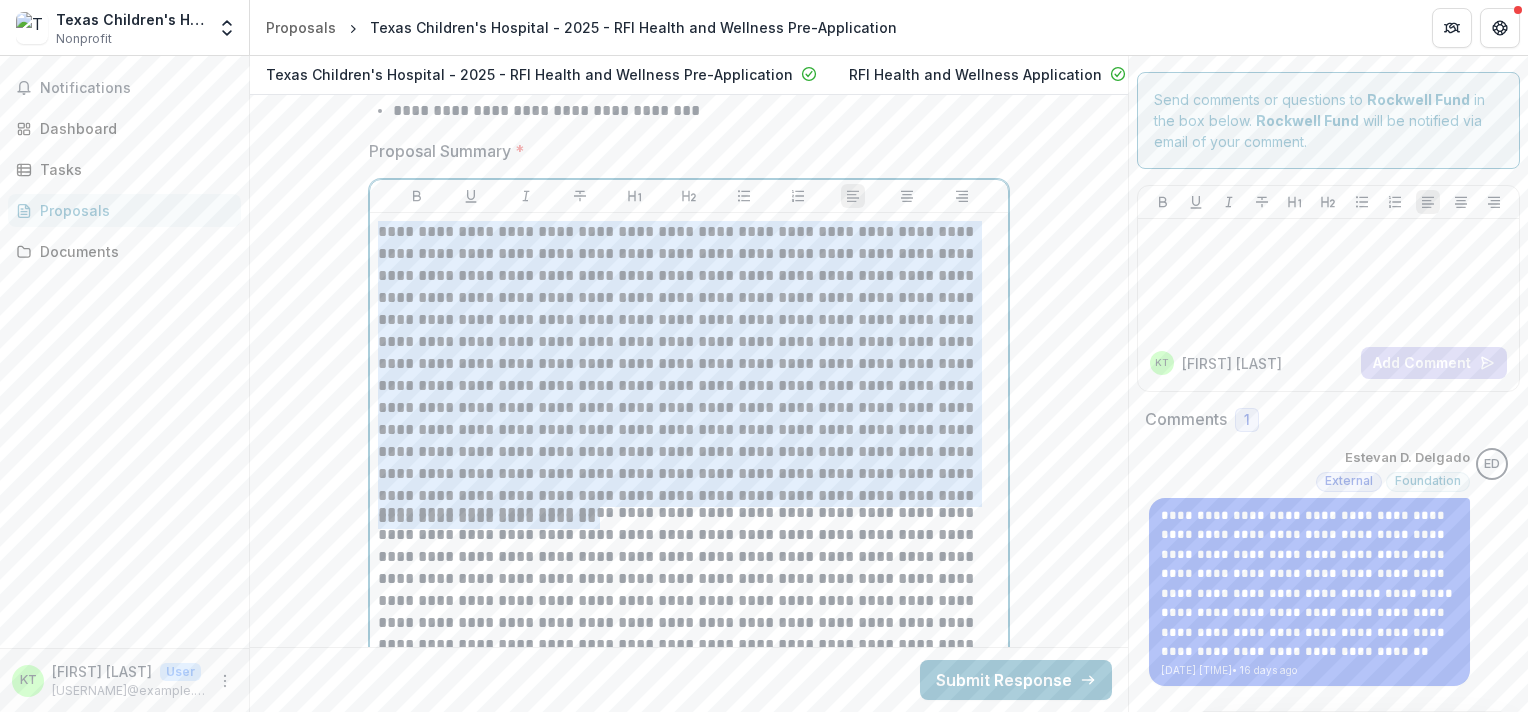 click on "**********" at bounding box center (689, 361) 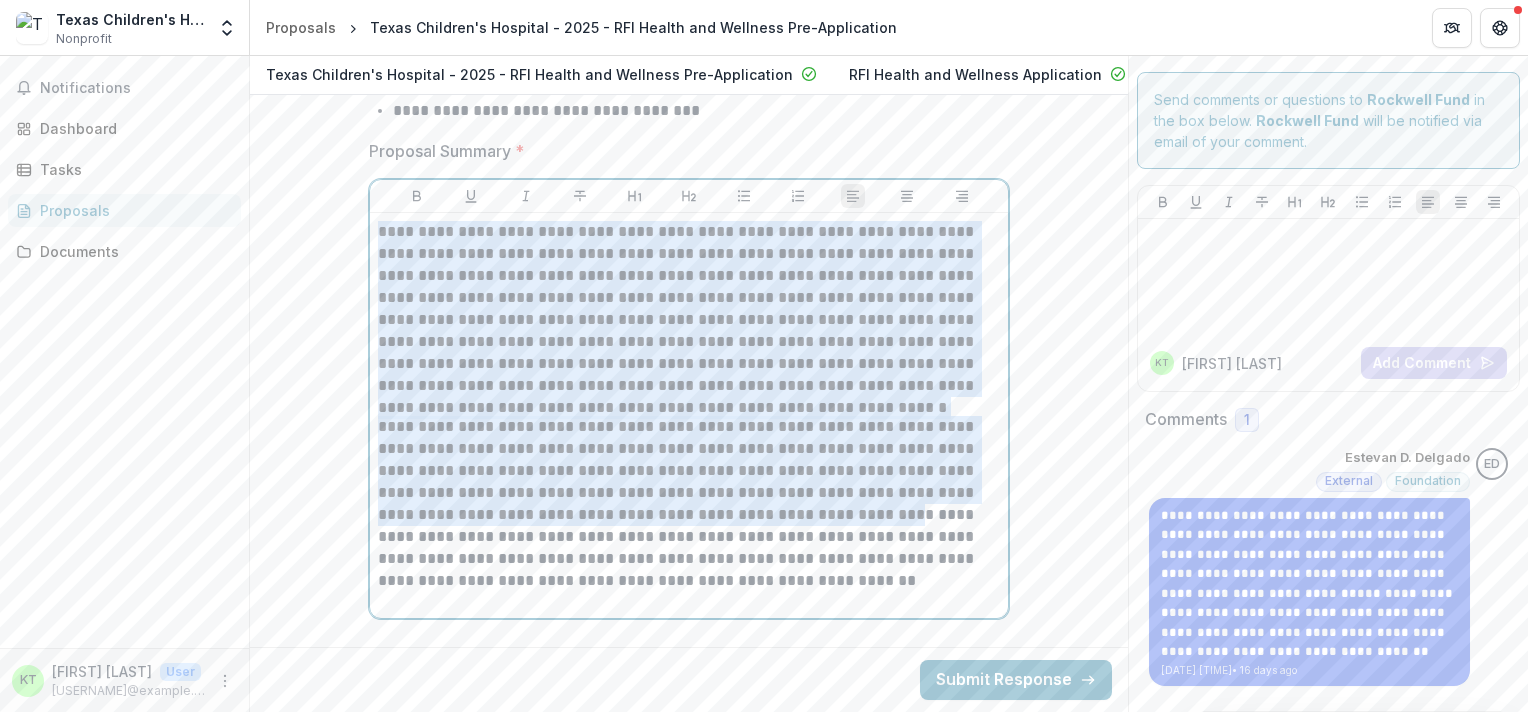 drag, startPoint x: 859, startPoint y: 525, endPoint x: 348, endPoint y: 136, distance: 642.2165 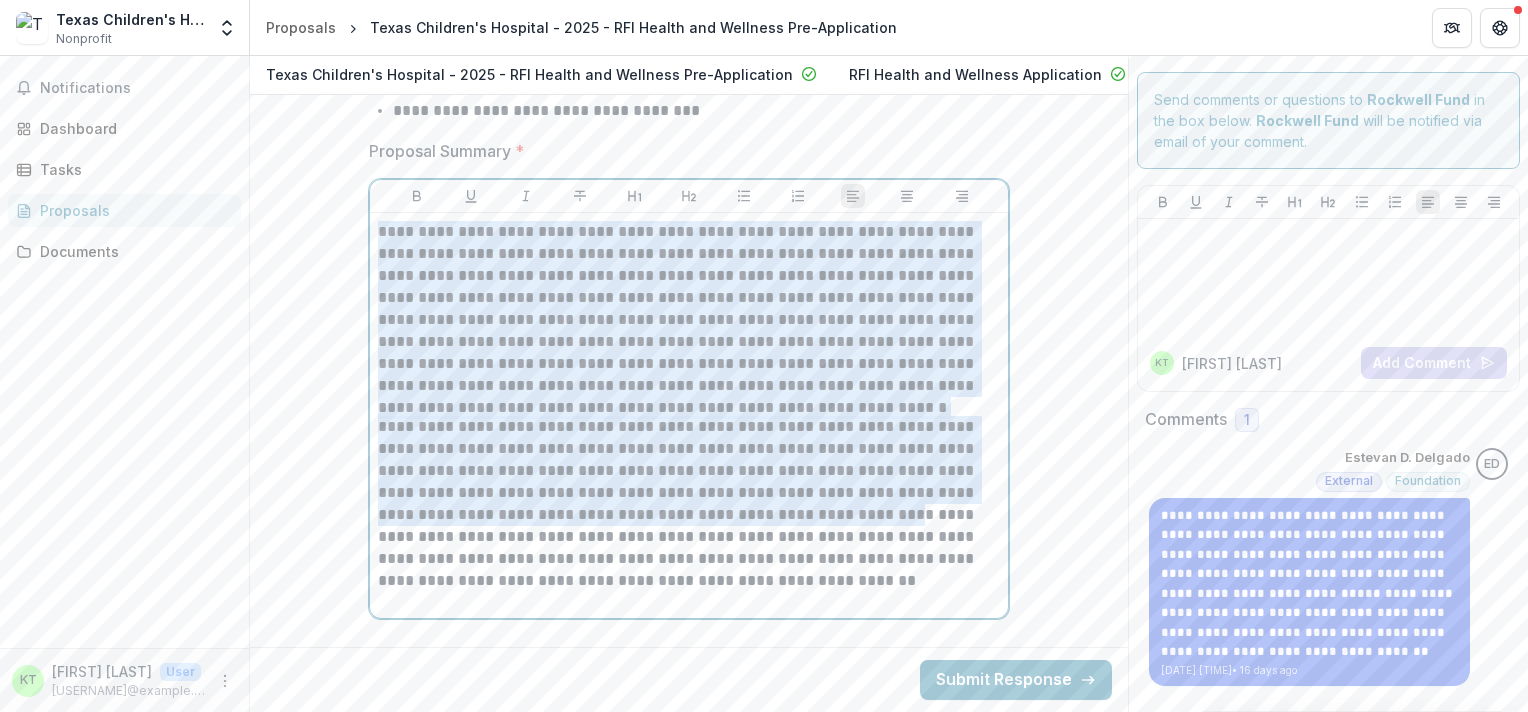 click on "**********" at bounding box center (689, 2688) 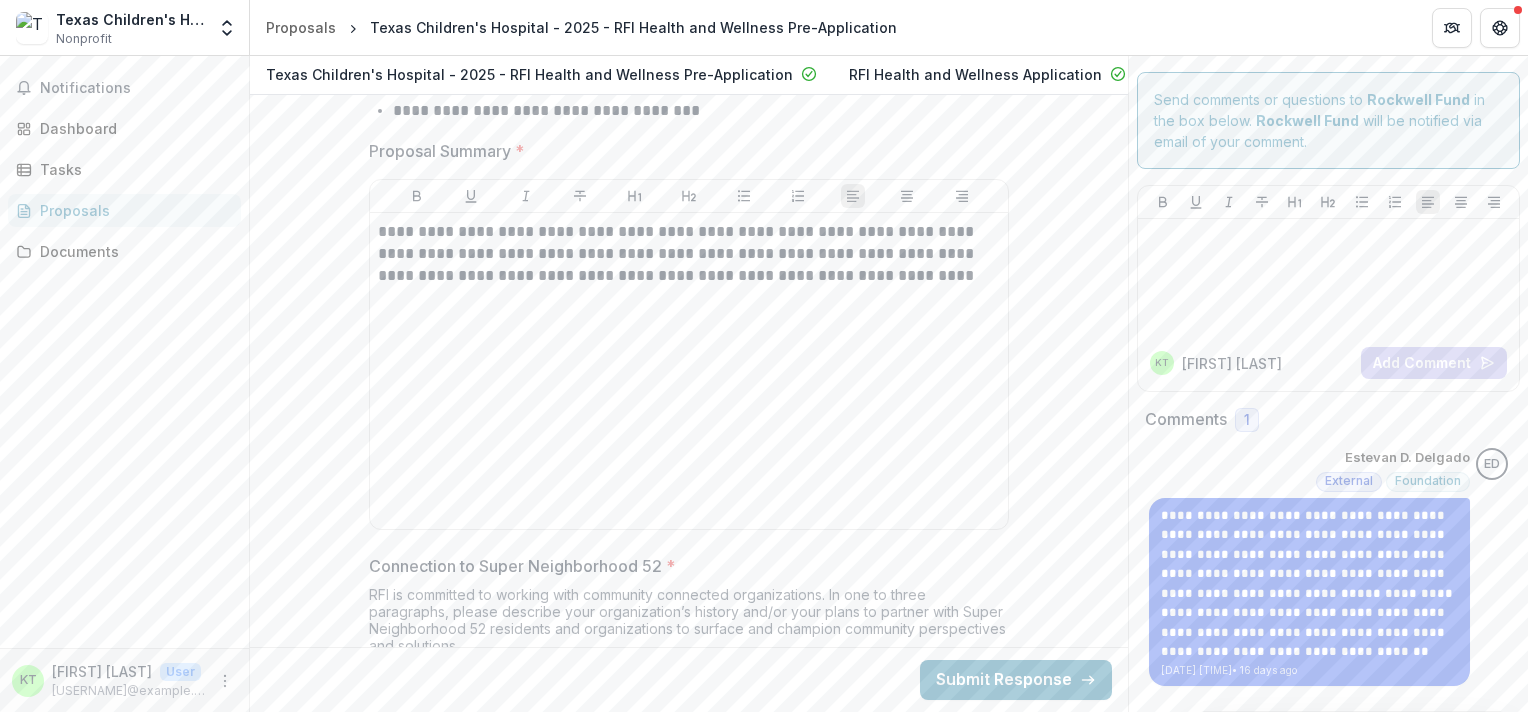drag, startPoint x: 964, startPoint y: 234, endPoint x: 324, endPoint y: 141, distance: 646.72174 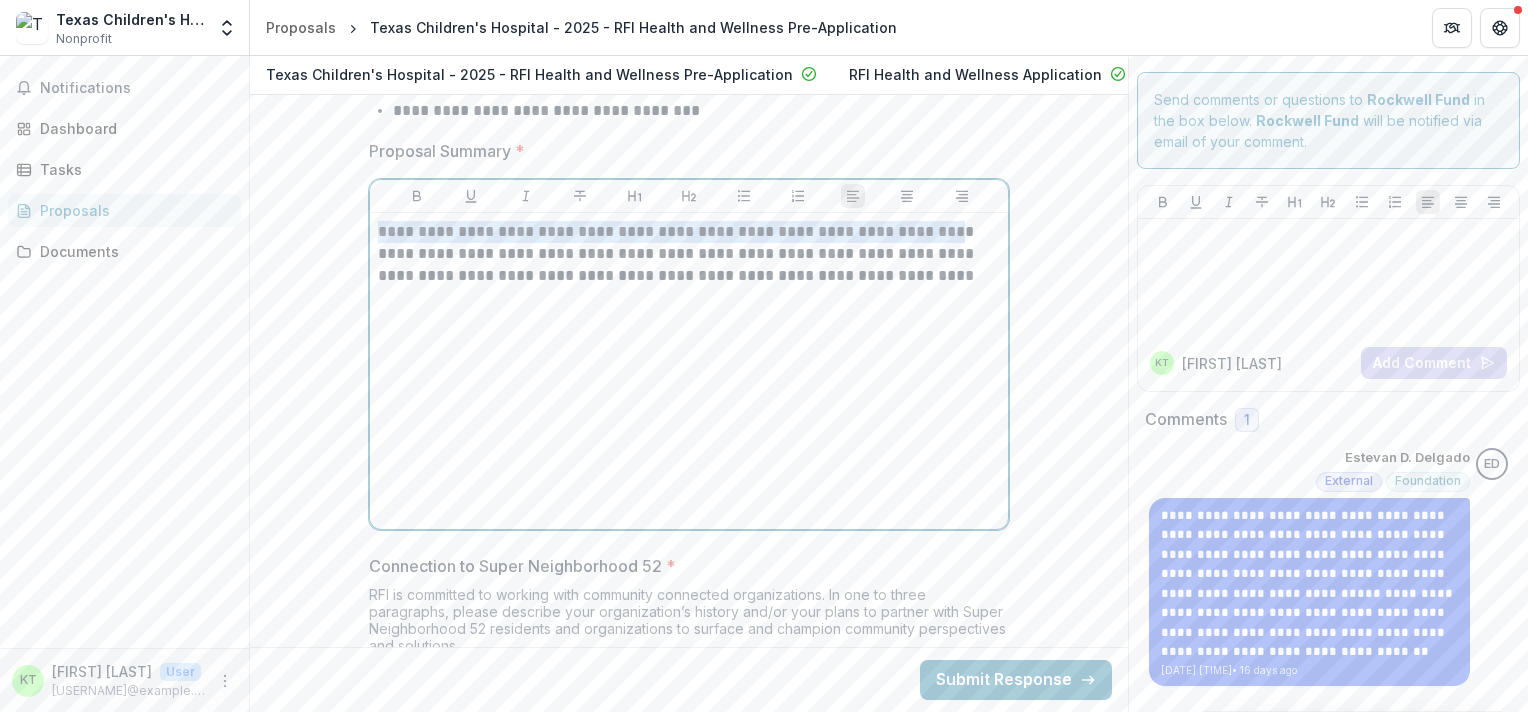 drag, startPoint x: 930, startPoint y: 238, endPoint x: 463, endPoint y: 233, distance: 467.02676 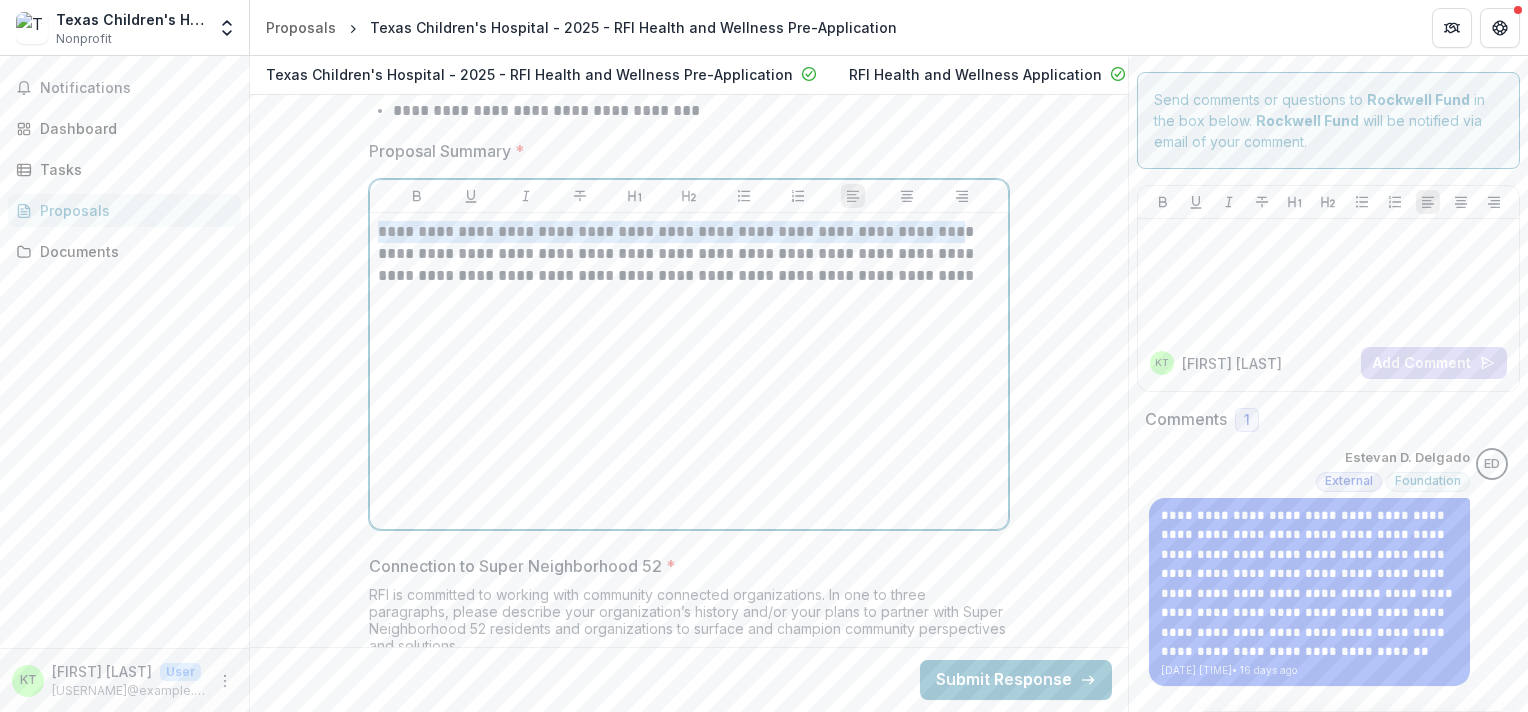 click on "**********" at bounding box center [689, 371] 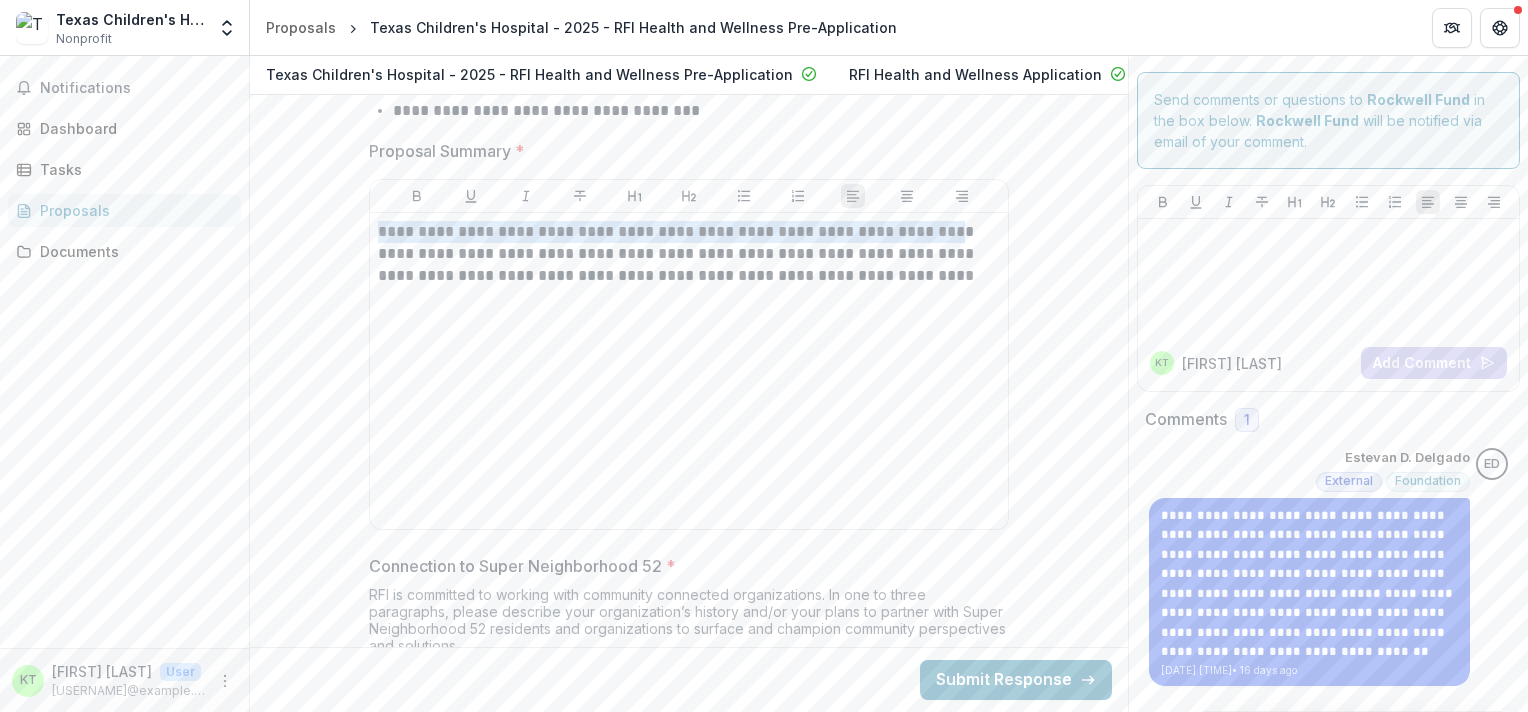 click on "**********" at bounding box center [689, 371] 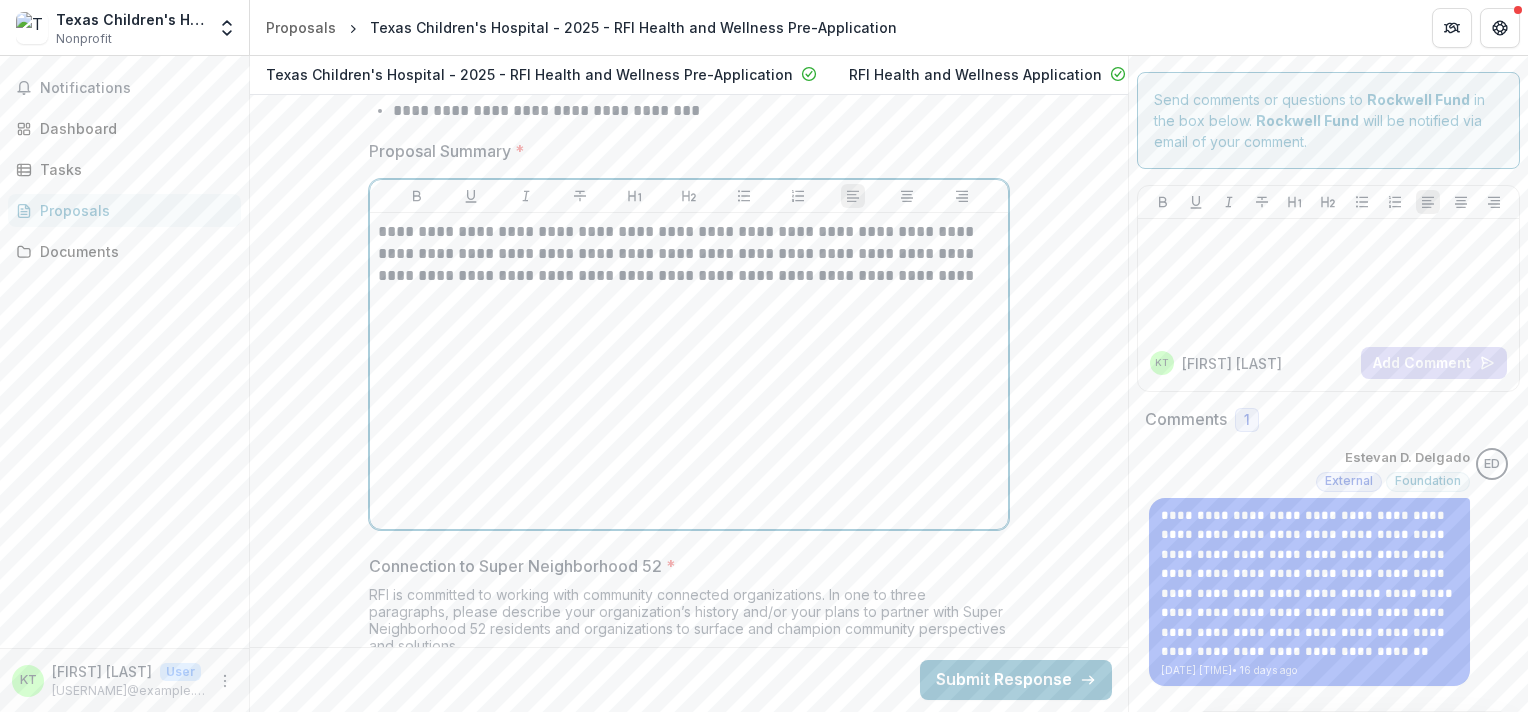 click at bounding box center (689, 196) 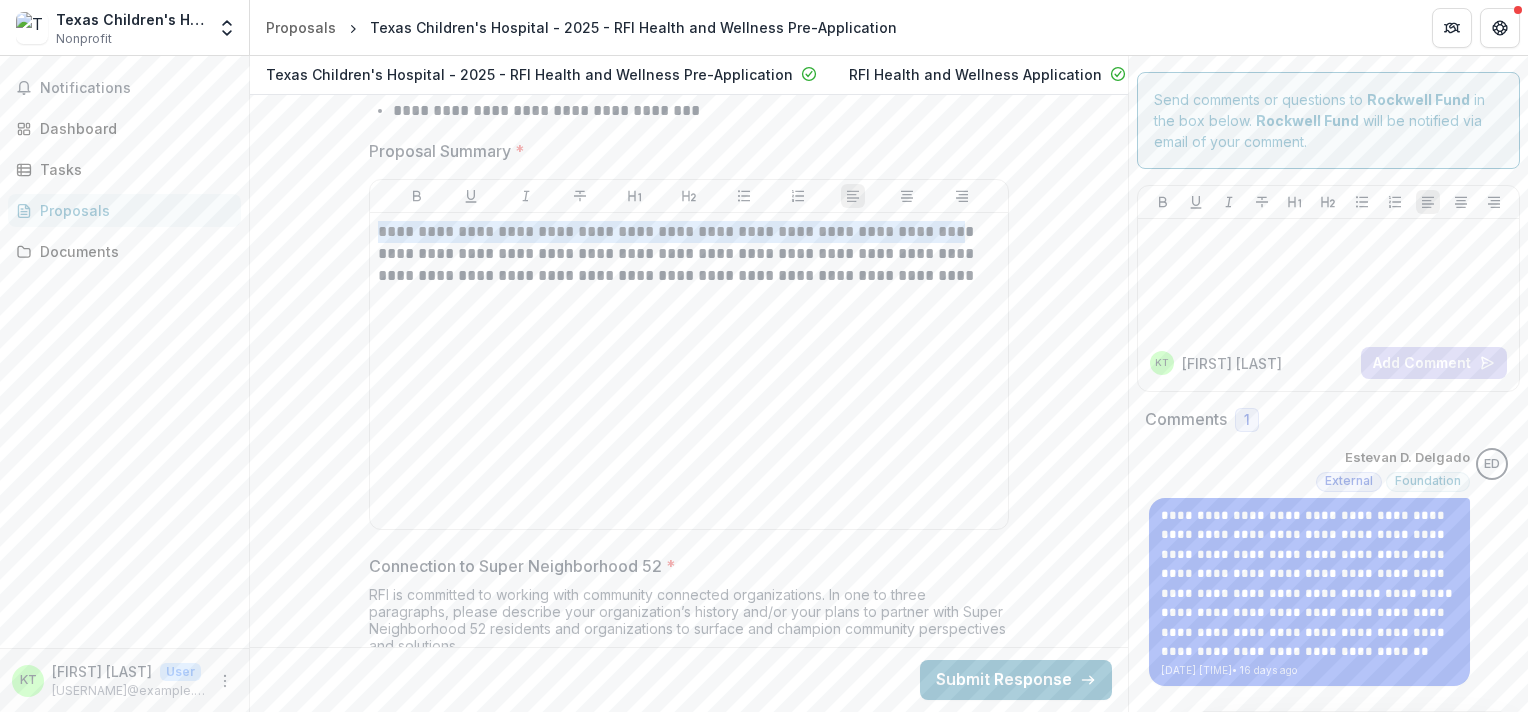 click at bounding box center (689, 196) 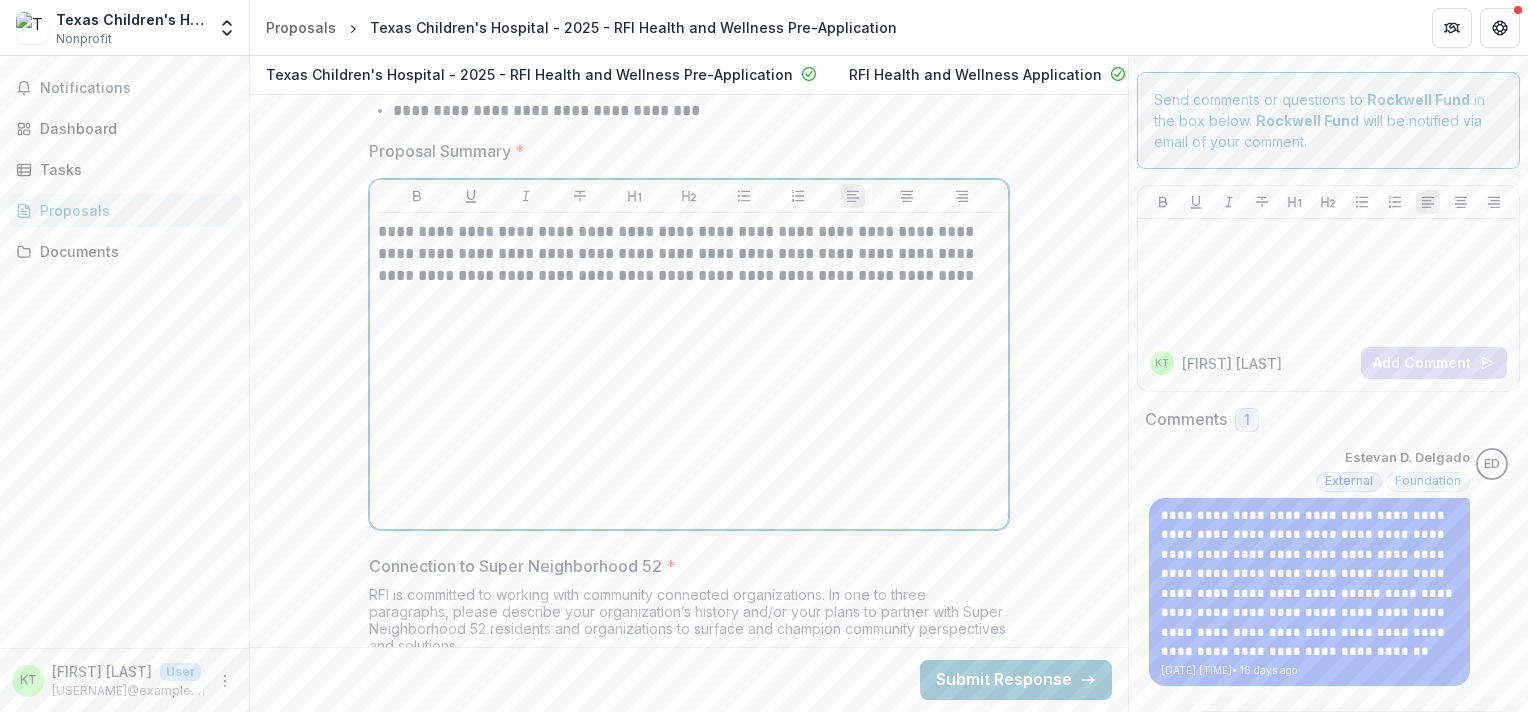 click at bounding box center [689, 196] 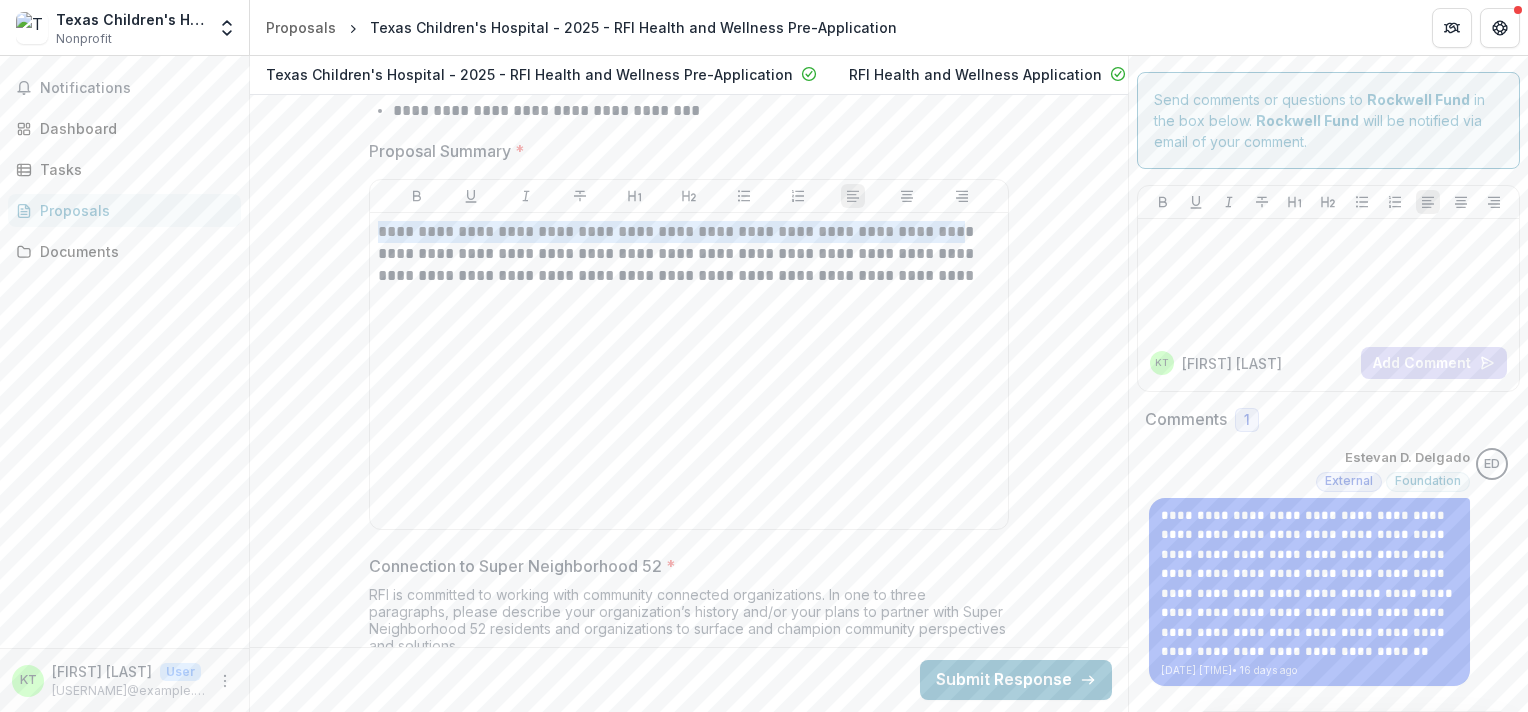 click on "**********" at bounding box center [689, 371] 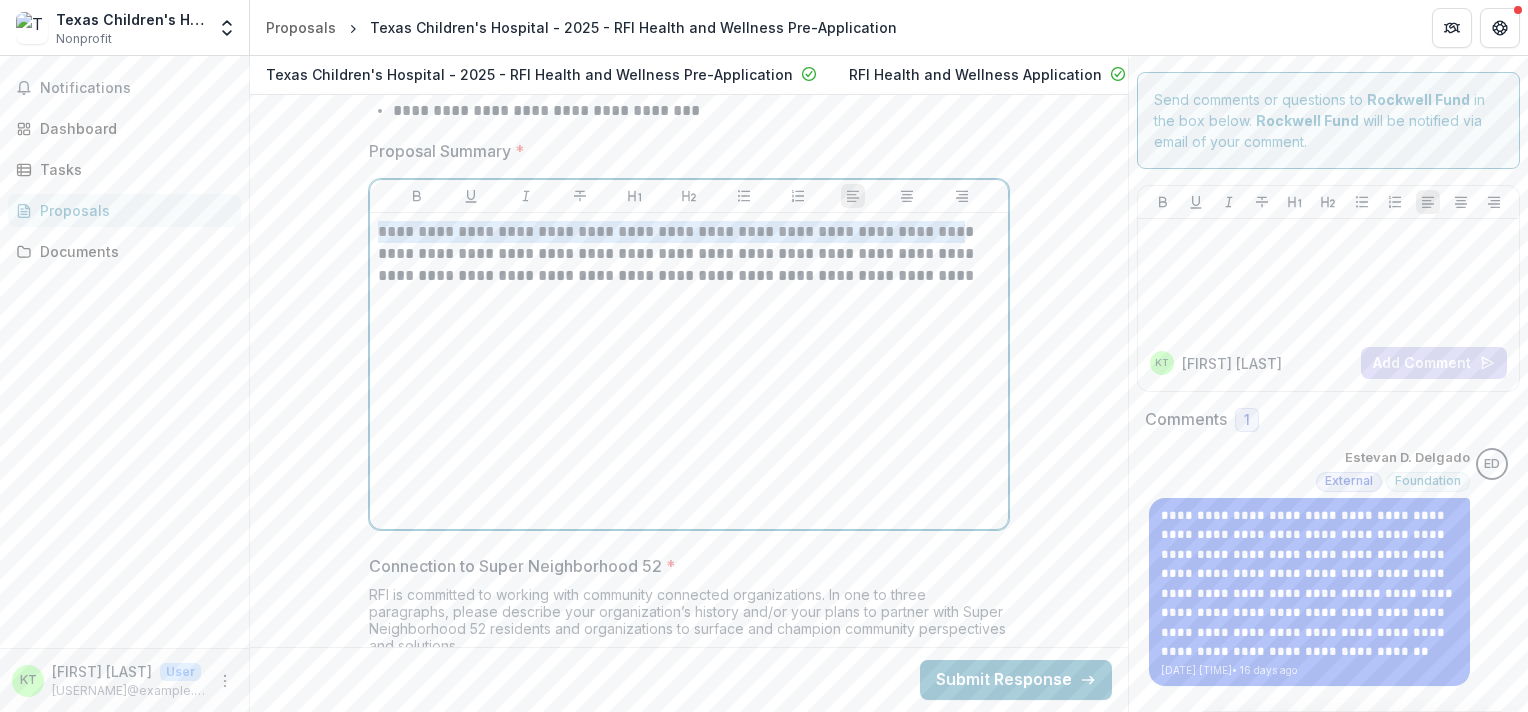 click on "**********" at bounding box center [689, 371] 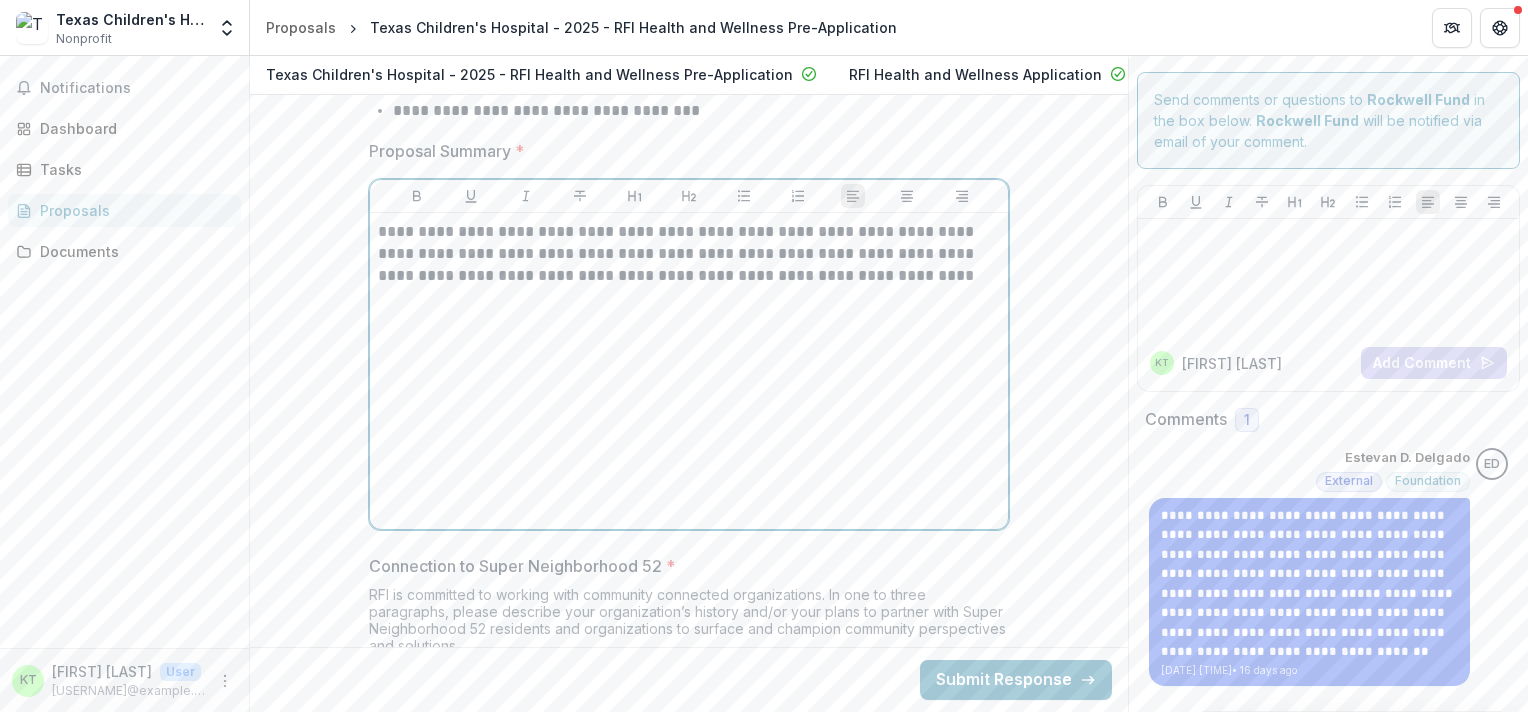 click on "**********" at bounding box center [689, 253] 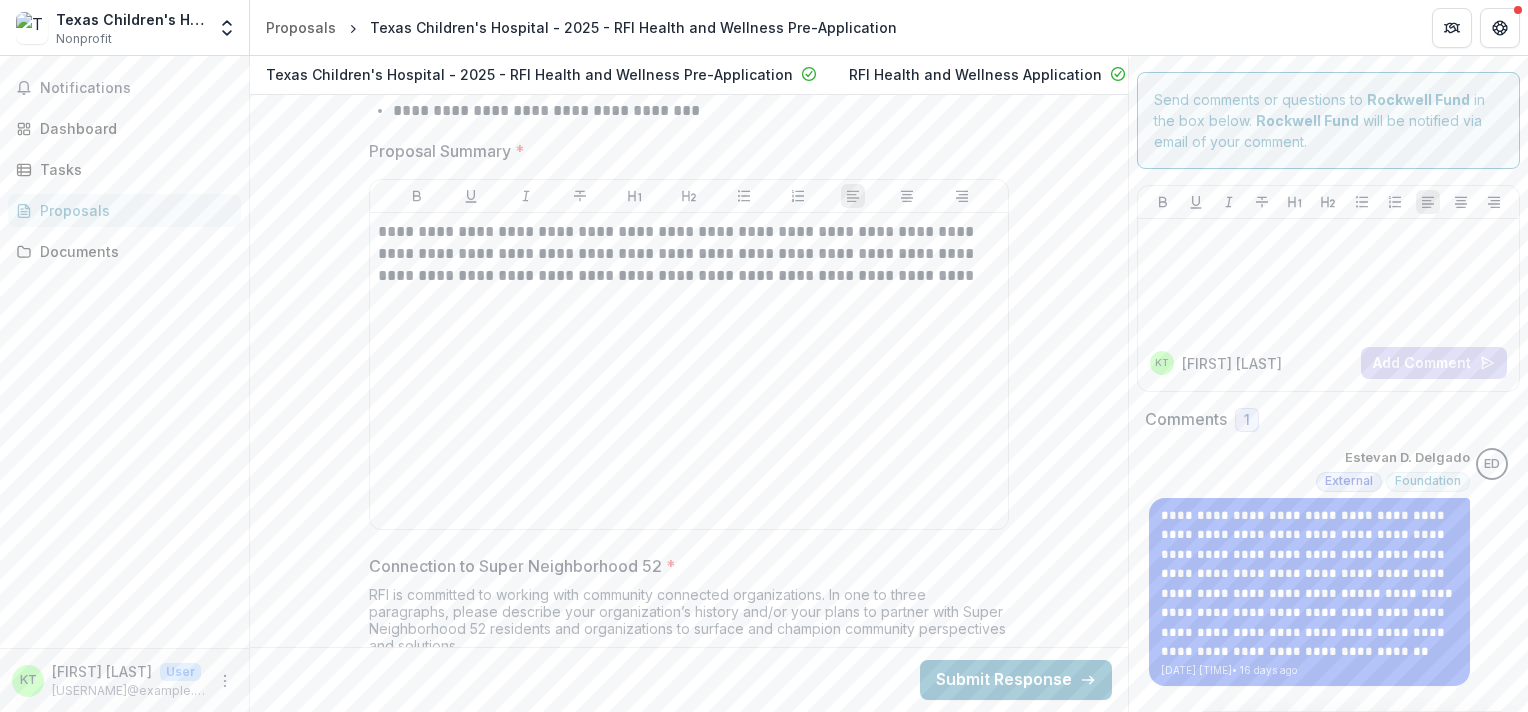 click on "**********" at bounding box center (689, 371) 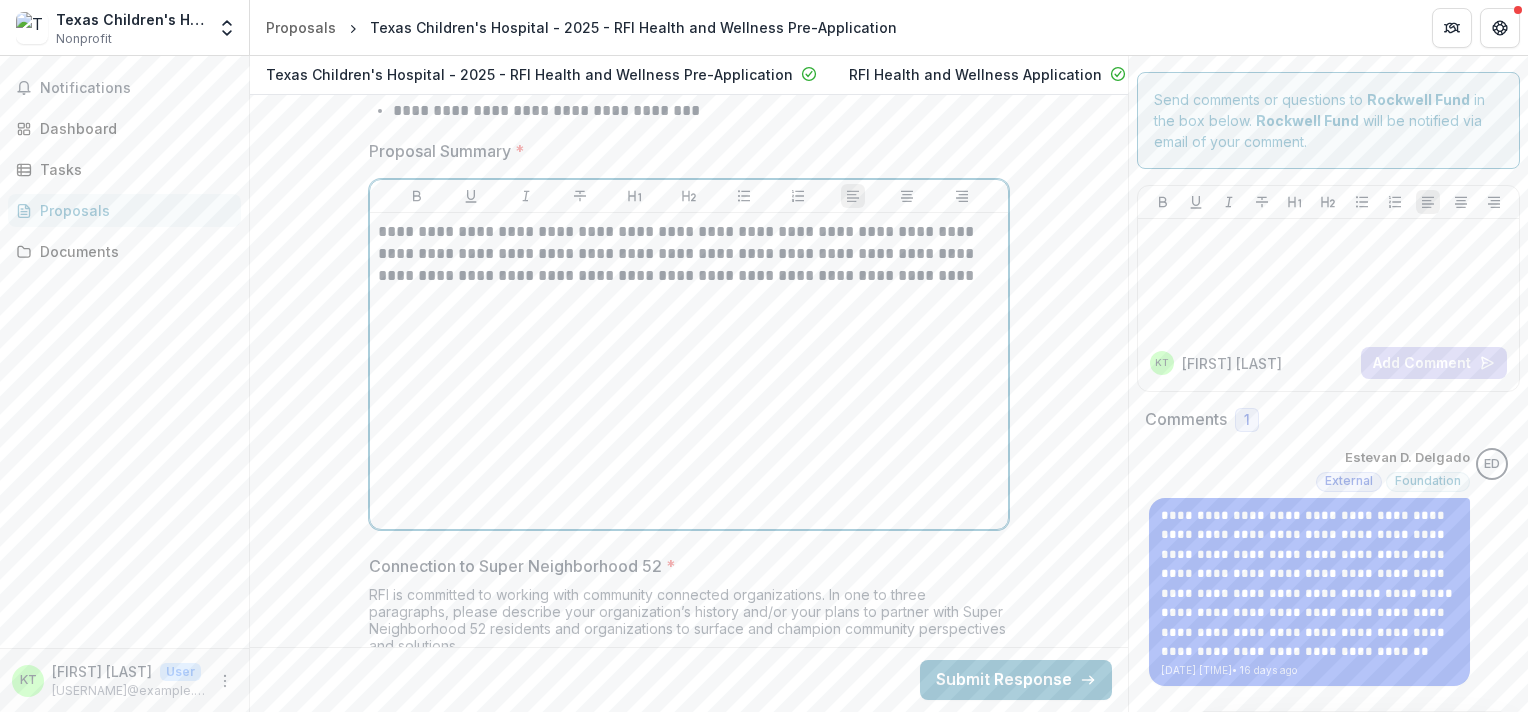click on "**********" at bounding box center [689, 371] 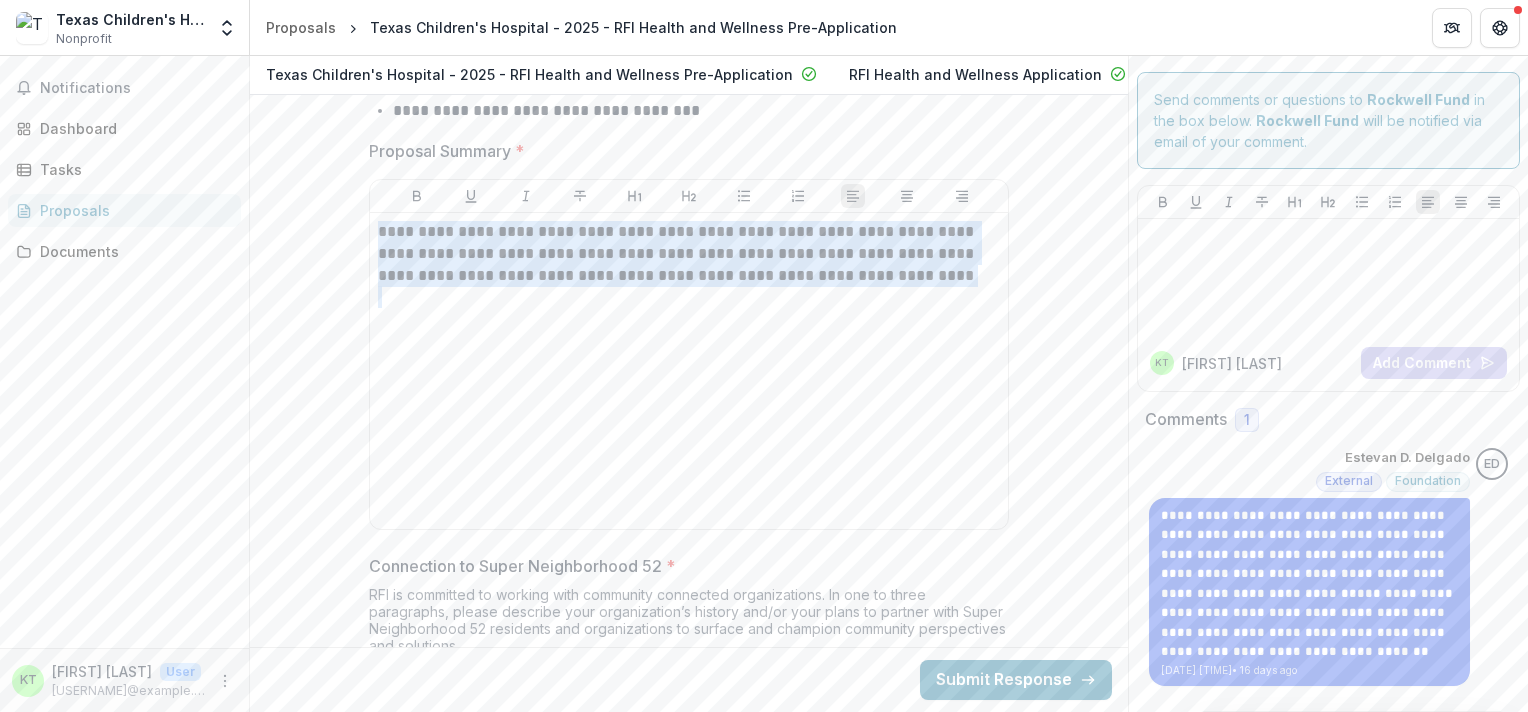 drag, startPoint x: 922, startPoint y: 228, endPoint x: 472, endPoint y: 194, distance: 451.28262 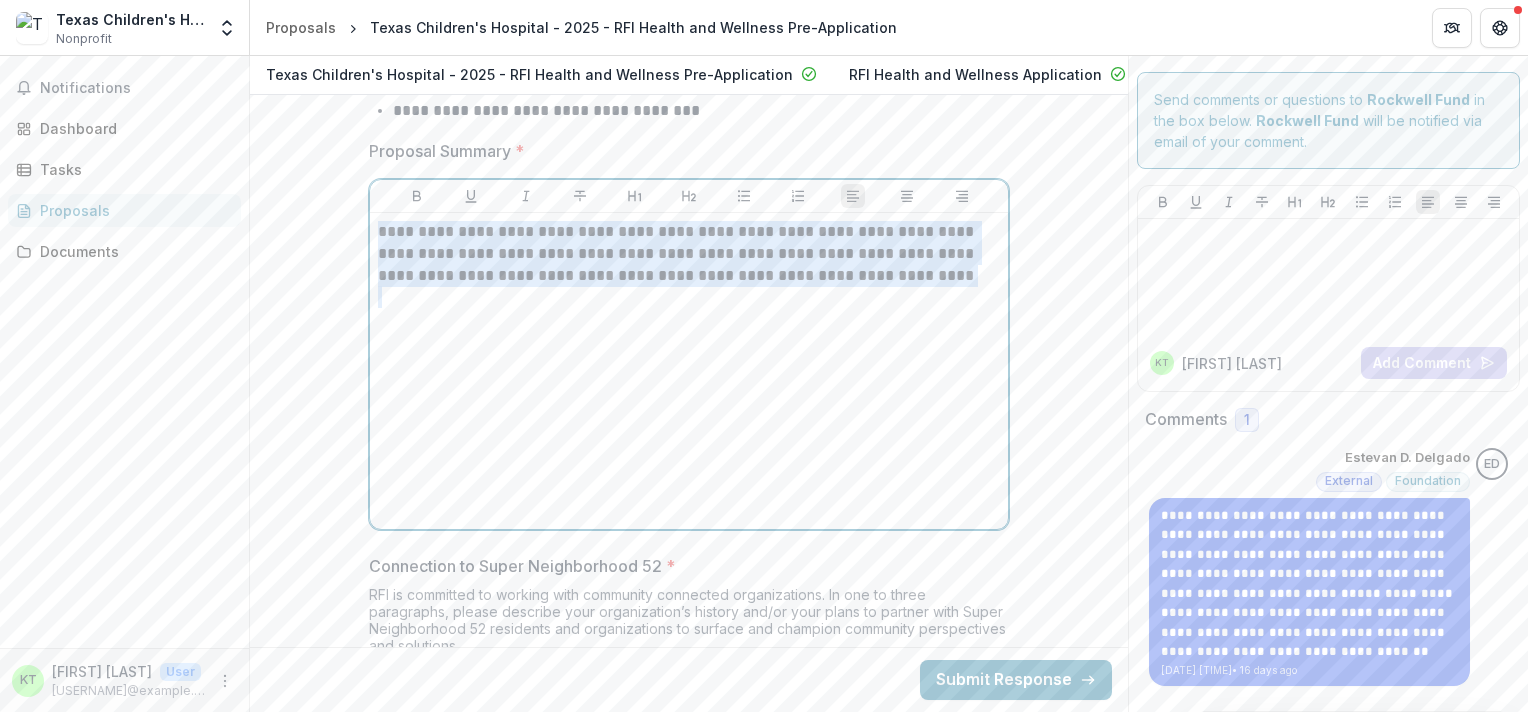 click on "**********" at bounding box center [689, 371] 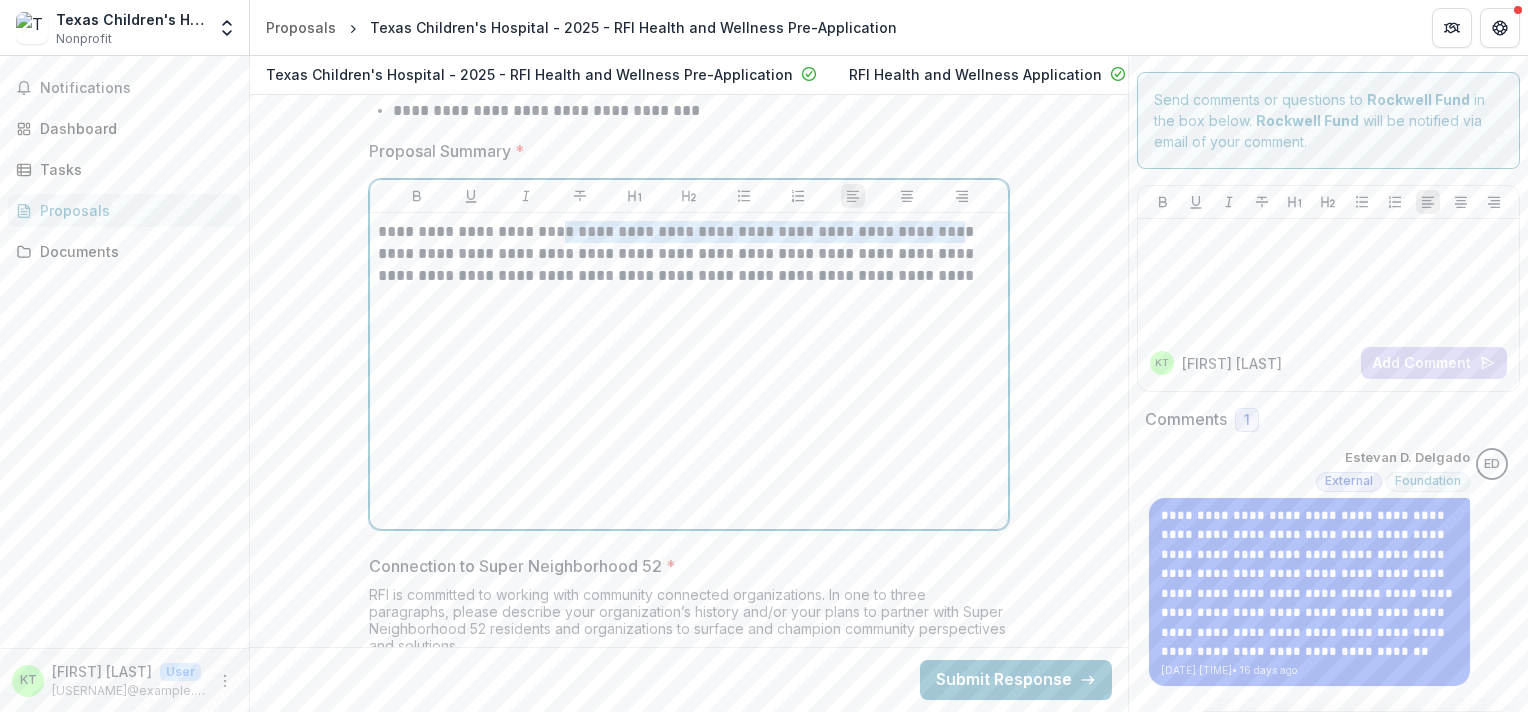 click on "**********" at bounding box center (689, 371) 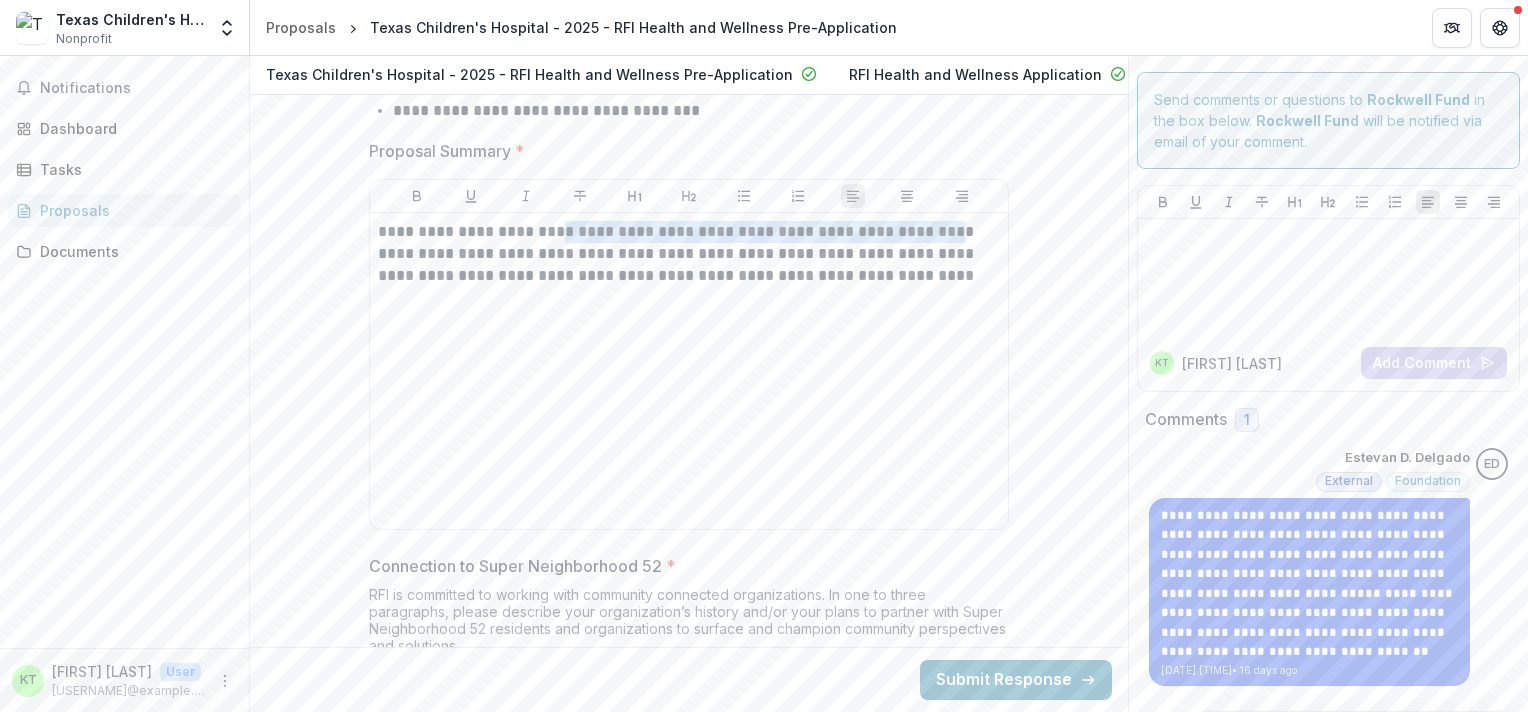 click on "**********" at bounding box center [689, 371] 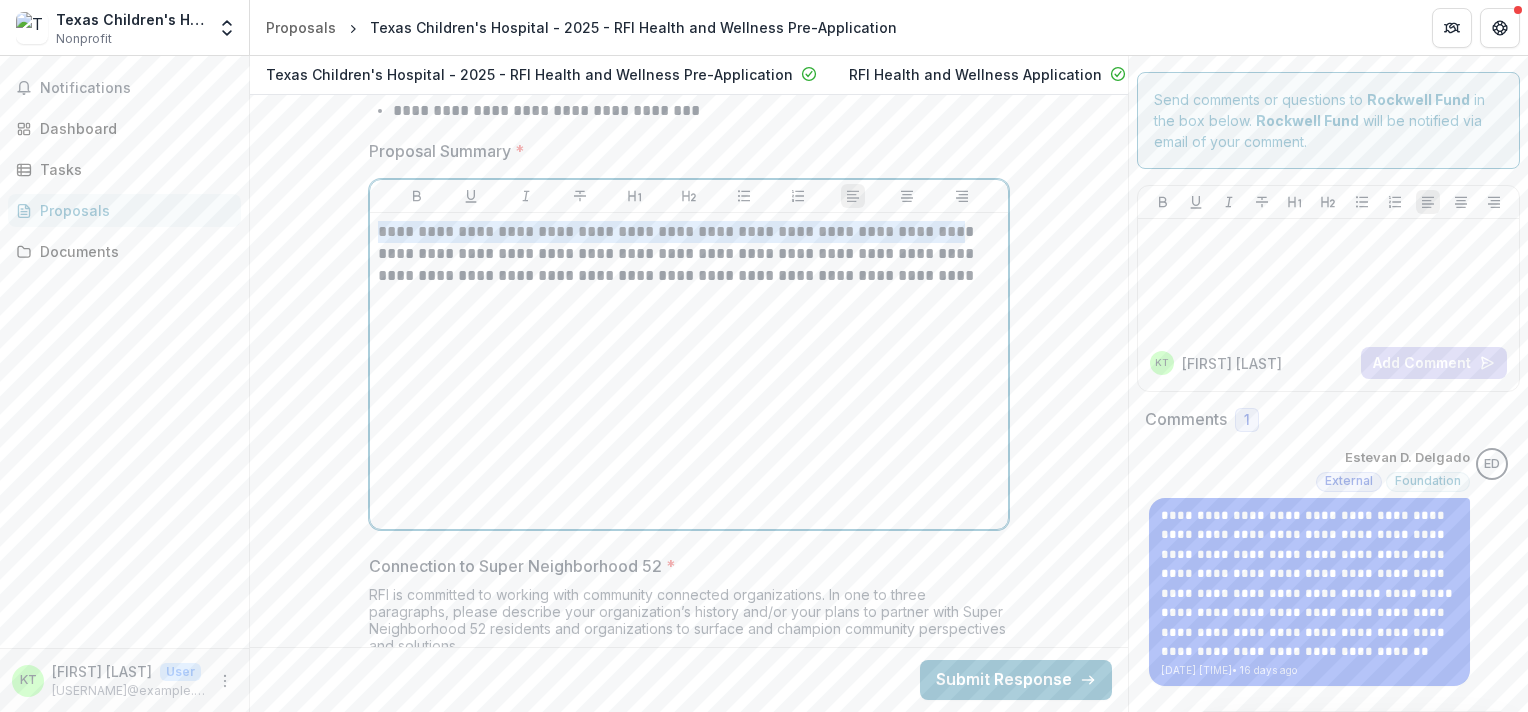 drag, startPoint x: 934, startPoint y: 234, endPoint x: 914, endPoint y: 235, distance: 20.024984 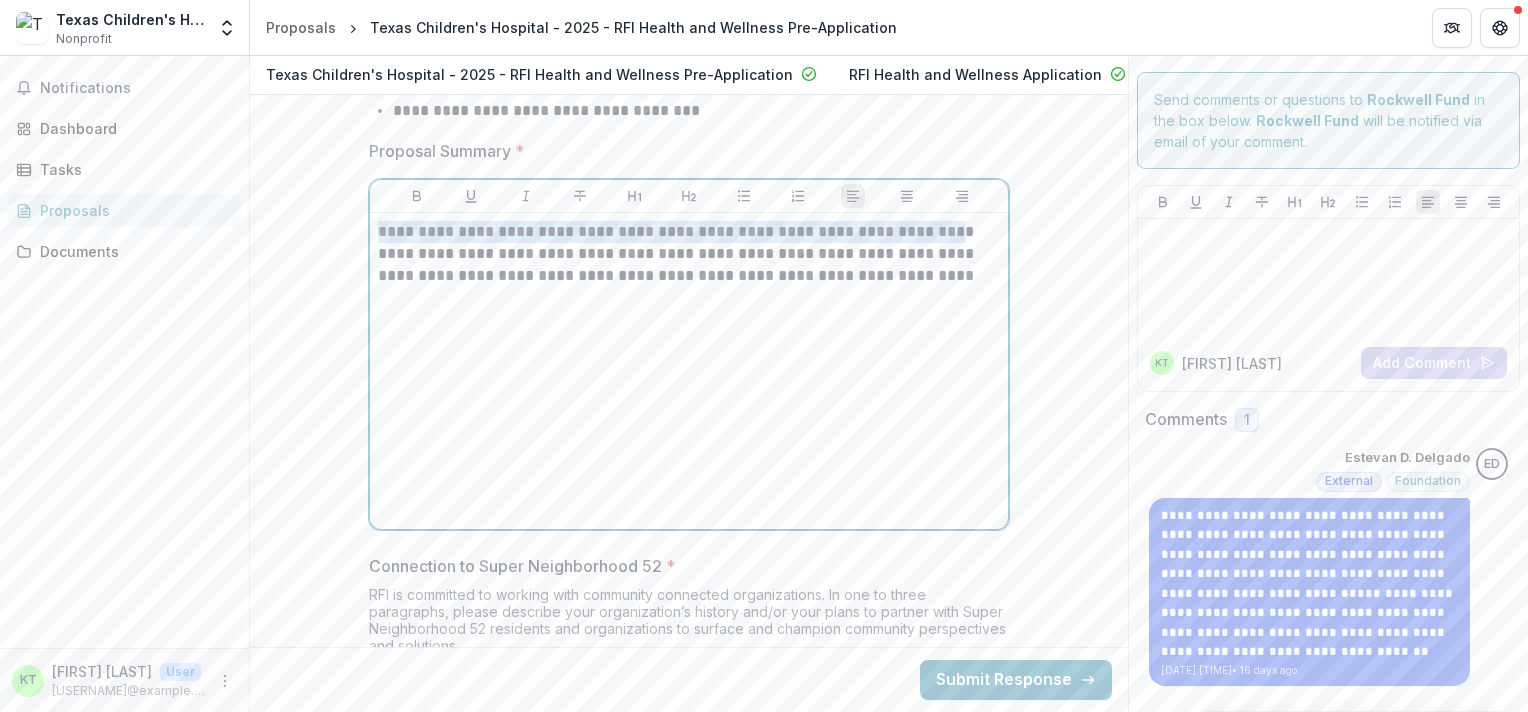 click on "**********" at bounding box center (689, 371) 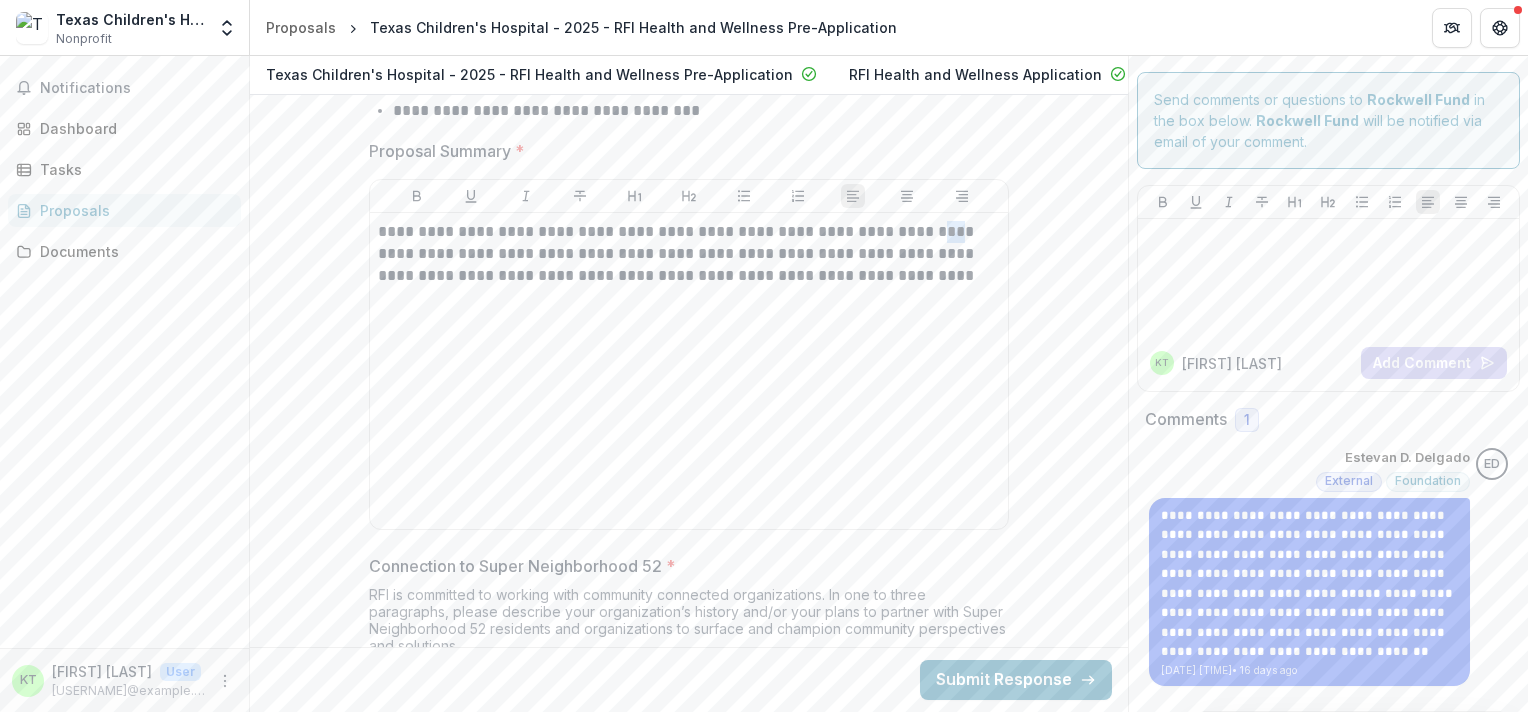click on "**********" at bounding box center (689, 371) 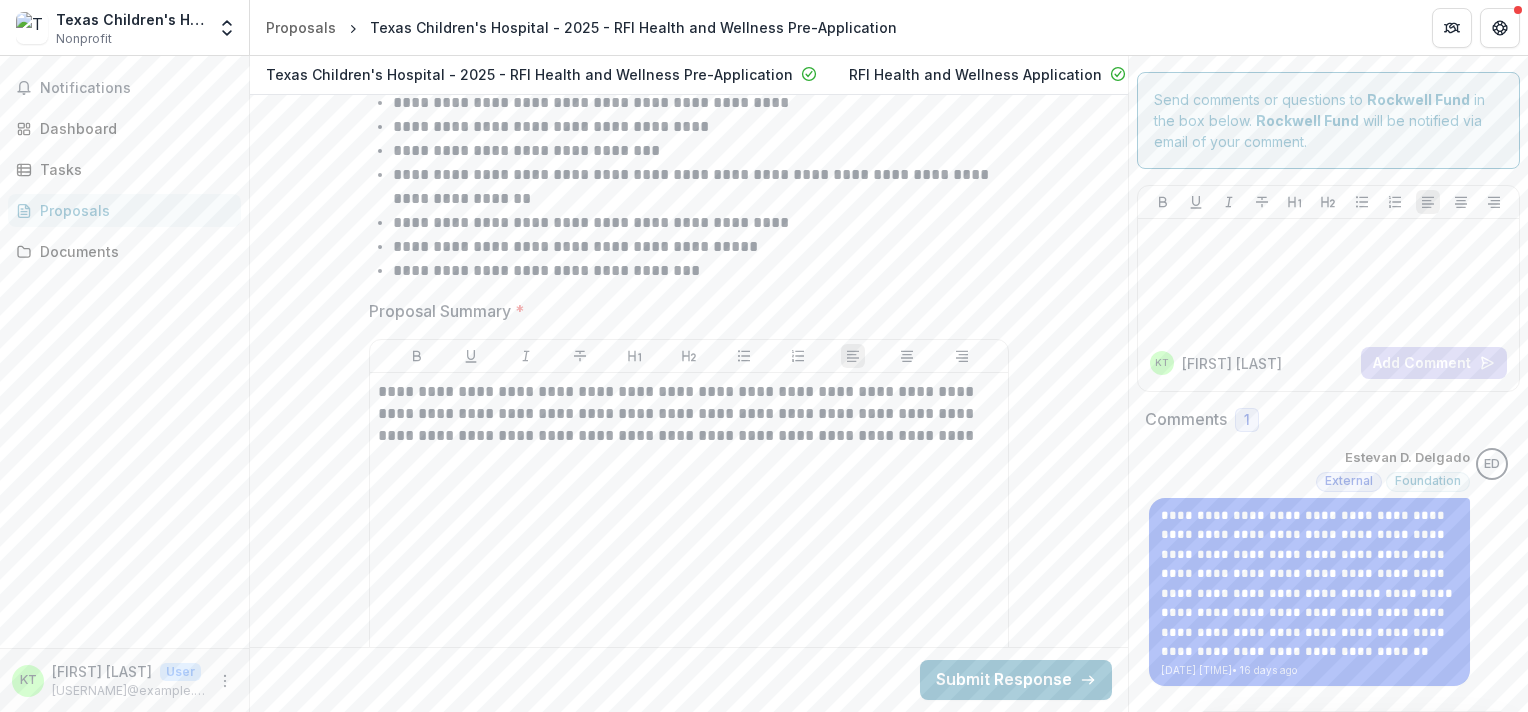 scroll, scrollTop: 4253, scrollLeft: 0, axis: vertical 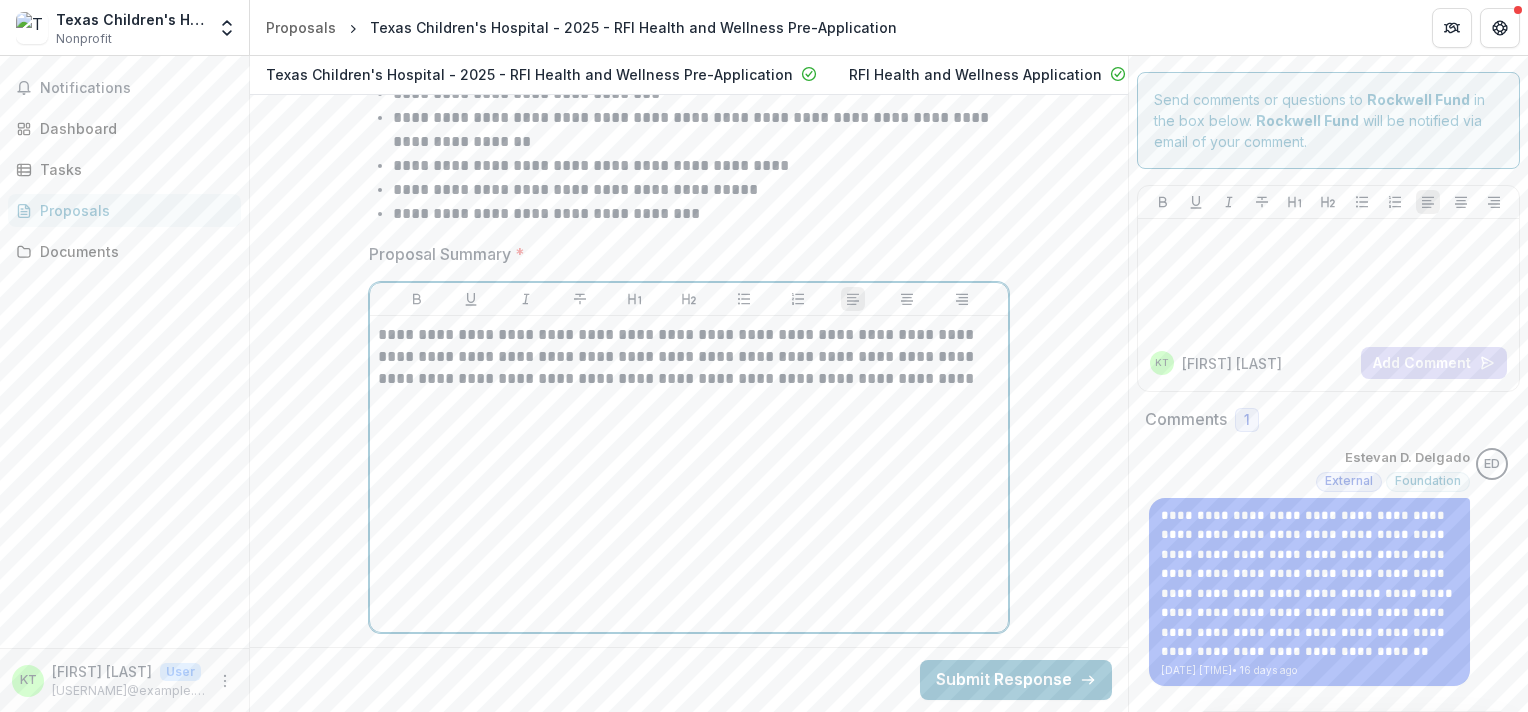 drag, startPoint x: 930, startPoint y: 428, endPoint x: 581, endPoint y: 421, distance: 349.0702 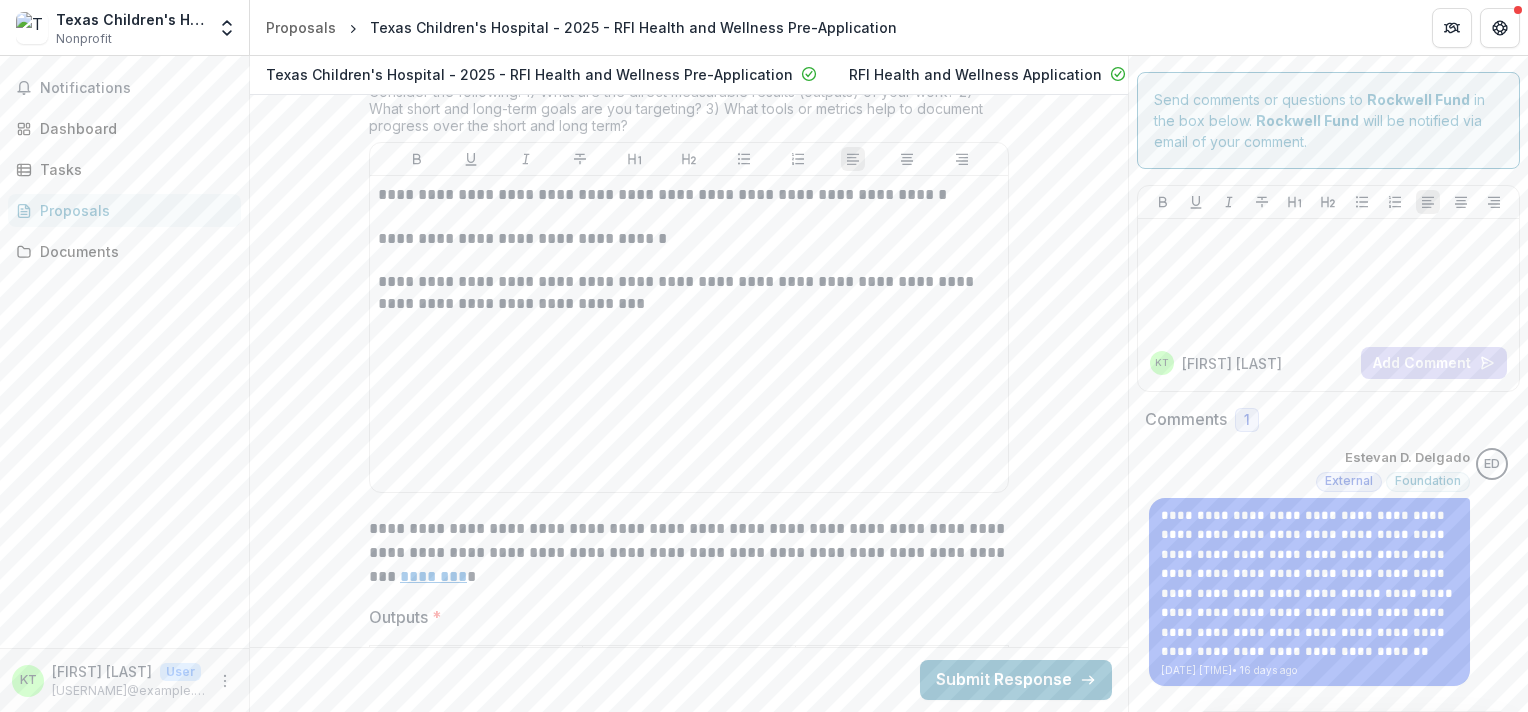 scroll, scrollTop: 5938, scrollLeft: 0, axis: vertical 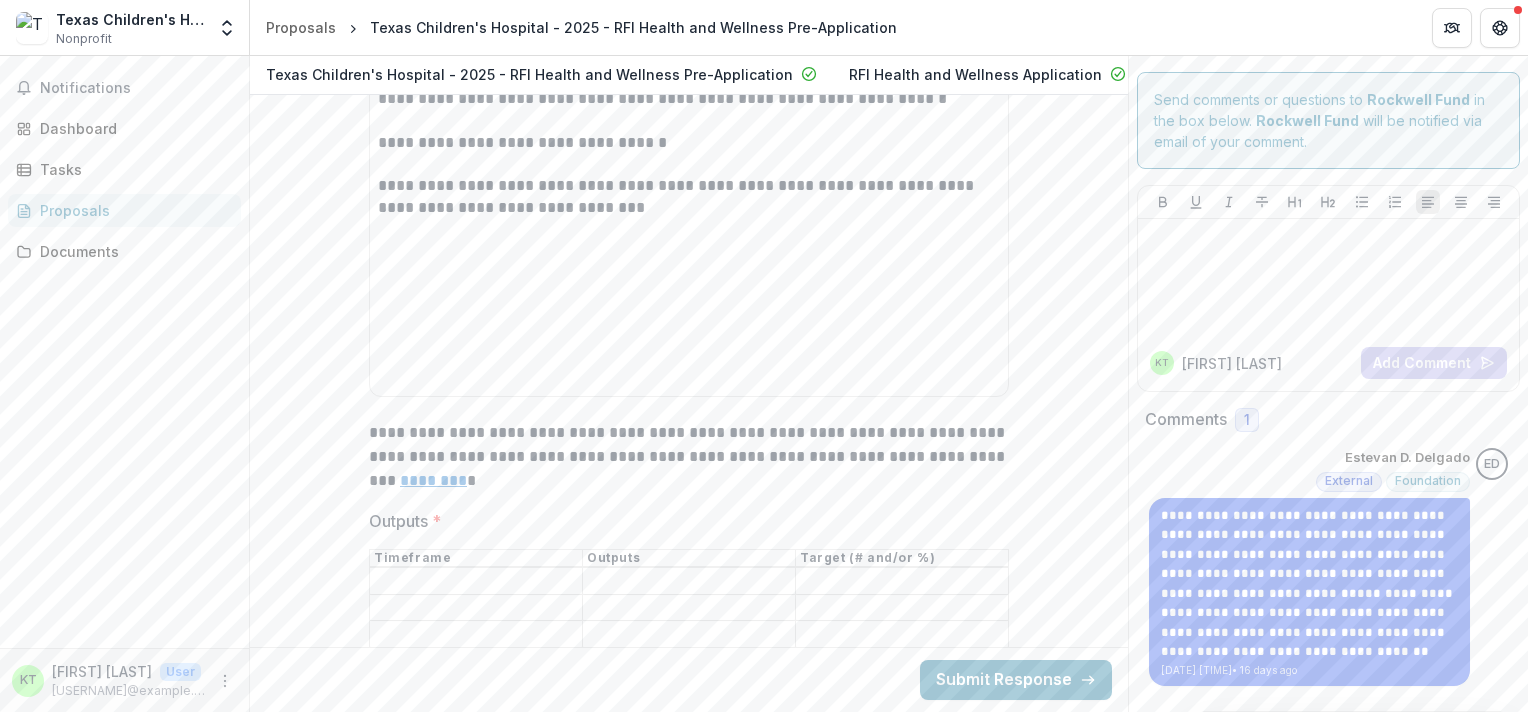 drag, startPoint x: 1097, startPoint y: 474, endPoint x: 1097, endPoint y: 462, distance: 12 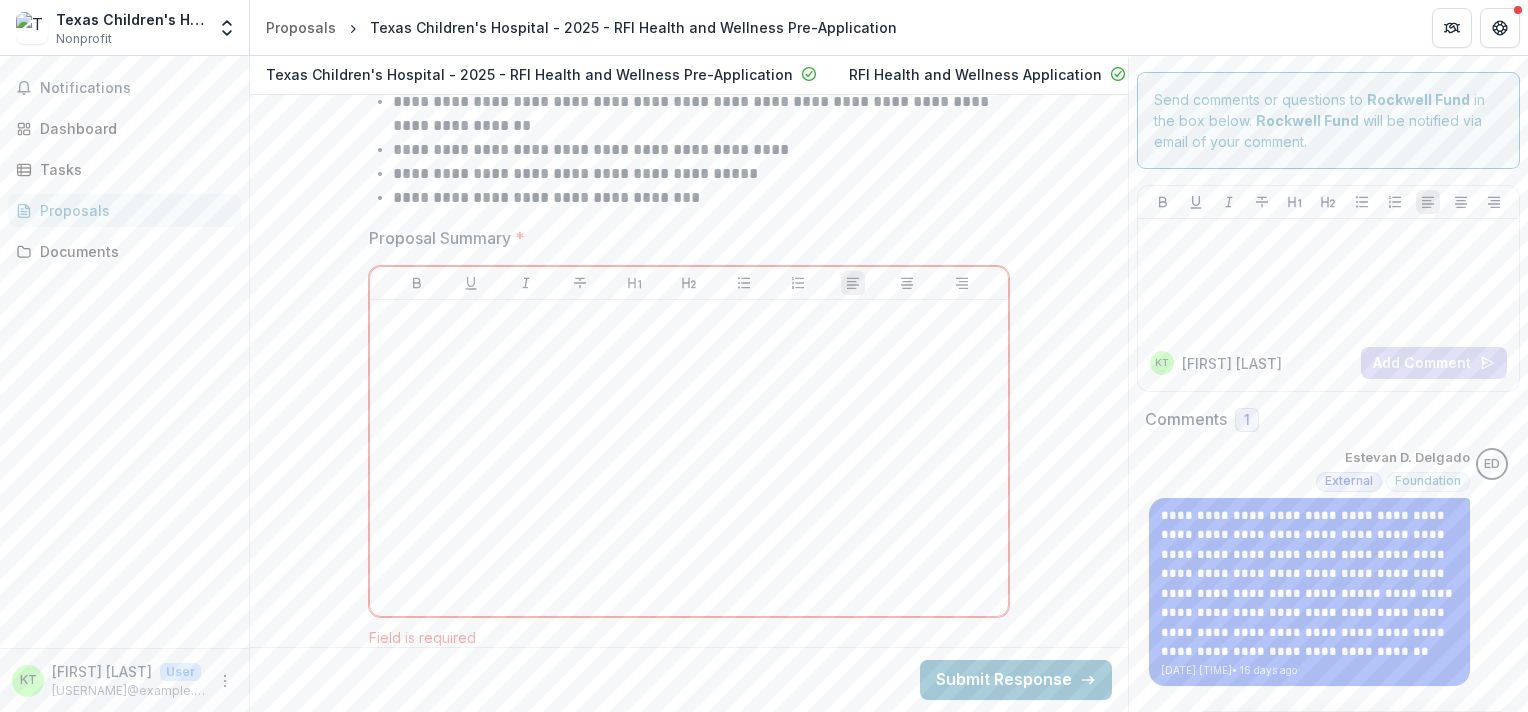 scroll, scrollTop: 4174, scrollLeft: 0, axis: vertical 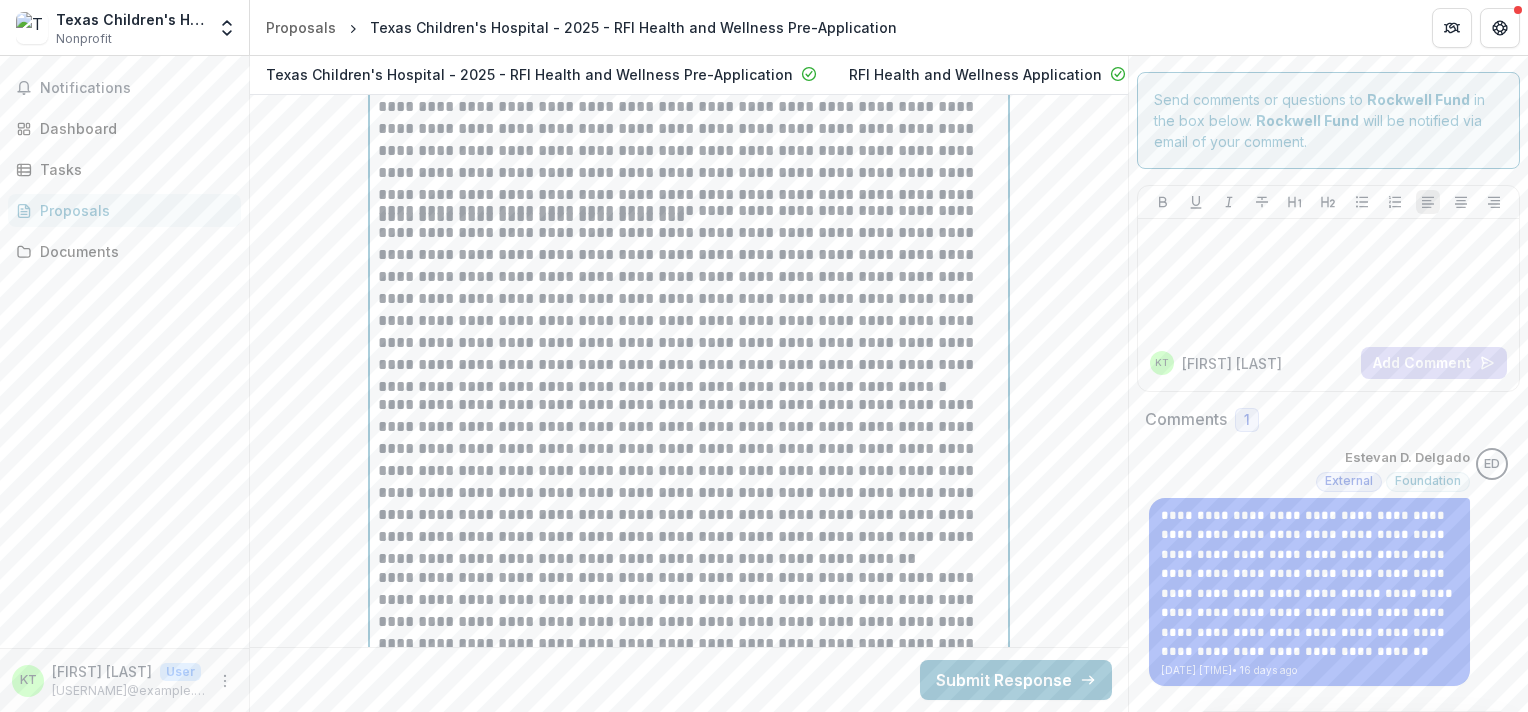 click on "**********" at bounding box center [689, 480] 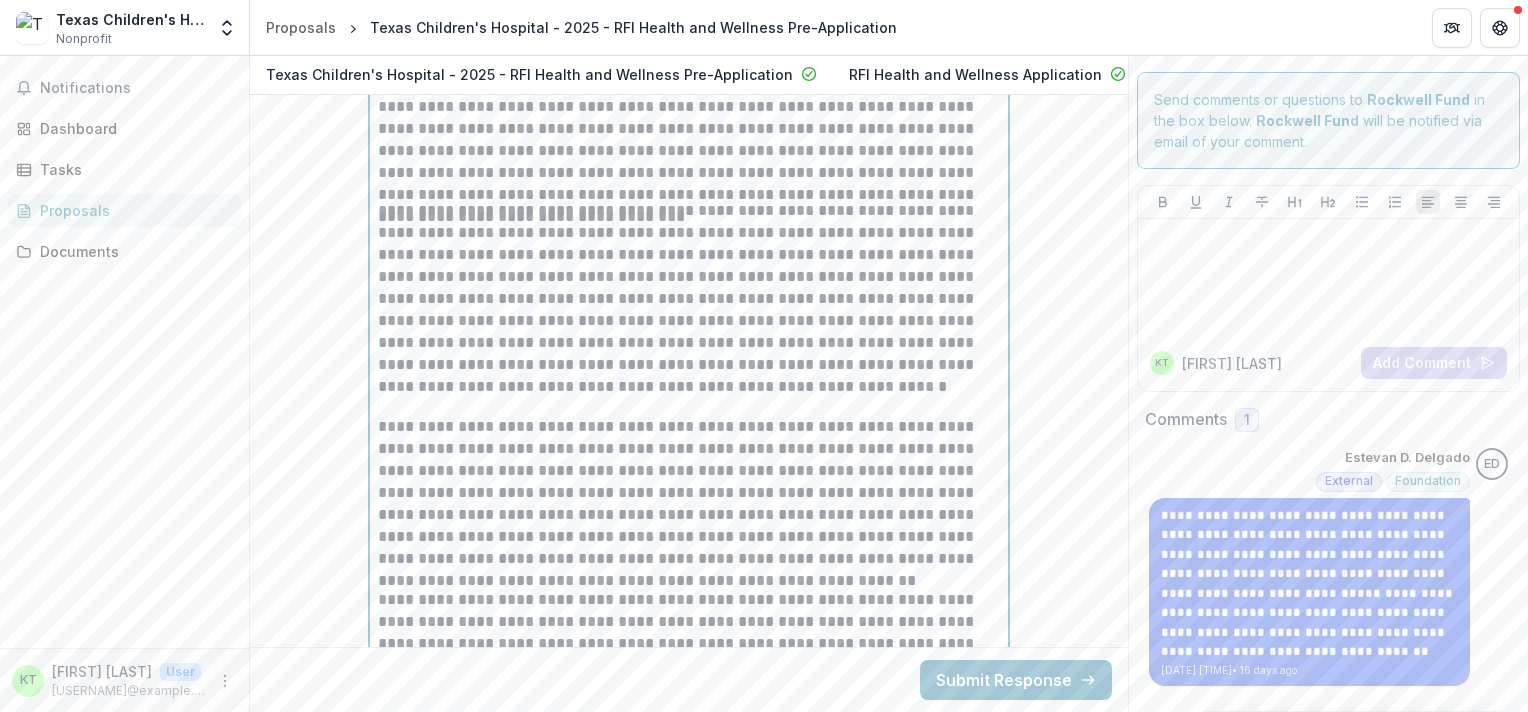 click on "**********" at bounding box center [689, 297] 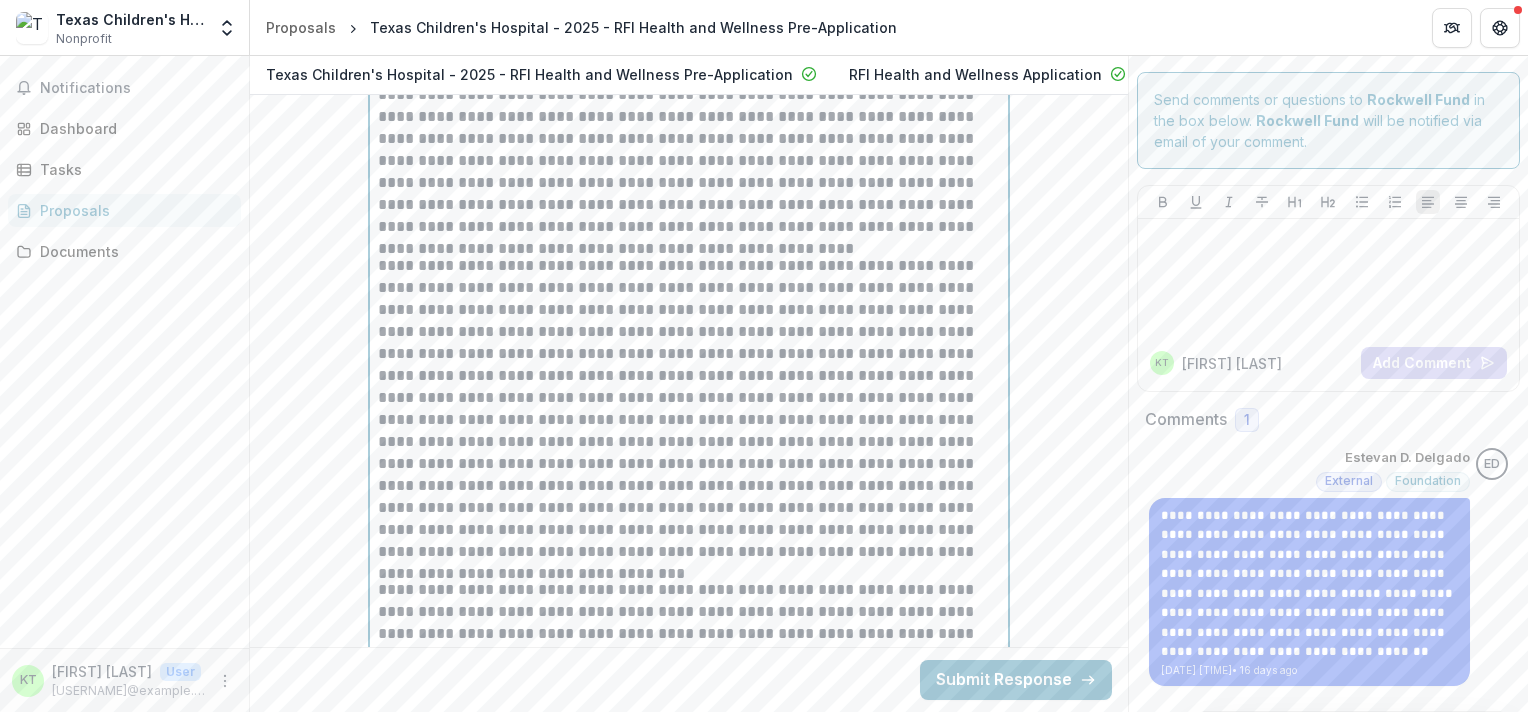 scroll, scrollTop: 4588, scrollLeft: 0, axis: vertical 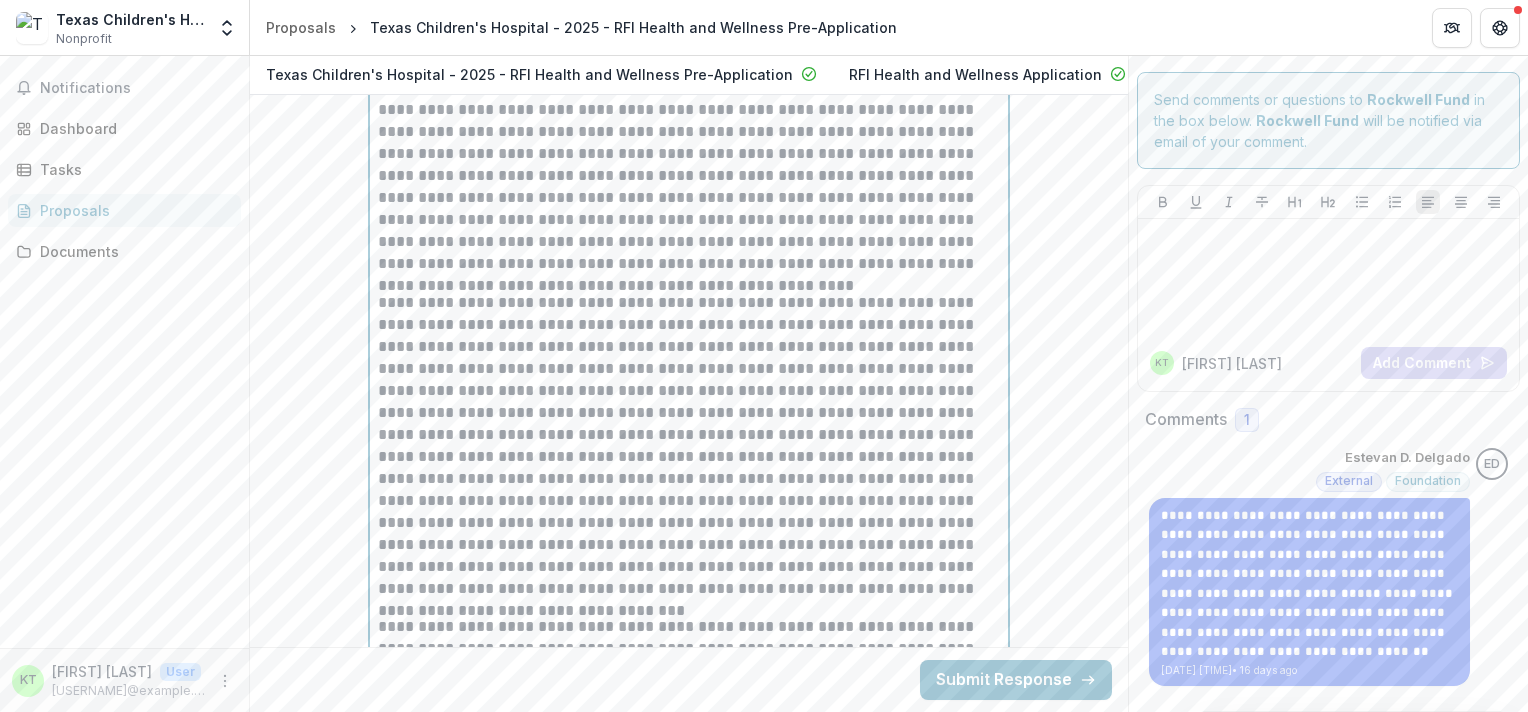 click at bounding box center (689, 443) 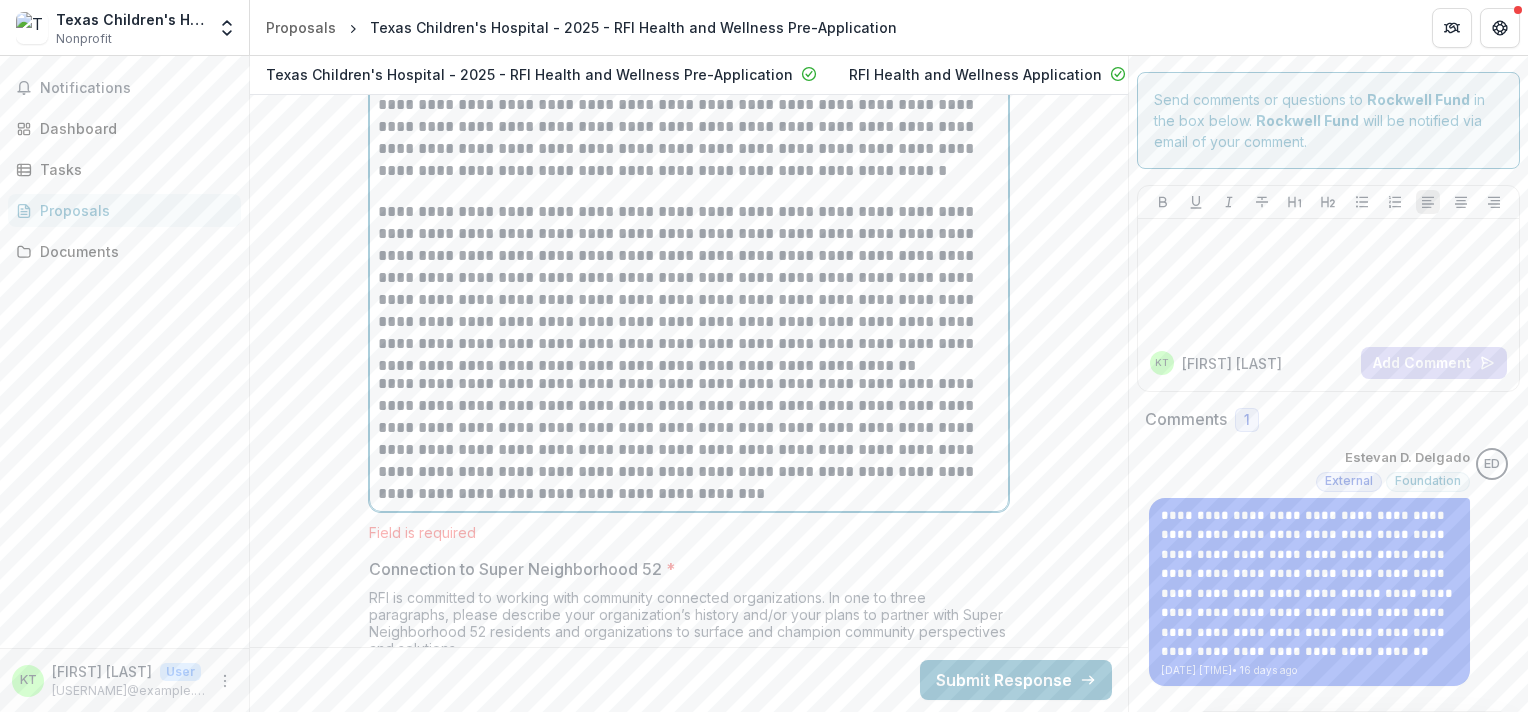 scroll, scrollTop: 5280, scrollLeft: 0, axis: vertical 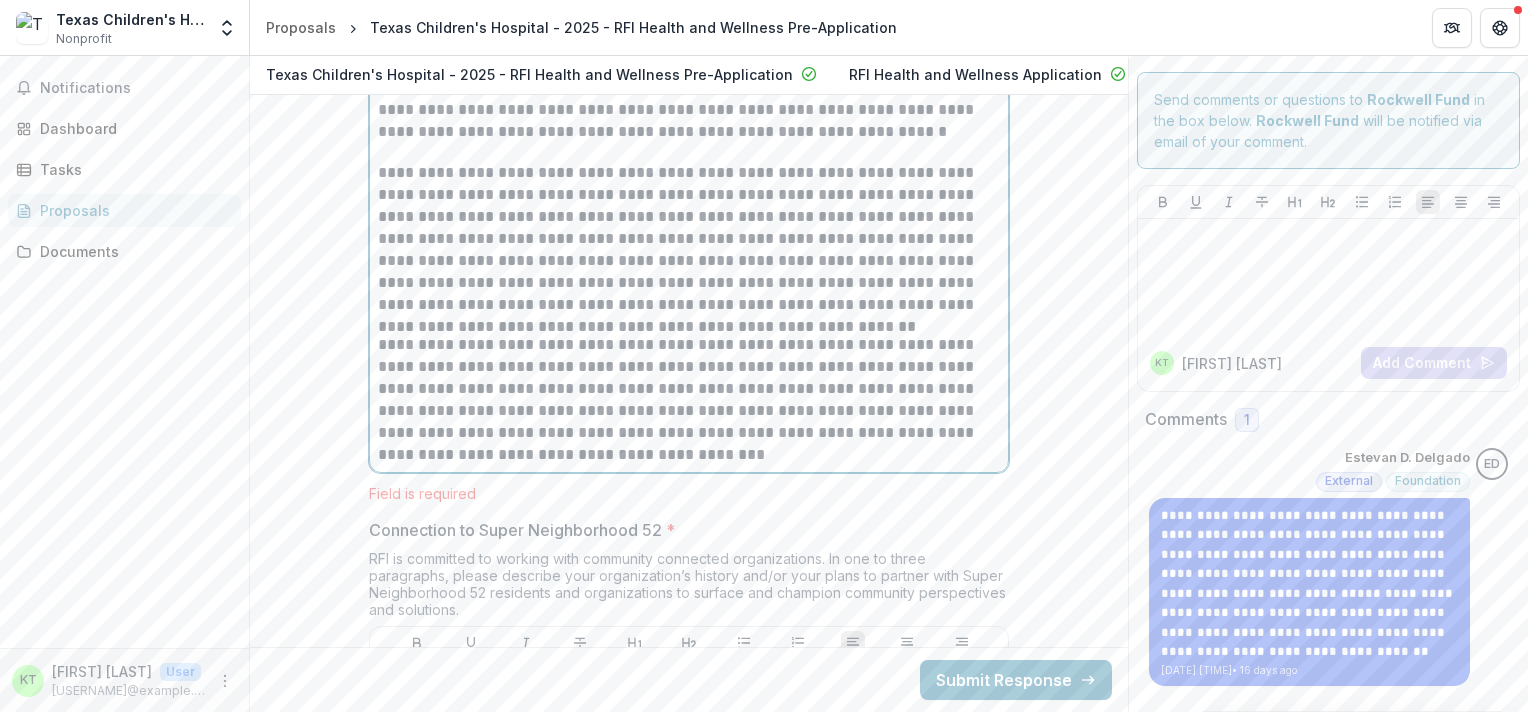 click on "**********" at bounding box center [689, 399] 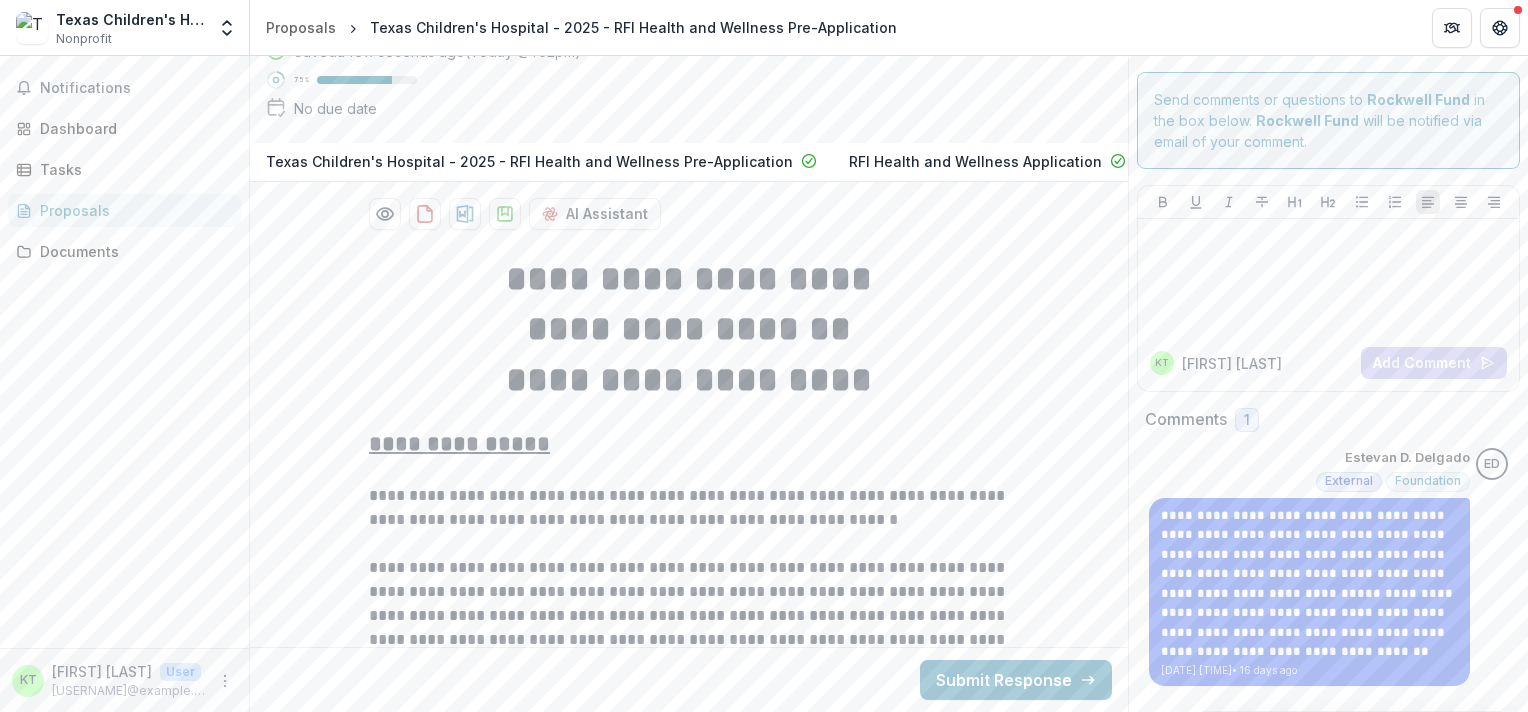 scroll, scrollTop: 0, scrollLeft: 0, axis: both 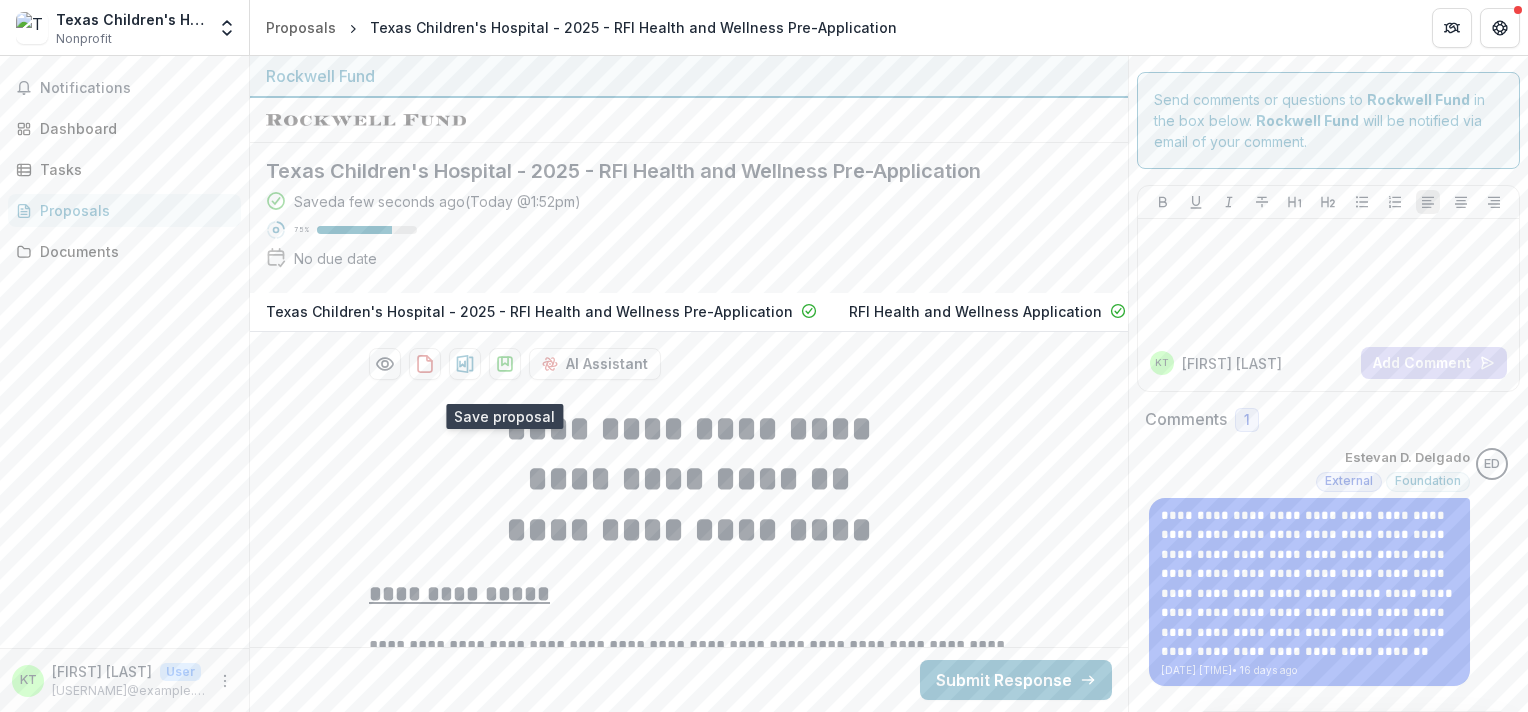 click 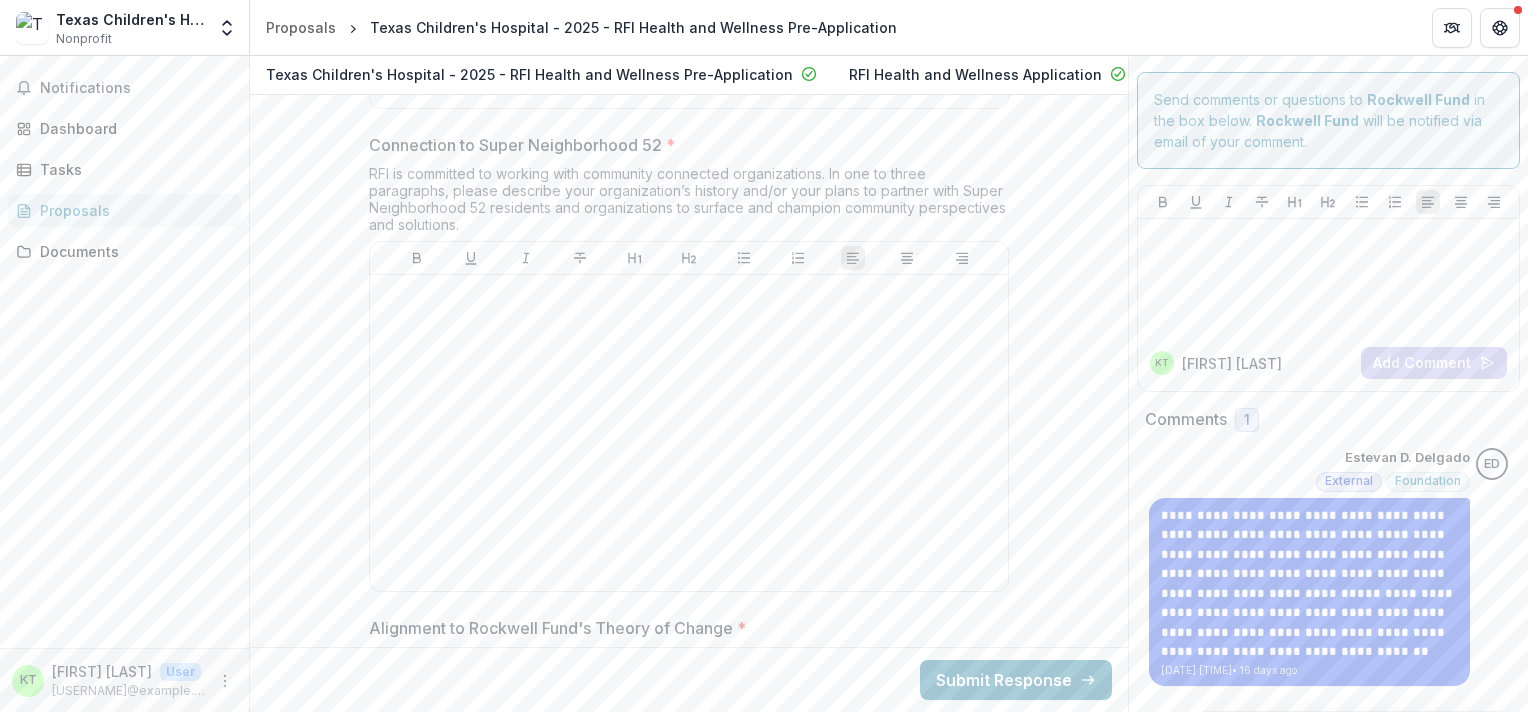 scroll, scrollTop: 5742, scrollLeft: 0, axis: vertical 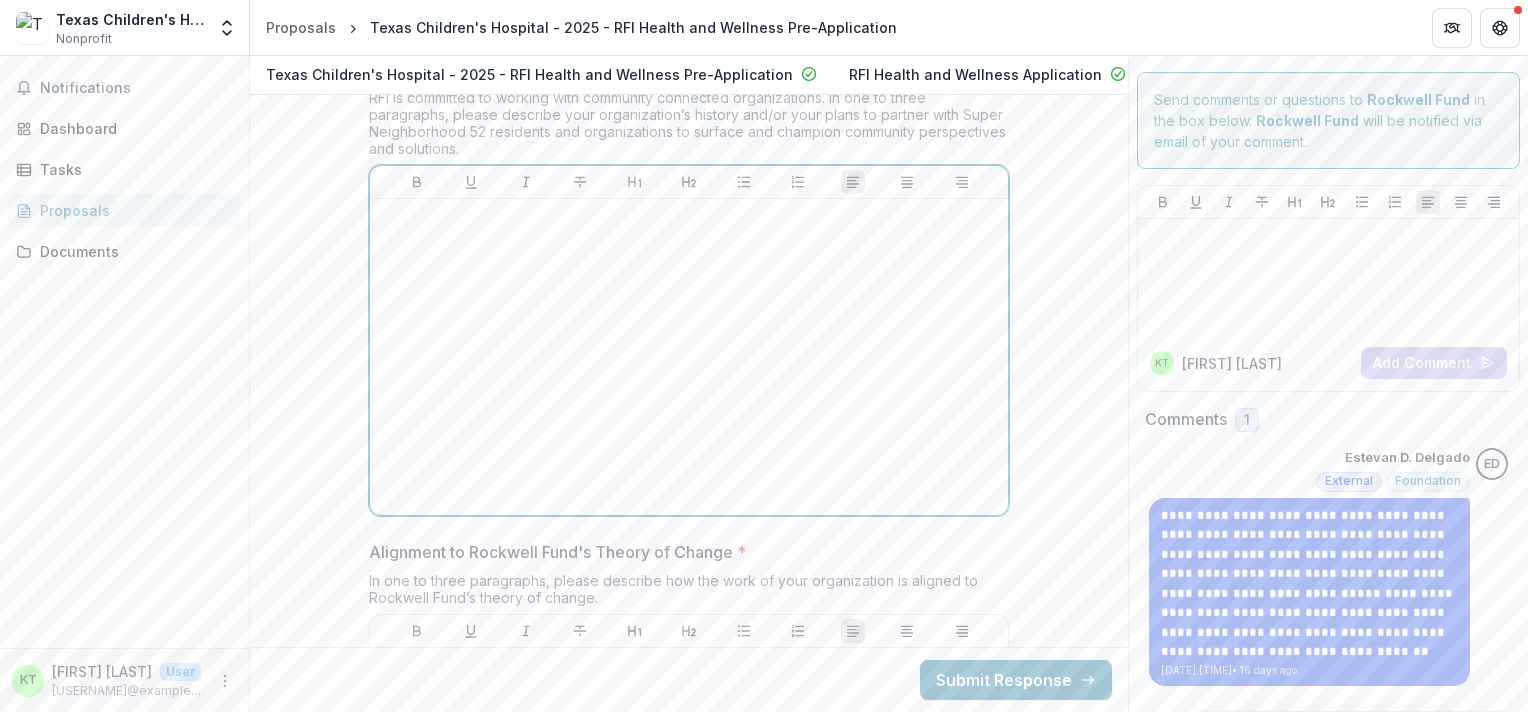 click at bounding box center [689, 357] 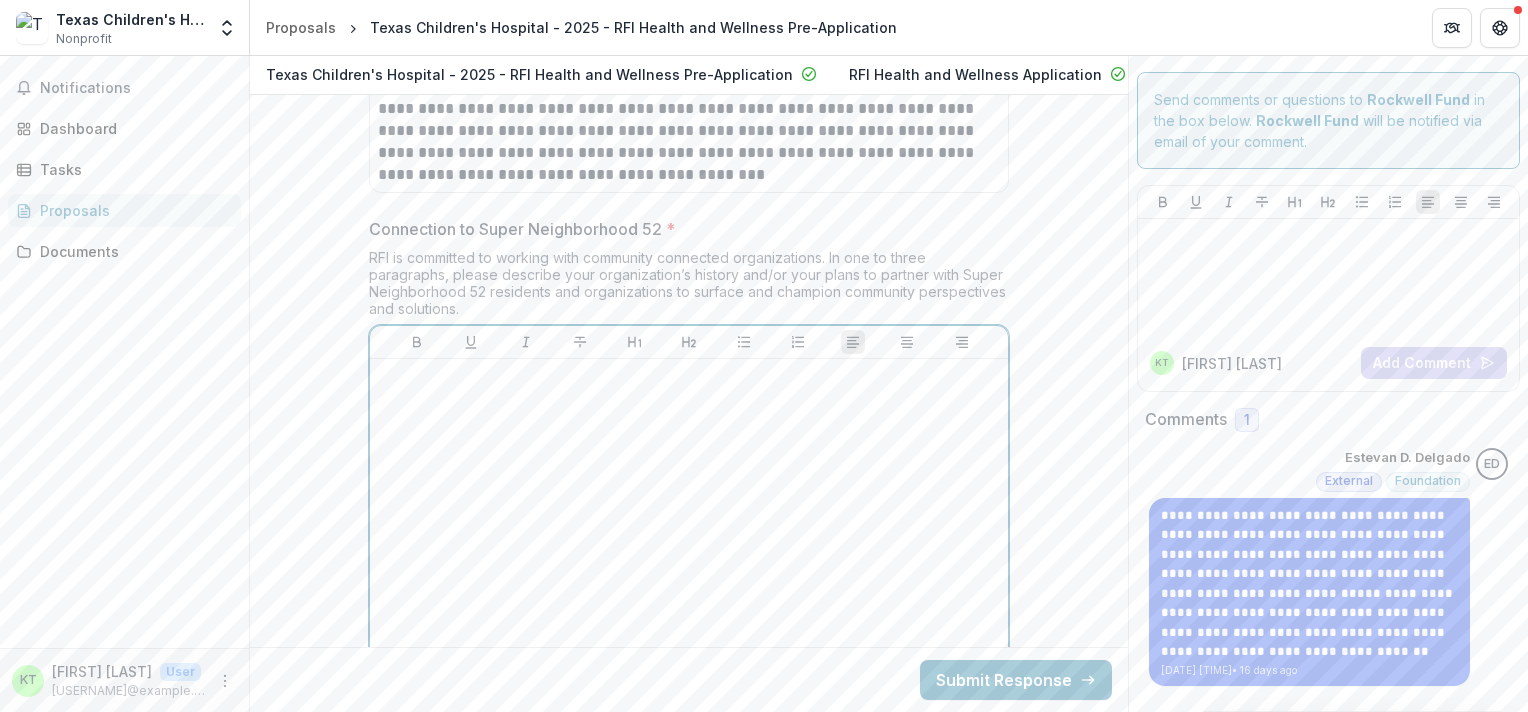 scroll, scrollTop: 5544, scrollLeft: 0, axis: vertical 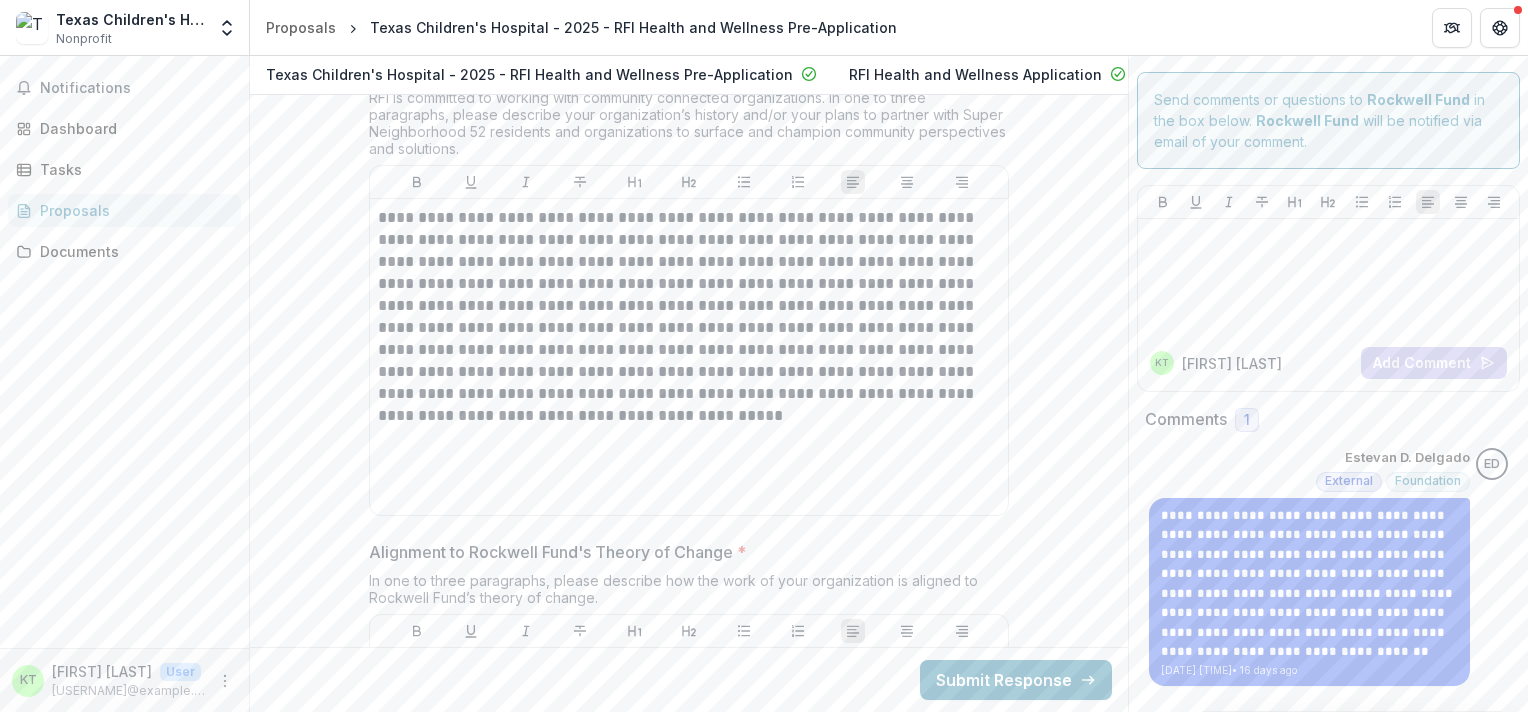 click on "**********" at bounding box center (689, 1713) 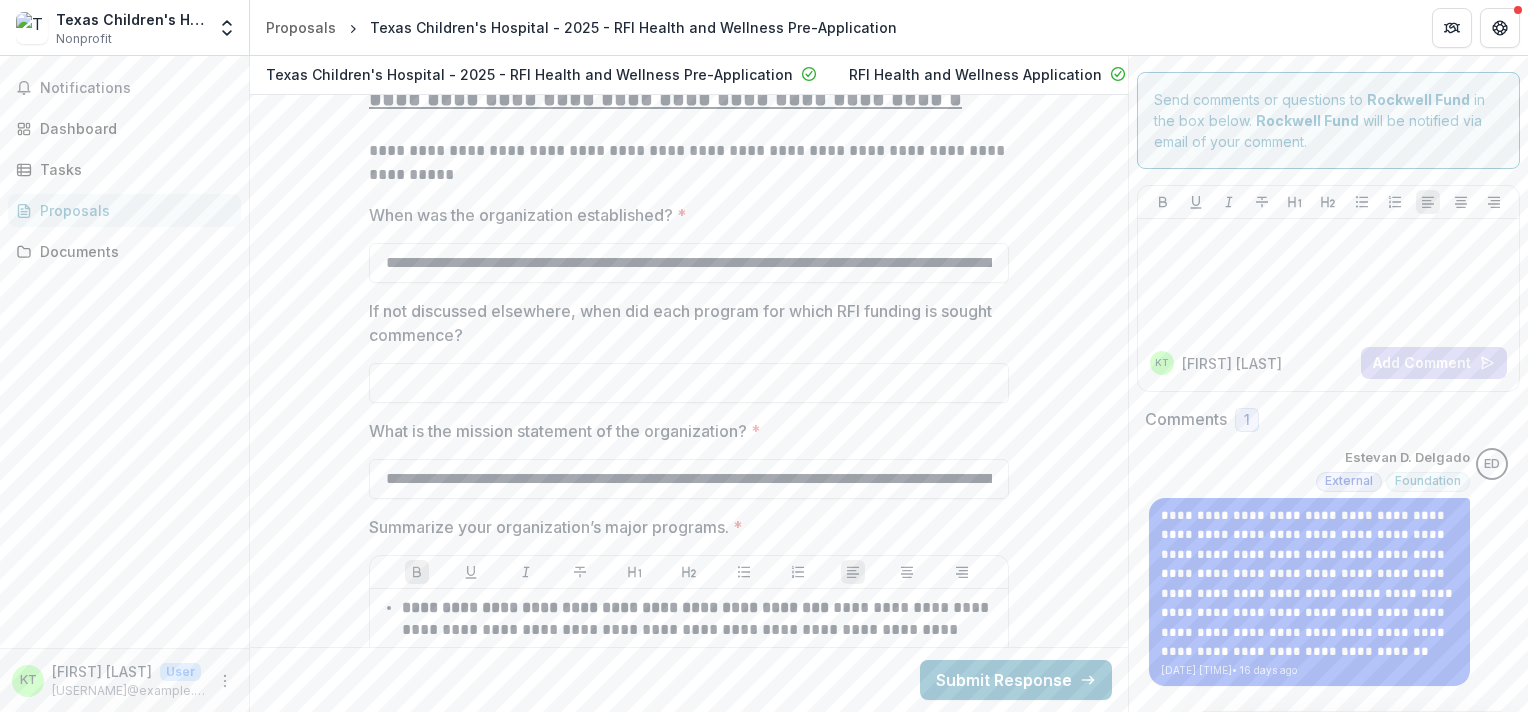 scroll, scrollTop: 7624, scrollLeft: 0, axis: vertical 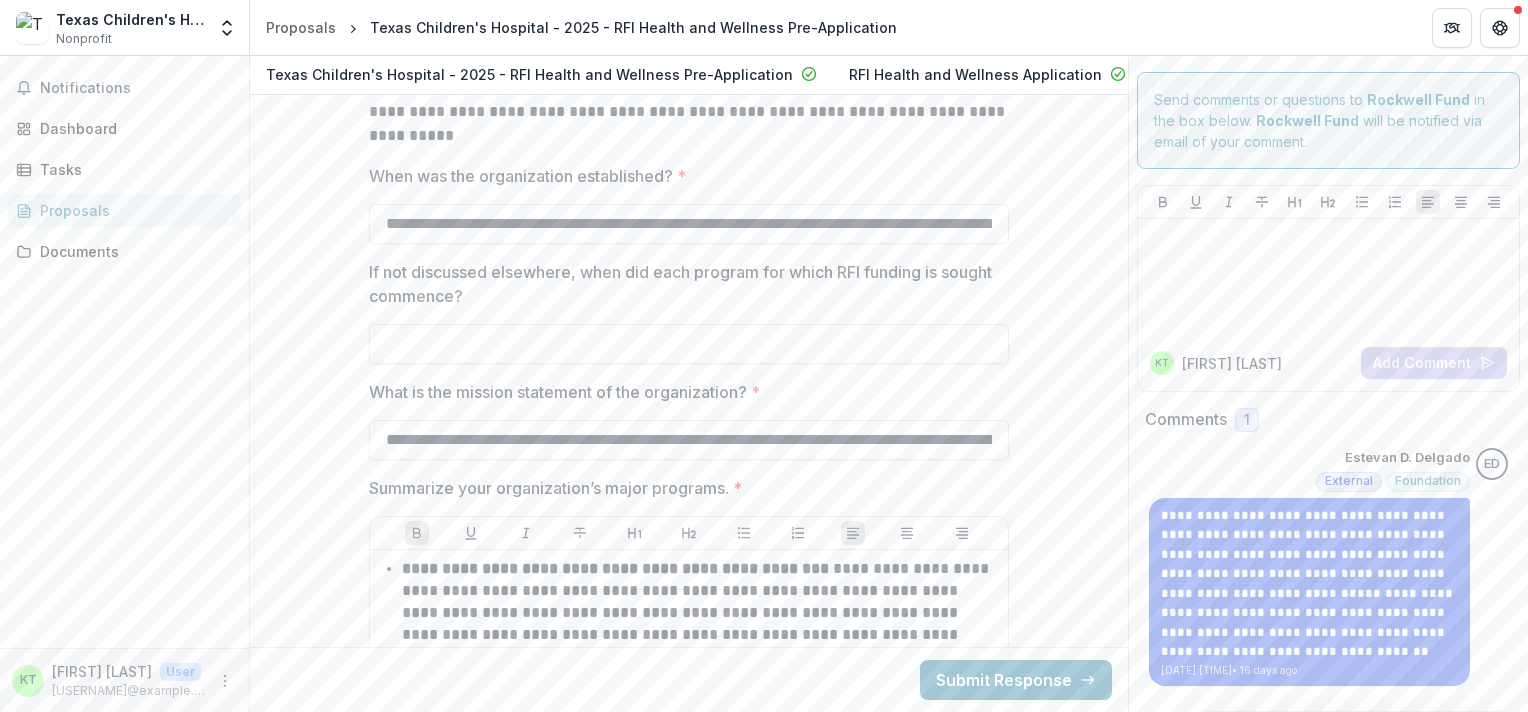 click on "What is the mission statement of the organization? *" at bounding box center (683, 392) 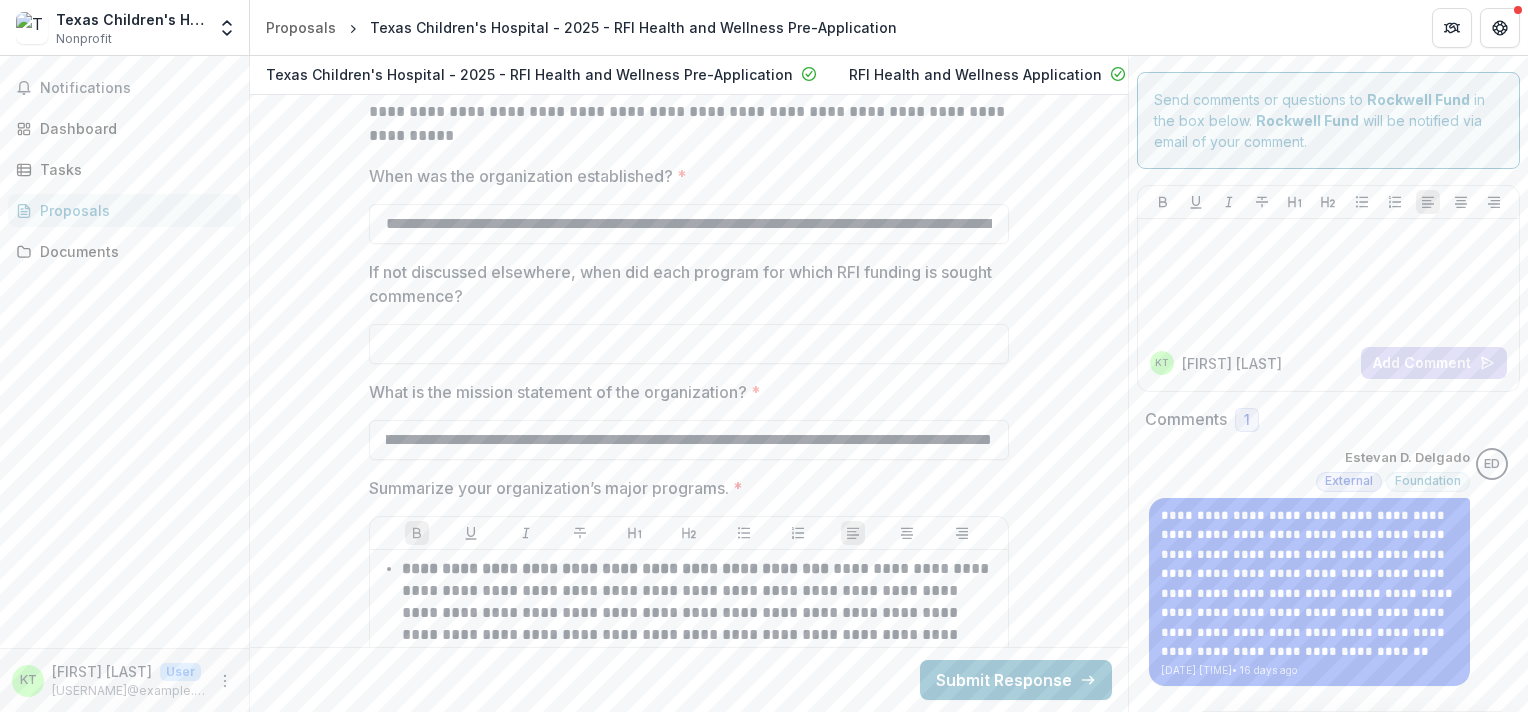 scroll, scrollTop: 0, scrollLeft: 626, axis: horizontal 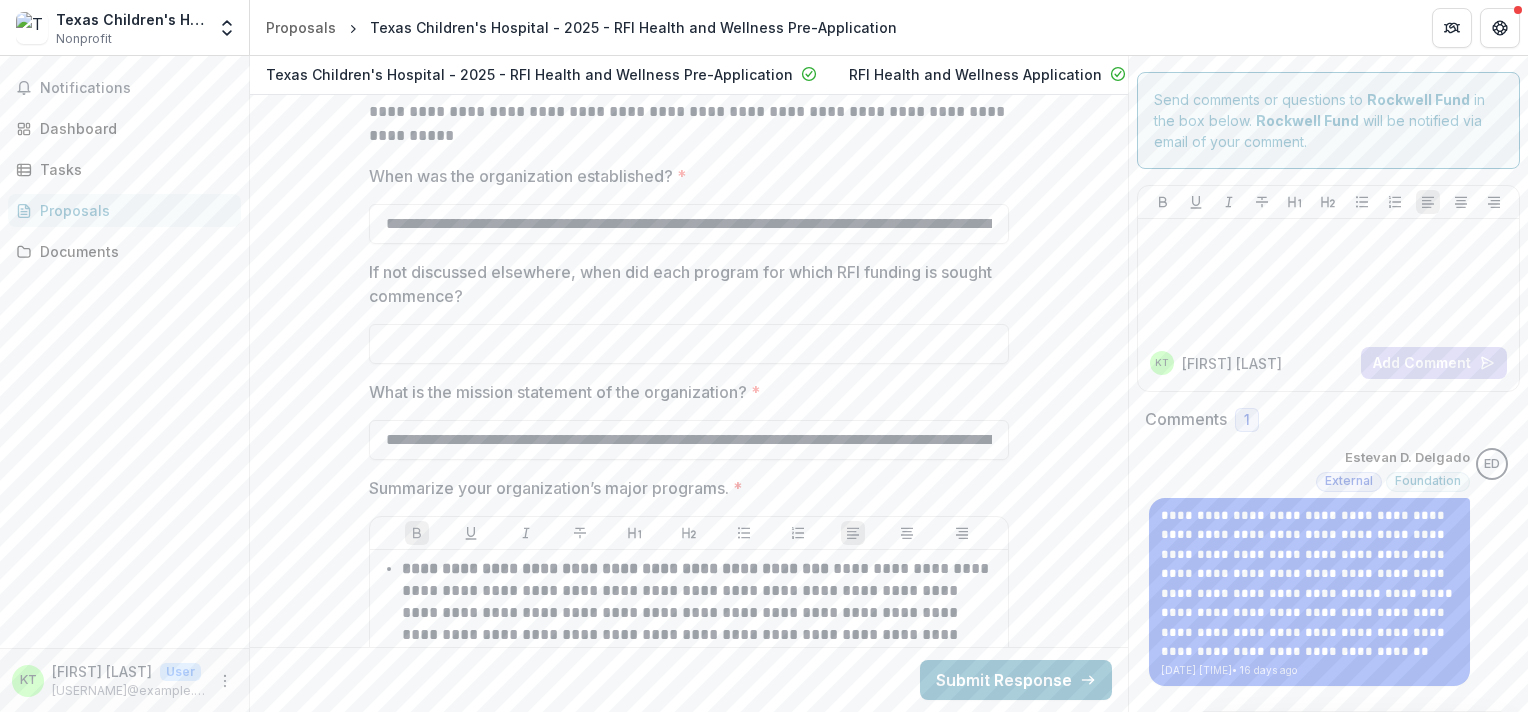 click on "What is the mission statement of the organization? *" at bounding box center [683, 392] 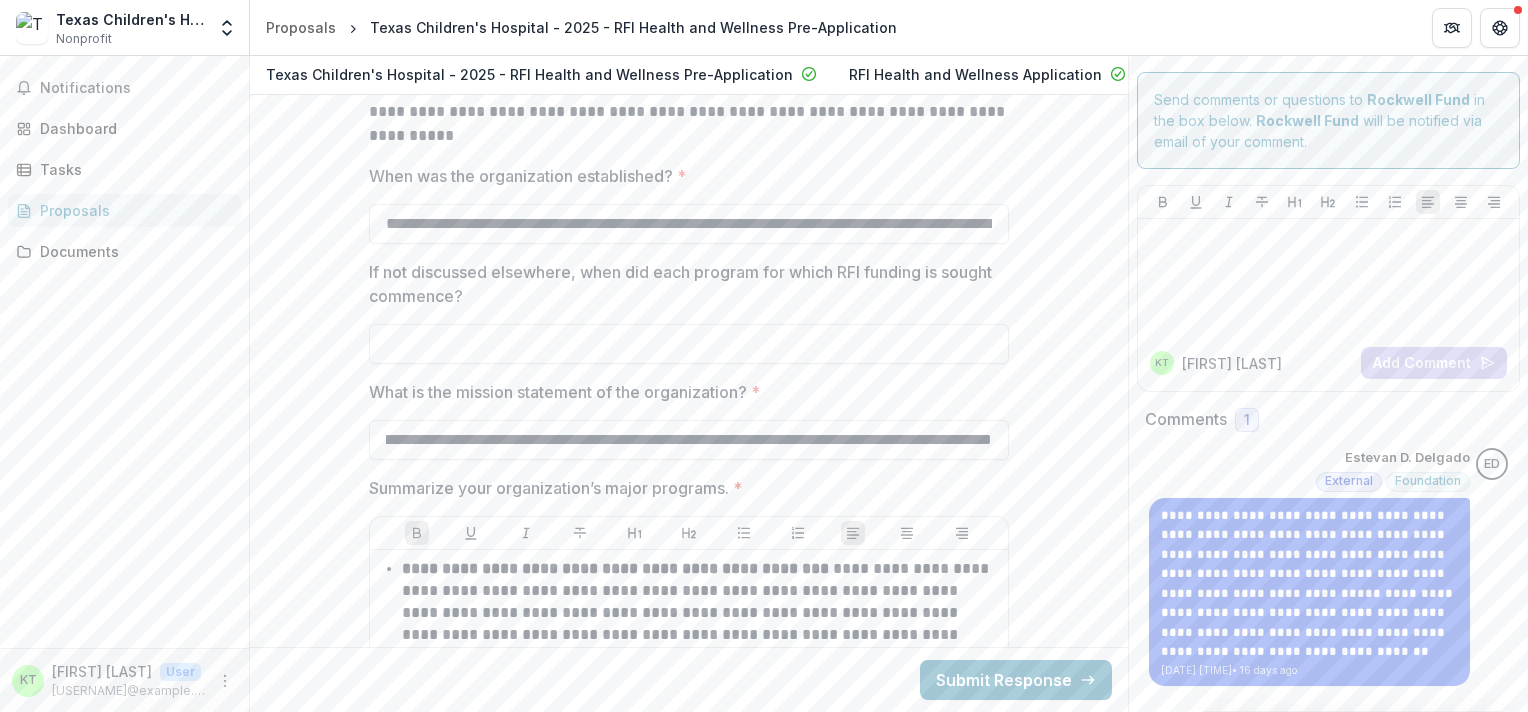 click on "**********" at bounding box center (689, 420) 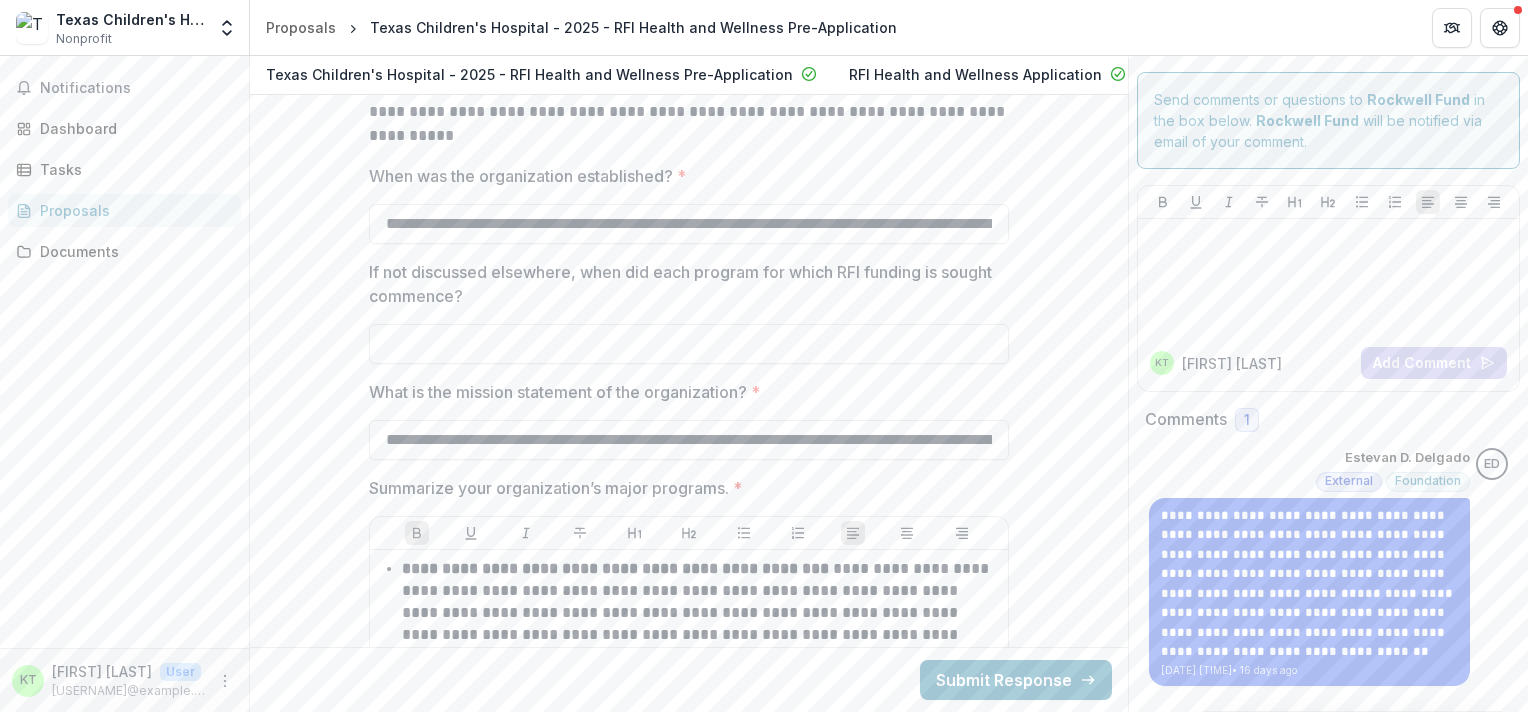 click on "If not discussed elsewhere, when did each program for which RFI funding is sought commence?" at bounding box center [689, 344] 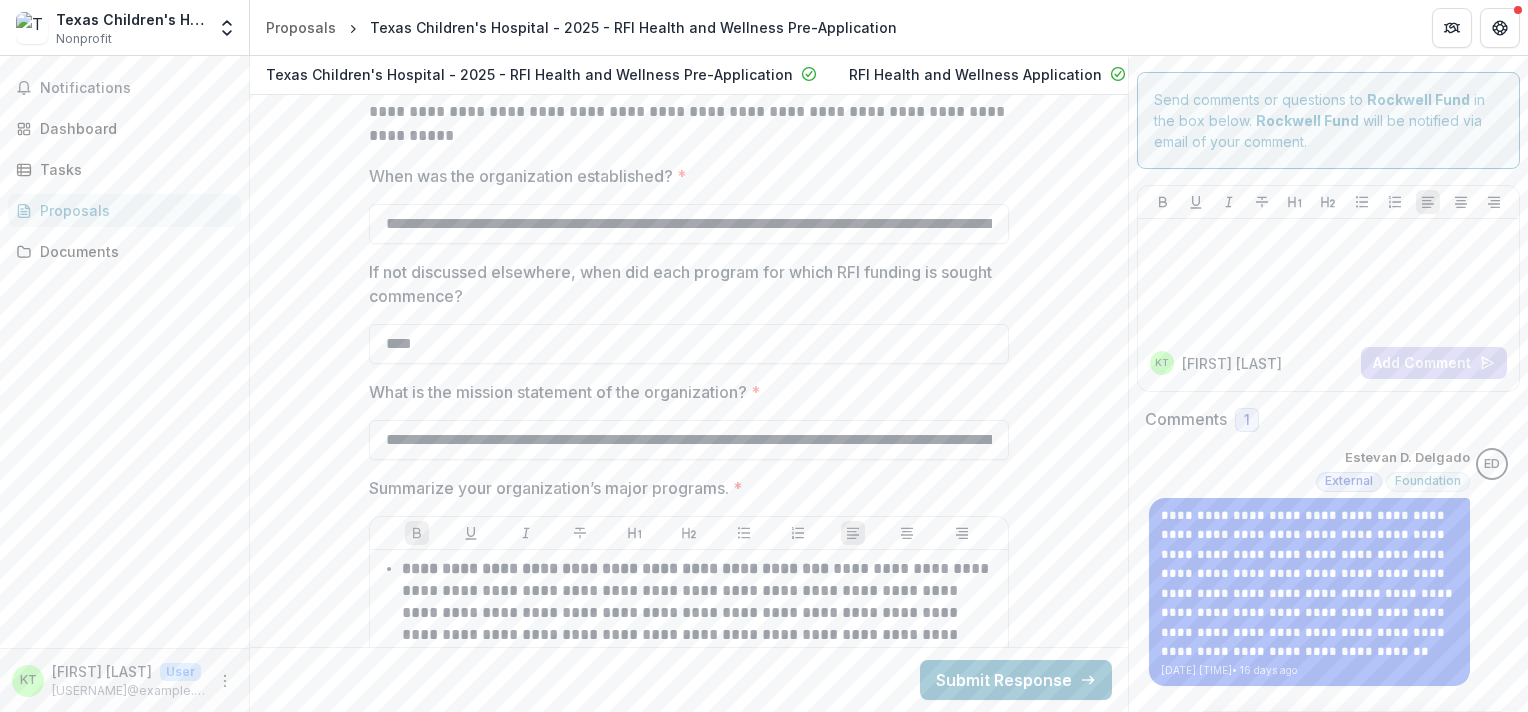 click on "**********" at bounding box center (689, -169) 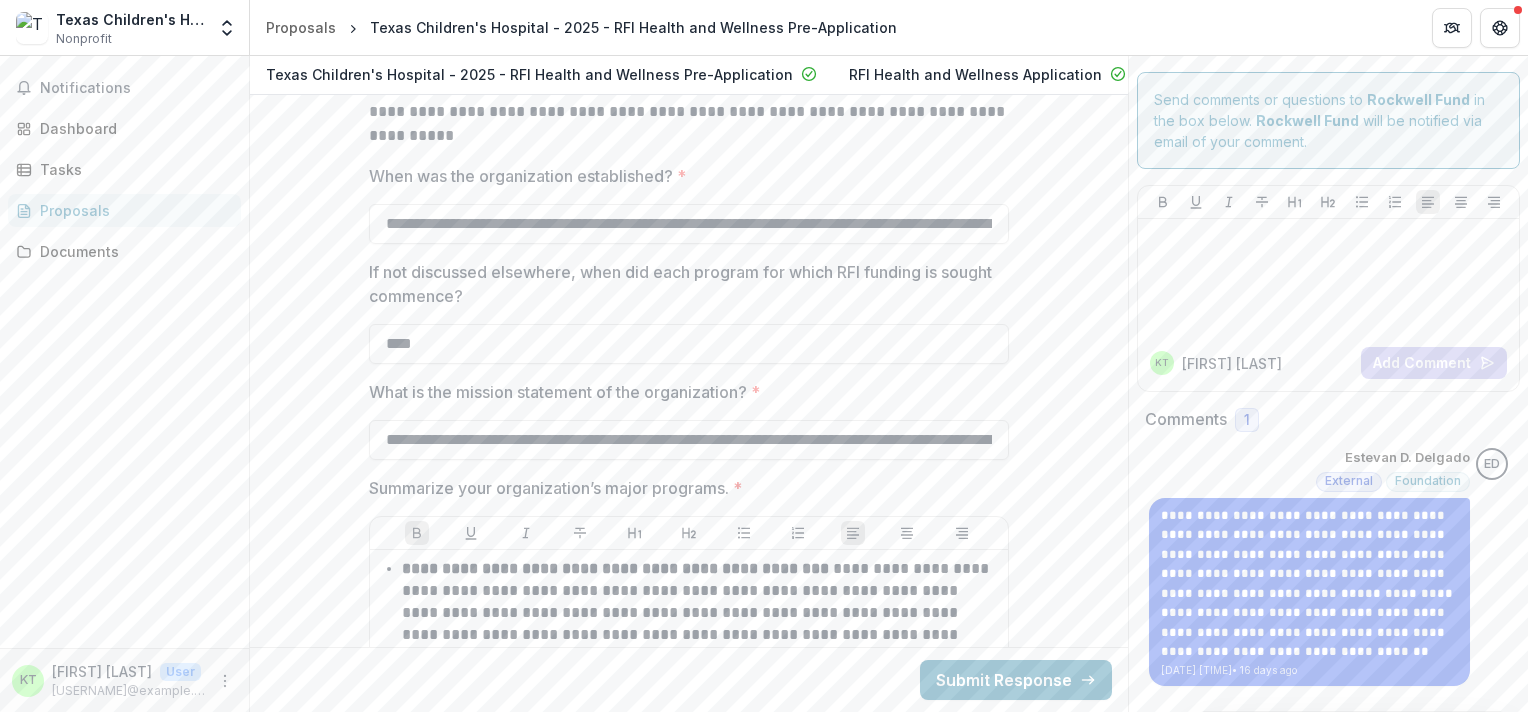 click on "**********" at bounding box center [689, 420] 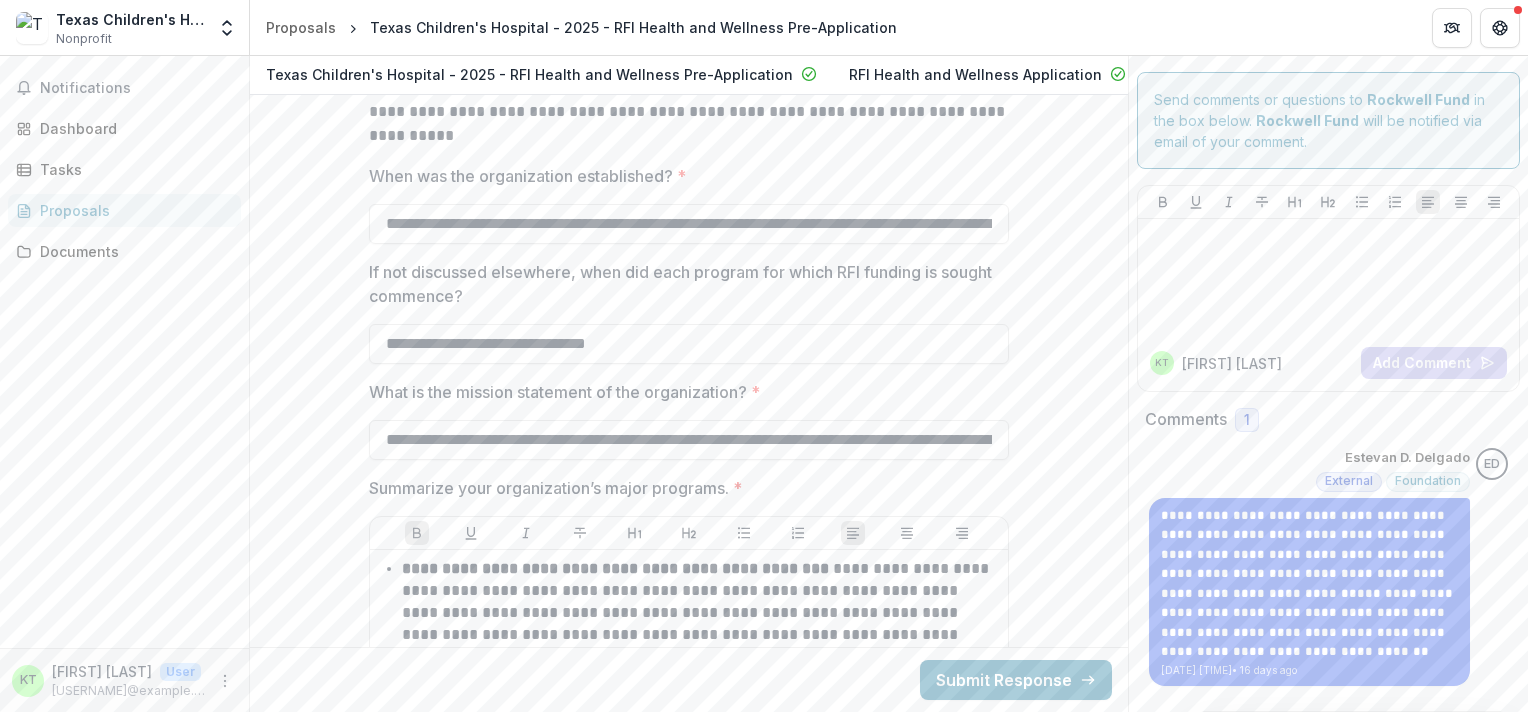 type on "**********" 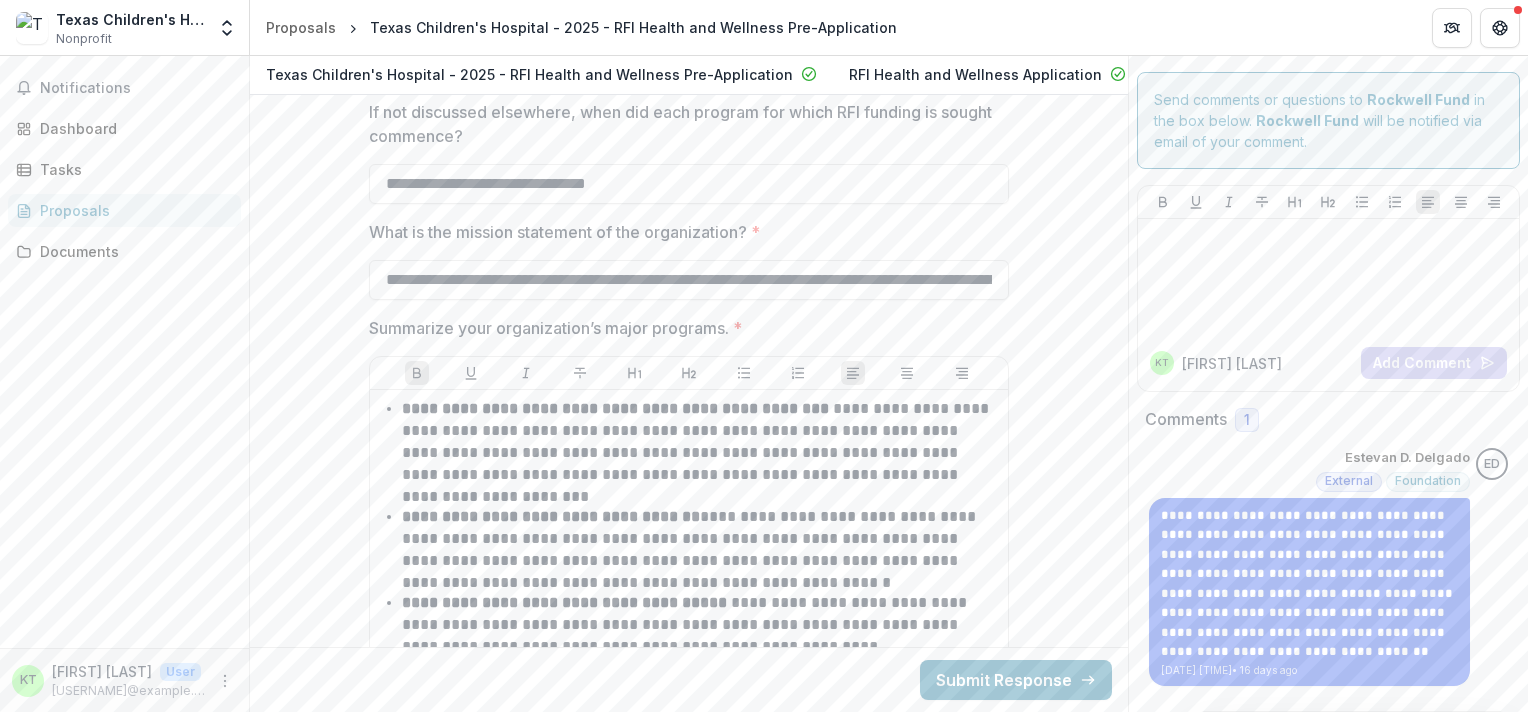 scroll, scrollTop: 7821, scrollLeft: 0, axis: vertical 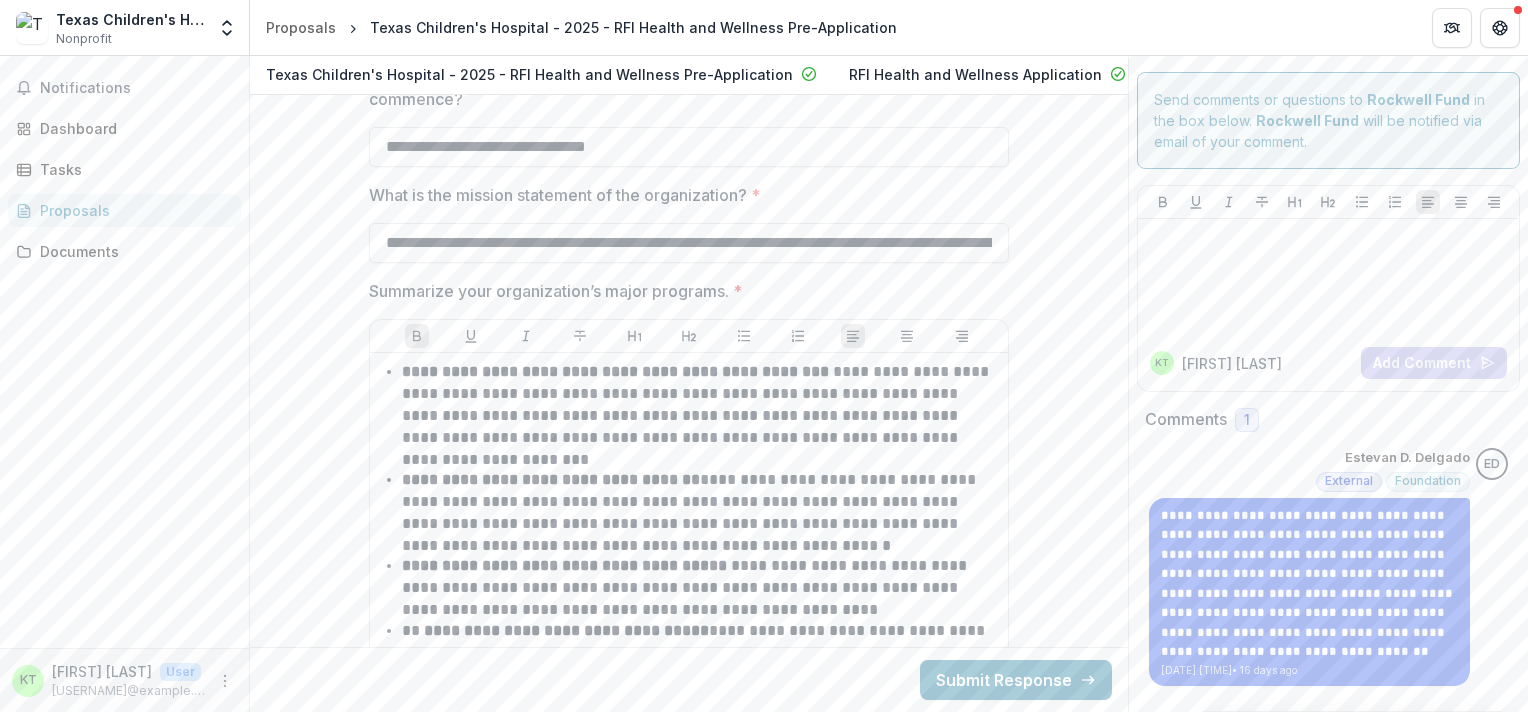 click on "What is the mission statement of the organization? *" at bounding box center (683, 195) 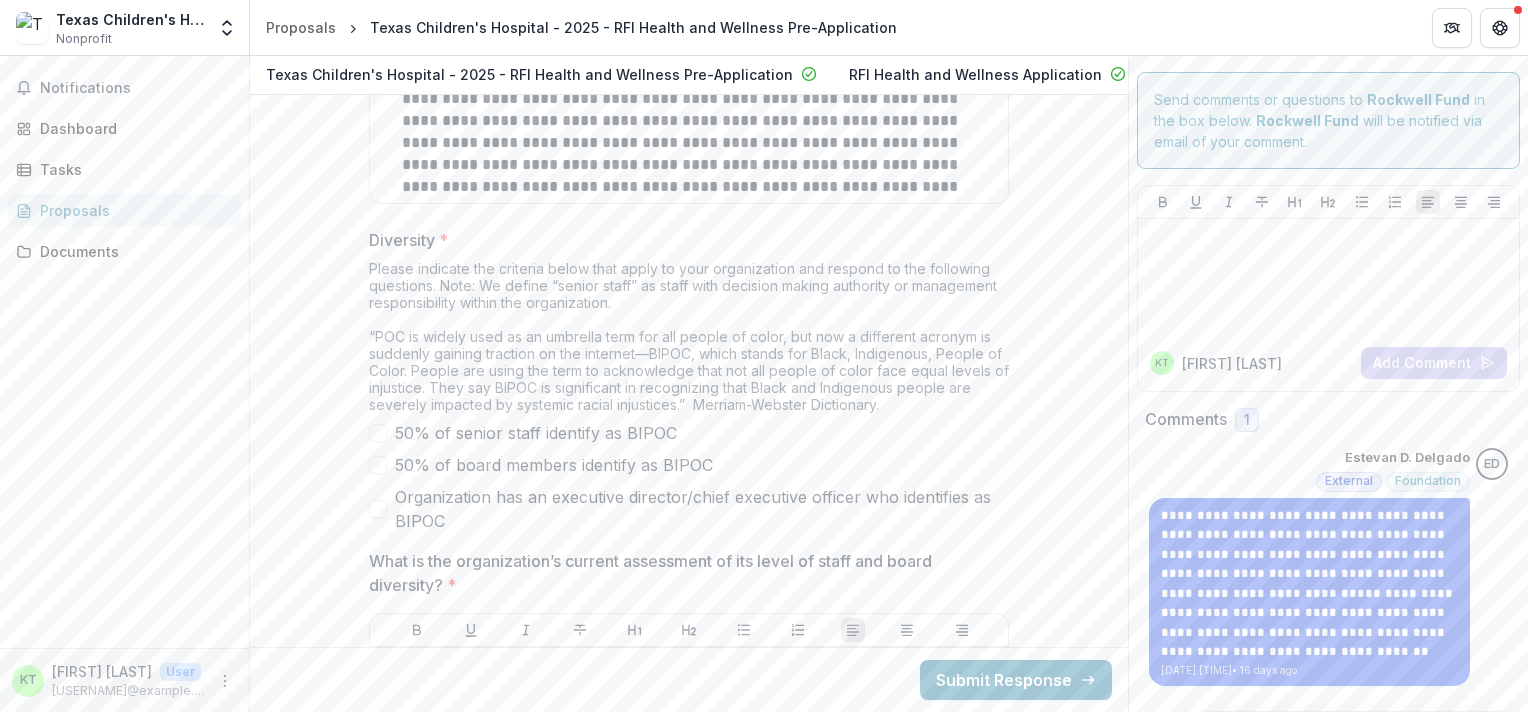 scroll, scrollTop: 8712, scrollLeft: 0, axis: vertical 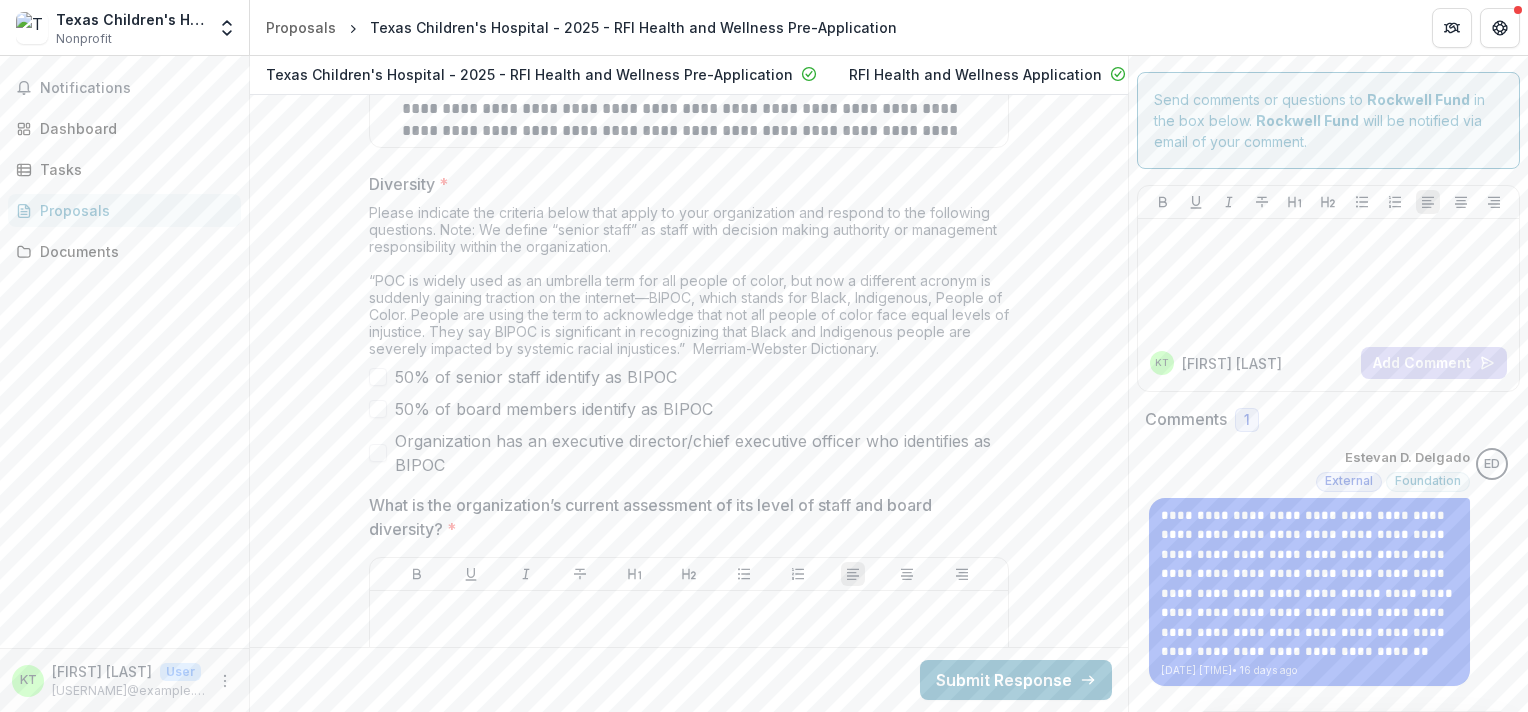 click on "Organization has an executive director/chief executive officer who identifies as BIPOC" at bounding box center (689, 453) 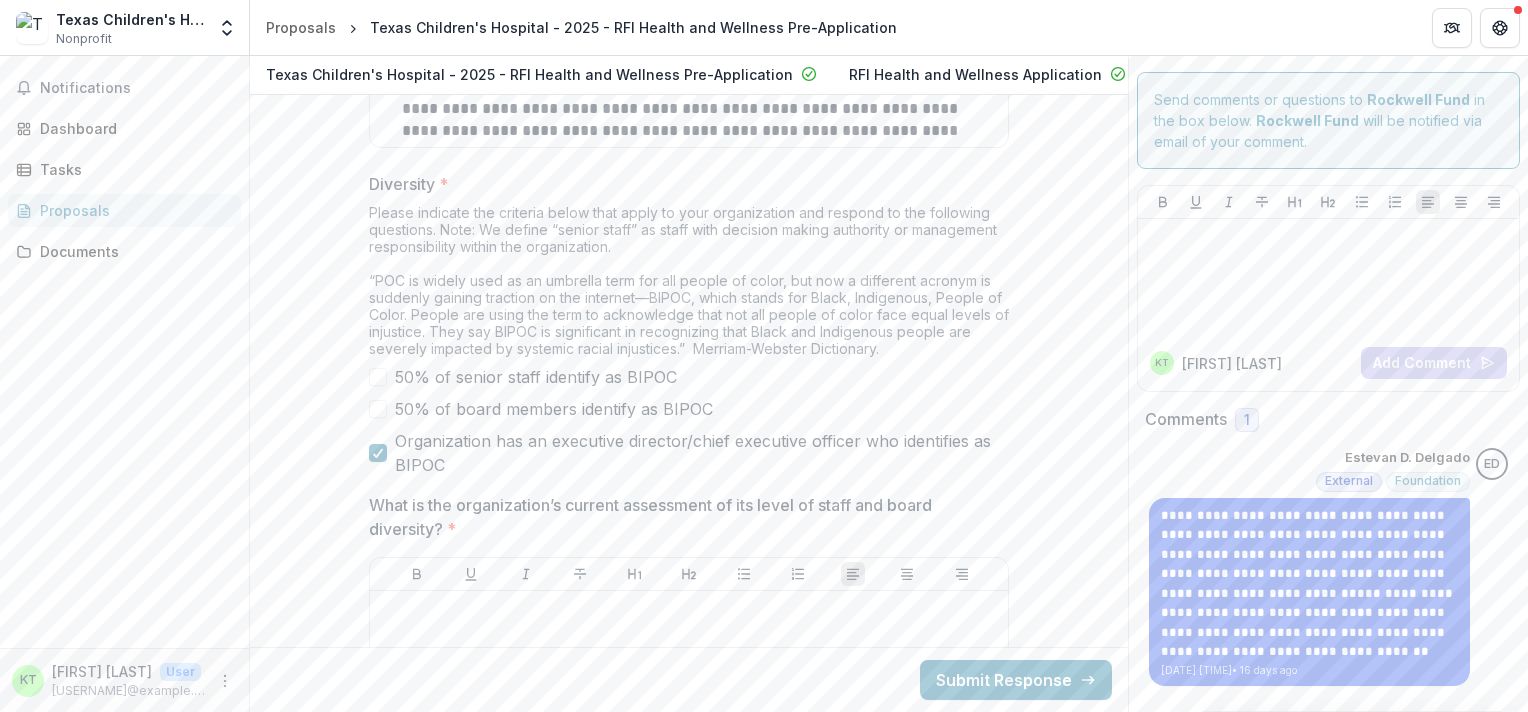 click on "Organization has an executive director/chief executive officer who identifies as BIPOC" at bounding box center [689, 453] 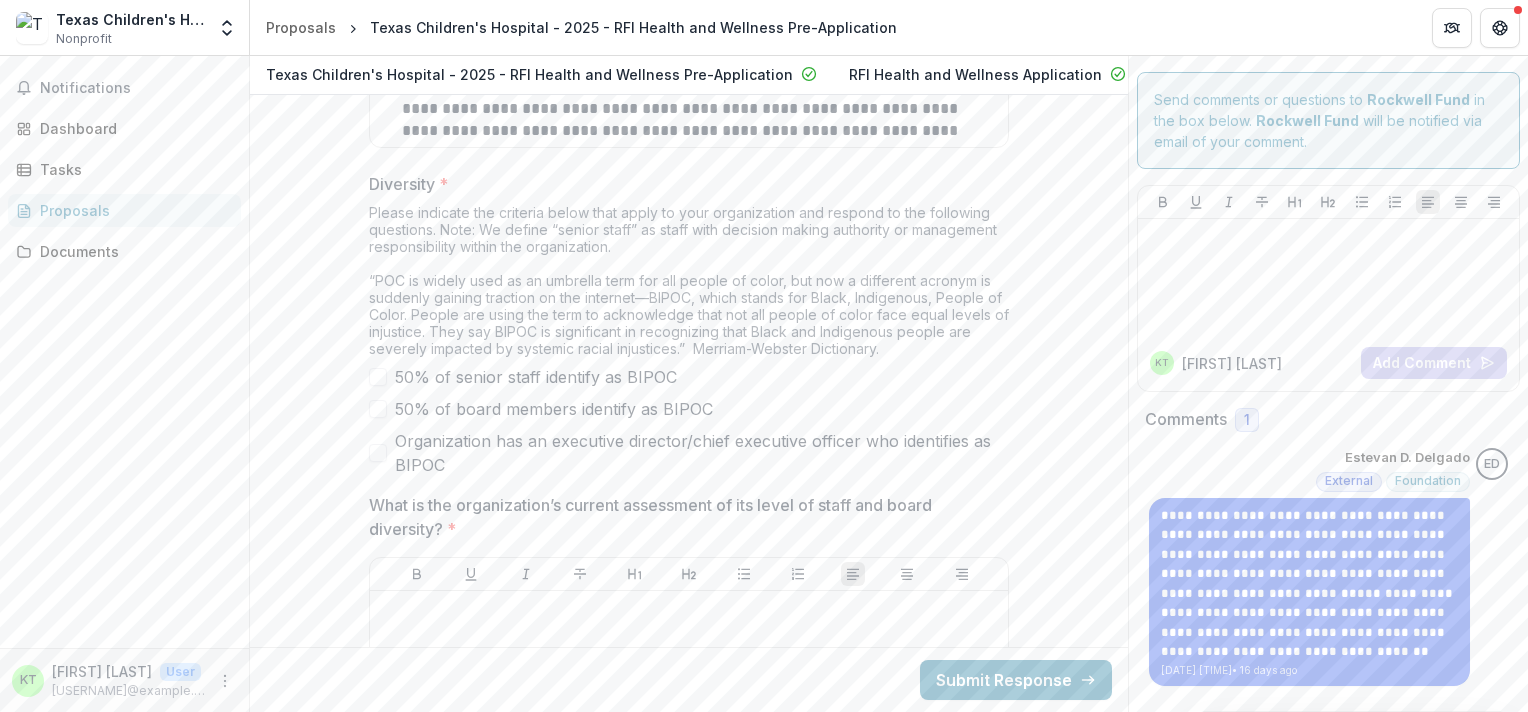 click on "Organization has an executive director/chief executive officer who identifies as BIPOC" at bounding box center [689, 453] 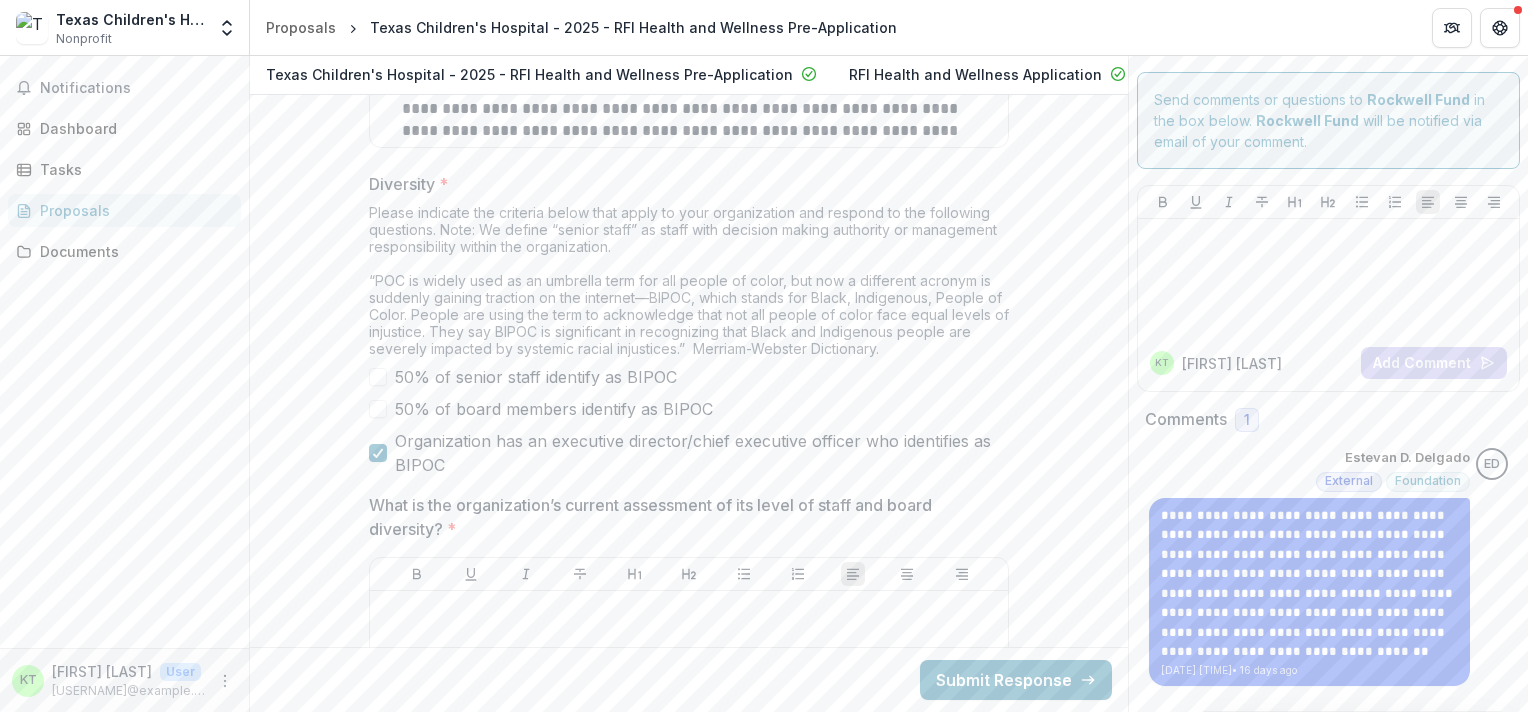 click on "50% of board members identify as BIPOC" at bounding box center [554, 409] 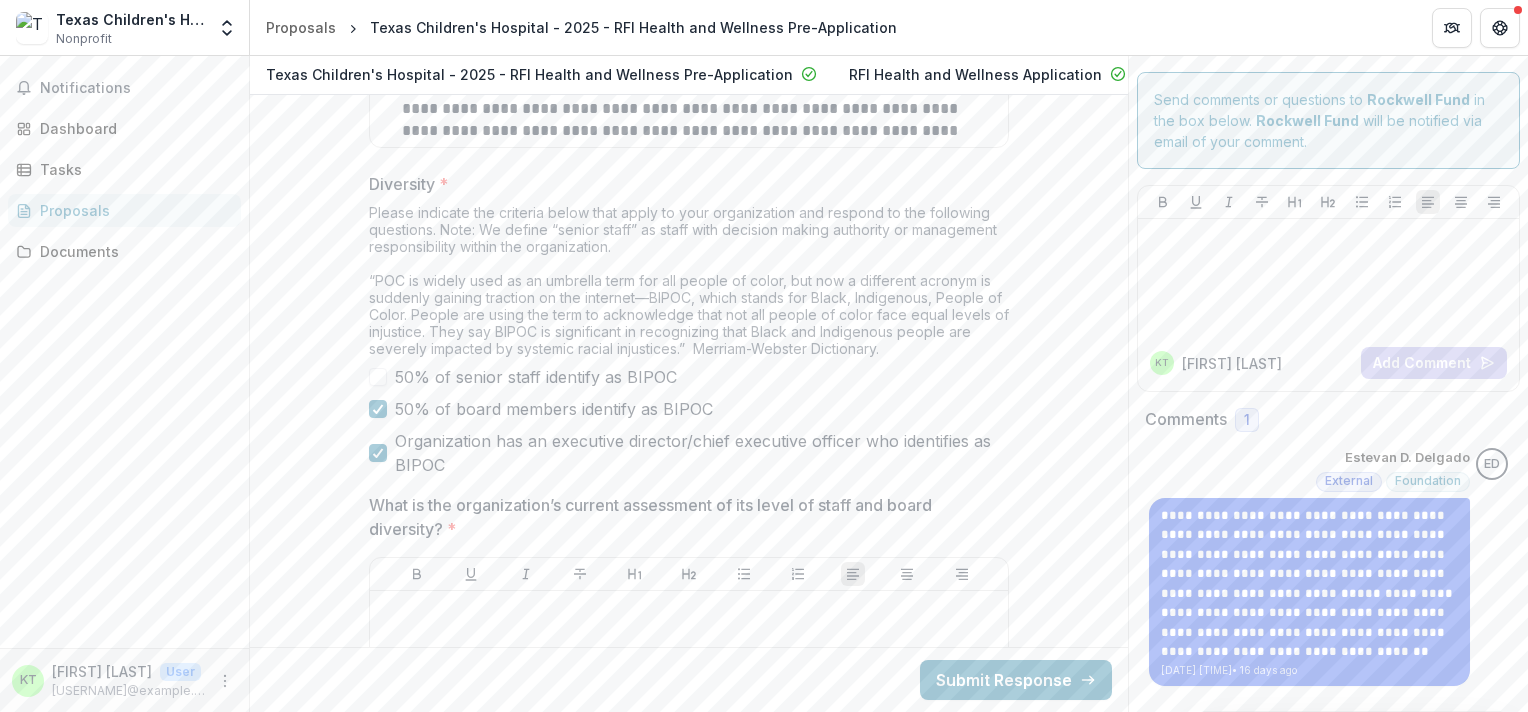 click on "Organization has an executive director/chief executive officer who identifies as BIPOC" at bounding box center (689, 453) 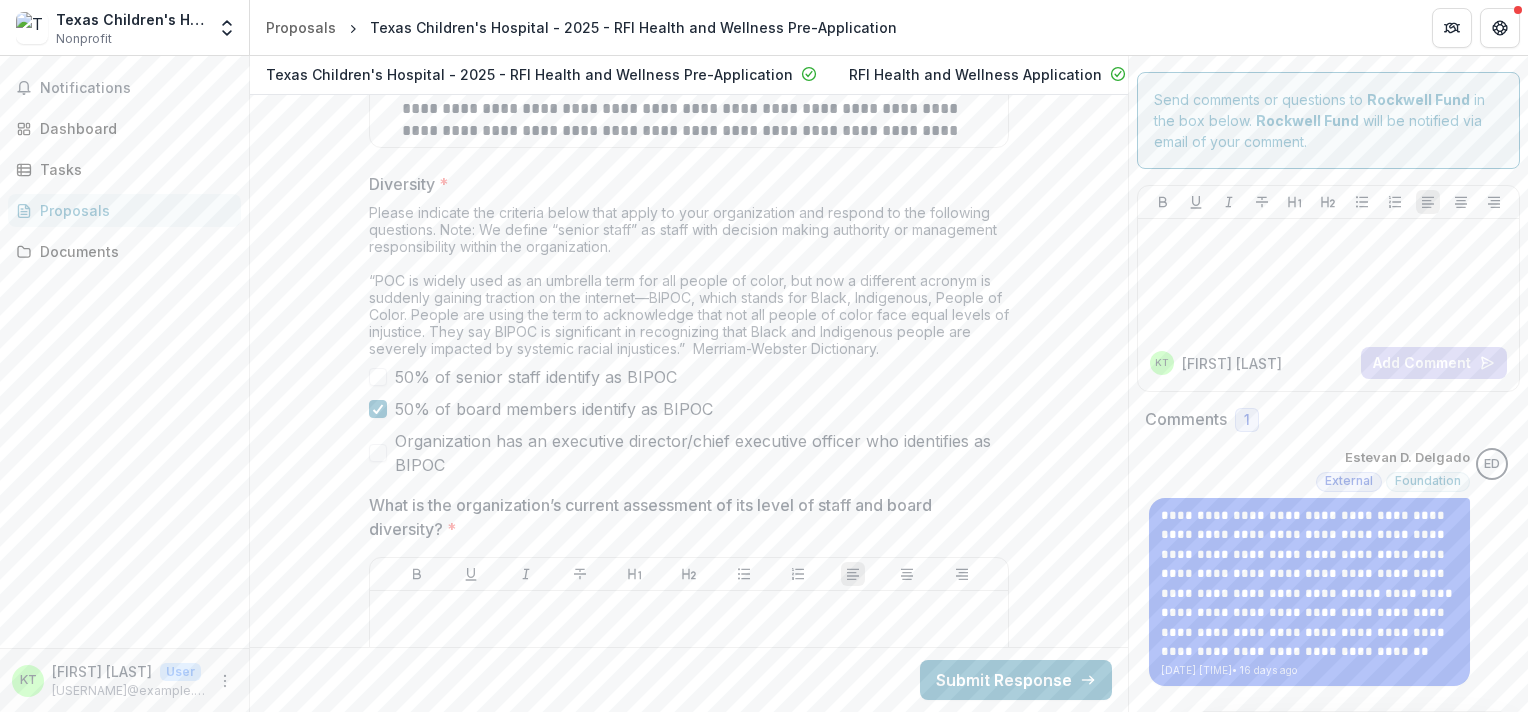 click at bounding box center [378, 453] 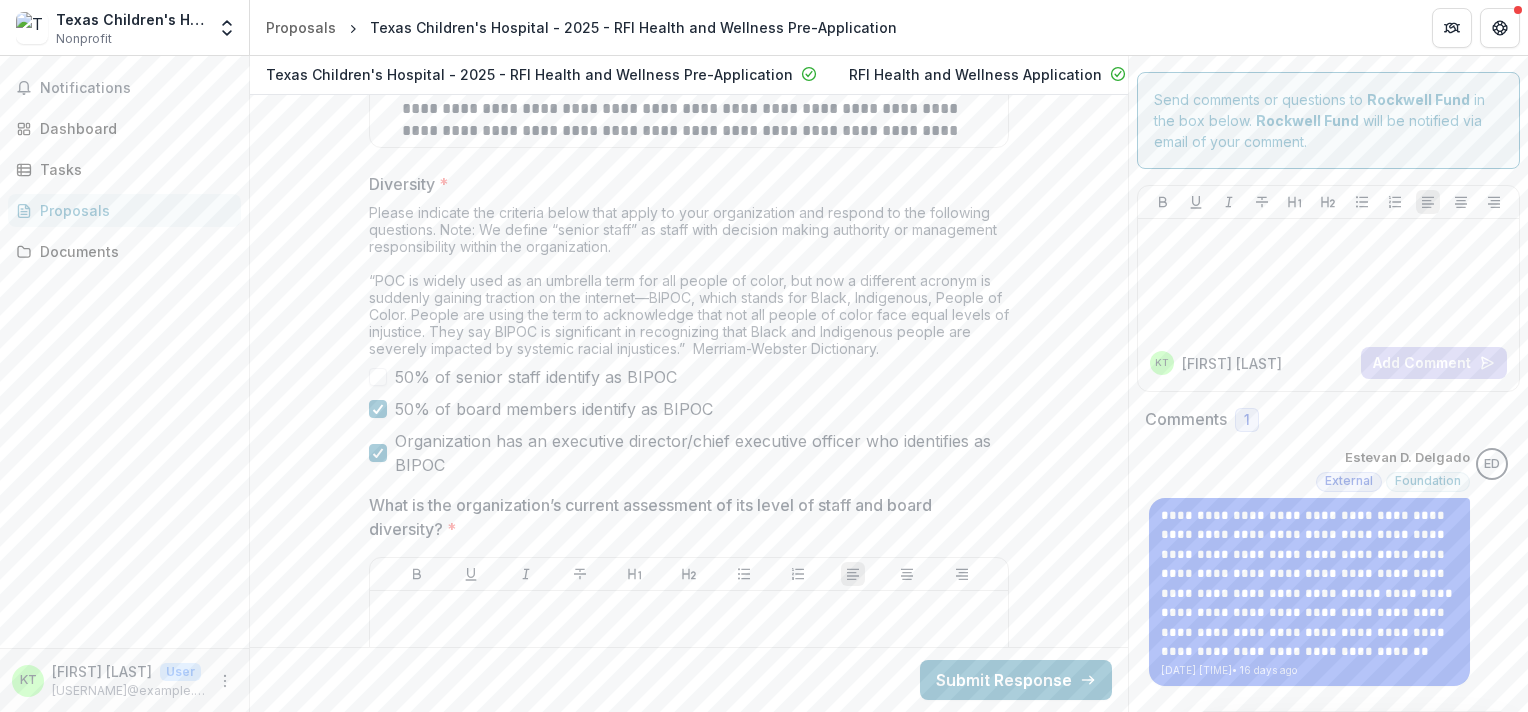 click on "Organization has an executive director/chief executive officer who identifies as BIPOC" at bounding box center [702, 453] 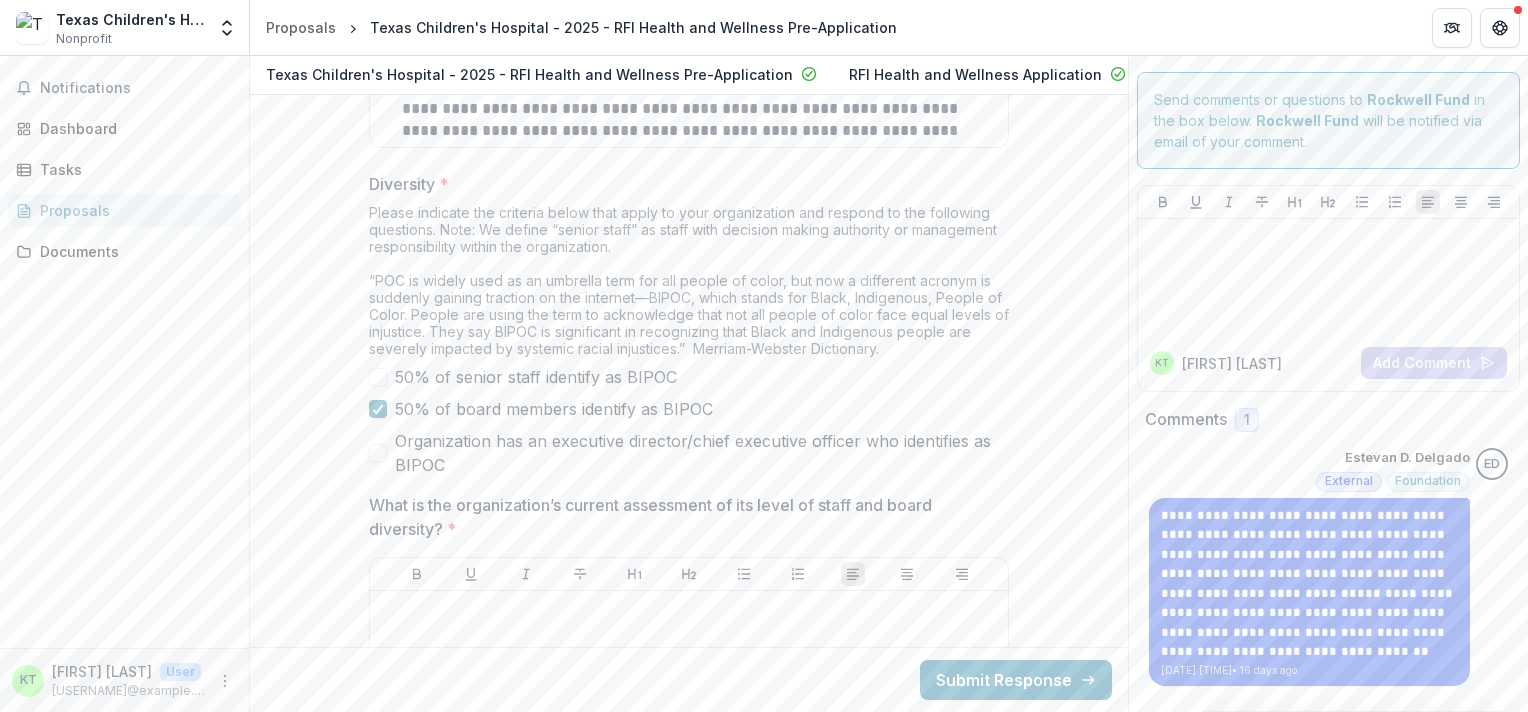 click on "50% of senior staff identify as BIPOC 50% of board members identify as BIPOC Organization has an executive director/chief executive officer who identifies as BIPOC" at bounding box center (689, 421) 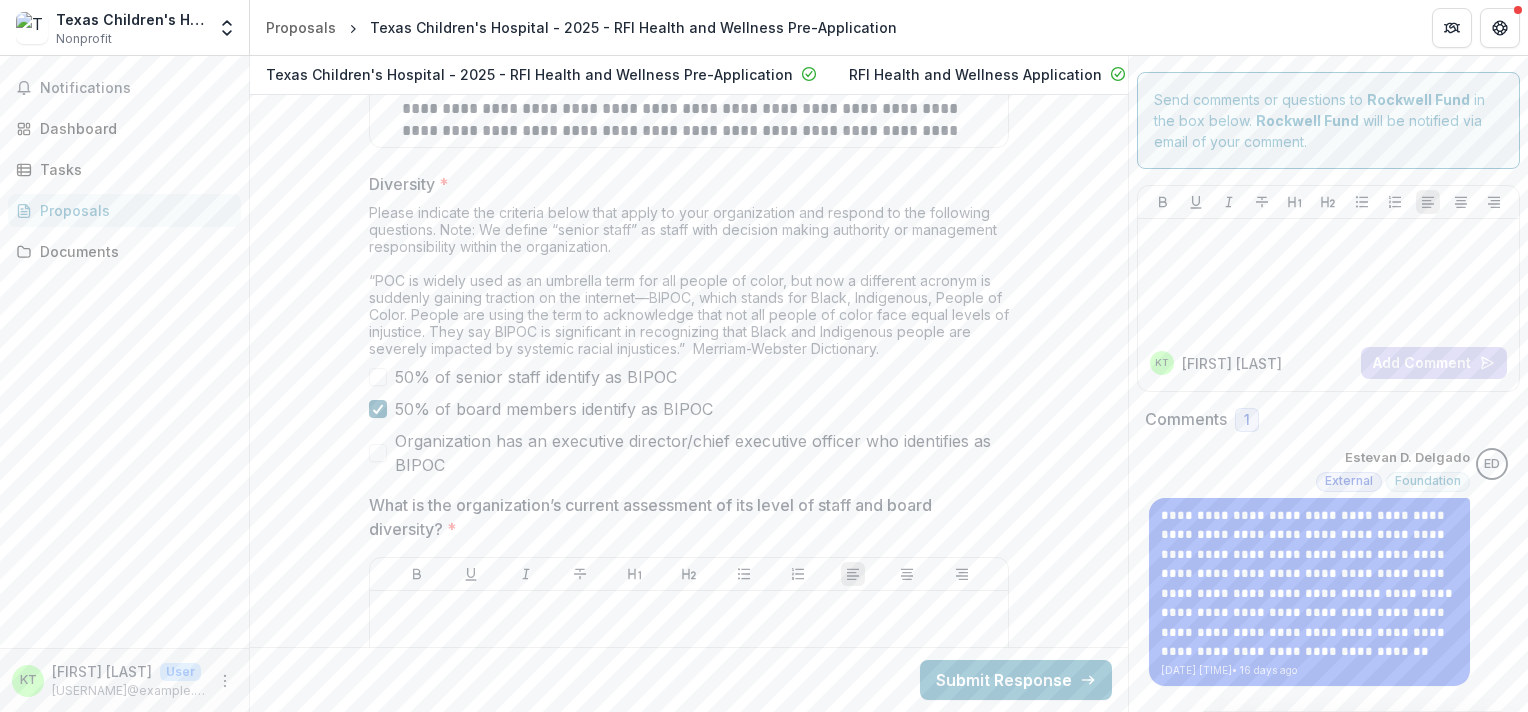 click at bounding box center [378, 409] 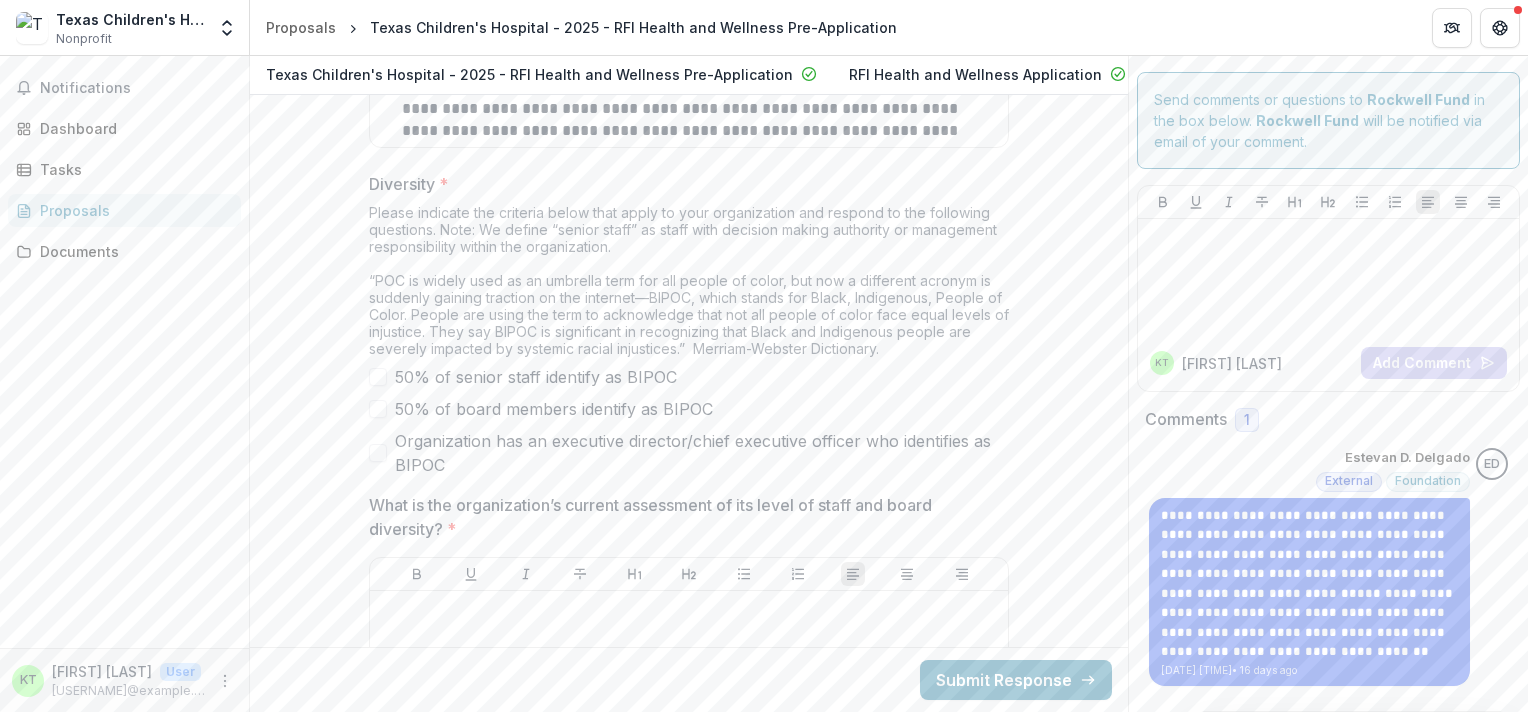 click at bounding box center [378, 409] 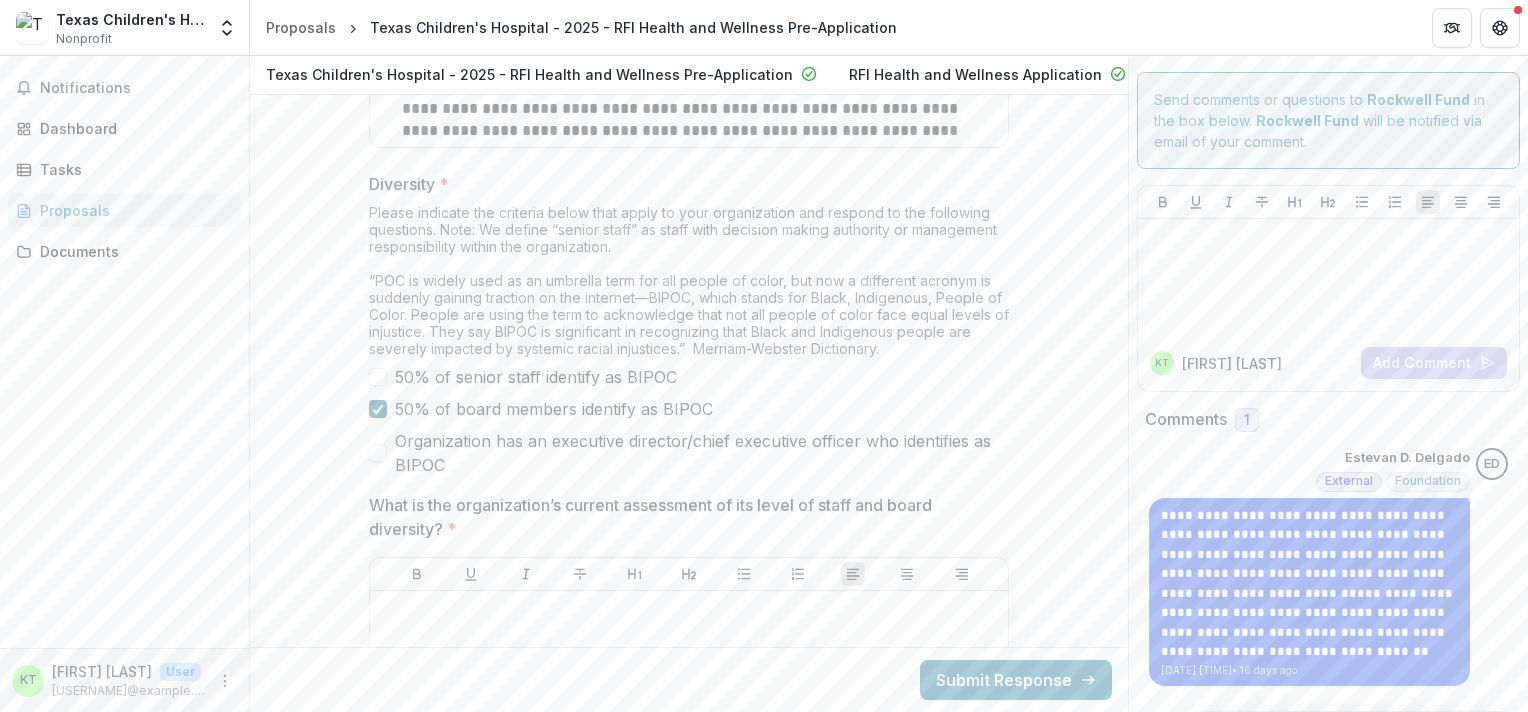 click at bounding box center [378, 409] 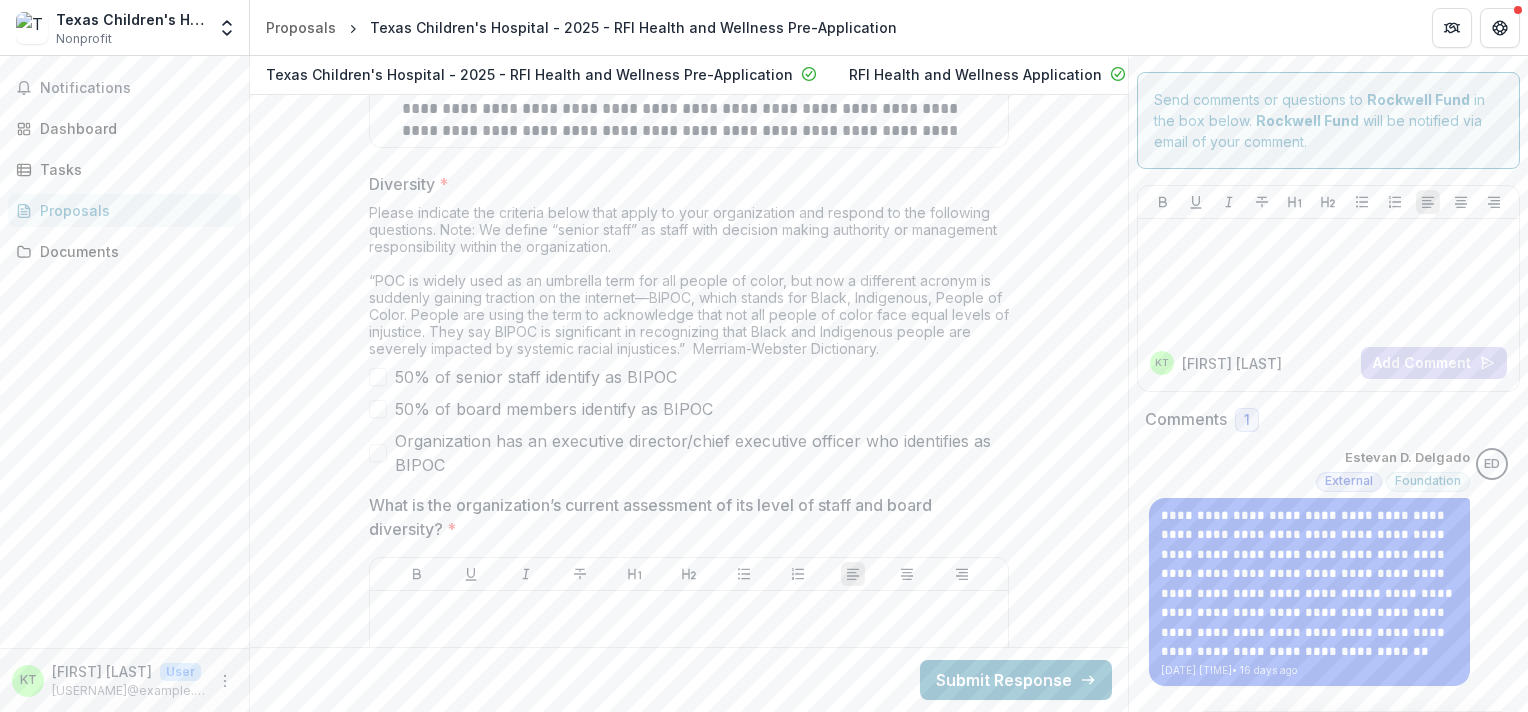 click on "Organization has an executive director/chief executive officer who identifies as BIPOC" at bounding box center [689, 453] 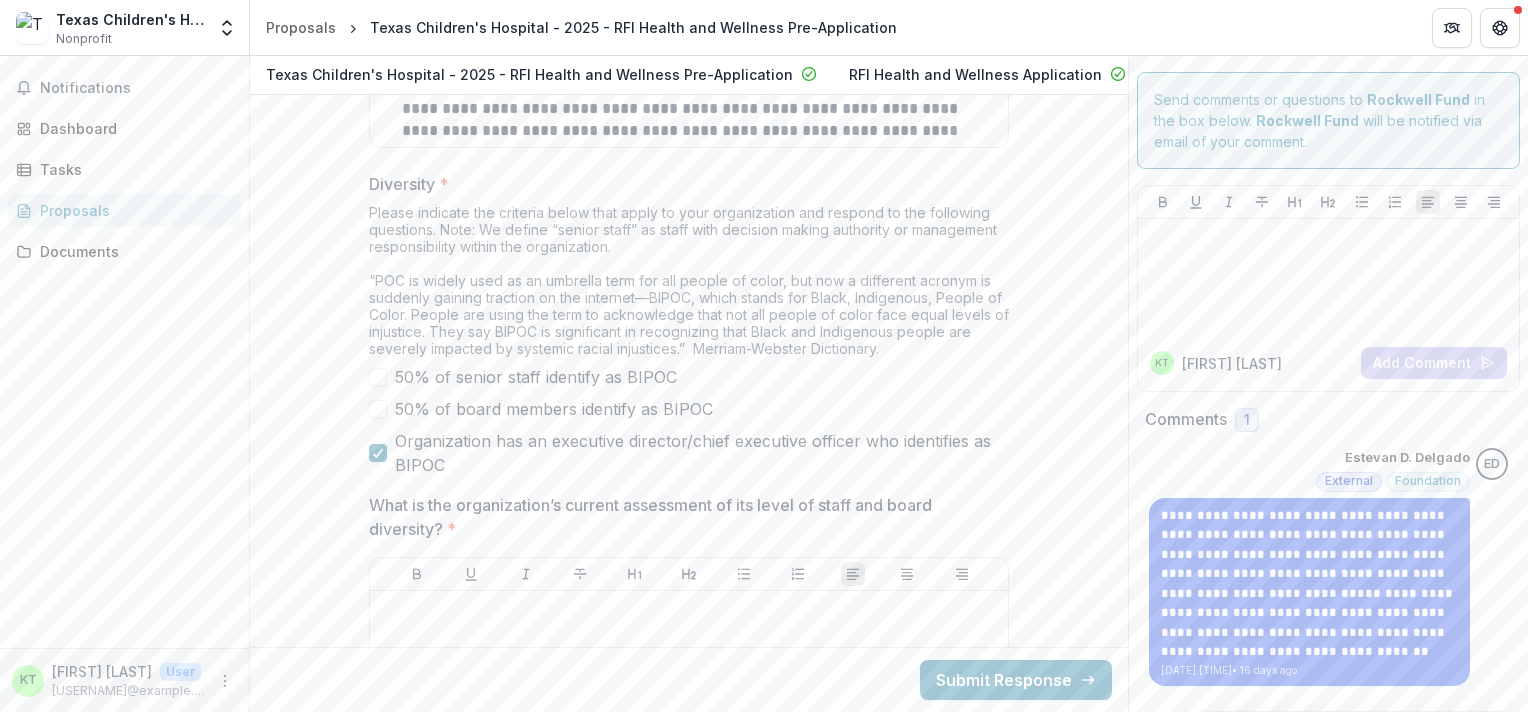 click on "Organization has an executive director/chief executive officer who identifies as BIPOC" at bounding box center [702, 453] 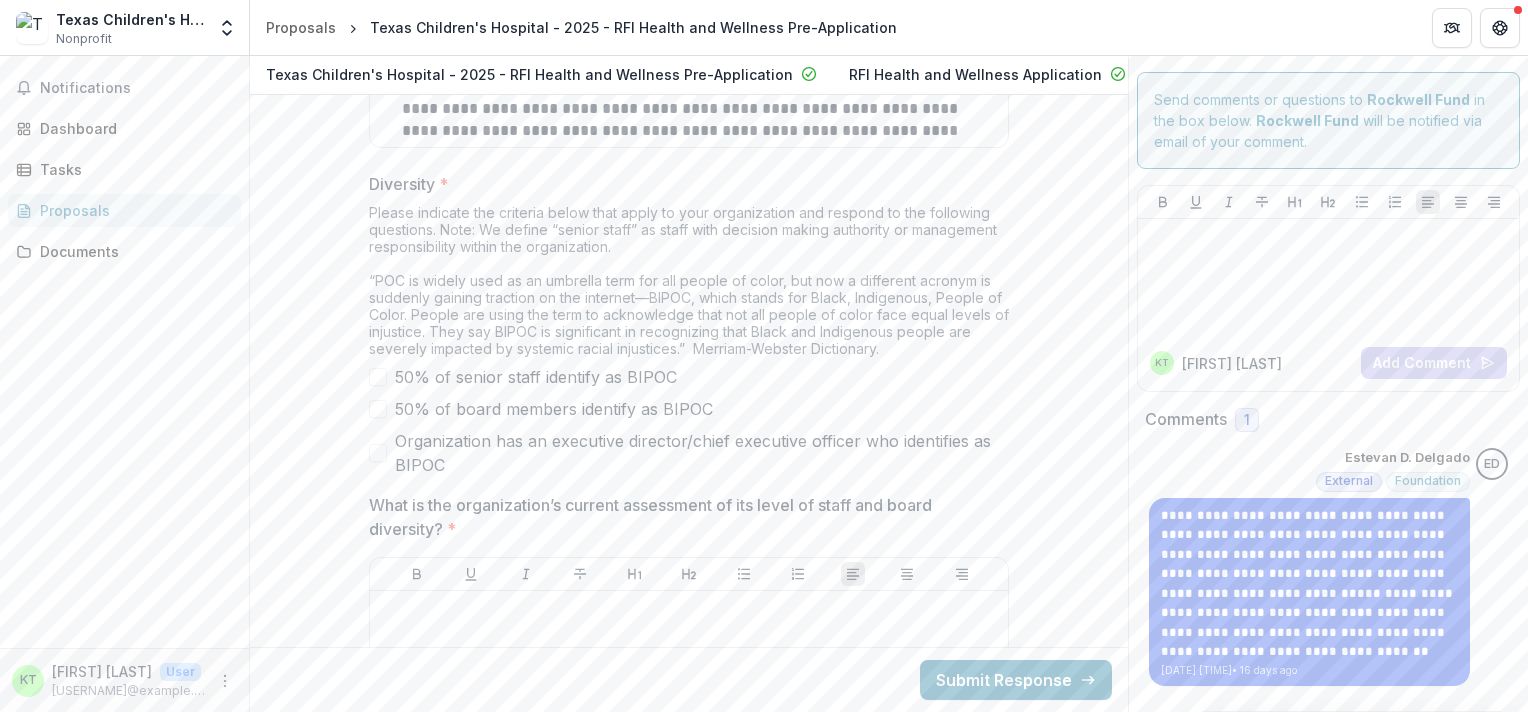click on "50% of senior staff identify as BIPOC" at bounding box center [689, 377] 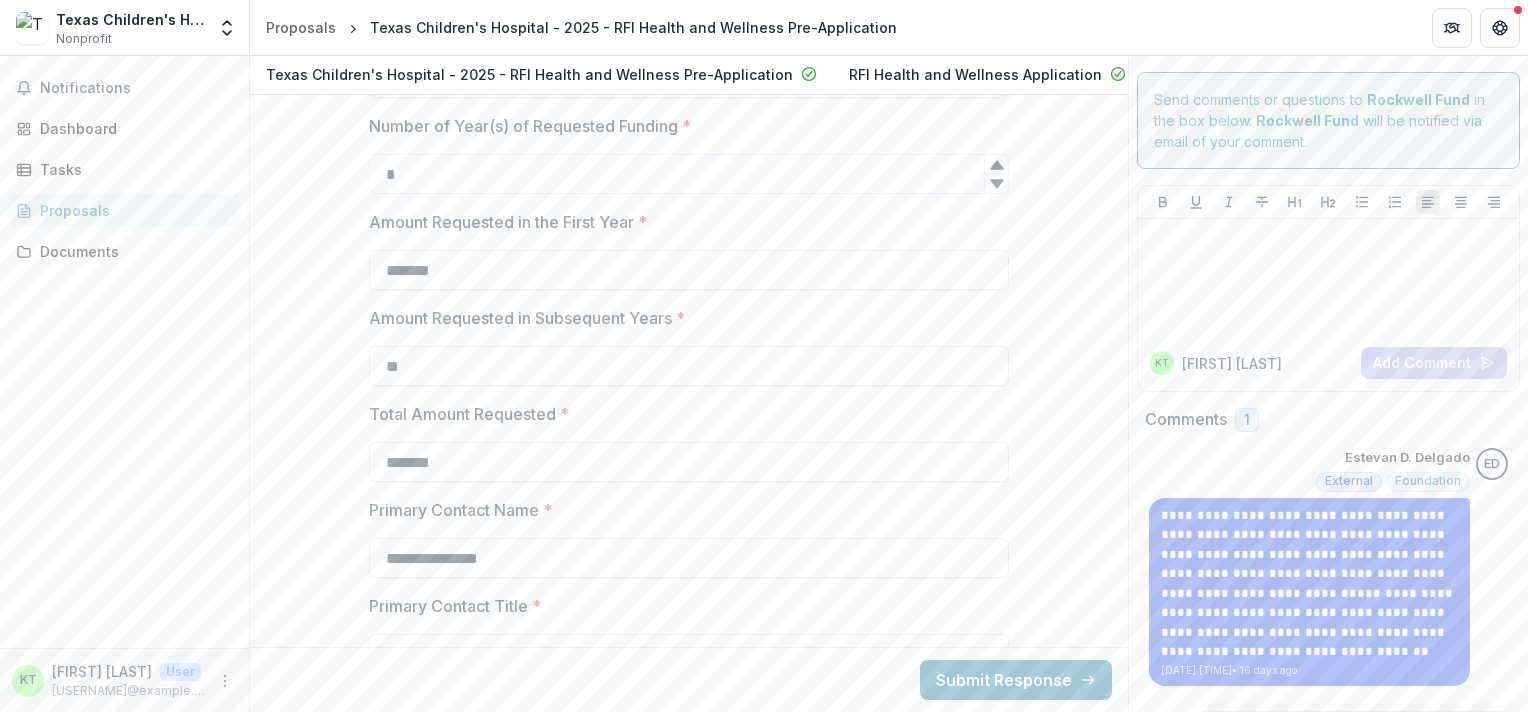 scroll, scrollTop: 2970, scrollLeft: 0, axis: vertical 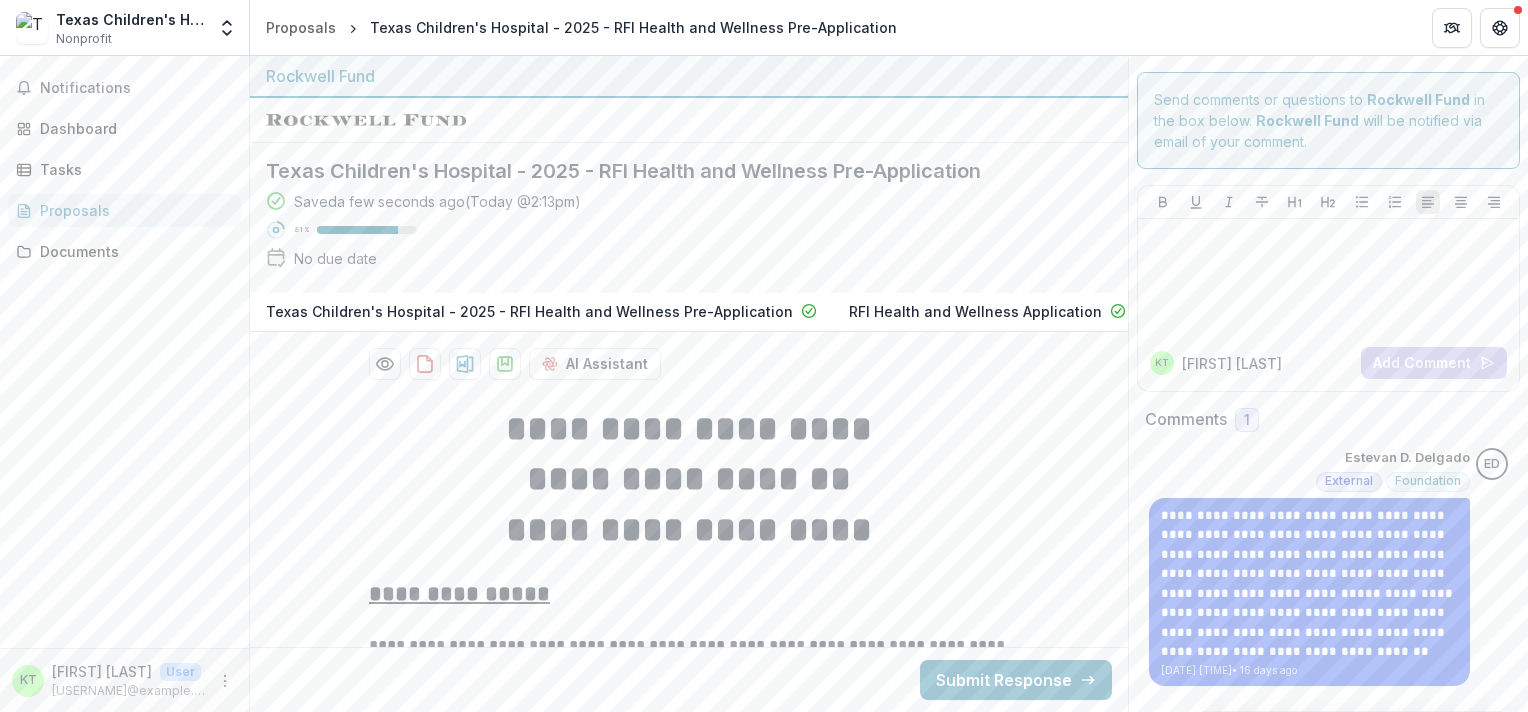 click on "**********" at bounding box center [689, 384] 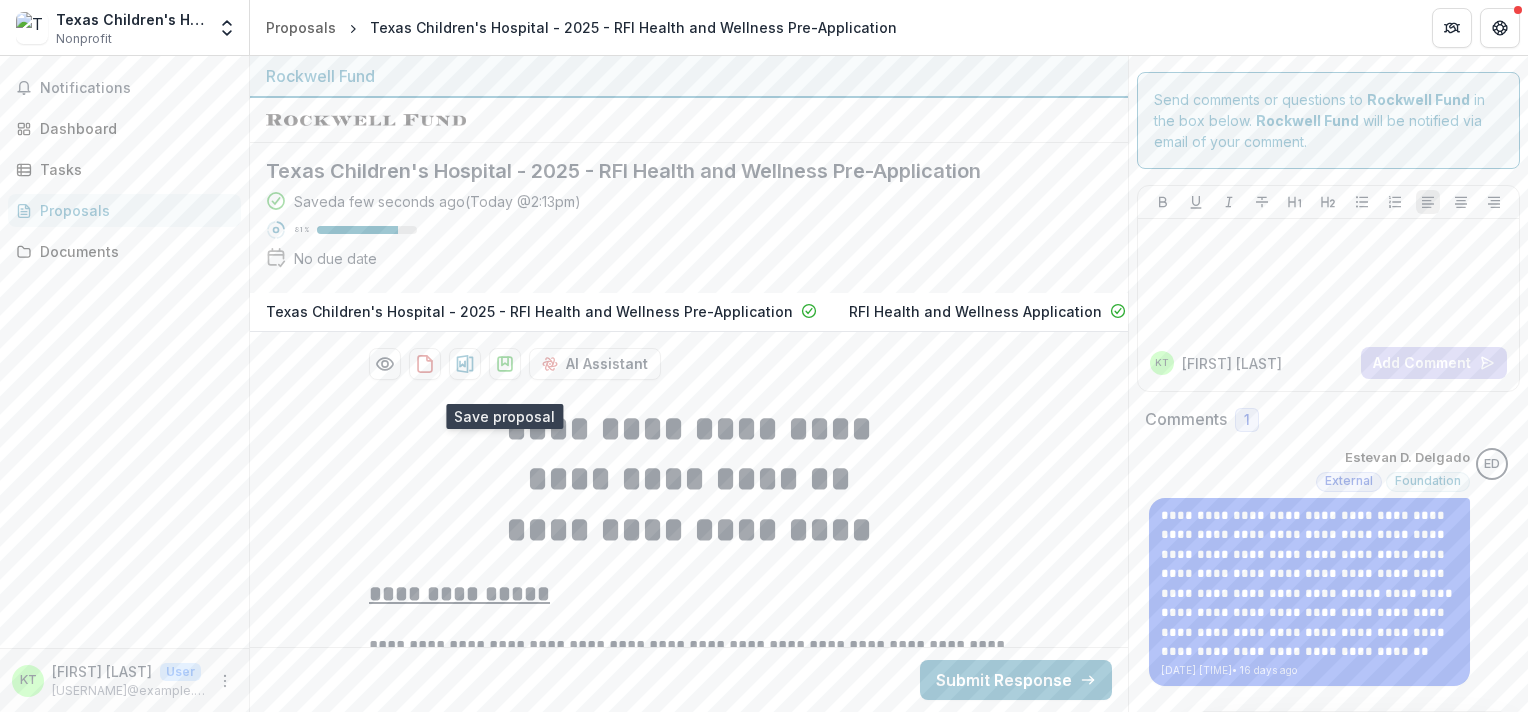 click 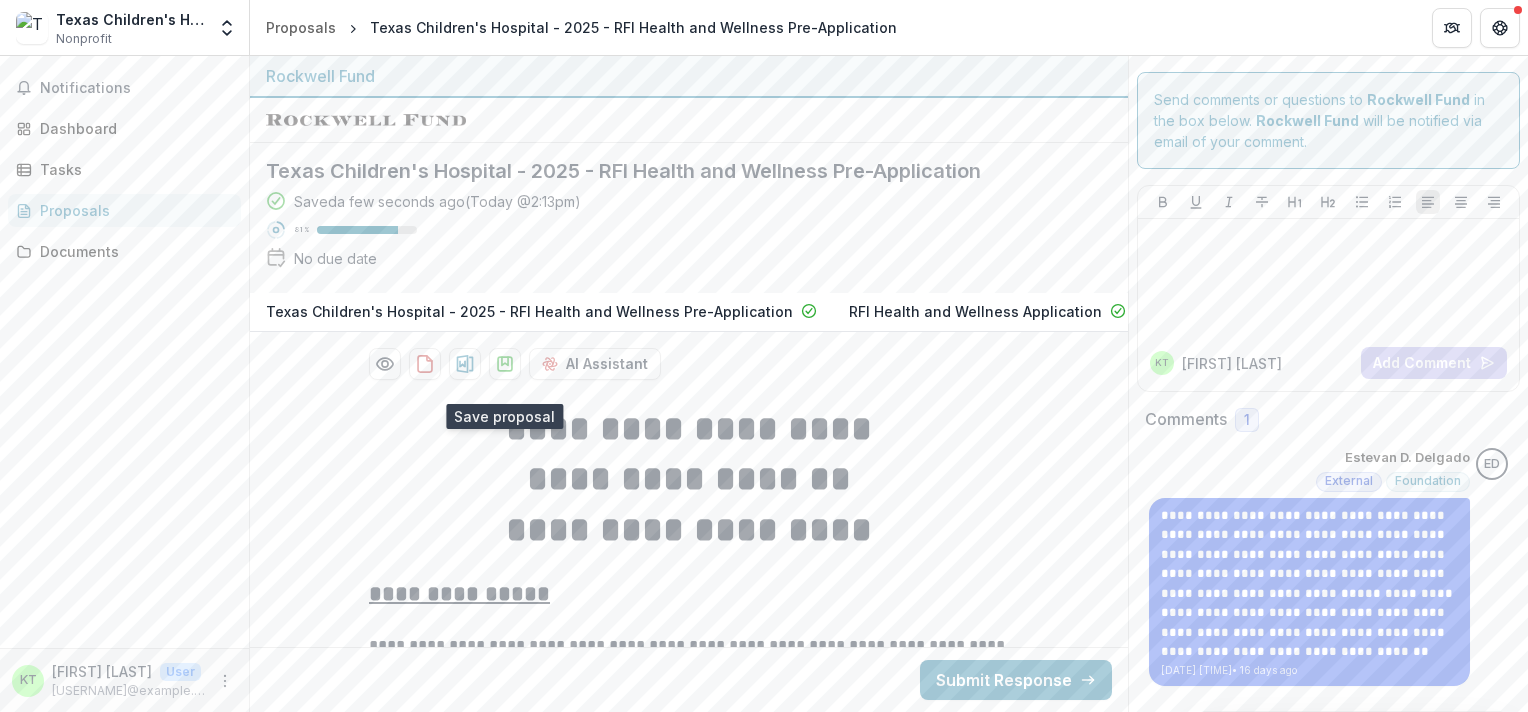 click 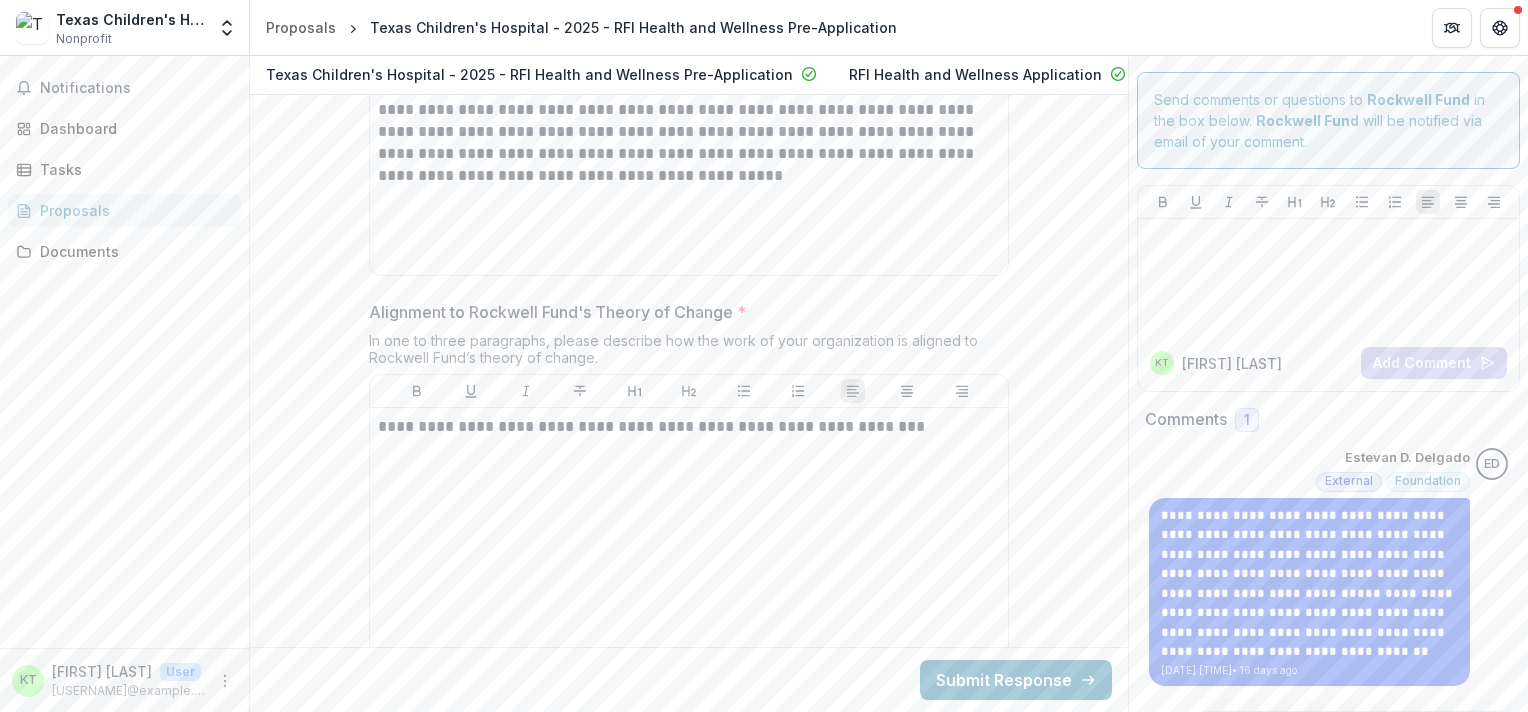 scroll, scrollTop: 6040, scrollLeft: 0, axis: vertical 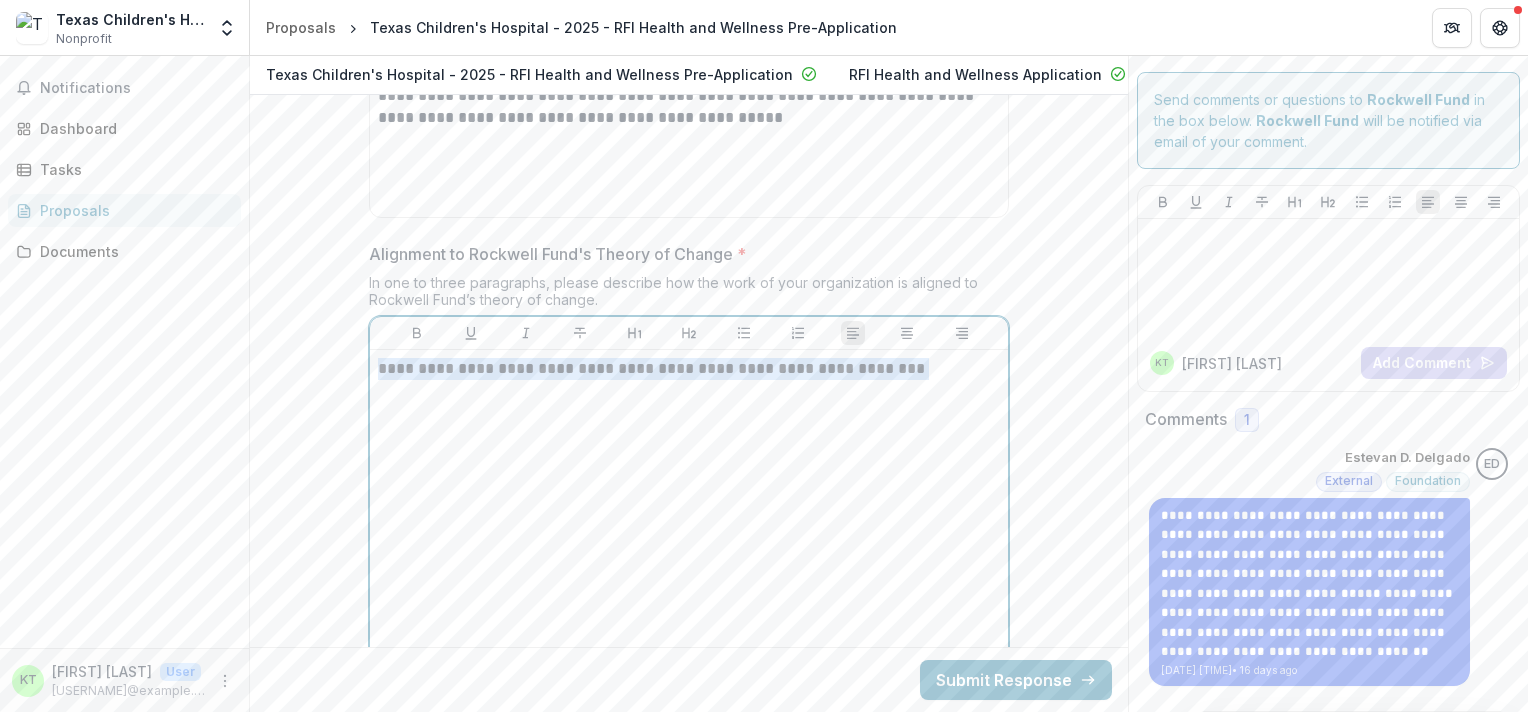 drag, startPoint x: 953, startPoint y: 421, endPoint x: 345, endPoint y: 432, distance: 608.0995 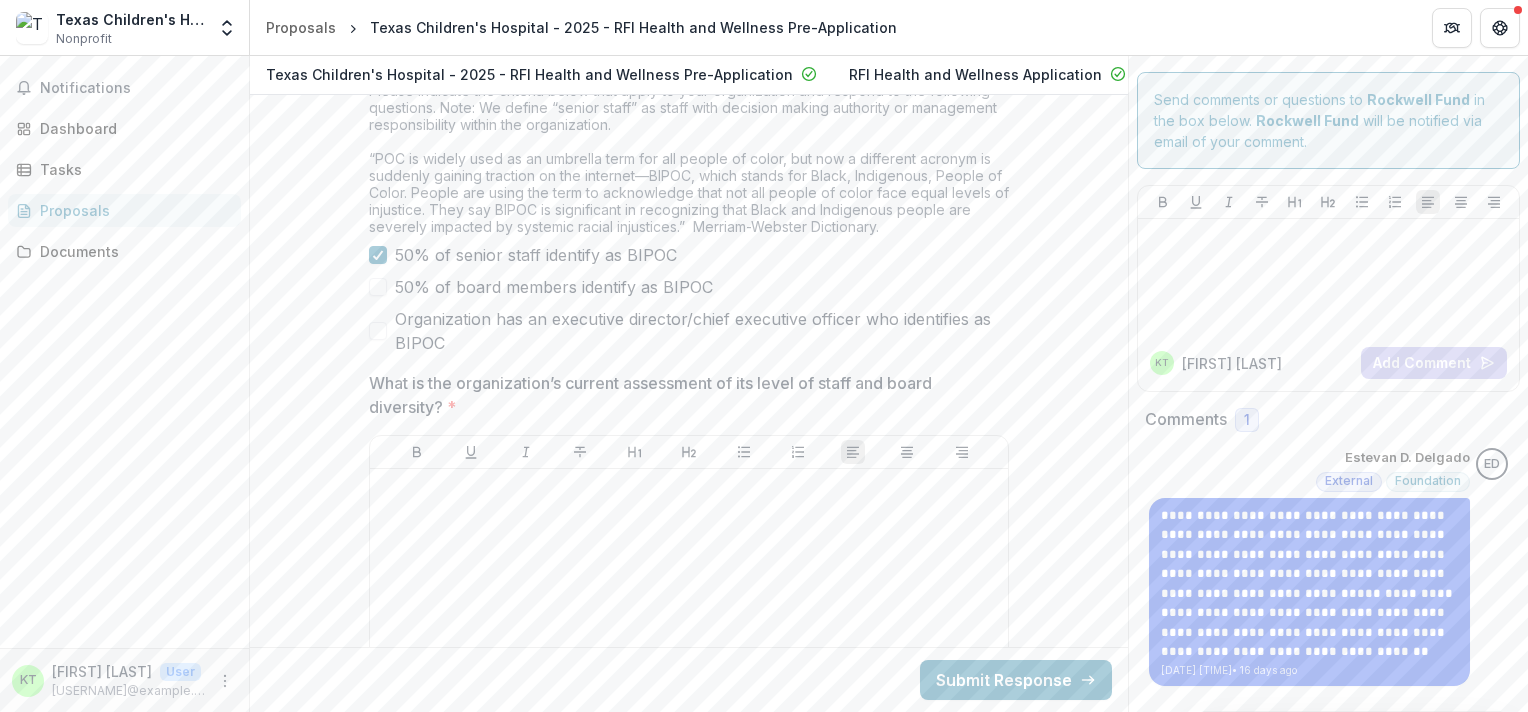 scroll, scrollTop: 8912, scrollLeft: 0, axis: vertical 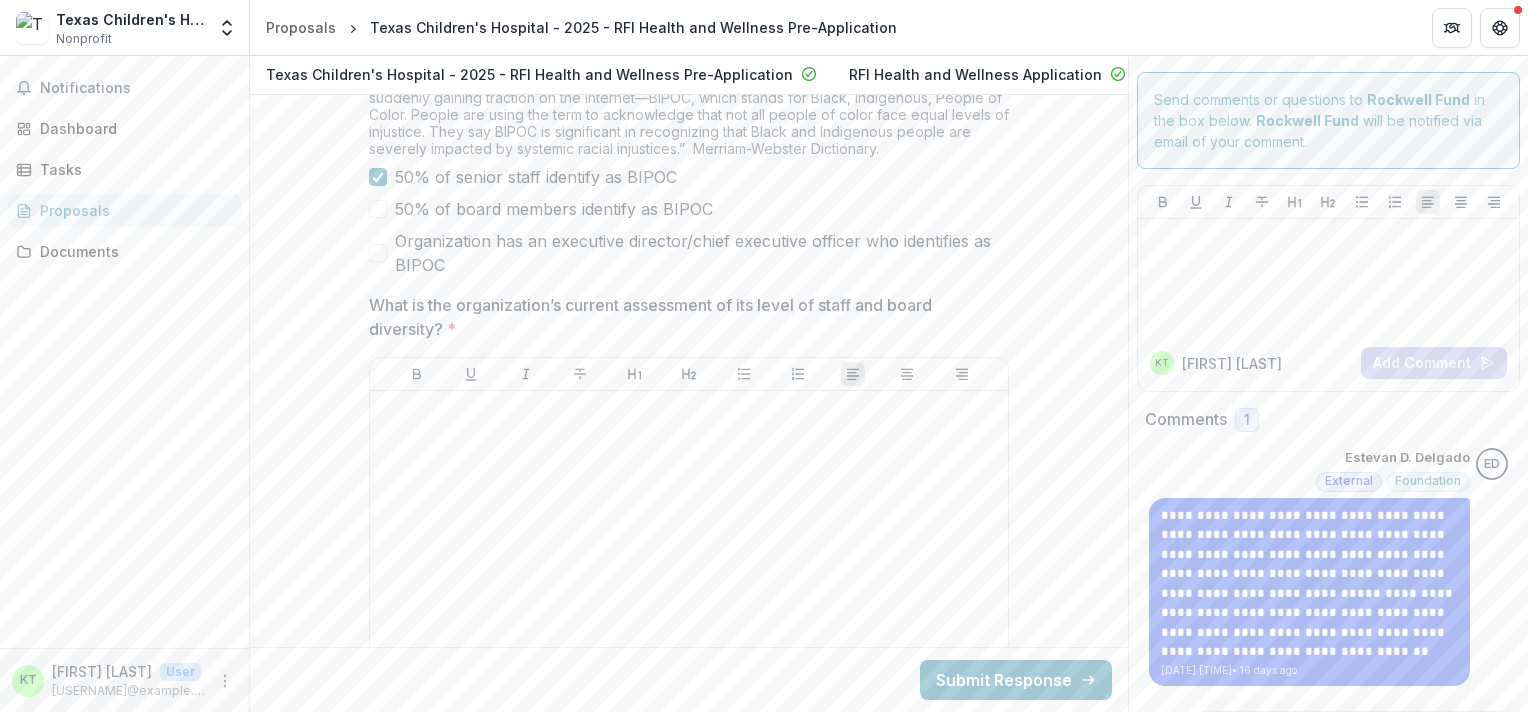click on "What is the organization’s current assessment of its level of staff and board diversity? *" at bounding box center [683, 317] 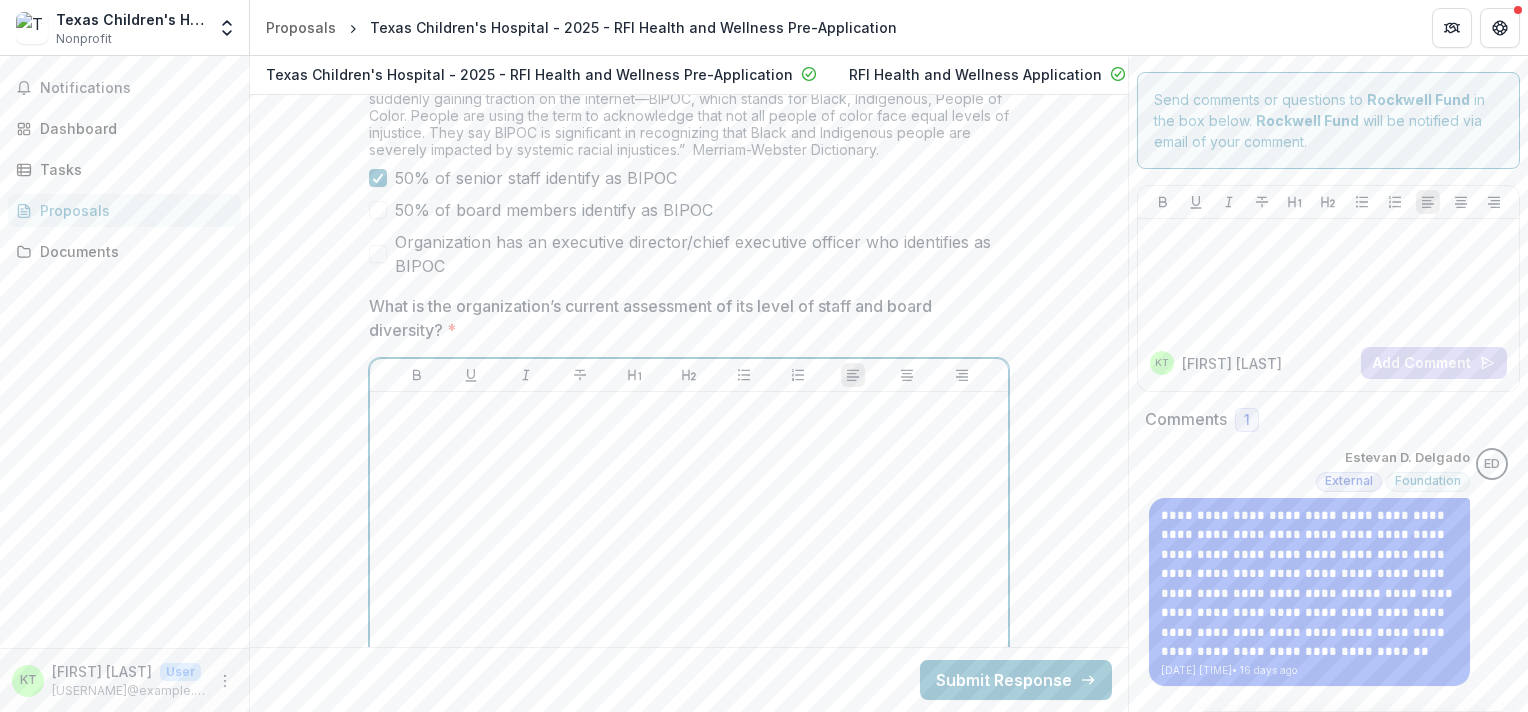 scroll, scrollTop: 8932, scrollLeft: 0, axis: vertical 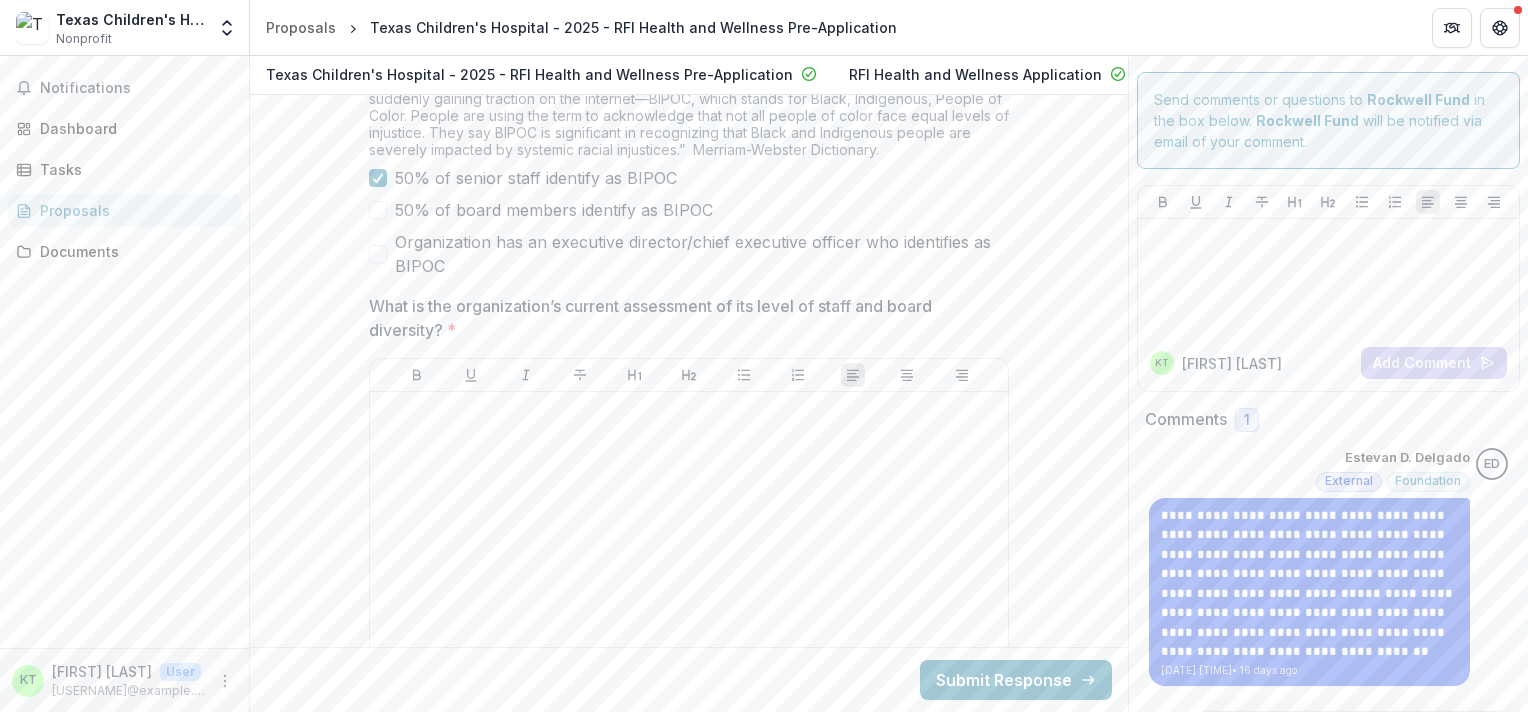 click on "What is the organization’s current assessment of its level of staff and board diversity? *" at bounding box center (683, 318) 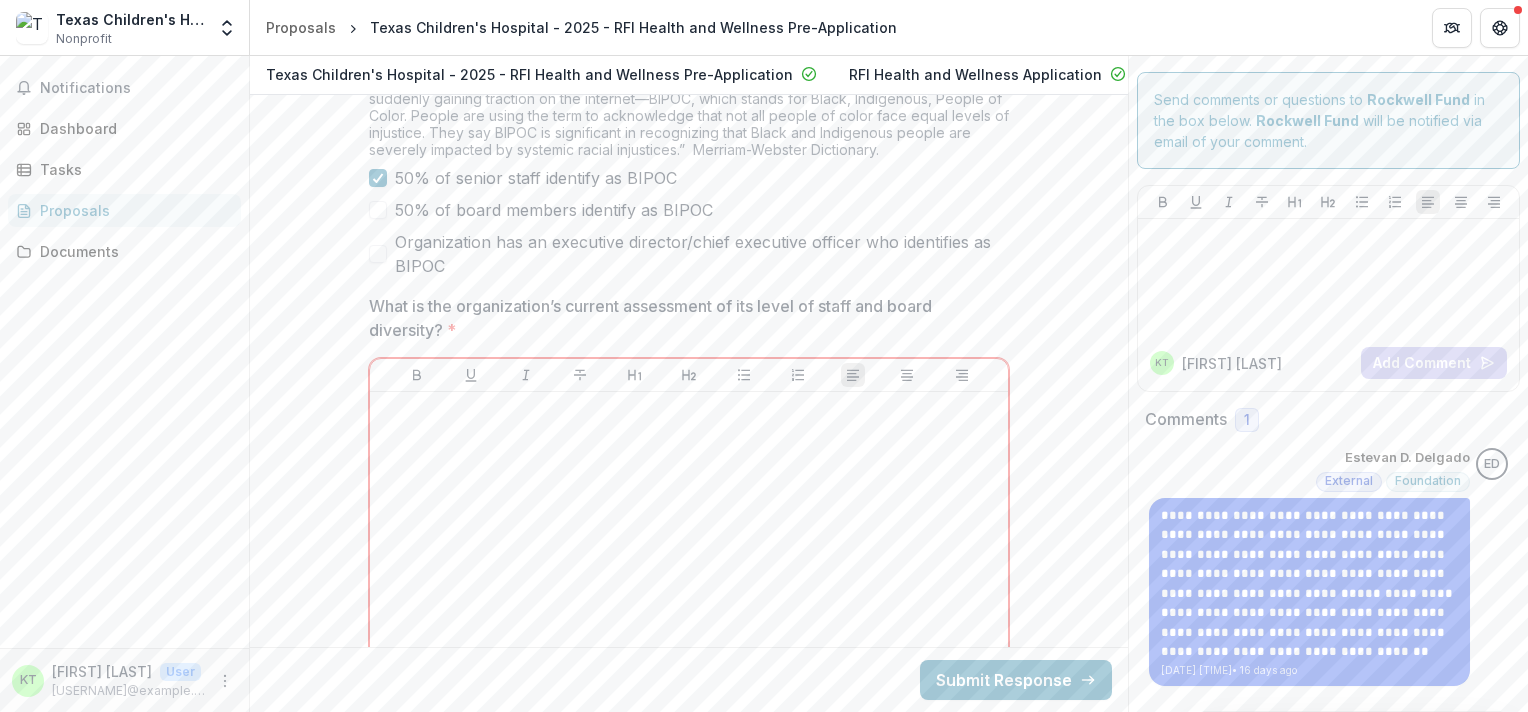 click on "What is the organization’s current assessment of its level of staff and board diversity? *" at bounding box center (683, 318) 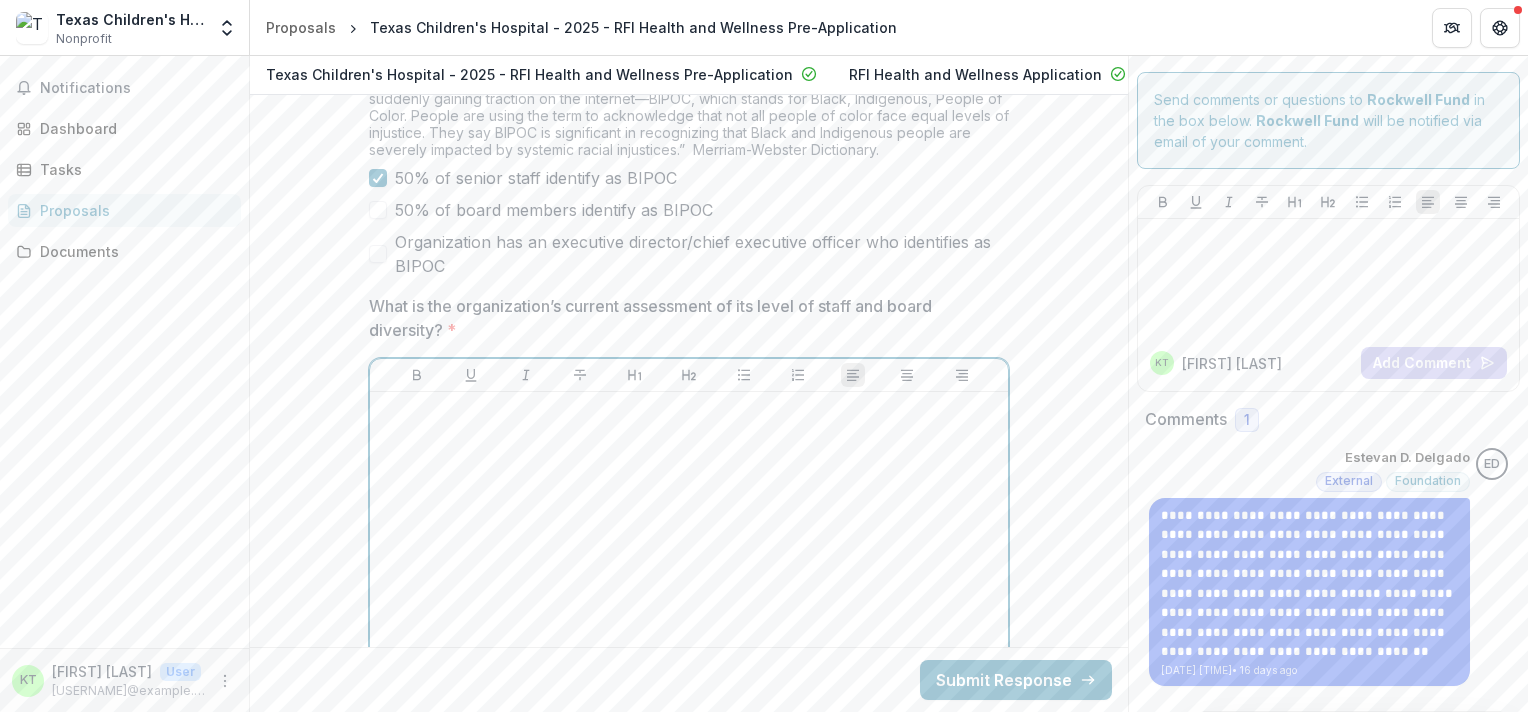 click at bounding box center (689, 550) 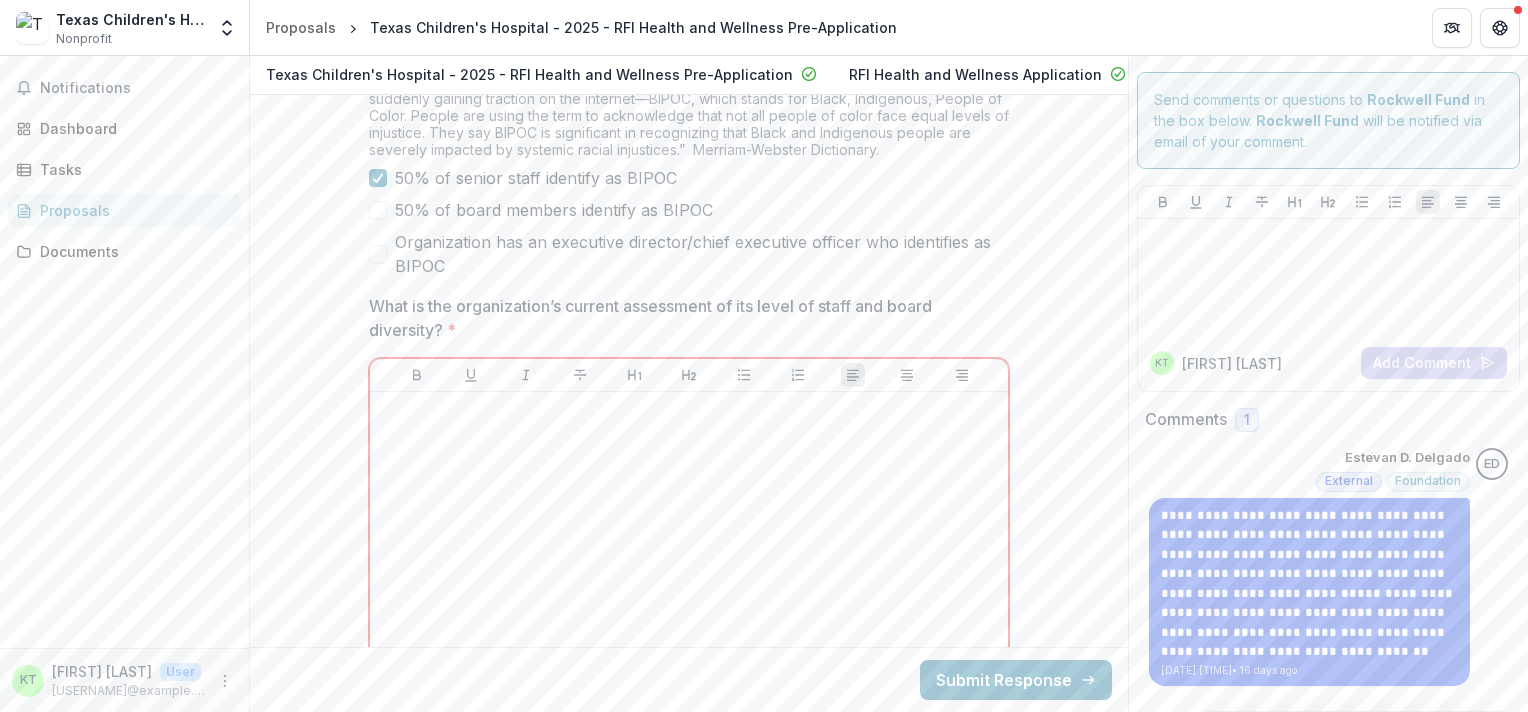 click on "What is the organization’s current assessment of its level of staff and board diversity? *" at bounding box center (683, 318) 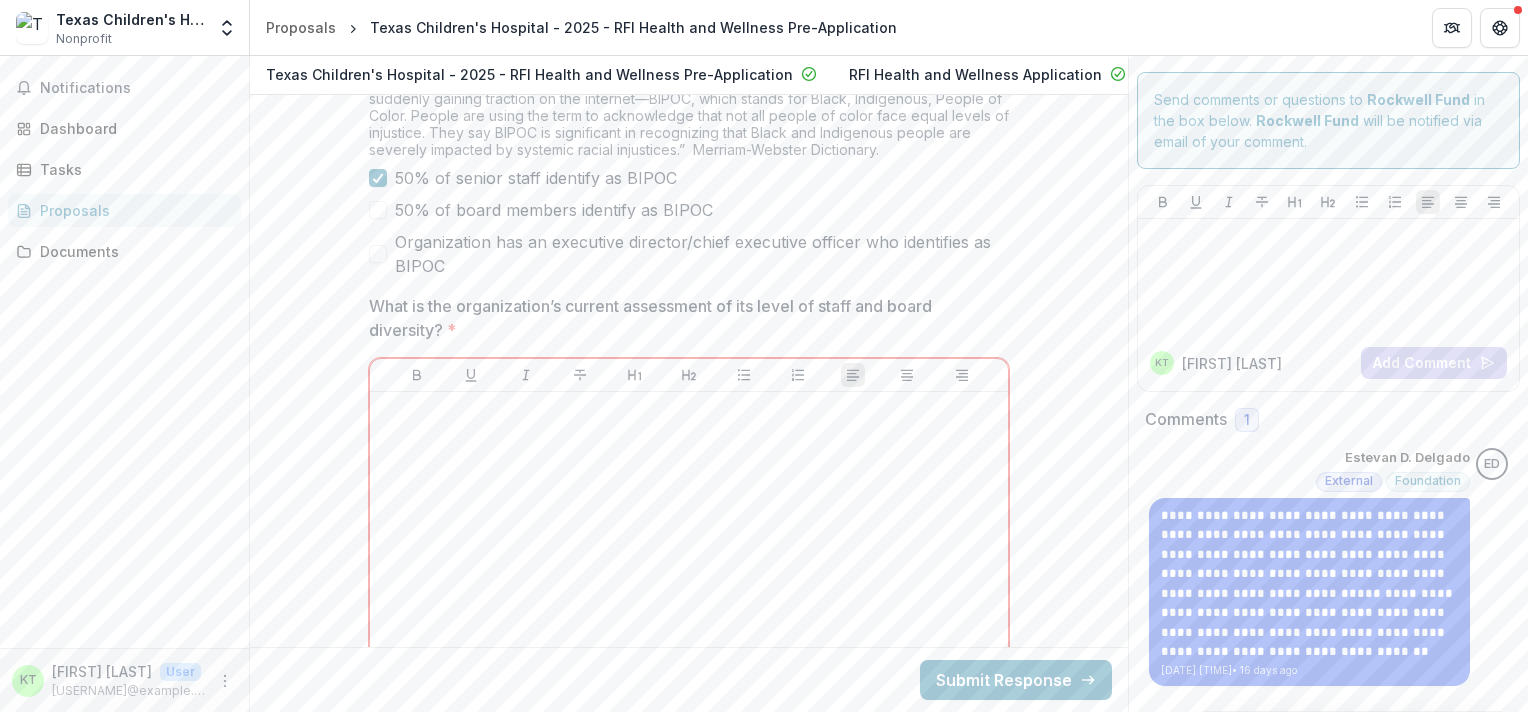 click on "What is the organization’s current assessment of its level of staff and board diversity? *" at bounding box center [683, 318] 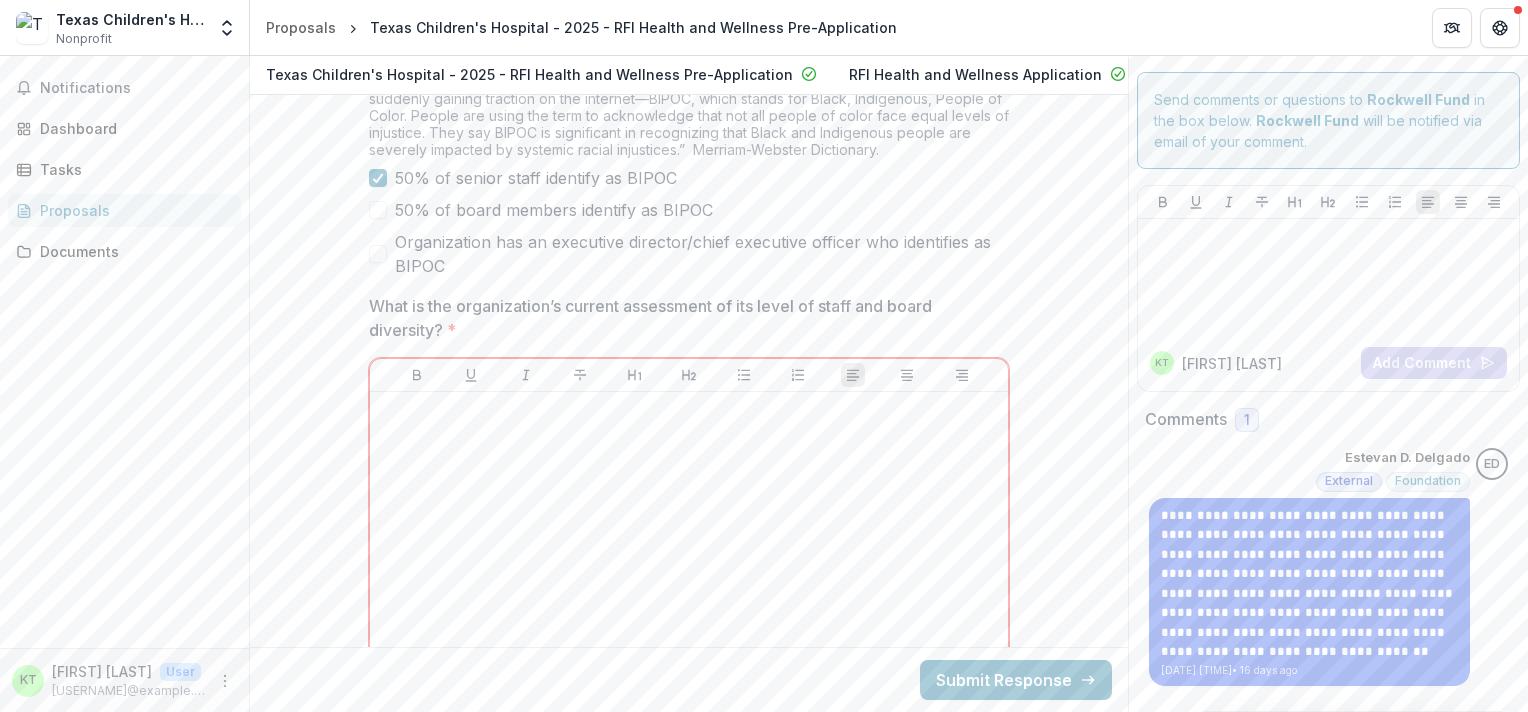 click at bounding box center [689, 375] 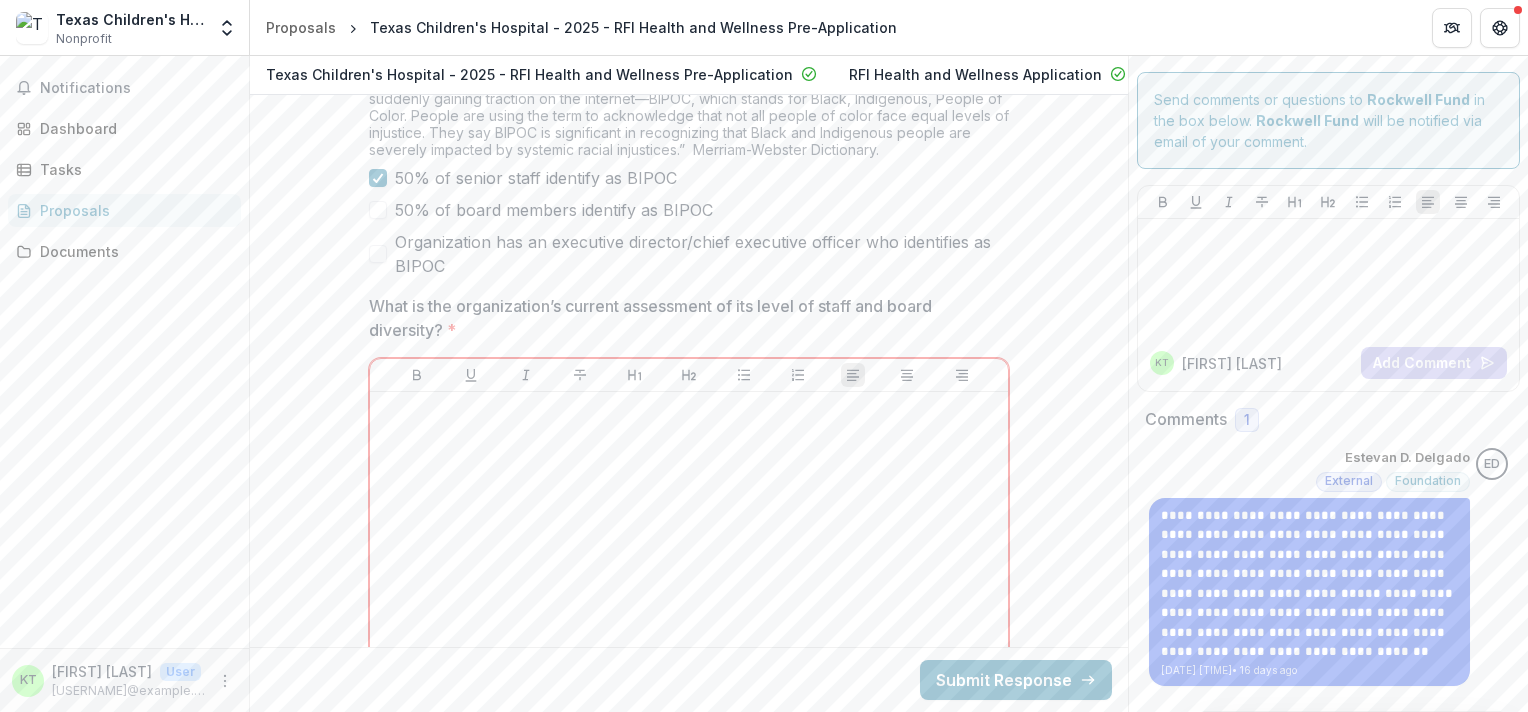 click on "50% of senior staff identify as BIPOC 50% of board members identify as BIPOC Organization has an executive director/chief executive officer who identifies as BIPOC" at bounding box center (689, 222) 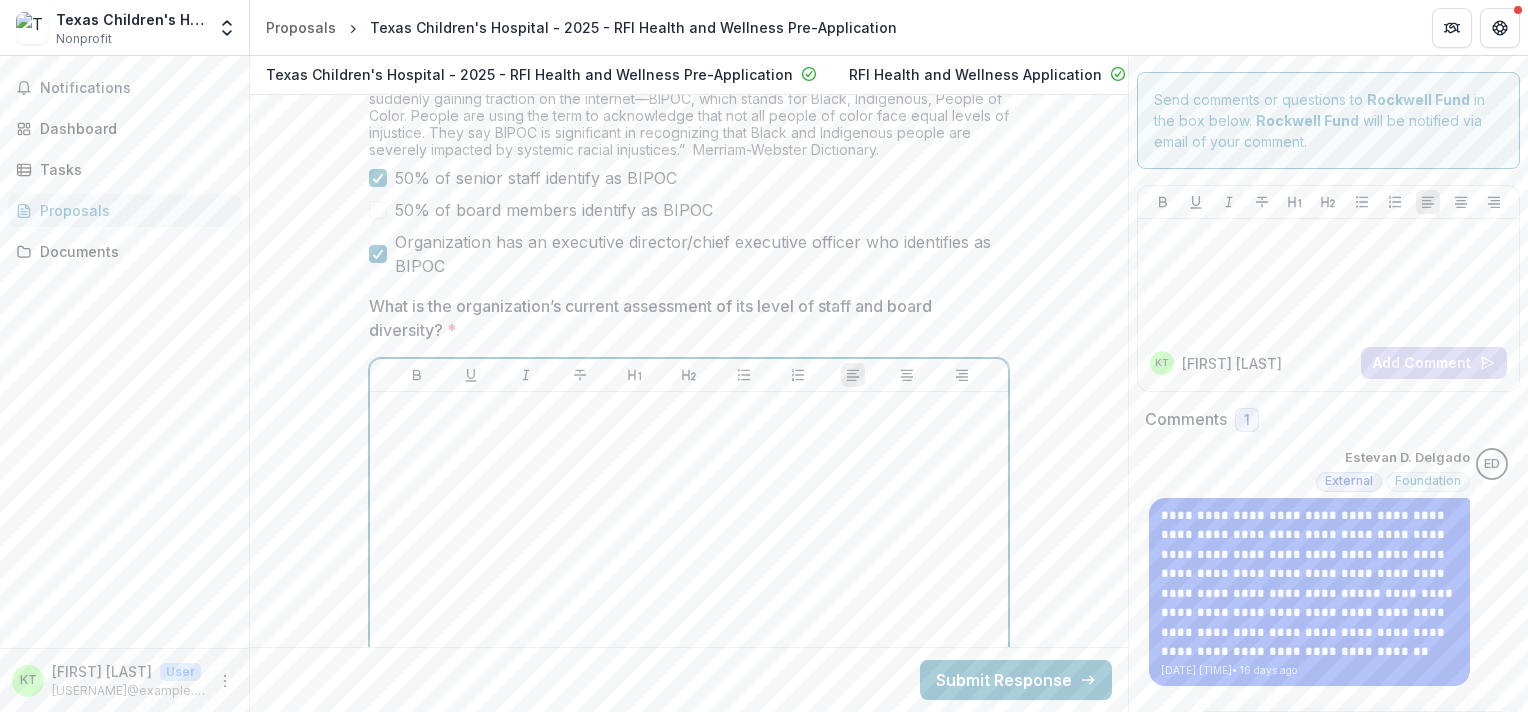 click at bounding box center [689, 550] 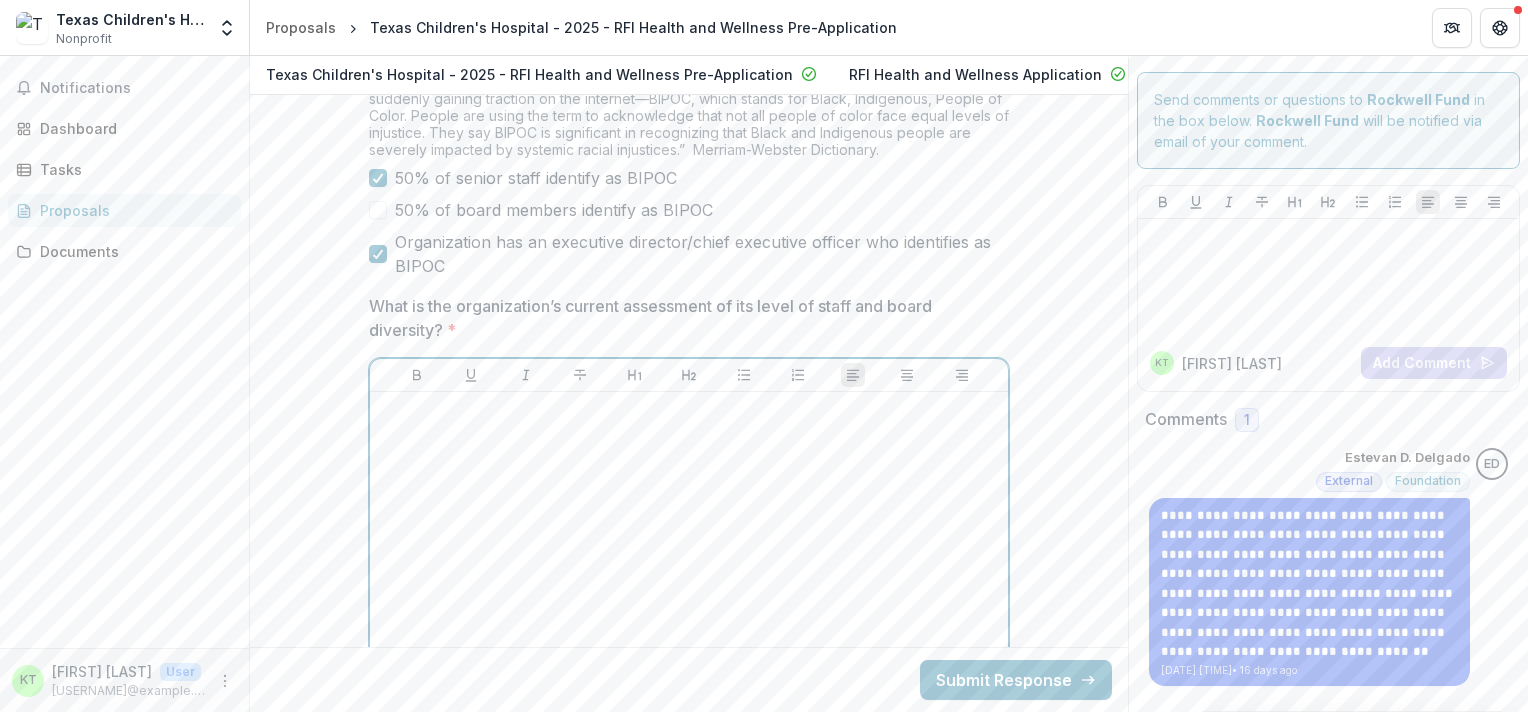 click at bounding box center [689, 550] 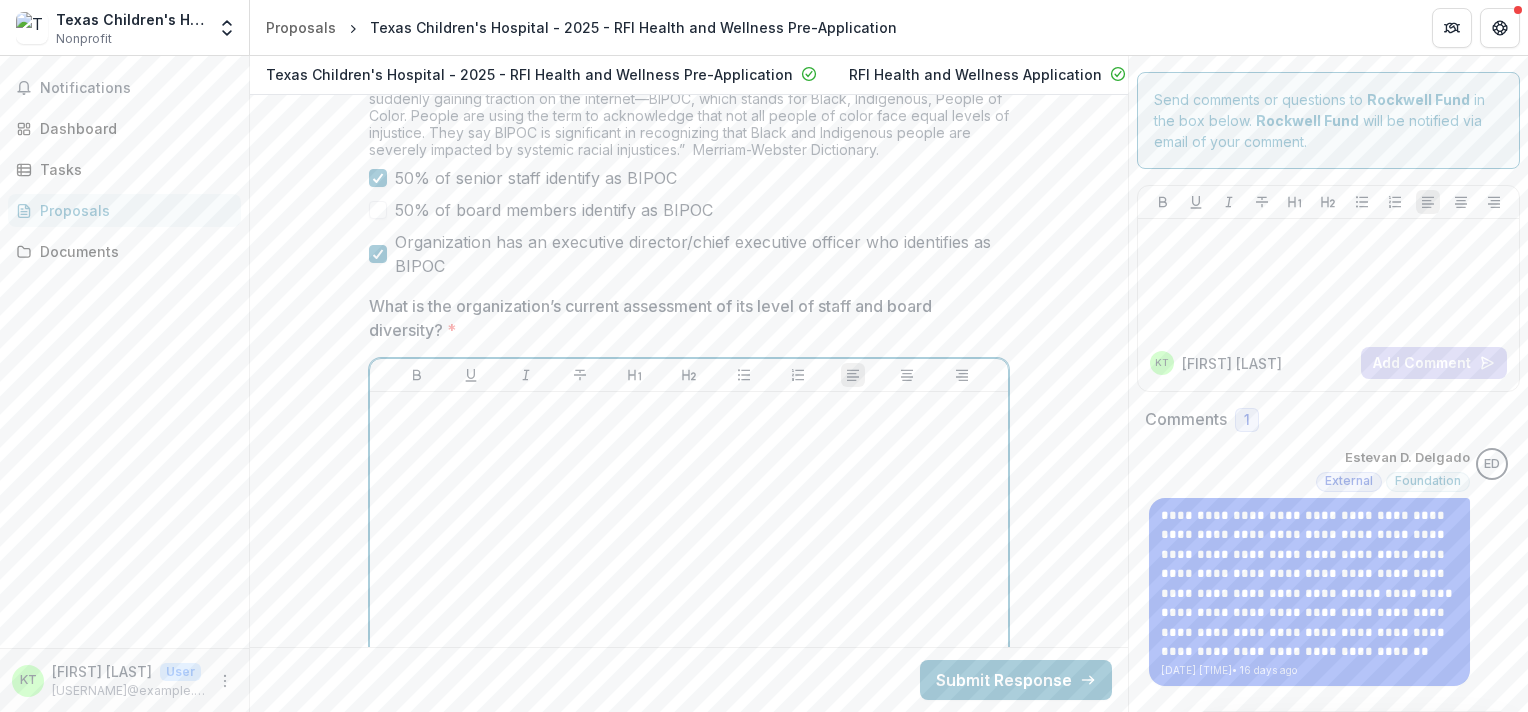 click at bounding box center [689, 550] 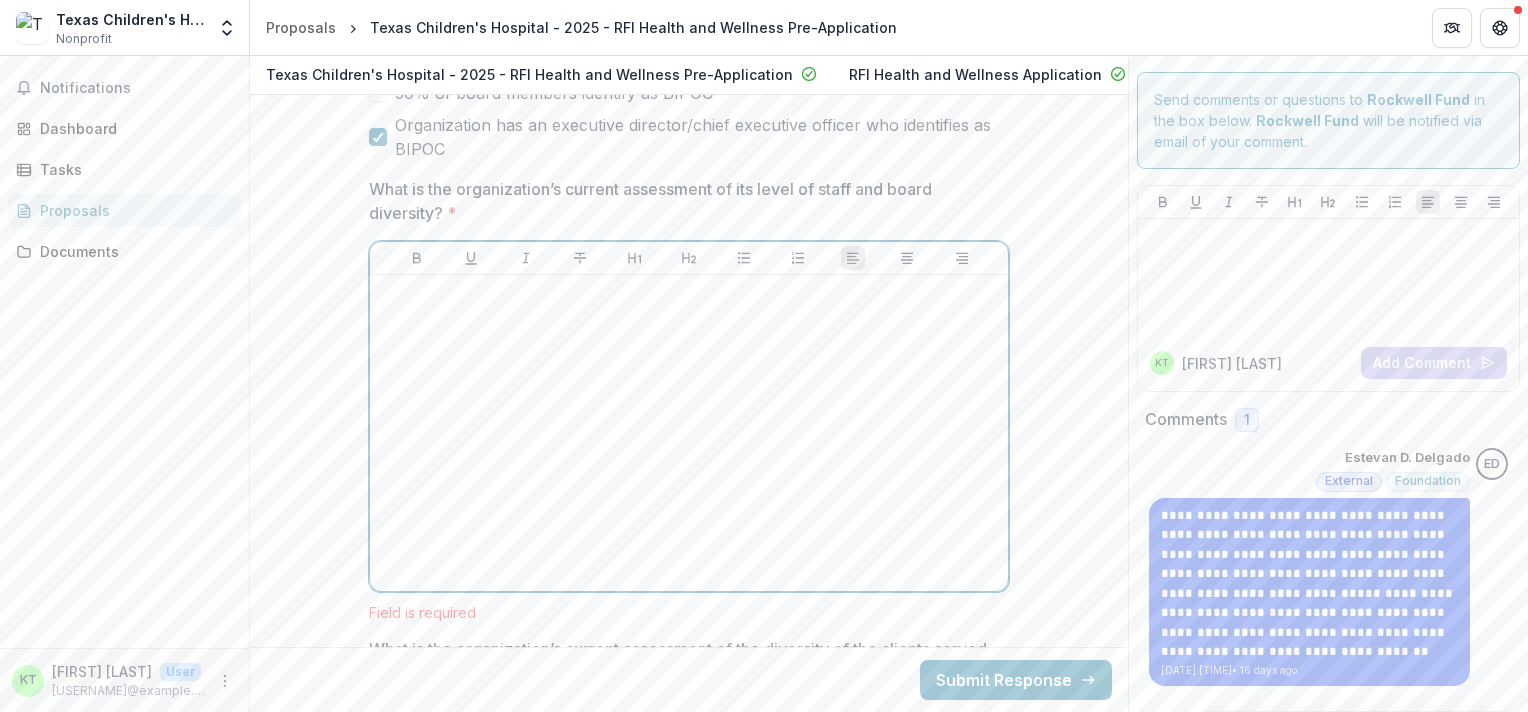 scroll, scrollTop: 9030, scrollLeft: 0, axis: vertical 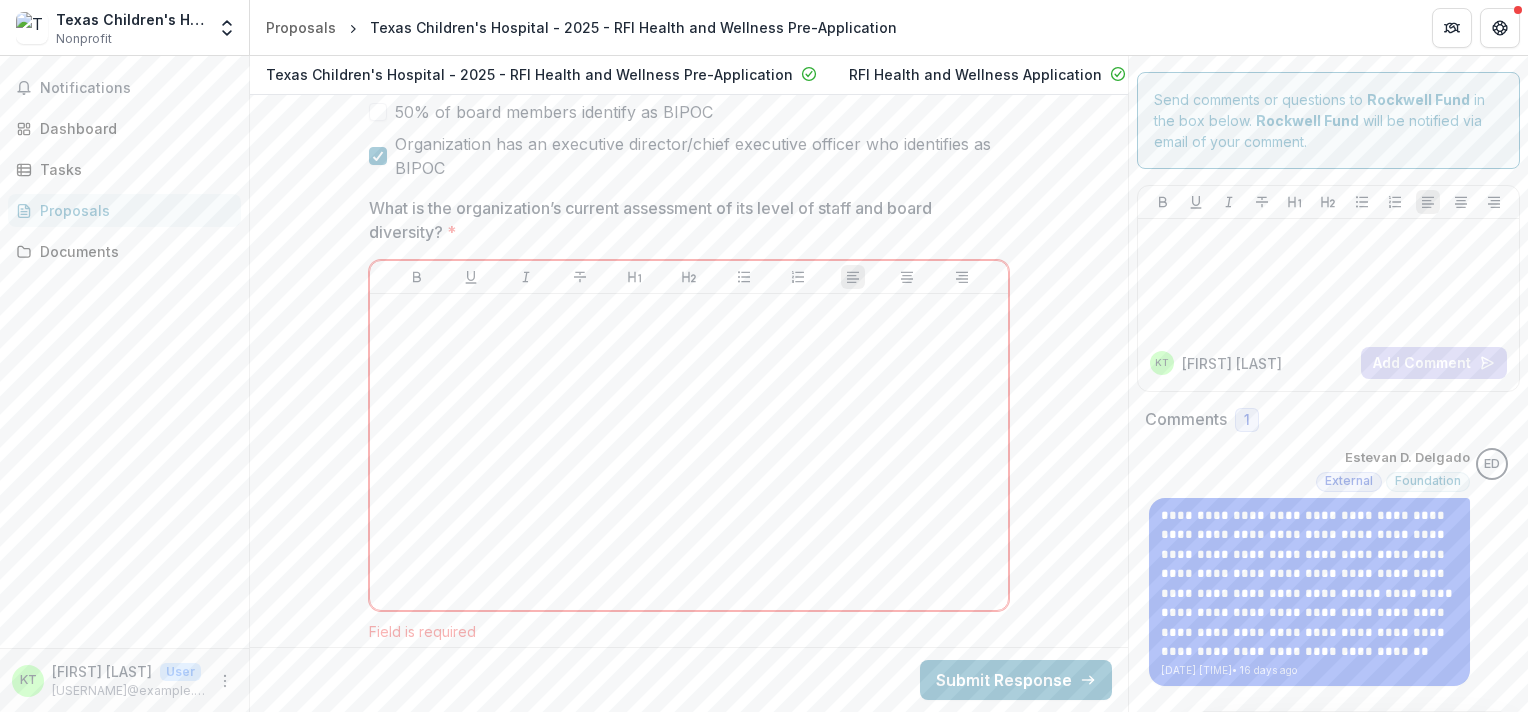 click on "What is the organization’s current assessment of its level of staff and board diversity? *" at bounding box center (683, 220) 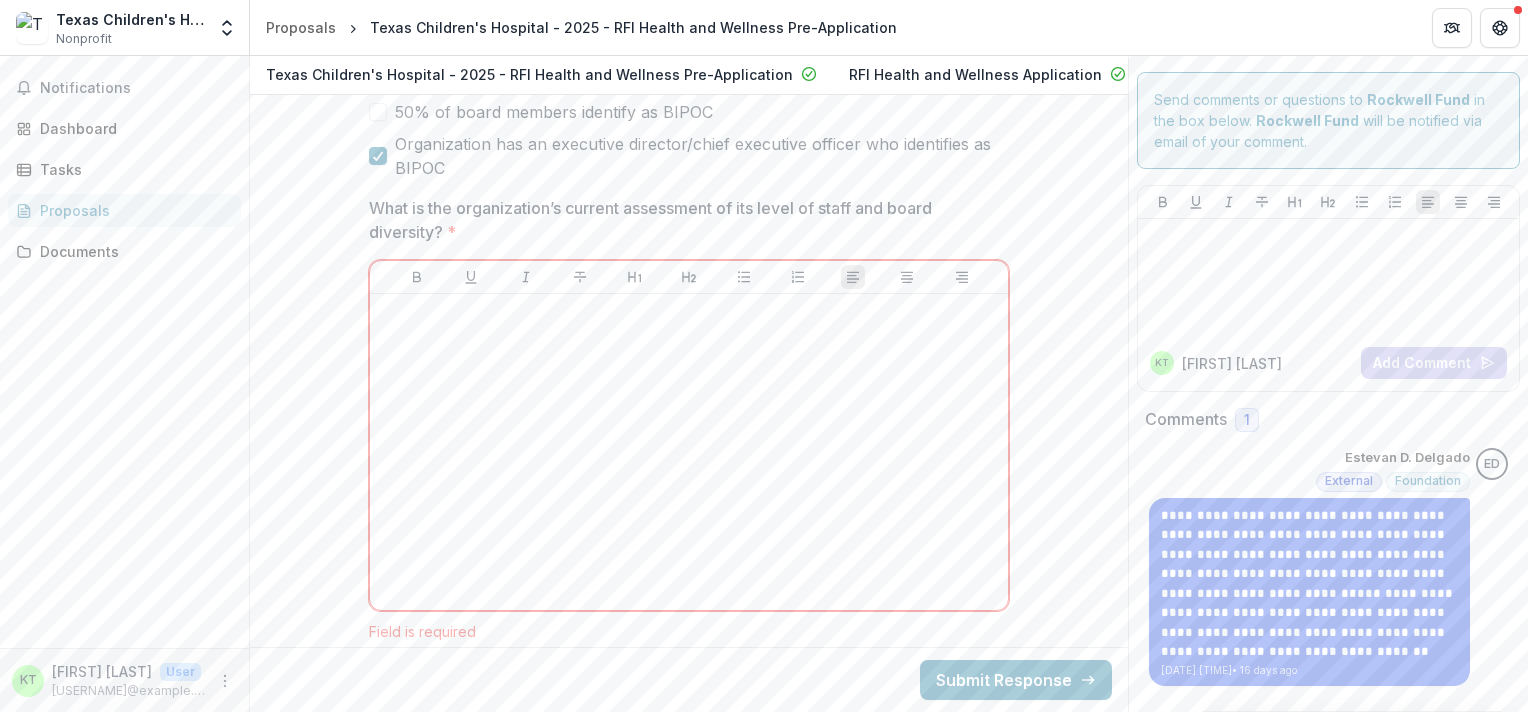 click on "What is the organization’s current assessment of its level of staff and board diversity? *" at bounding box center (683, 220) 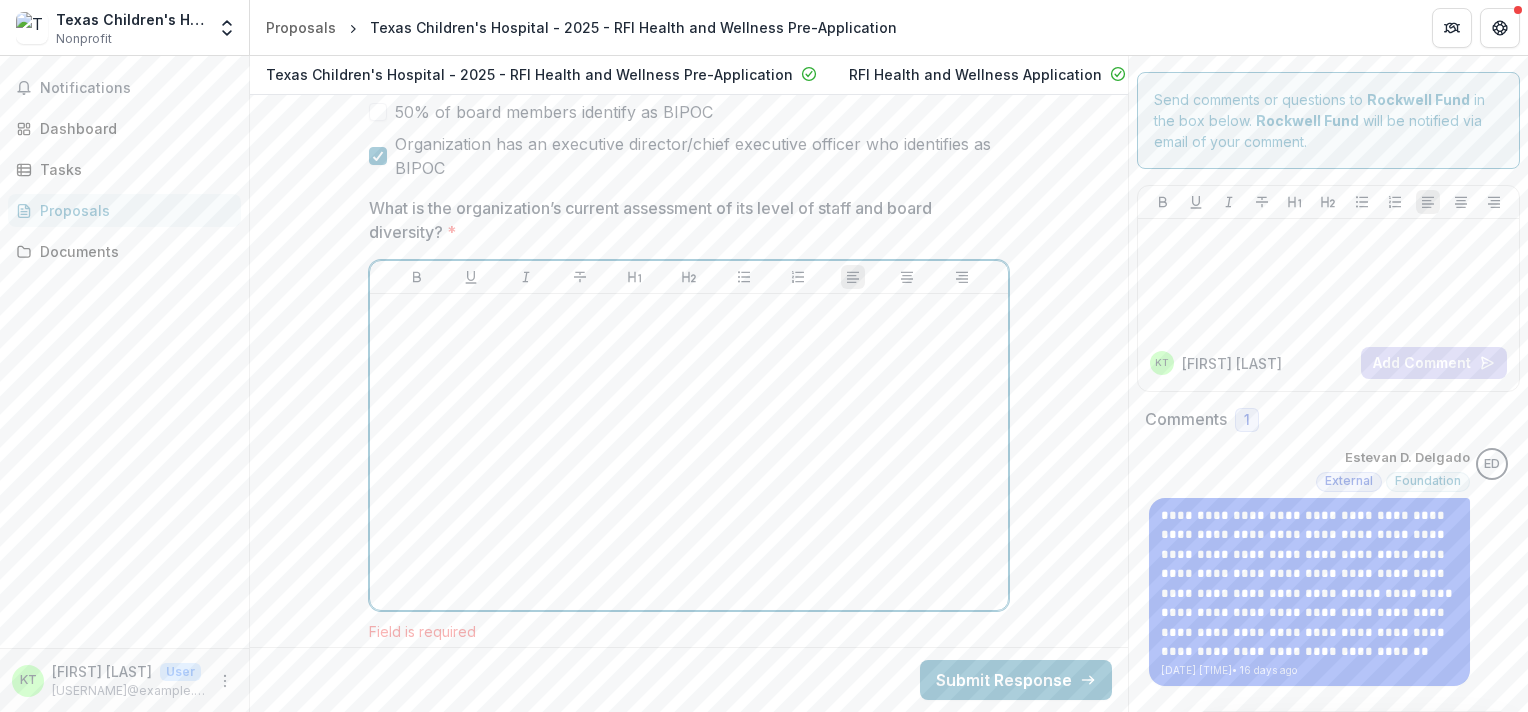 drag, startPoint x: 380, startPoint y: 217, endPoint x: 382, endPoint y: 206, distance: 11.18034 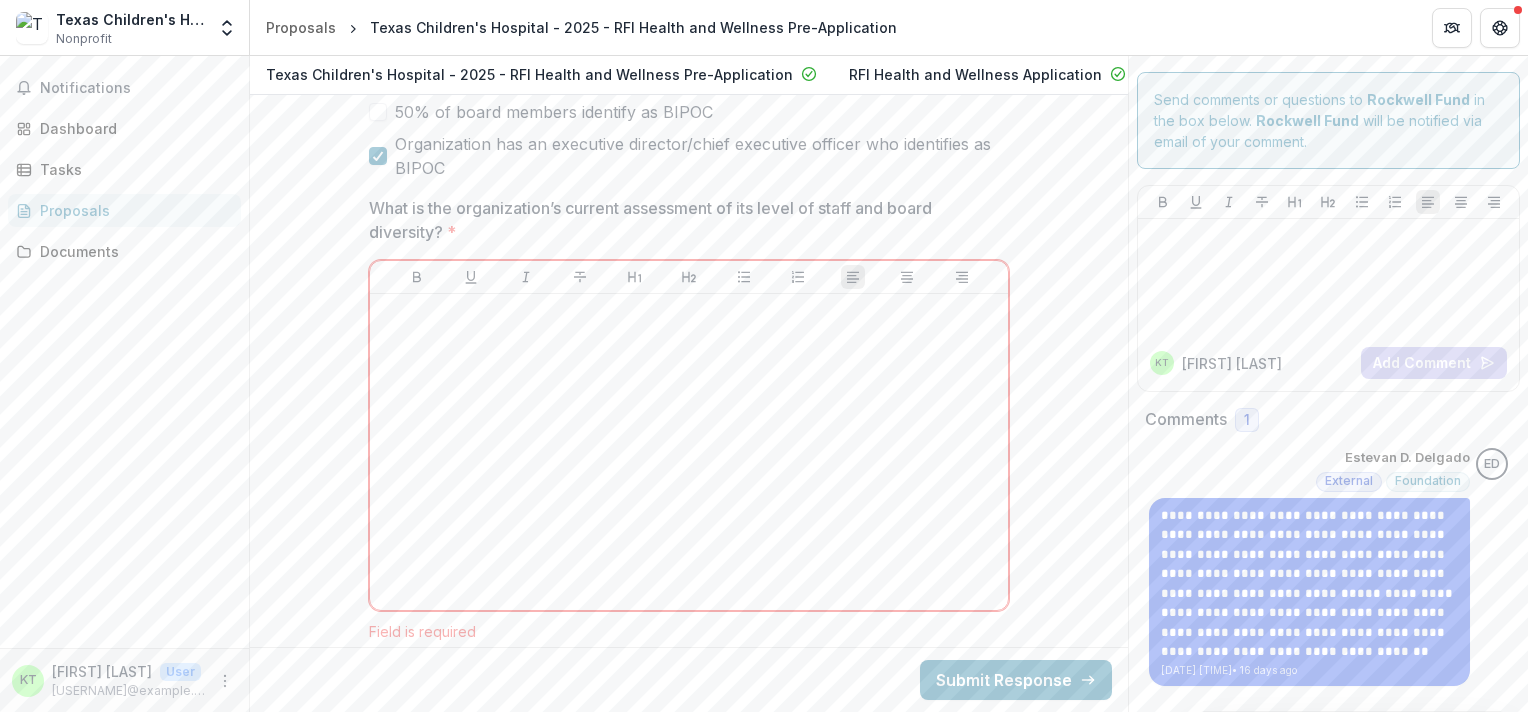 click on "What is the organization’s current assessment of its level of staff and board diversity? *" at bounding box center (683, 220) 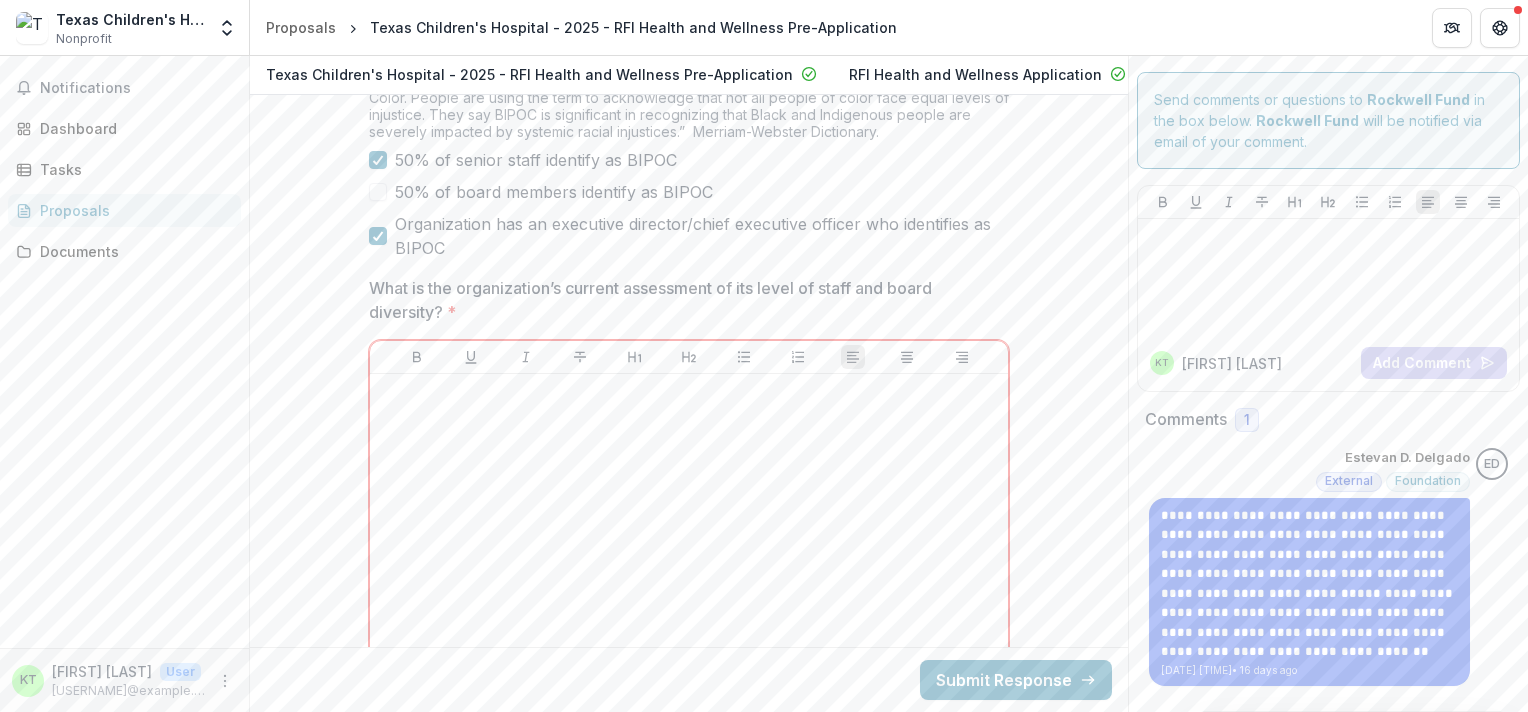 scroll, scrollTop: 8932, scrollLeft: 0, axis: vertical 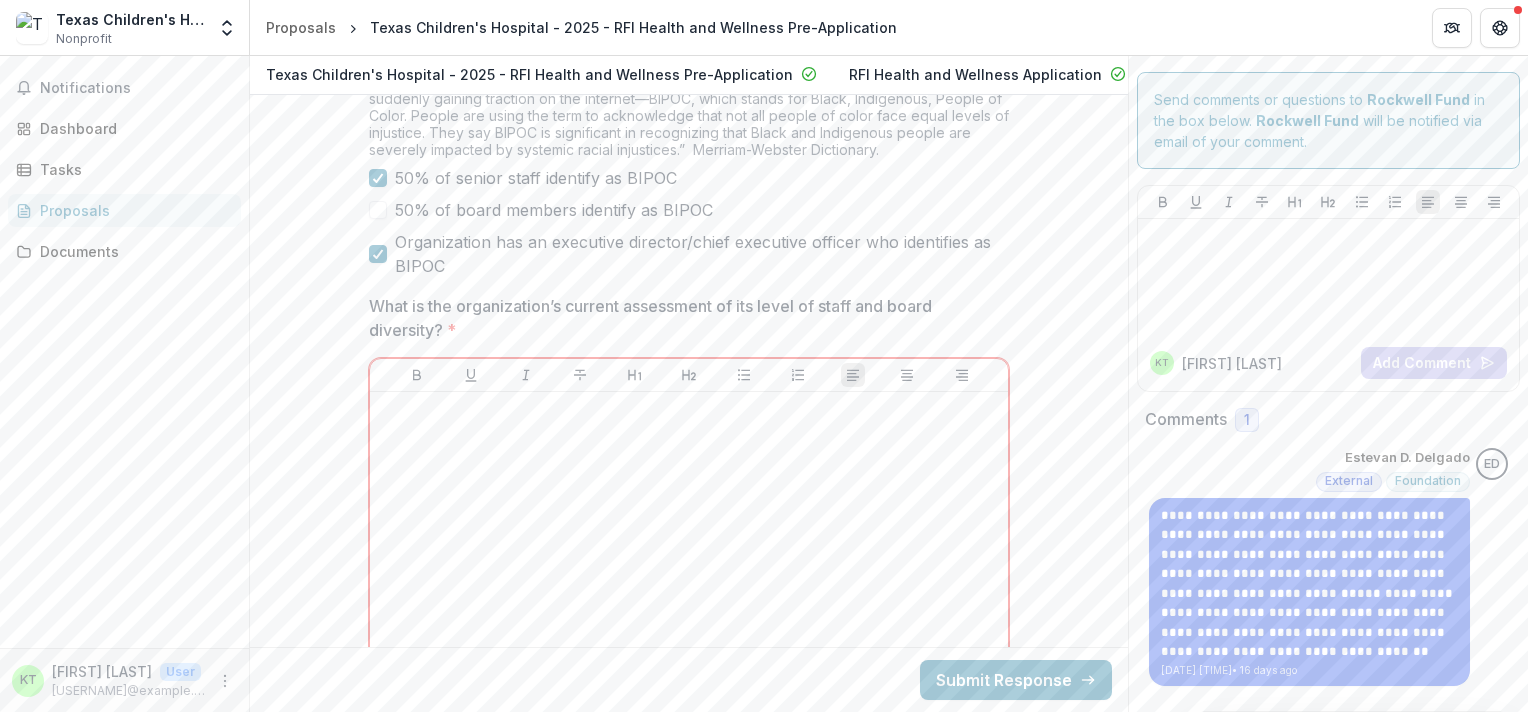 click on "Organization has an executive director/chief executive officer who identifies as BIPOC" at bounding box center (702, 254) 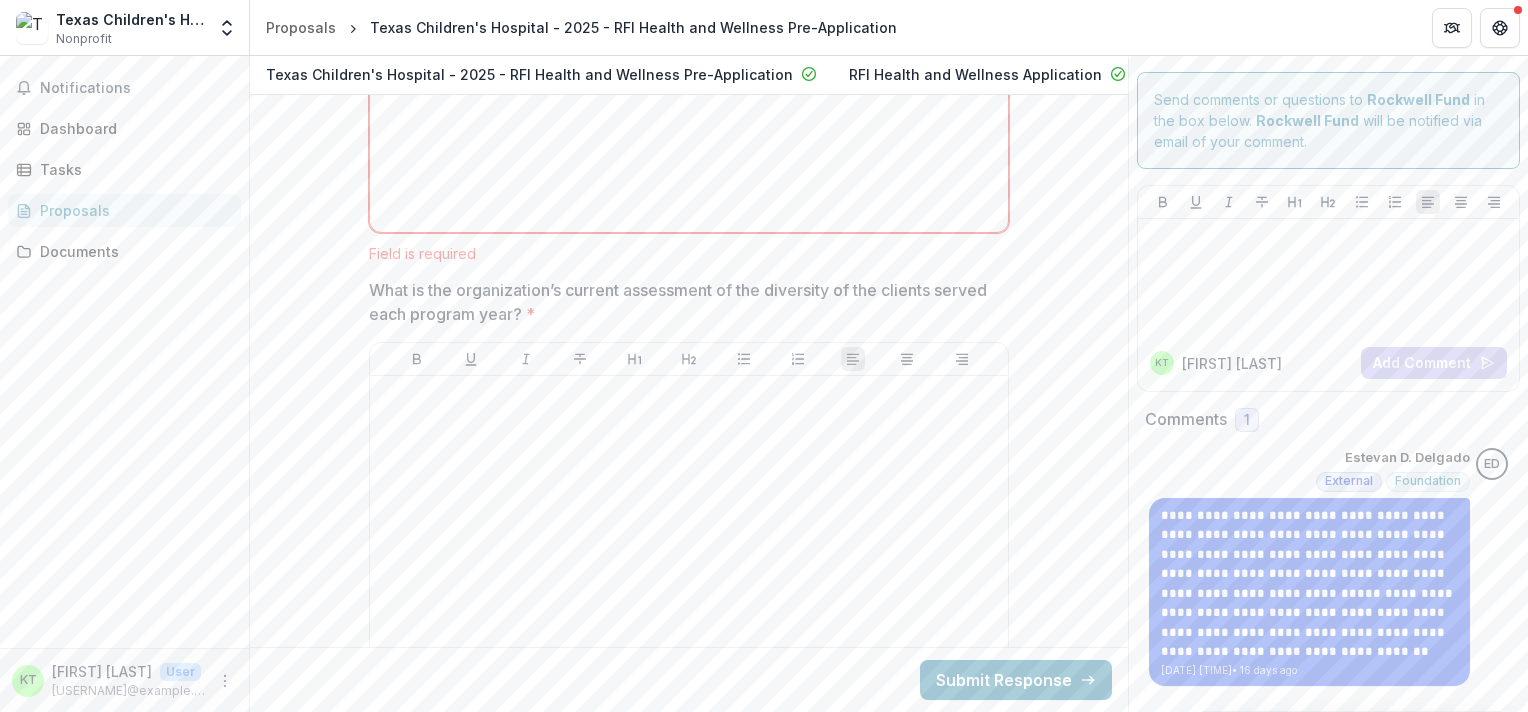 scroll, scrollTop: 9426, scrollLeft: 0, axis: vertical 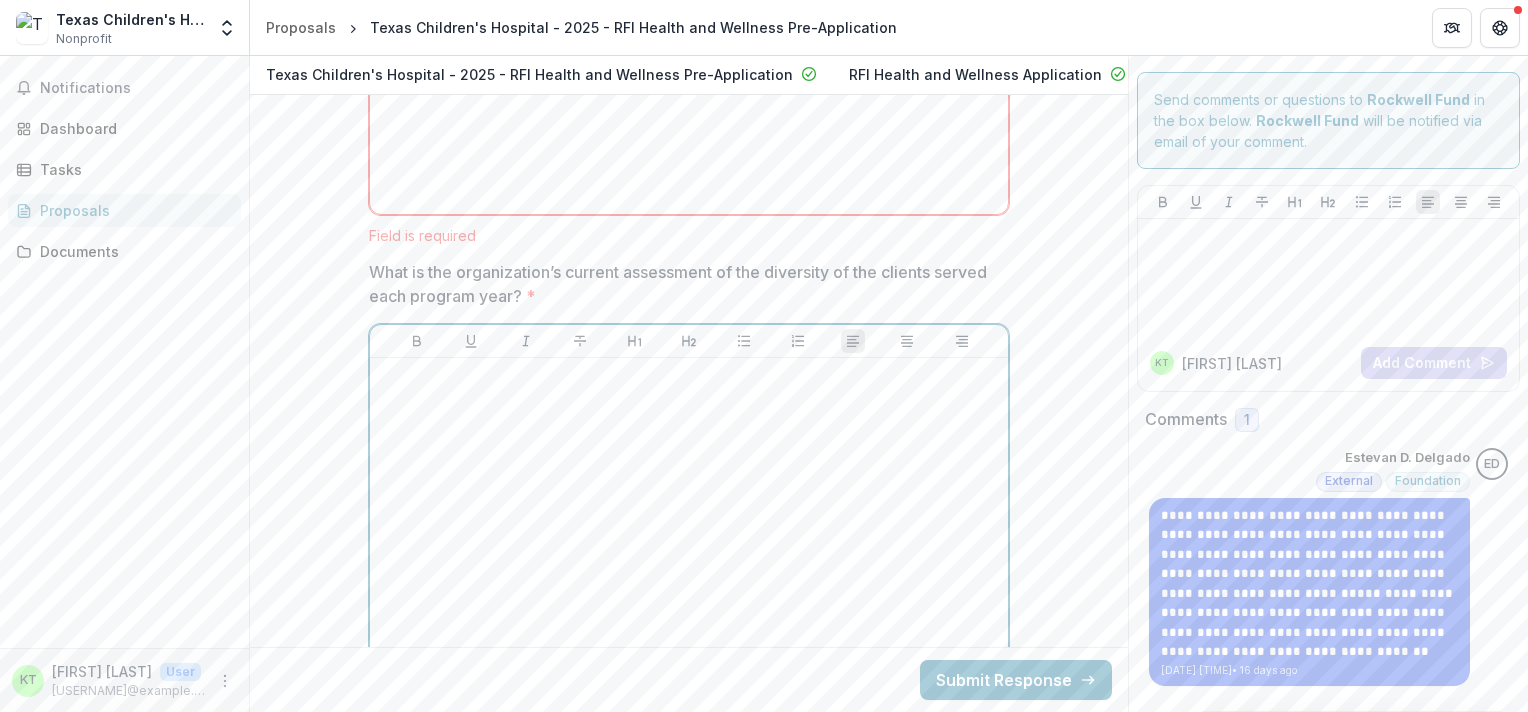 click at bounding box center (689, 516) 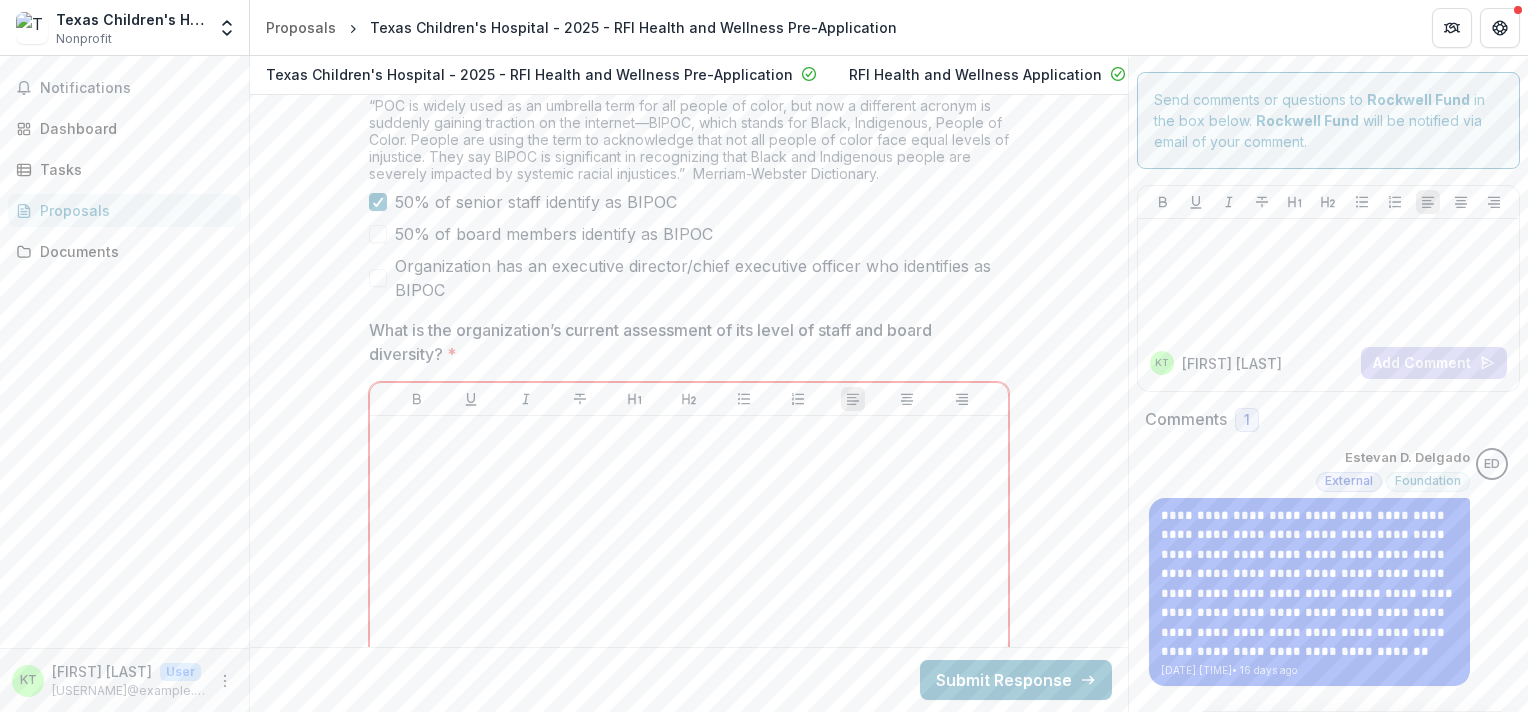 scroll, scrollTop: 8832, scrollLeft: 0, axis: vertical 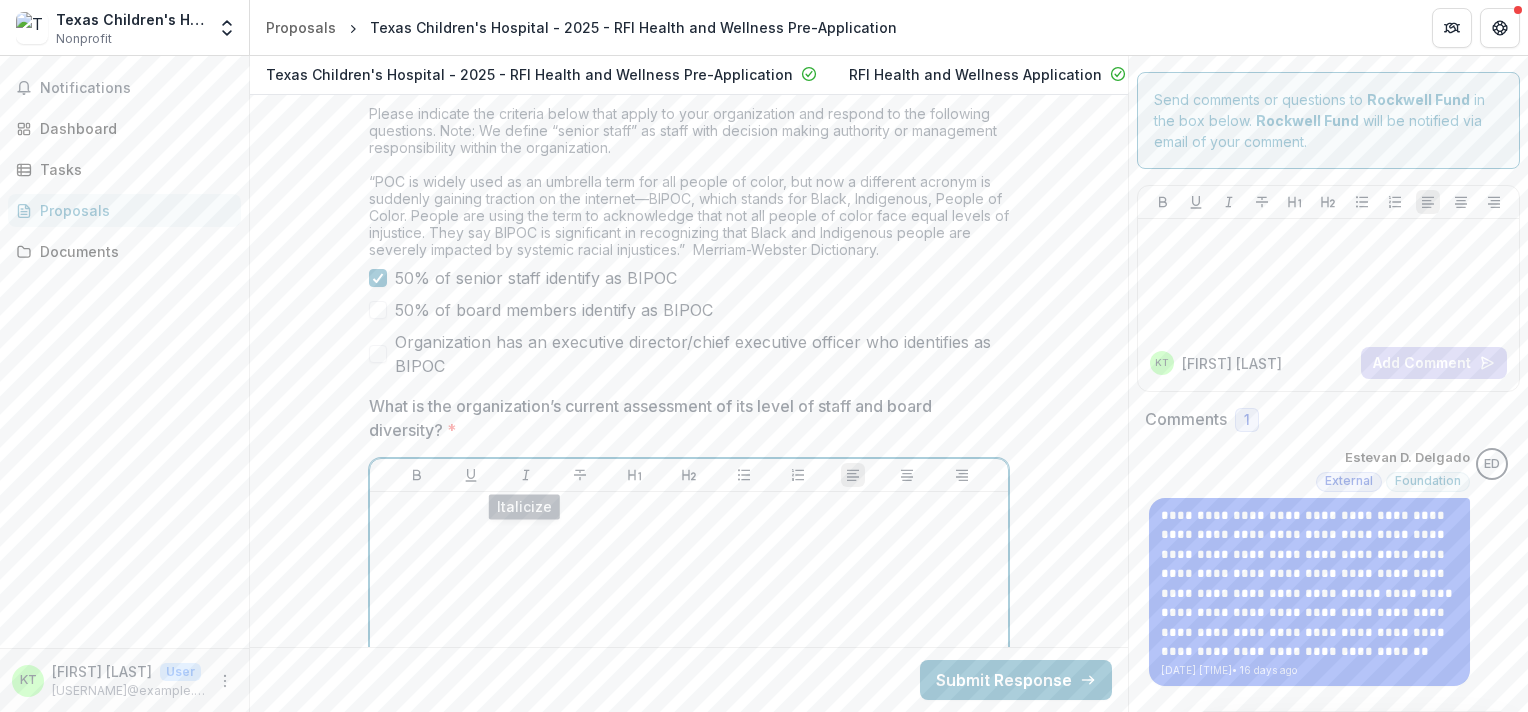 click at bounding box center (689, 511) 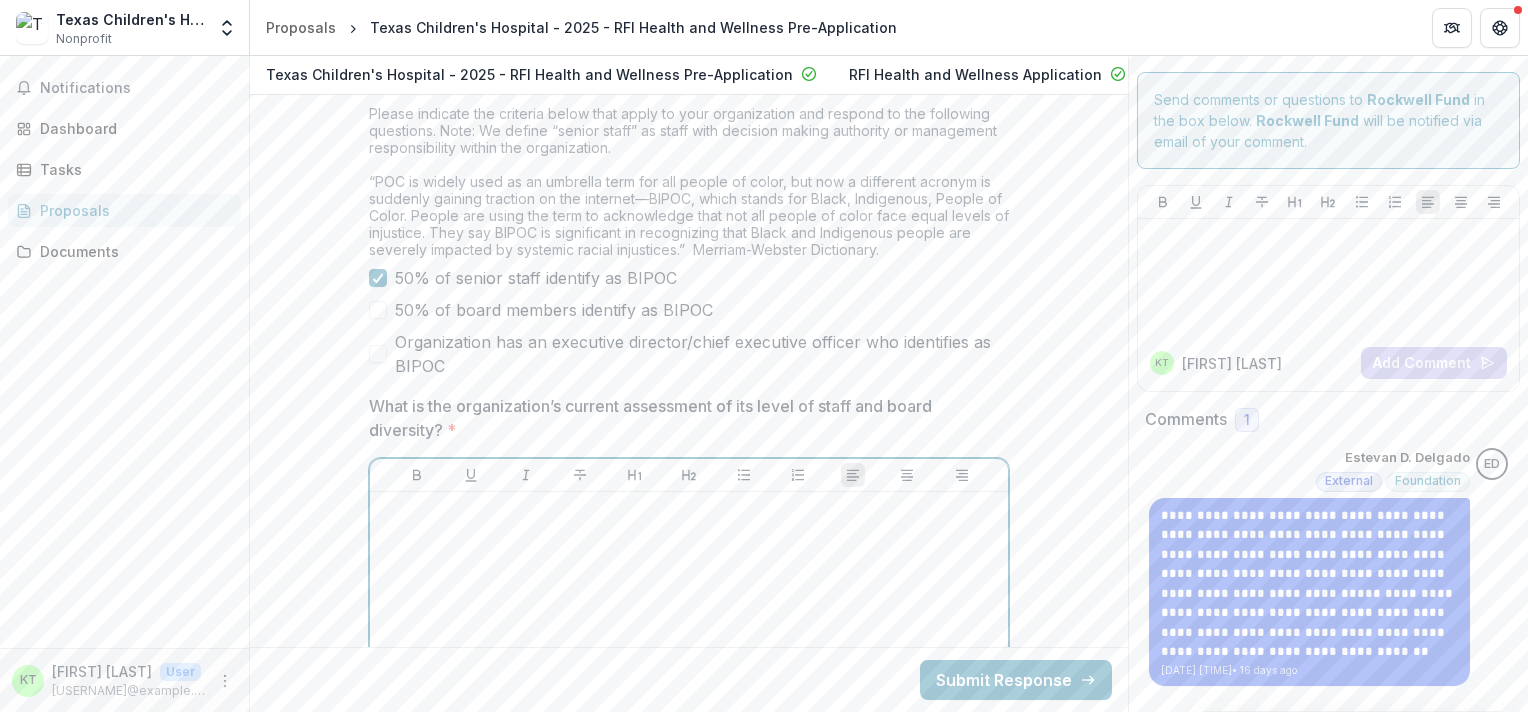 click at bounding box center (689, 650) 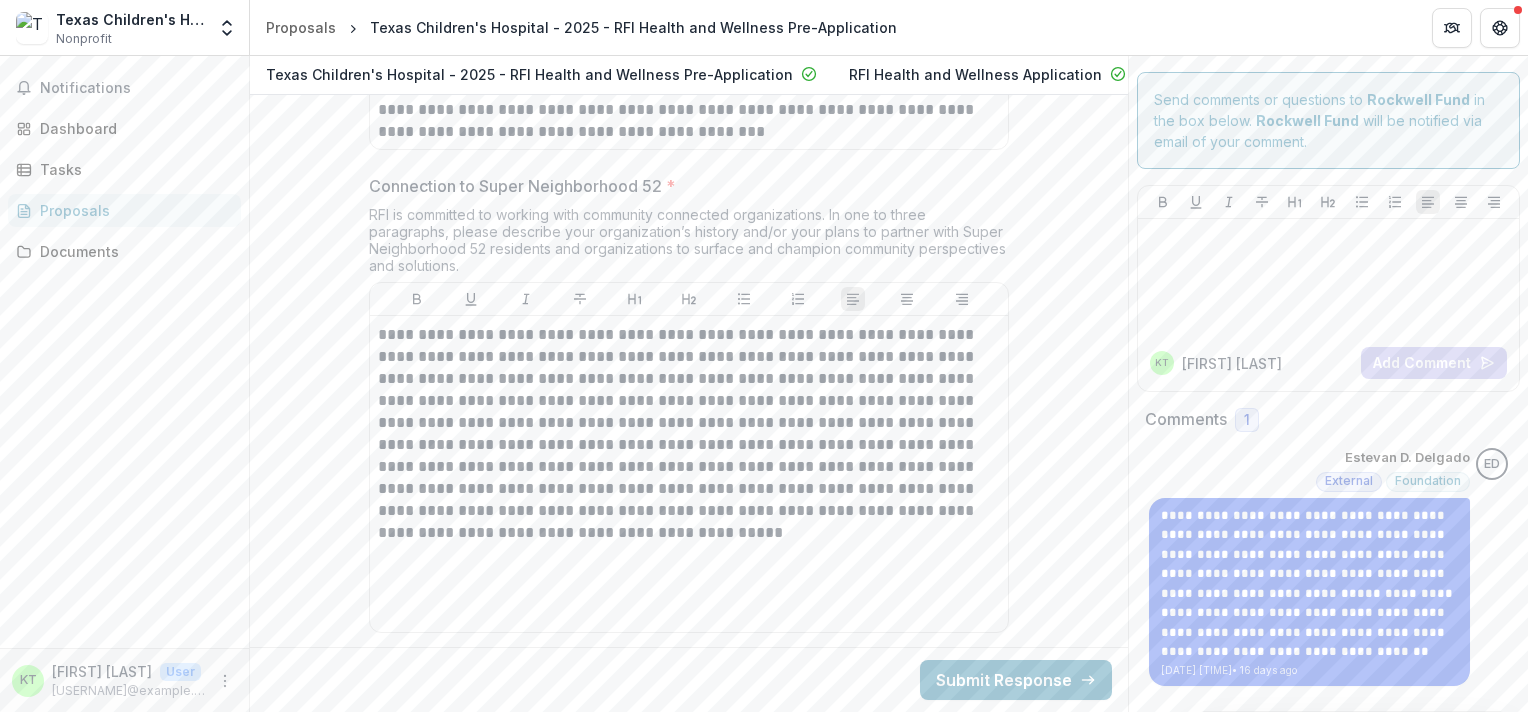 scroll, scrollTop: 5664, scrollLeft: 0, axis: vertical 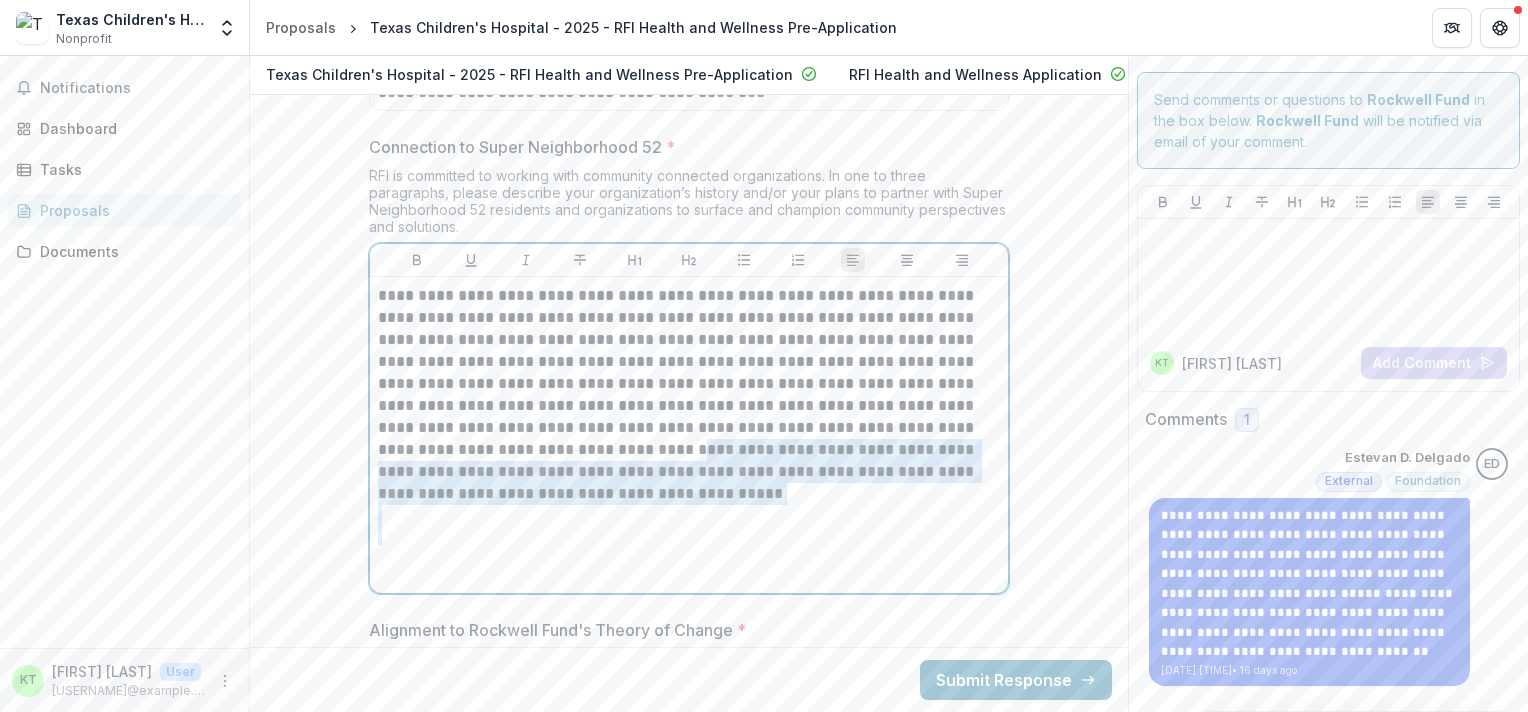 drag, startPoint x: 456, startPoint y: 554, endPoint x: 389, endPoint y: 462, distance: 113.81125 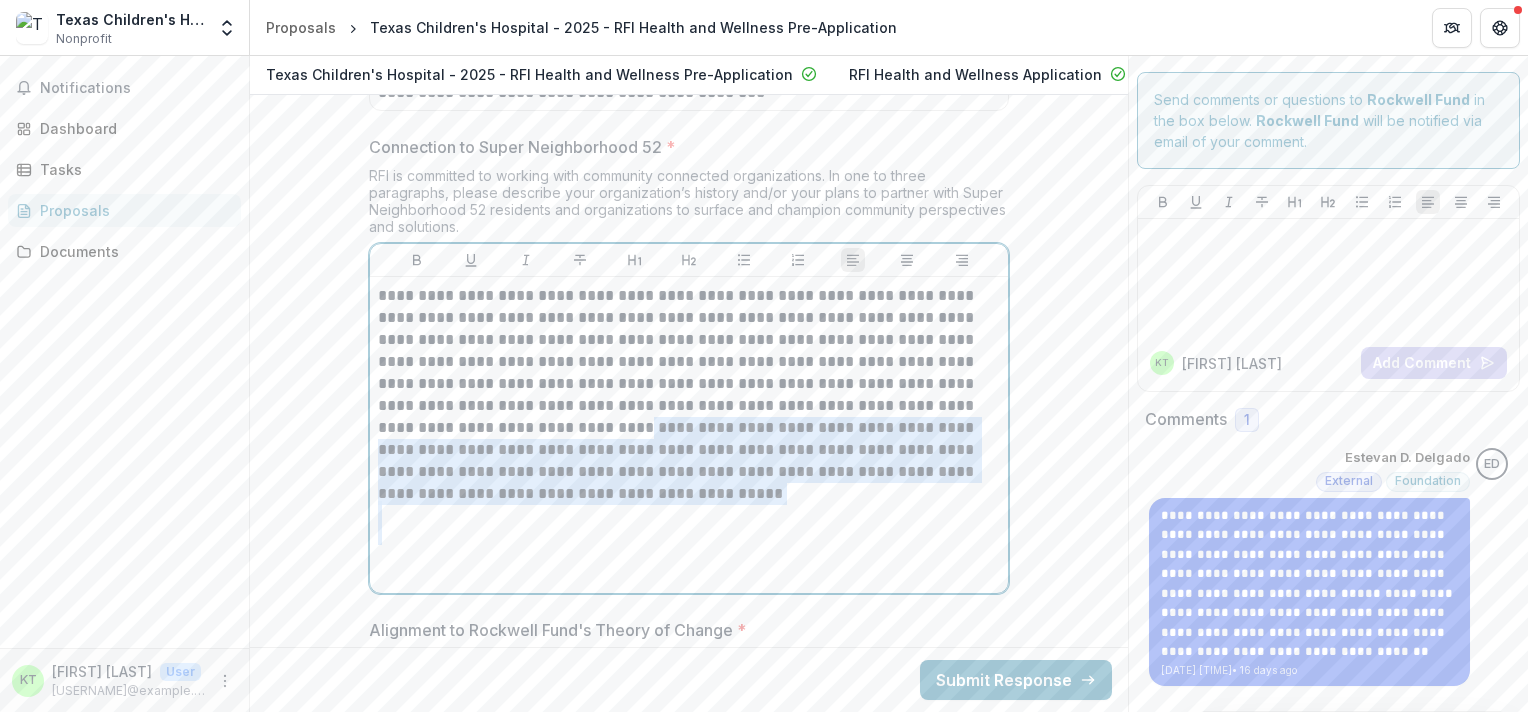 click at bounding box center [689, 534] 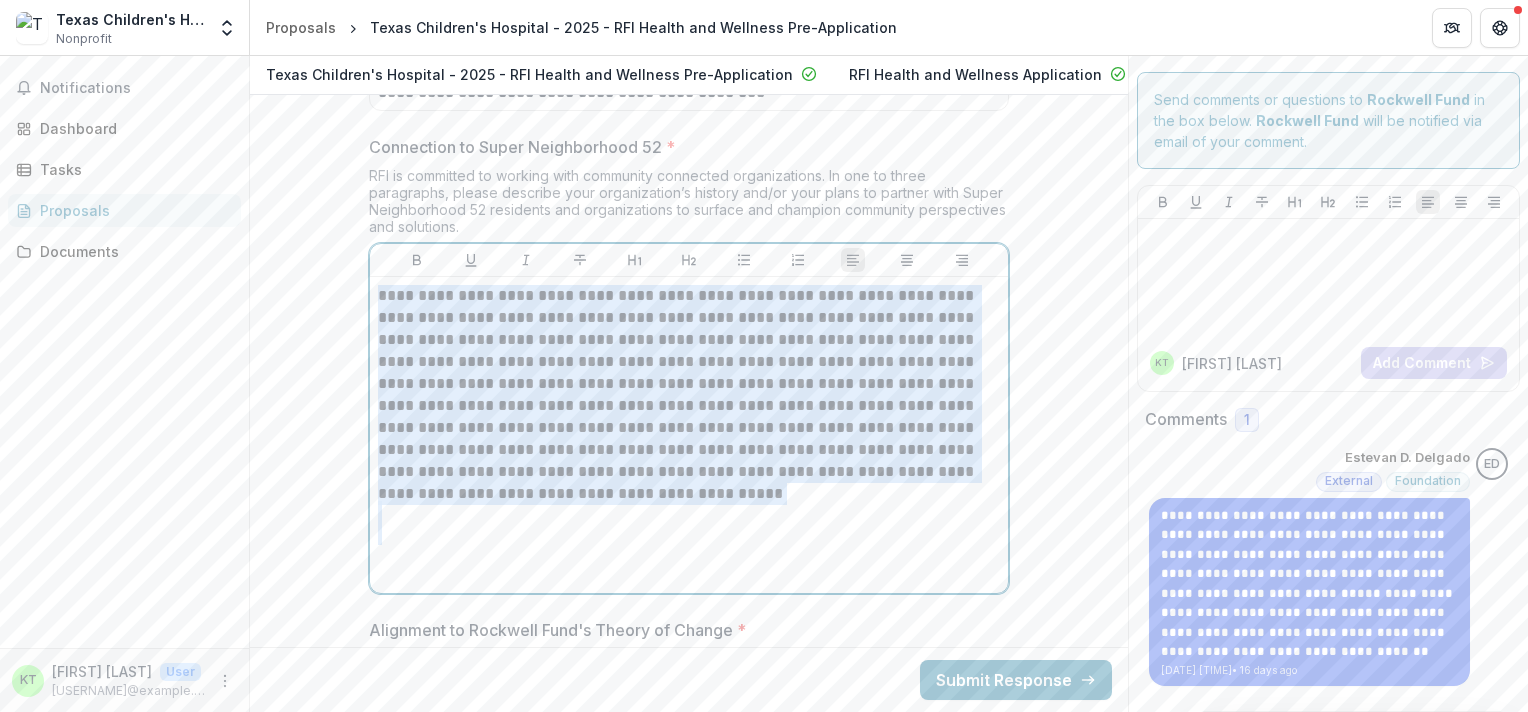 drag, startPoint x: 449, startPoint y: 541, endPoint x: 381, endPoint y: 293, distance: 257.15366 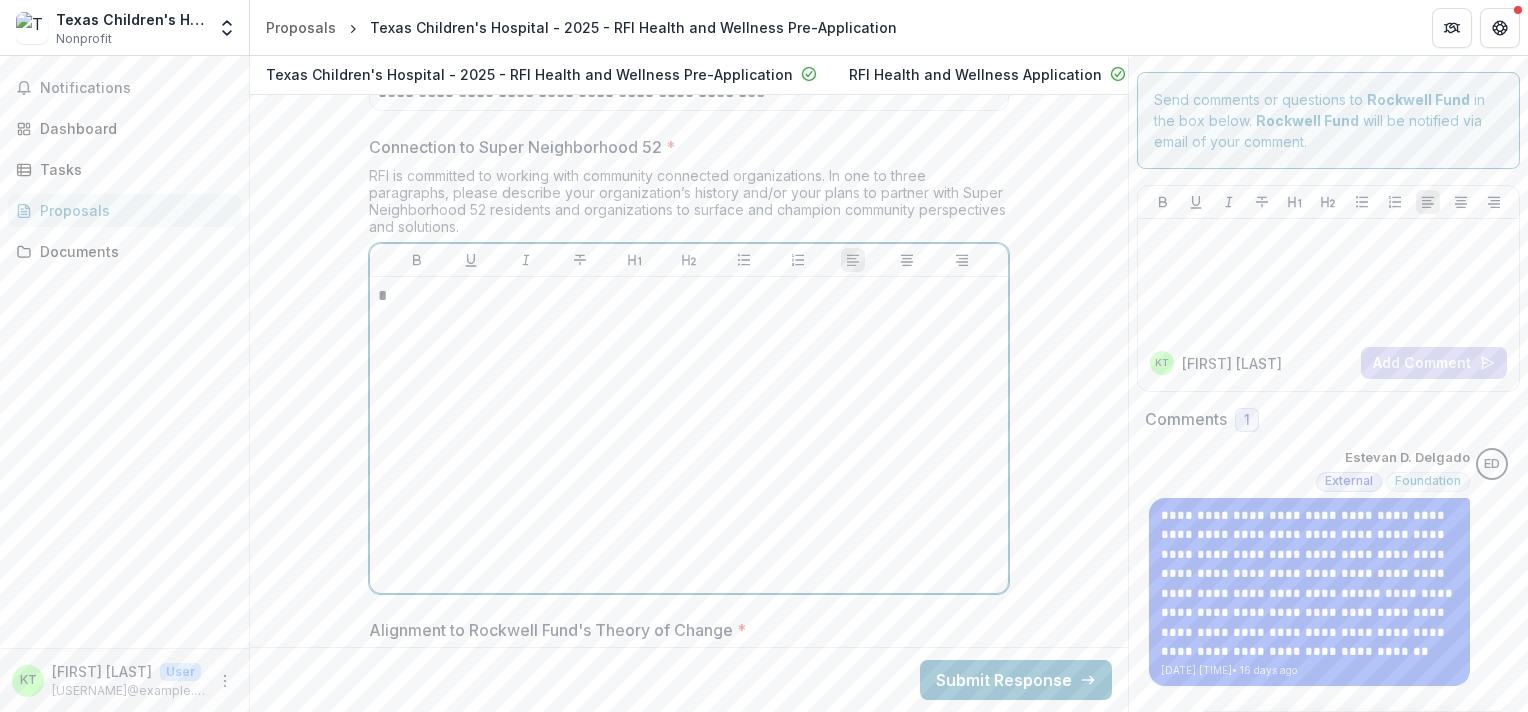 type 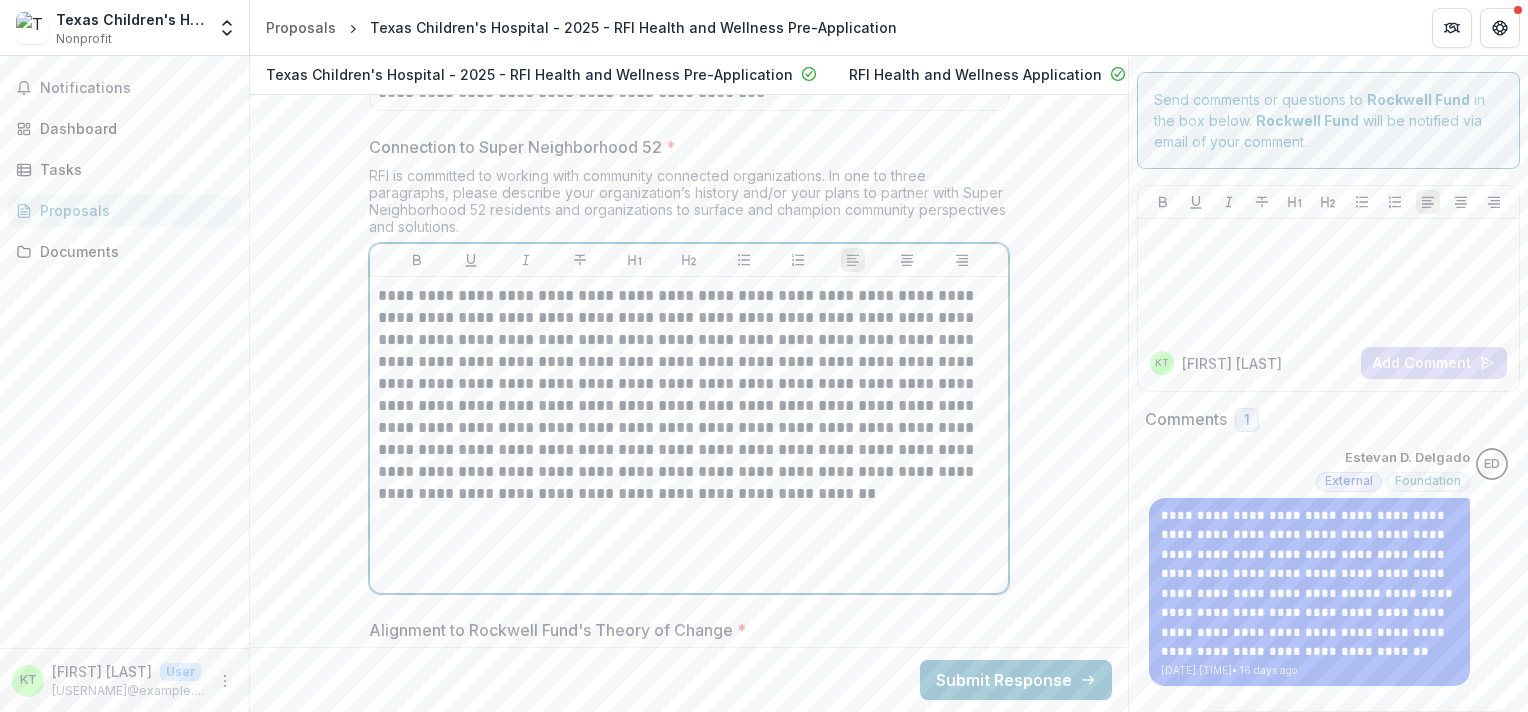 click on "**********" at bounding box center [689, 435] 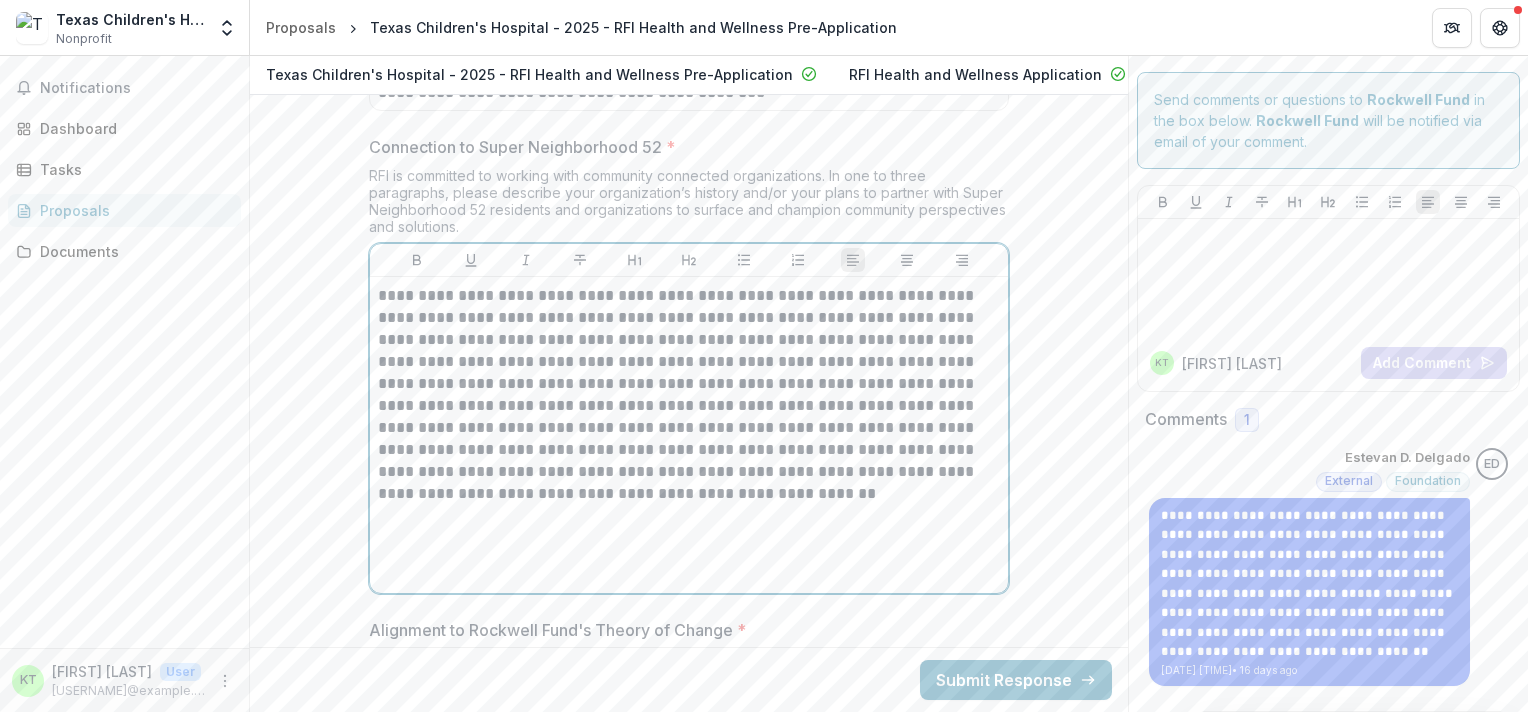click on "**********" at bounding box center [689, 435] 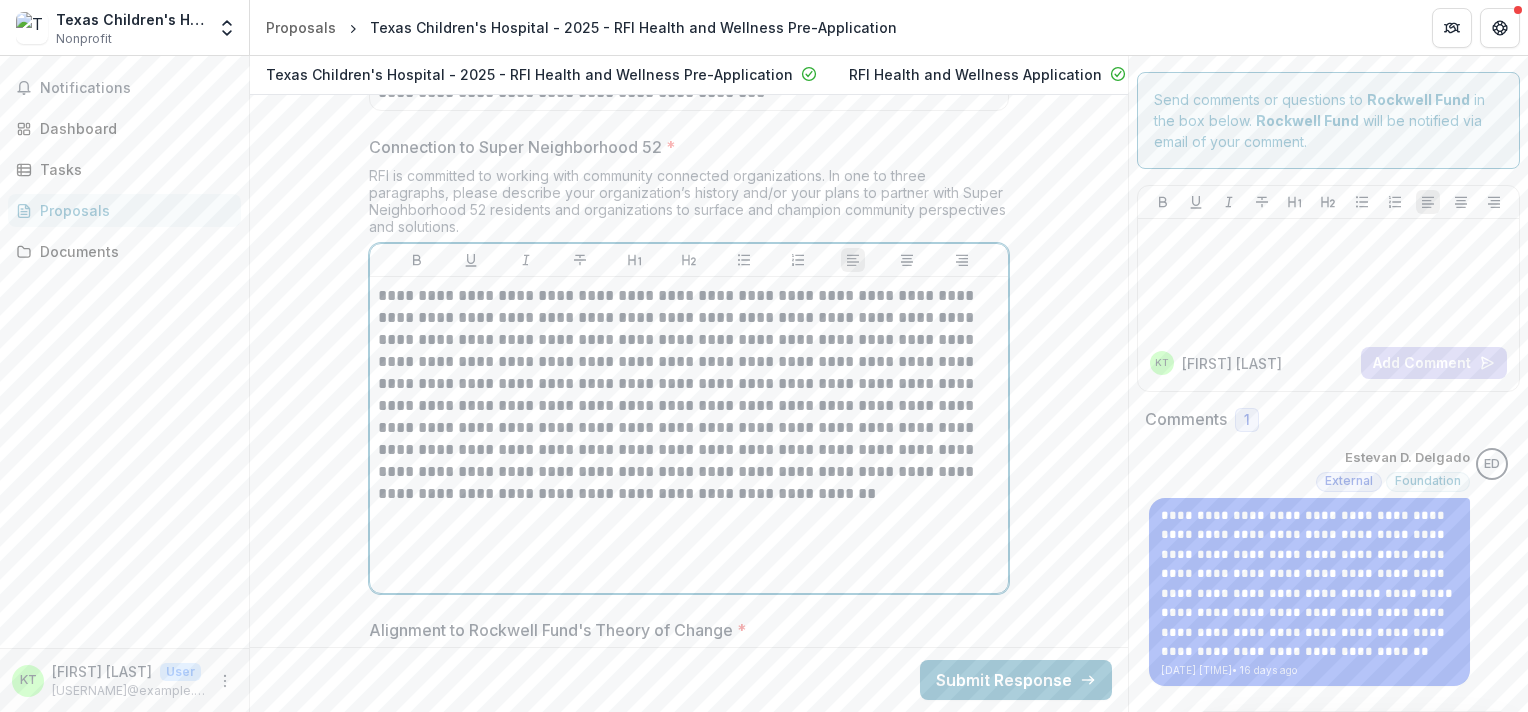 click on "**********" at bounding box center (689, 393) 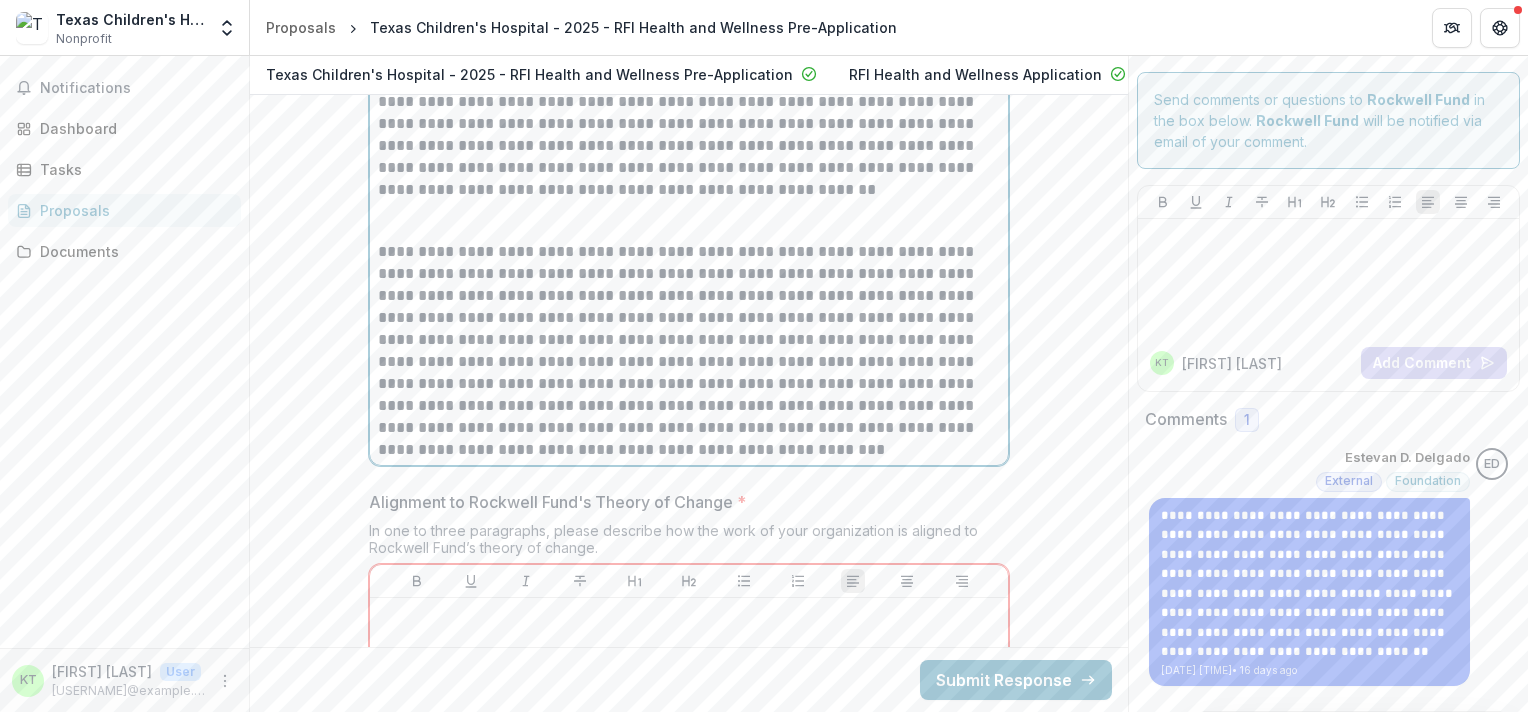 scroll, scrollTop: 6024, scrollLeft: 0, axis: vertical 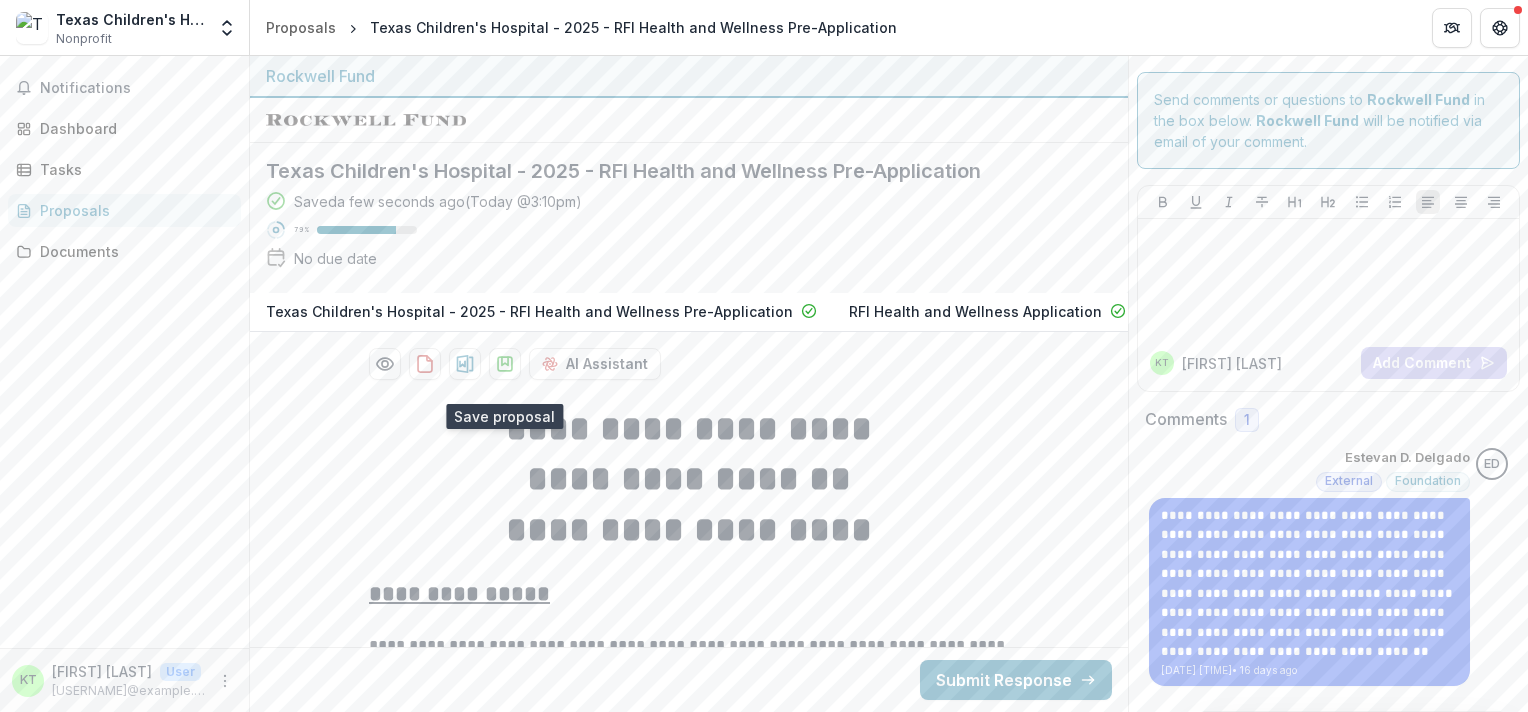 click 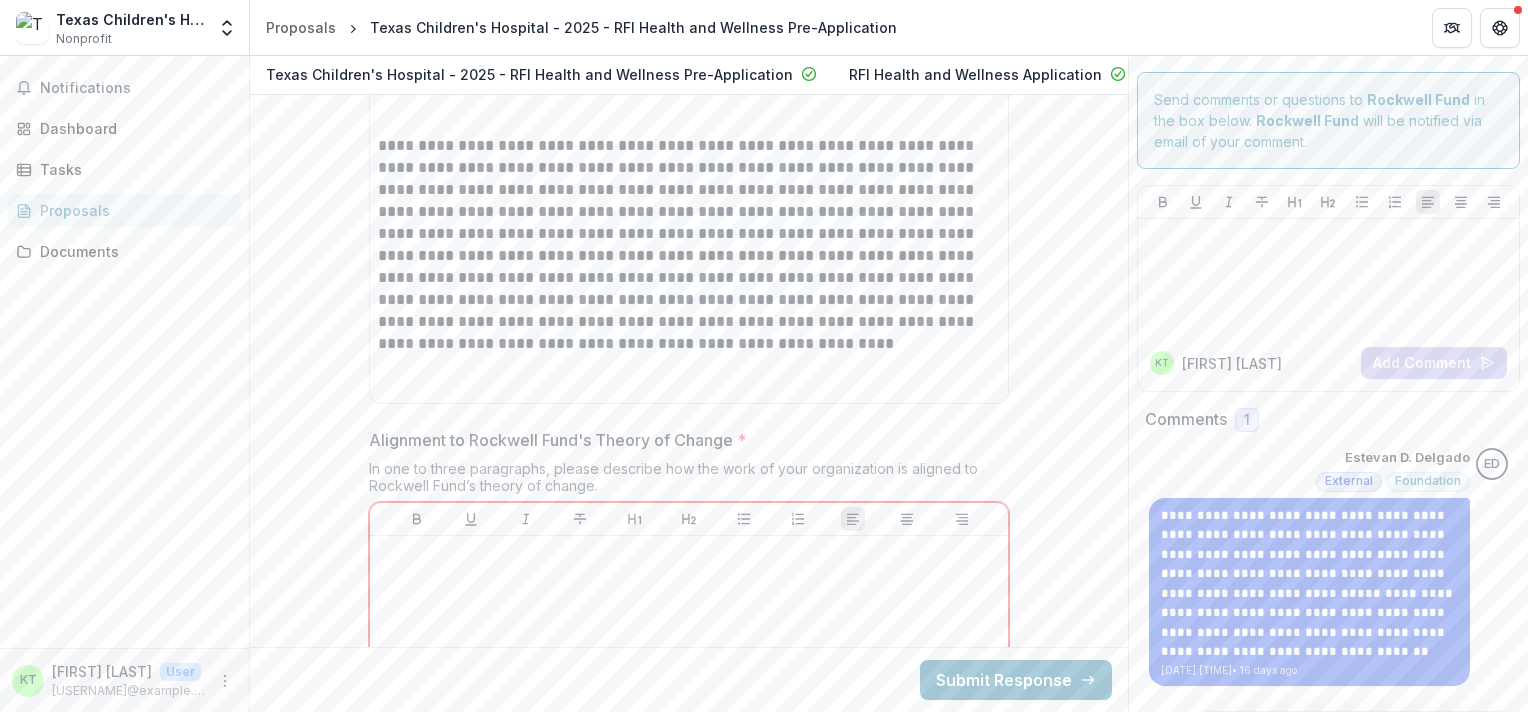 scroll, scrollTop: 6036, scrollLeft: 0, axis: vertical 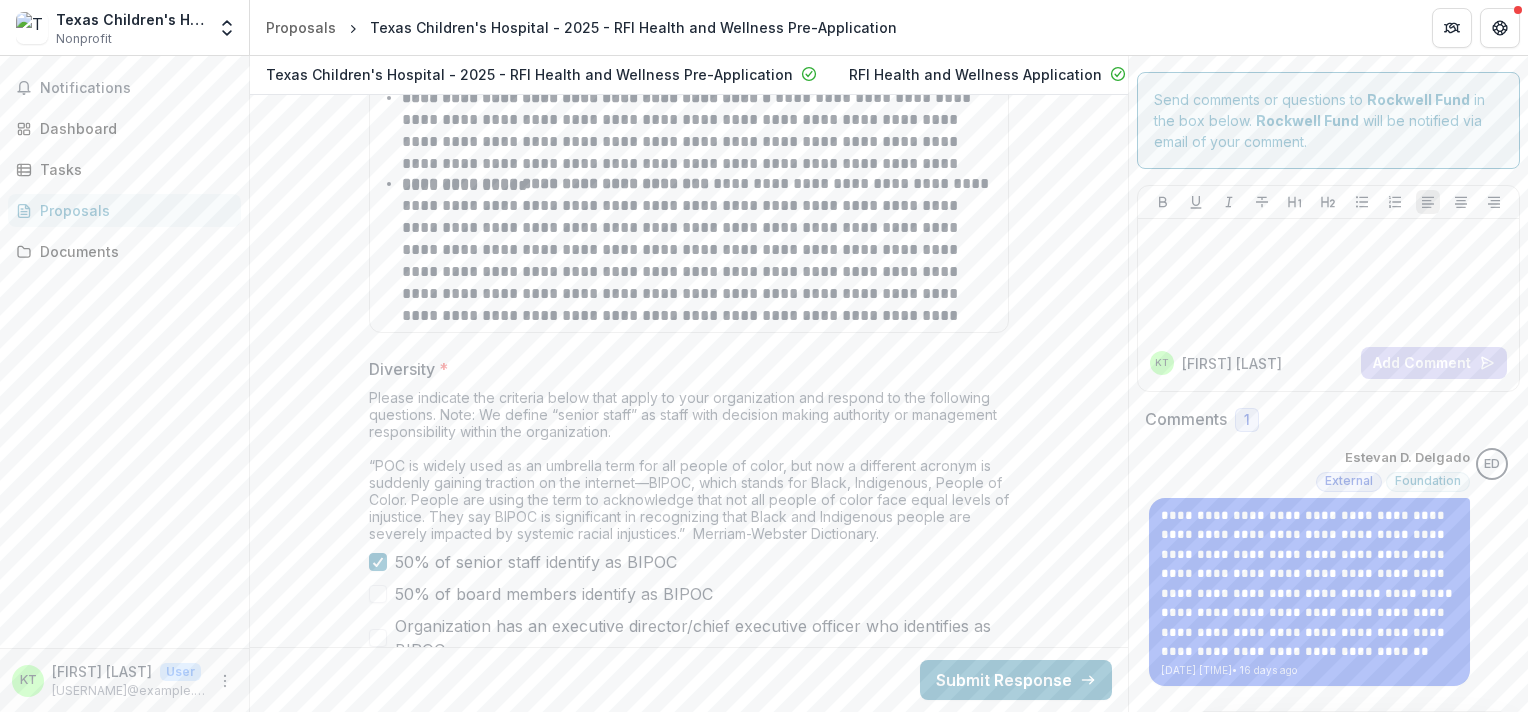 drag, startPoint x: 662, startPoint y: 422, endPoint x: 382, endPoint y: 310, distance: 301.56924 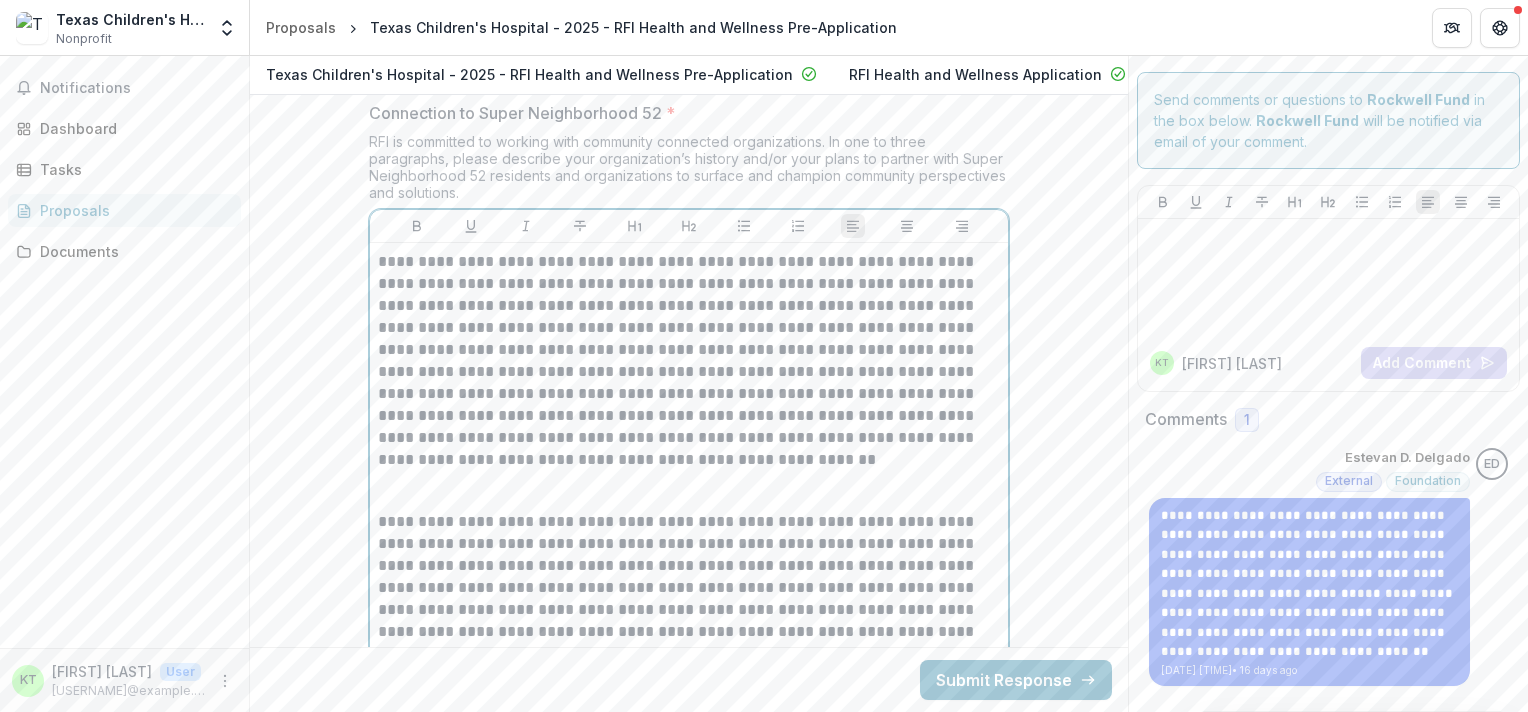 scroll, scrollTop: 5600, scrollLeft: 0, axis: vertical 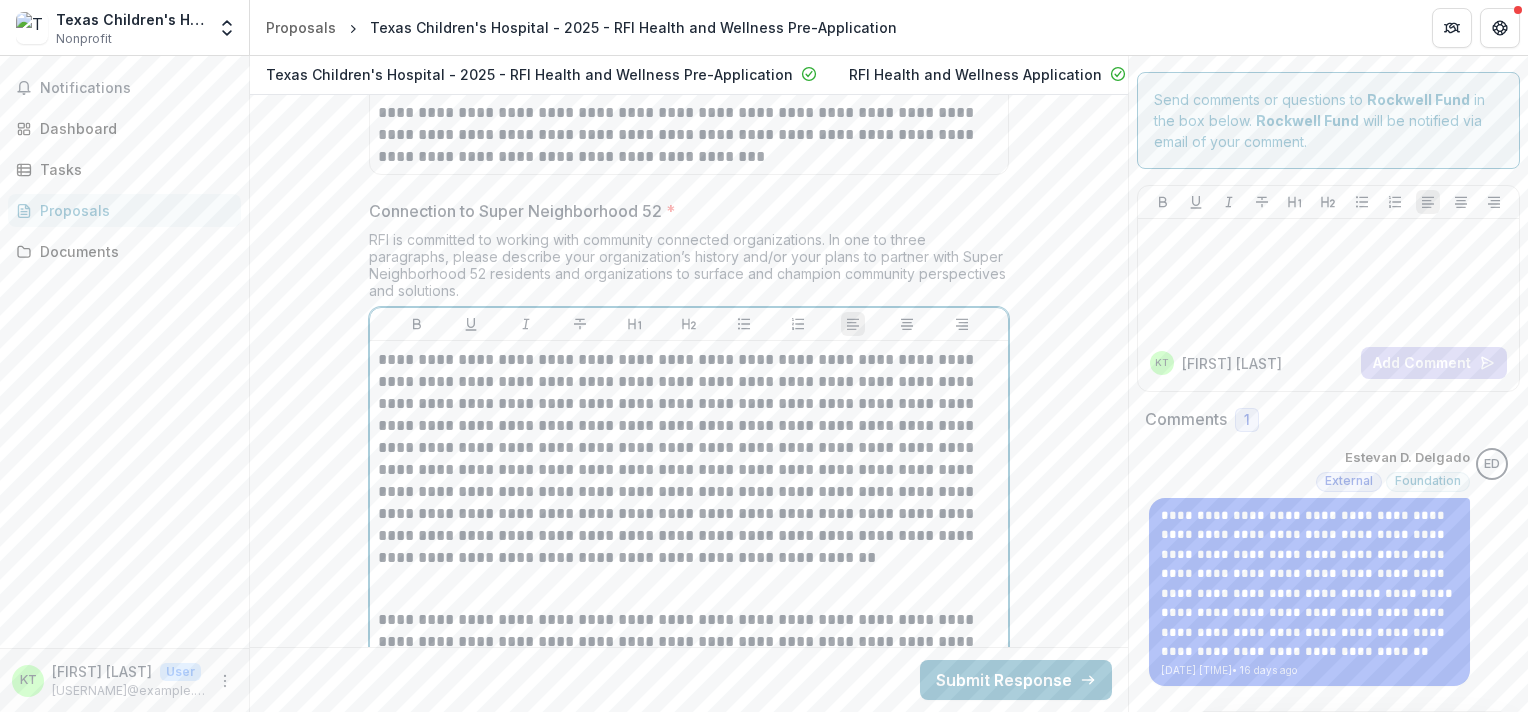 click on "**********" at bounding box center (689, 457) 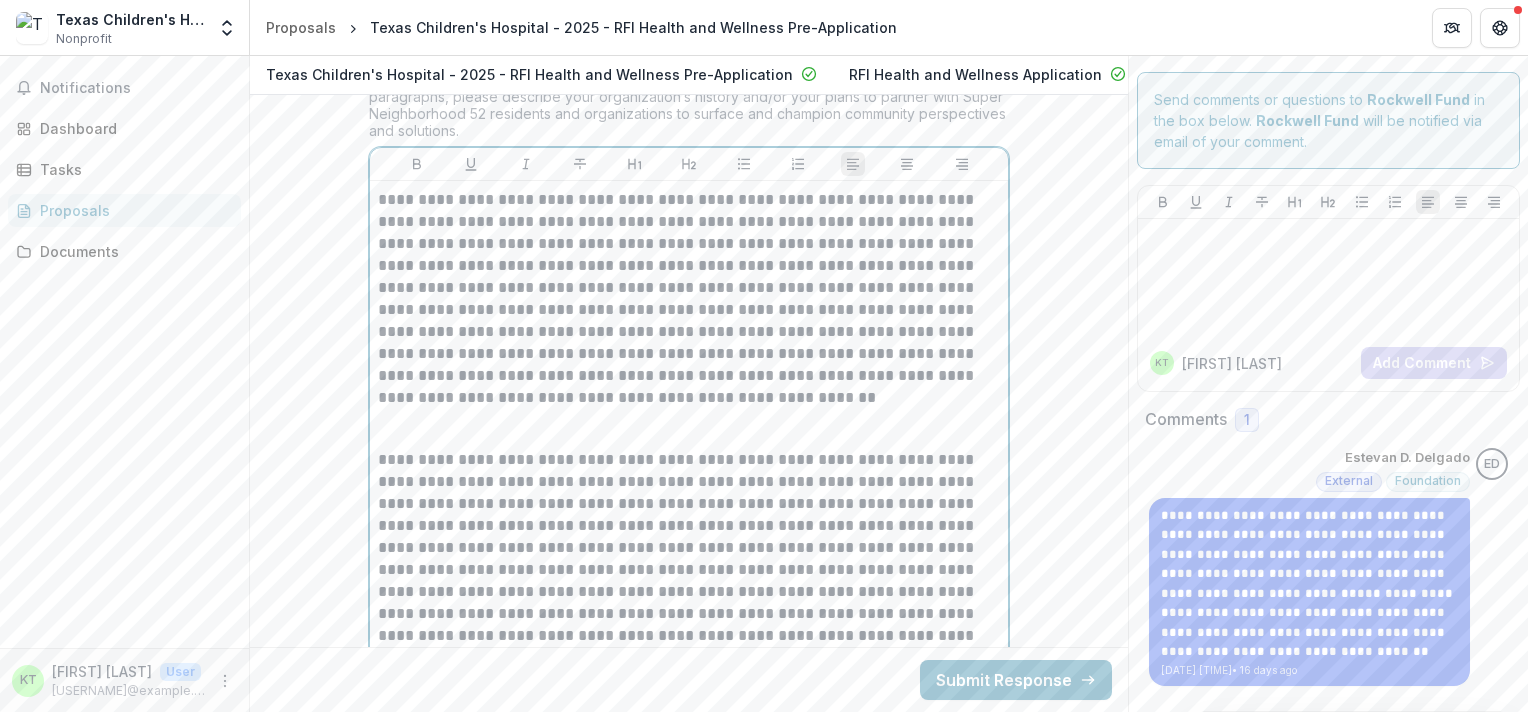 scroll, scrollTop: 5798, scrollLeft: 0, axis: vertical 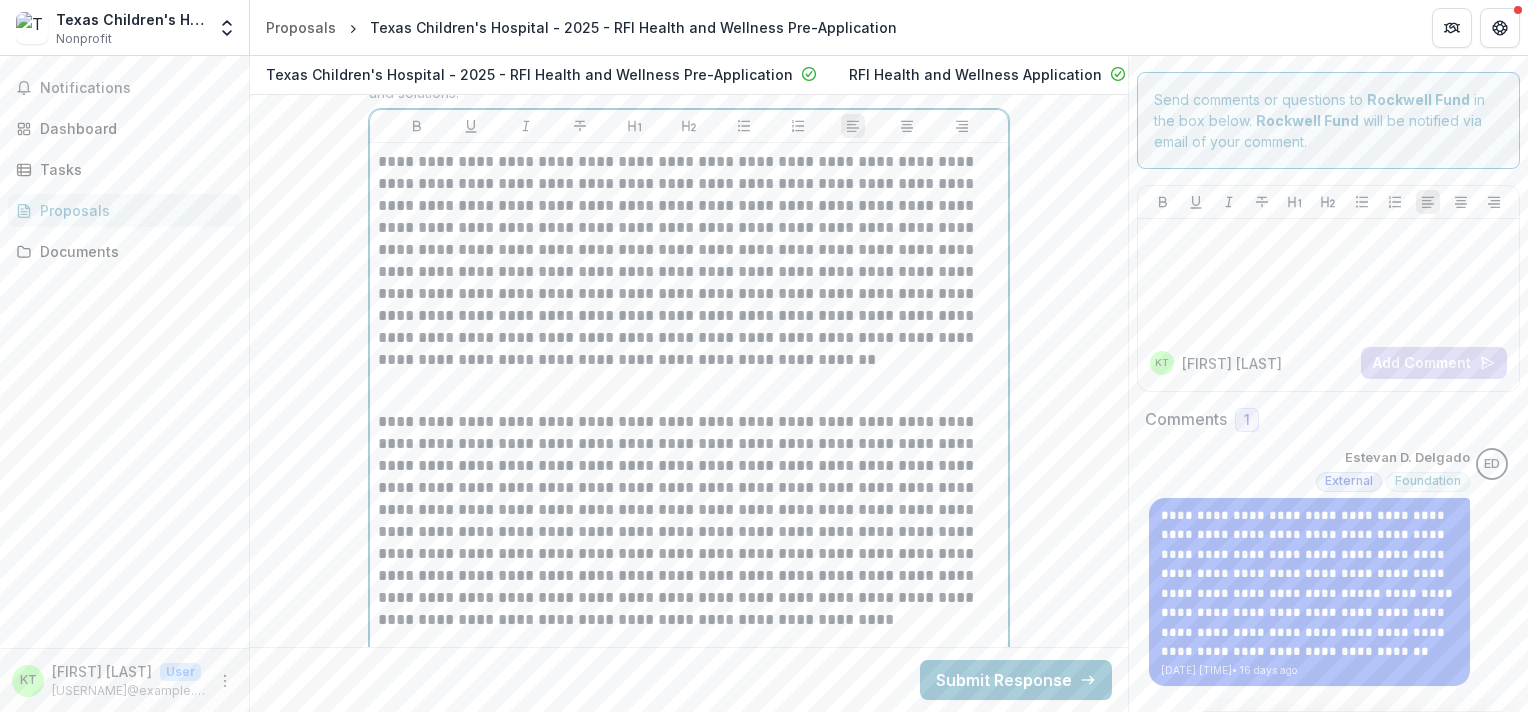 click on "**********" at bounding box center (689, 519) 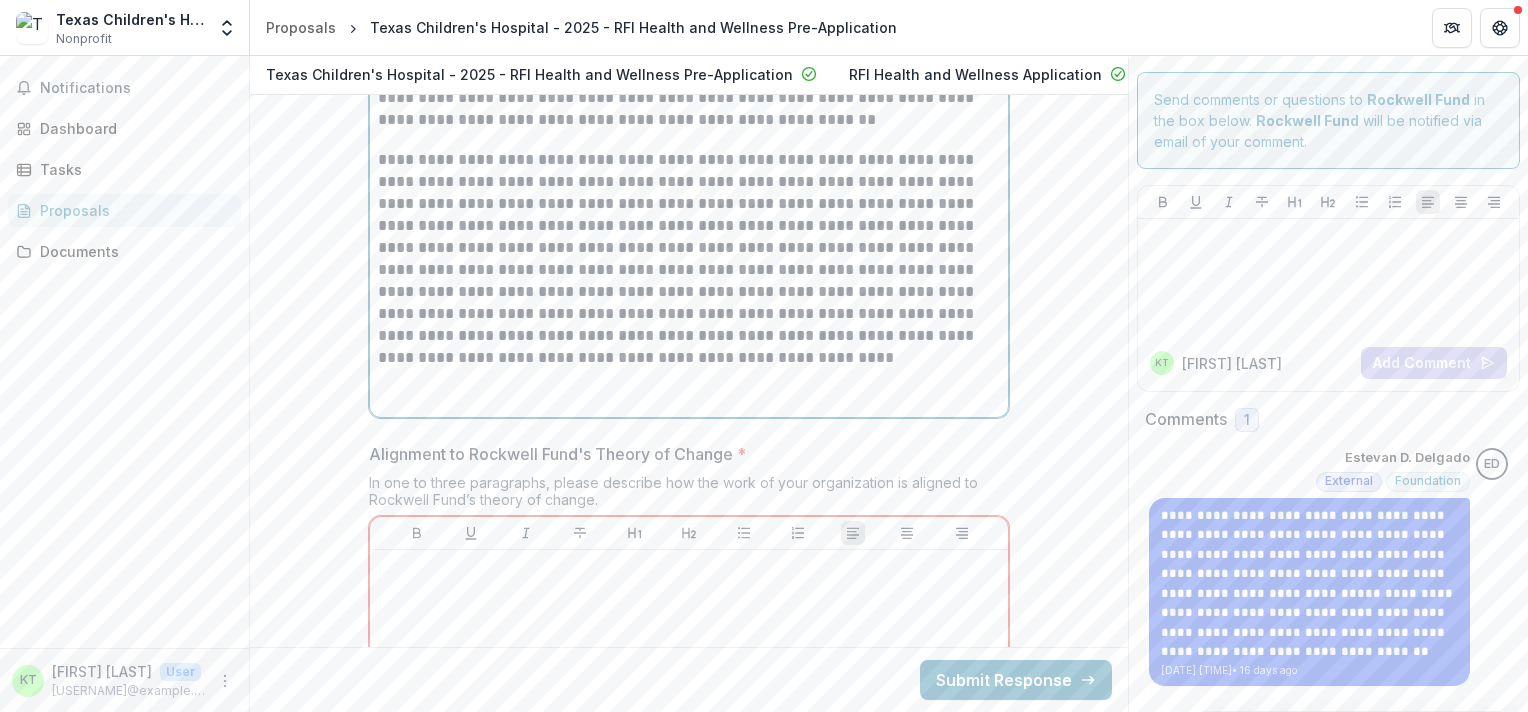 scroll, scrollTop: 6096, scrollLeft: 0, axis: vertical 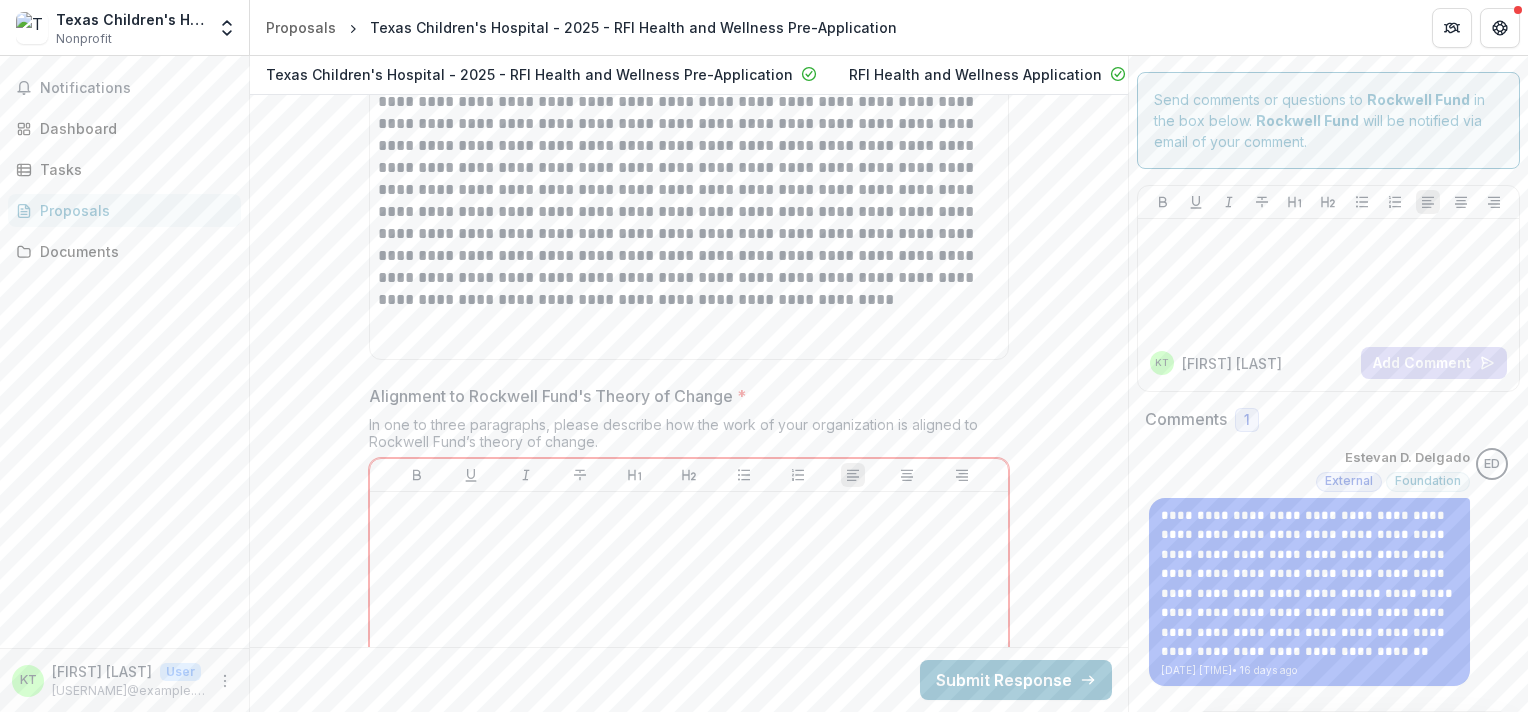click on "Connection to Super Neighborhood 52 * RFI is committed to working with community connected organizations. In one to three paragraphs, please describe your organization’s history and/or your plans to partner with Super Neighborhood 52 residents and organizations to surface and champion community perspectives and solutions." at bounding box center [689, 35] 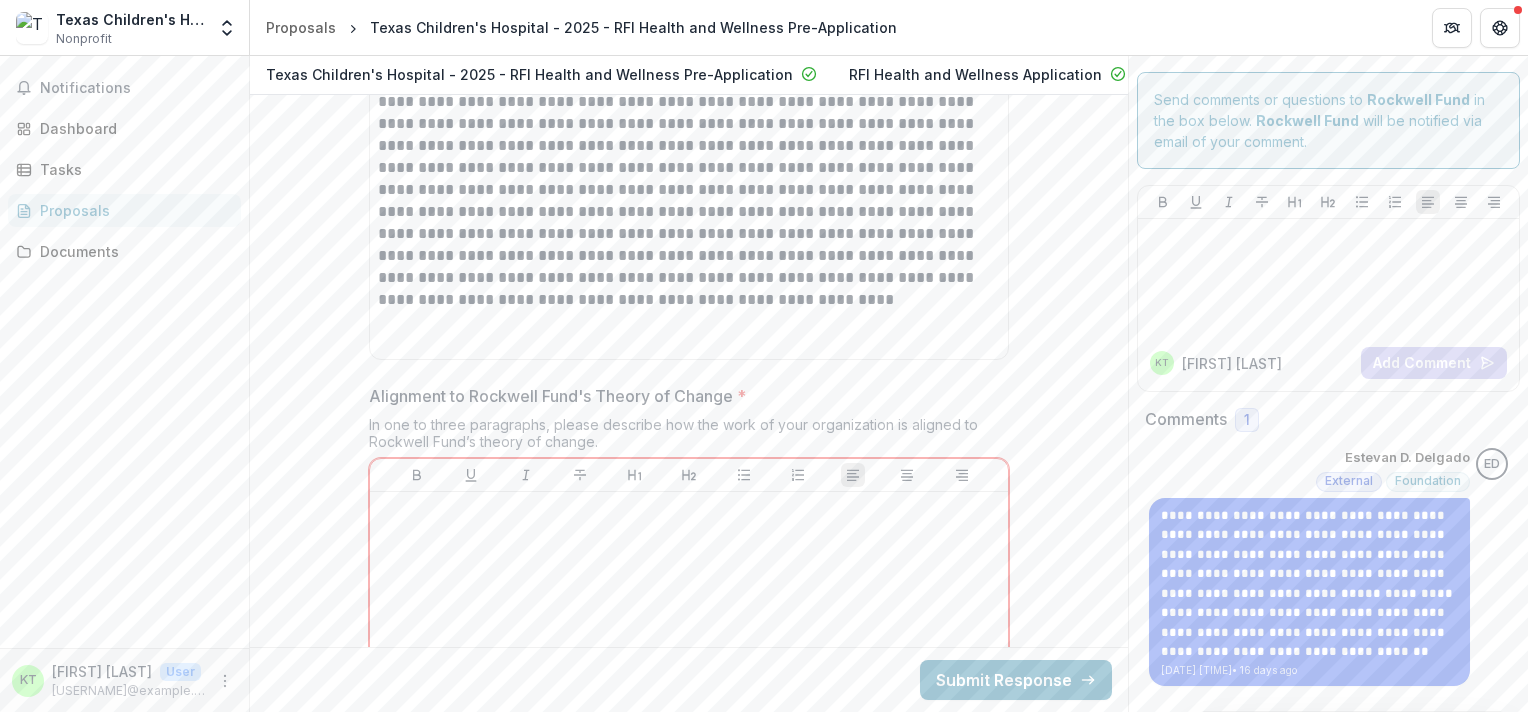 click on "Connection to Super Neighborhood 52 * RFI is committed to working with community connected organizations. In one to three paragraphs, please describe your organization’s history and/or your plans to partner with Super Neighborhood 52 residents and organizations to surface and champion community perspectives and solutions." at bounding box center (689, 35) 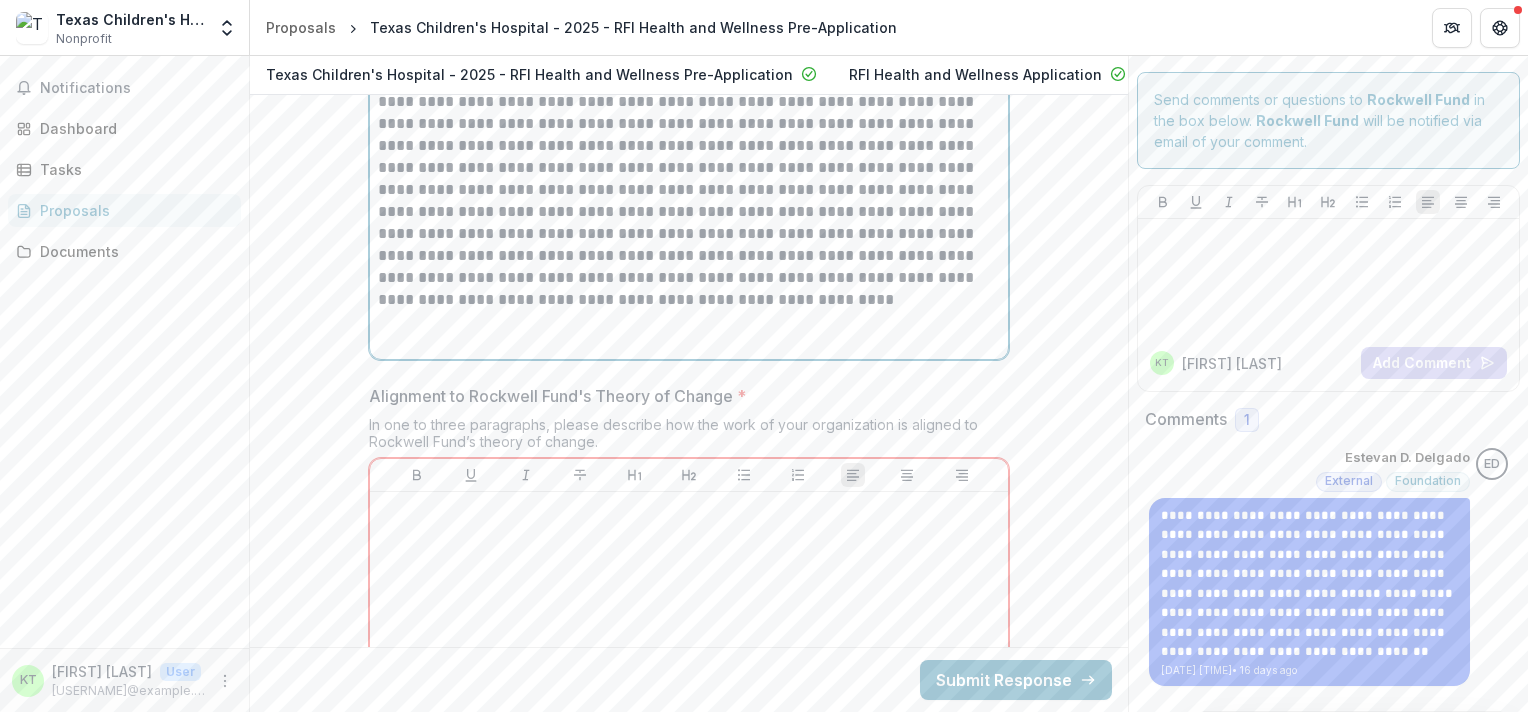 click at bounding box center (689, 318) 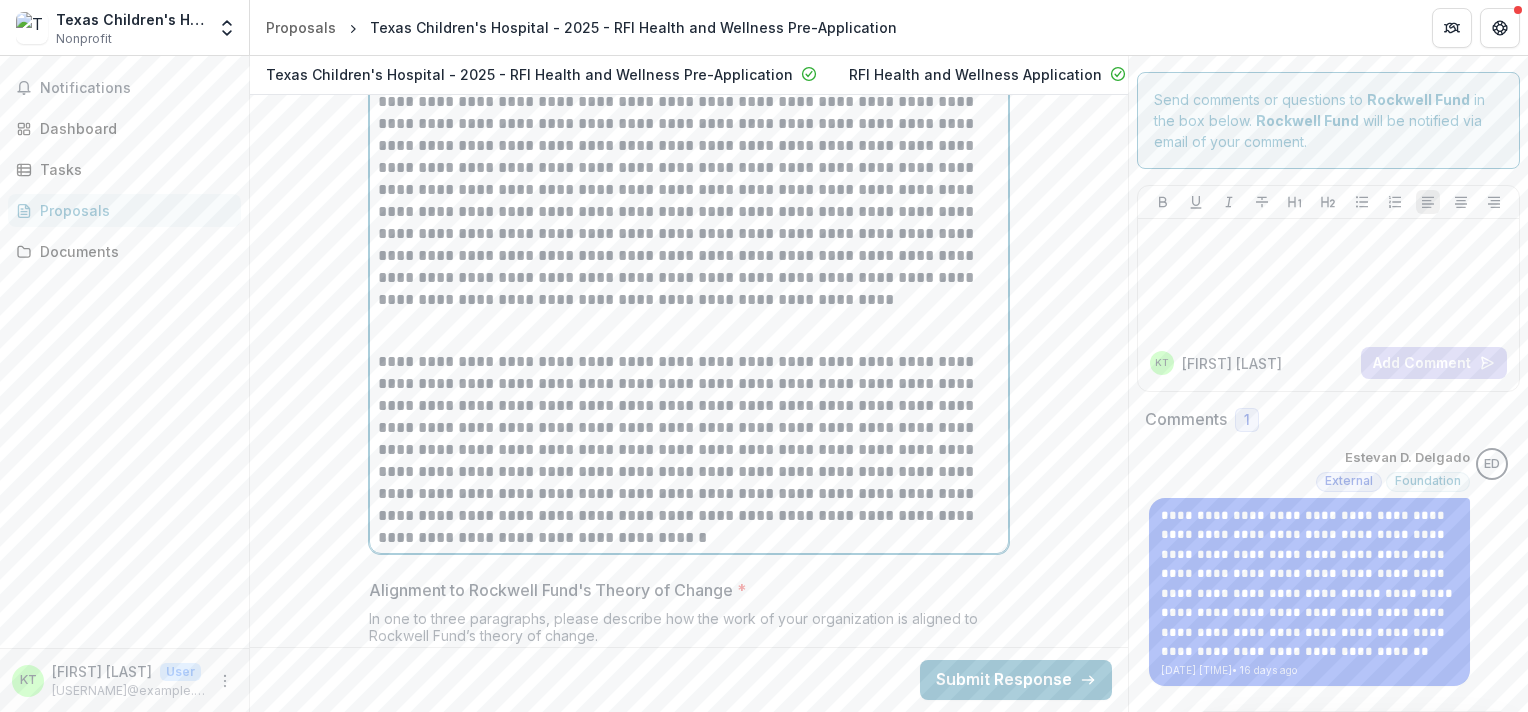 click on "**********" at bounding box center (689, 448) 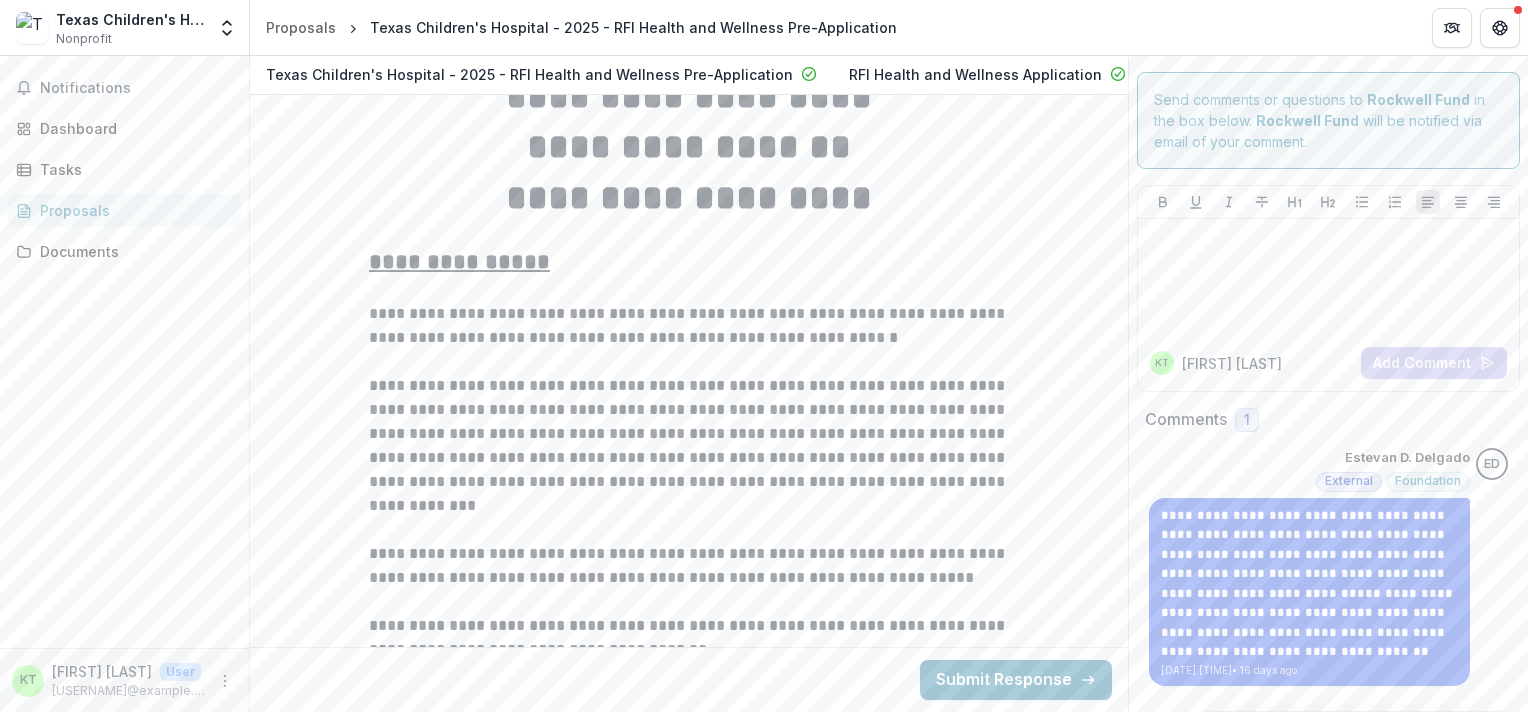 scroll, scrollTop: 0, scrollLeft: 0, axis: both 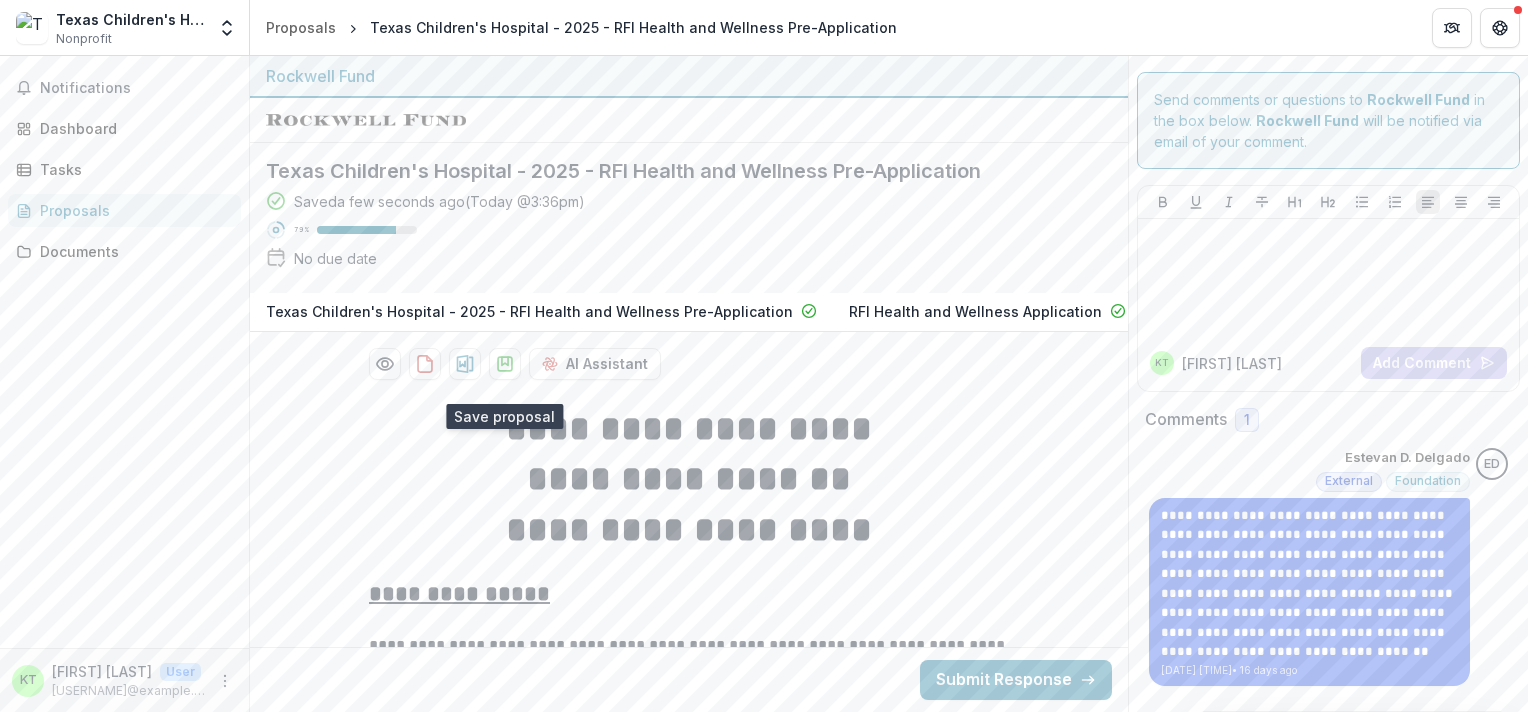 click 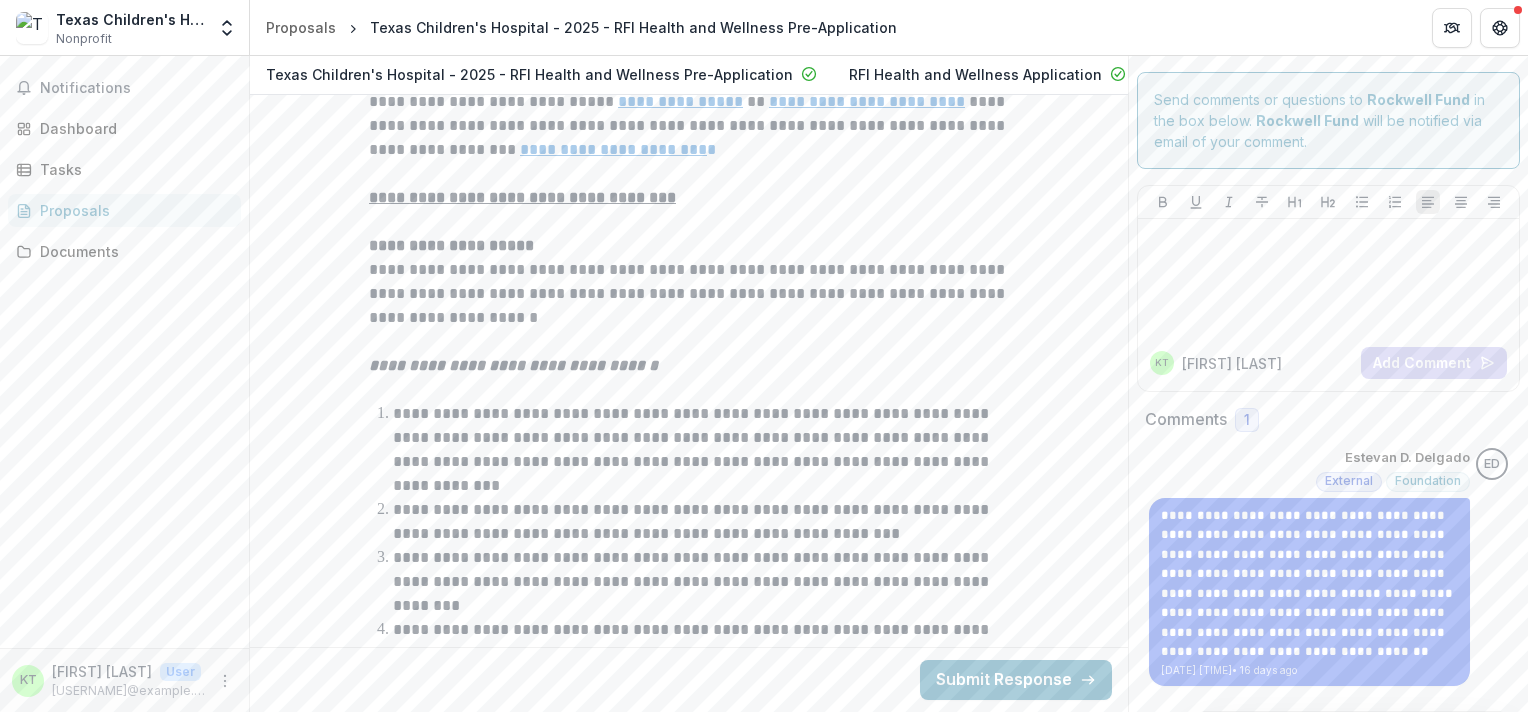 scroll, scrollTop: 989, scrollLeft: 0, axis: vertical 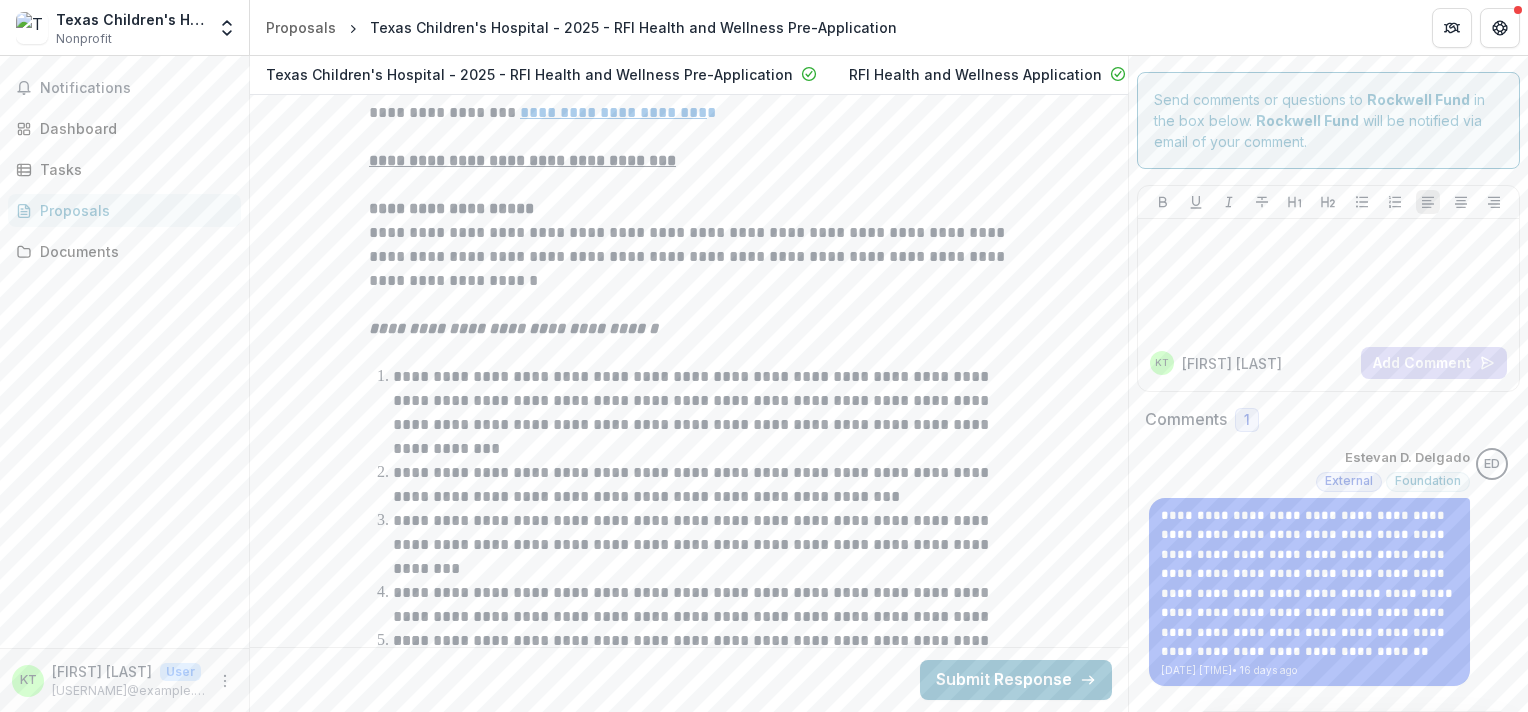 click on "**********" at bounding box center (689, 257) 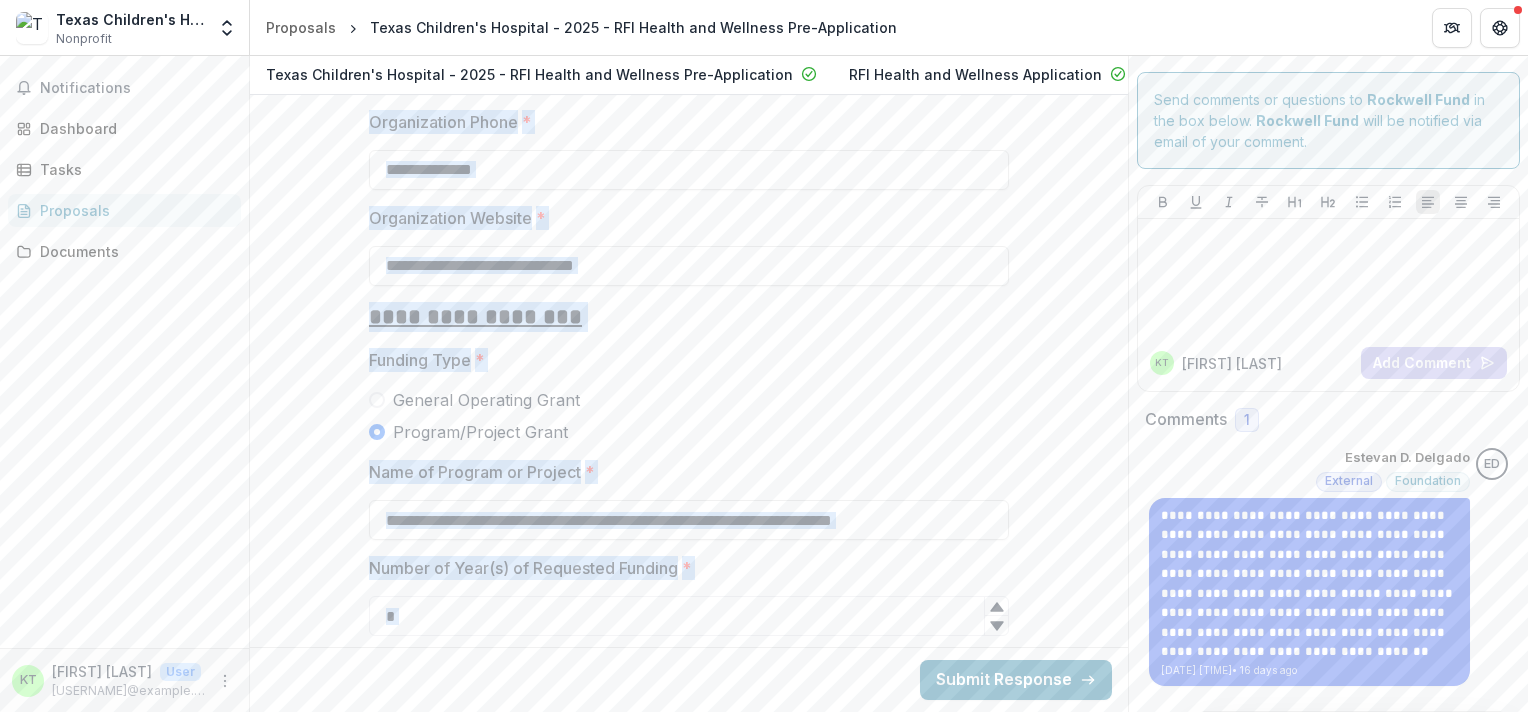 scroll, scrollTop: 3437, scrollLeft: 0, axis: vertical 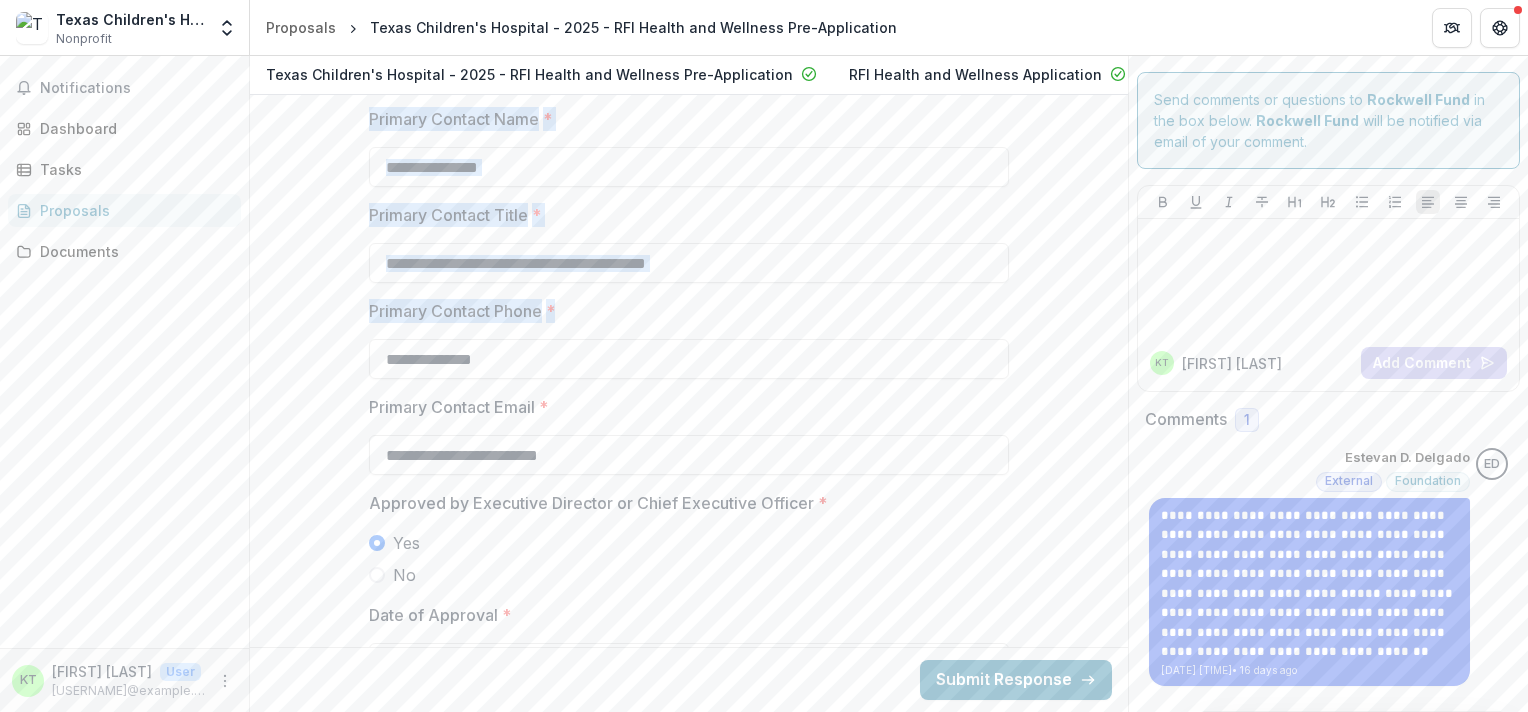 drag, startPoint x: 485, startPoint y: 192, endPoint x: 765, endPoint y: 314, distance: 305.4243 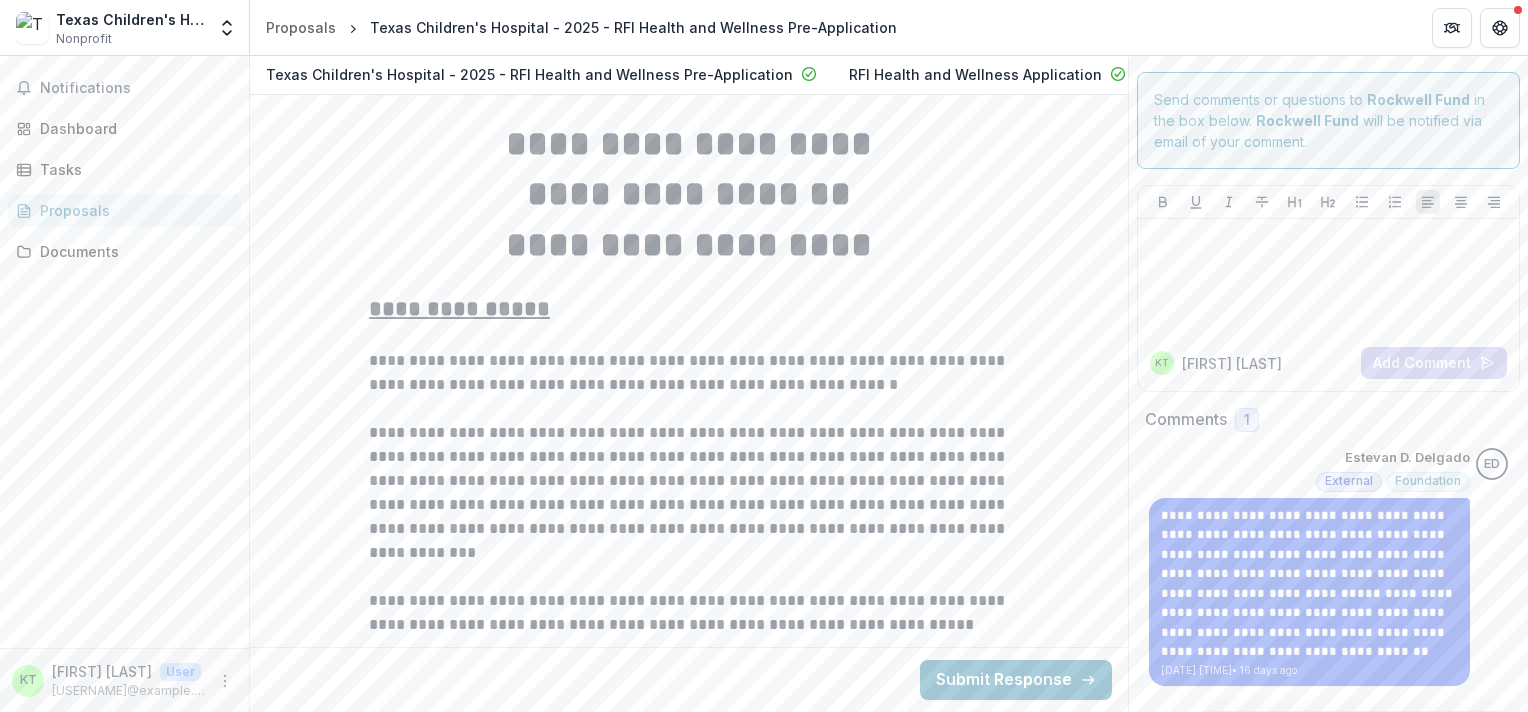 scroll, scrollTop: 172, scrollLeft: 0, axis: vertical 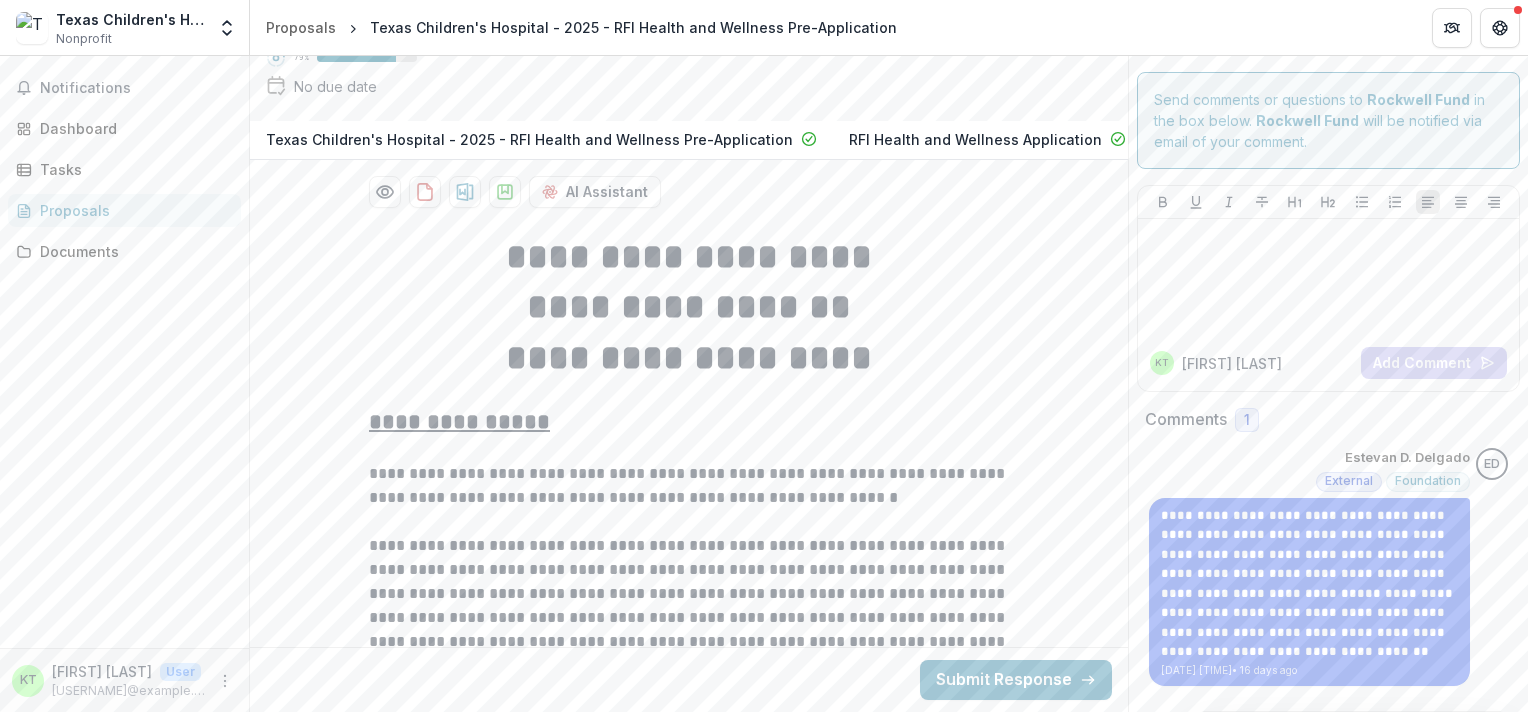 click on "**********" at bounding box center [689, 358] 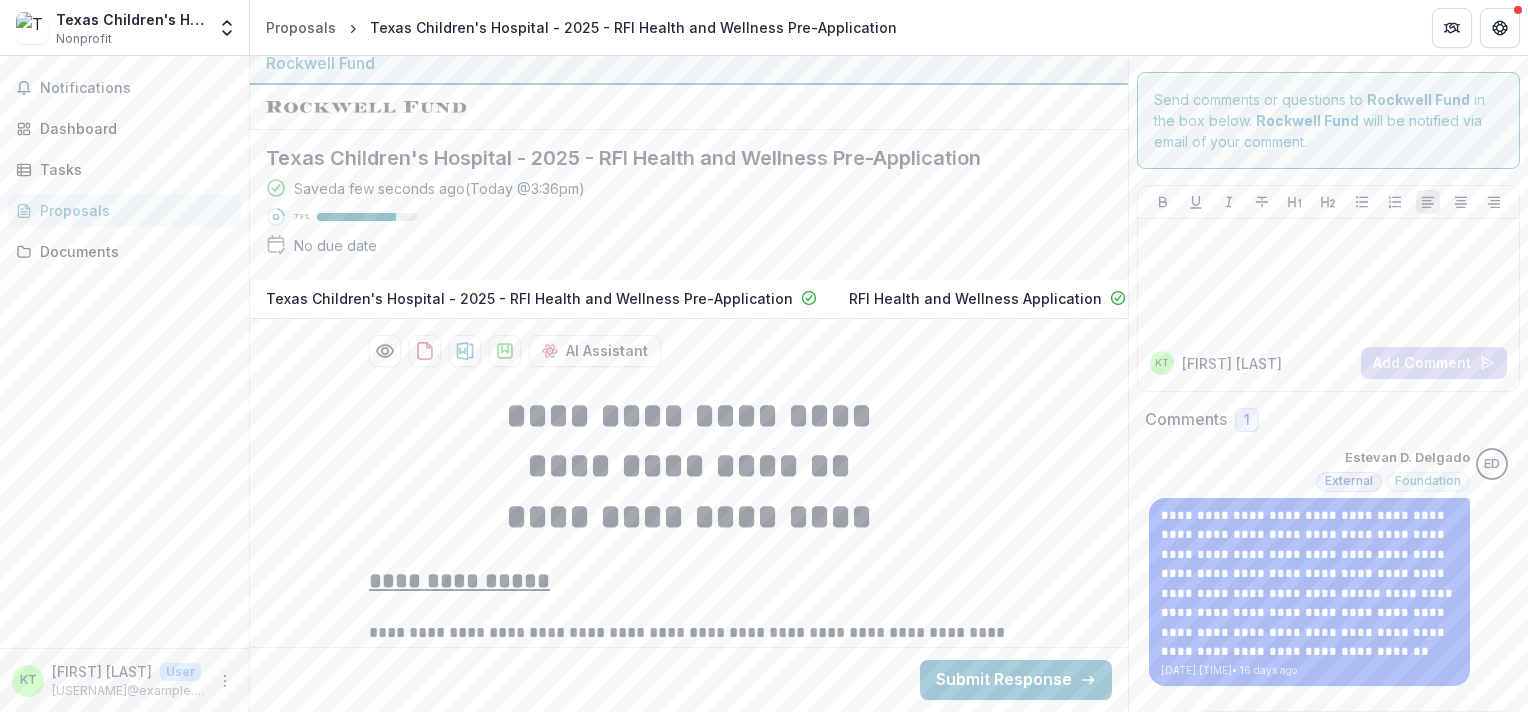 scroll, scrollTop: 0, scrollLeft: 0, axis: both 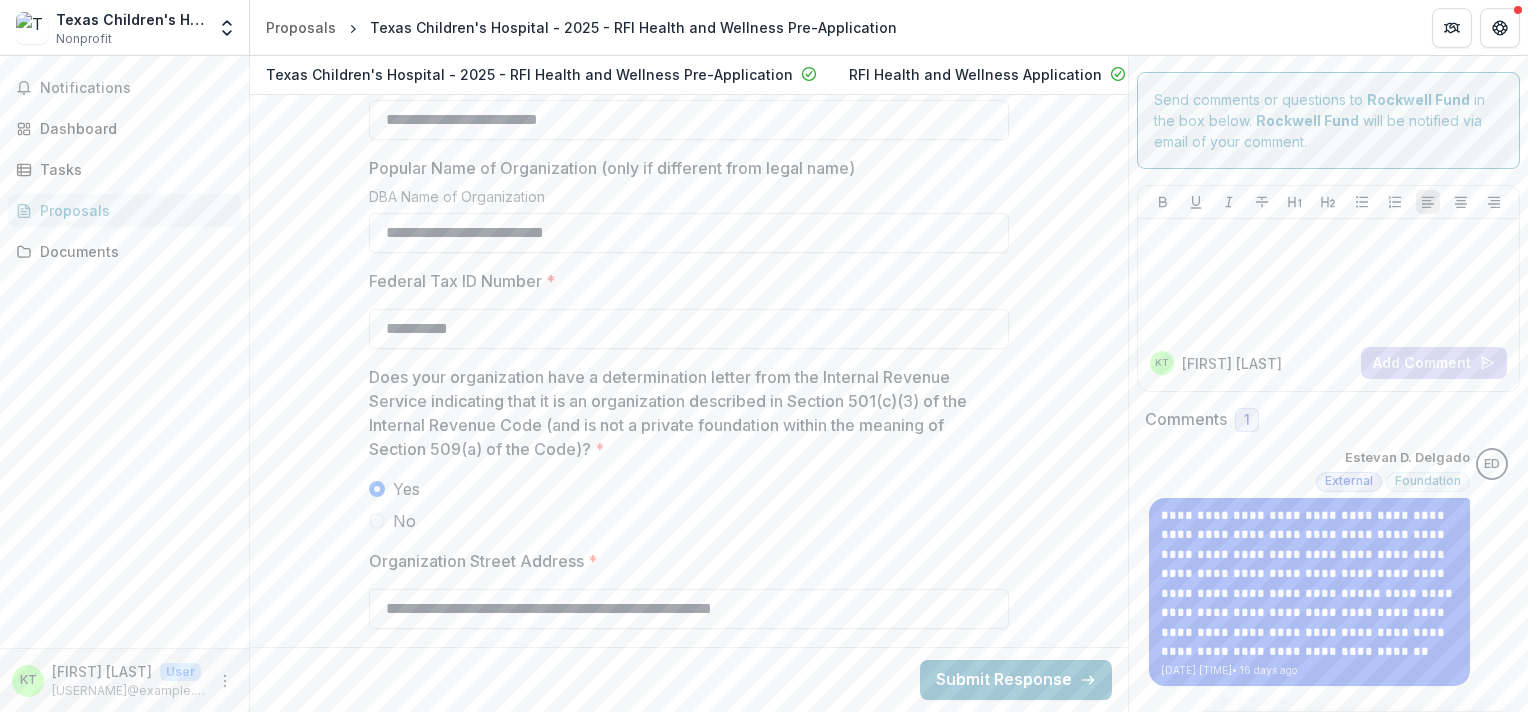 click on "Does your organization have a determination letter from the Internal Revenue Service indicating that it is an organization described in Section 501(c)(3) of the Internal Revenue Code (and is not a private foundation within the meaning of Section 509(a) of the Code)?  *" at bounding box center [683, 413] 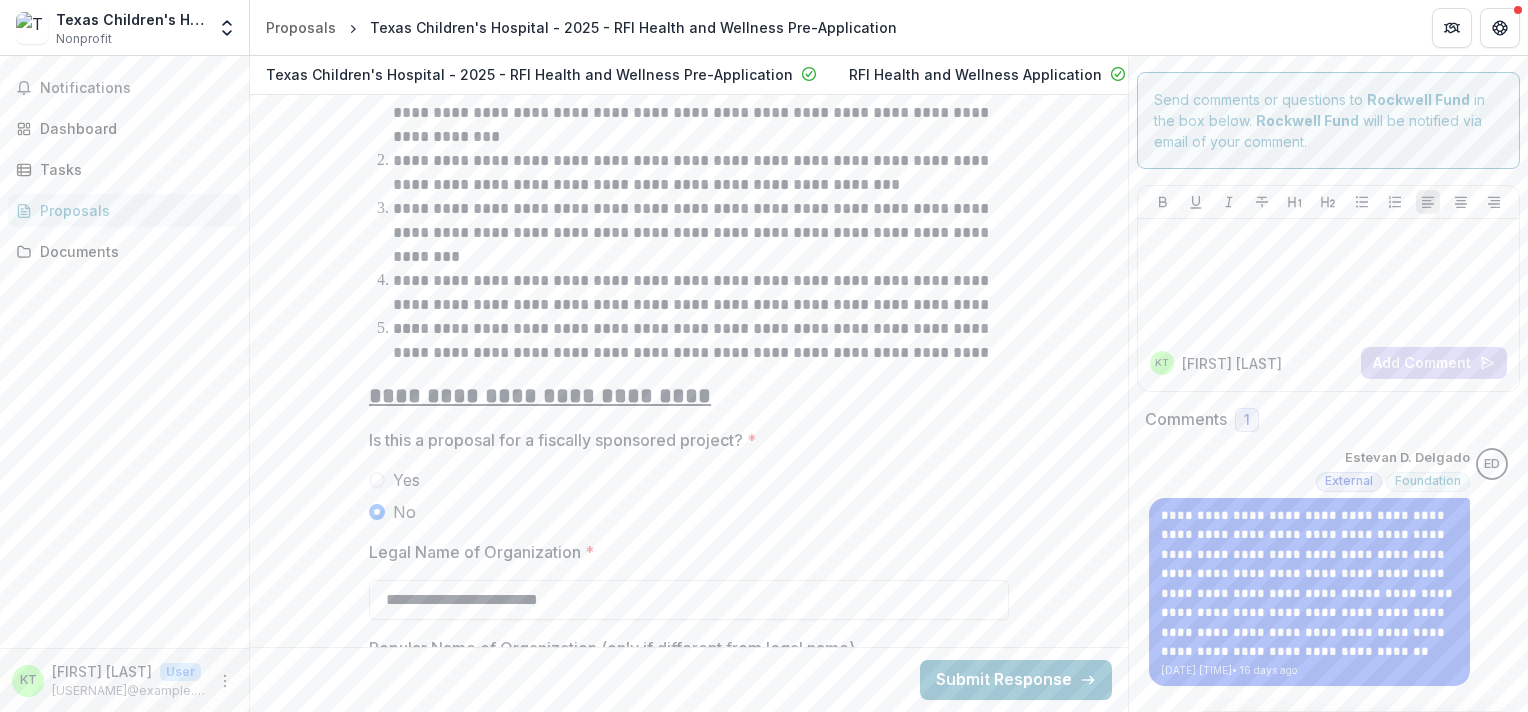 scroll, scrollTop: 1188, scrollLeft: 0, axis: vertical 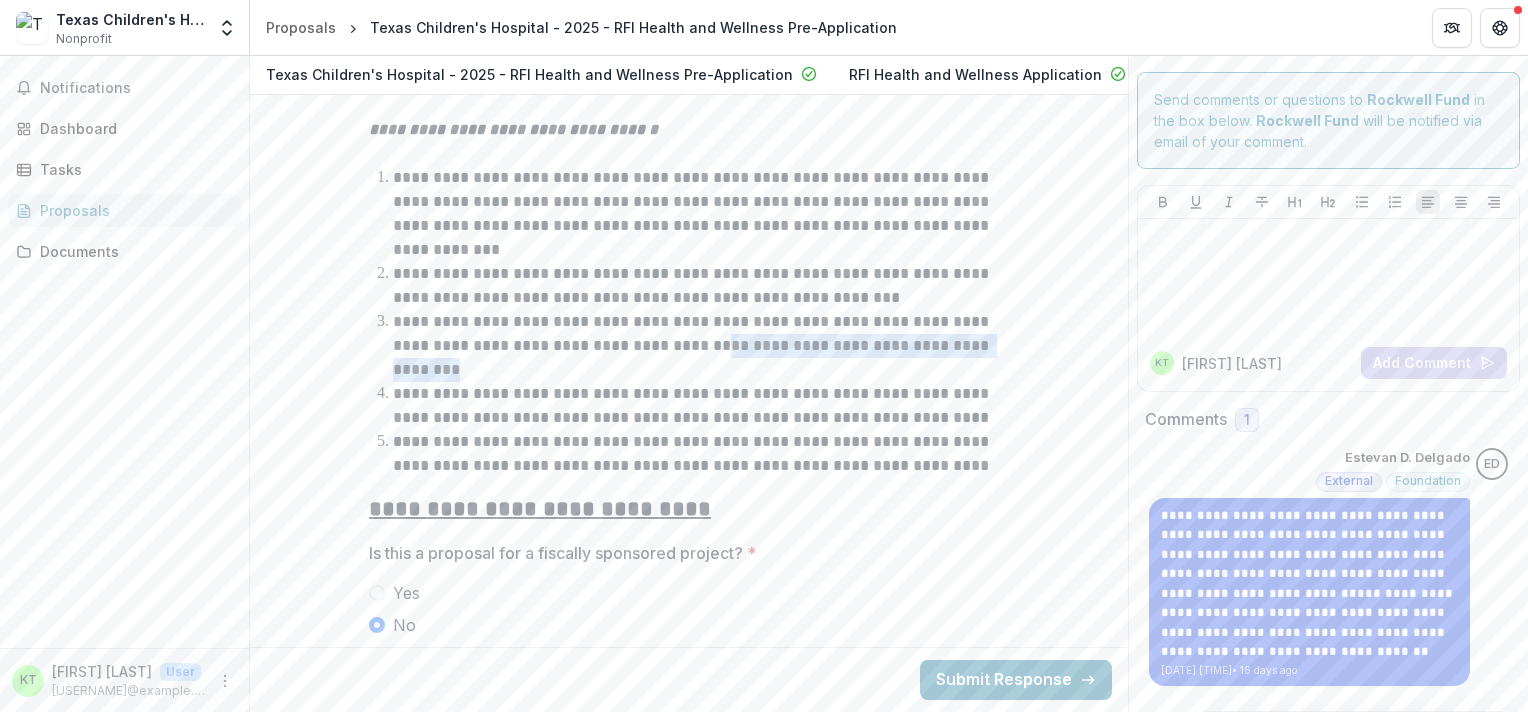 click on "**********" at bounding box center [701, 346] 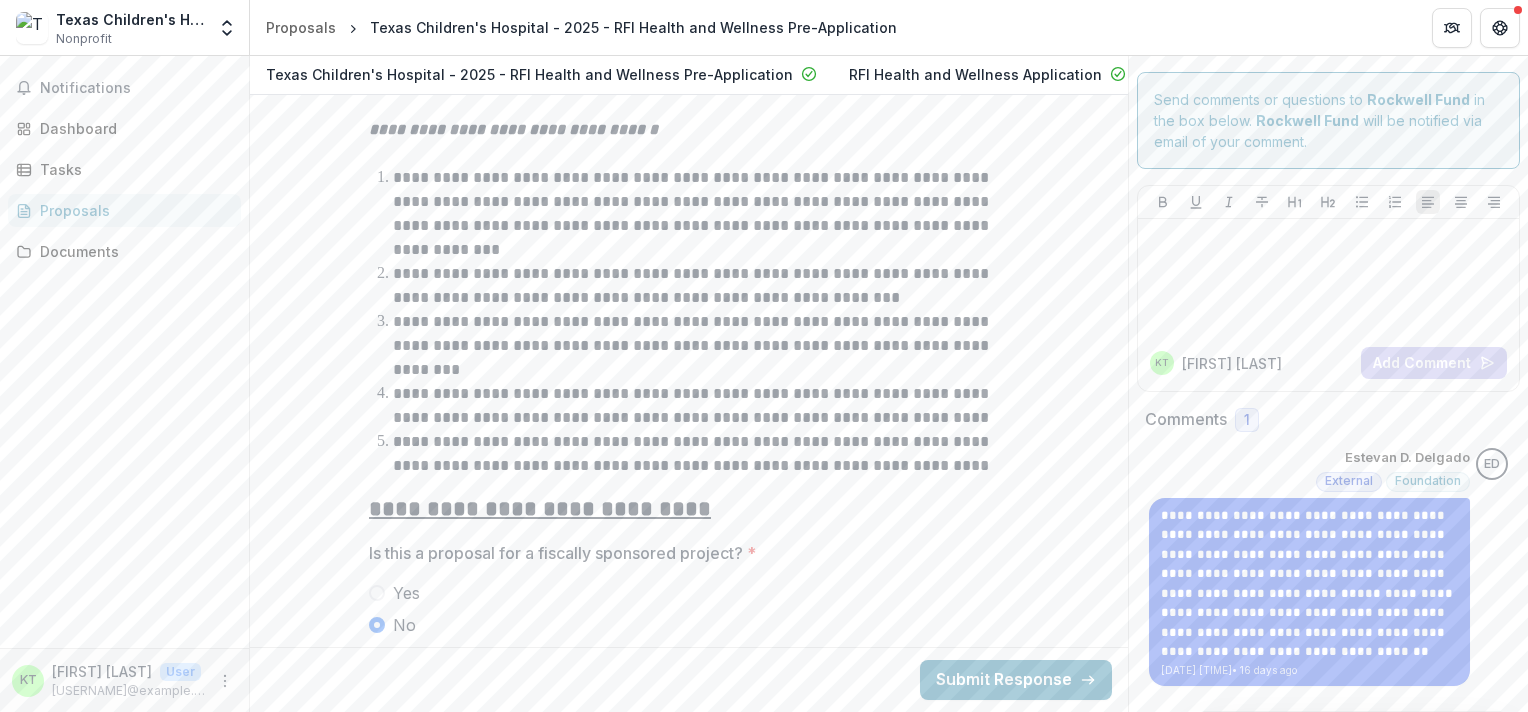click on "**********" at bounding box center [701, 406] 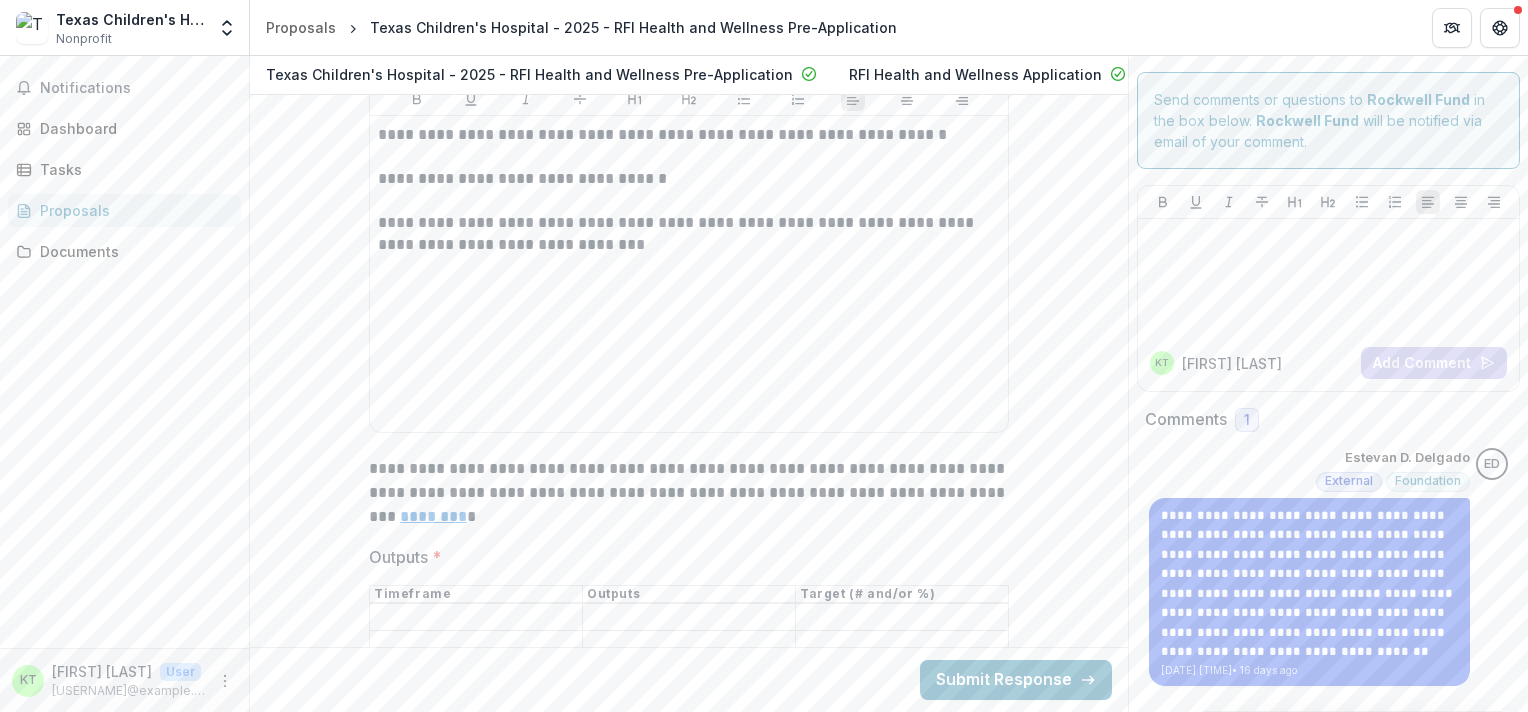 scroll, scrollTop: 7125, scrollLeft: 0, axis: vertical 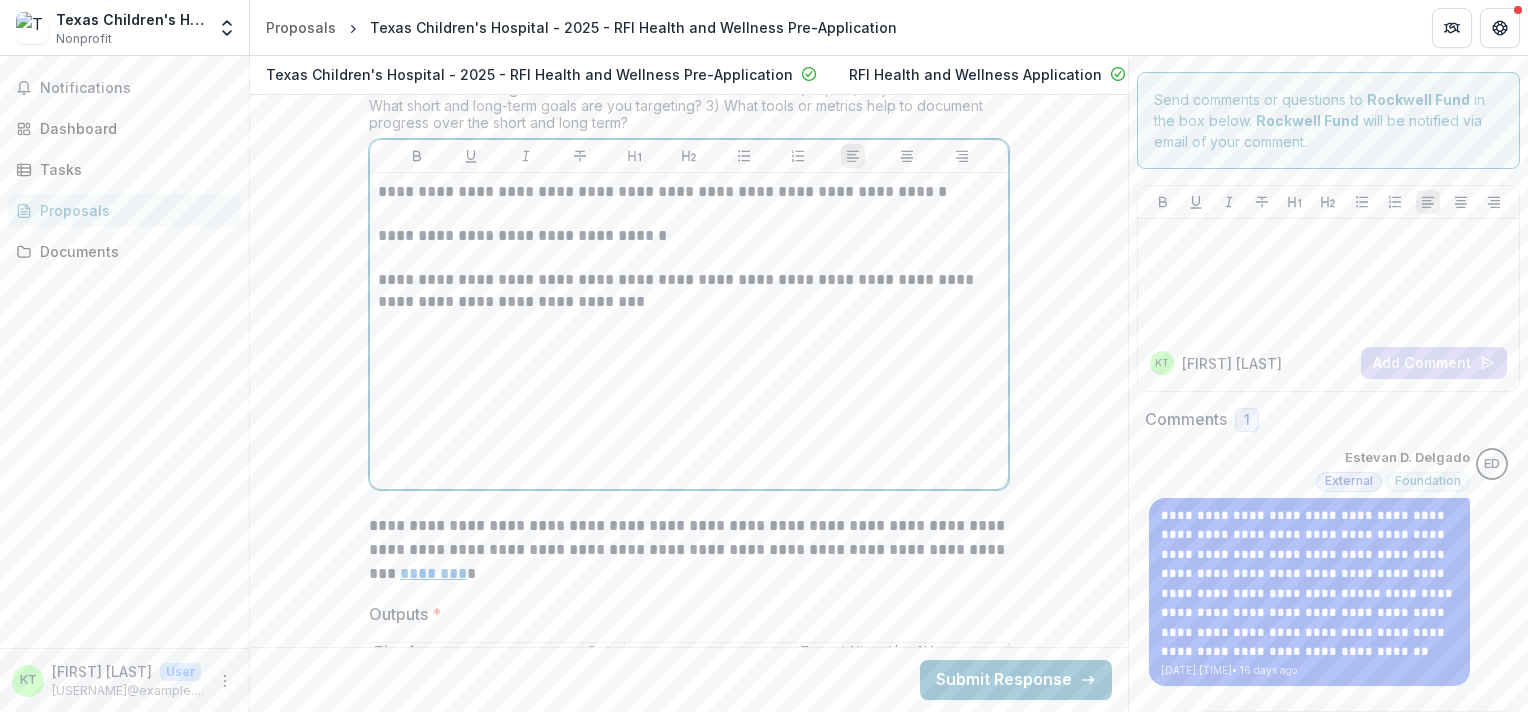 click on "**********" at bounding box center [689, 331] 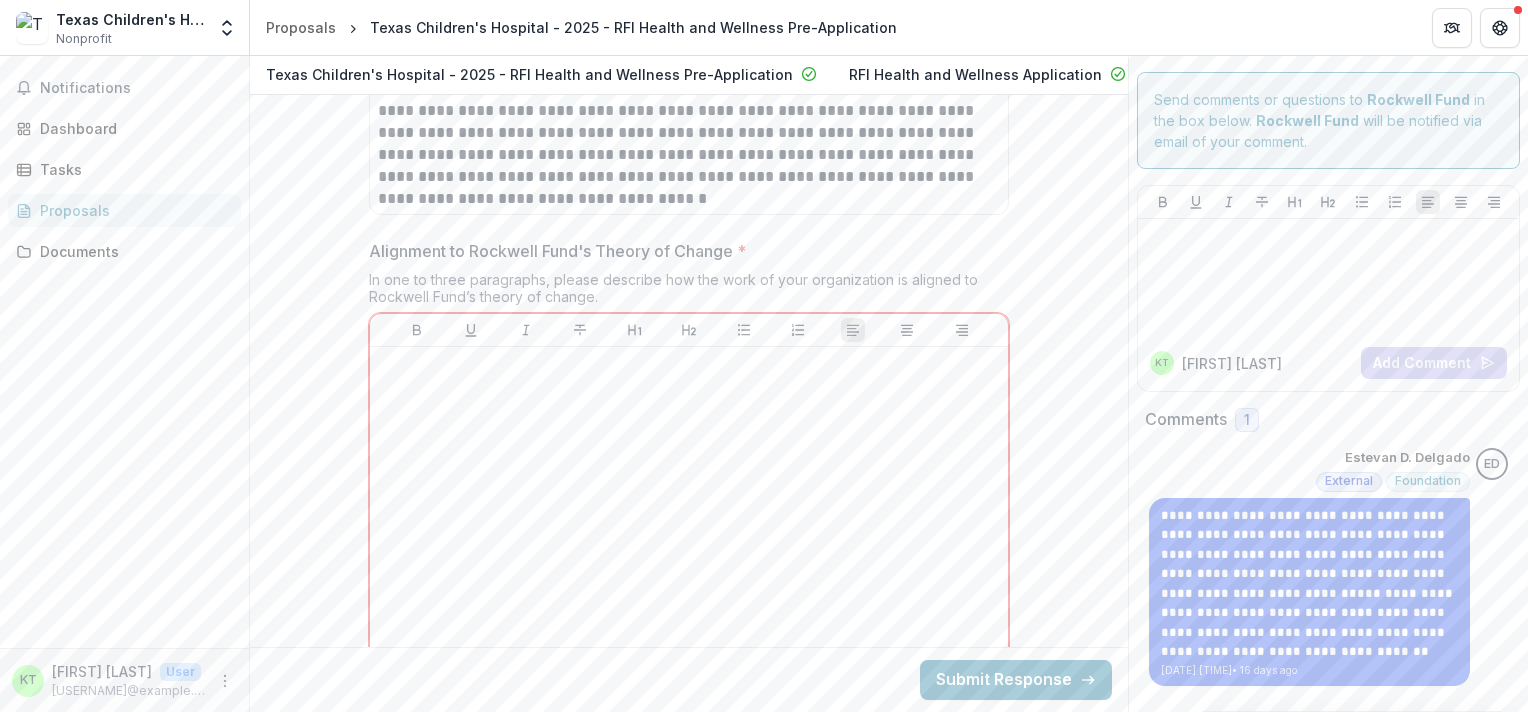 scroll, scrollTop: 6432, scrollLeft: 0, axis: vertical 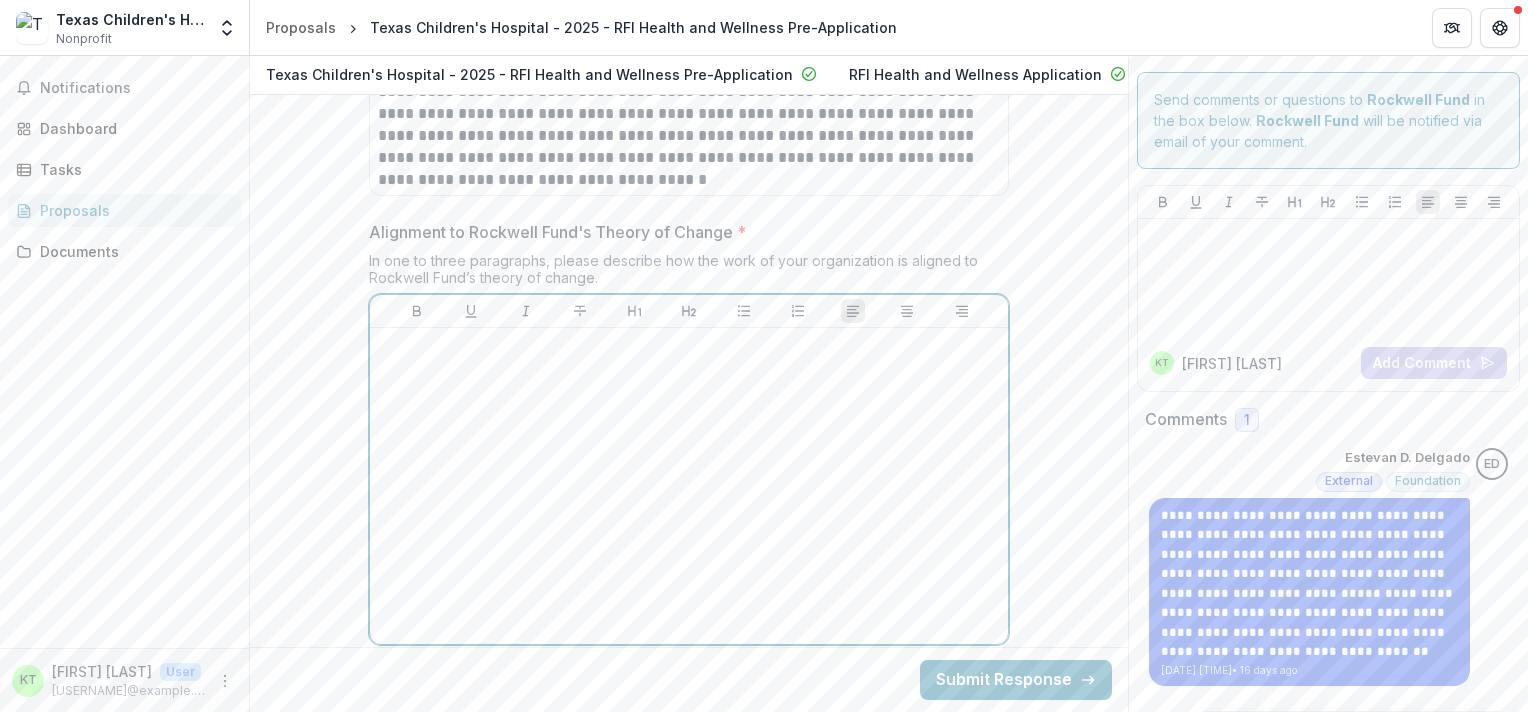 click at bounding box center [689, 486] 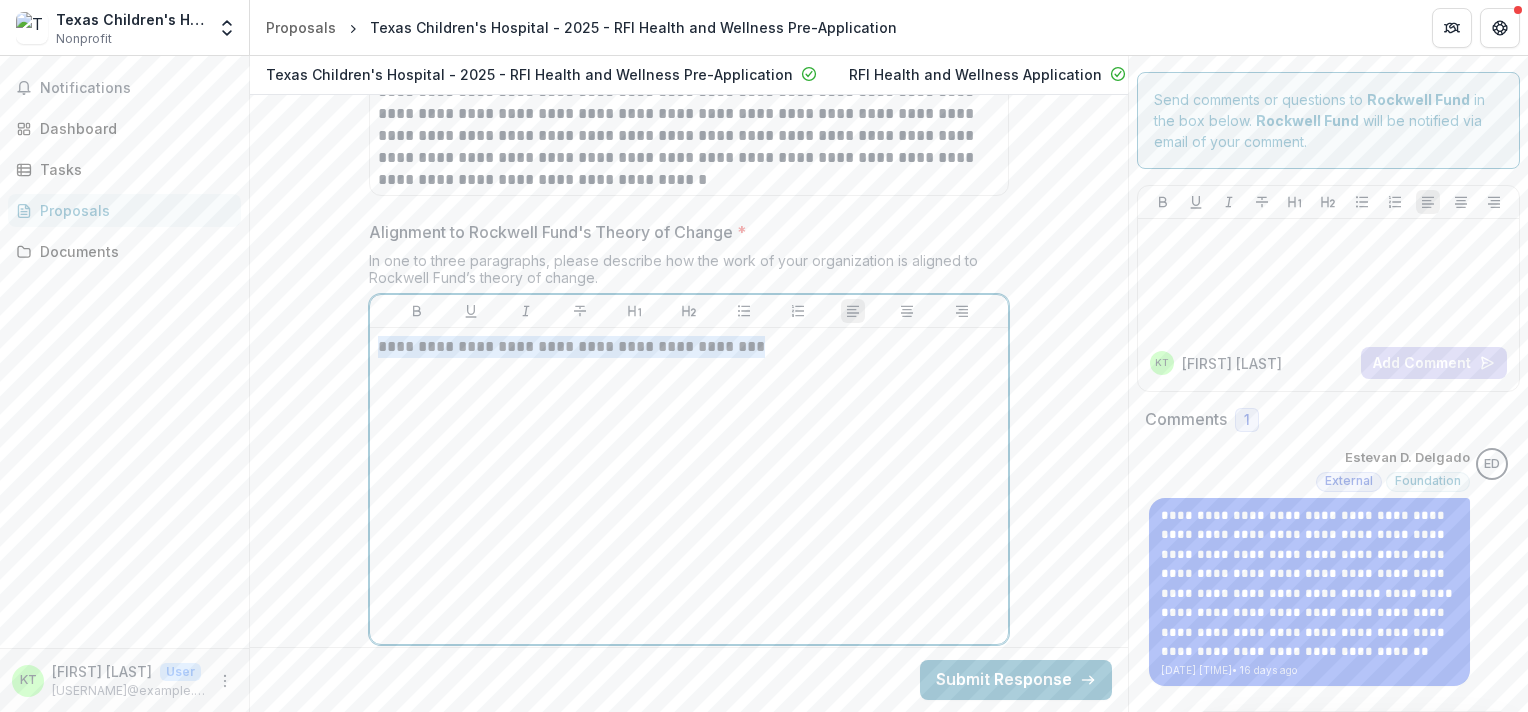 drag, startPoint x: 762, startPoint y: 394, endPoint x: 370, endPoint y: 398, distance: 392.02042 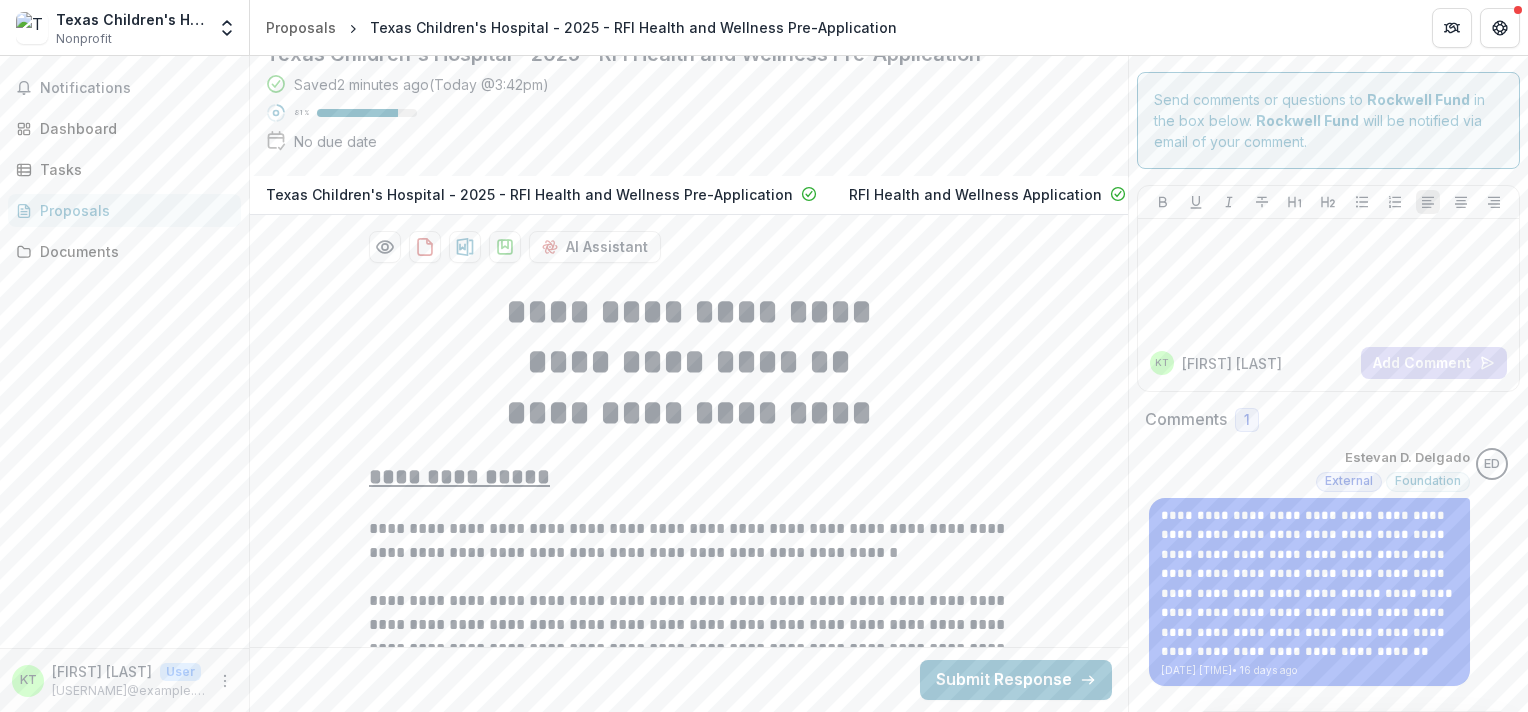 scroll, scrollTop: 0, scrollLeft: 0, axis: both 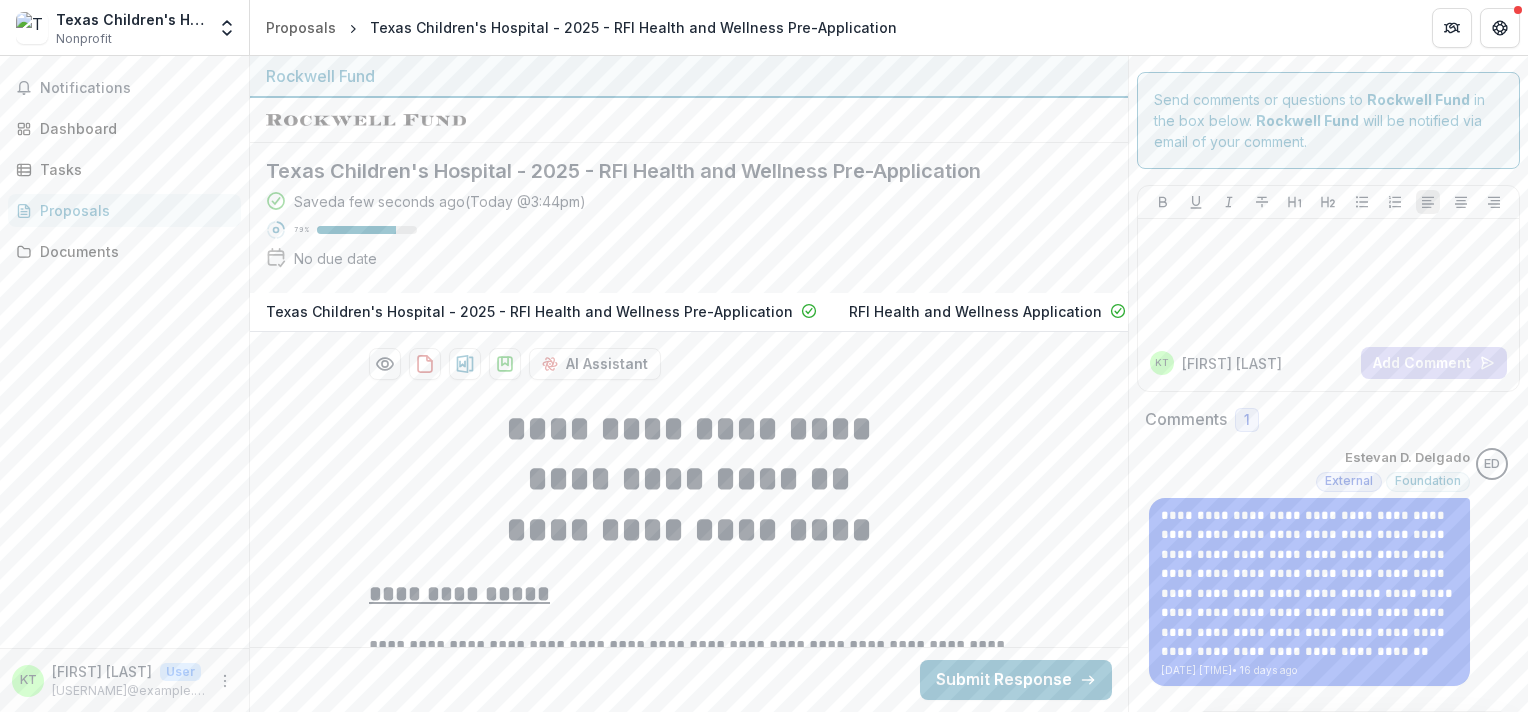 click on "**********" at bounding box center [689, 384] 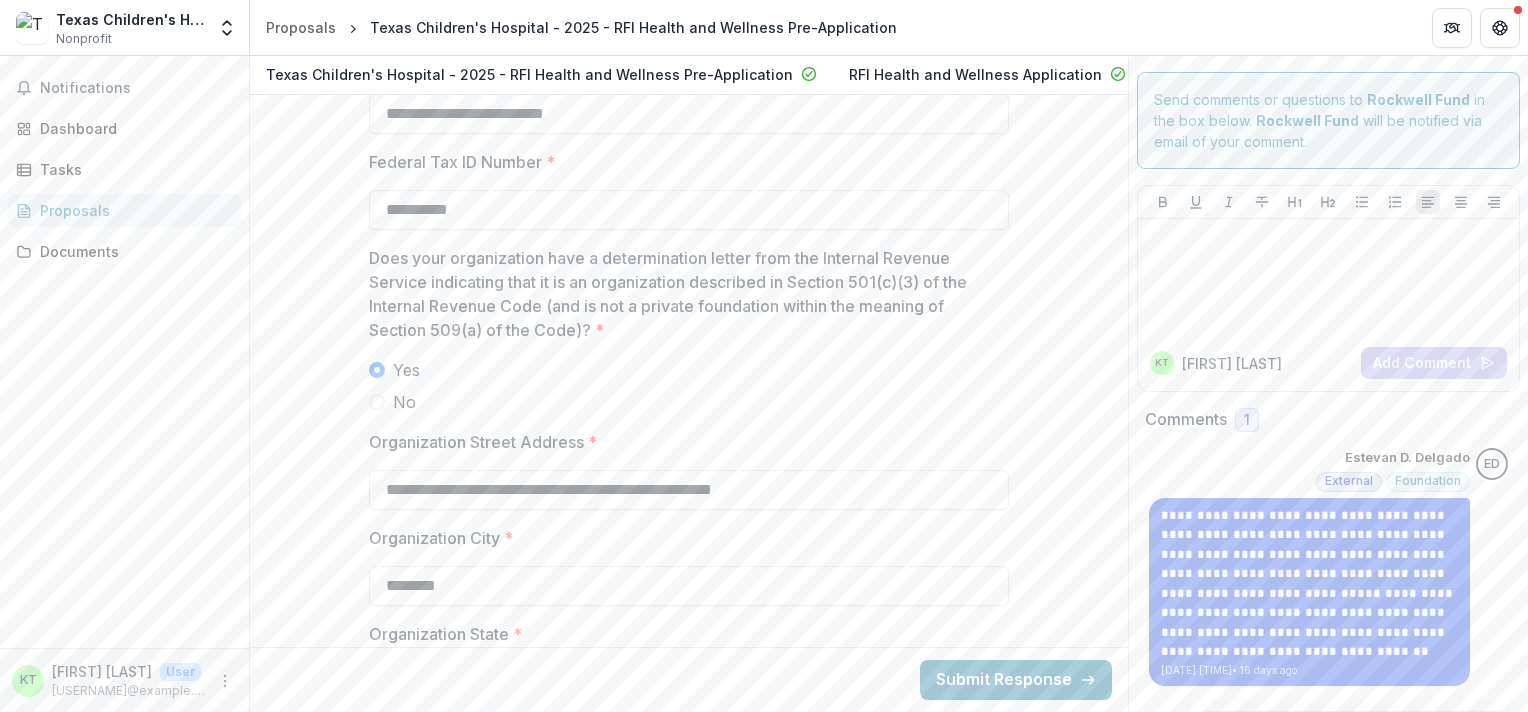 scroll, scrollTop: 1860, scrollLeft: 0, axis: vertical 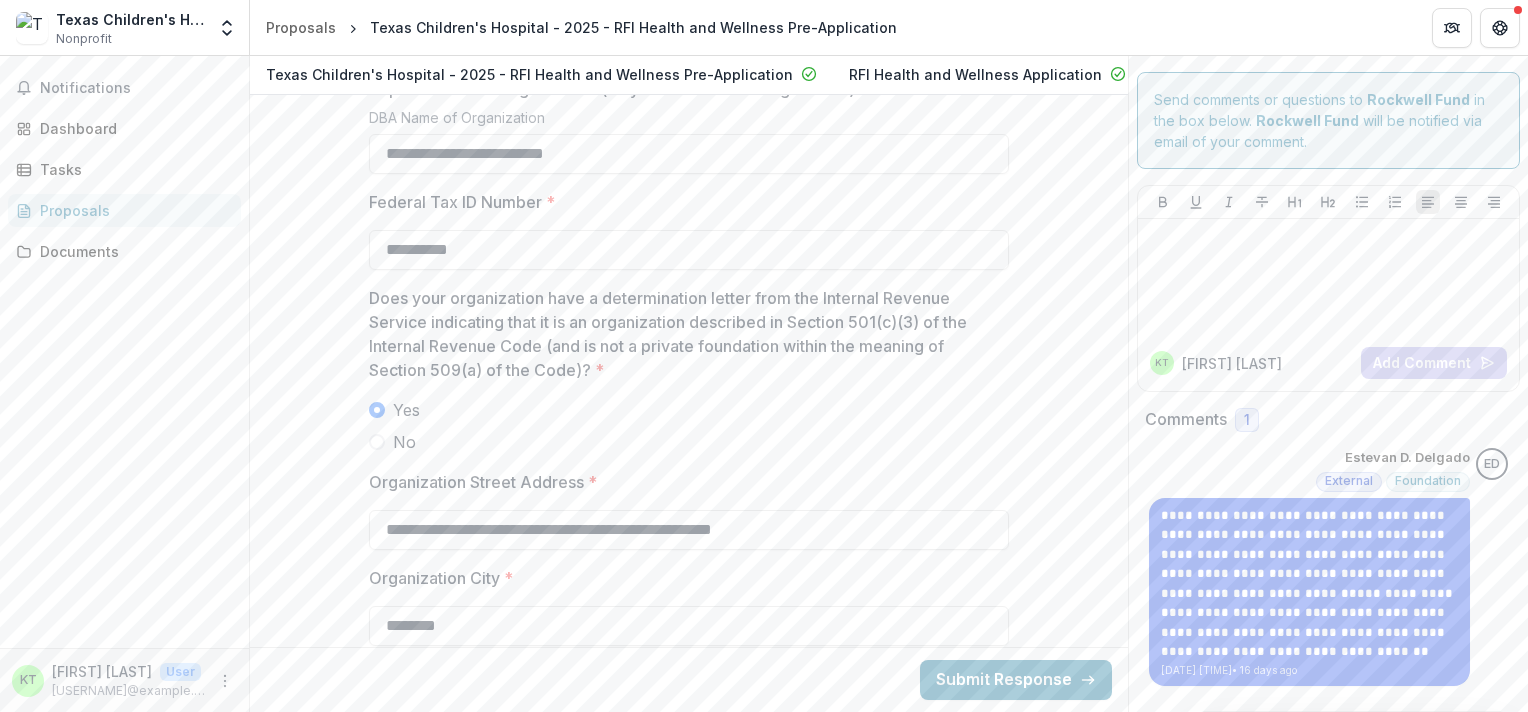 drag, startPoint x: 1124, startPoint y: 78, endPoint x: 1102, endPoint y: 161, distance: 85.86617 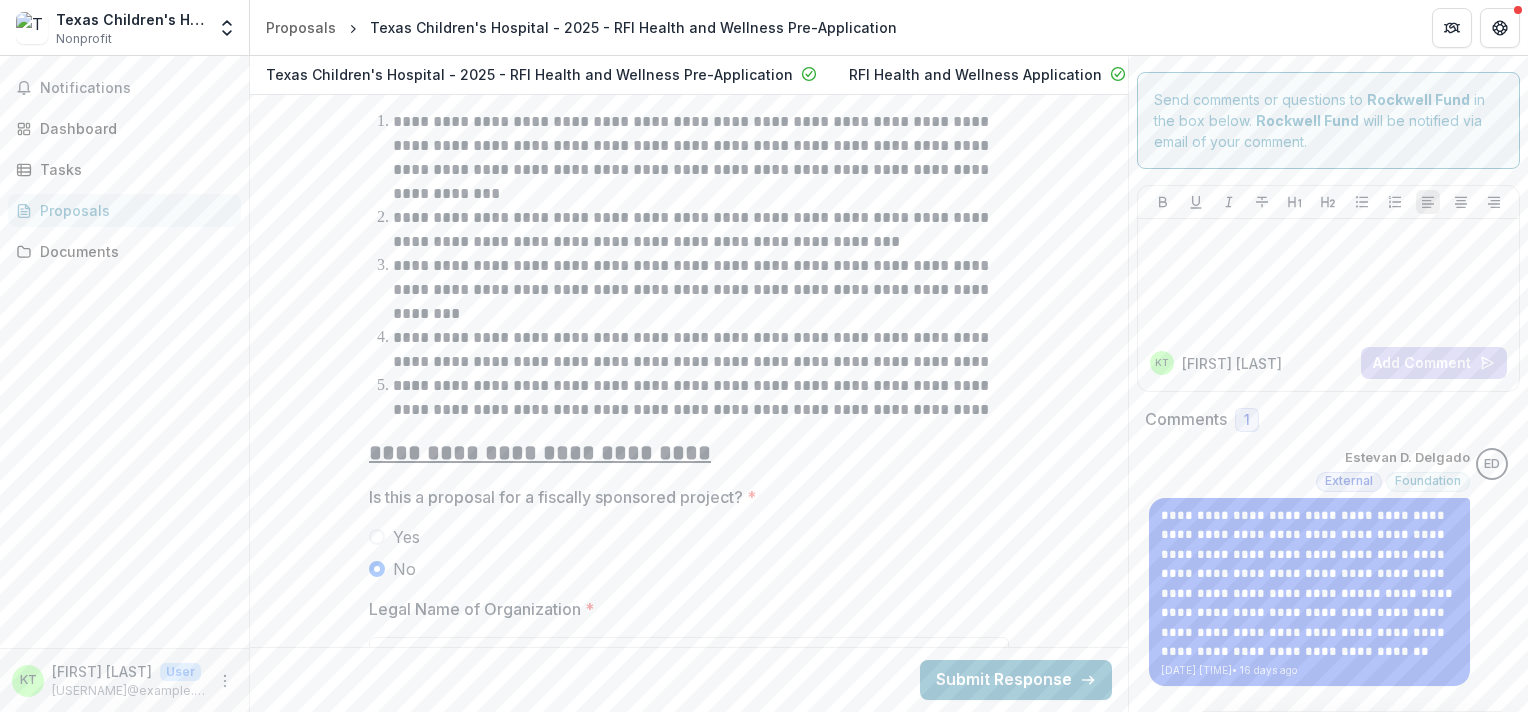 scroll, scrollTop: 1225, scrollLeft: 0, axis: vertical 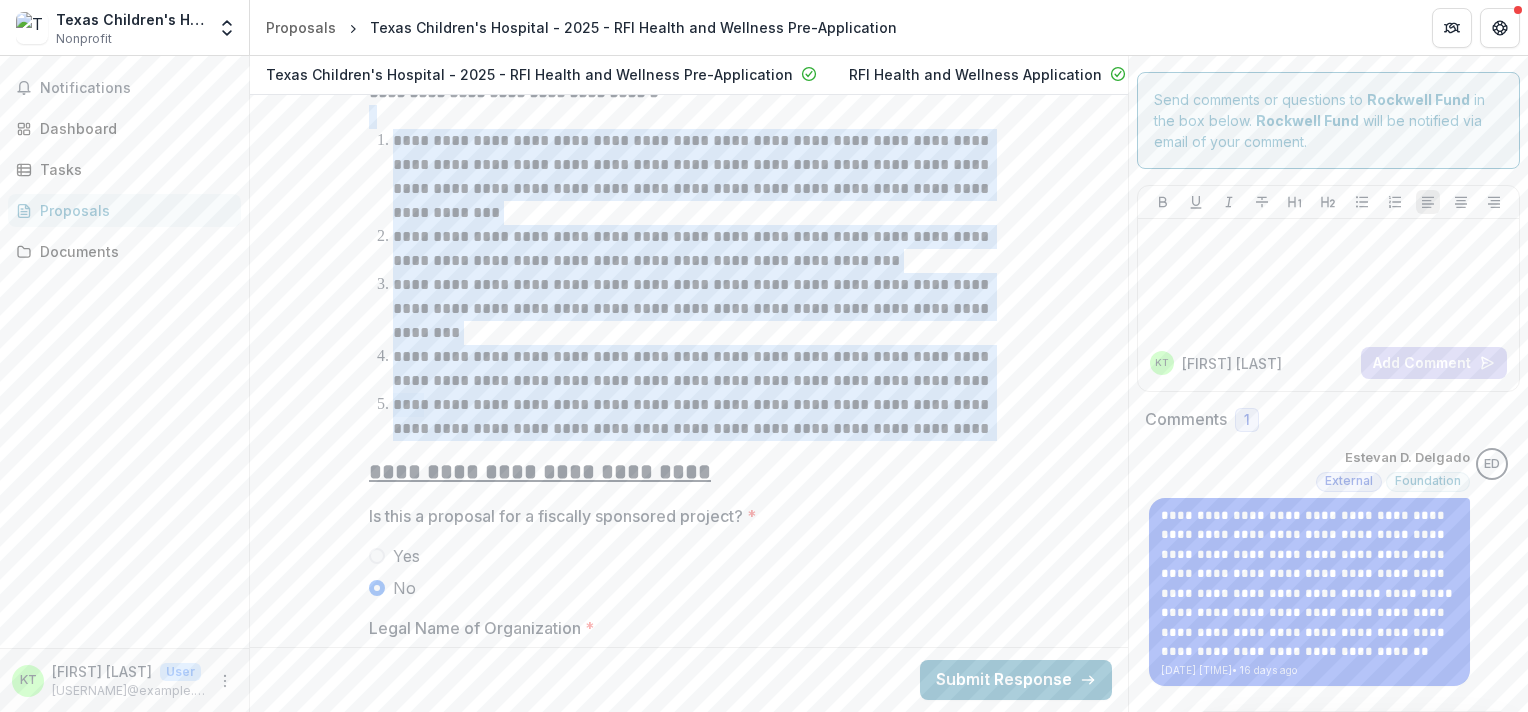 drag, startPoint x: 1013, startPoint y: 441, endPoint x: 367, endPoint y: 141, distance: 712.26117 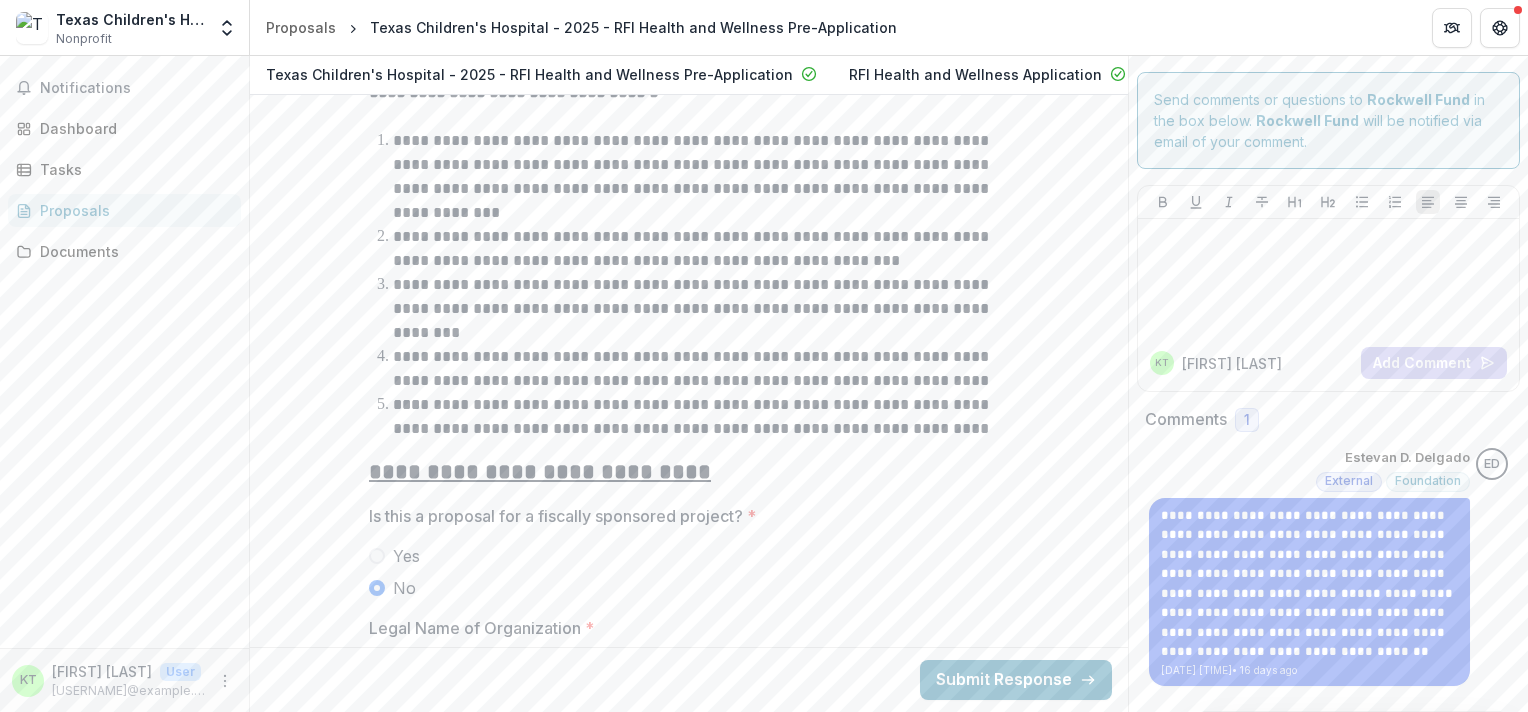 drag, startPoint x: 428, startPoint y: 180, endPoint x: 412, endPoint y: 168, distance: 20 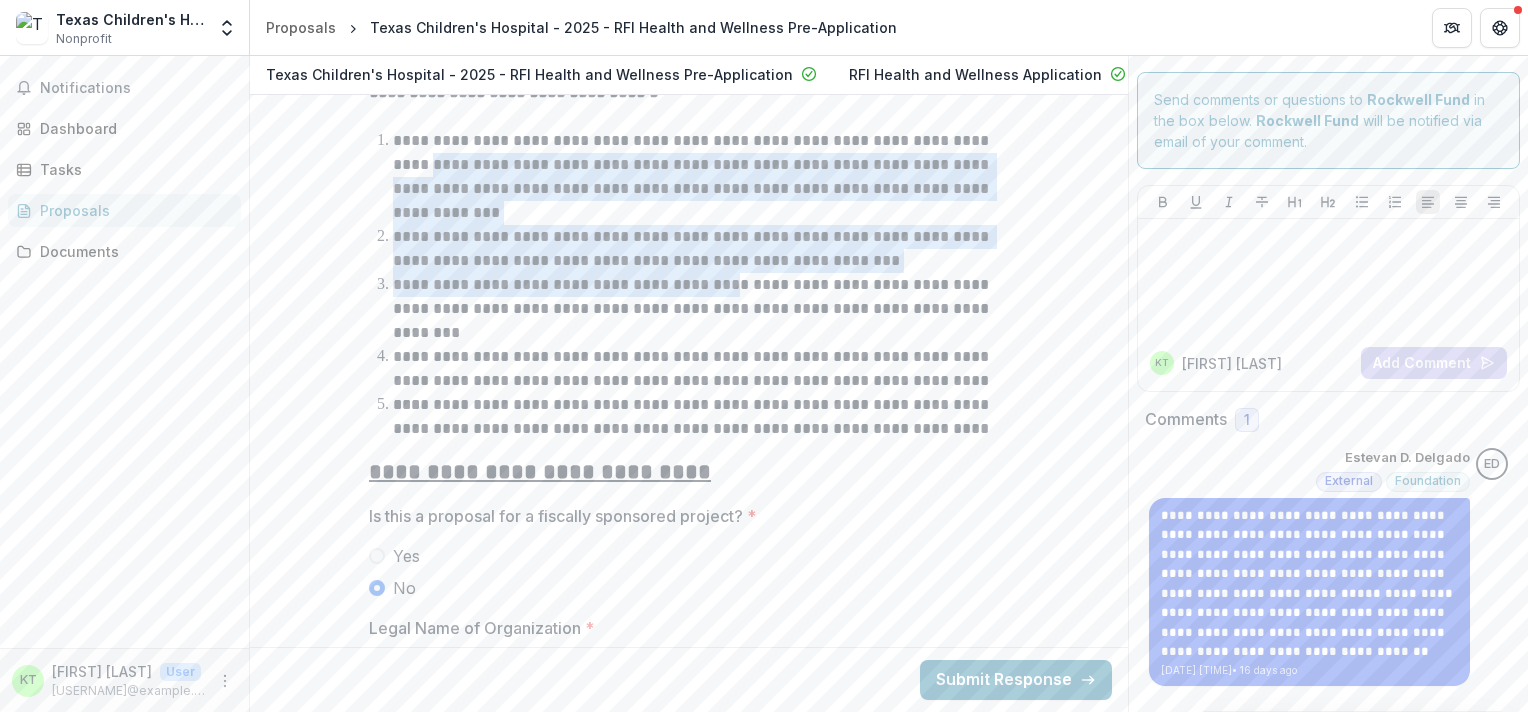 drag, startPoint x: 396, startPoint y: 169, endPoint x: 726, endPoint y: 296, distance: 353.5944 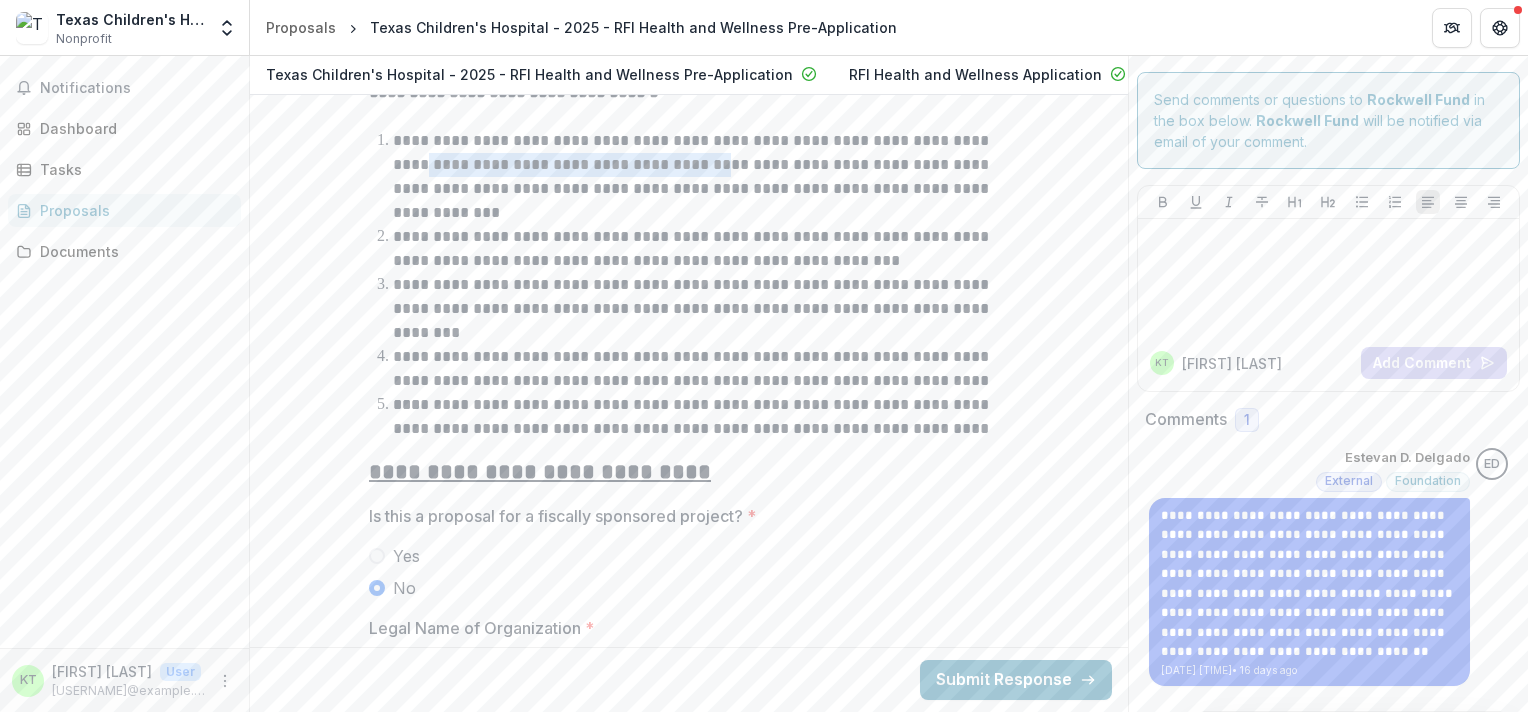 drag, startPoint x: 392, startPoint y: 170, endPoint x: 672, endPoint y: 177, distance: 280.0875 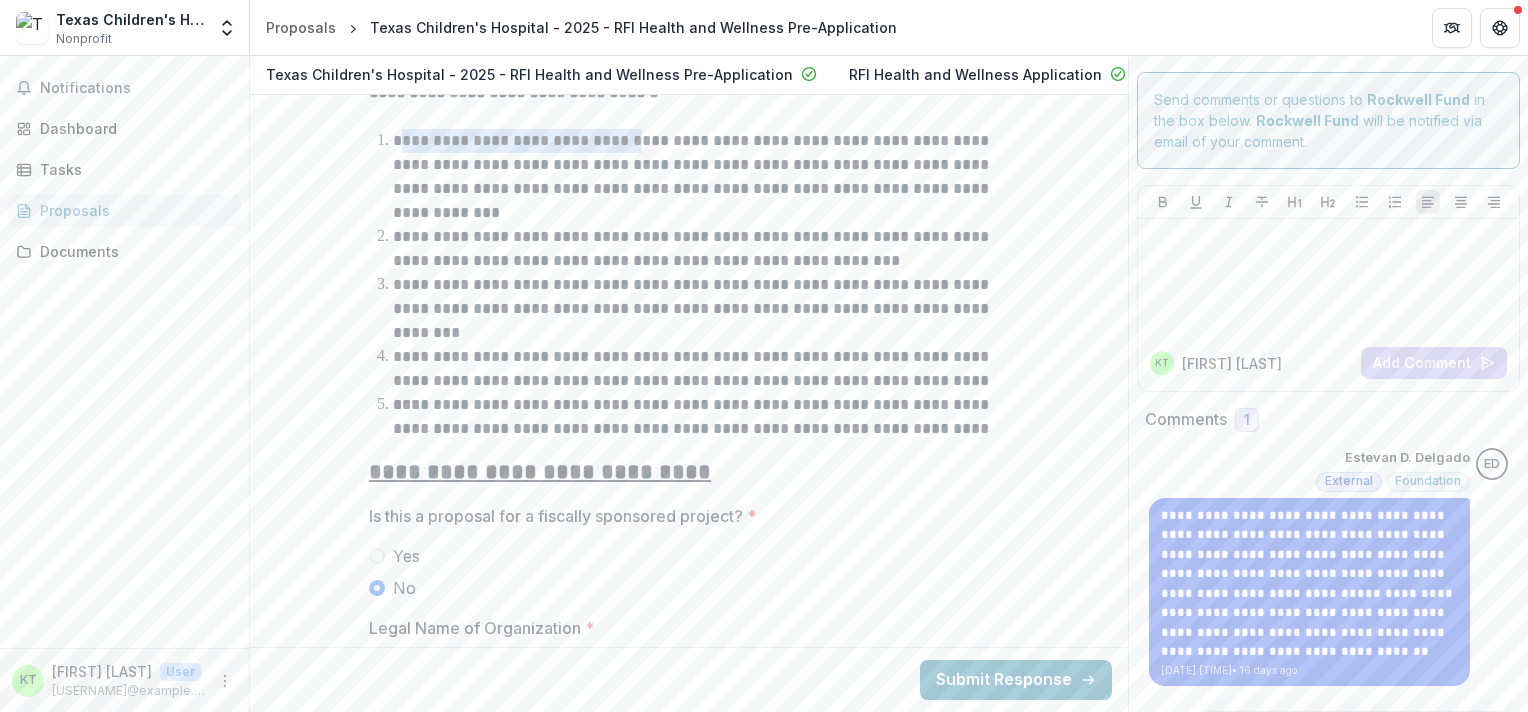 drag, startPoint x: 501, startPoint y: 185, endPoint x: 589, endPoint y: 212, distance: 92.0489 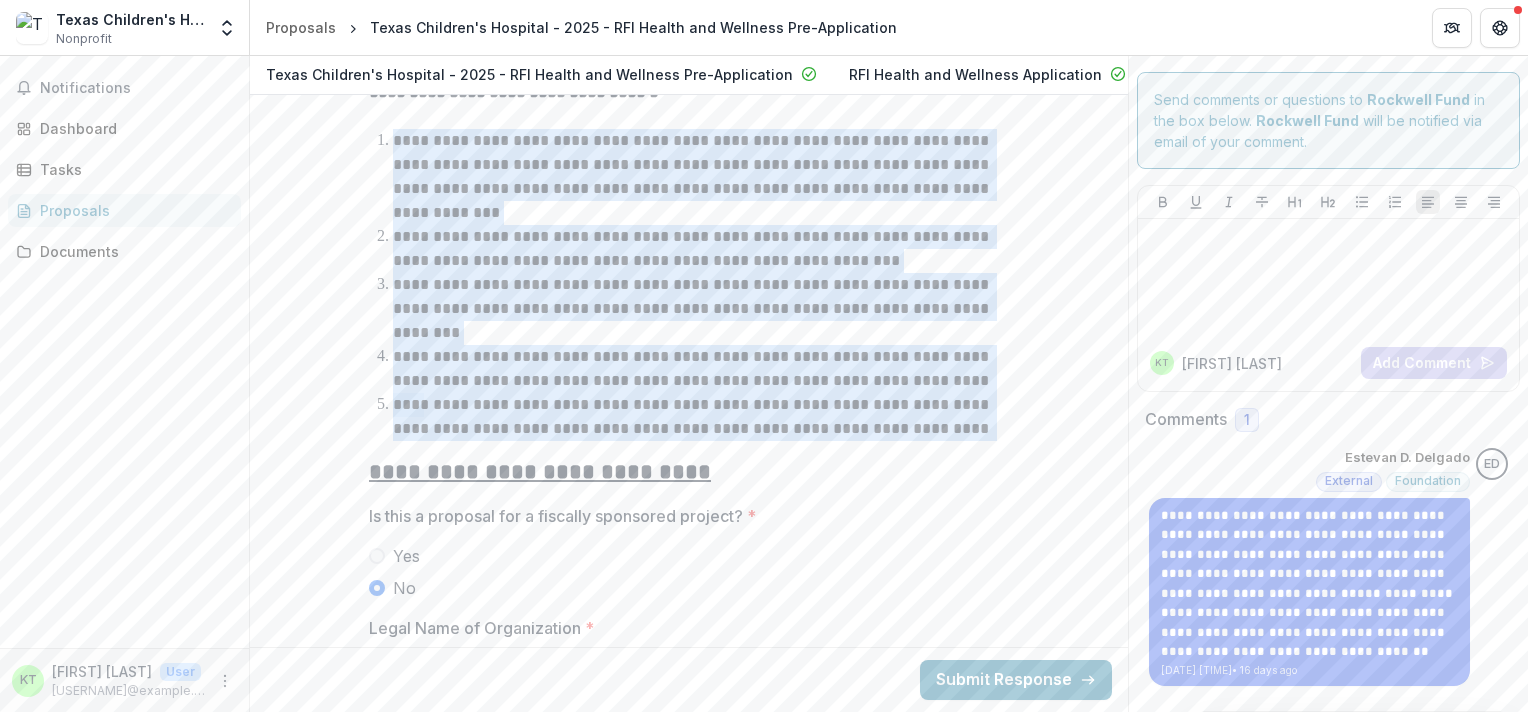 drag, startPoint x: 393, startPoint y: 166, endPoint x: 817, endPoint y: 478, distance: 526.4219 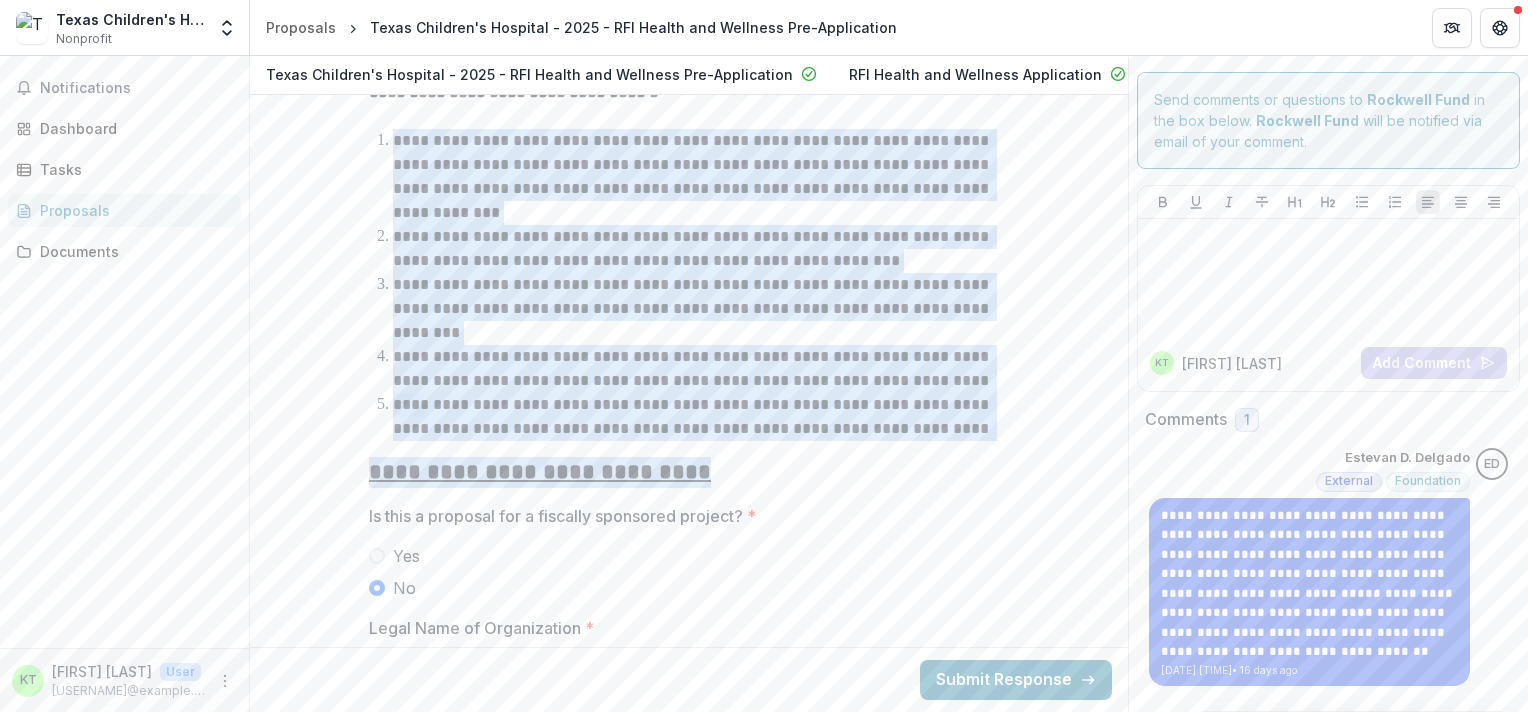 copy on "**********" 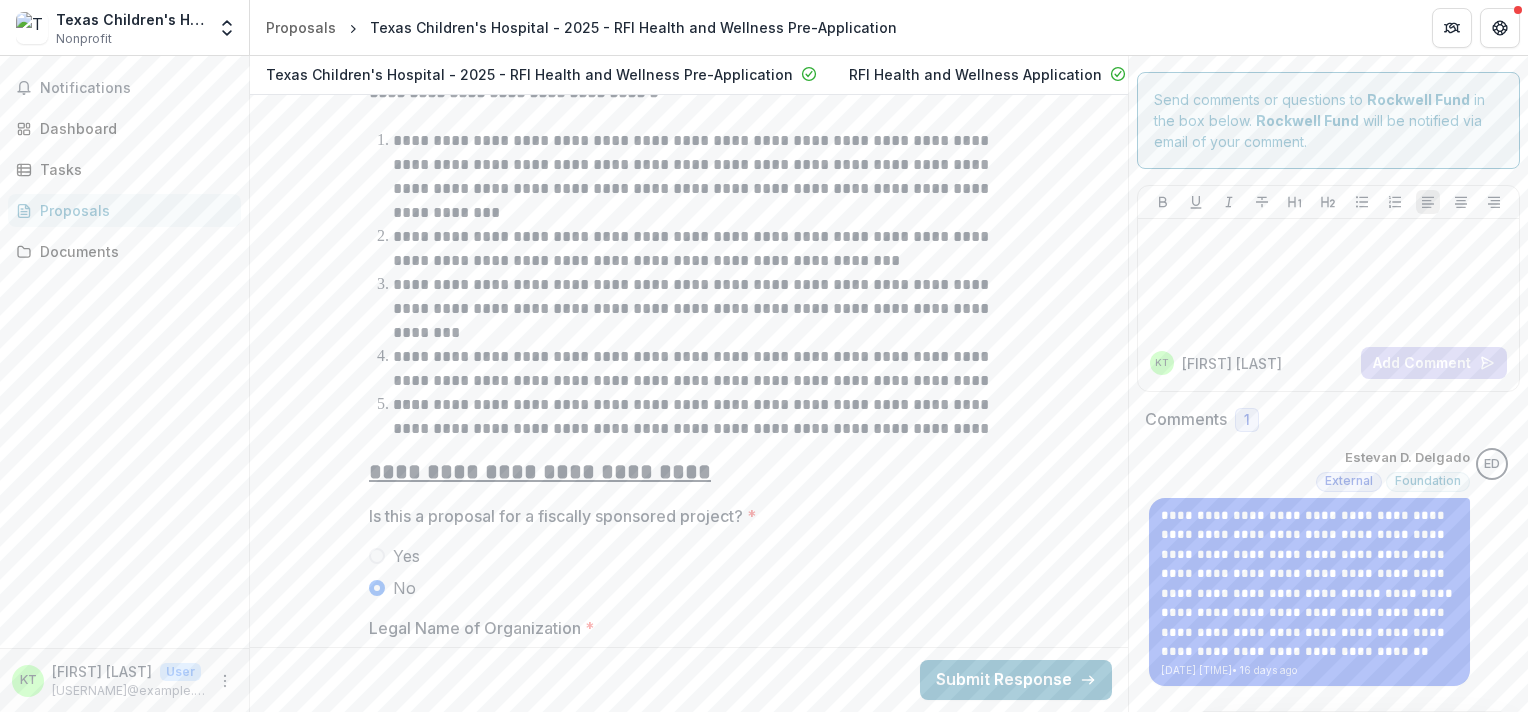 drag, startPoint x: 614, startPoint y: 610, endPoint x: 776, endPoint y: 590, distance: 163.2299 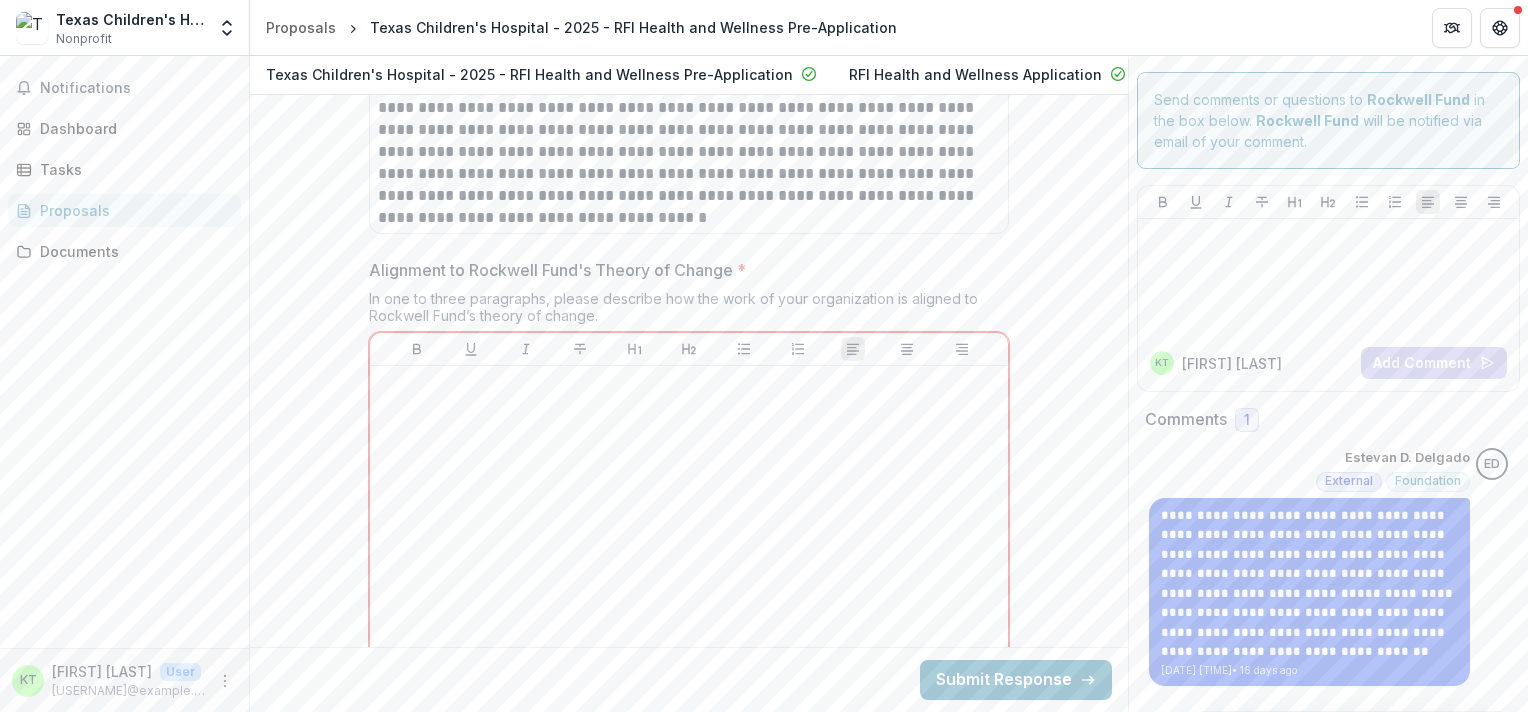 scroll, scrollTop: 6470, scrollLeft: 0, axis: vertical 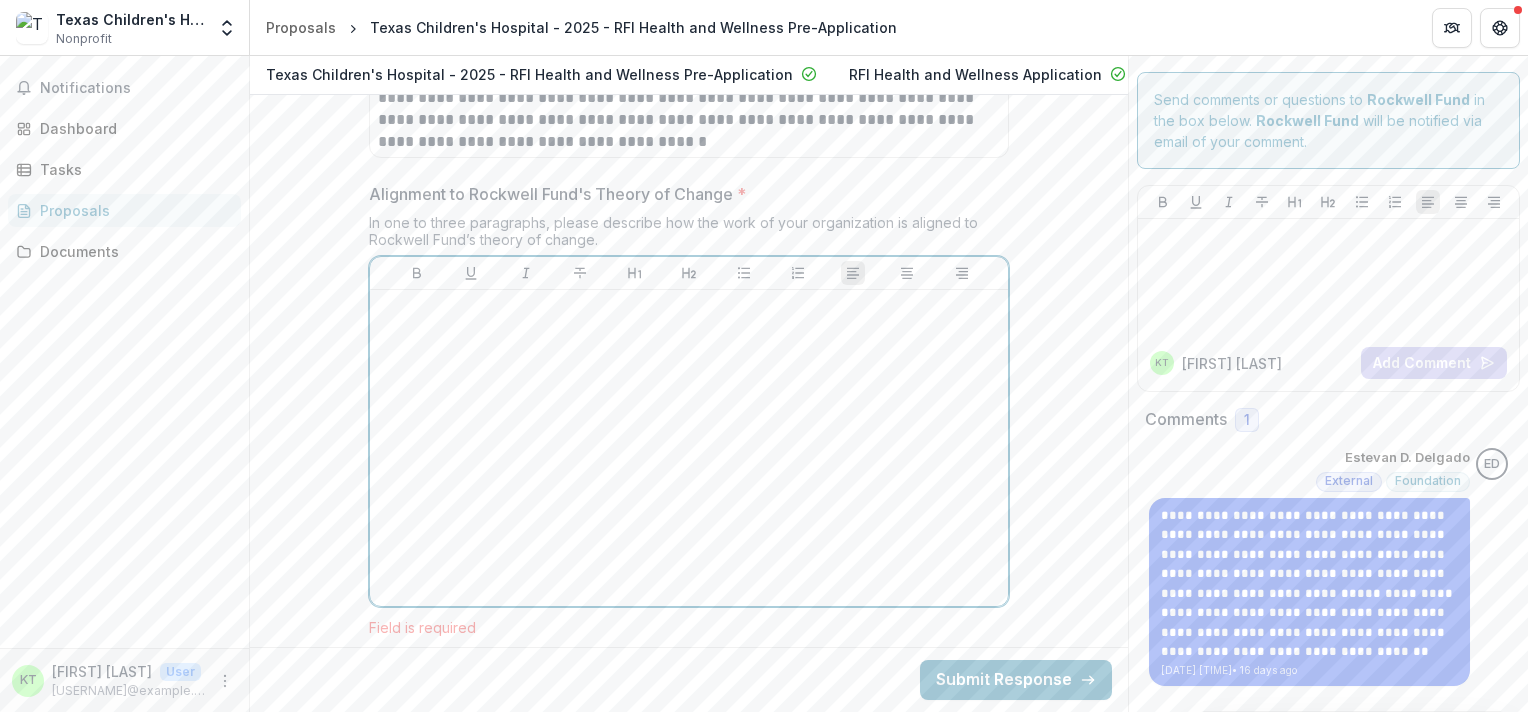 click at bounding box center [689, 448] 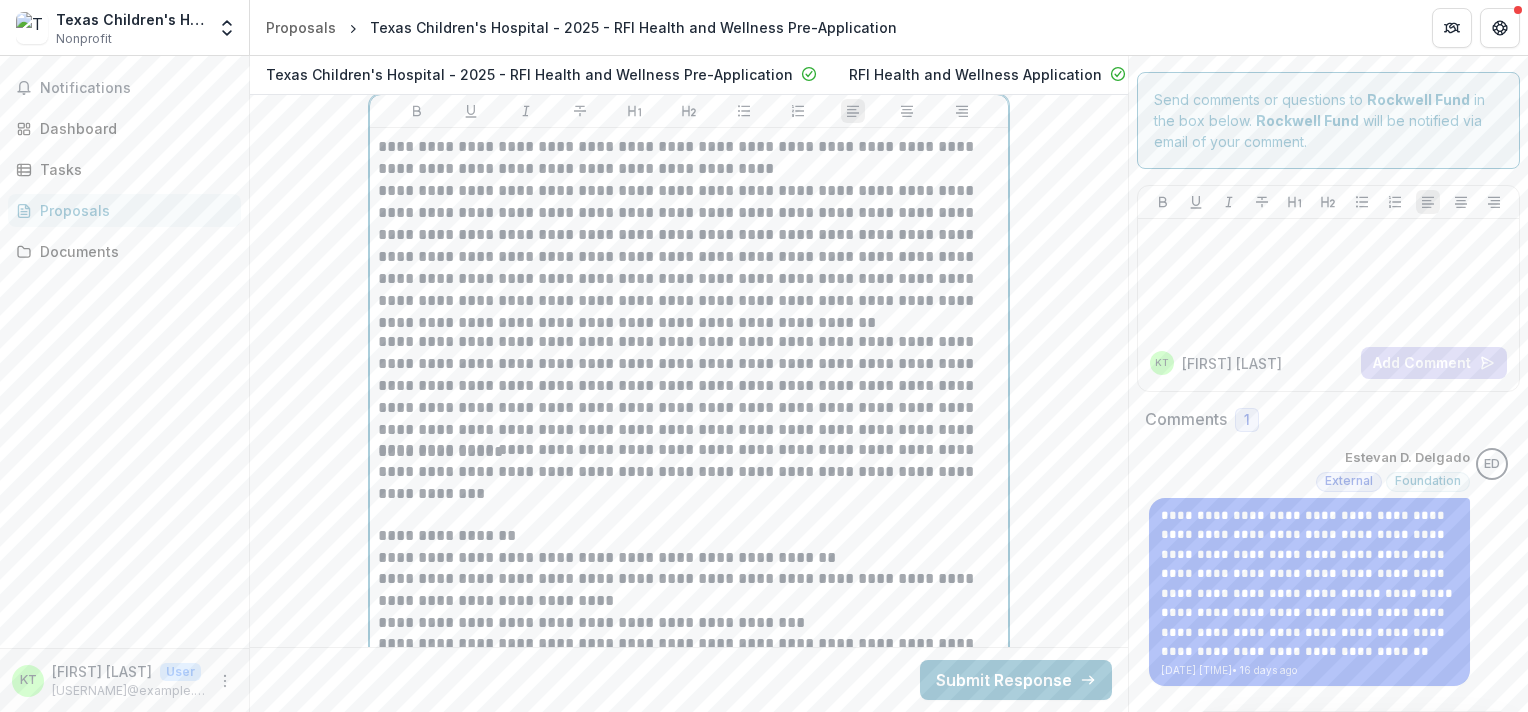 scroll, scrollTop: 6632, scrollLeft: 0, axis: vertical 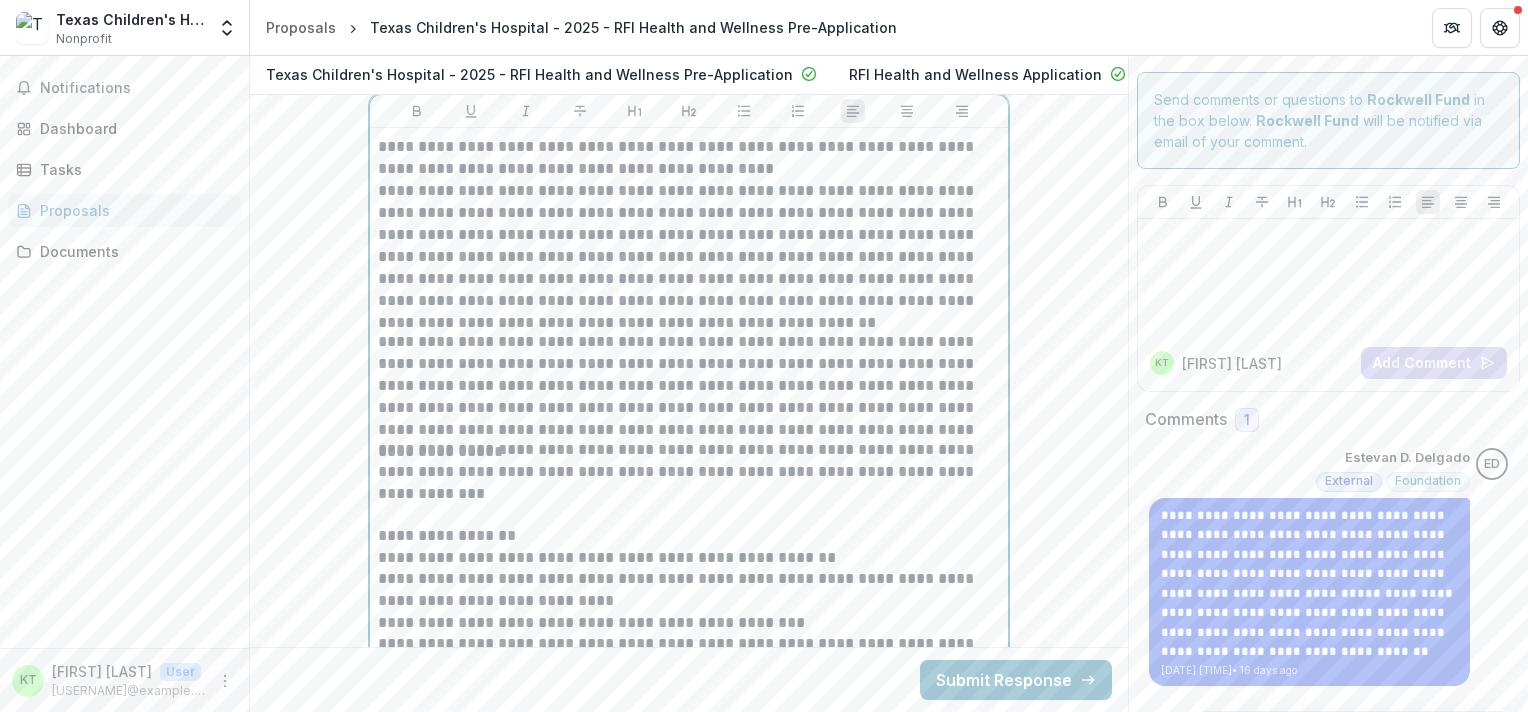 click on "**********" at bounding box center (689, 385) 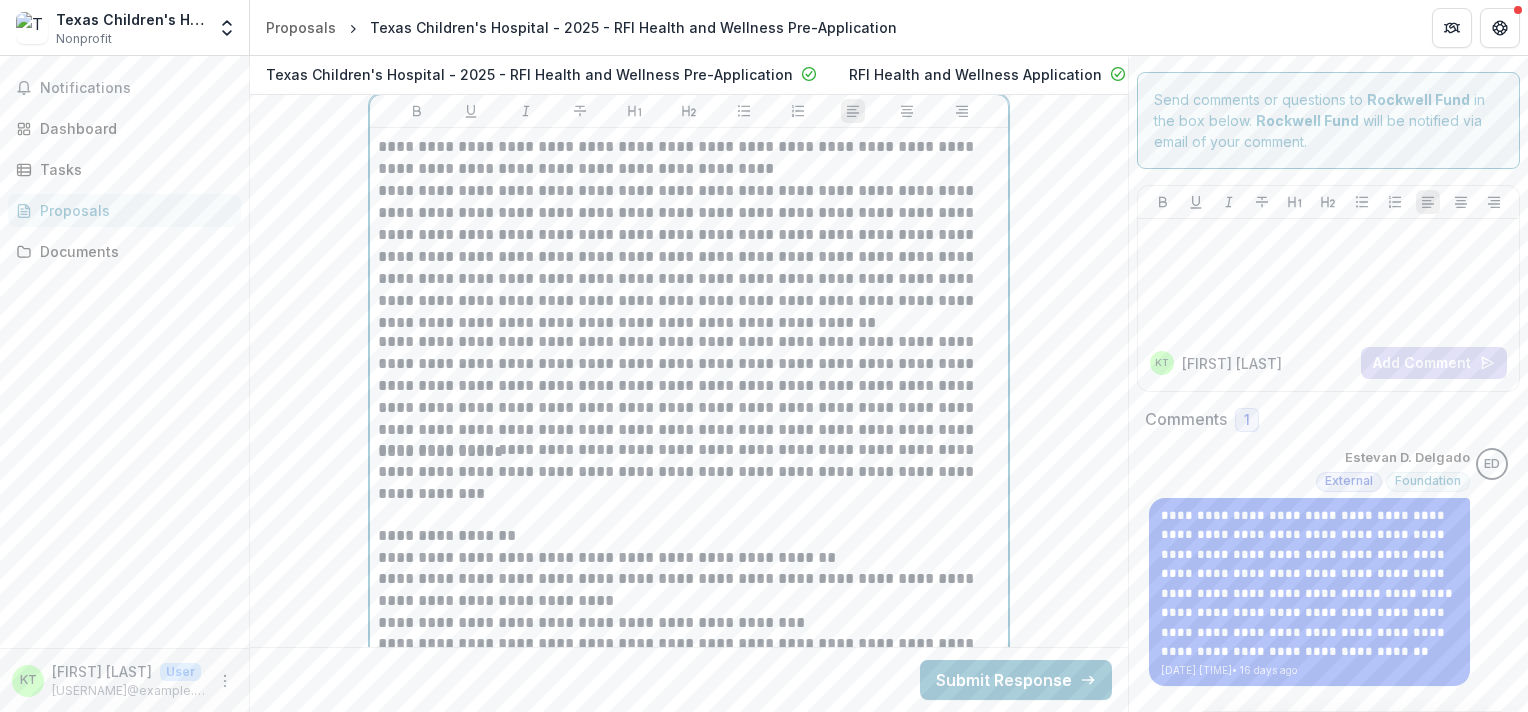 click on "**********" at bounding box center [689, 385] 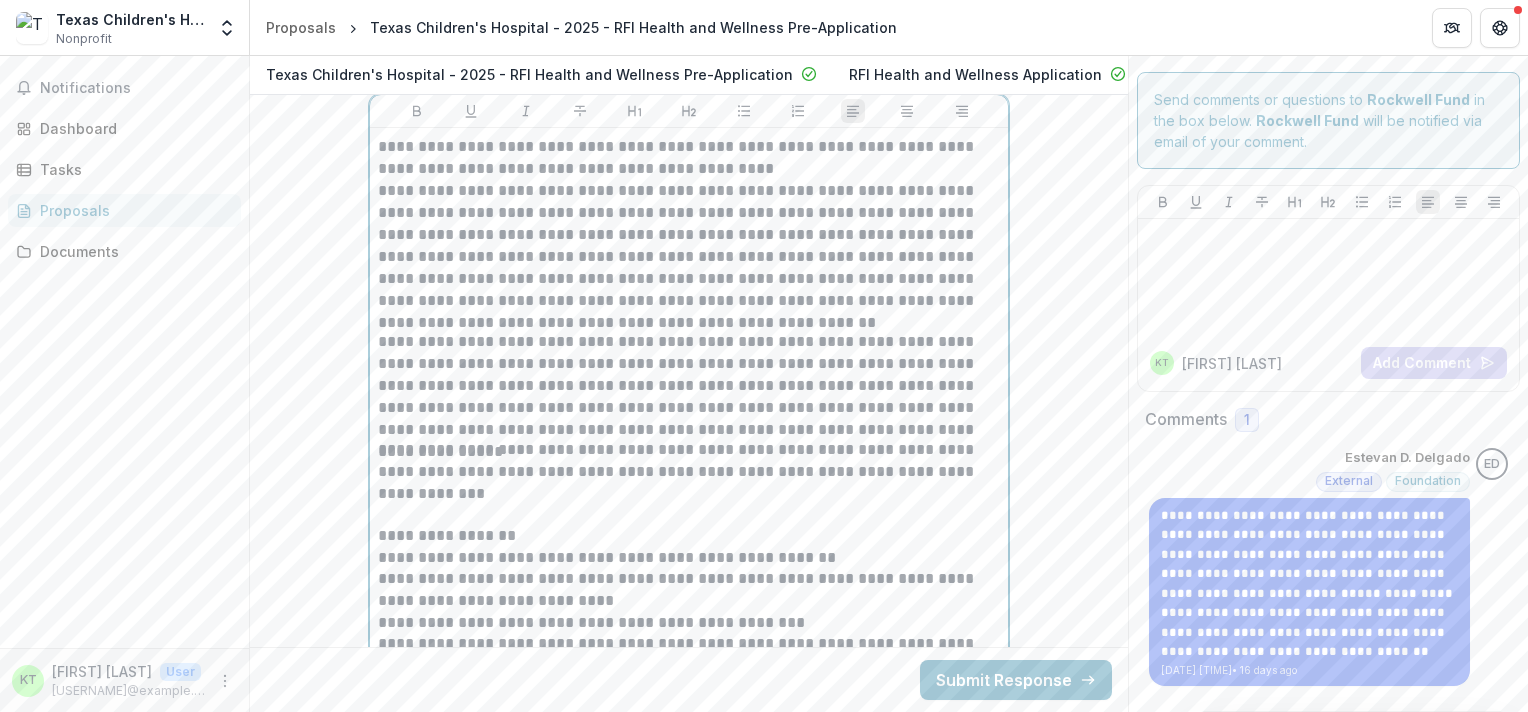 click on "**********" at bounding box center (689, 385) 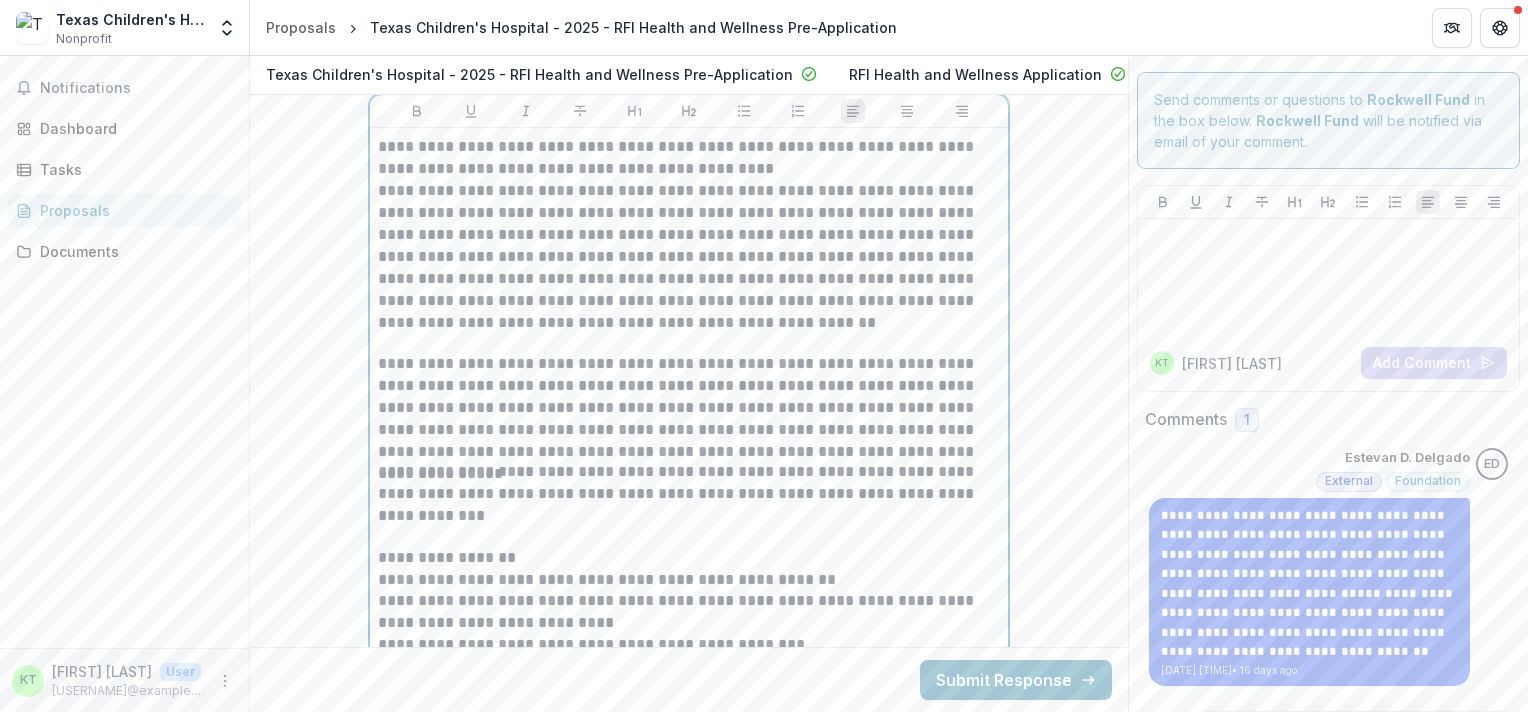 click on "**********" at bounding box center (689, 558) 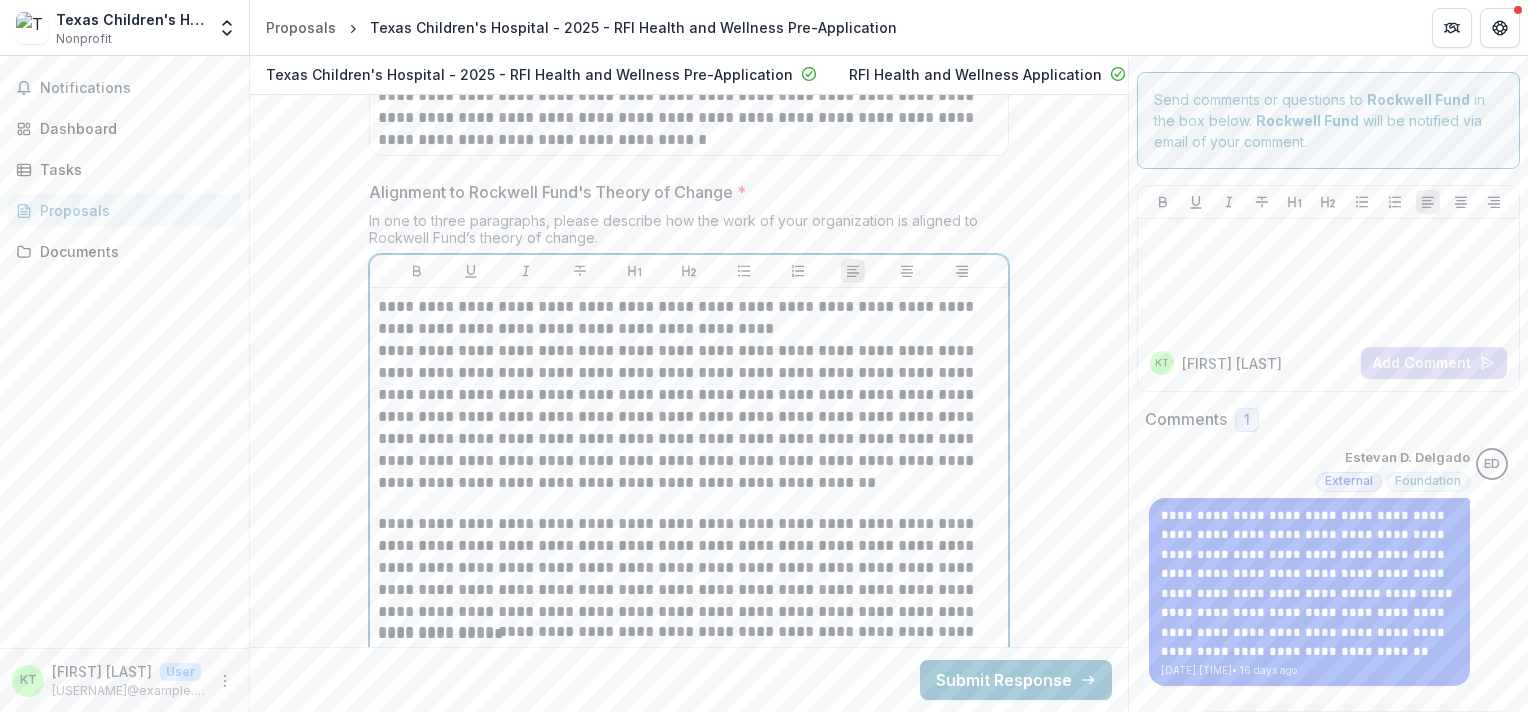 scroll, scrollTop: 6433, scrollLeft: 0, axis: vertical 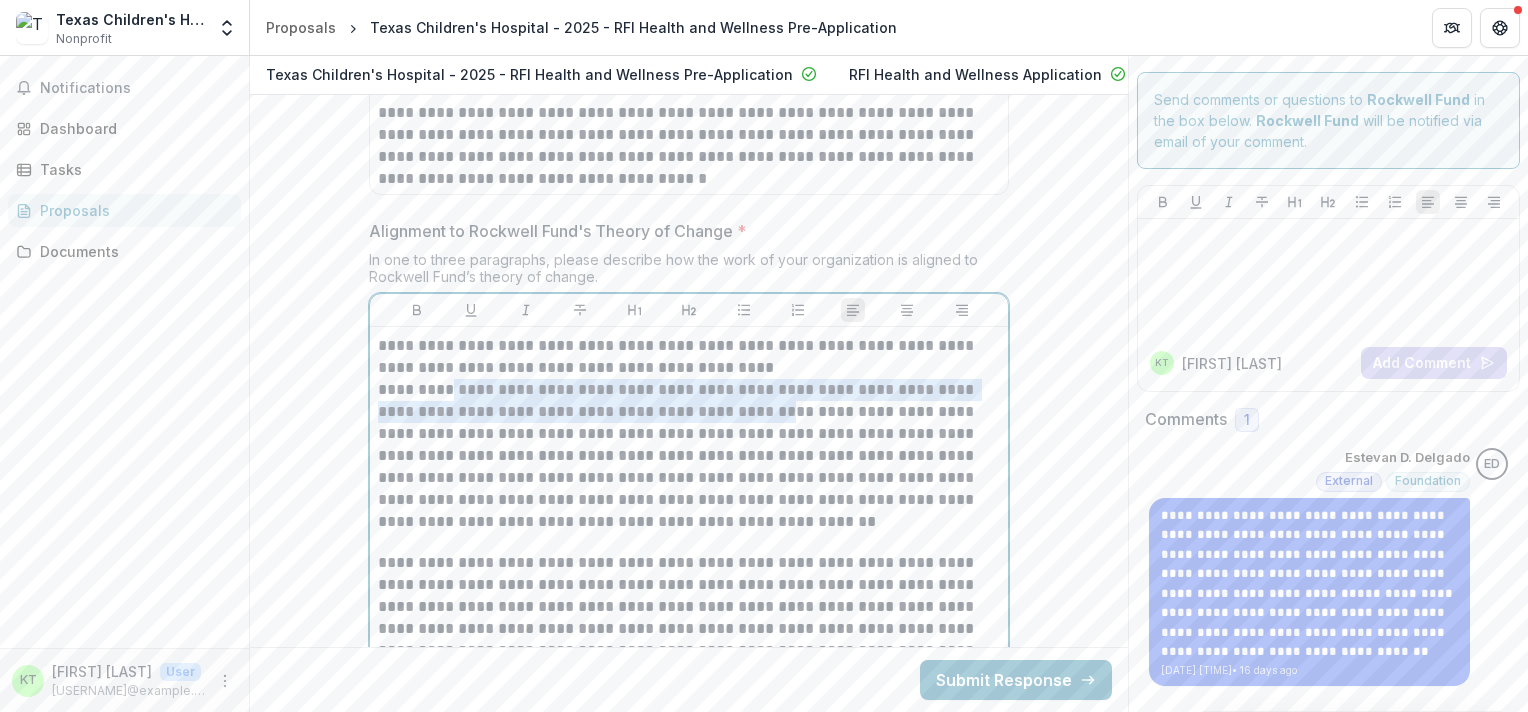 drag, startPoint x: 738, startPoint y: 412, endPoint x: 446, endPoint y: 402, distance: 292.17117 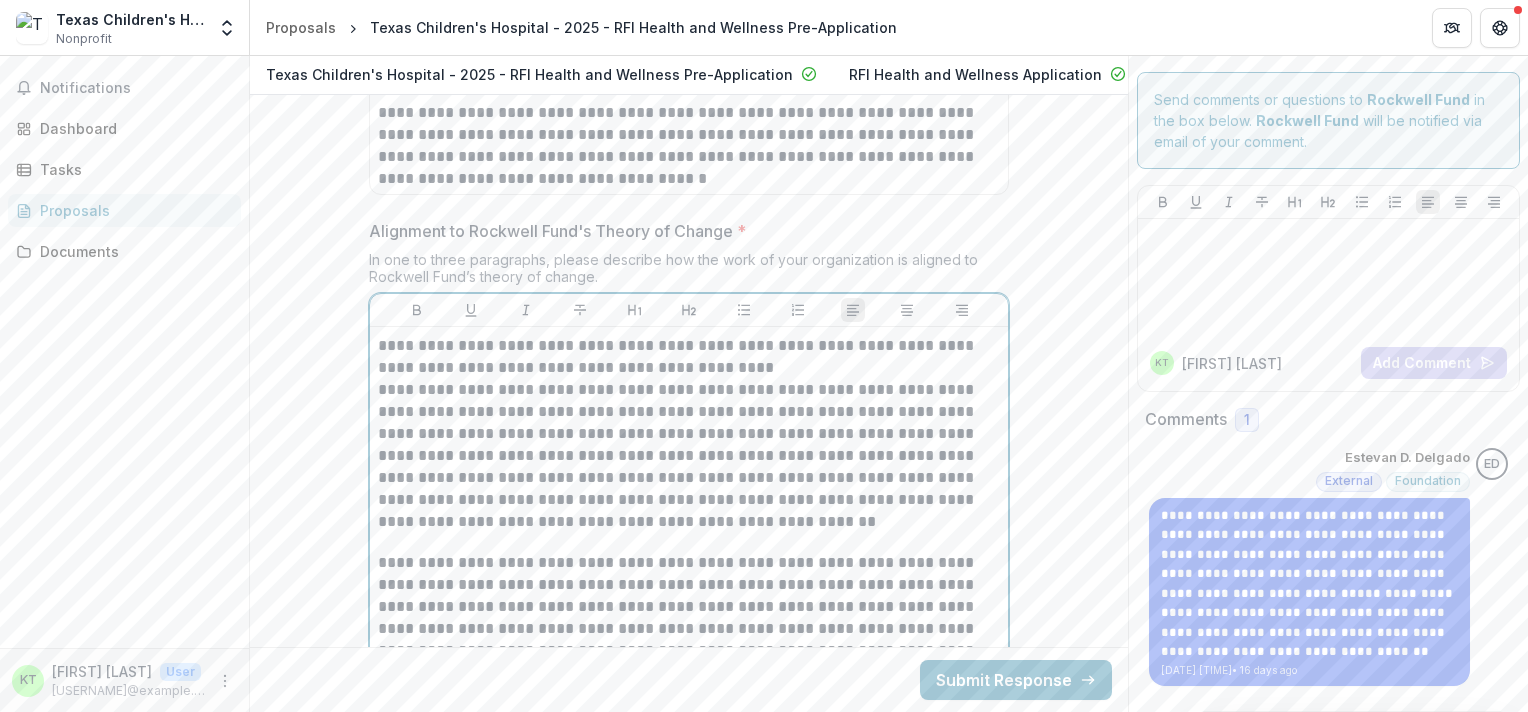 click on "**********" at bounding box center [689, 454] 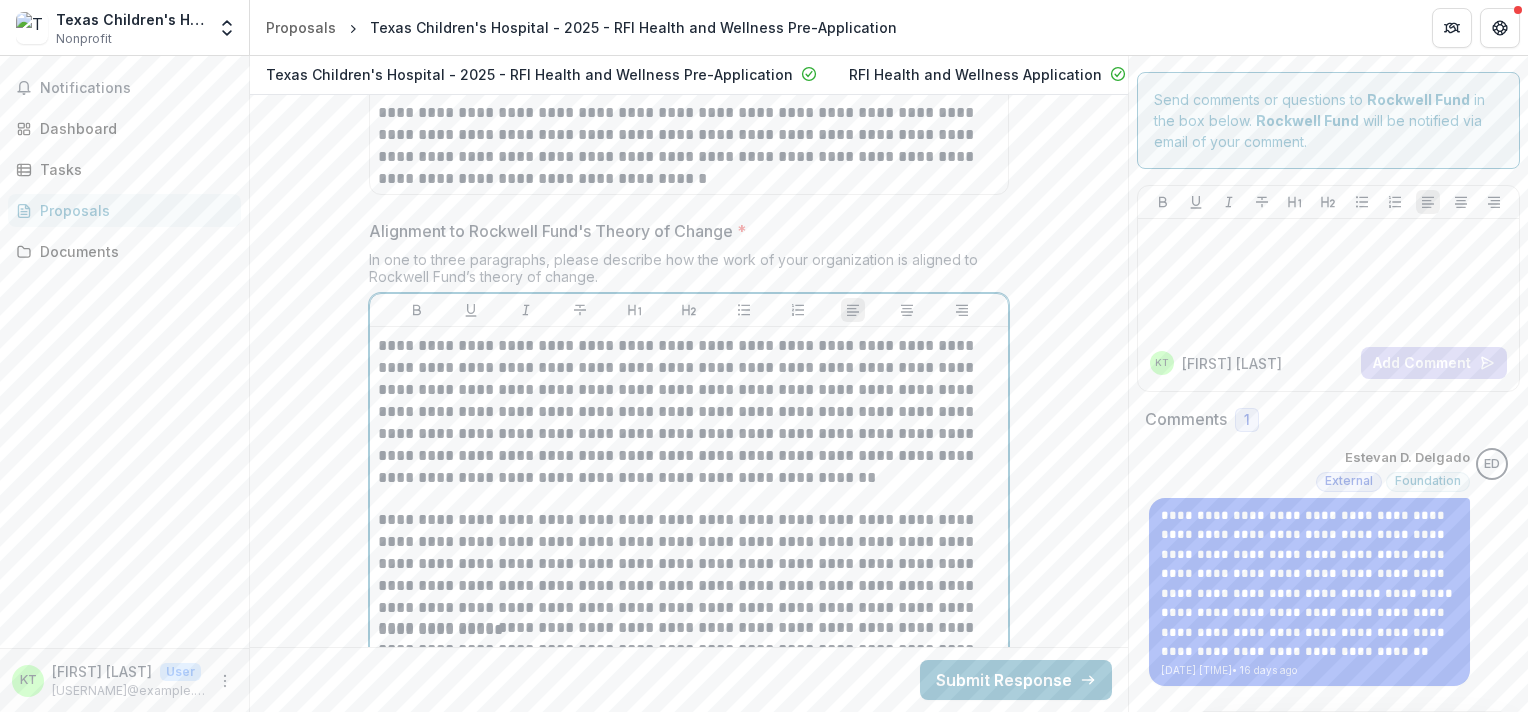 click at bounding box center (689, 498) 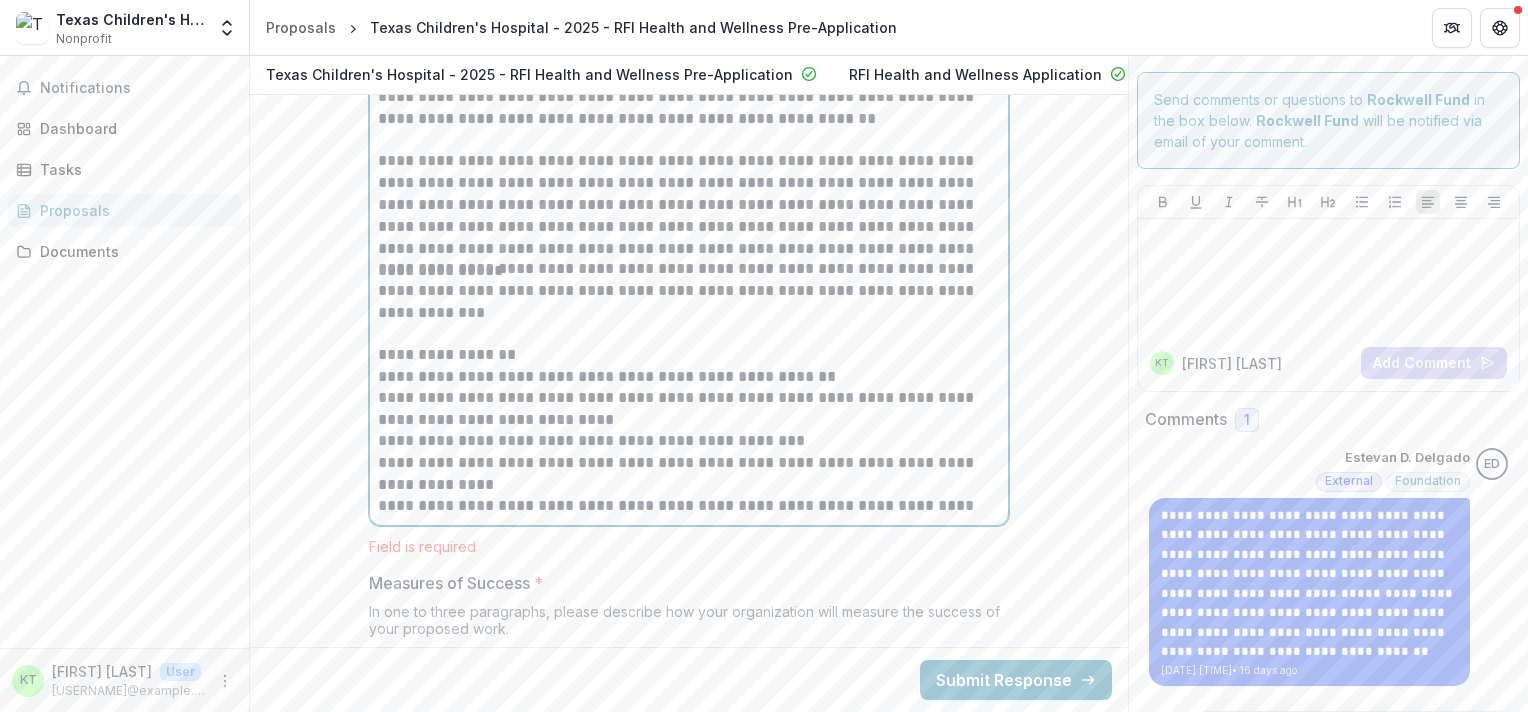 scroll, scrollTop: 6829, scrollLeft: 0, axis: vertical 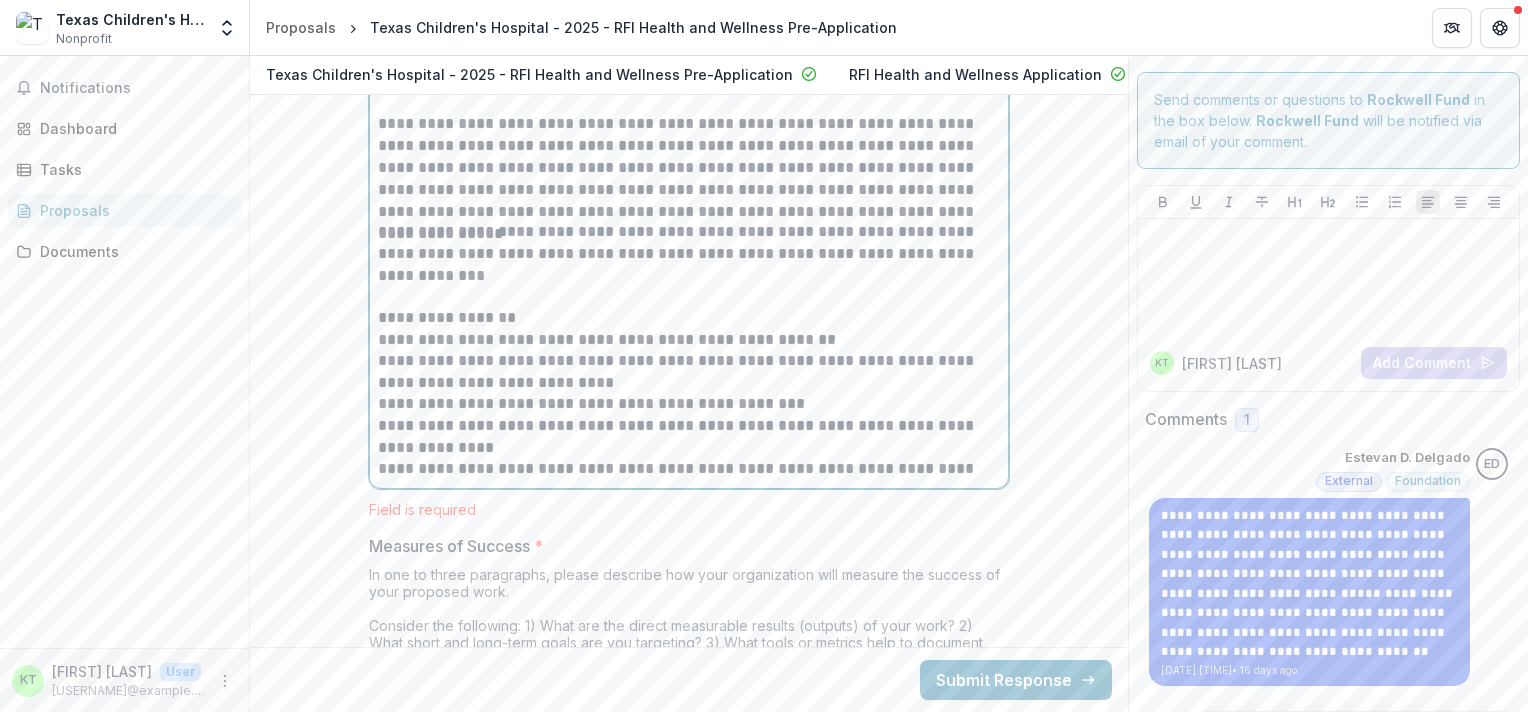 click on "**********" at bounding box center (689, 371) 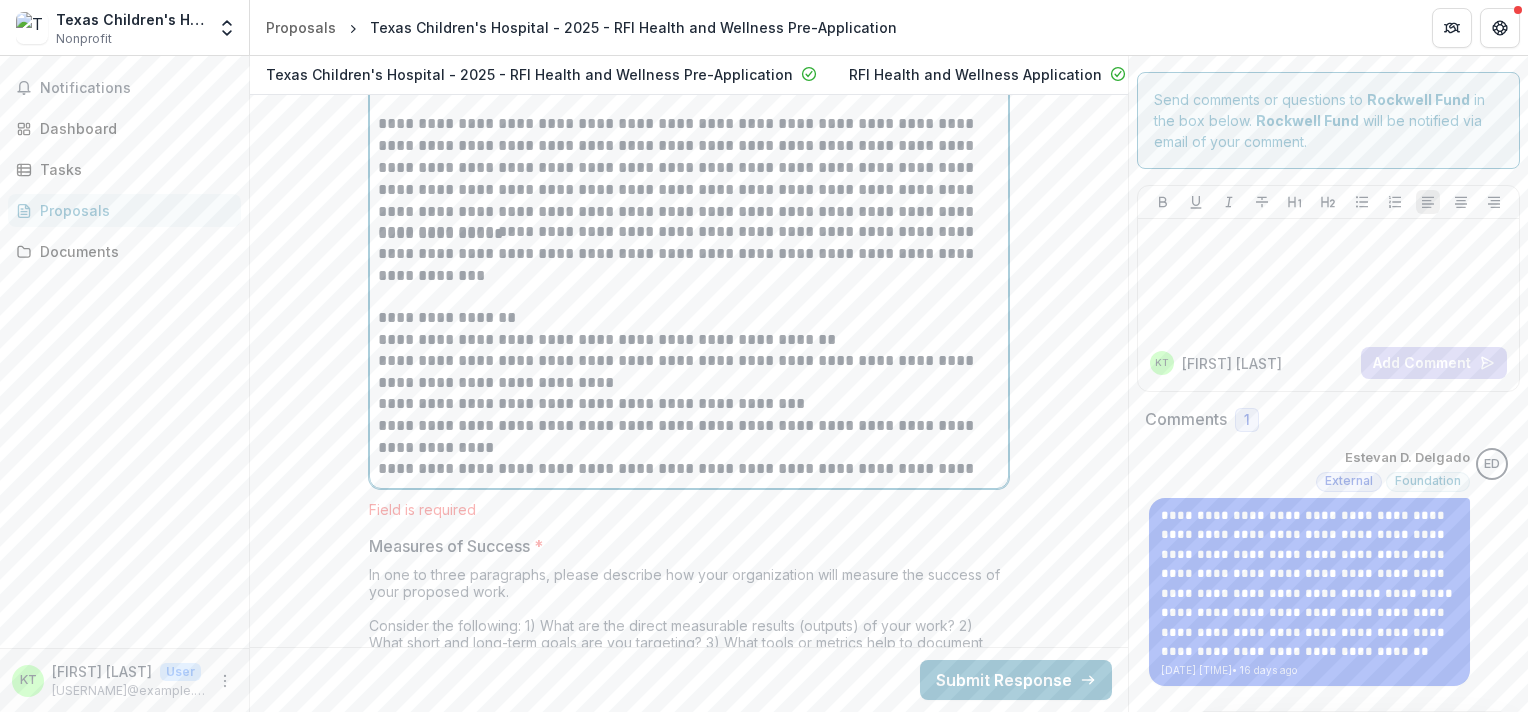 click on "**********" at bounding box center [689, 371] 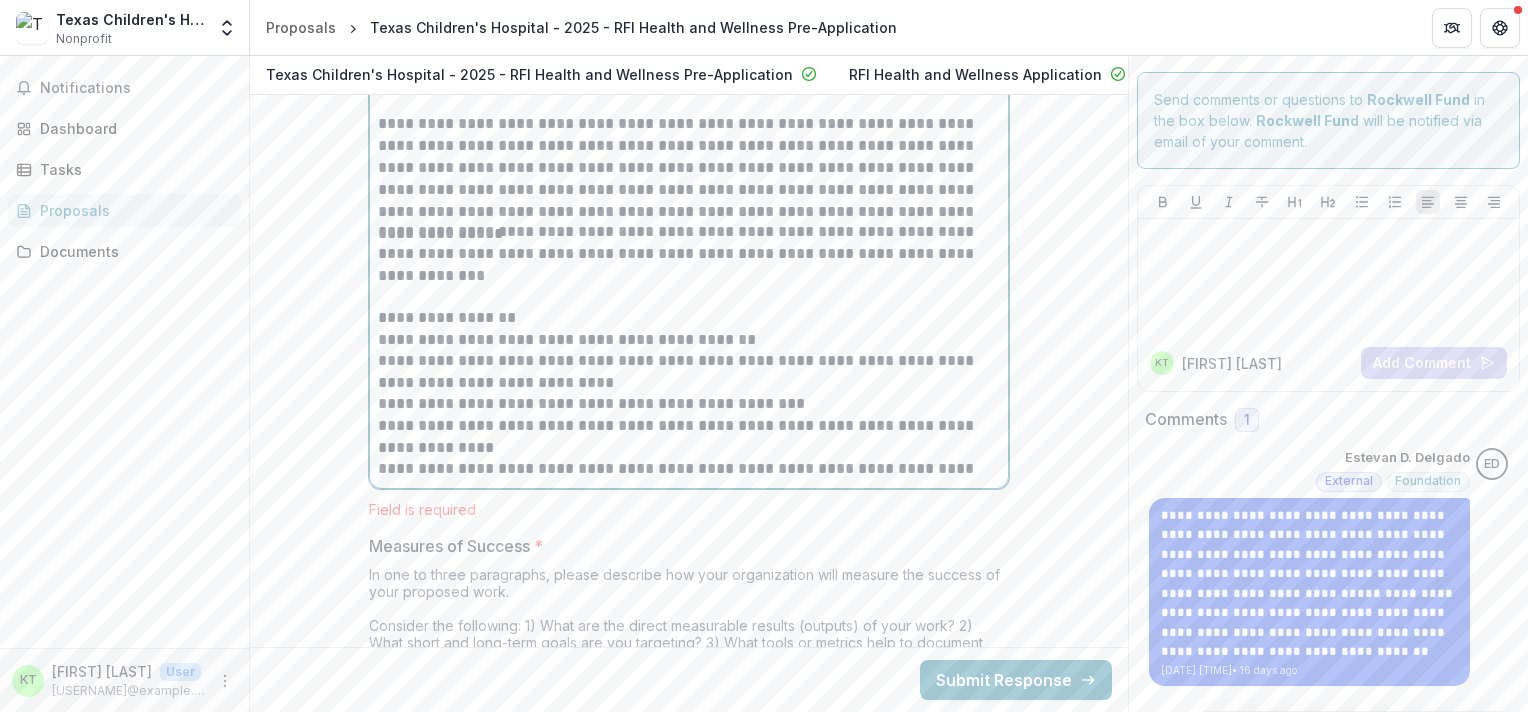 drag, startPoint x: 425, startPoint y: 404, endPoint x: 434, endPoint y: 394, distance: 13.453624 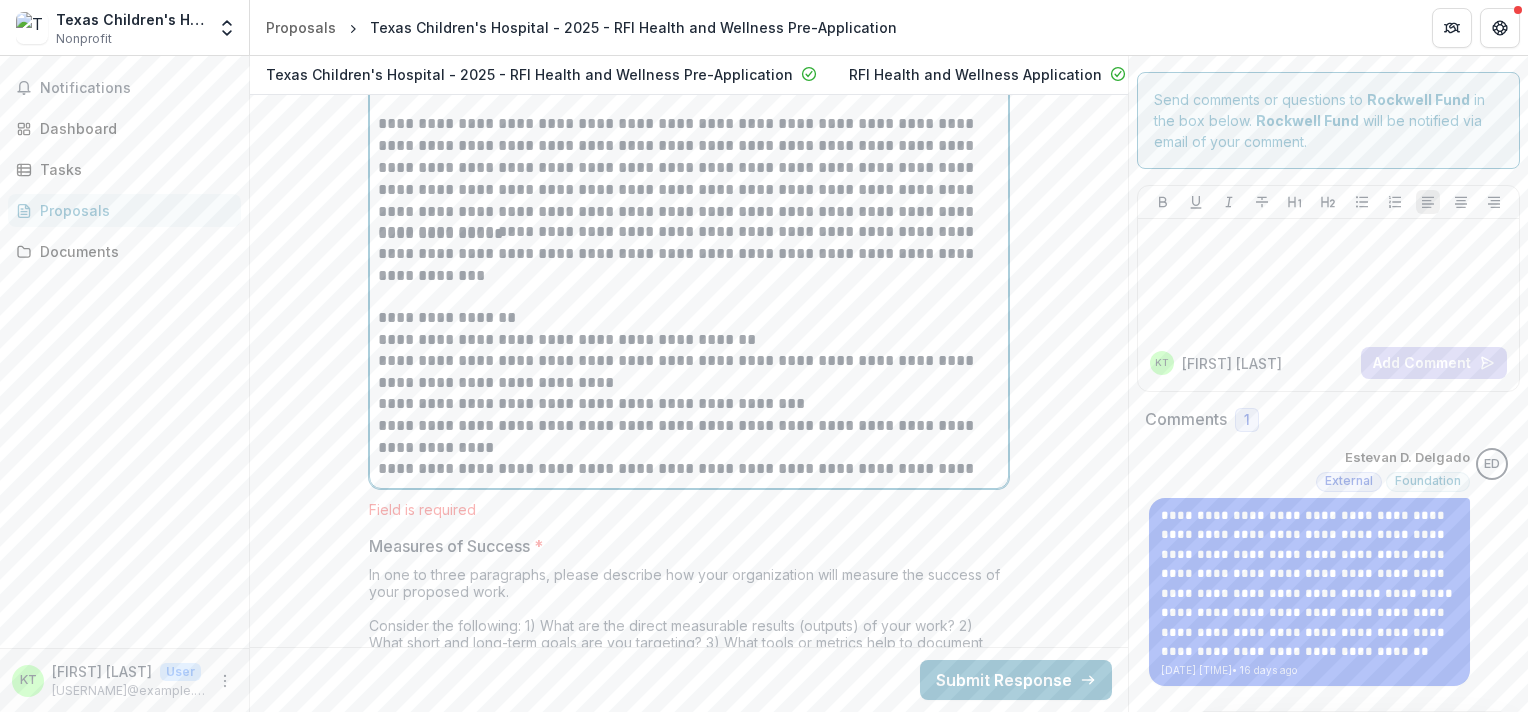 click on "**********" at bounding box center (689, 404) 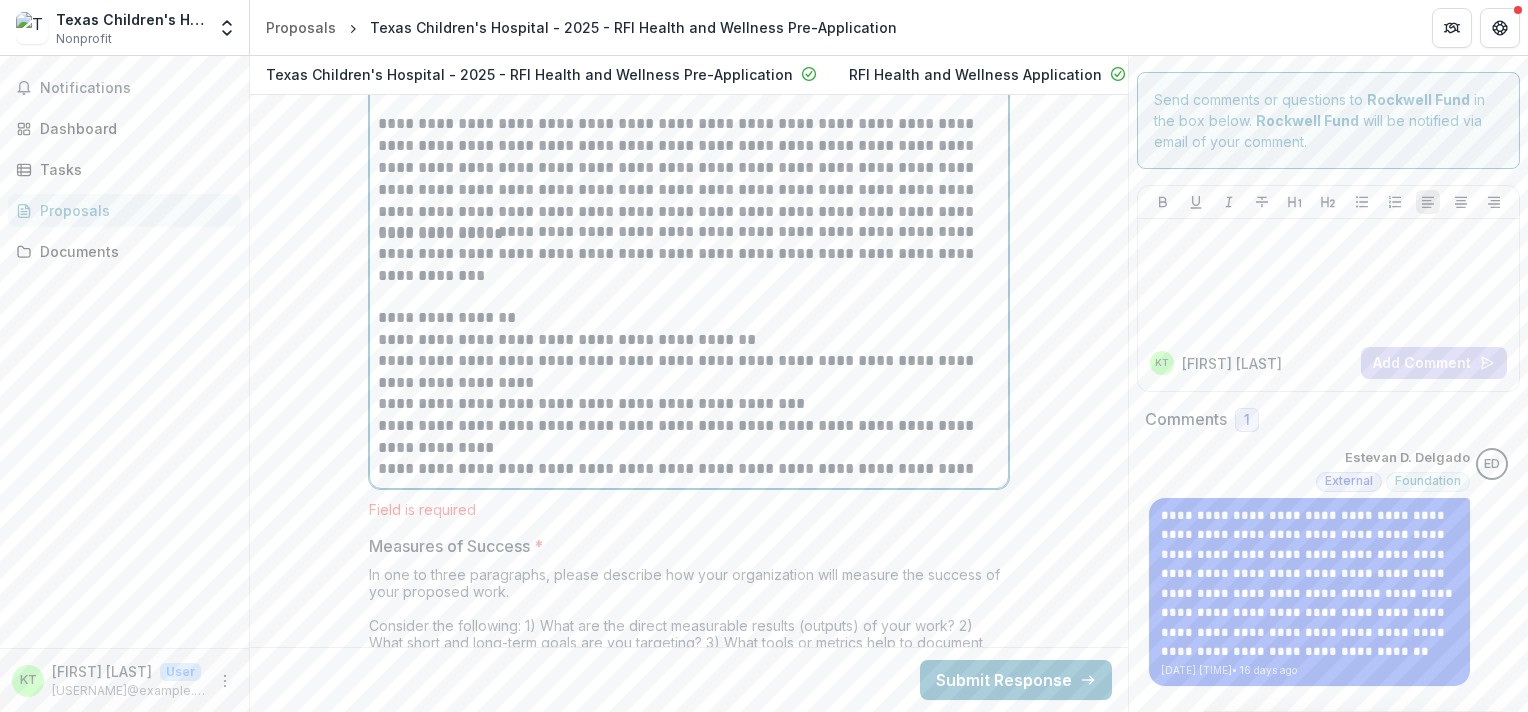 click on "**********" at bounding box center [689, 436] 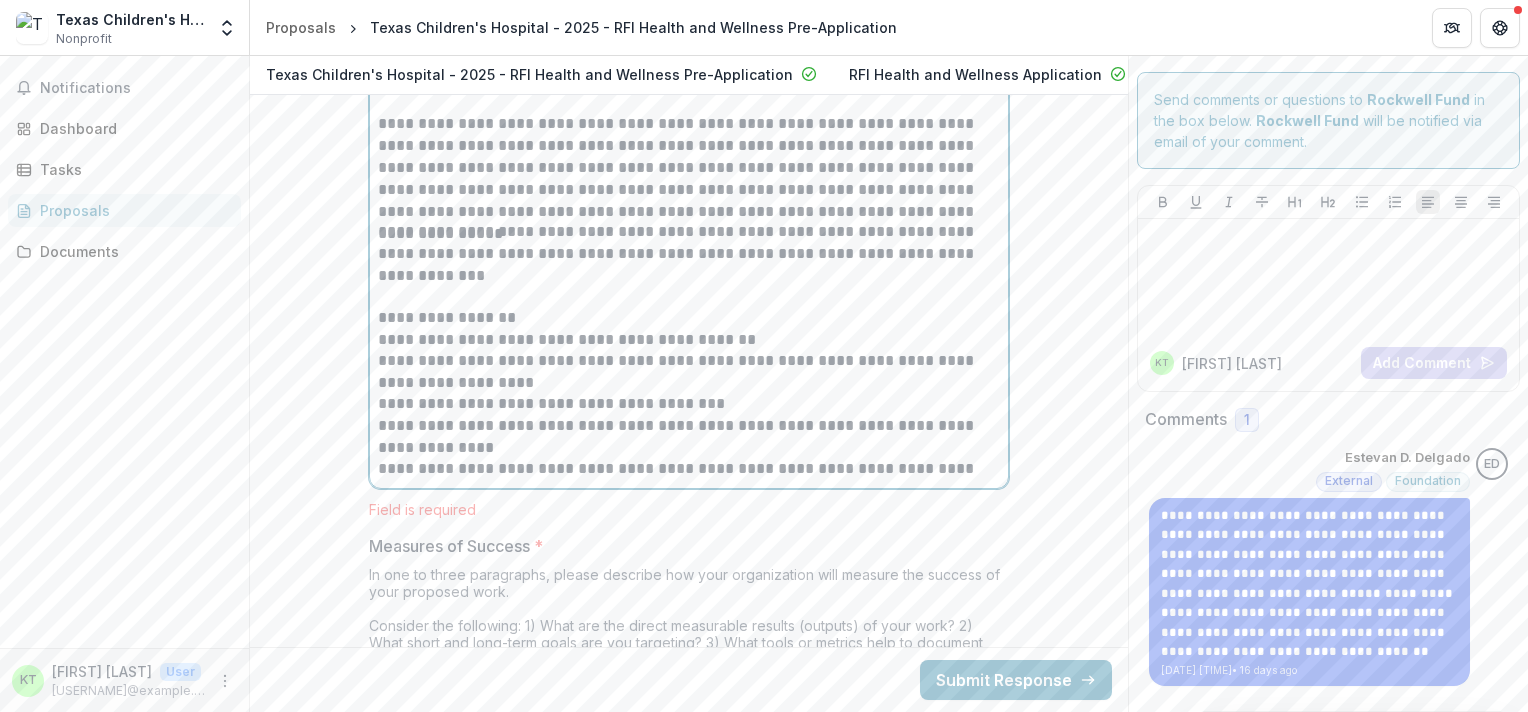 click on "**********" at bounding box center [689, 436] 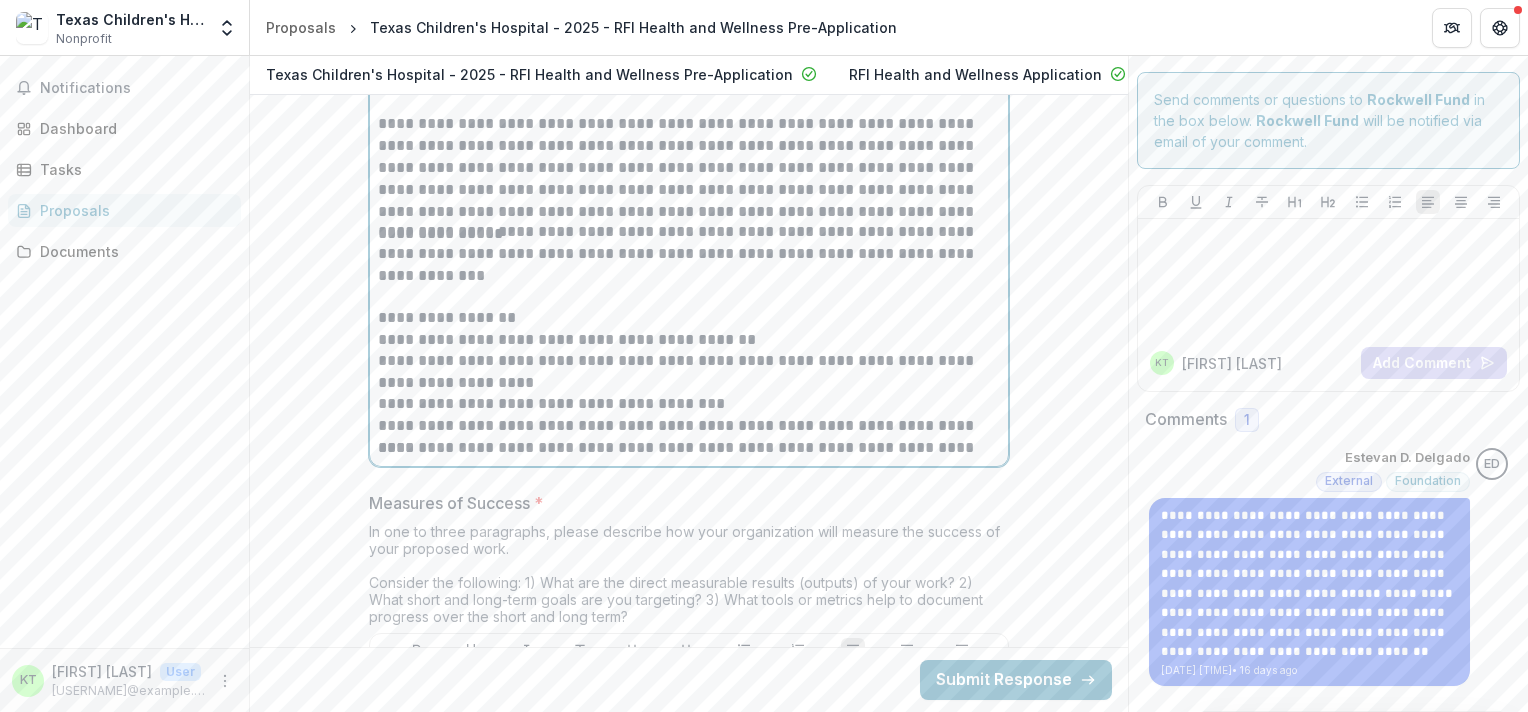 drag, startPoint x: 429, startPoint y: 453, endPoint x: 430, endPoint y: 30, distance: 423.0012 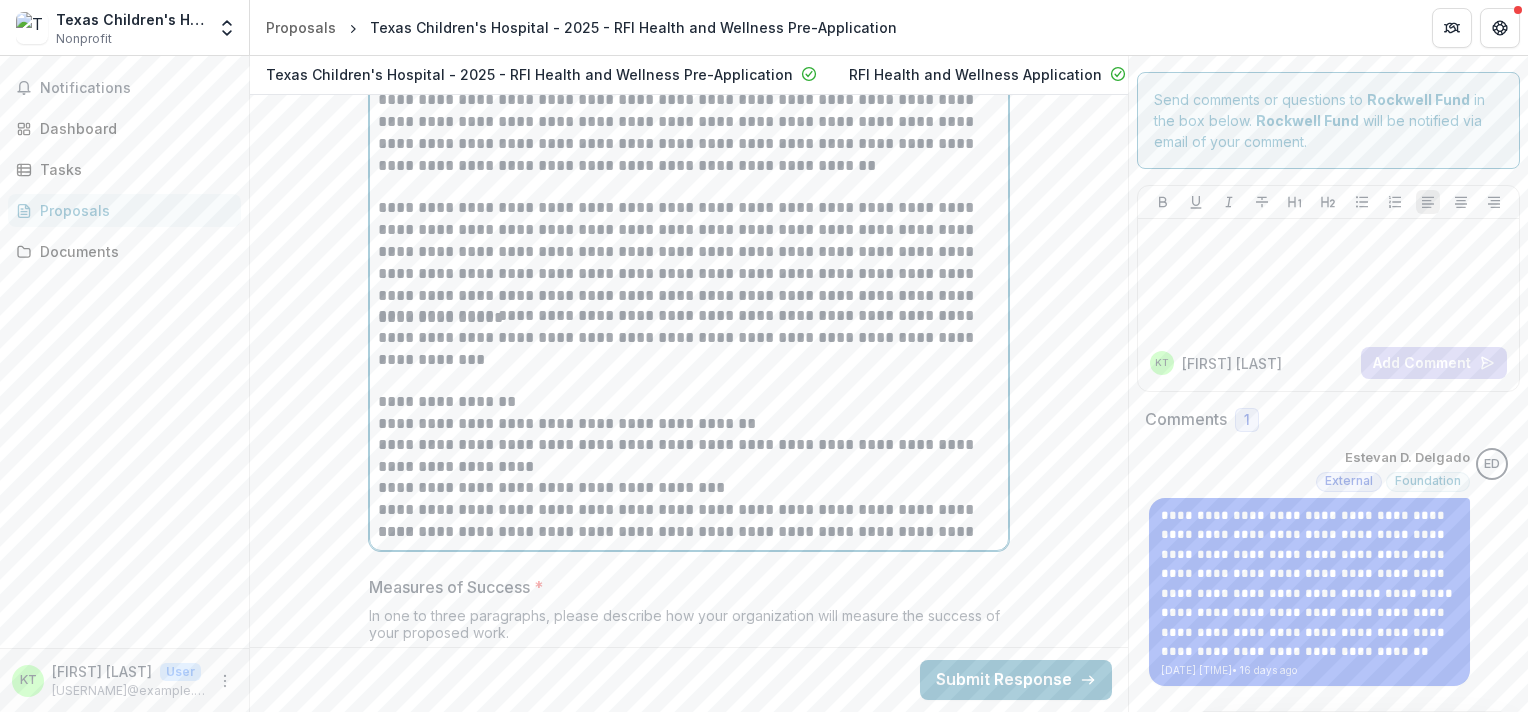 scroll, scrollTop: 6764, scrollLeft: 0, axis: vertical 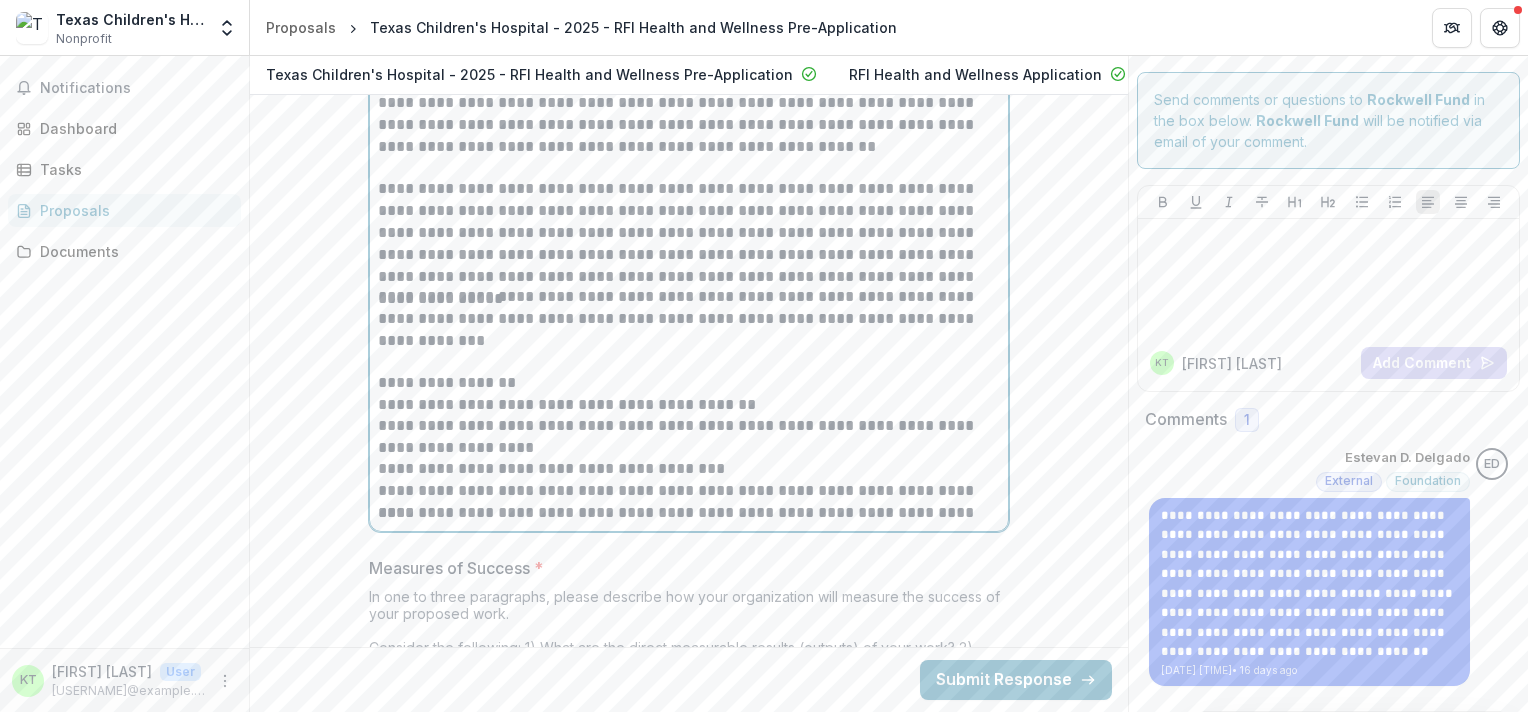 click on "**********" at bounding box center [689, 405] 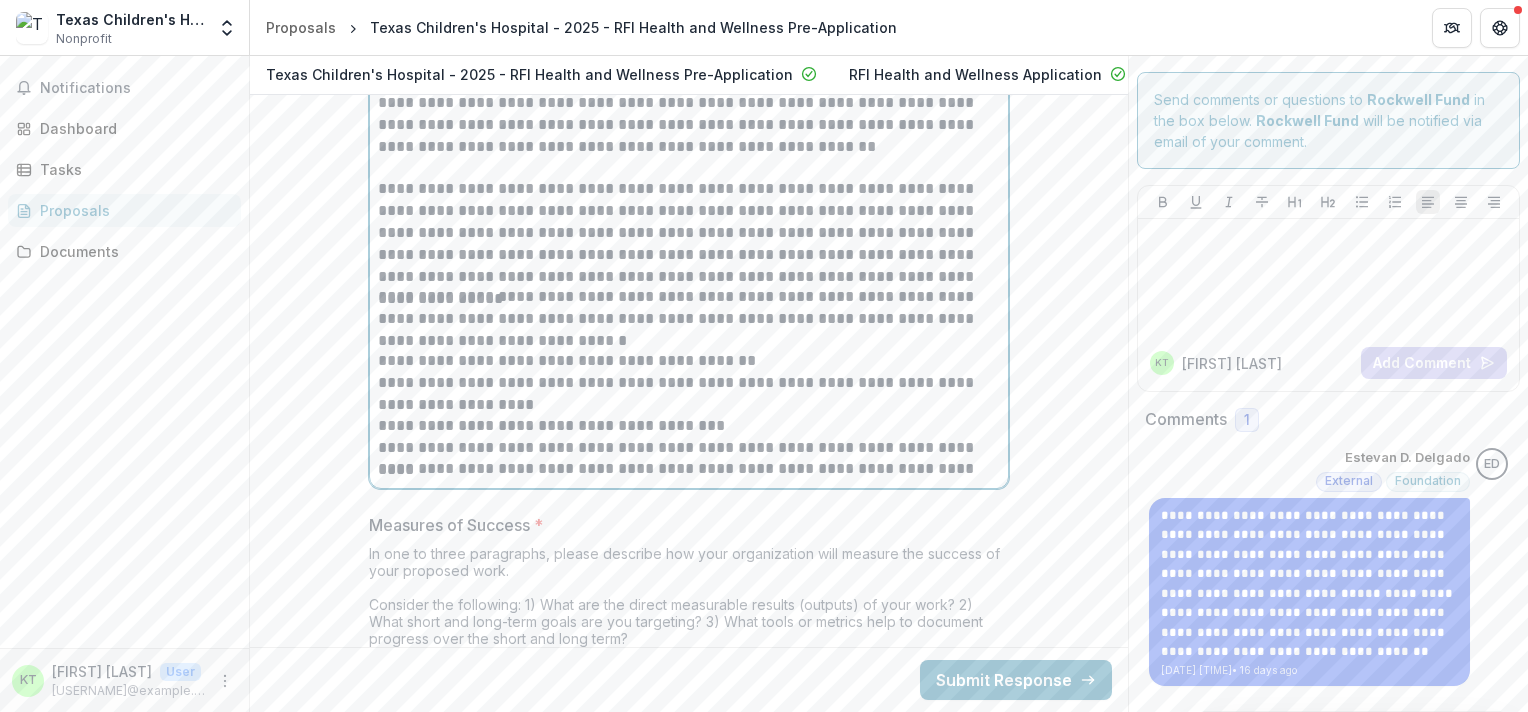 click on "**********" at bounding box center (689, 448) 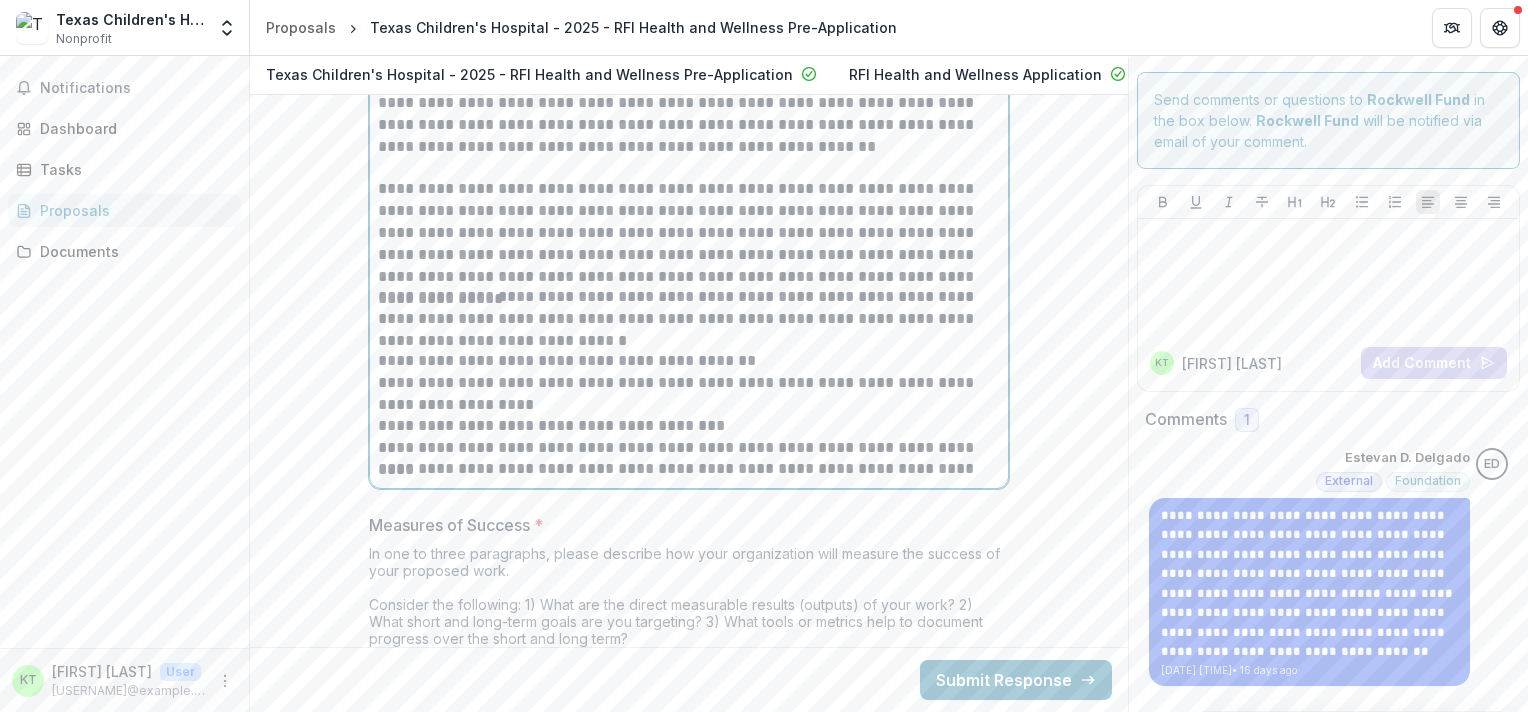 click on "**********" at bounding box center (689, 469) 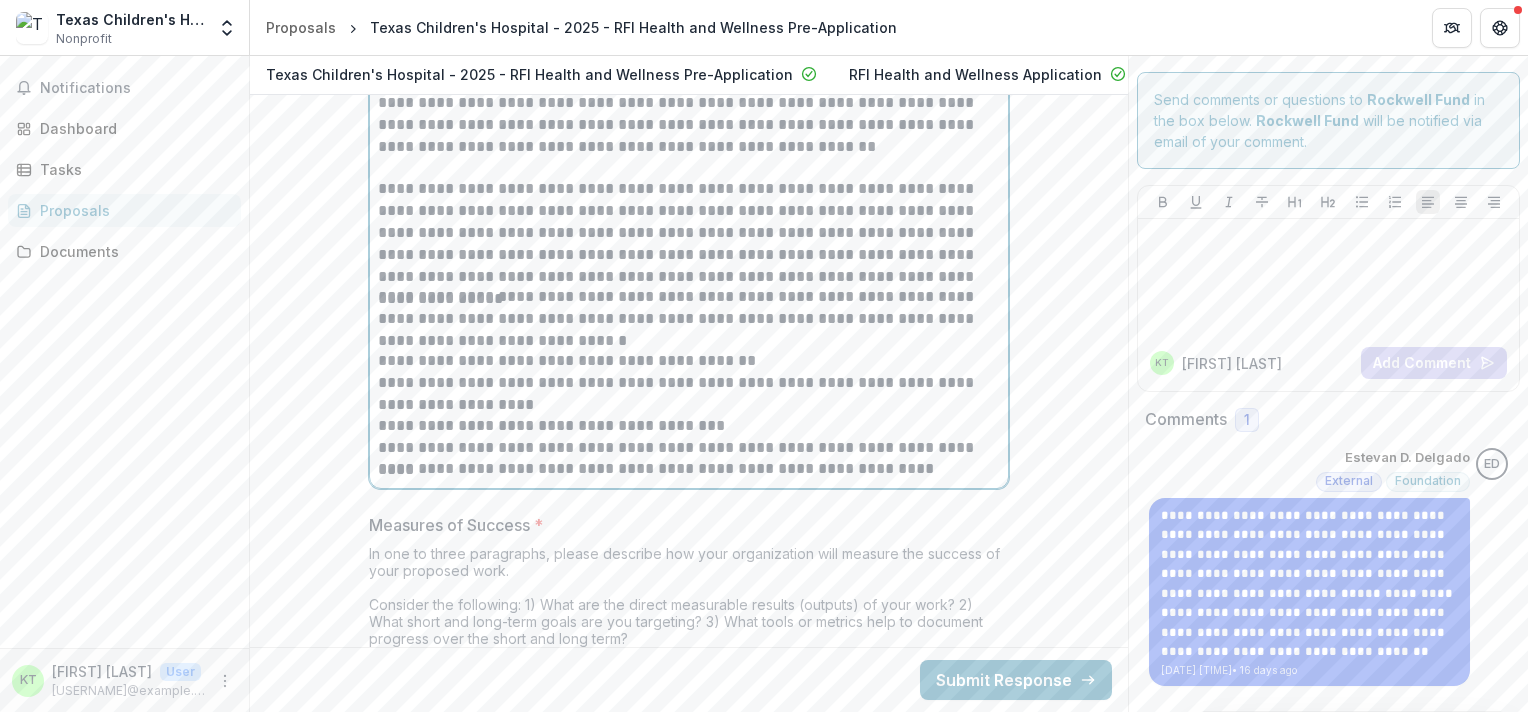 click on "**********" at bounding box center (689, 361) 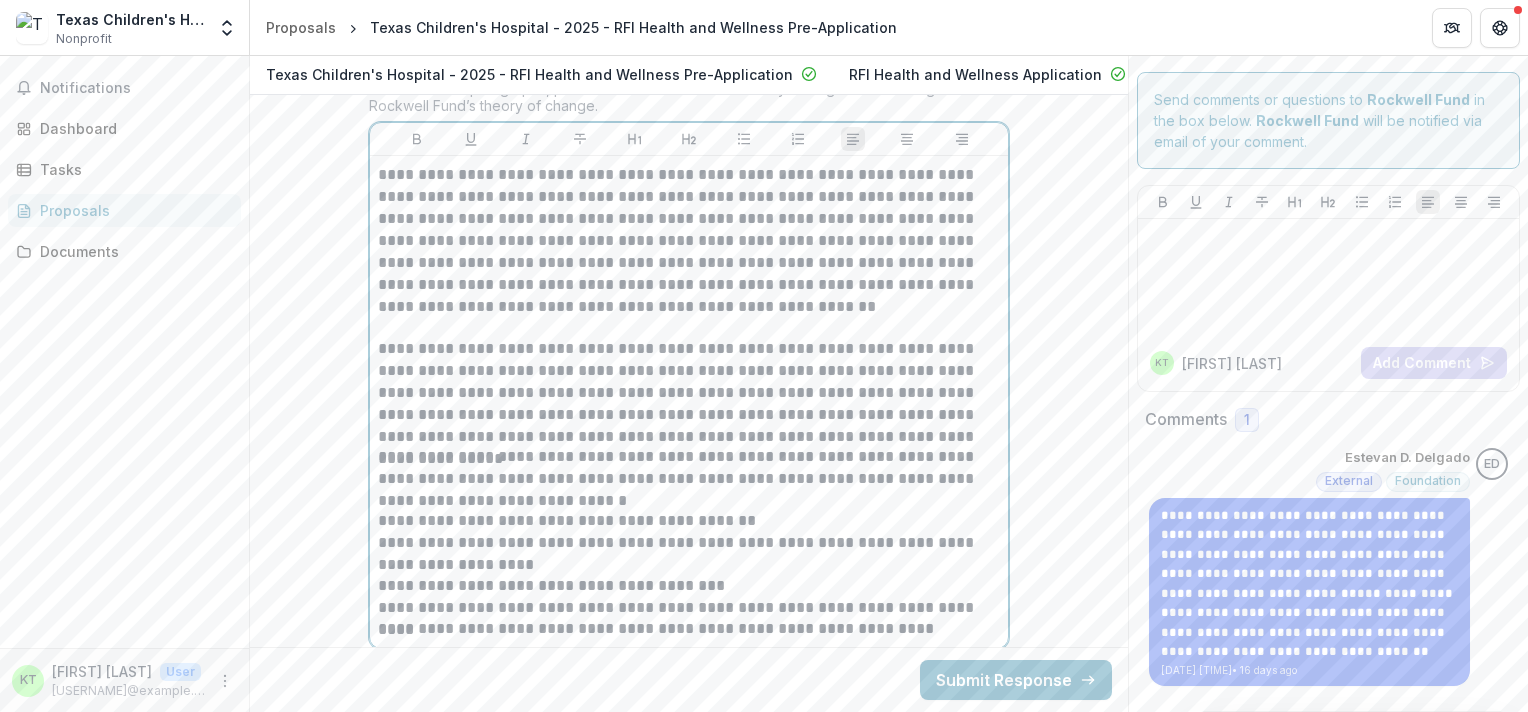scroll, scrollTop: 6566, scrollLeft: 0, axis: vertical 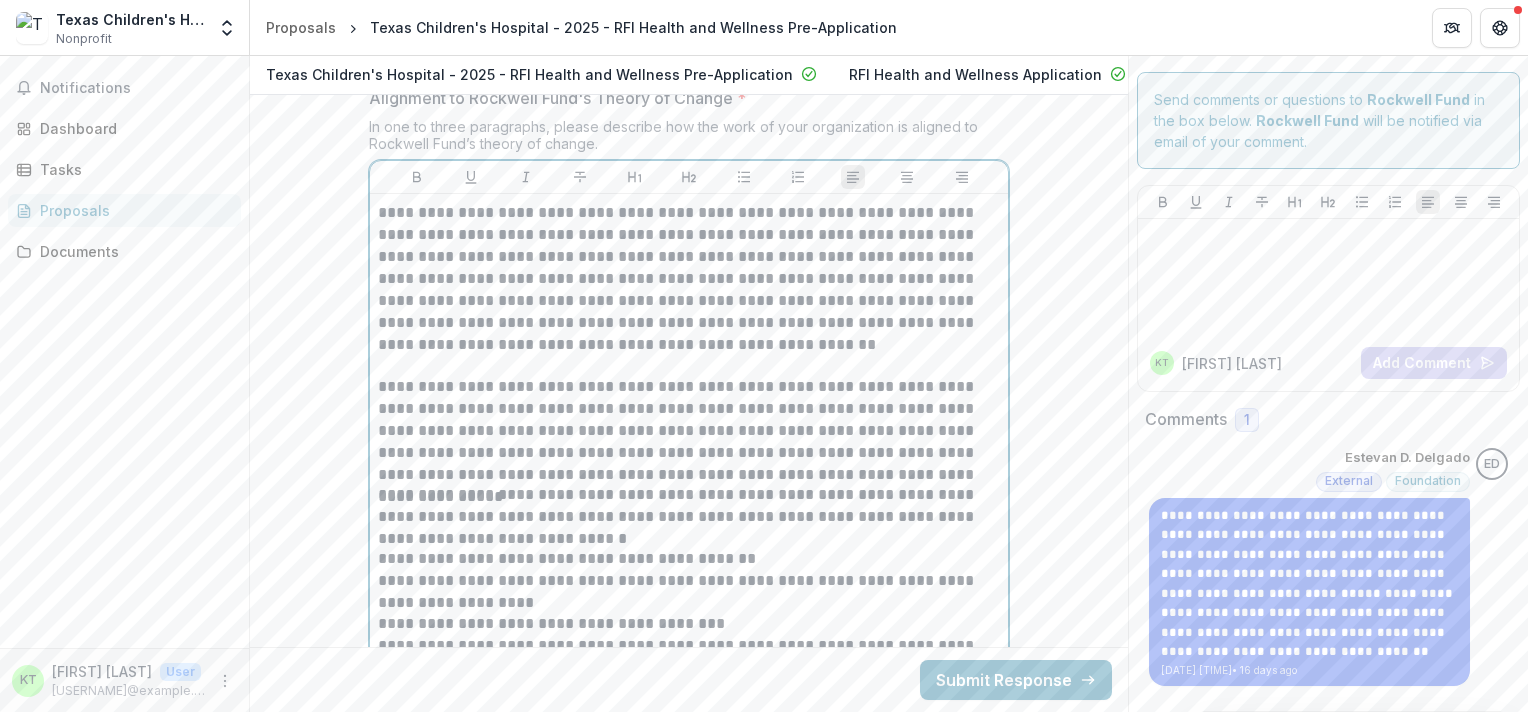 click on "**********" at bounding box center [689, 516] 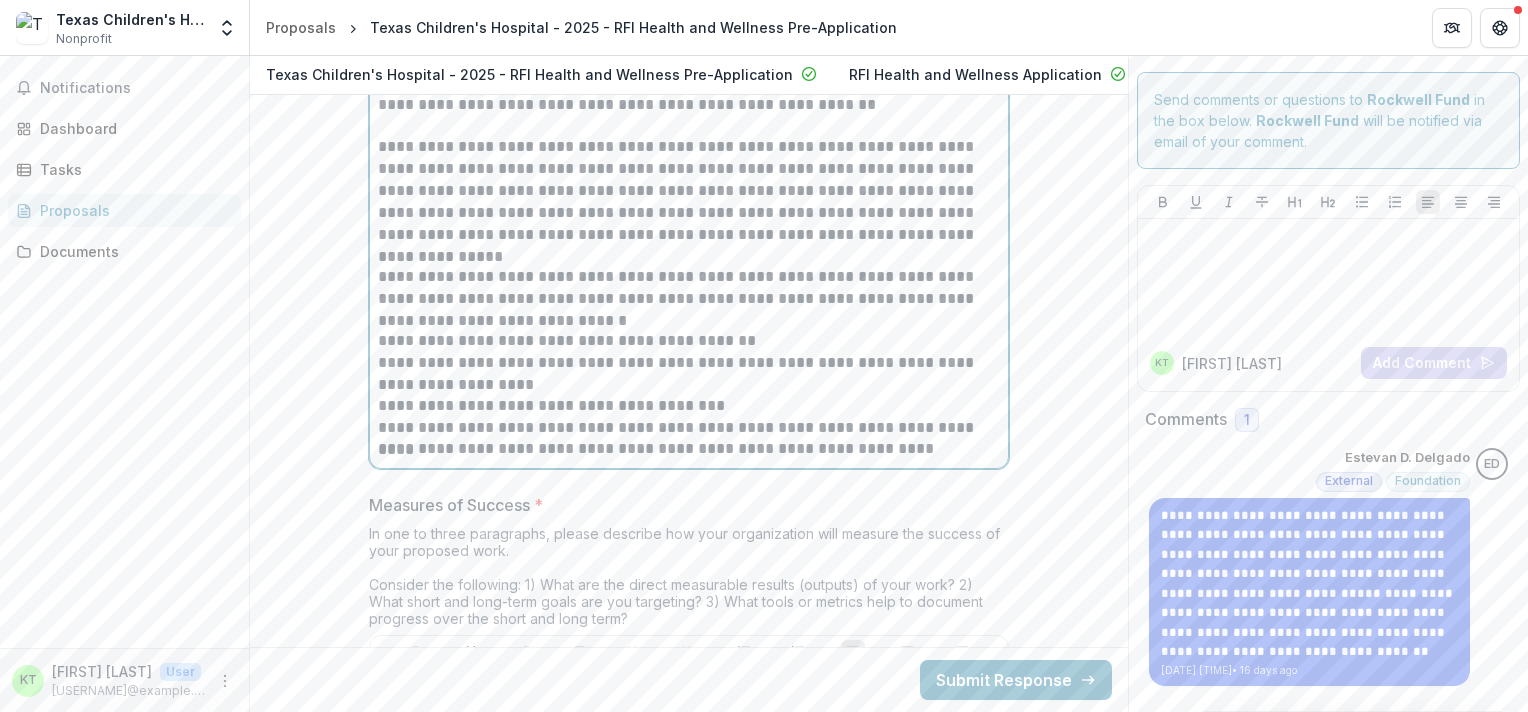 scroll, scrollTop: 6864, scrollLeft: 0, axis: vertical 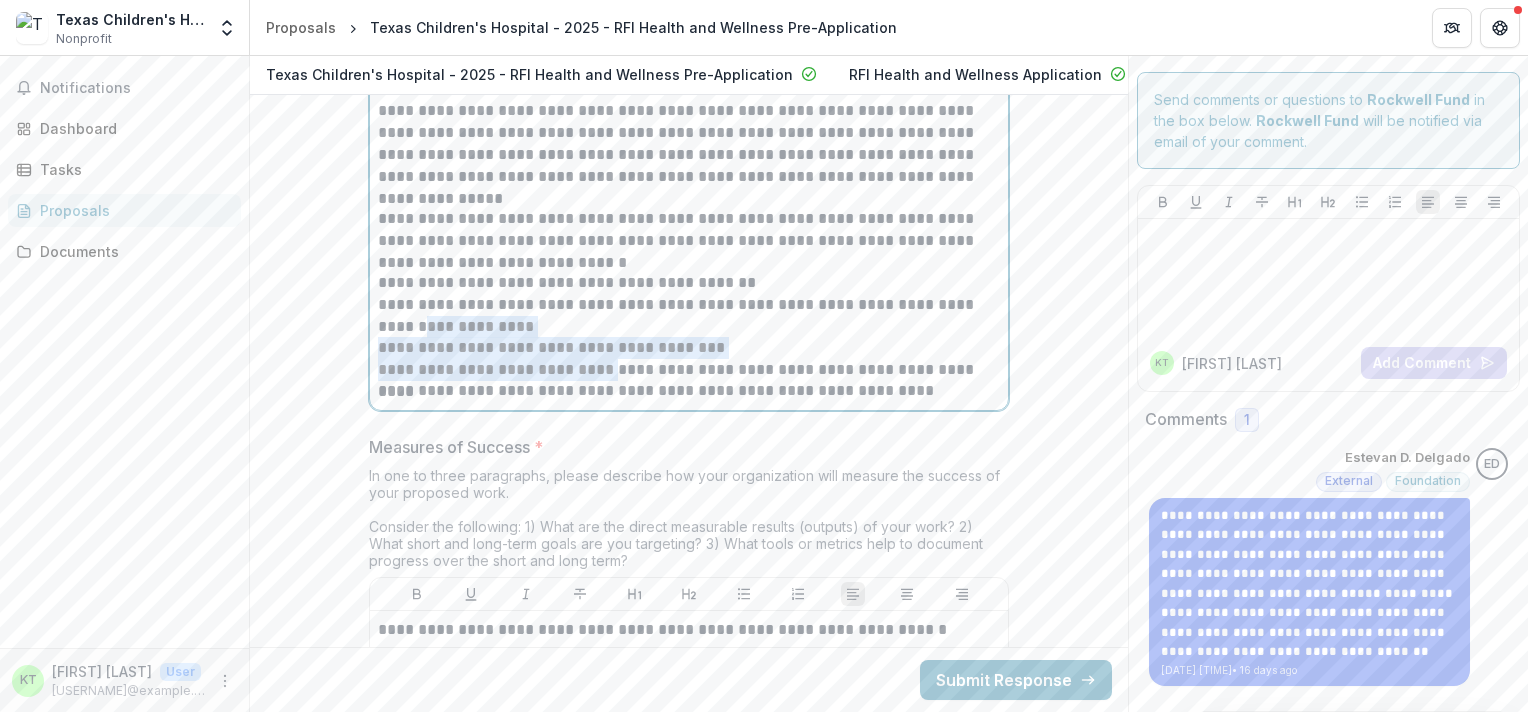 drag, startPoint x: 381, startPoint y: 326, endPoint x: 635, endPoint y: 379, distance: 259.4706 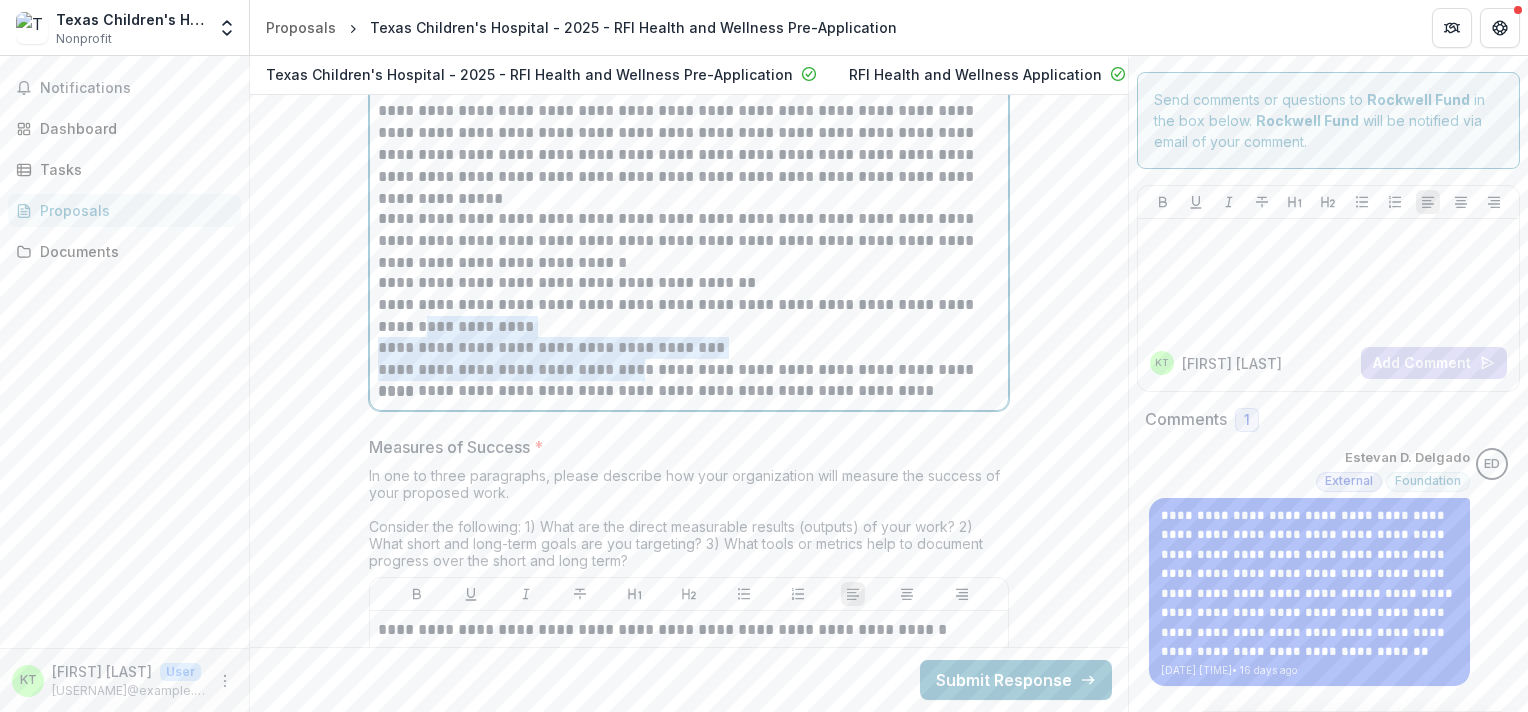 click on "**********" at bounding box center (689, 315) 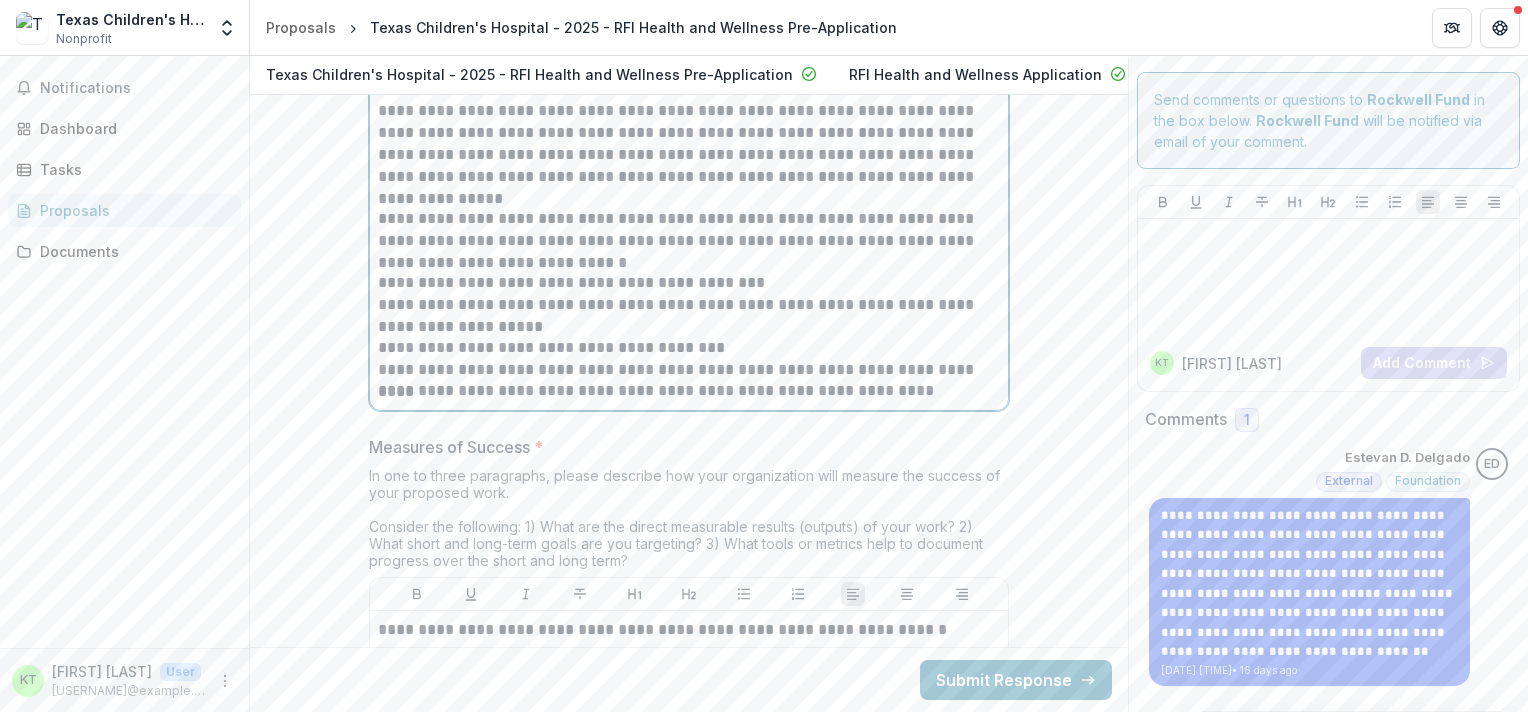 click on "**********" at bounding box center (689, 391) 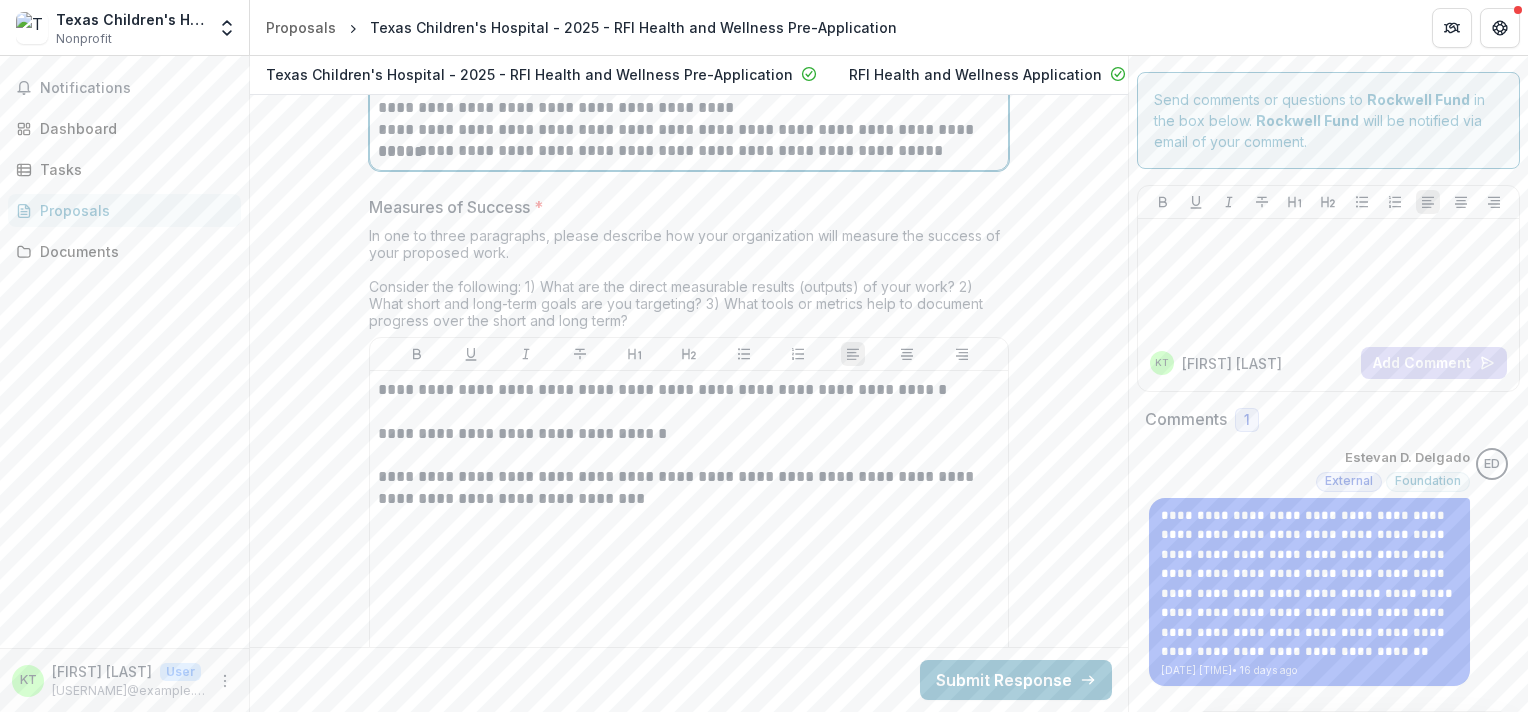 scroll, scrollTop: 7160, scrollLeft: 0, axis: vertical 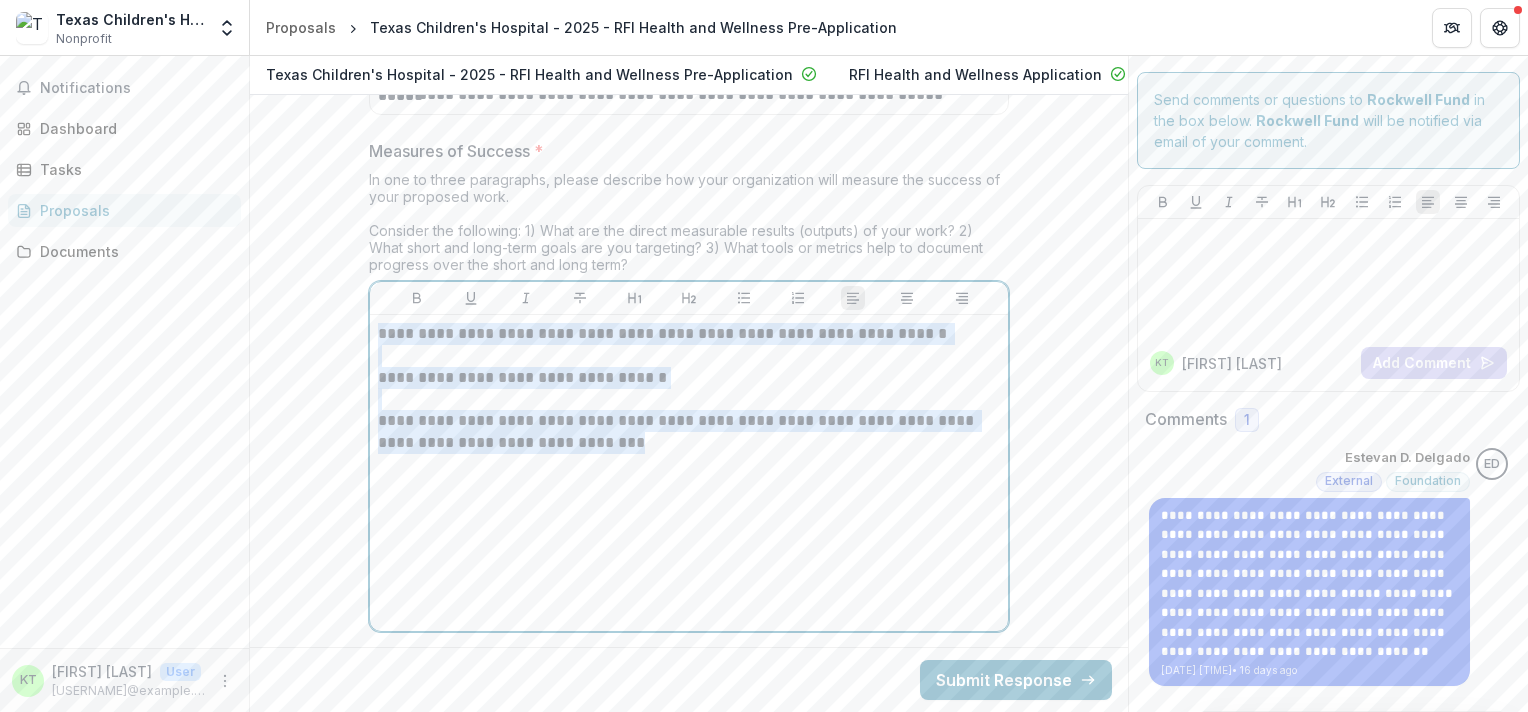 drag, startPoint x: 594, startPoint y: 490, endPoint x: 354, endPoint y: 341, distance: 282.49072 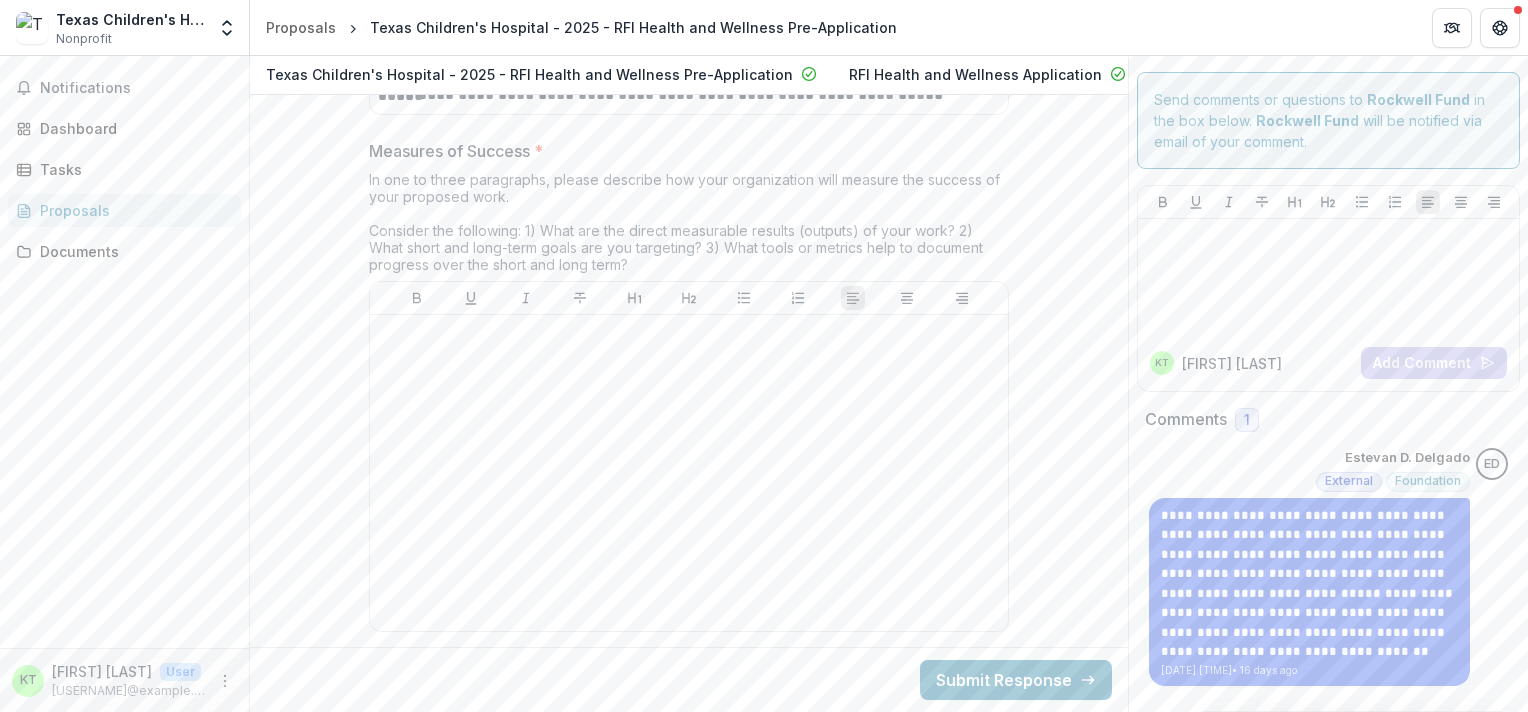 drag, startPoint x: 1117, startPoint y: 400, endPoint x: 1118, endPoint y: 413, distance: 13.038404 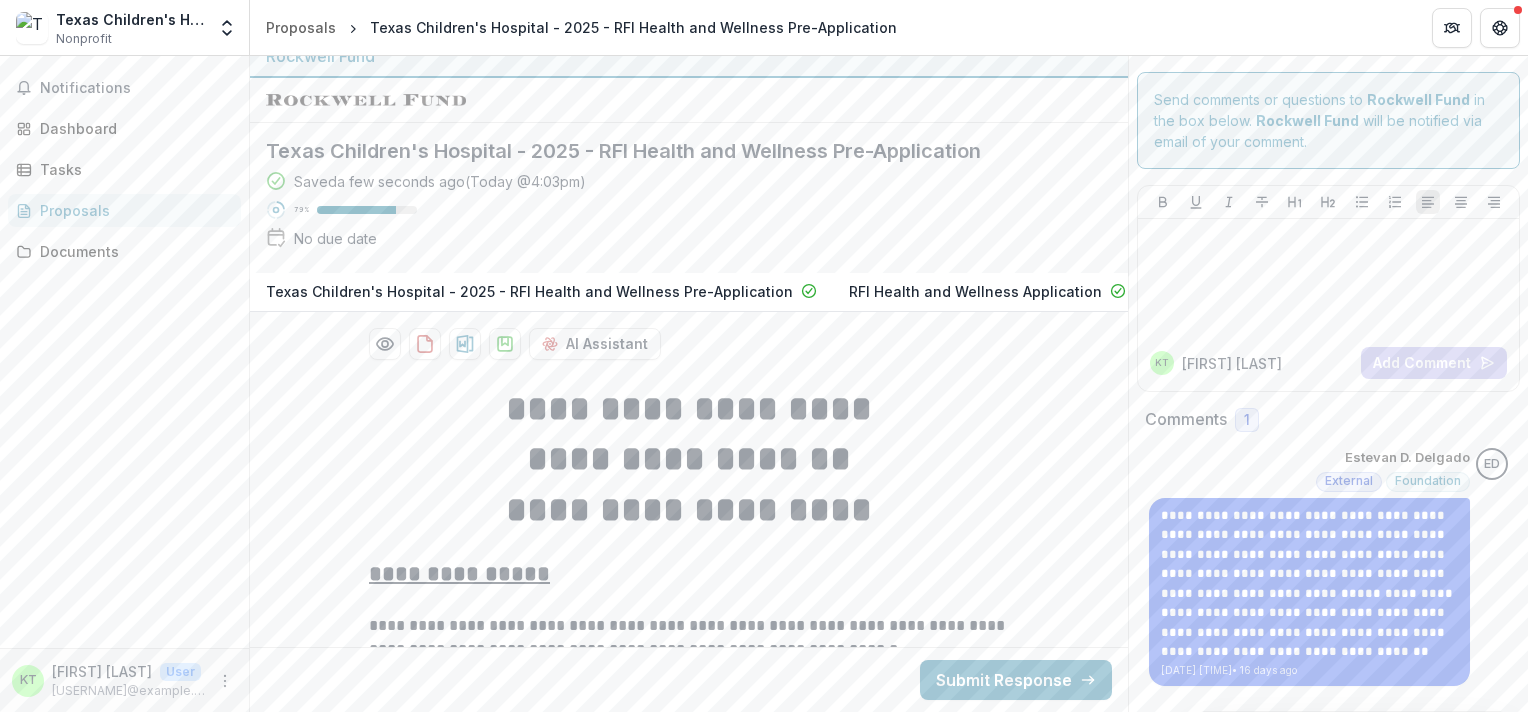 scroll, scrollTop: 0, scrollLeft: 0, axis: both 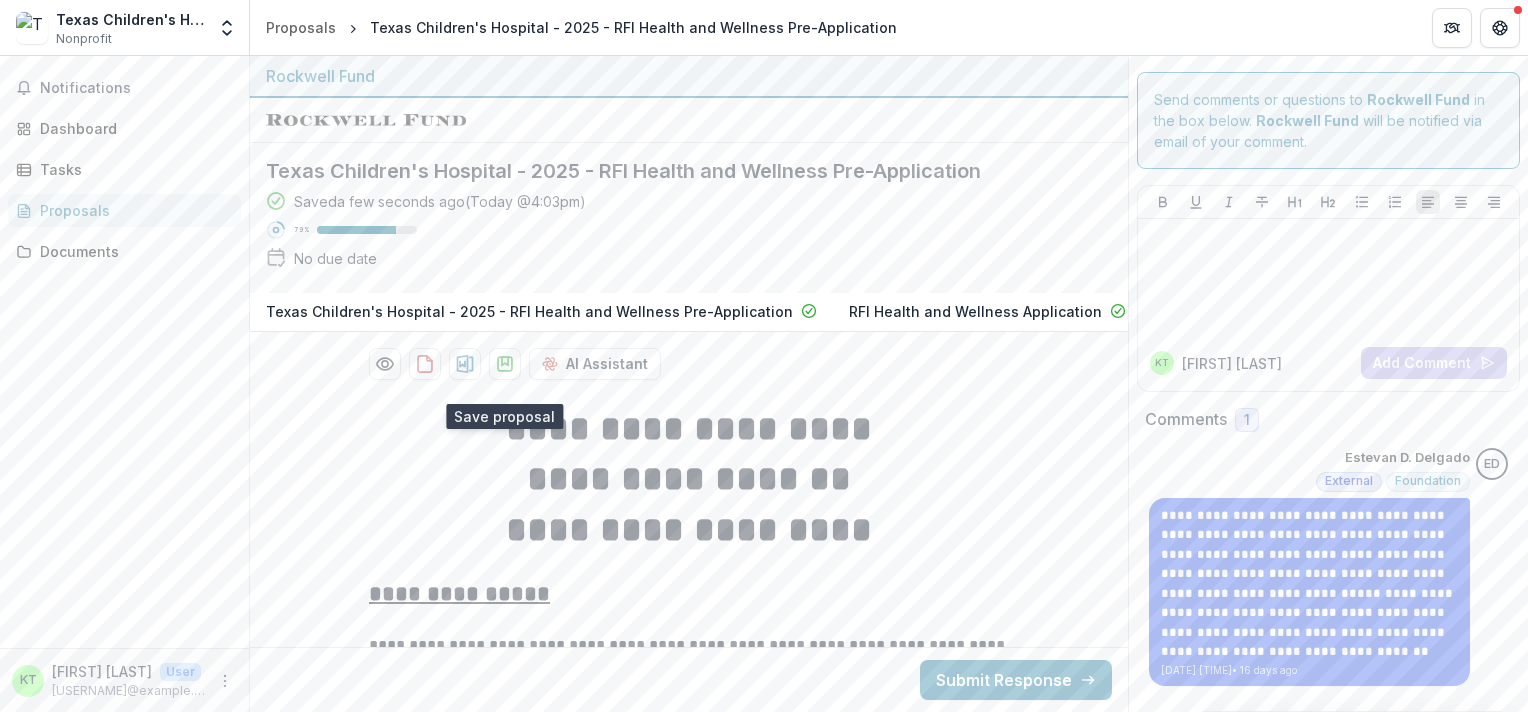 click 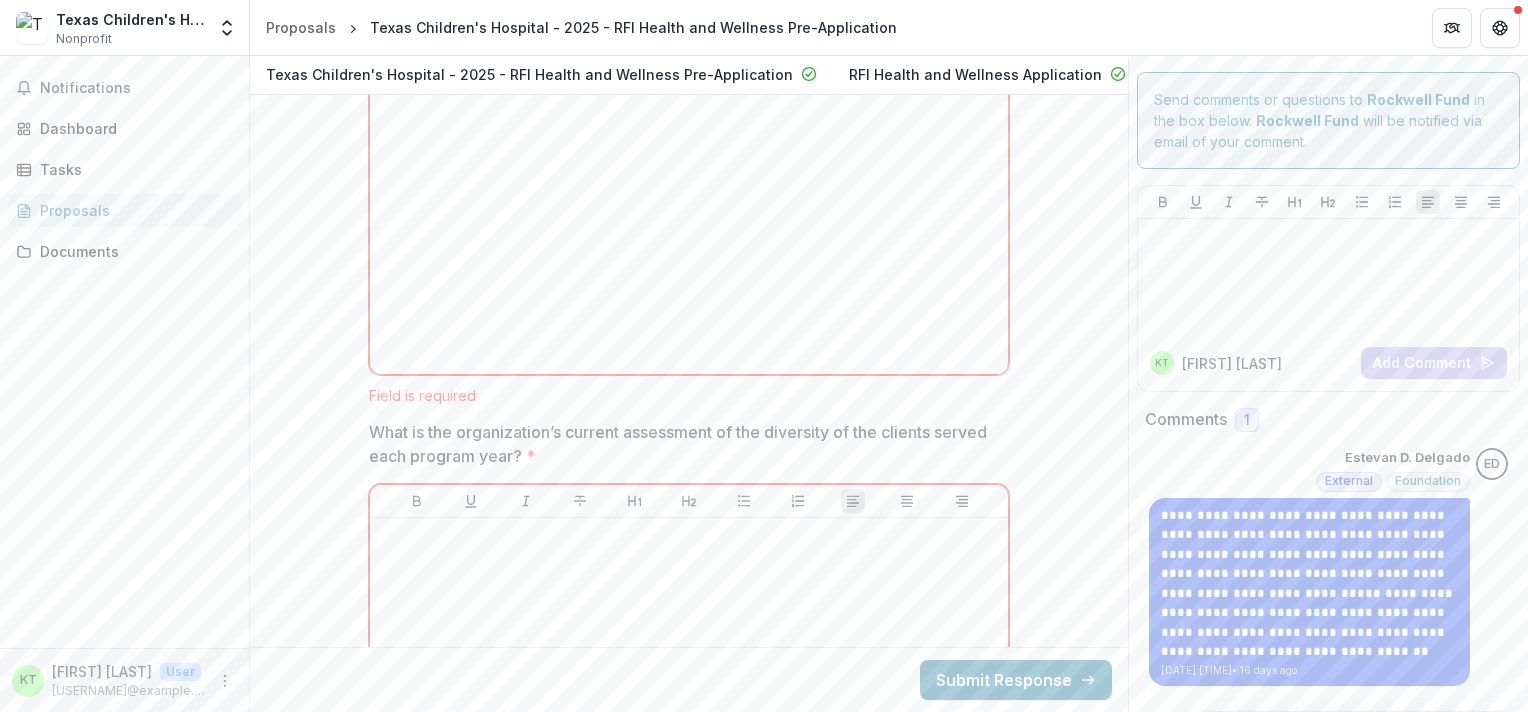 scroll, scrollTop: 9890, scrollLeft: 0, axis: vertical 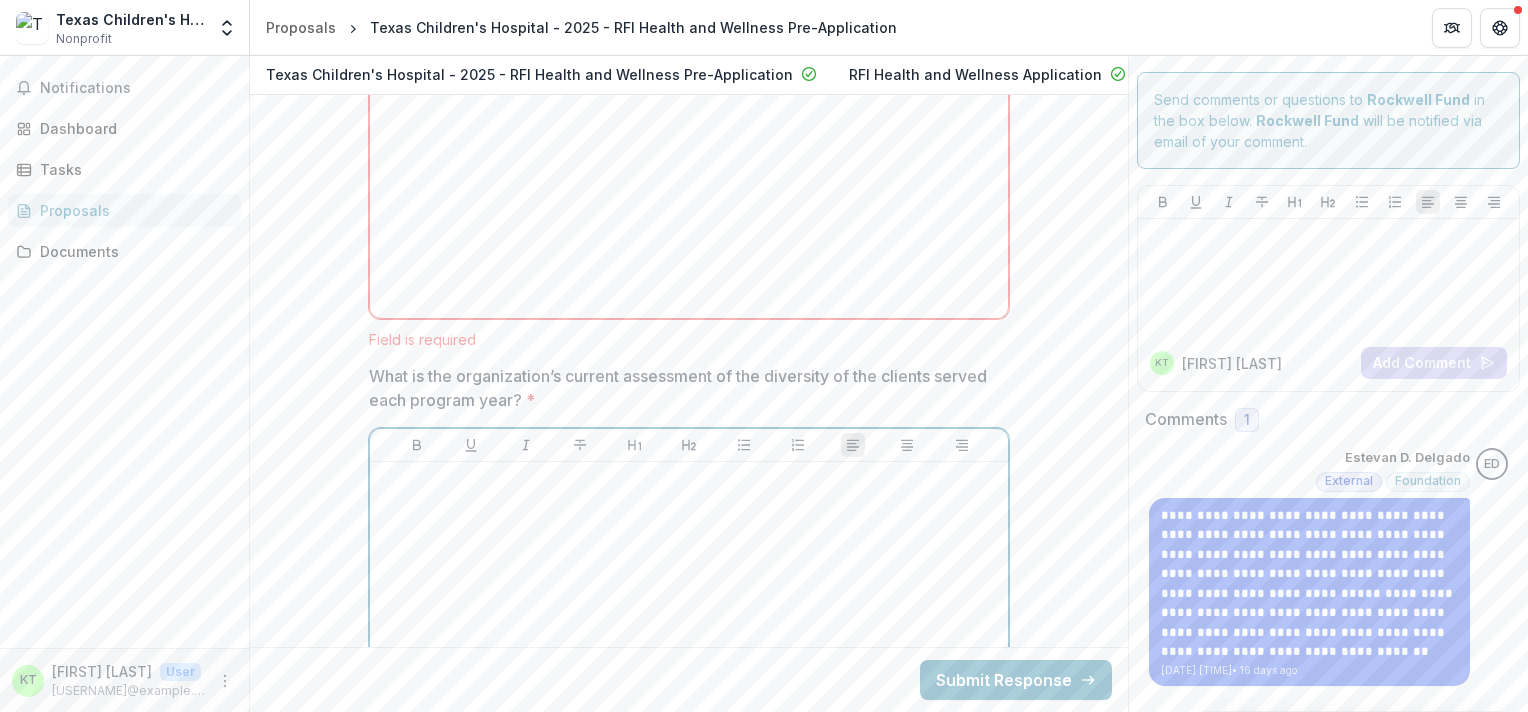 click at bounding box center (689, 620) 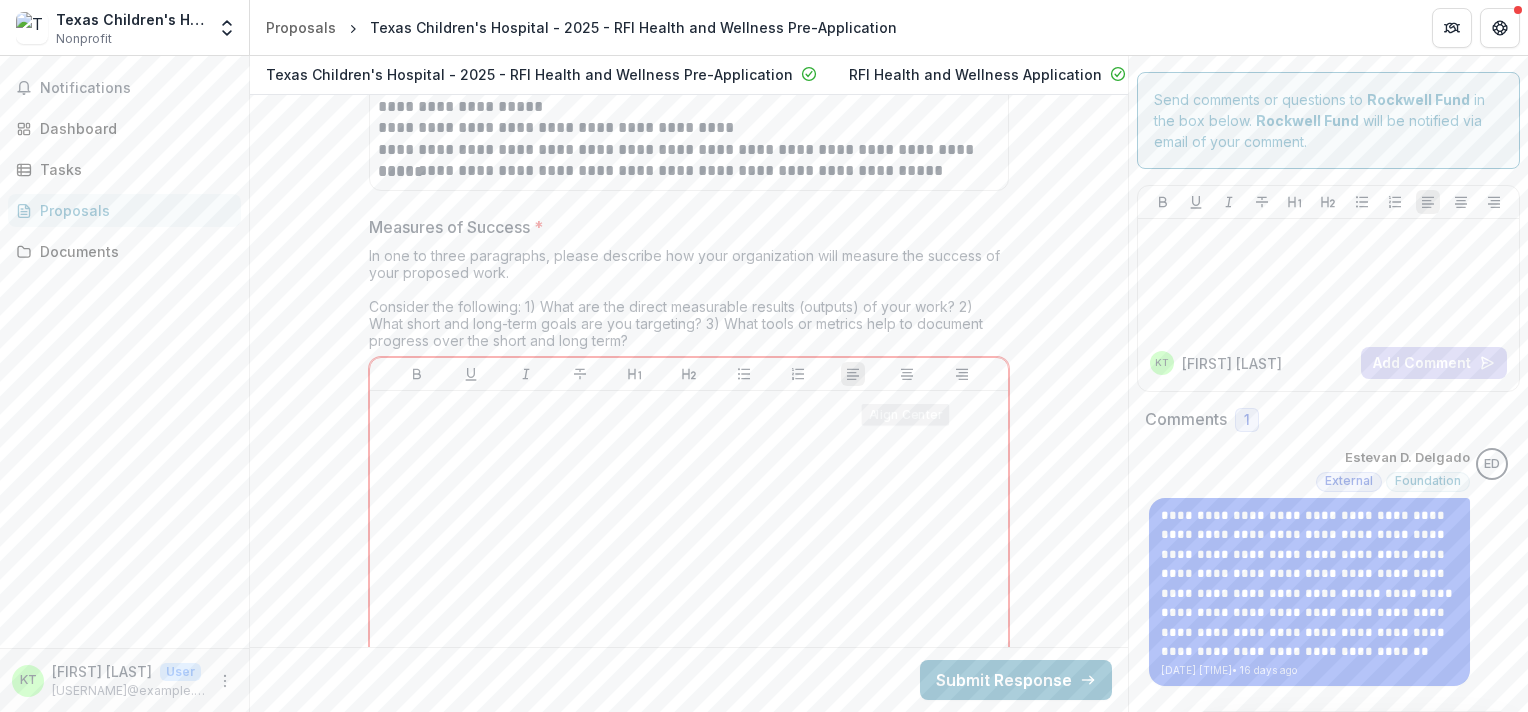 scroll, scrollTop: 7121, scrollLeft: 0, axis: vertical 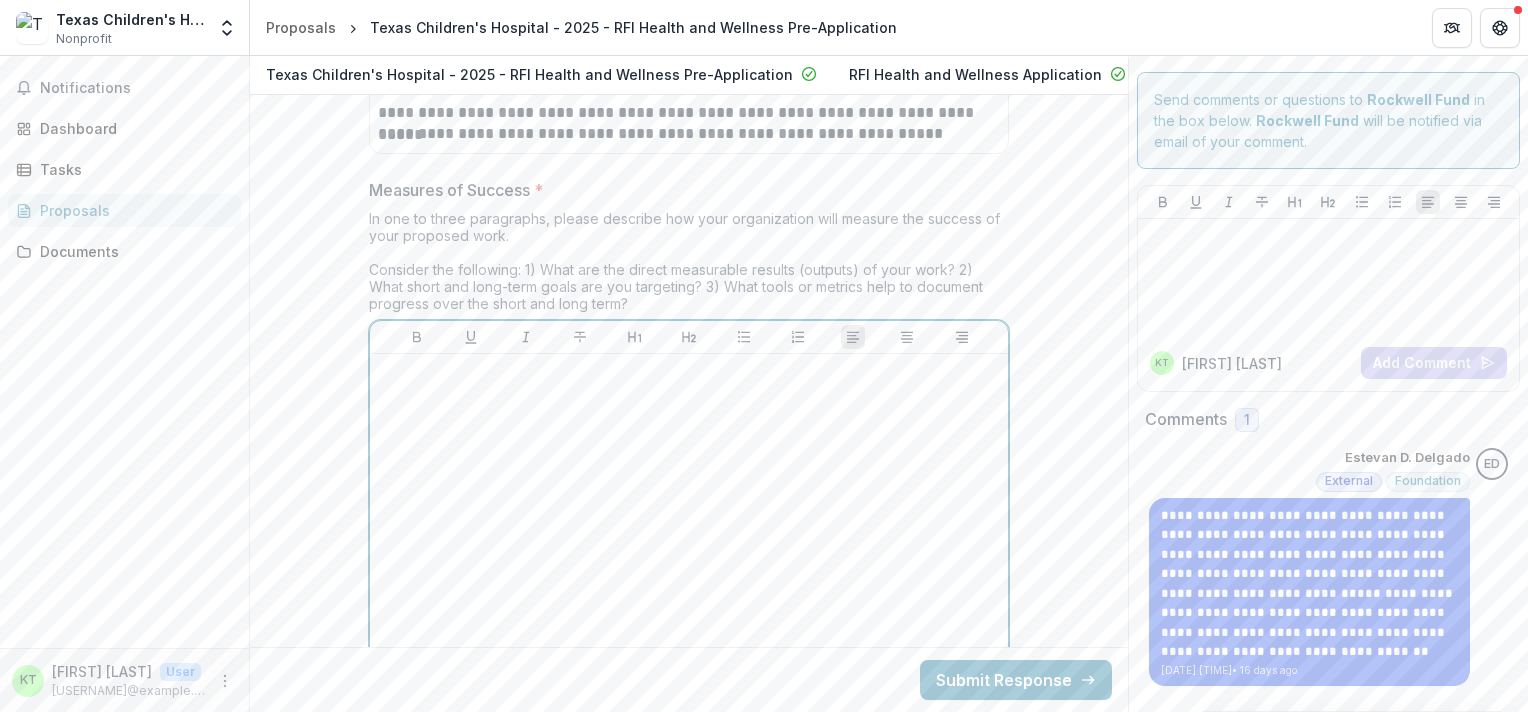 click at bounding box center [689, 512] 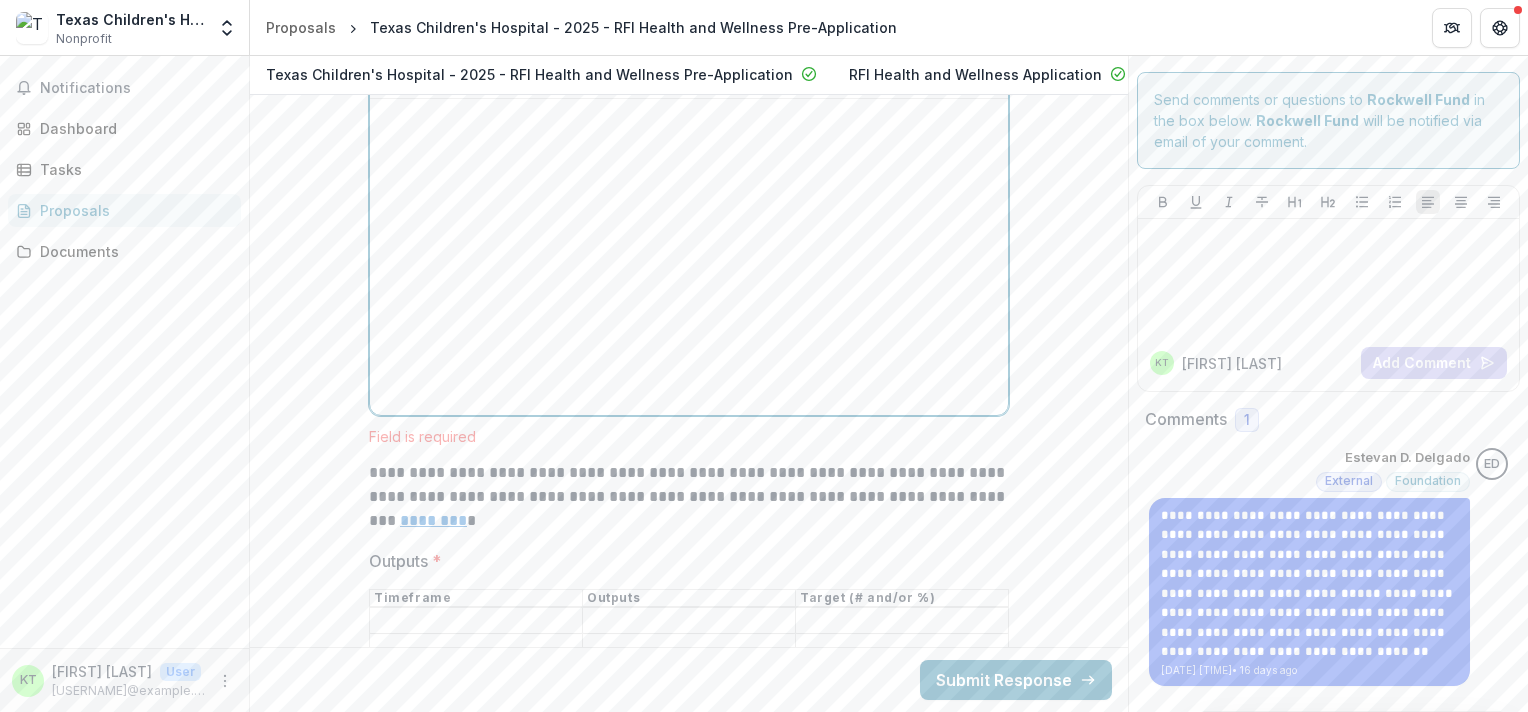 scroll, scrollTop: 7320, scrollLeft: 0, axis: vertical 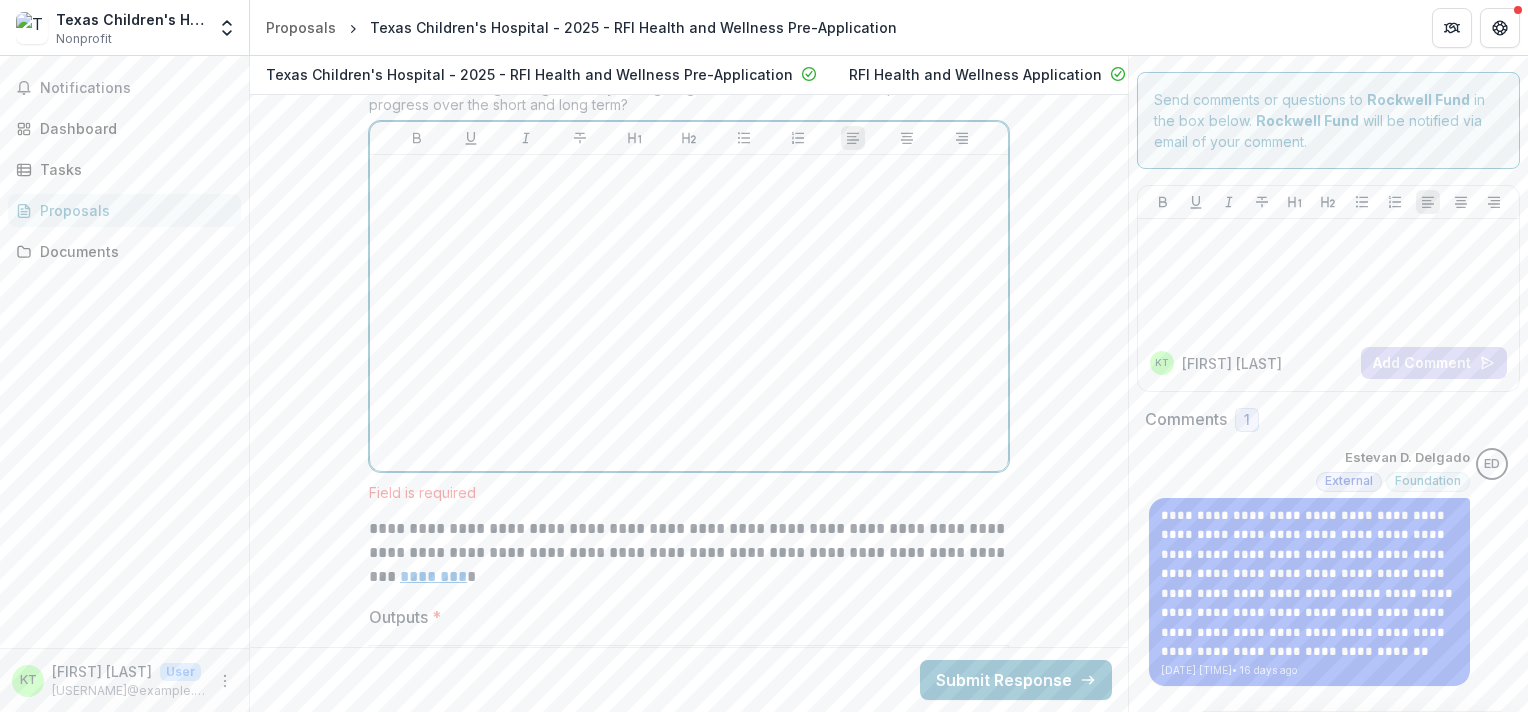 click at bounding box center (689, 313) 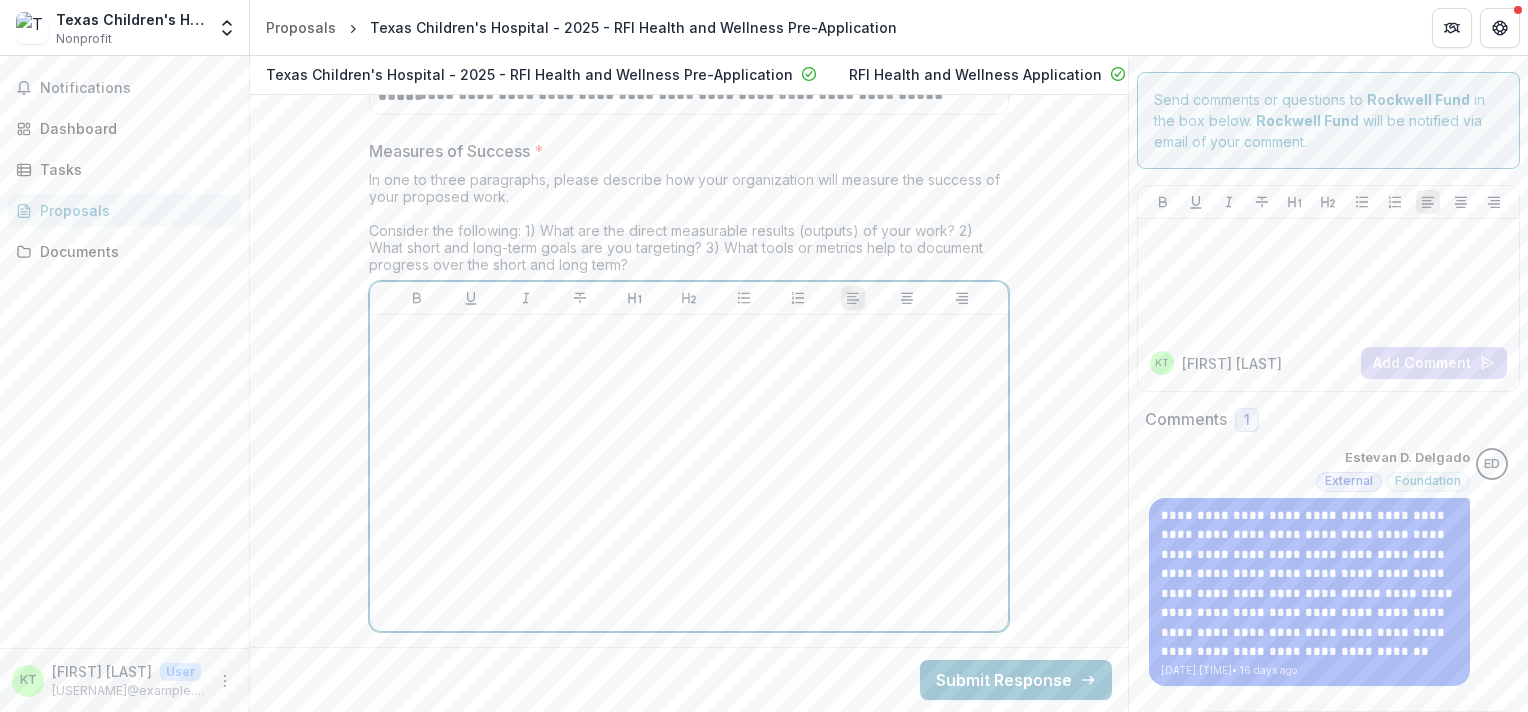scroll, scrollTop: 7121, scrollLeft: 0, axis: vertical 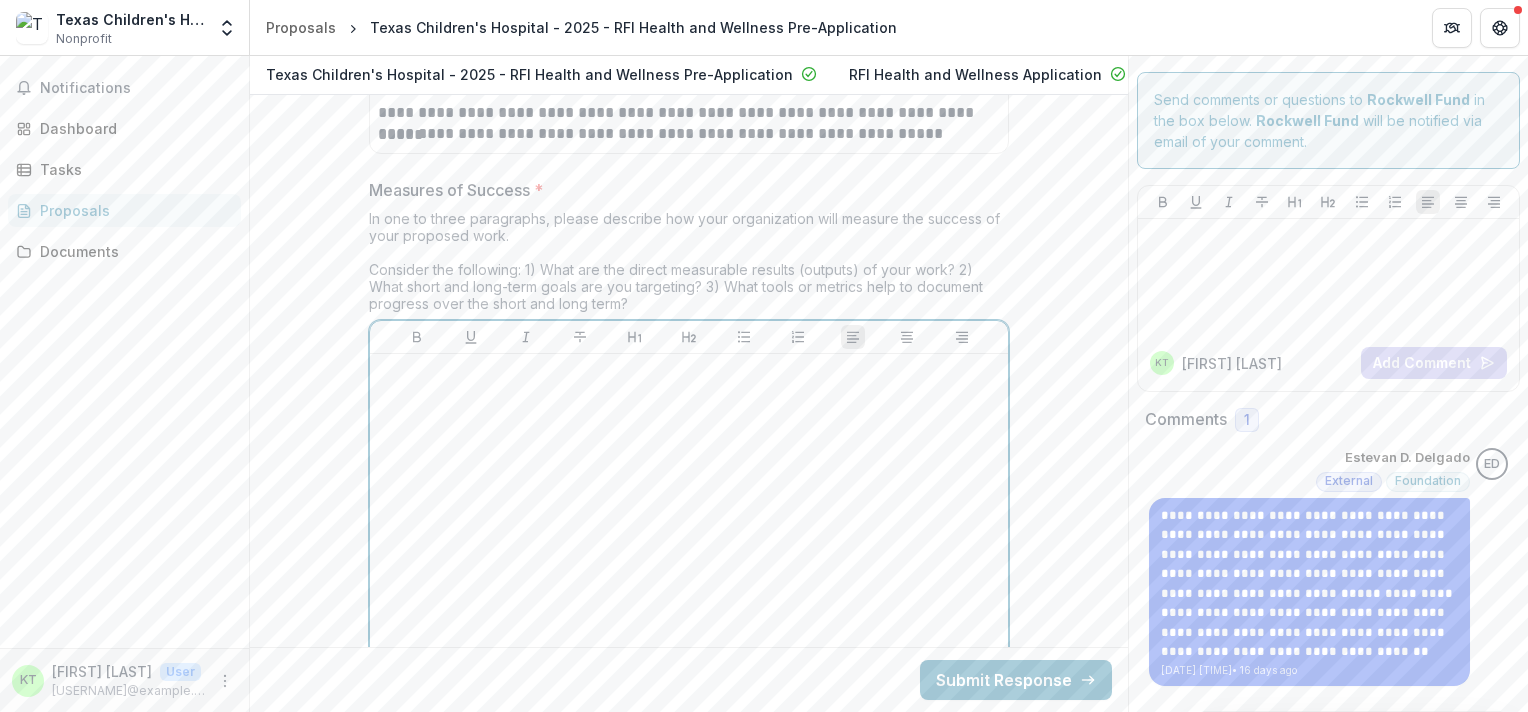 type 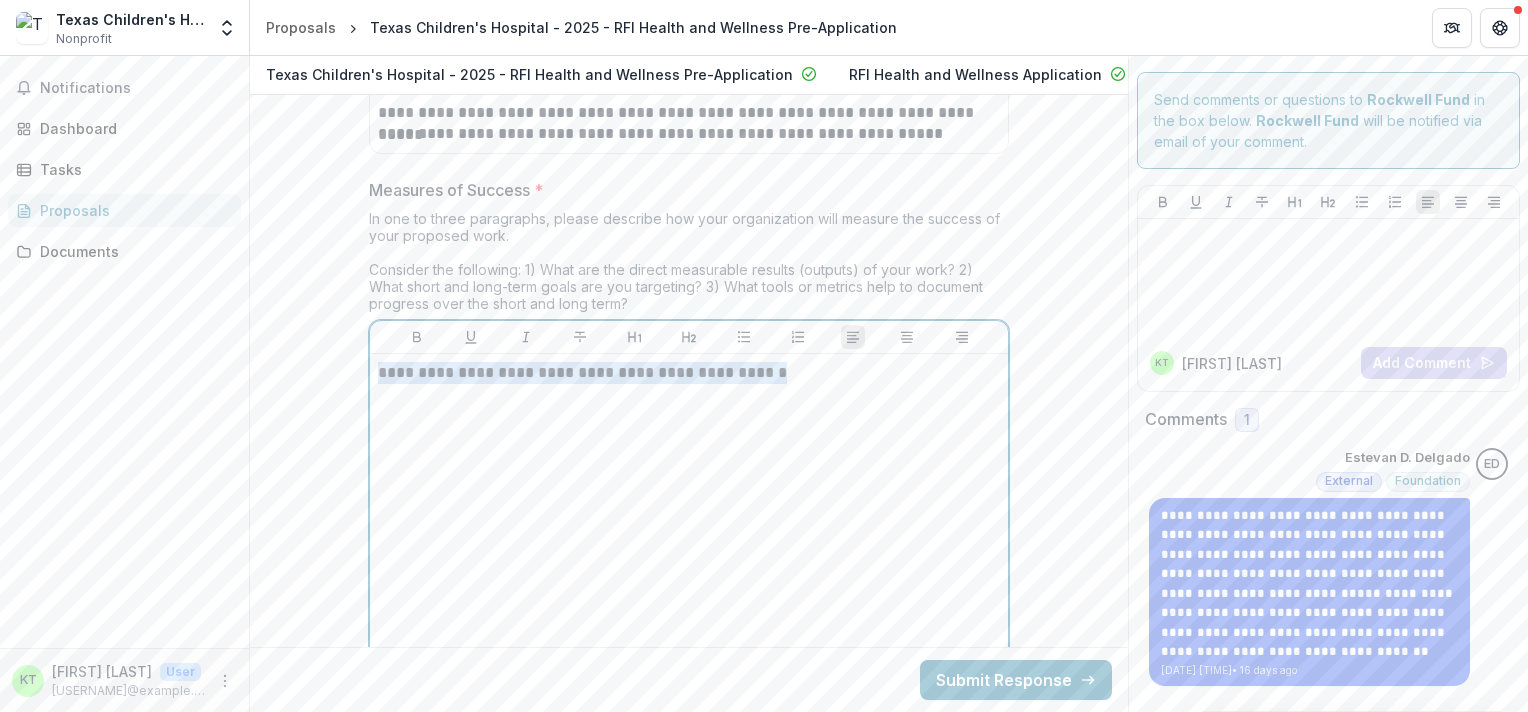 drag, startPoint x: 604, startPoint y: 421, endPoint x: 352, endPoint y: 413, distance: 252.12695 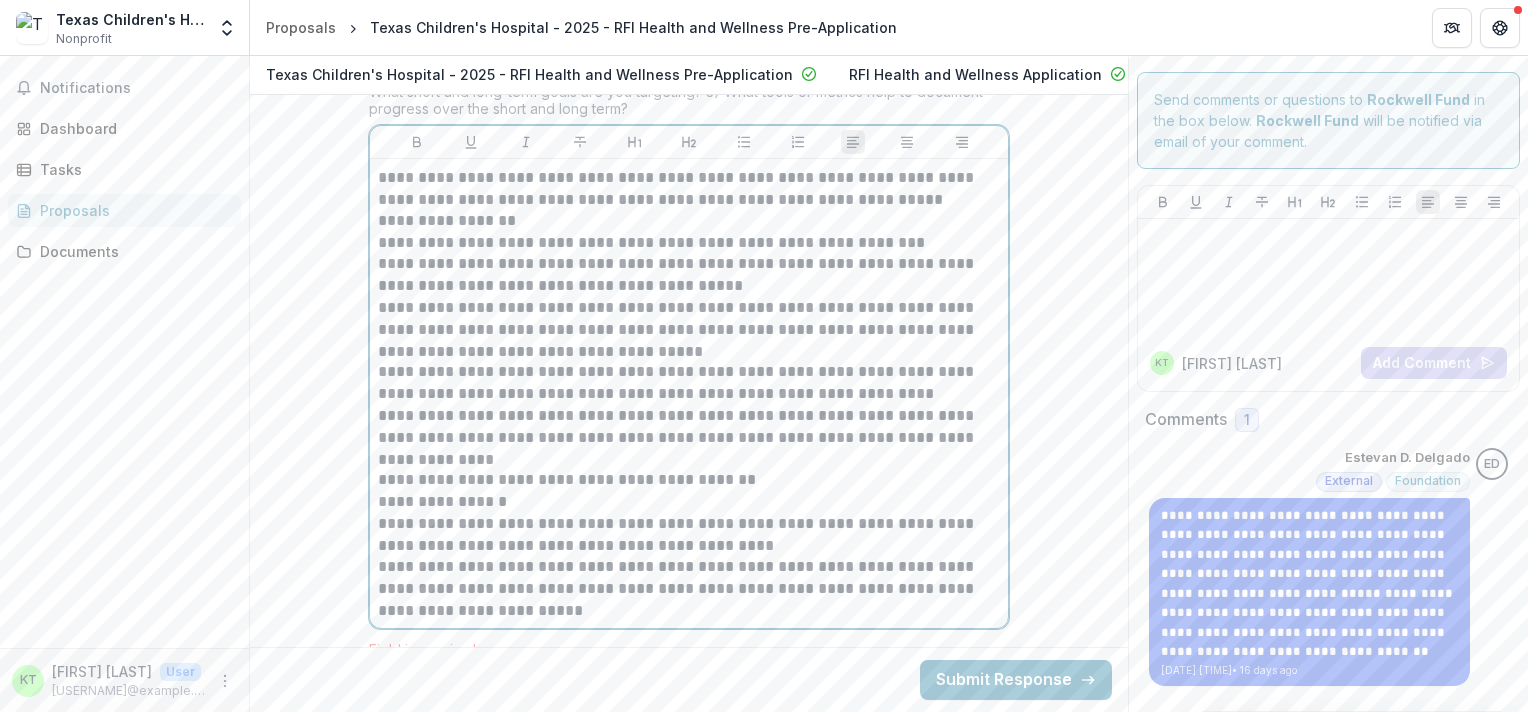 scroll, scrollTop: 7336, scrollLeft: 0, axis: vertical 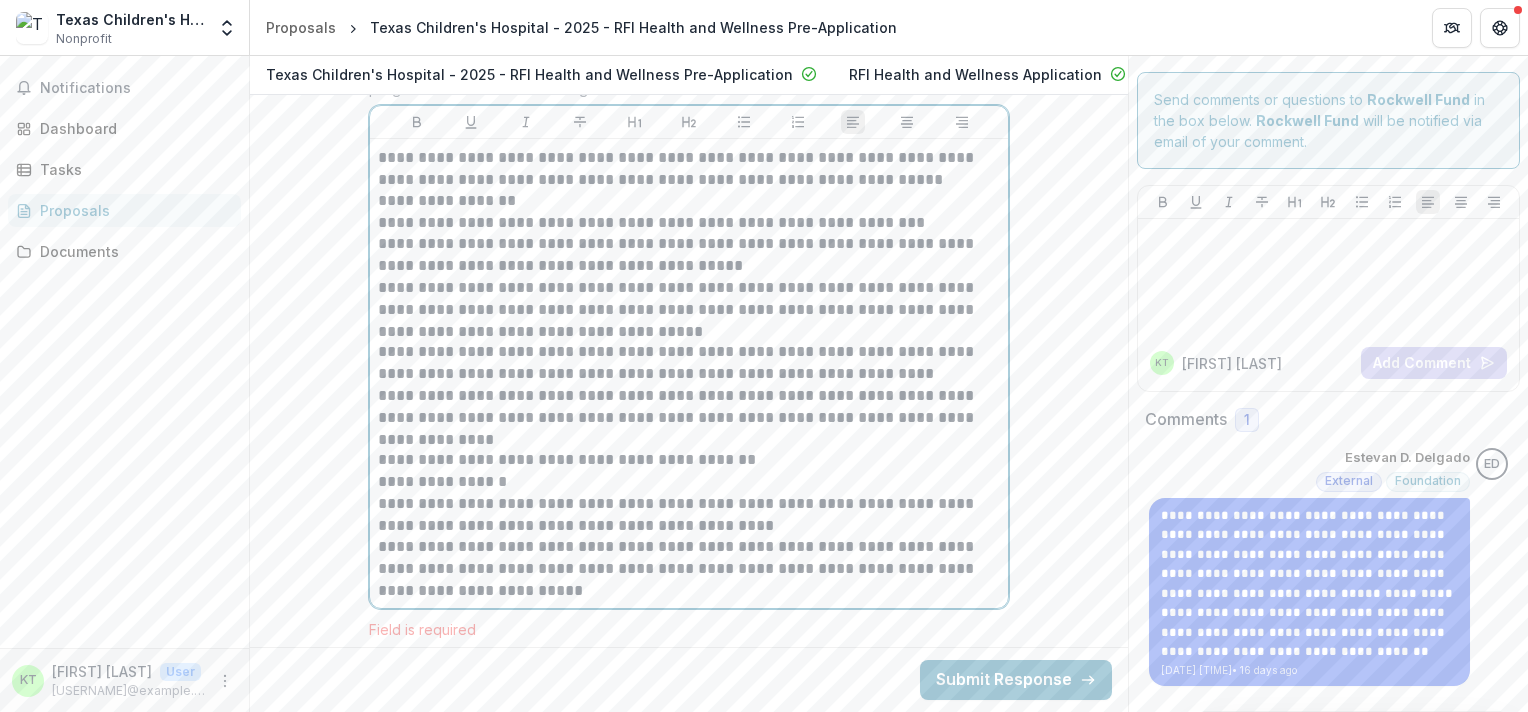 click on "**********" at bounding box center [689, 514] 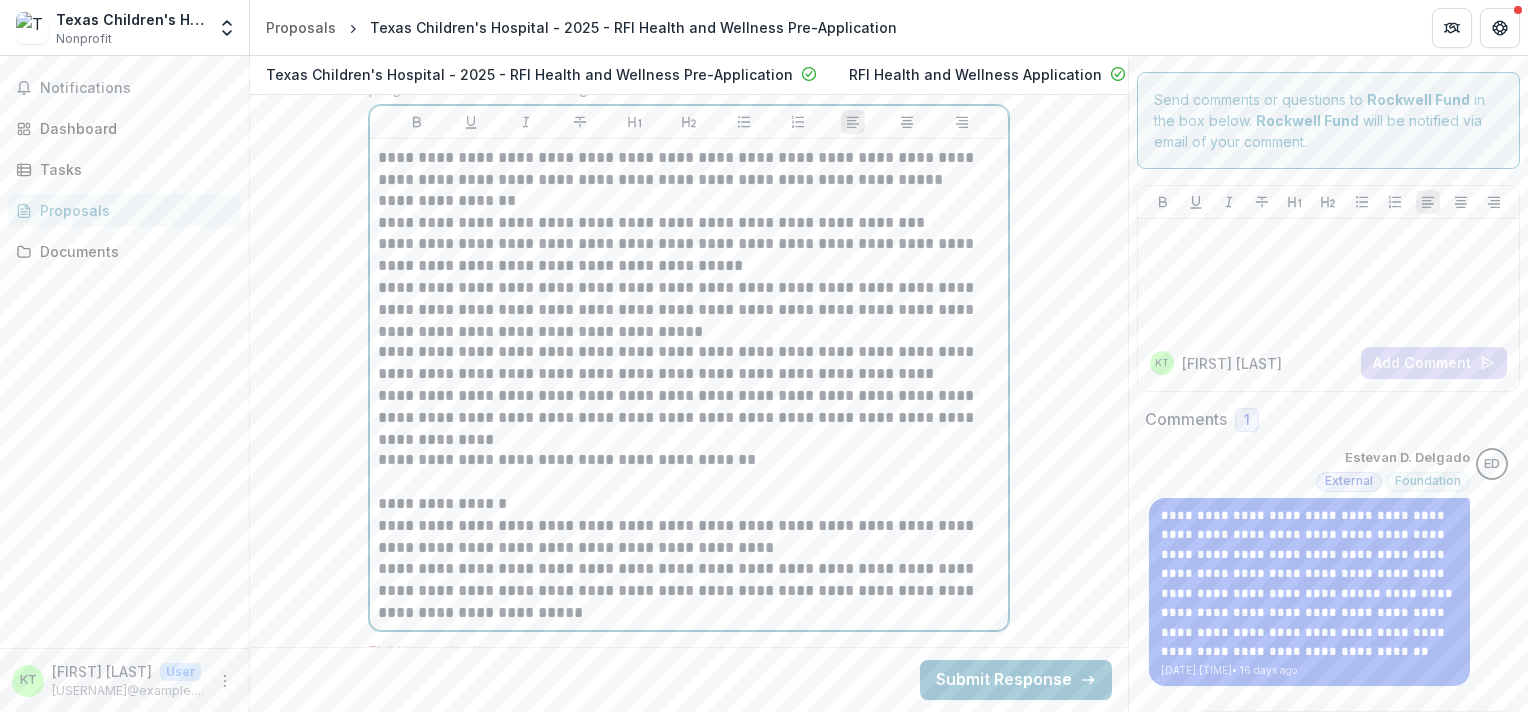 click on "**********" at bounding box center (689, 417) 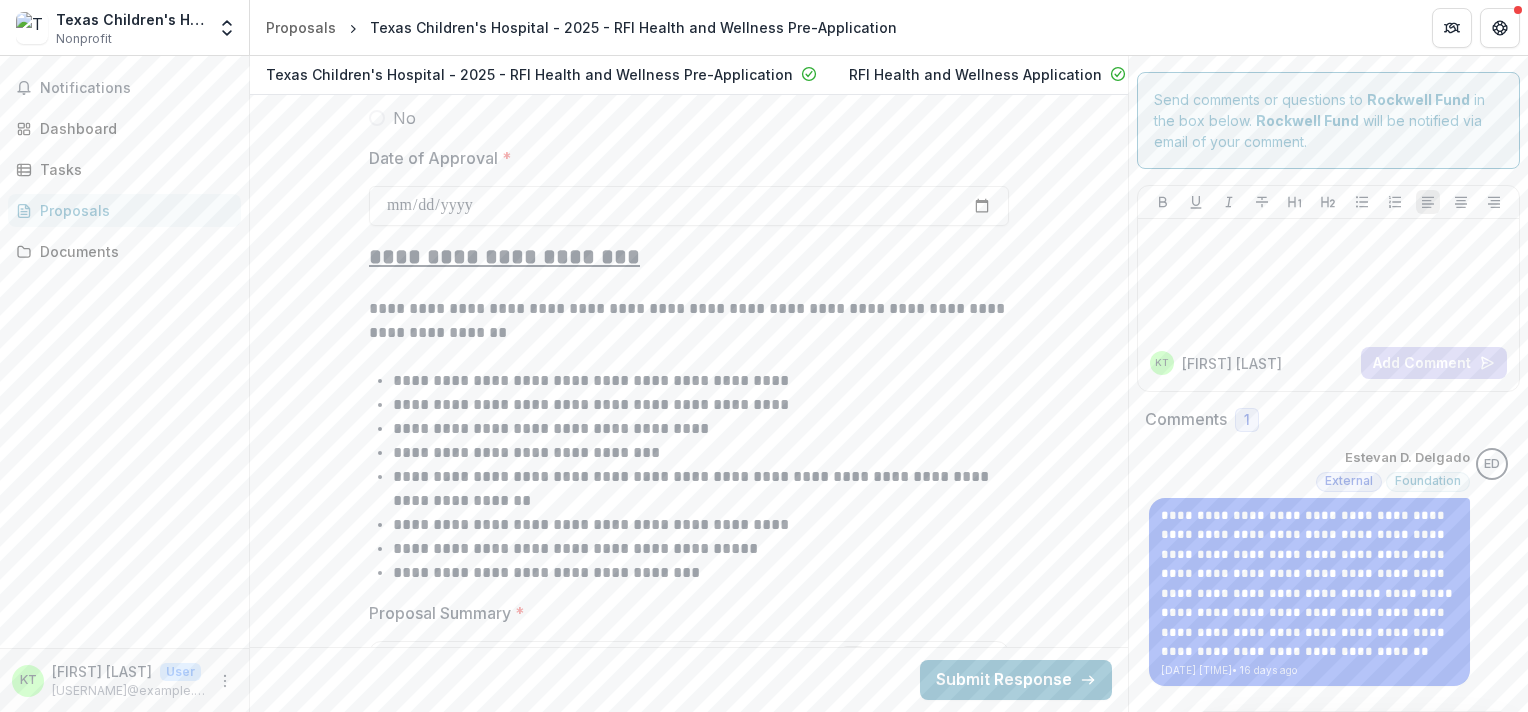 scroll, scrollTop: 3876, scrollLeft: 0, axis: vertical 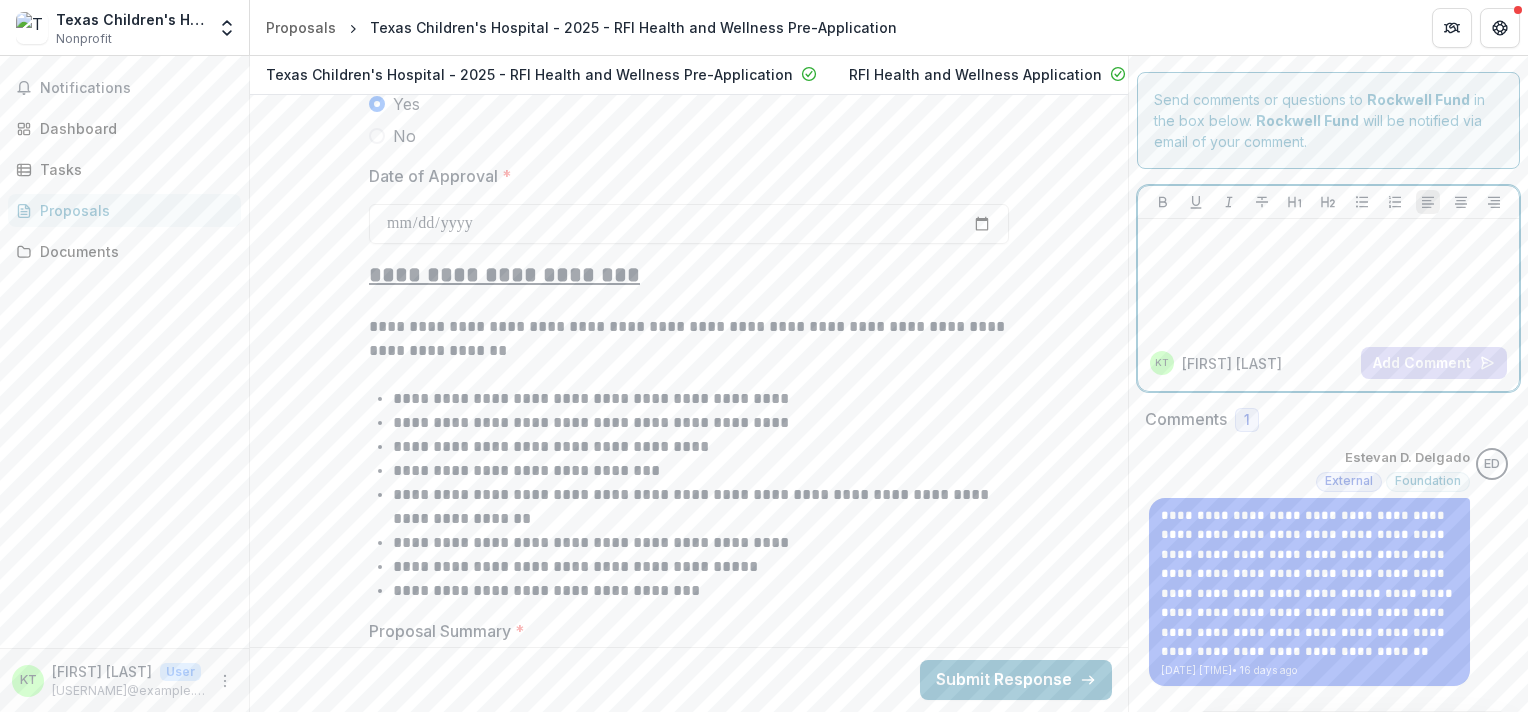 drag, startPoint x: 1129, startPoint y: 230, endPoint x: 1114, endPoint y: 89, distance: 141.79562 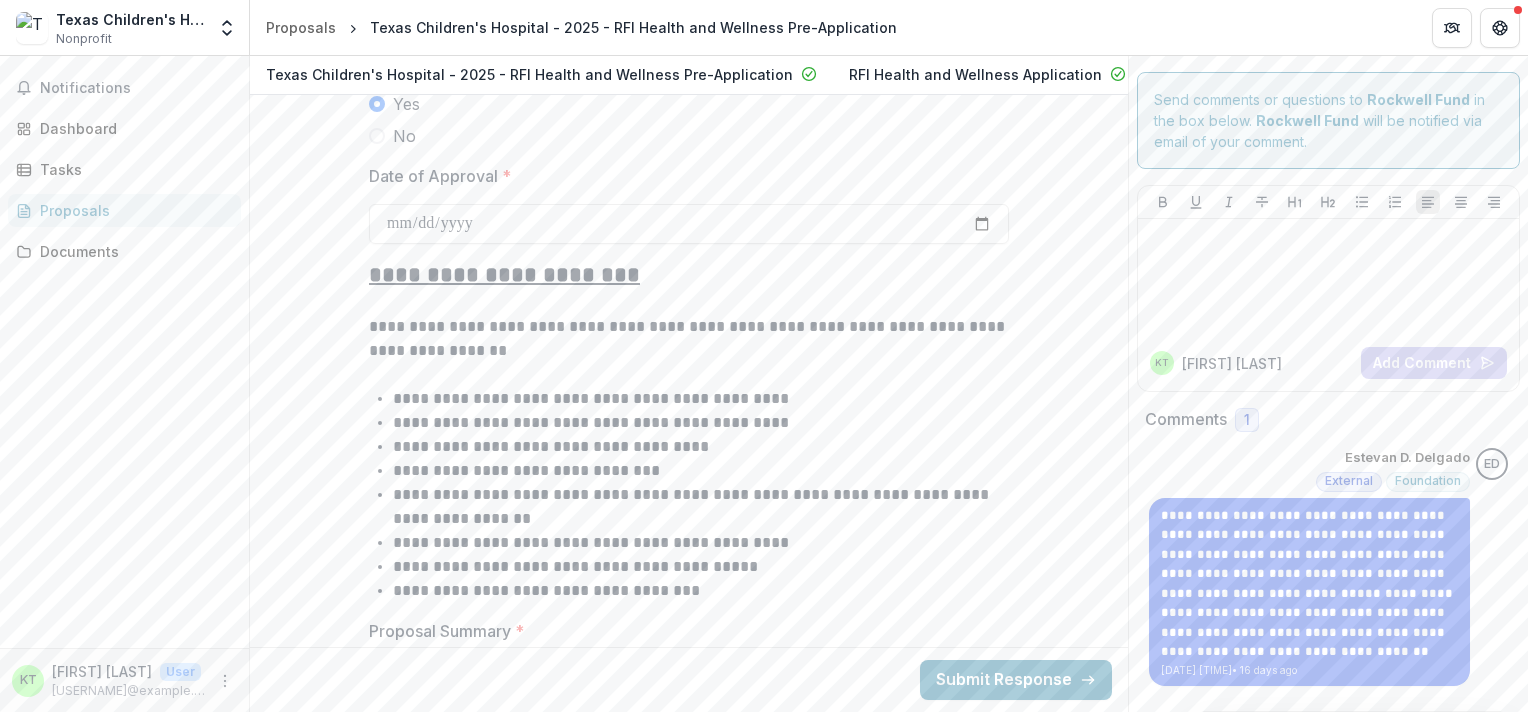 click on "**********" at bounding box center (689, 3971) 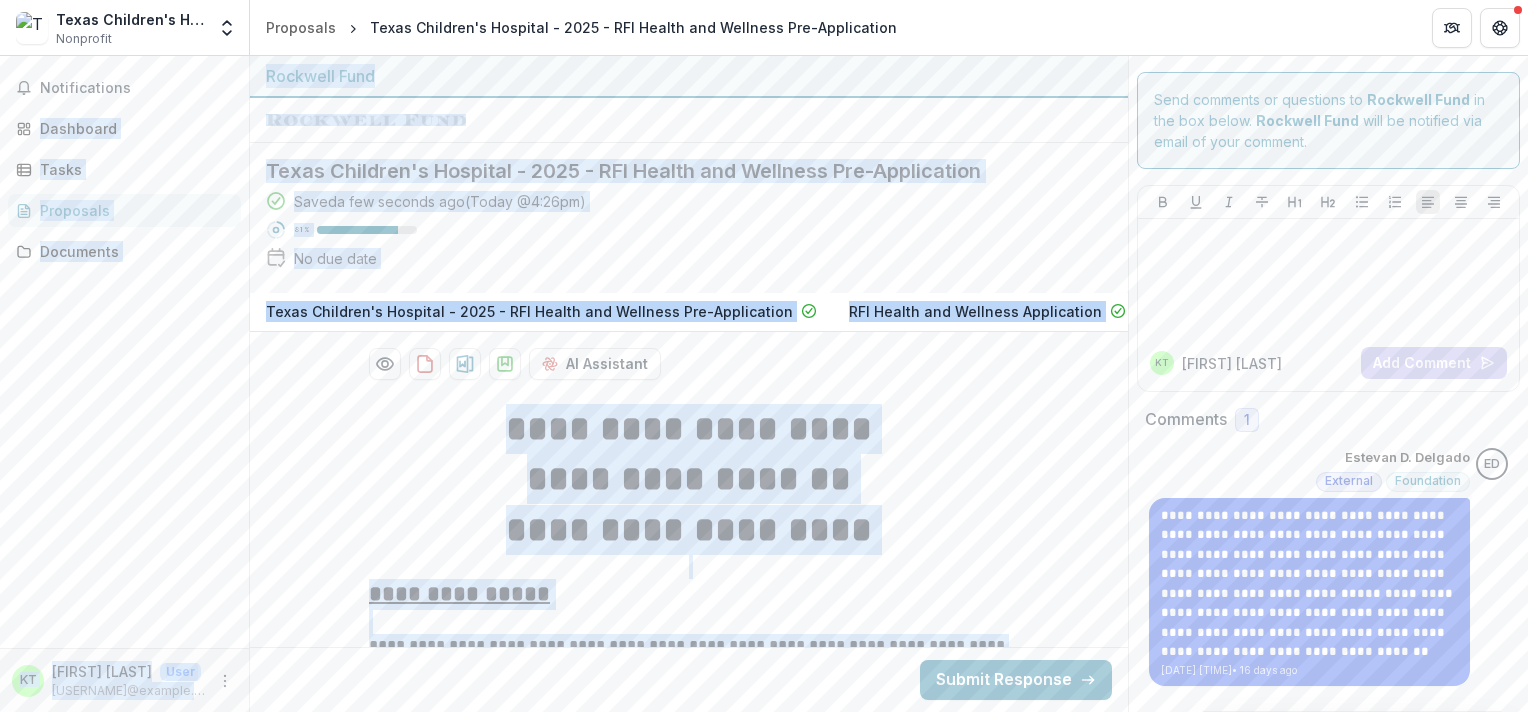 scroll, scrollTop: 0, scrollLeft: 0, axis: both 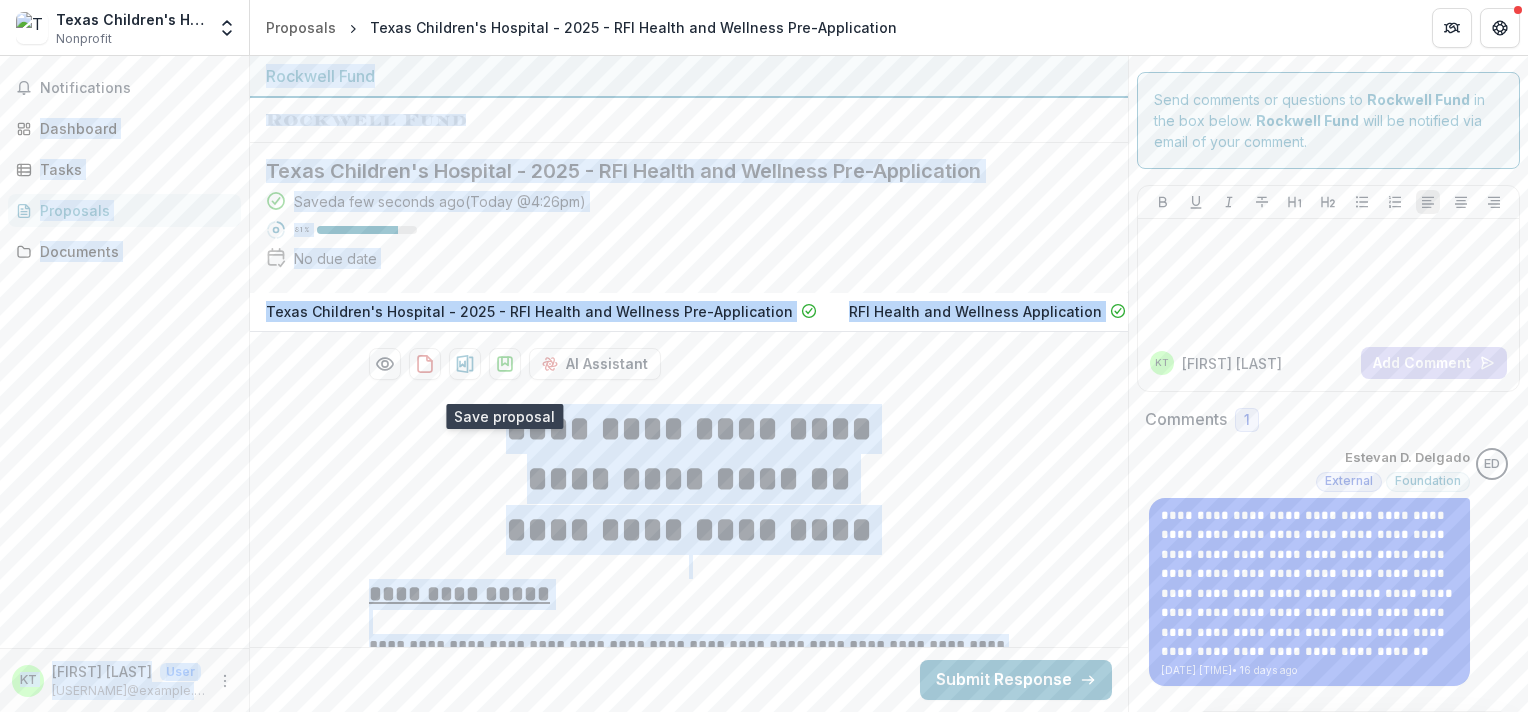 click 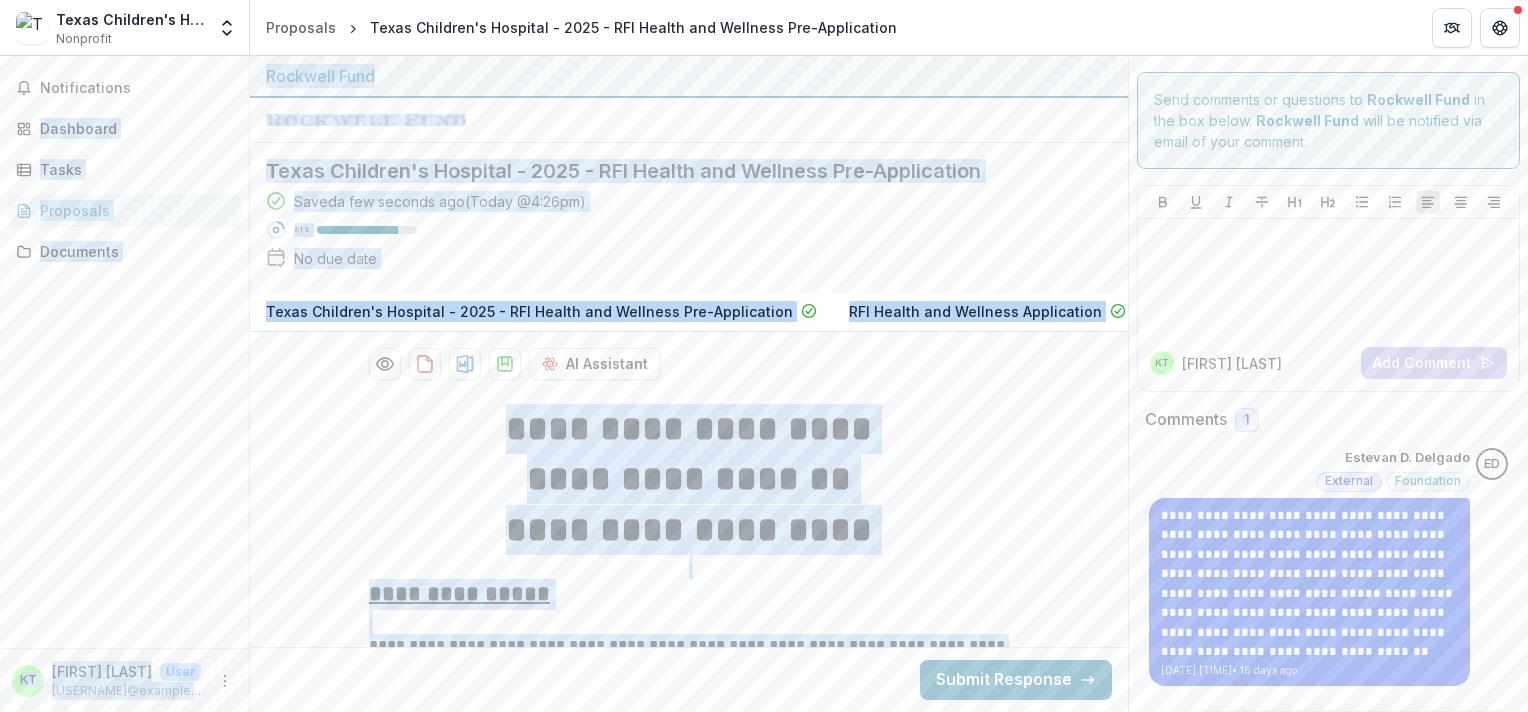 scroll, scrollTop: 197, scrollLeft: 0, axis: vertical 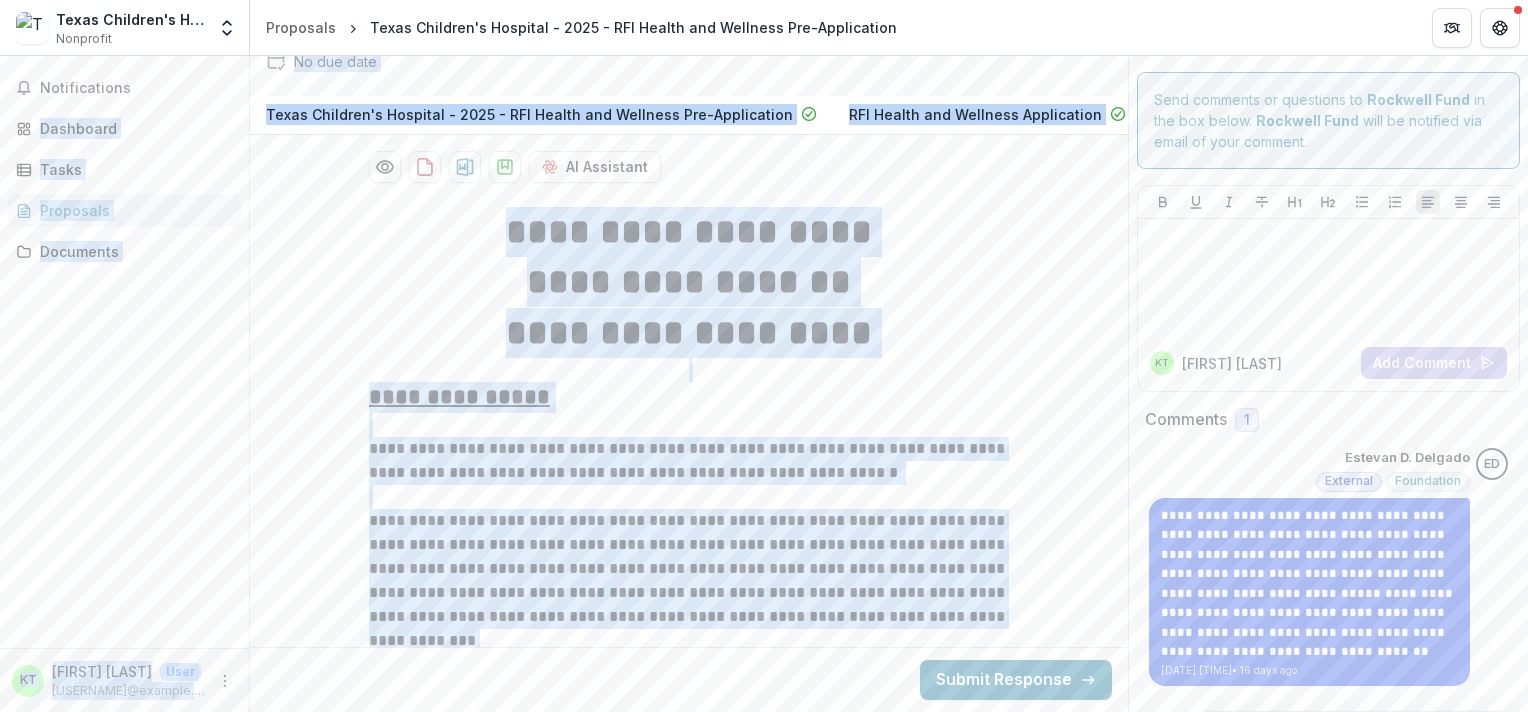 click on "**********" at bounding box center [689, 7650] 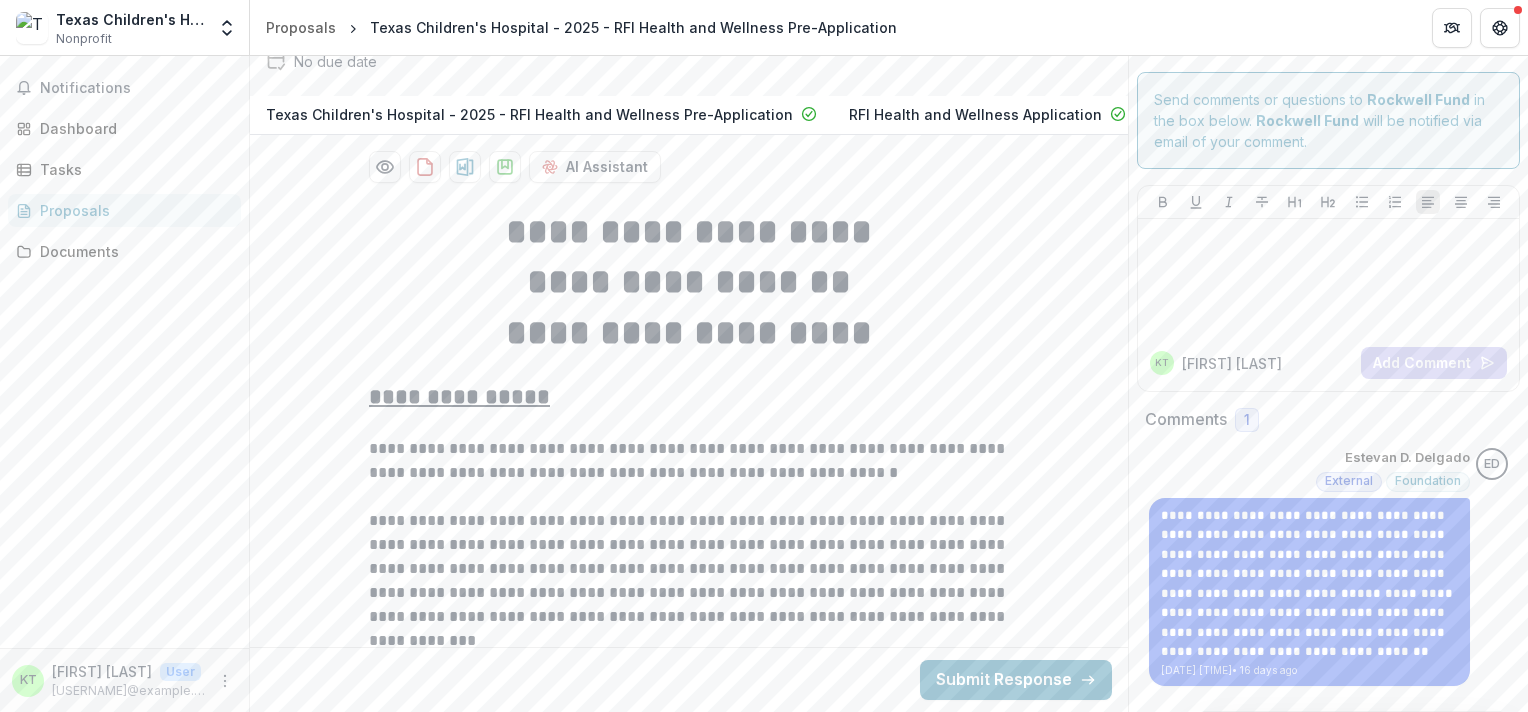 click on "**********" at bounding box center (689, 7650) 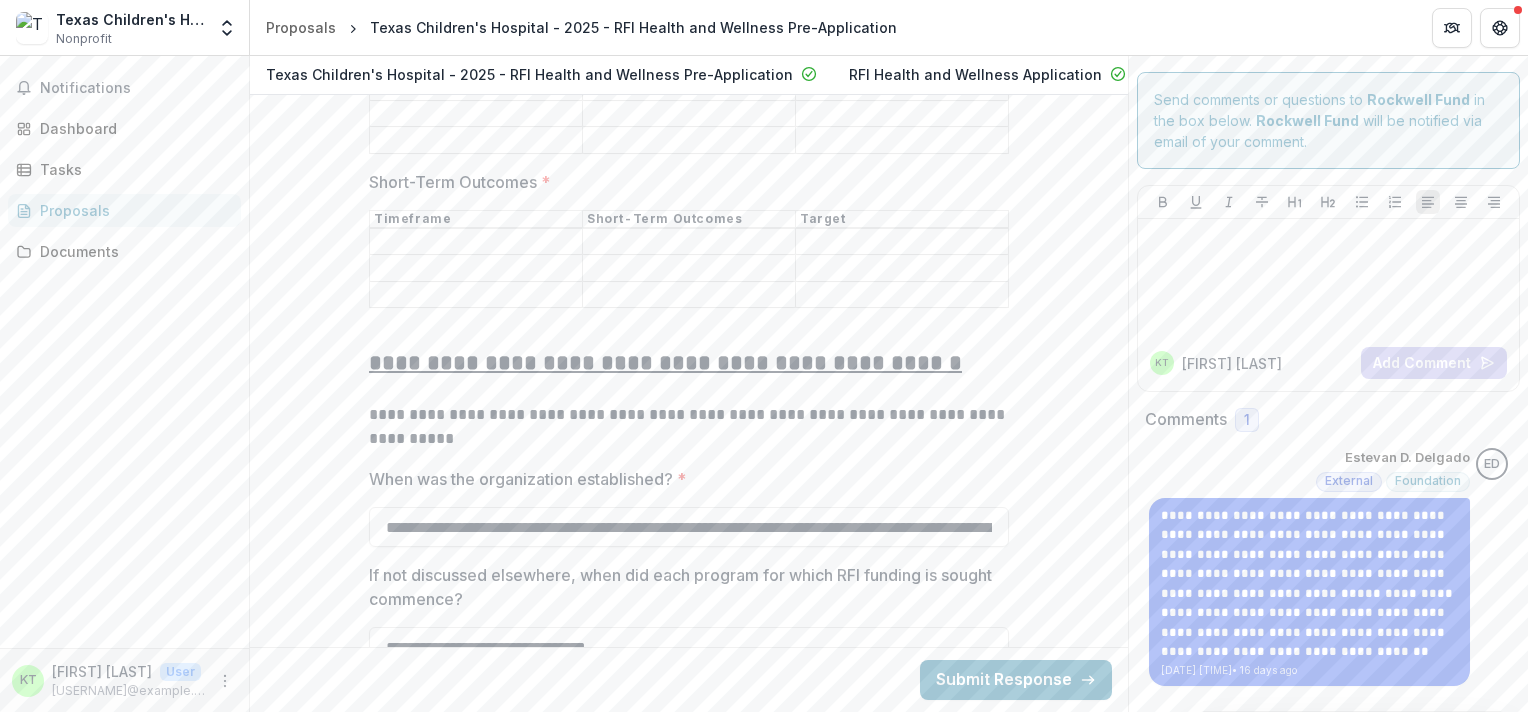 scroll, scrollTop: 8008, scrollLeft: 0, axis: vertical 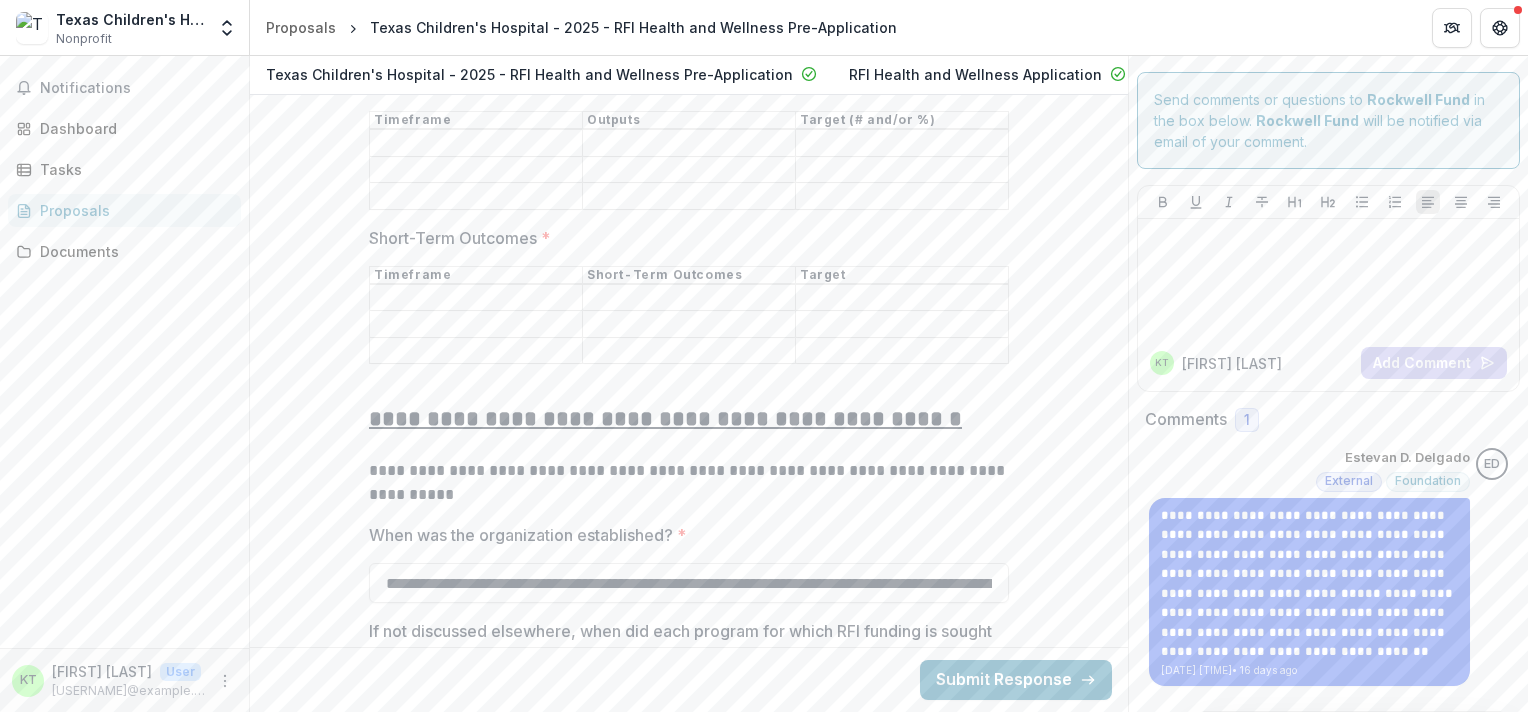 click on "Outputs *" at bounding box center (476, 197) 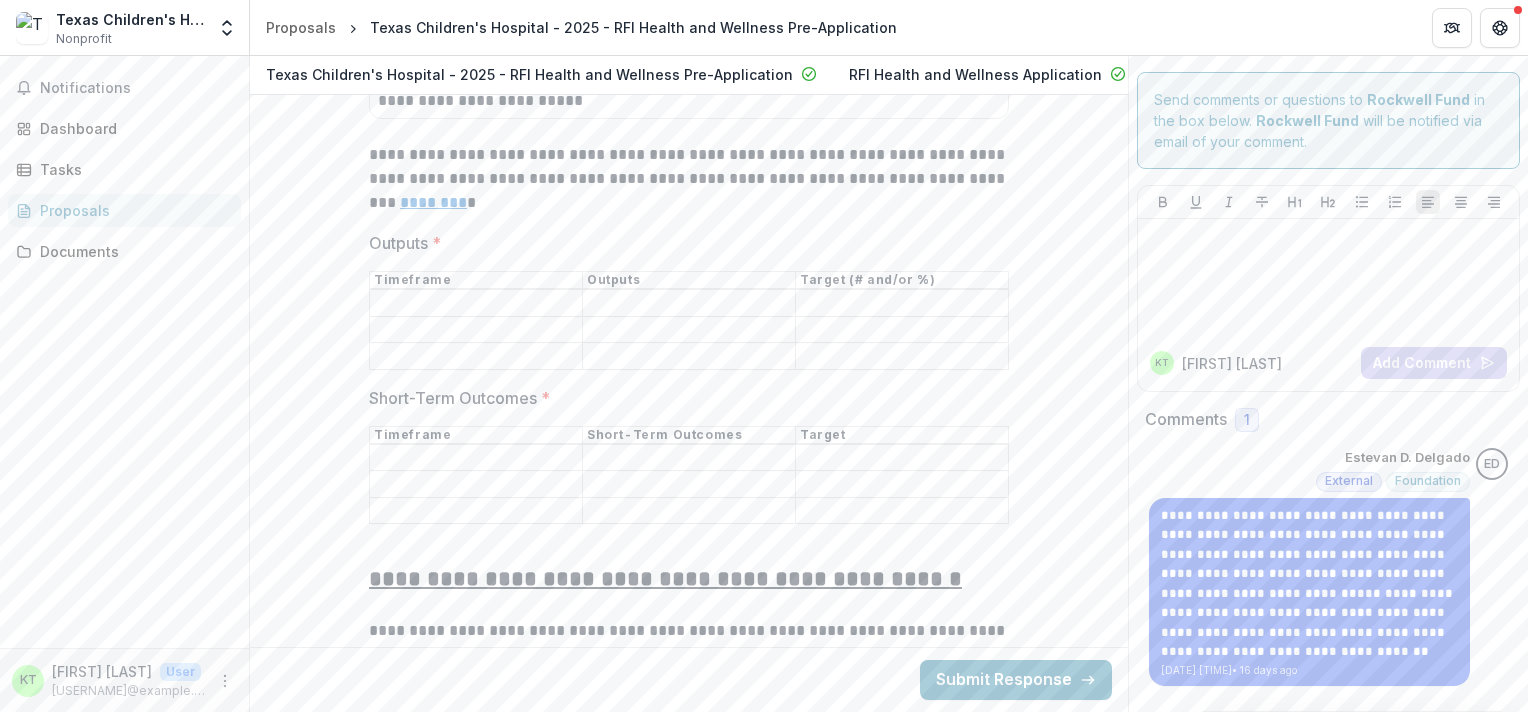 scroll, scrollTop: 7810, scrollLeft: 0, axis: vertical 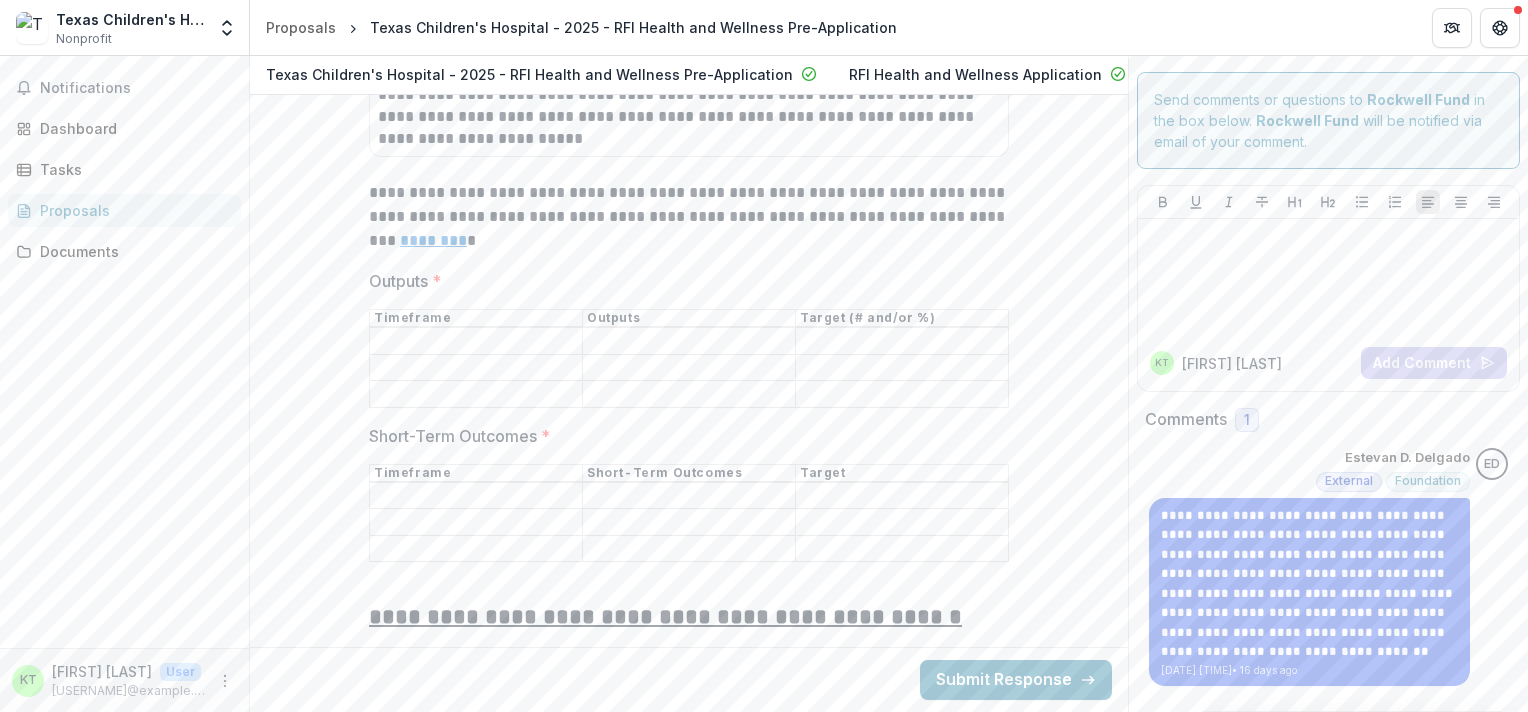 click on "Outputs *" at bounding box center [476, 395] 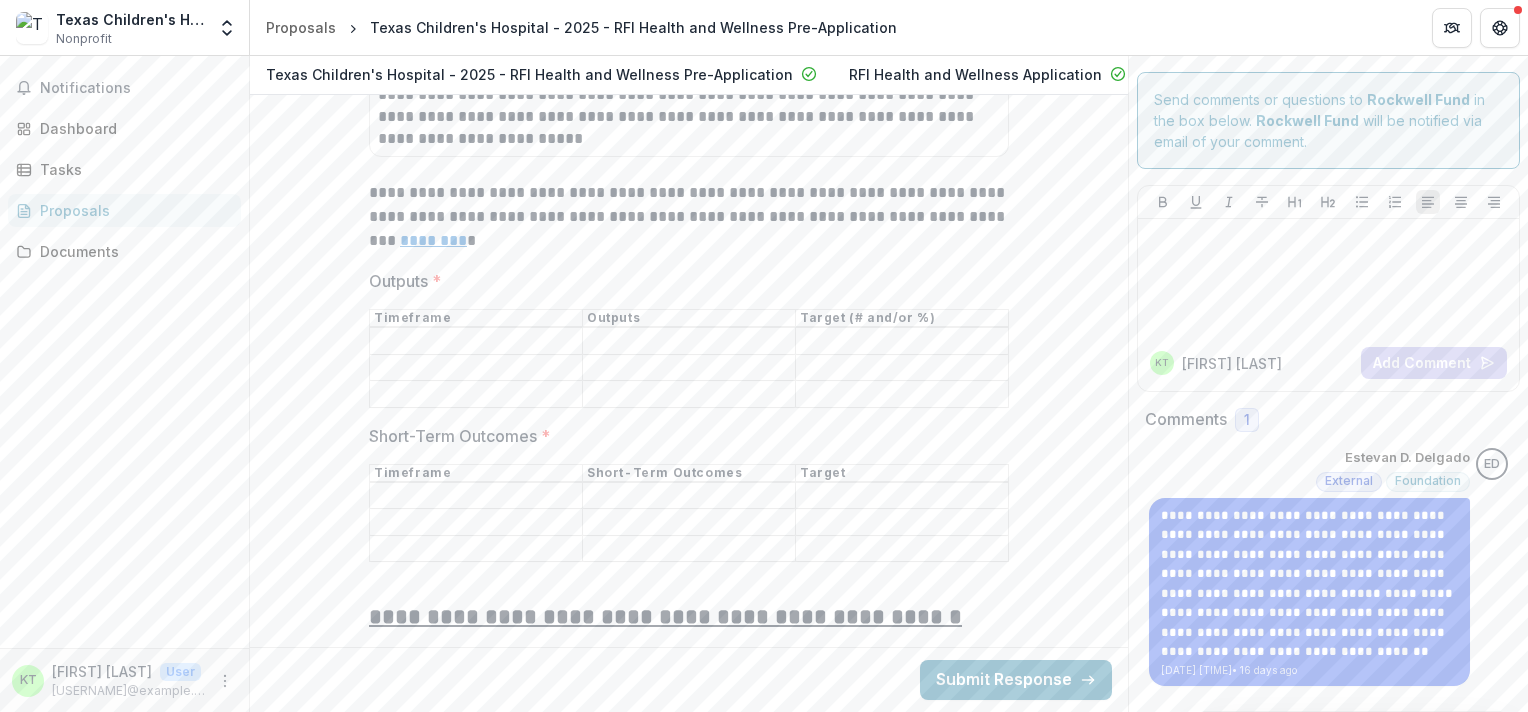 click on "Outputs *" at bounding box center [476, 395] 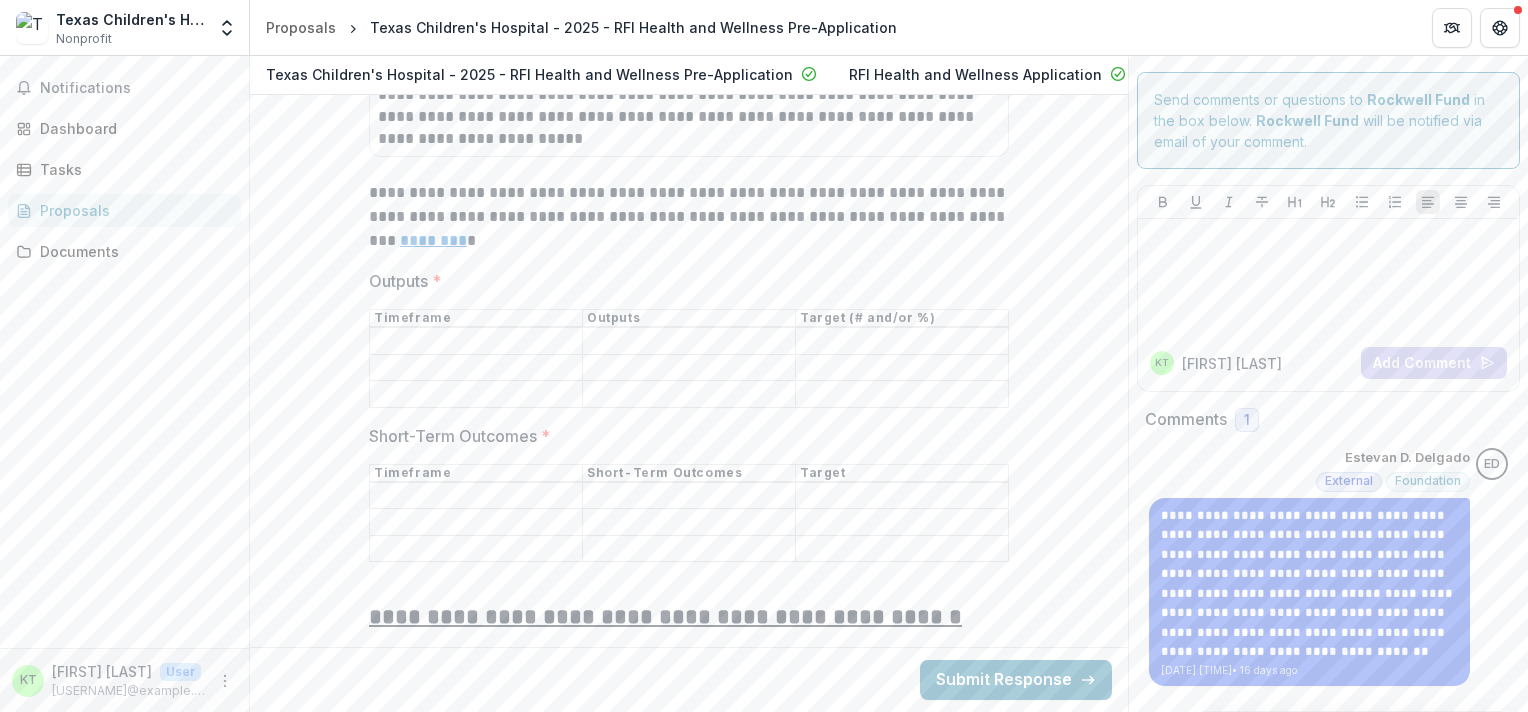 click on "Outputs *" at bounding box center [476, 368] 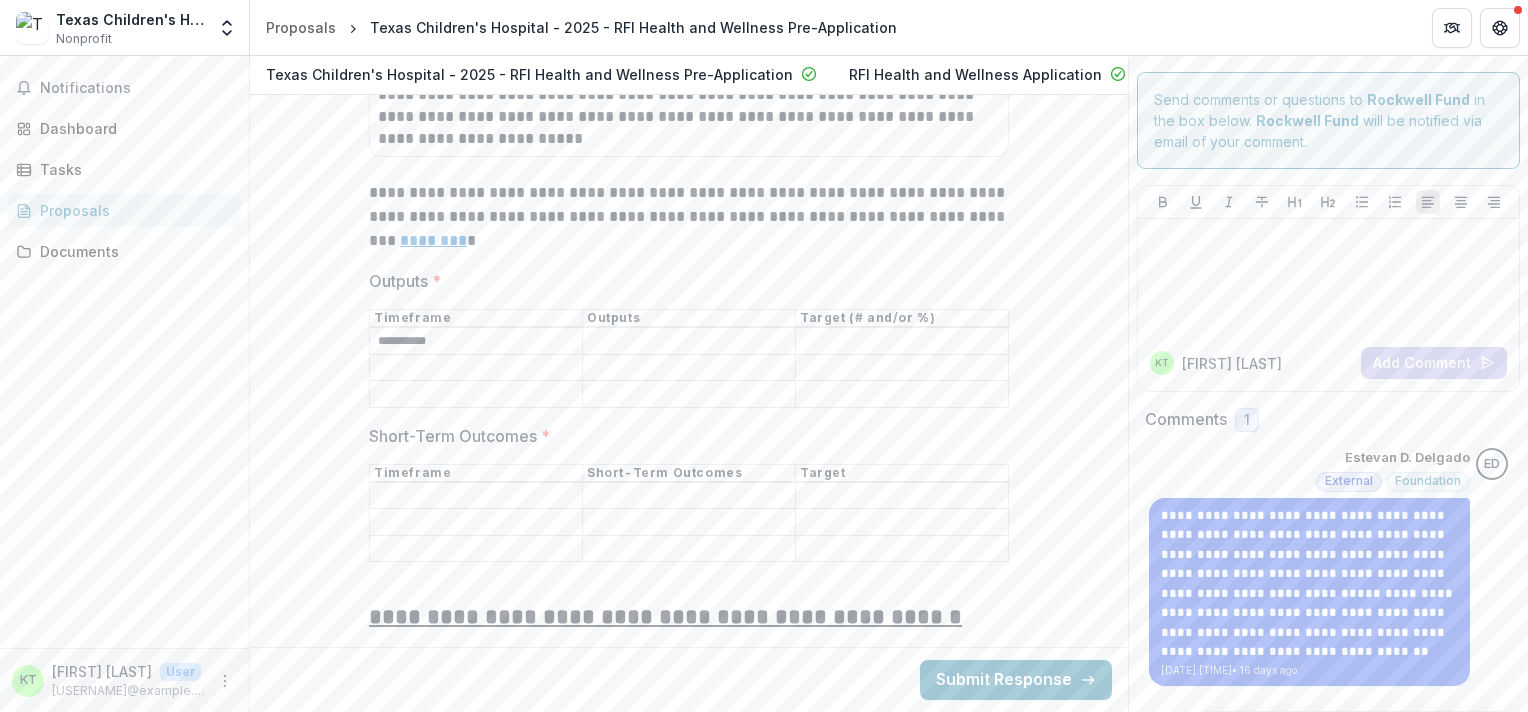 type on "*********" 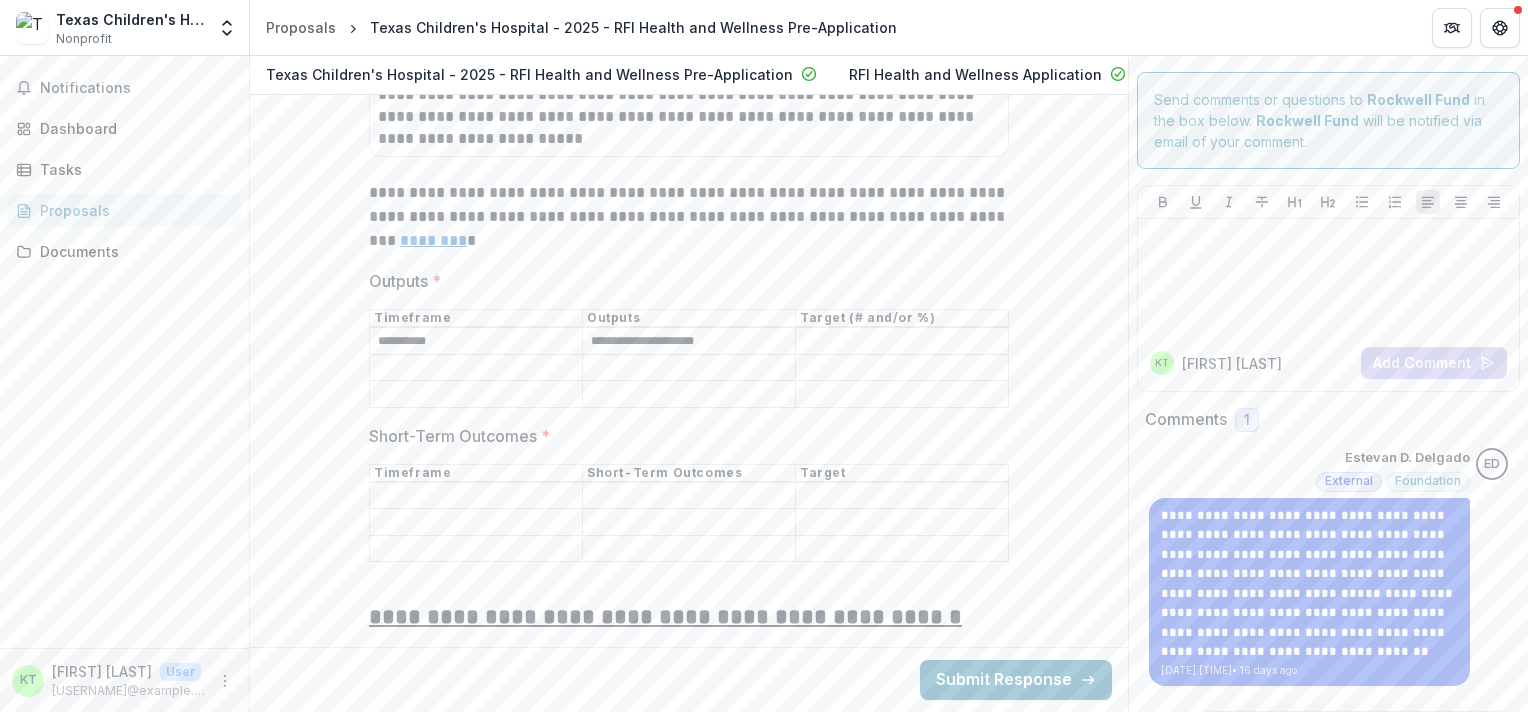 type on "**********" 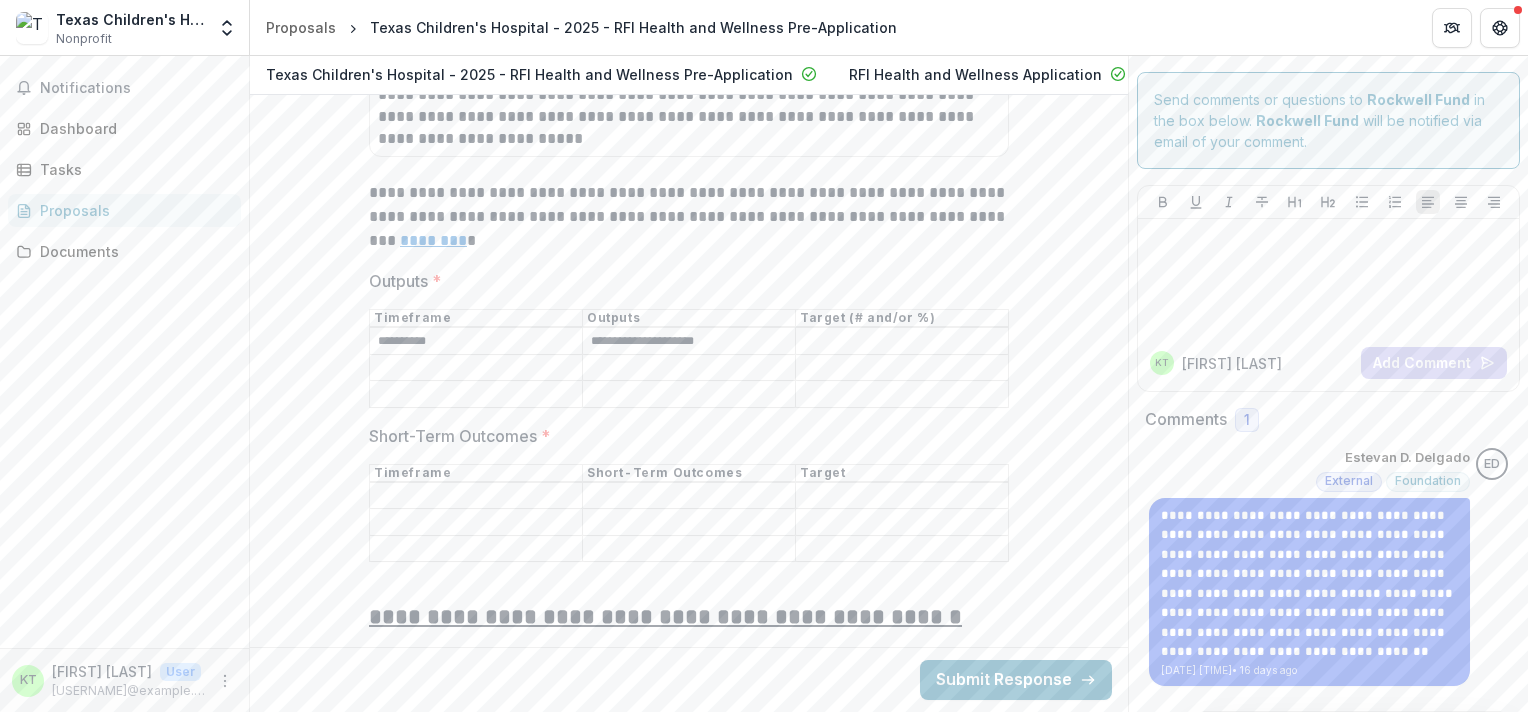 click on "Outputs *" at bounding box center [902, 342] 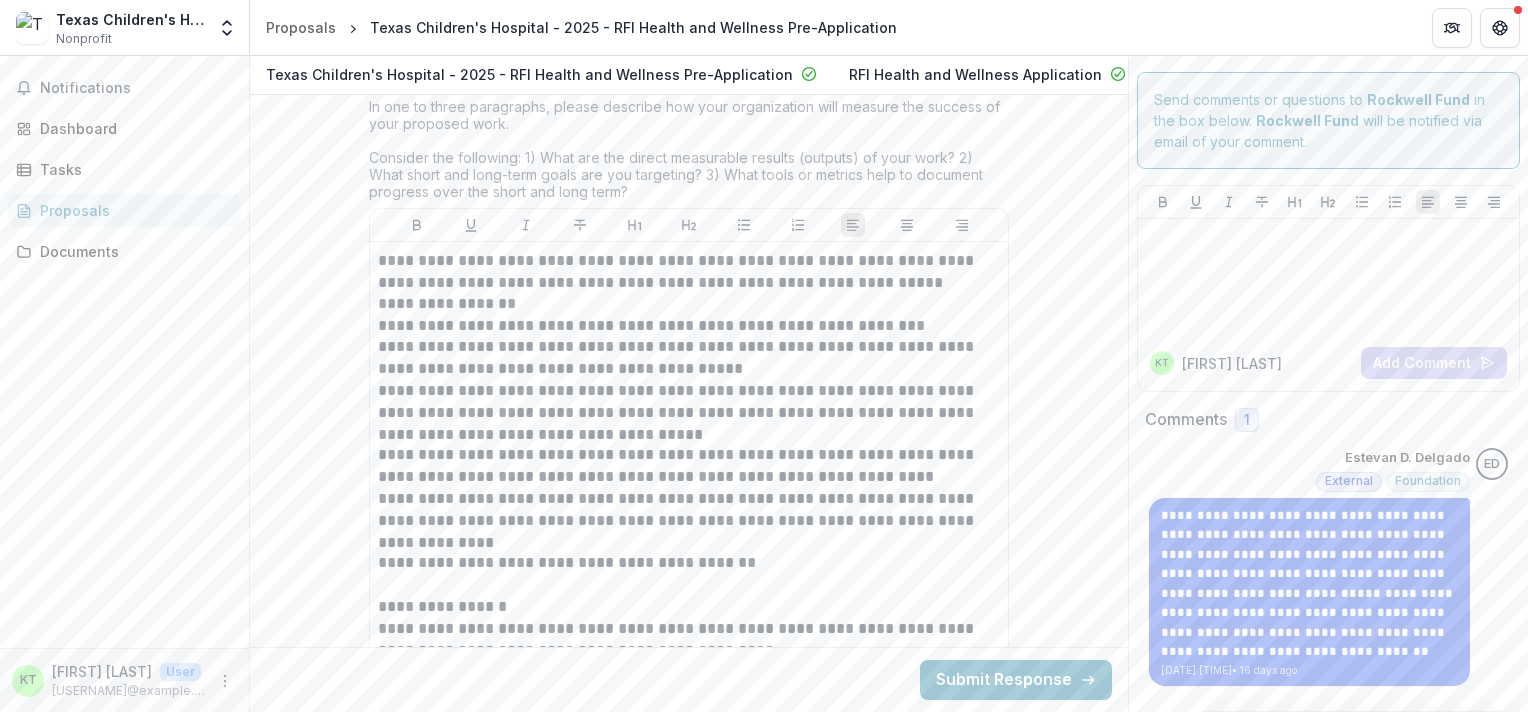 scroll, scrollTop: 7289, scrollLeft: 0, axis: vertical 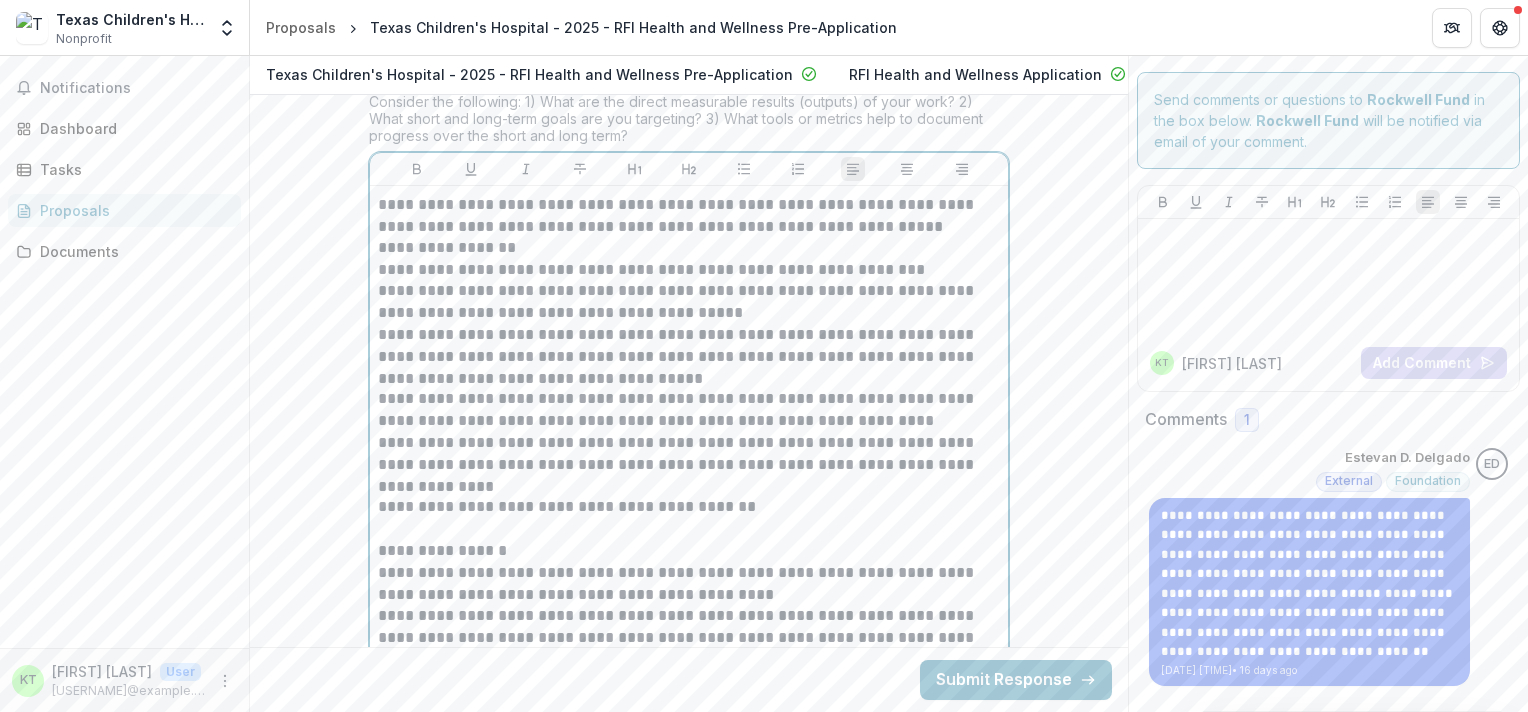 click on "**********" at bounding box center (689, 551) 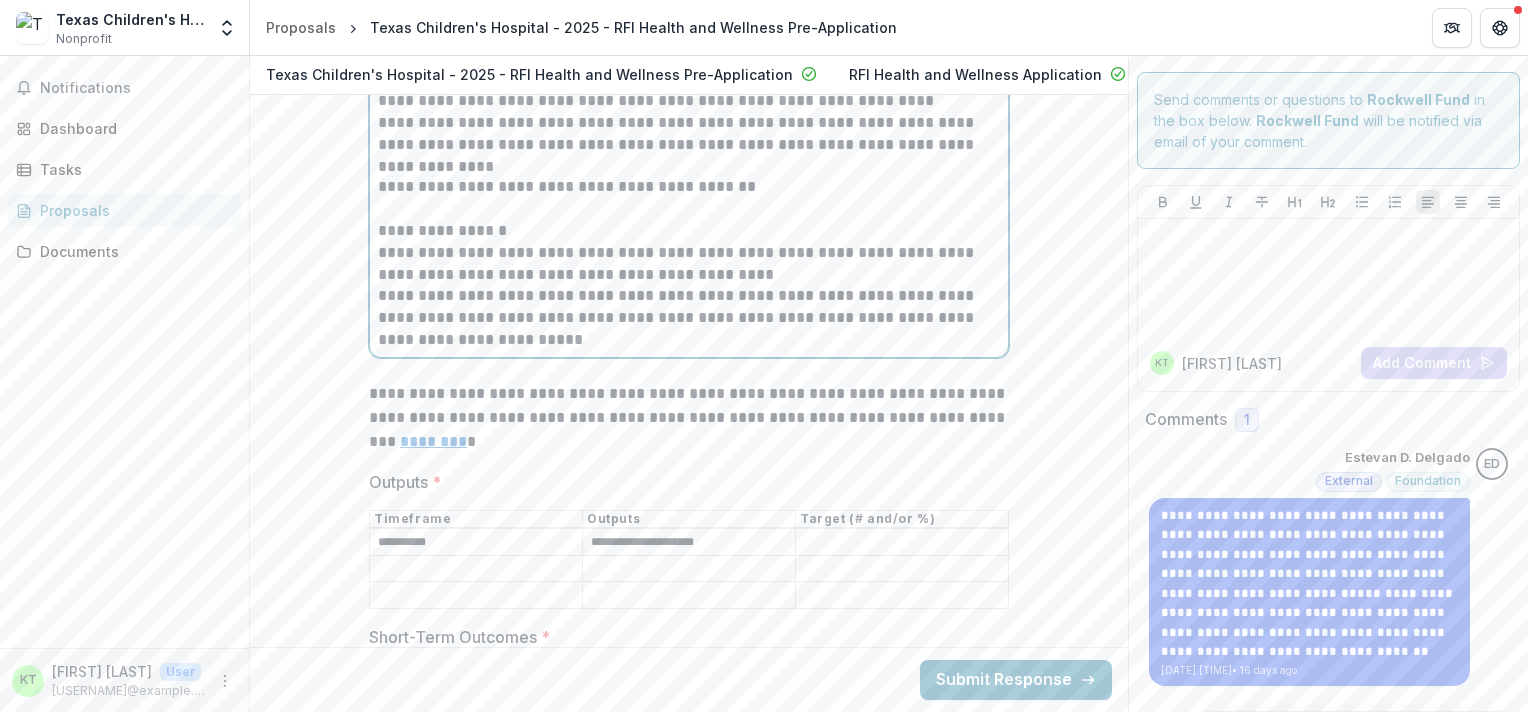 scroll, scrollTop: 7685, scrollLeft: 0, axis: vertical 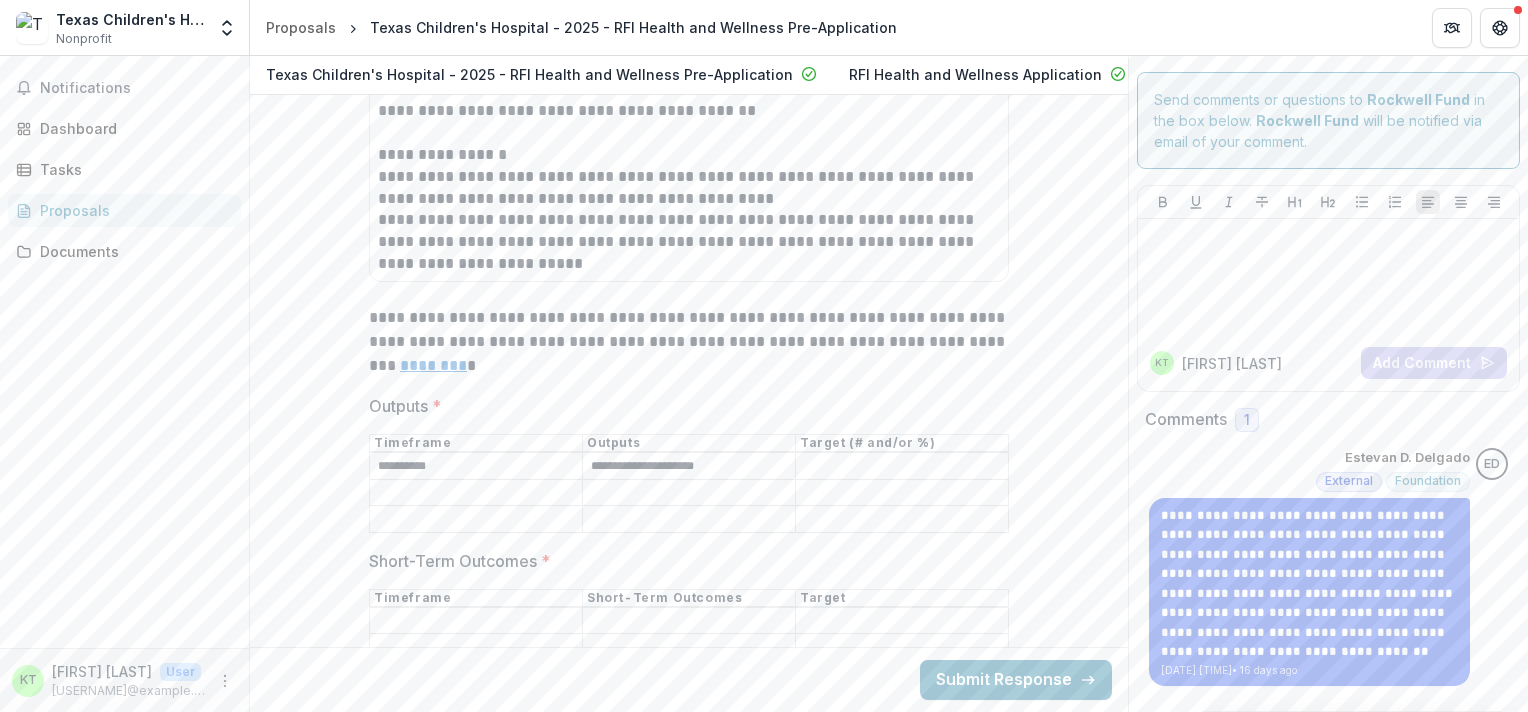 click on "Outputs *" at bounding box center [902, 493] 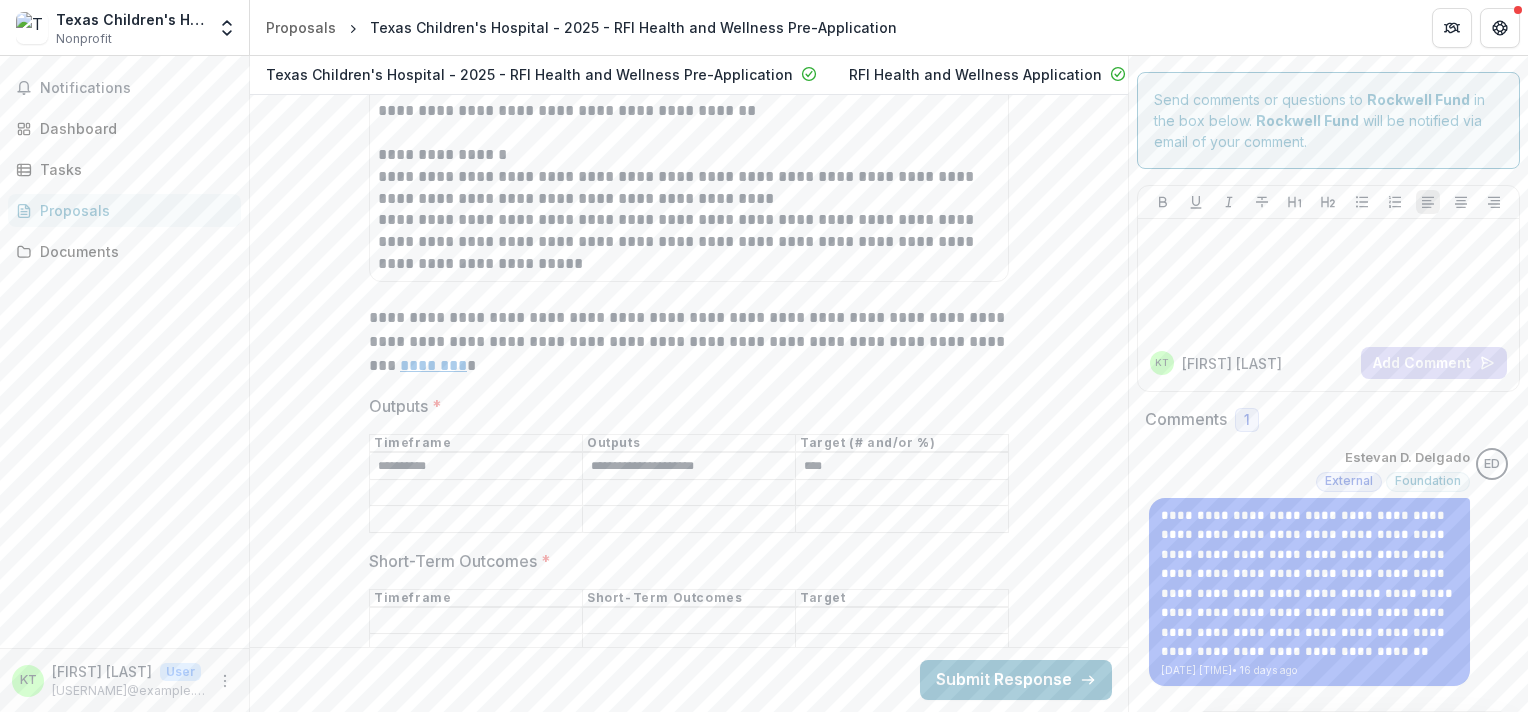 type on "***" 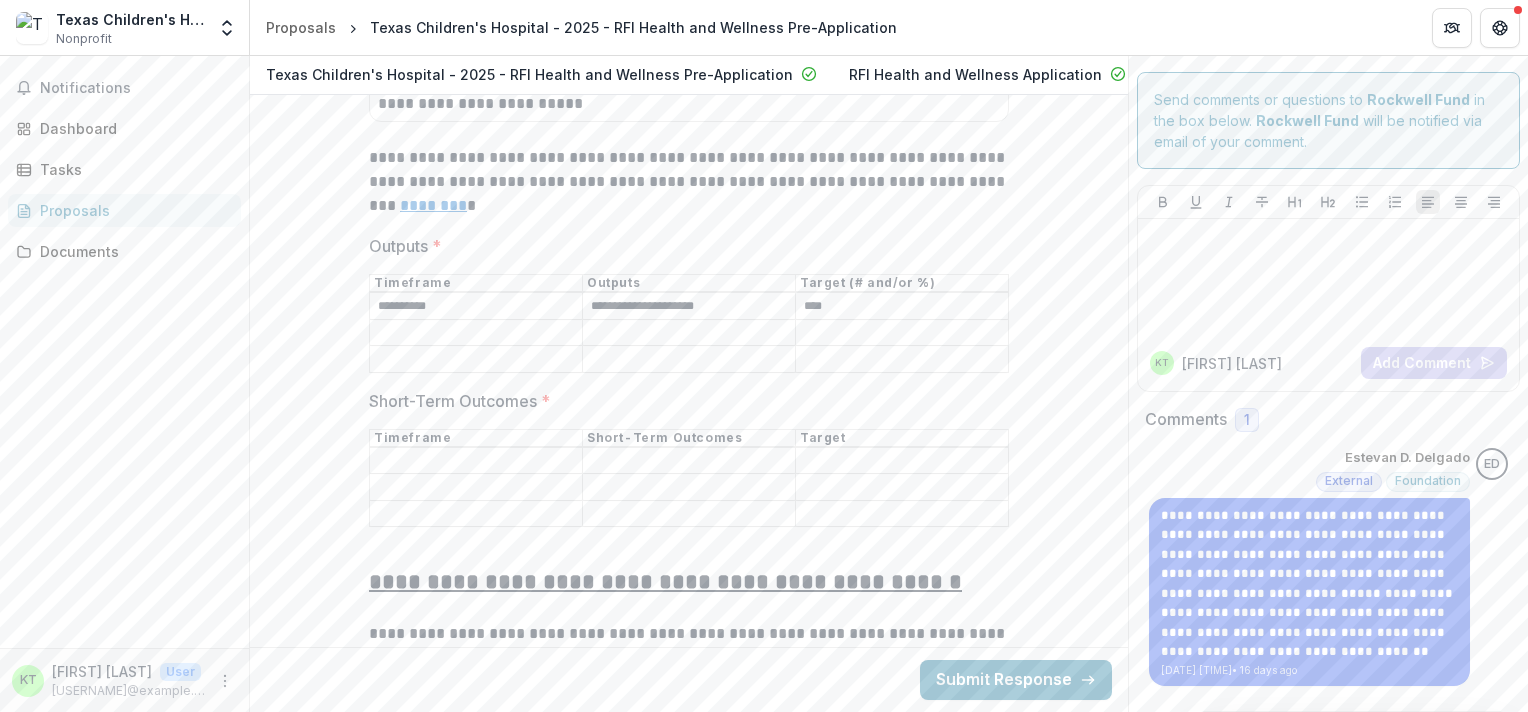 scroll, scrollTop: 7882, scrollLeft: 0, axis: vertical 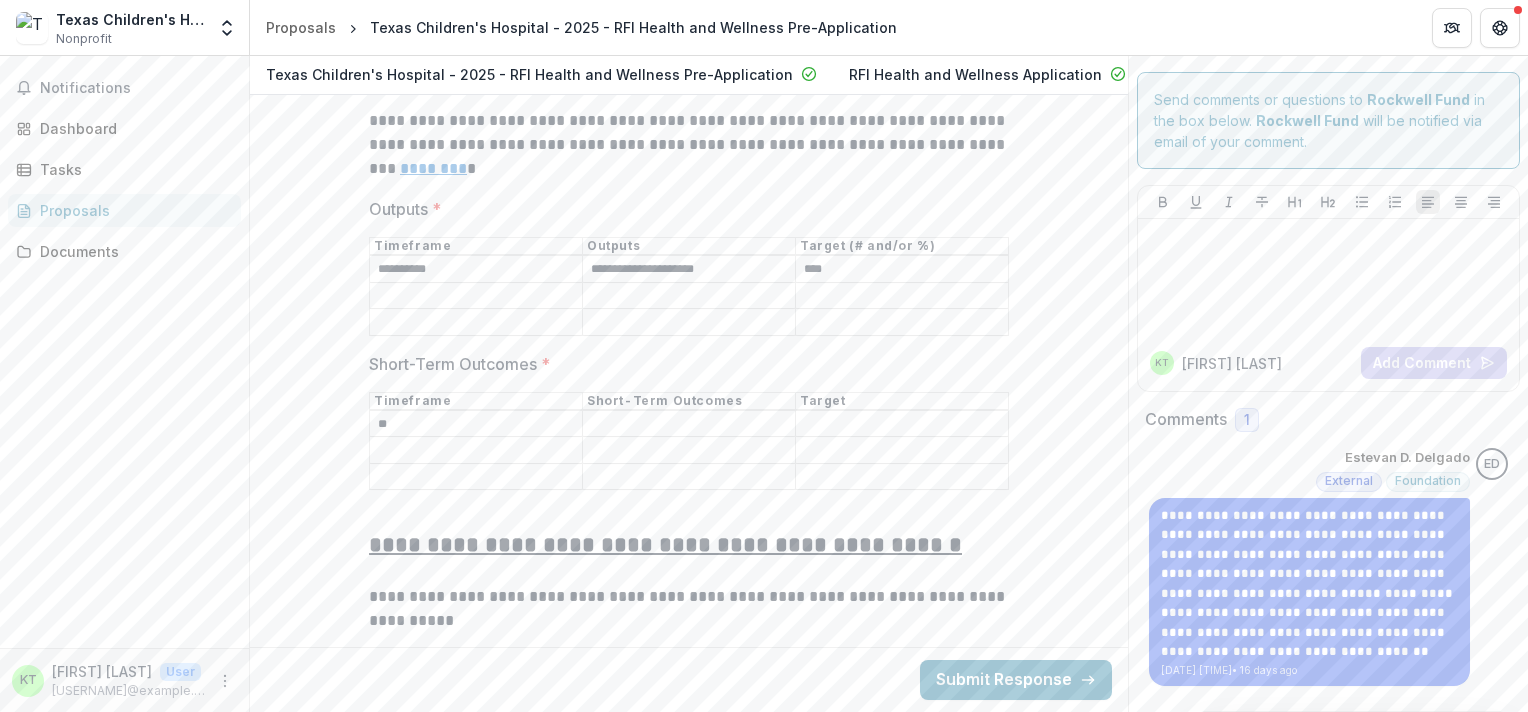 type on "*" 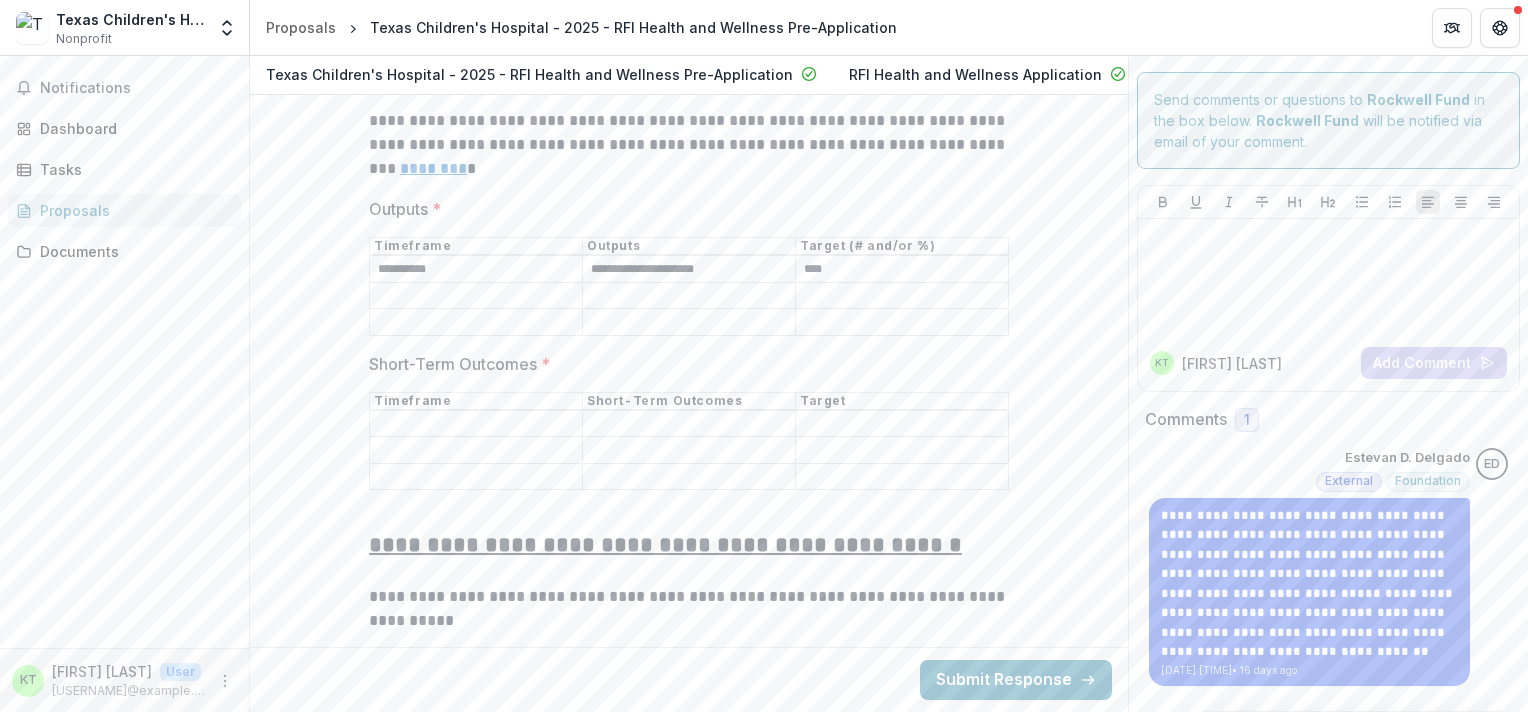 click on "Outputs *" at bounding box center [683, 209] 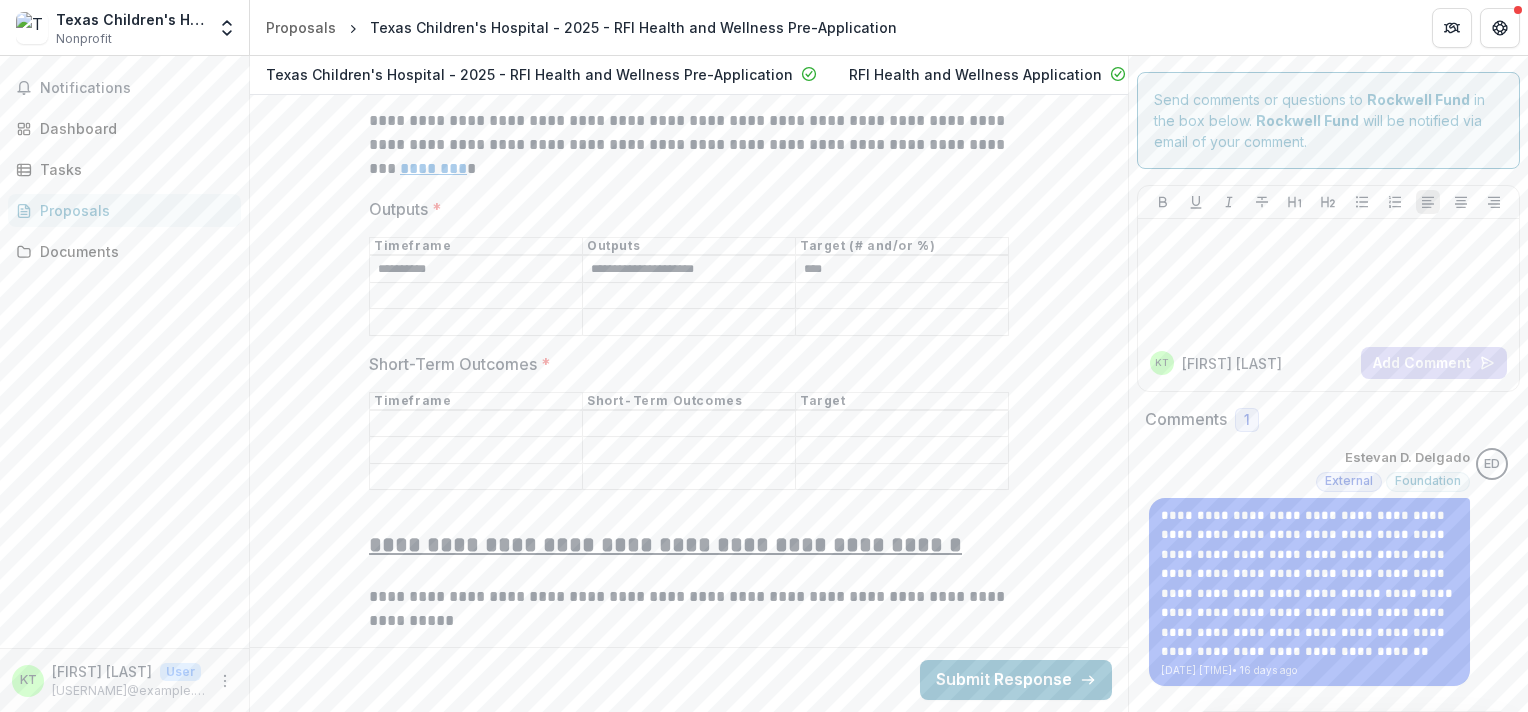 click on "Outputs *" at bounding box center (476, 323) 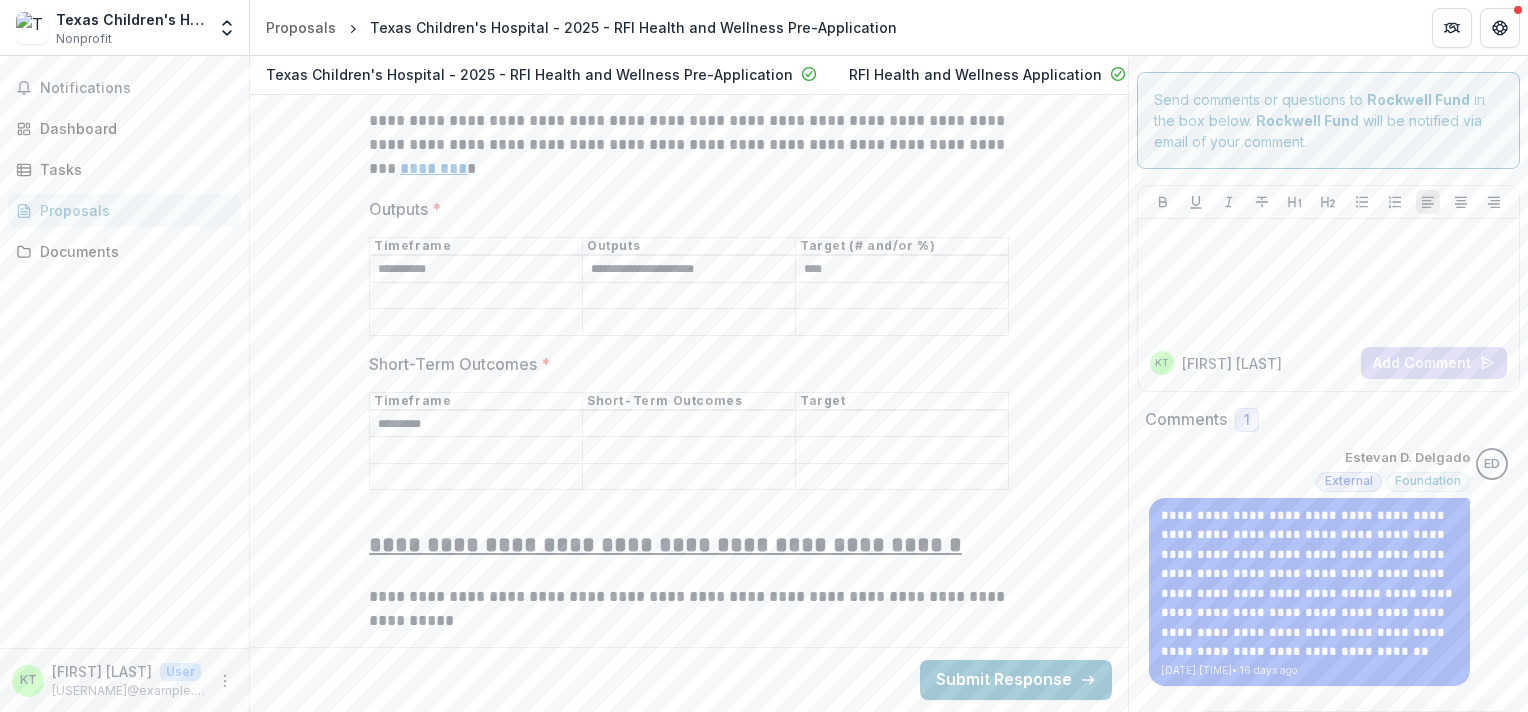 type on "*********" 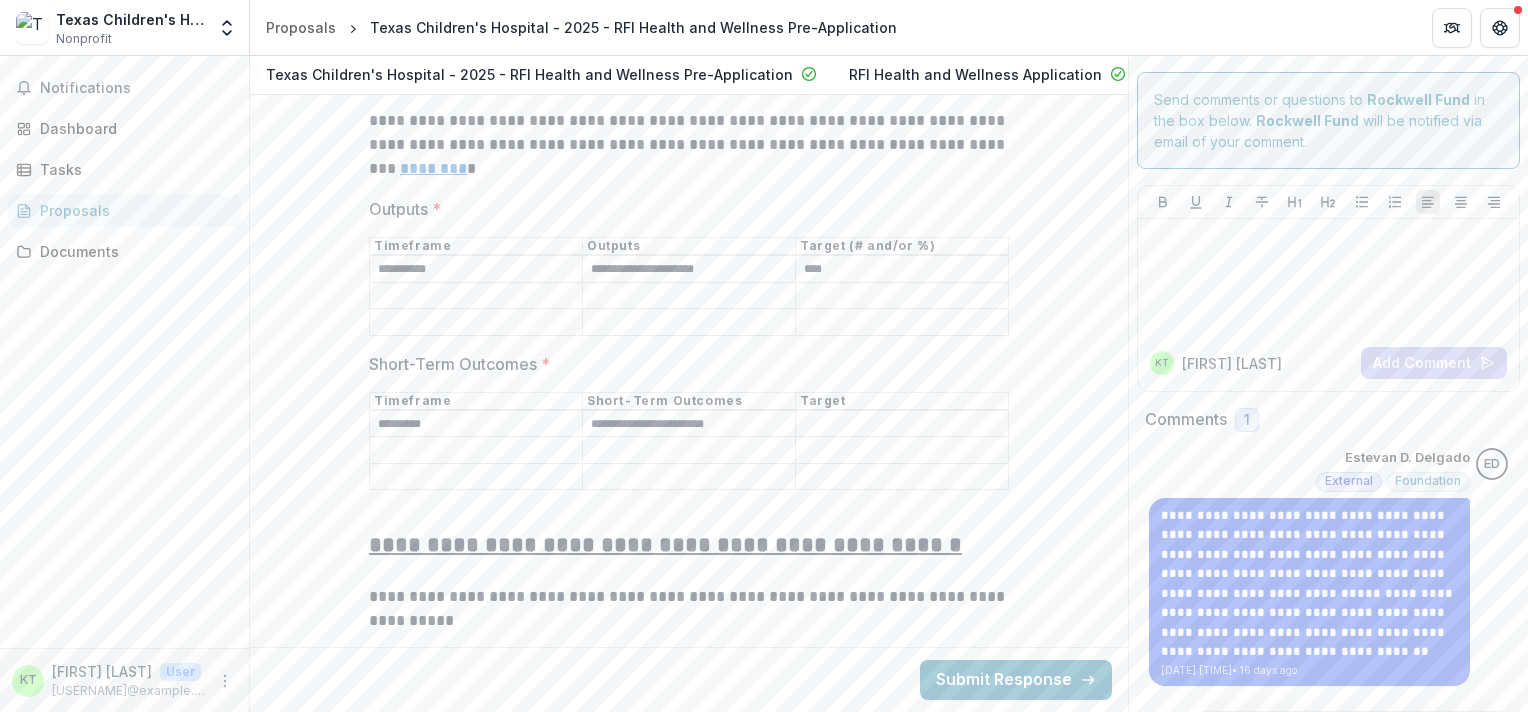 type on "**********" 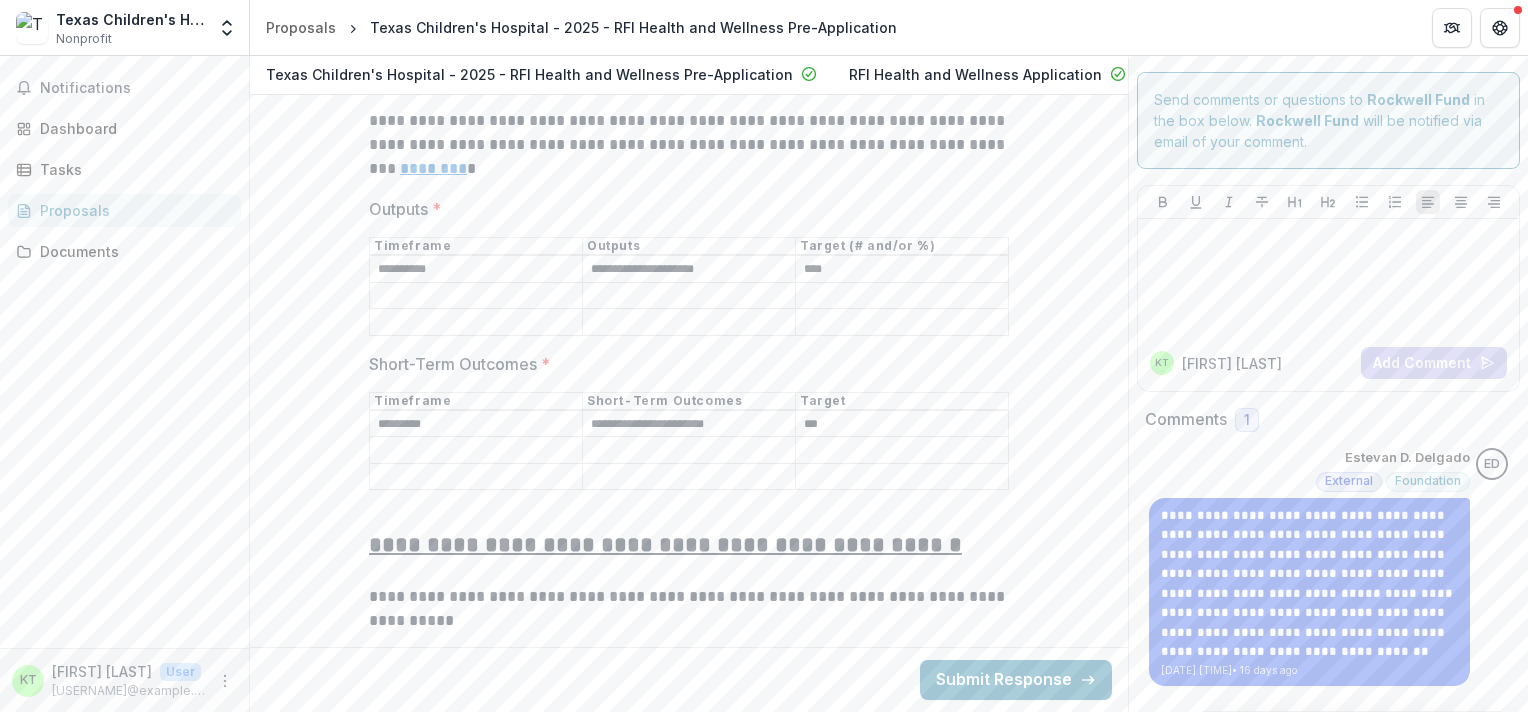 type on "***" 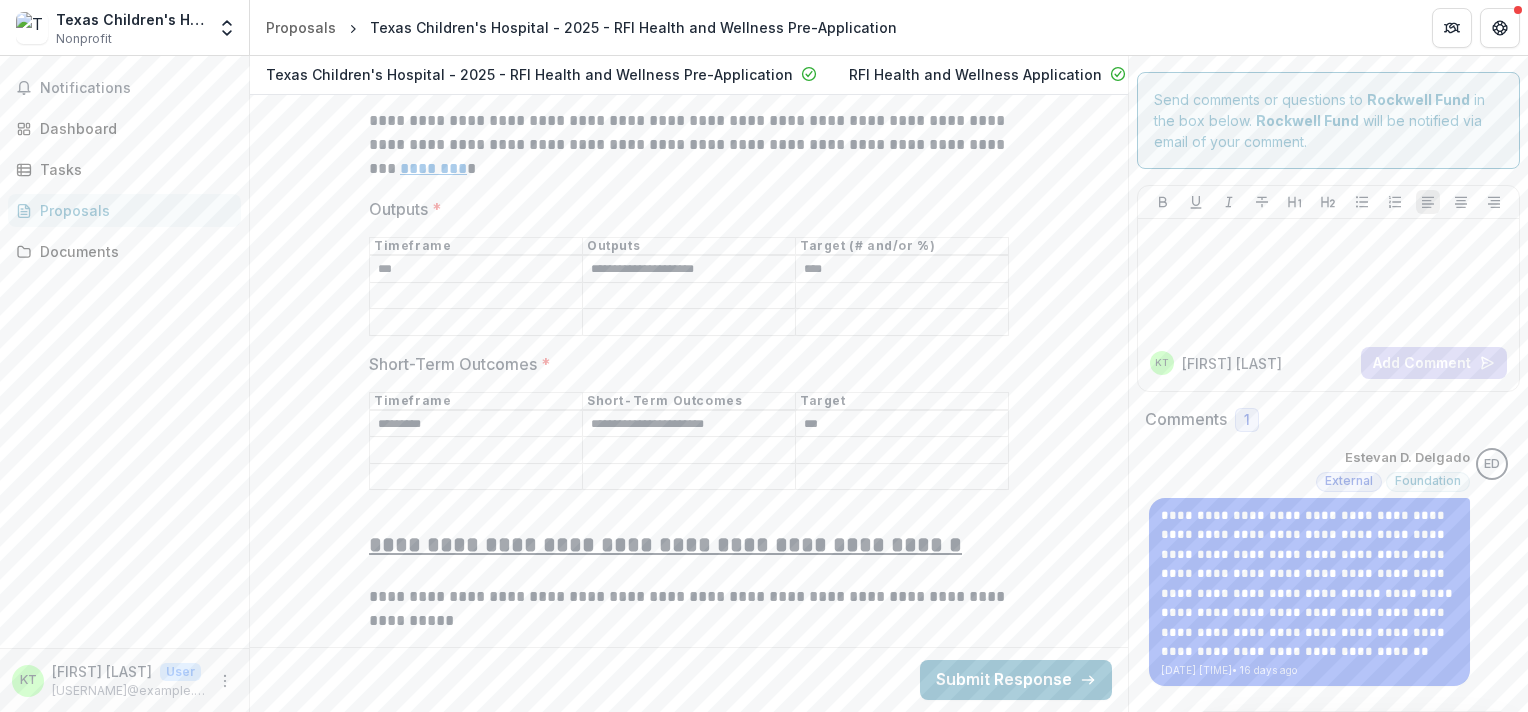 type on "*" 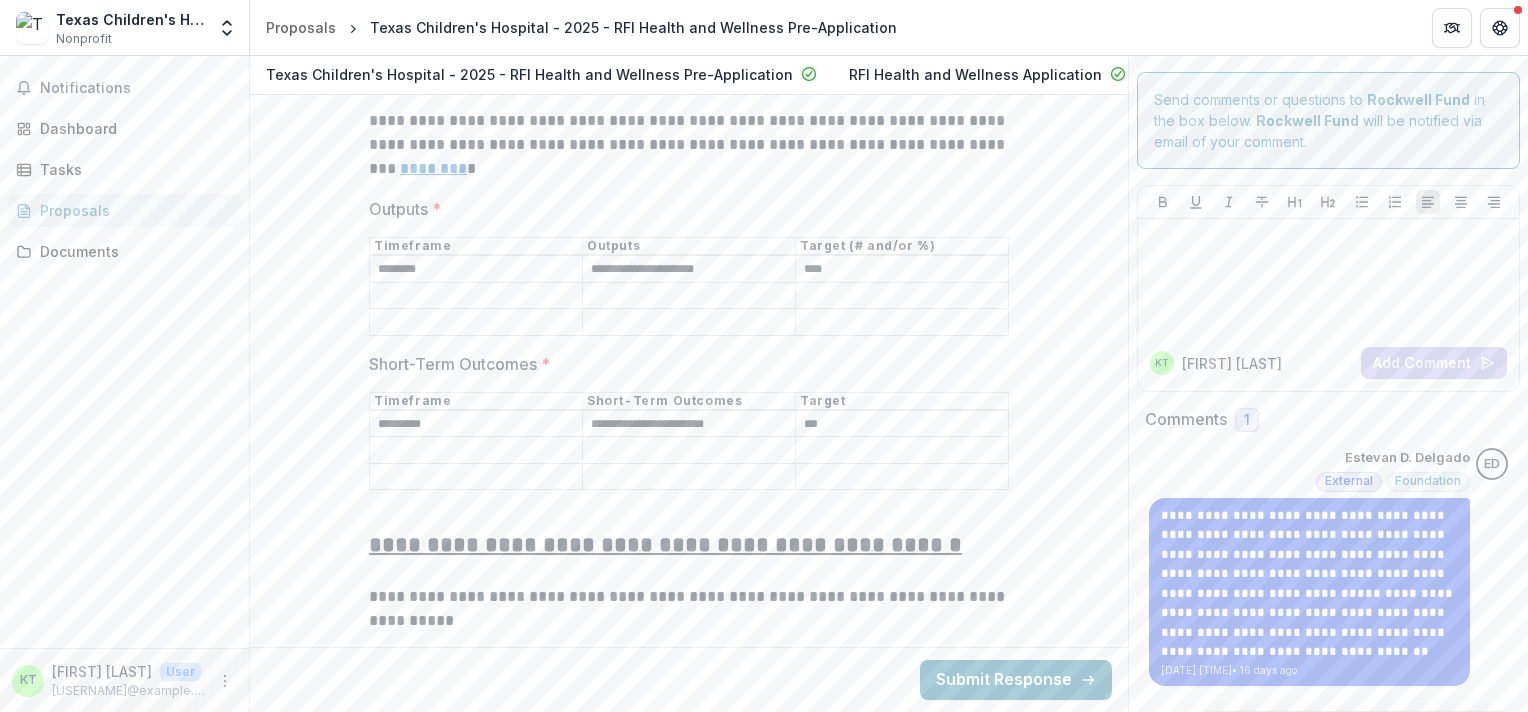 type on "******" 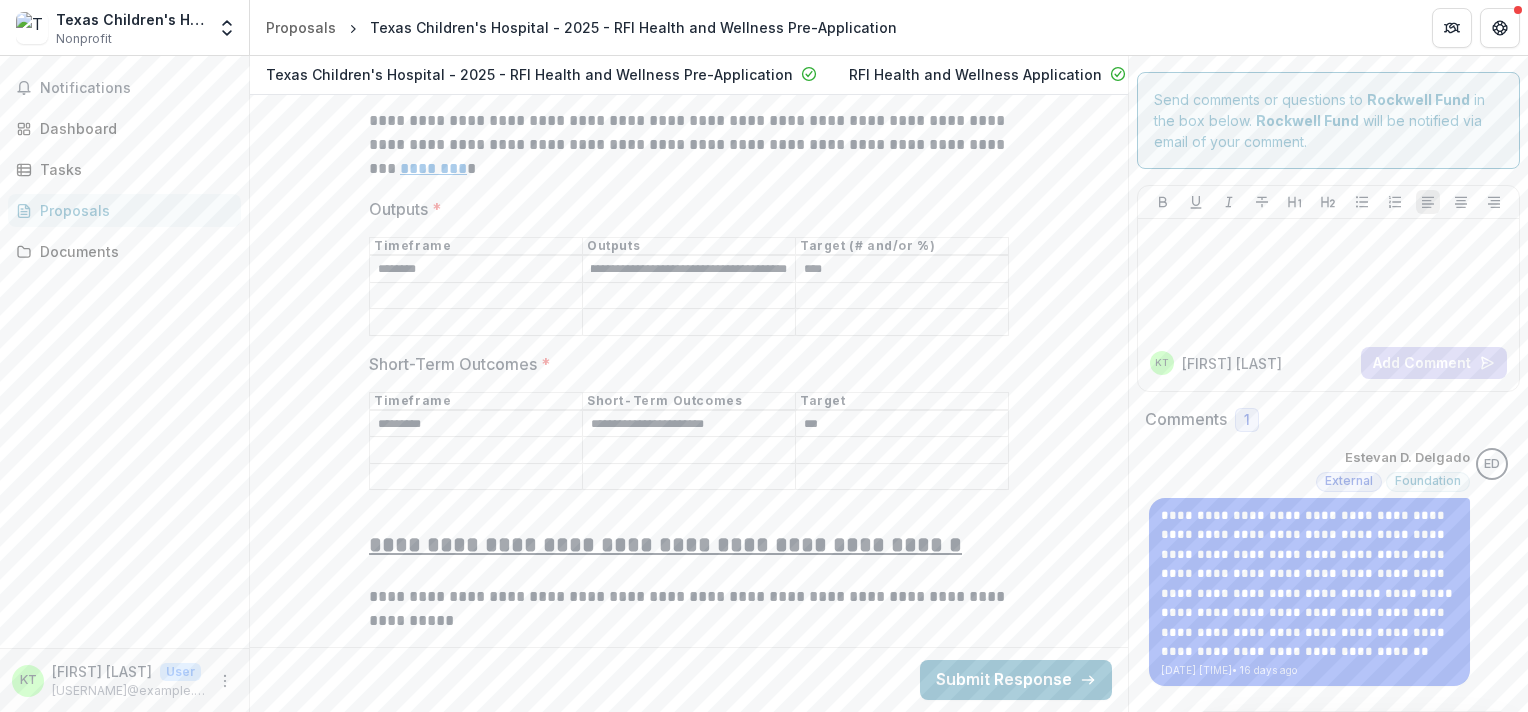 scroll, scrollTop: 0, scrollLeft: 89, axis: horizontal 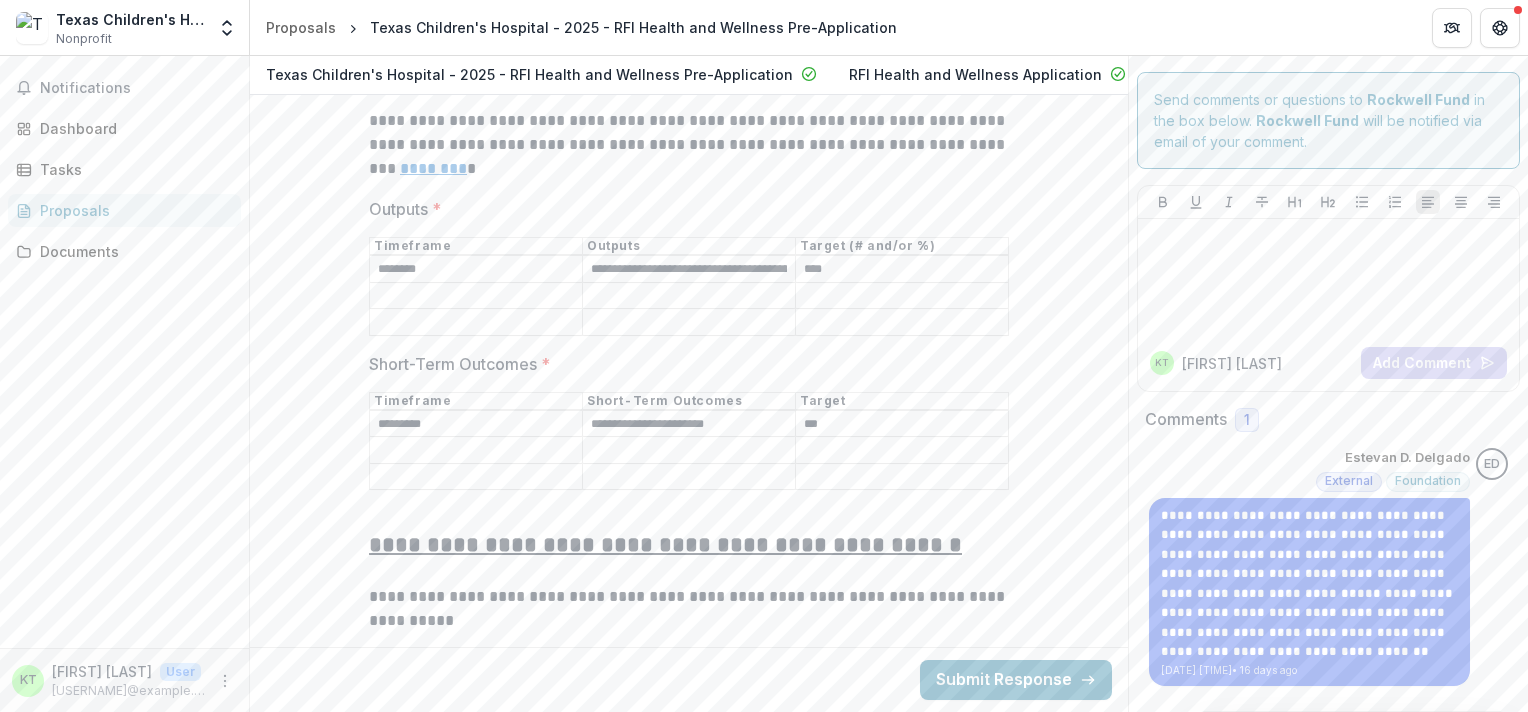type on "*" 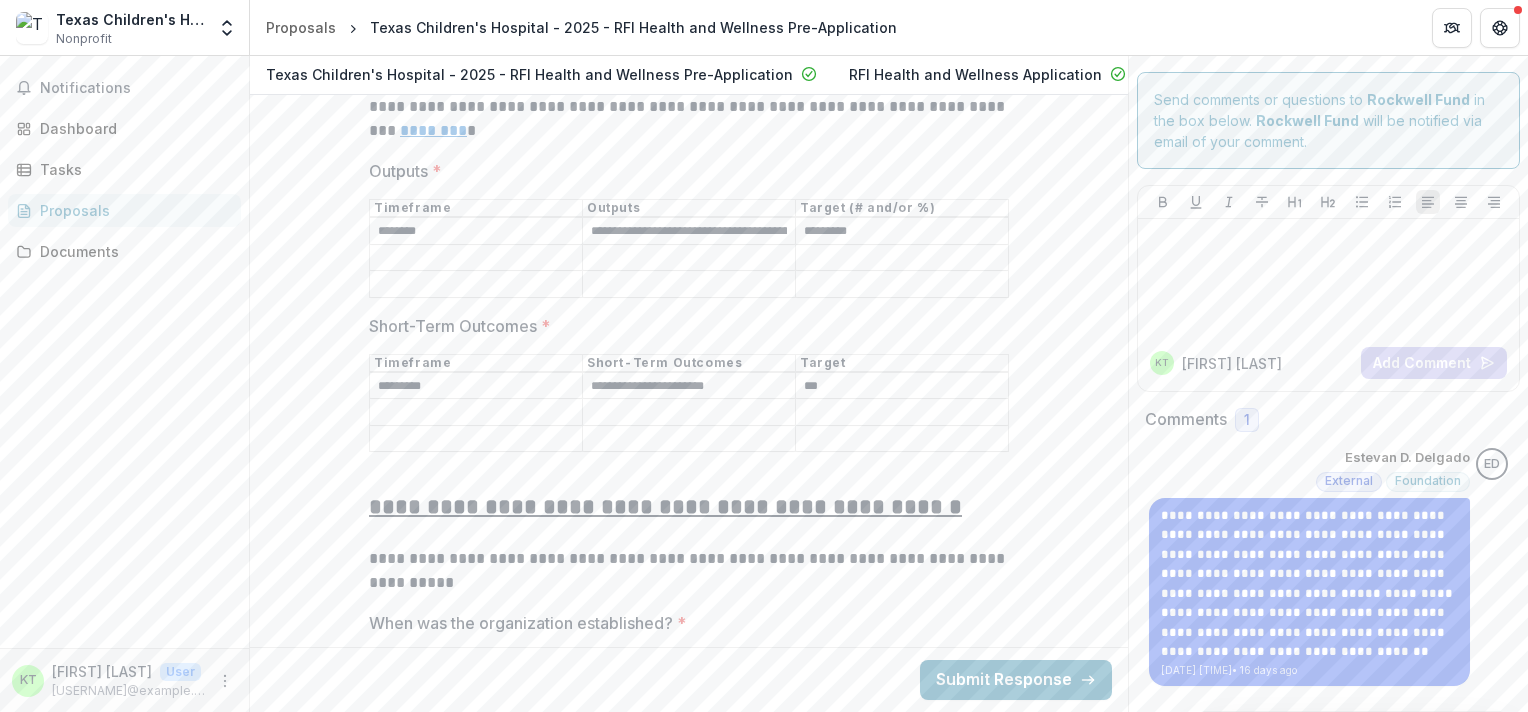 scroll, scrollTop: 7882, scrollLeft: 0, axis: vertical 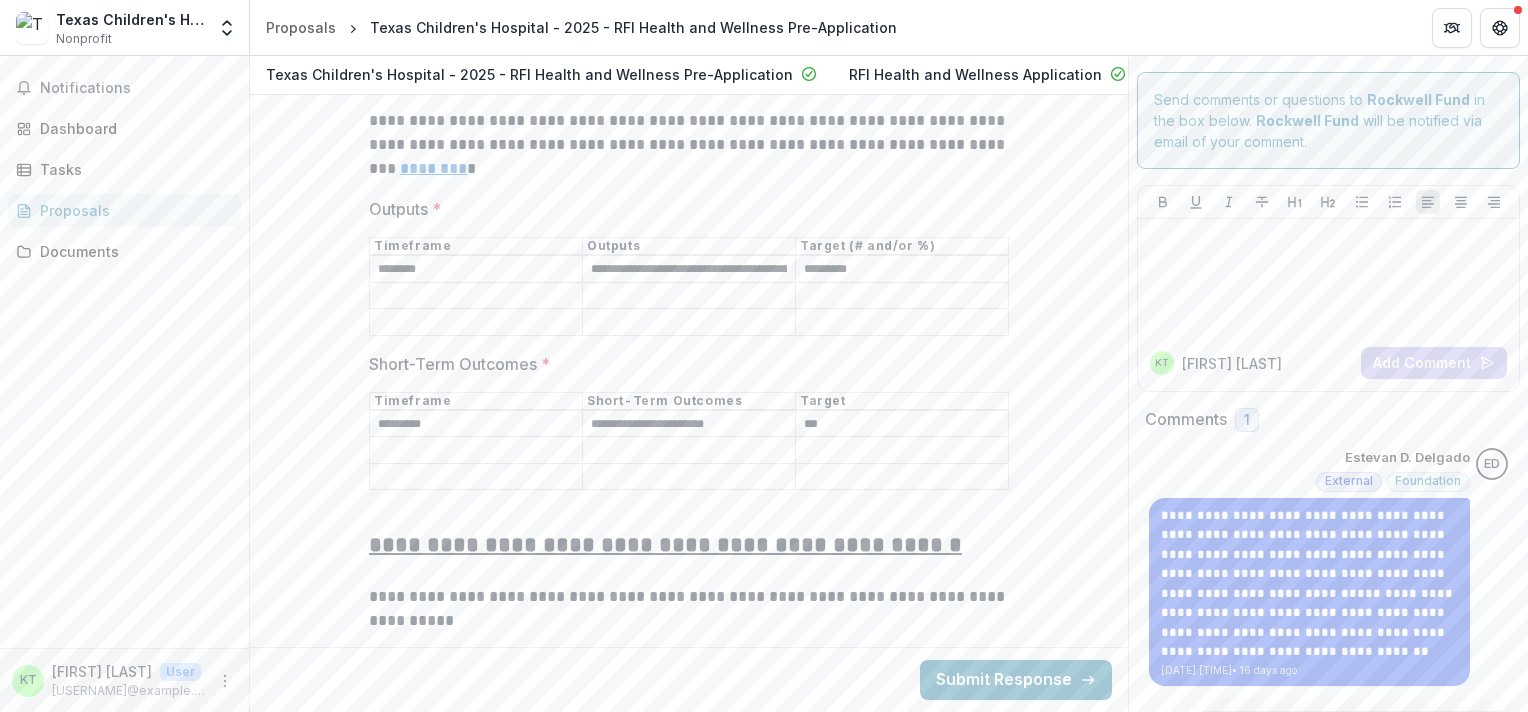 type on "********" 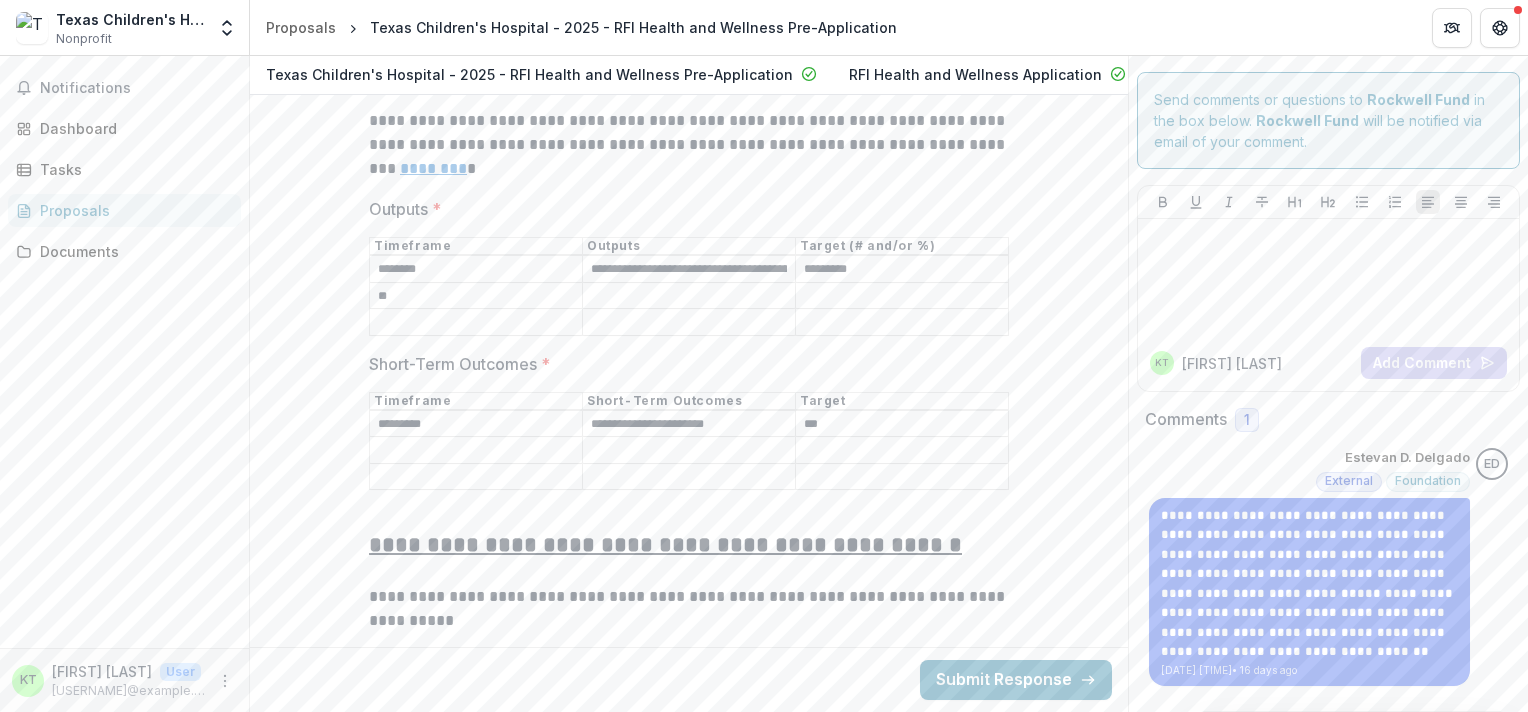 type on "*" 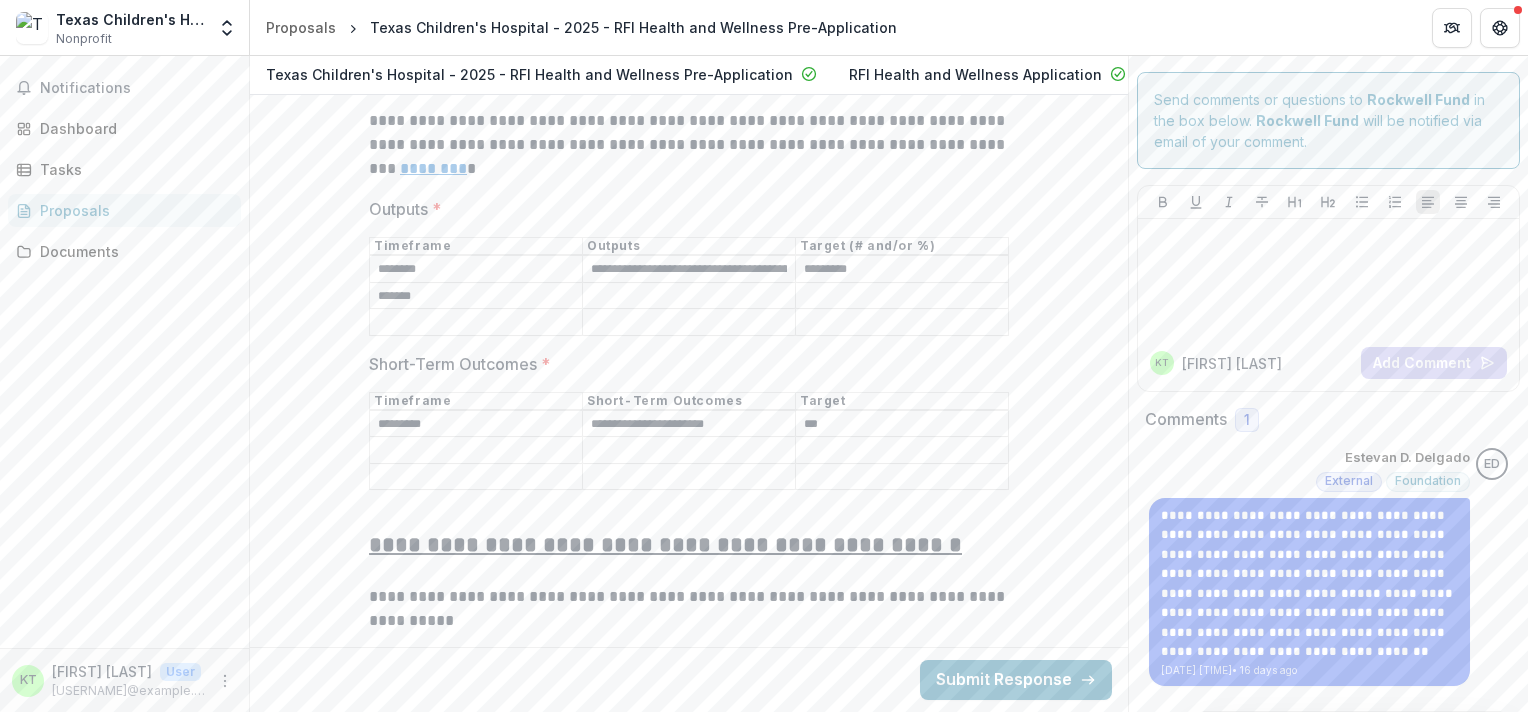 type on "*******" 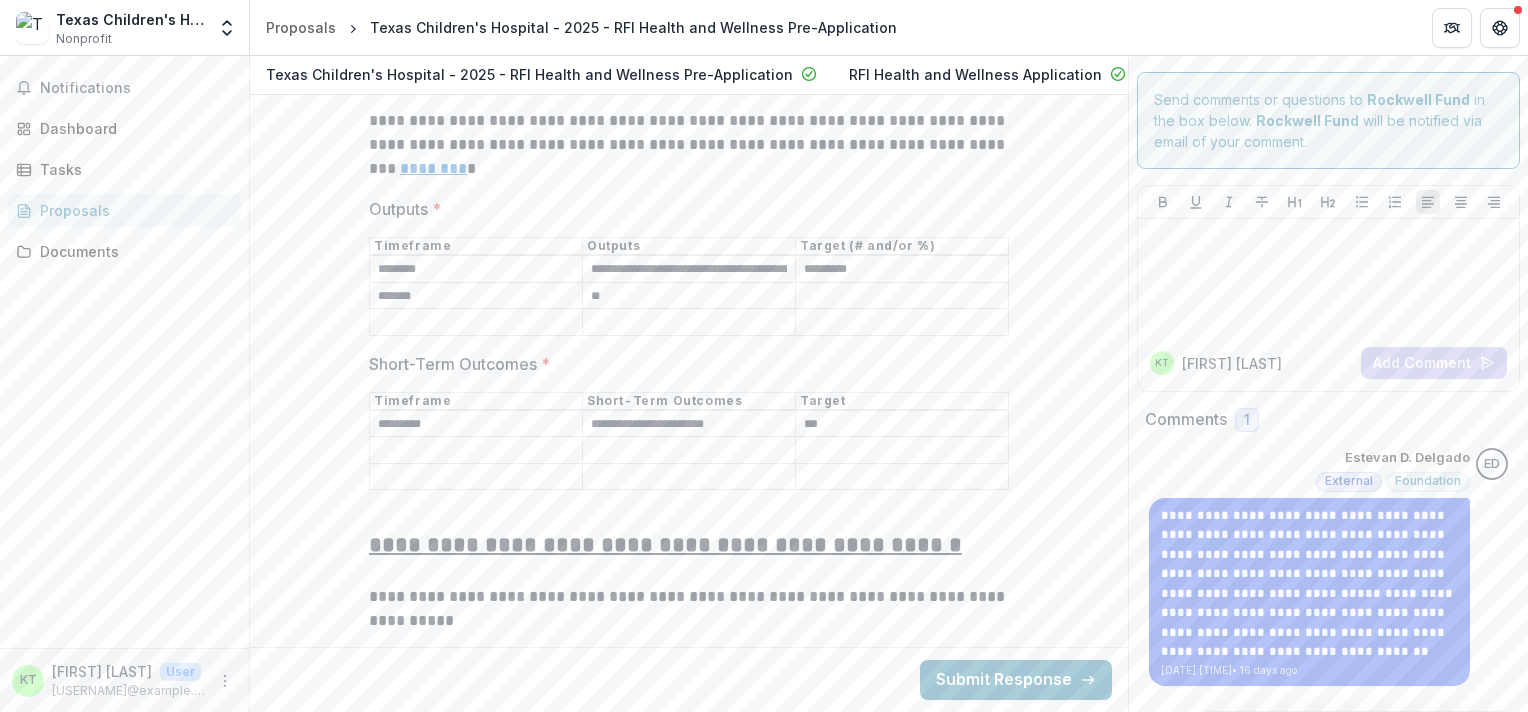 type on "*" 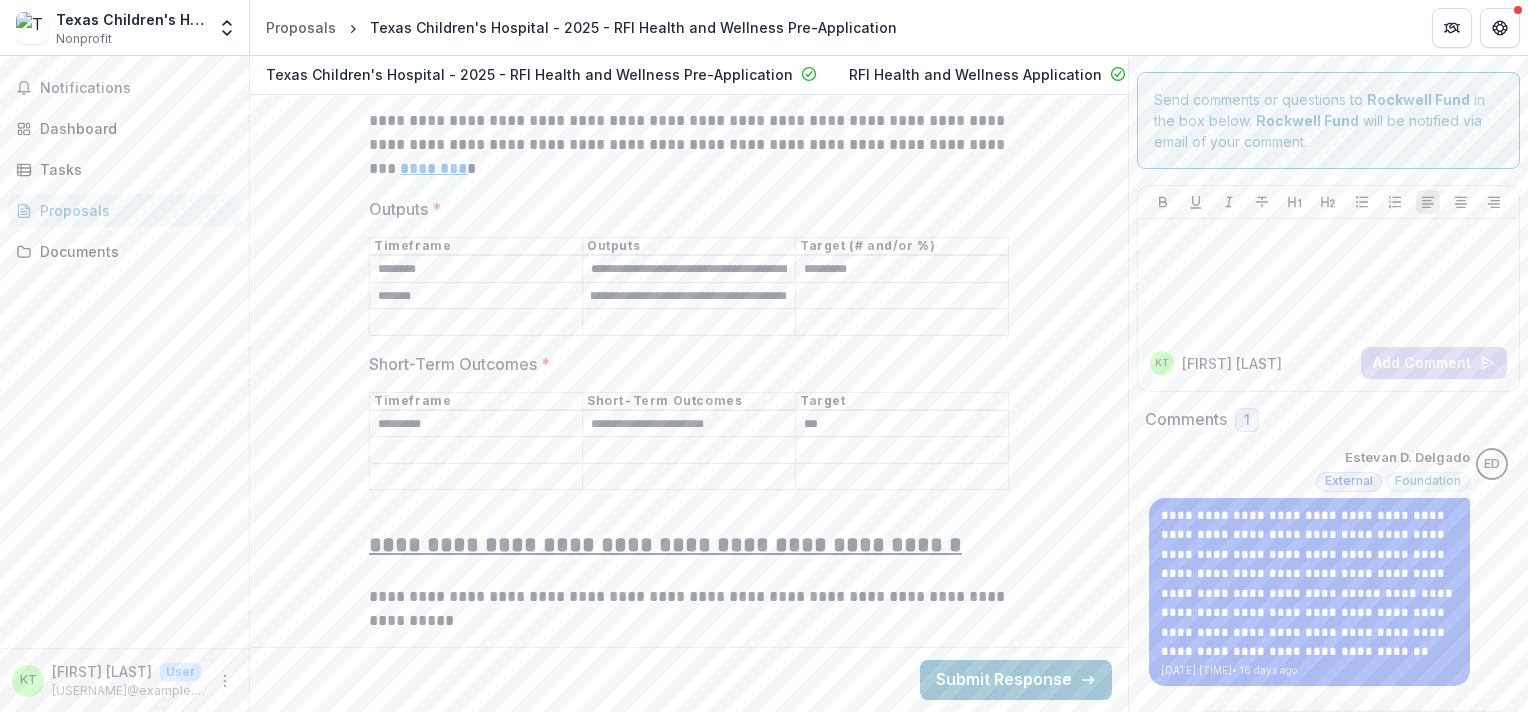 scroll, scrollTop: 0, scrollLeft: 133, axis: horizontal 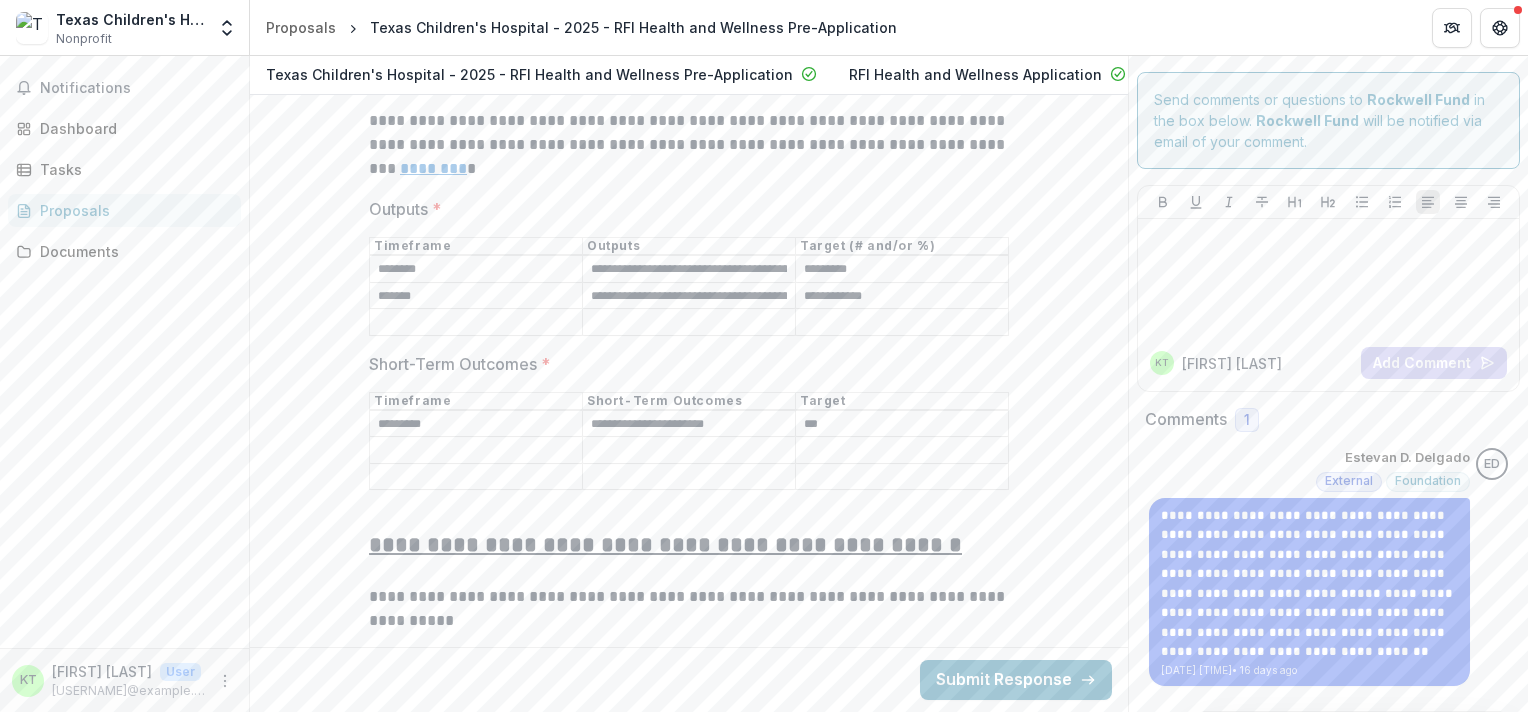 type on "**********" 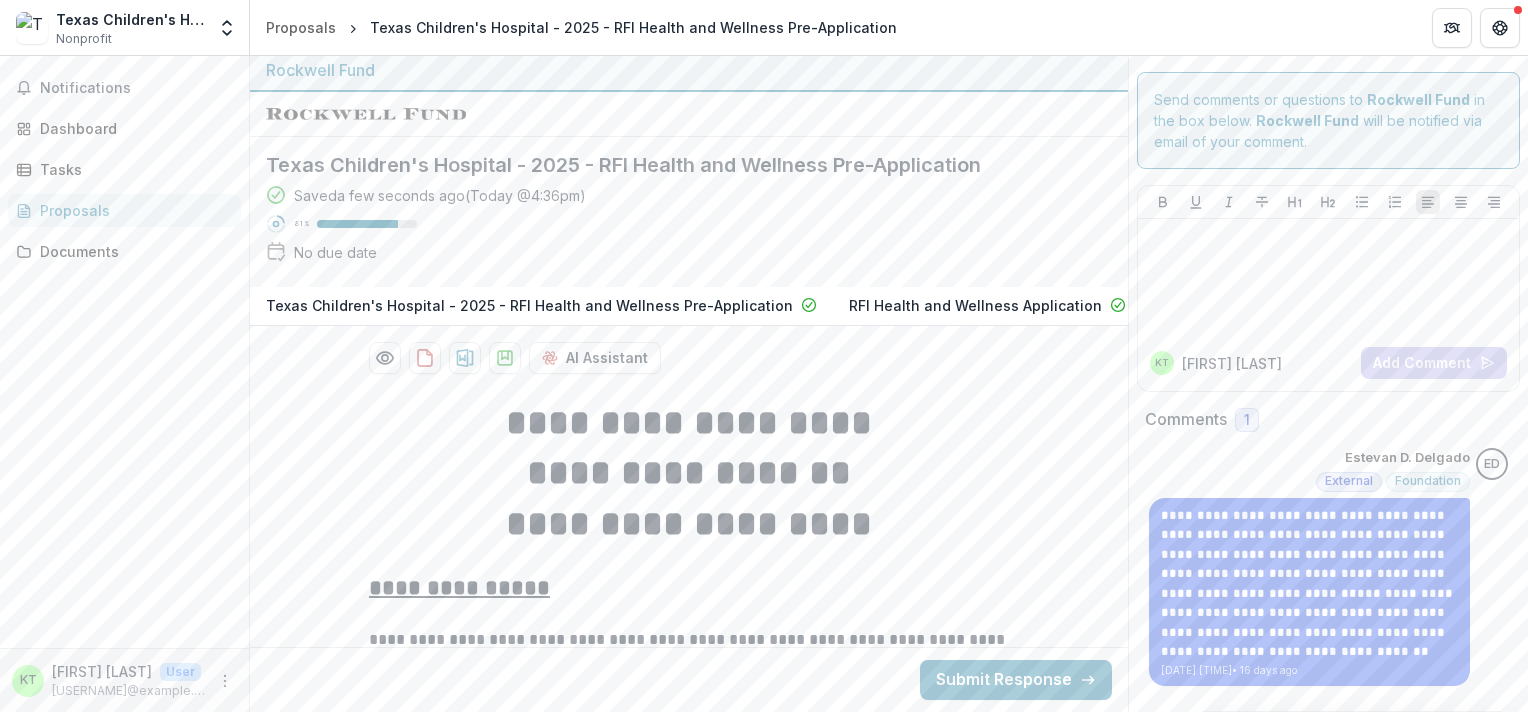 scroll, scrollTop: 0, scrollLeft: 0, axis: both 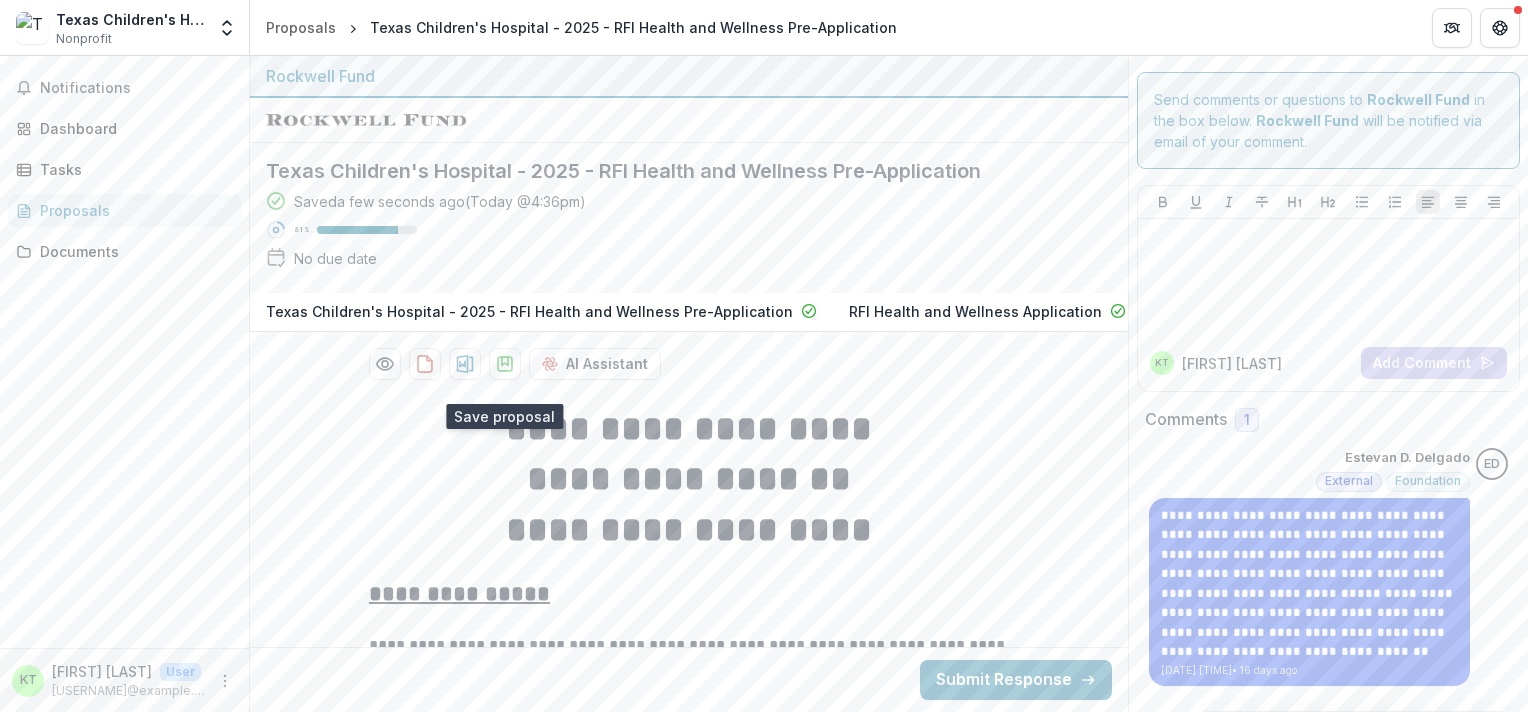 click 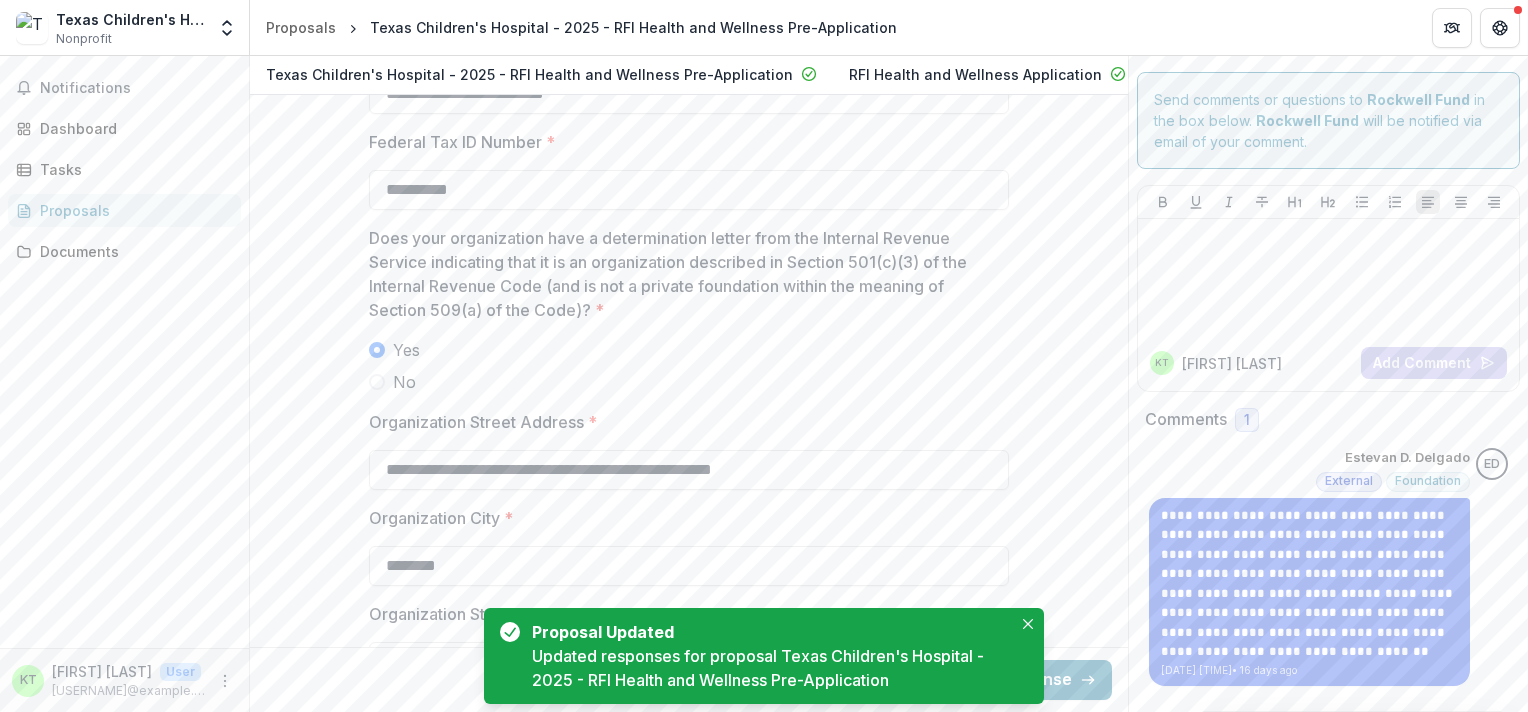scroll, scrollTop: 1976, scrollLeft: 0, axis: vertical 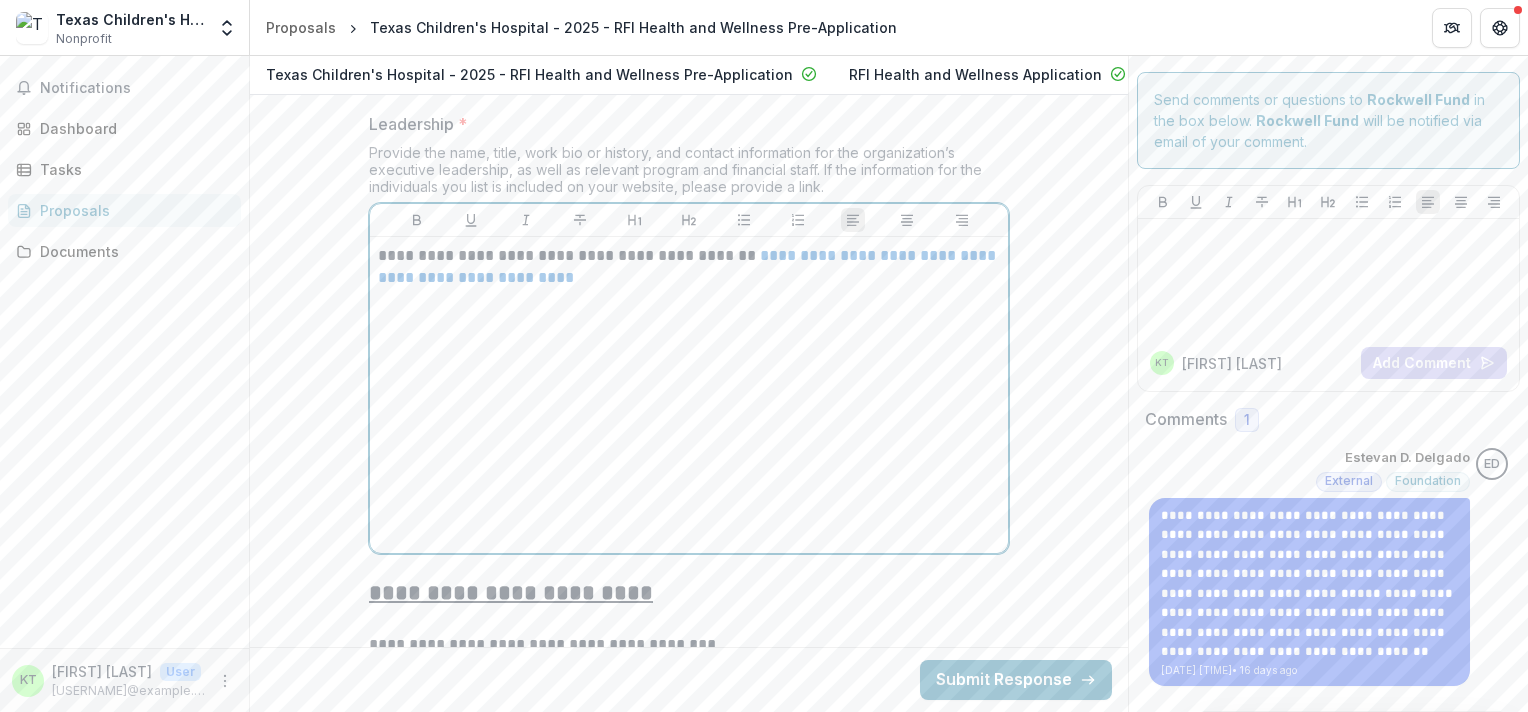 click on "**********" at bounding box center [689, 395] 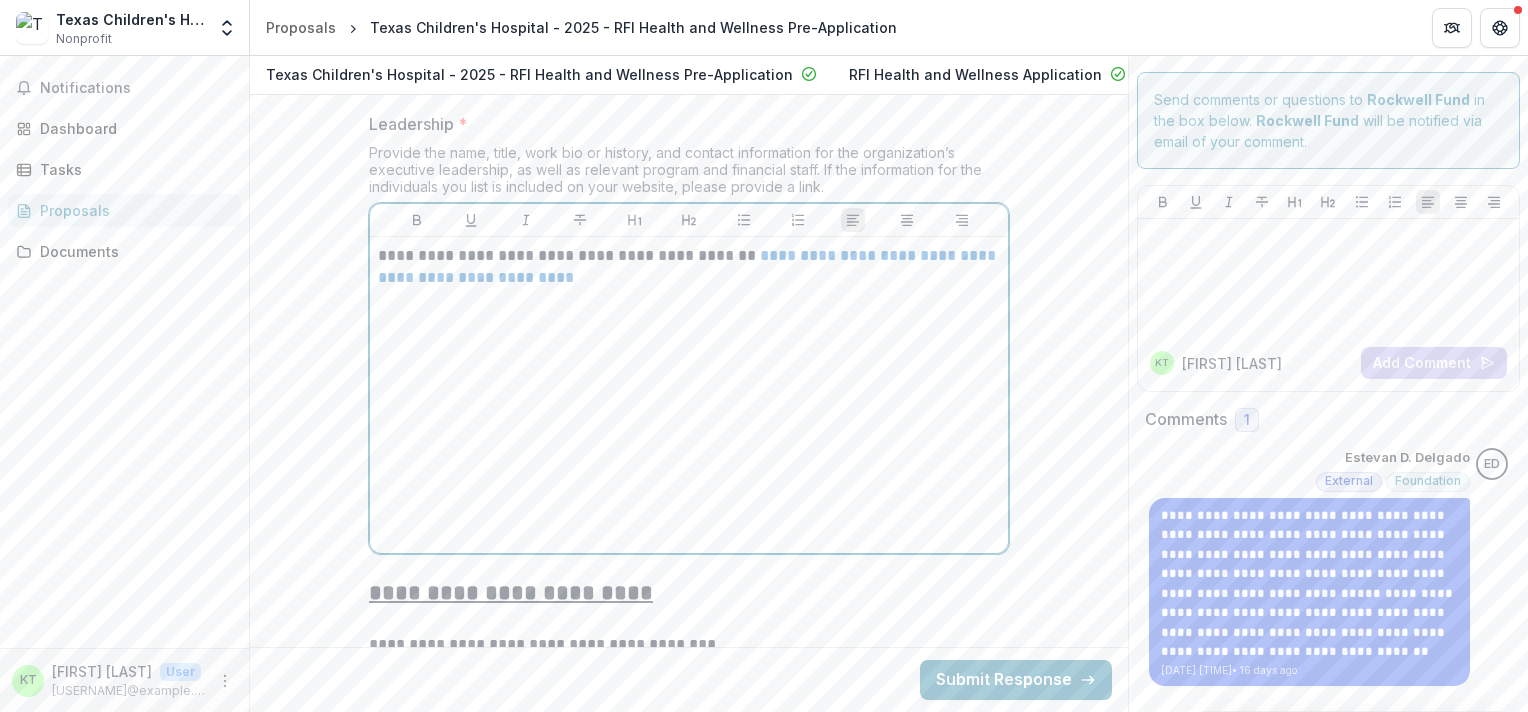 click on "**********" at bounding box center [689, 395] 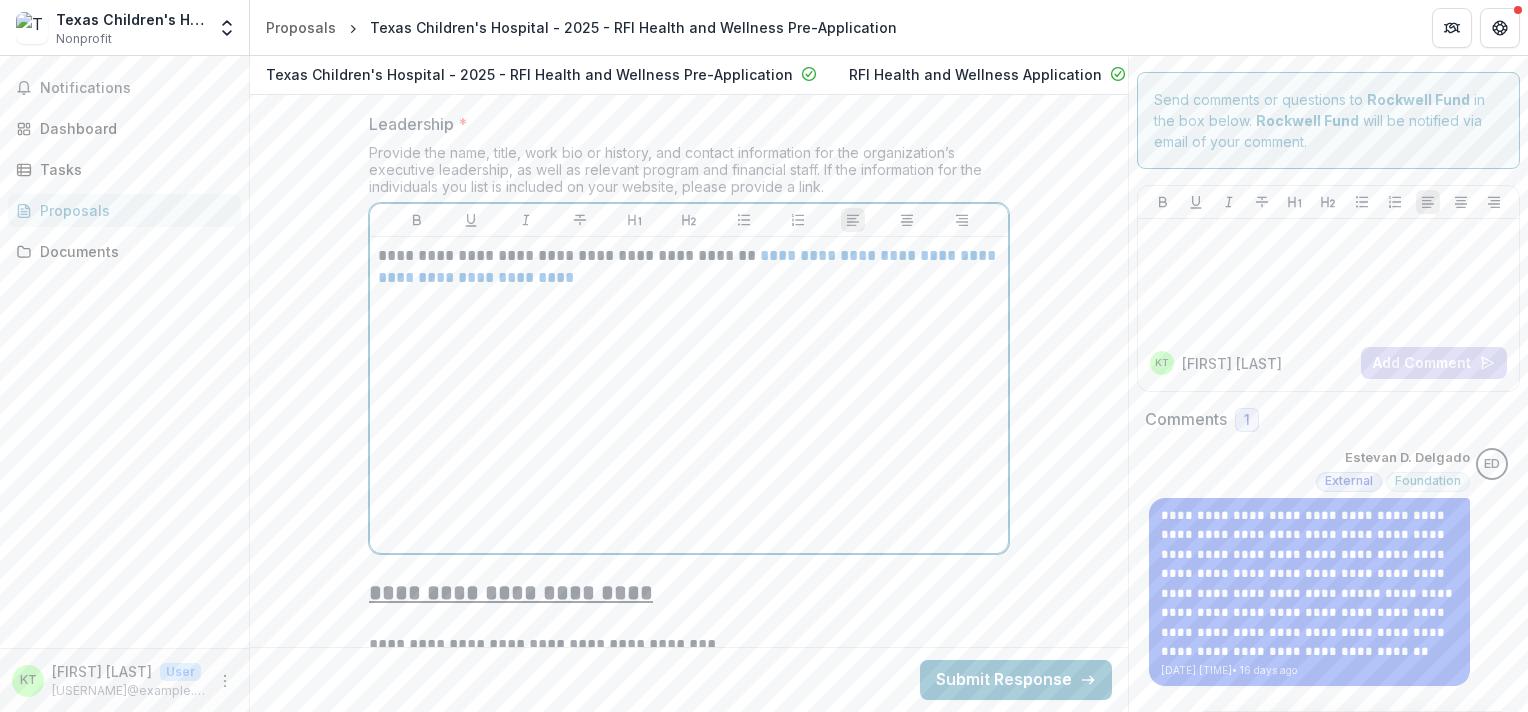 click on "**********" at bounding box center (689, 395) 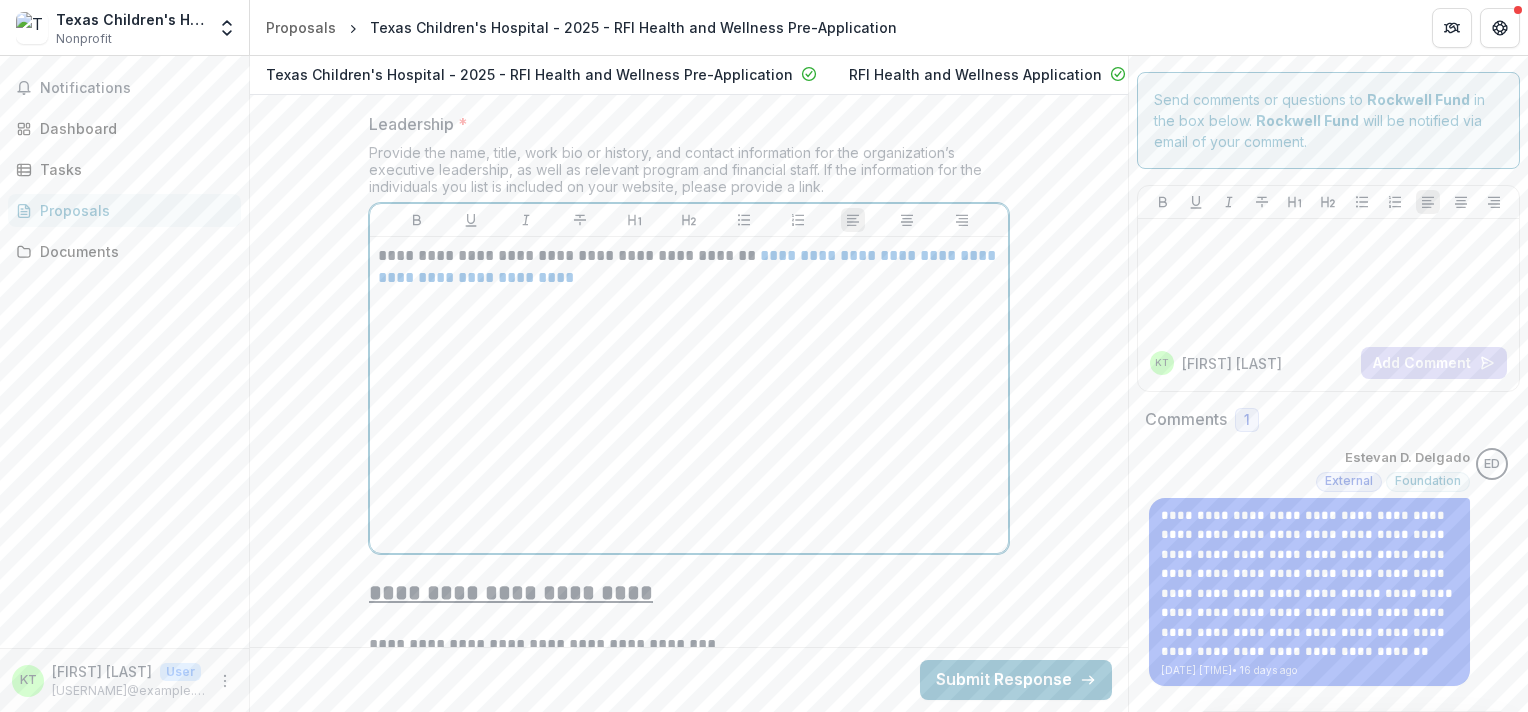 click on "**********" at bounding box center (689, 395) 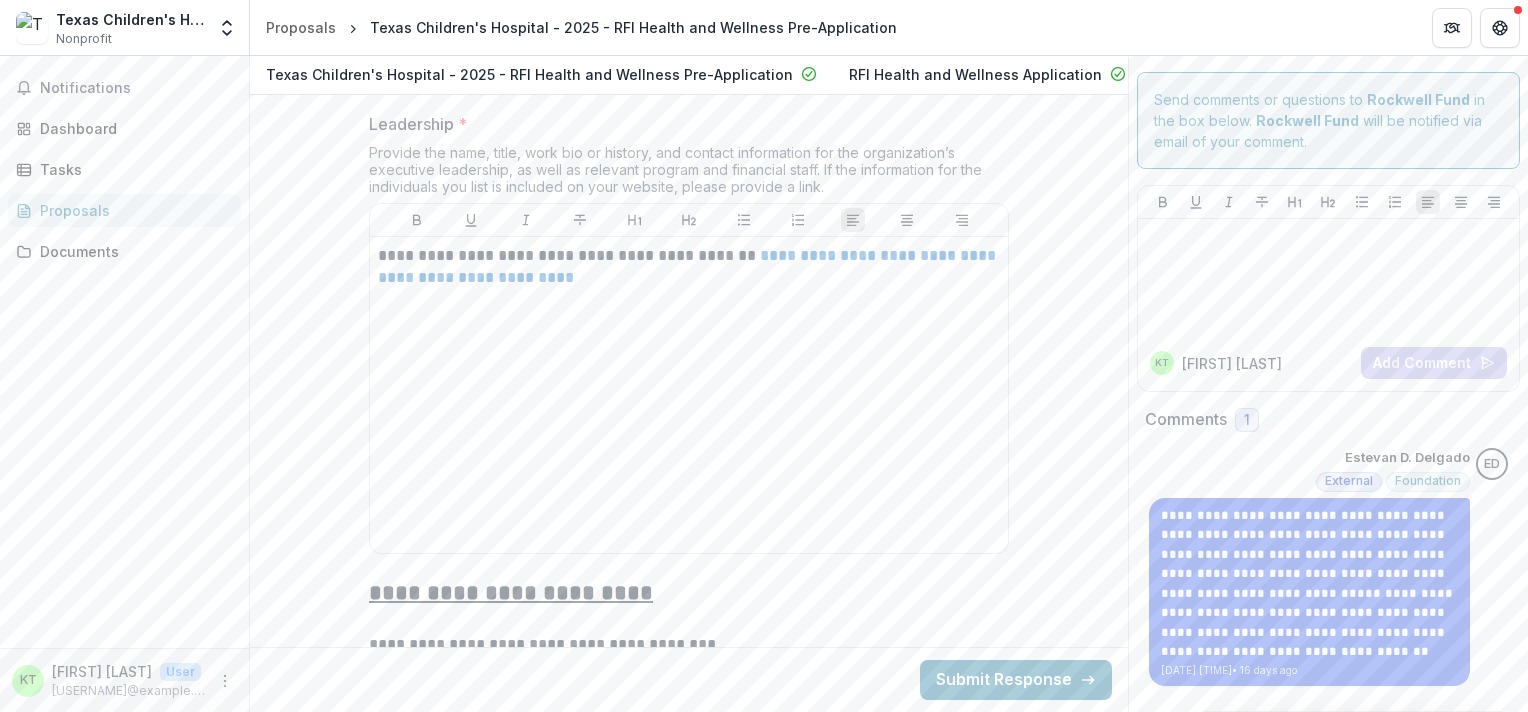 click on "**********" at bounding box center (689, 337) 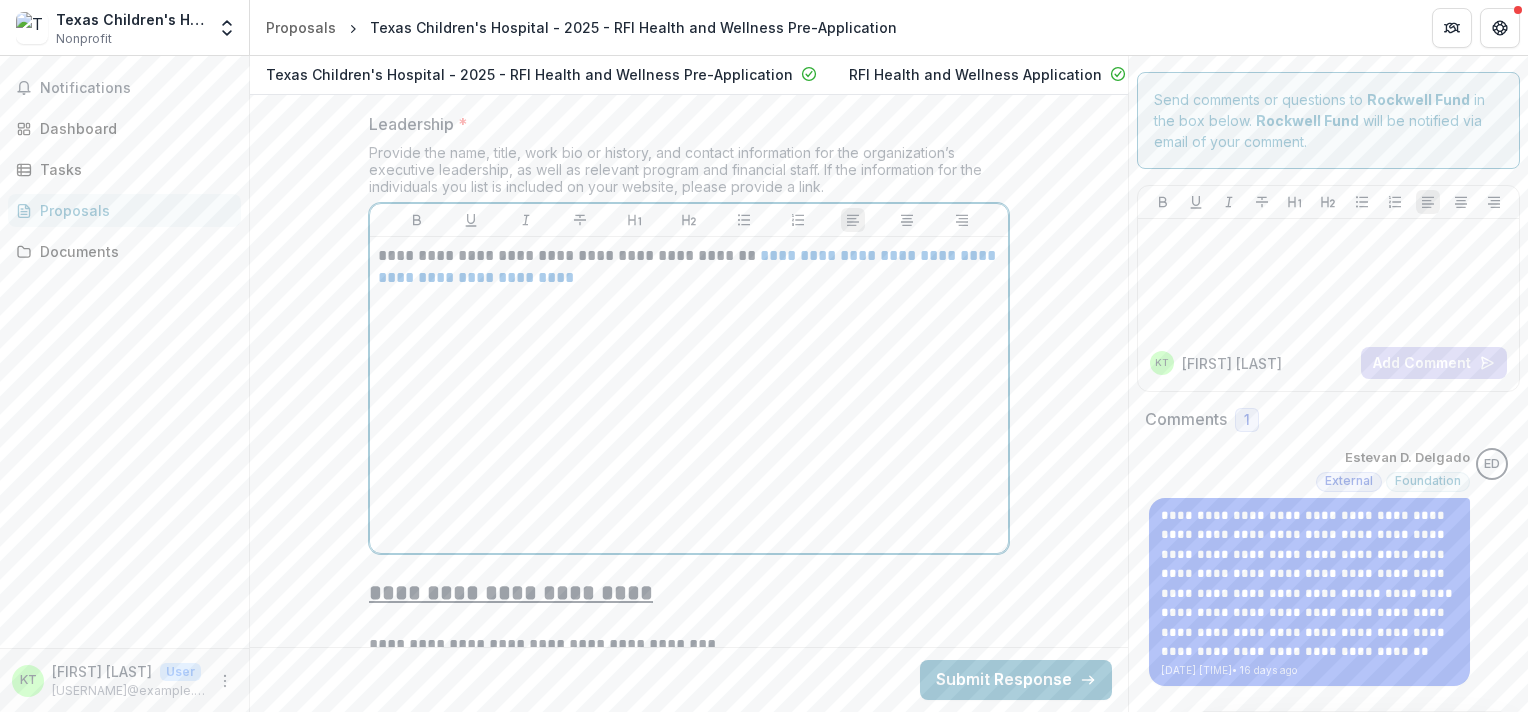 click on "**********" at bounding box center (689, 395) 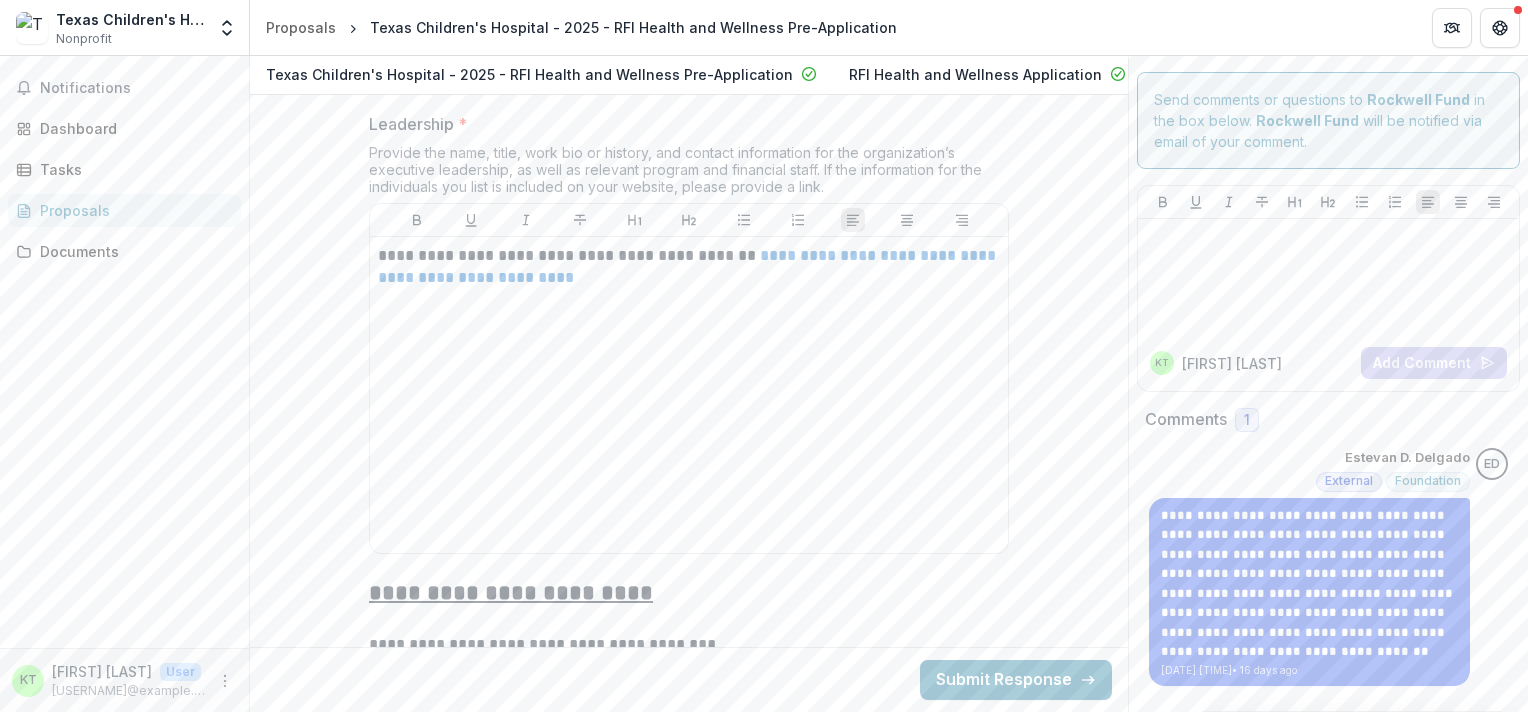 click at bounding box center [689, 621] 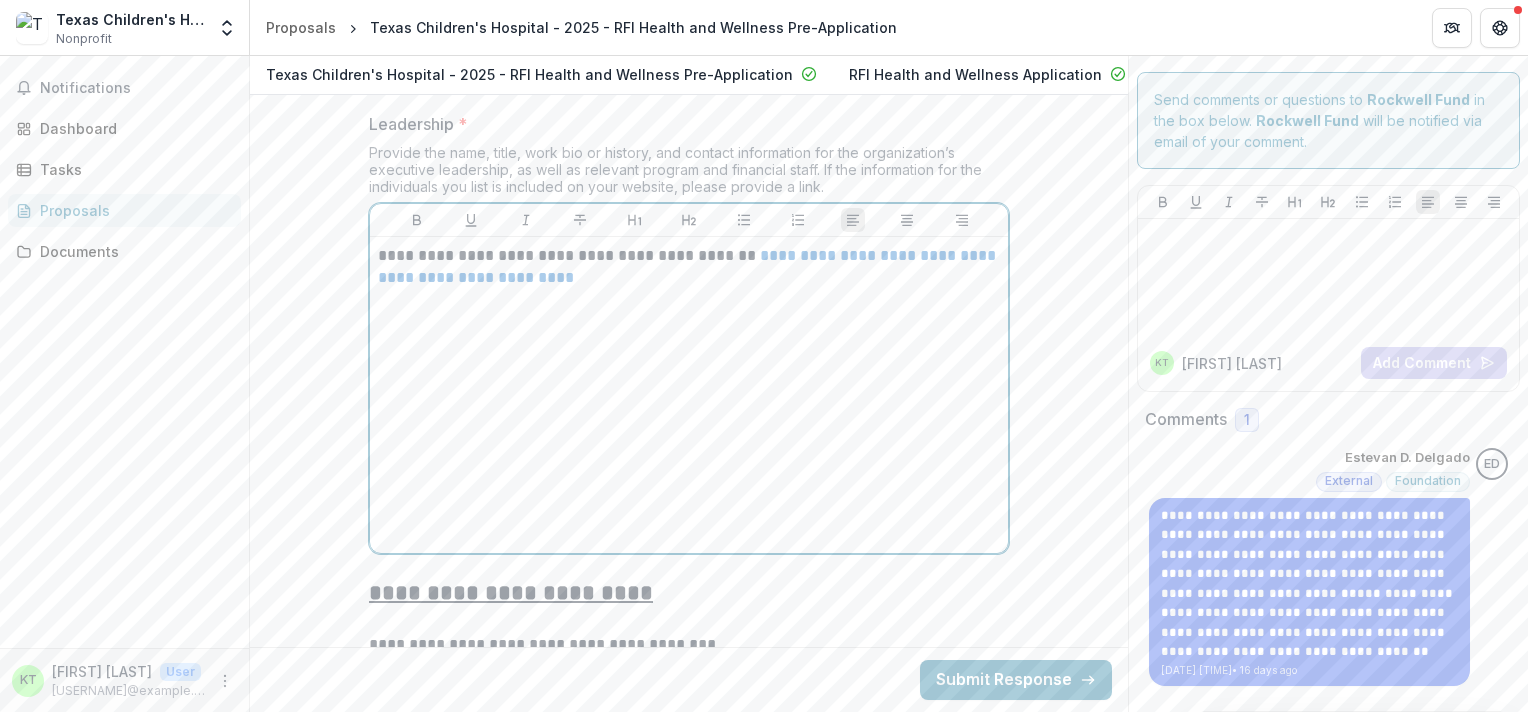 click on "**********" at bounding box center (689, 395) 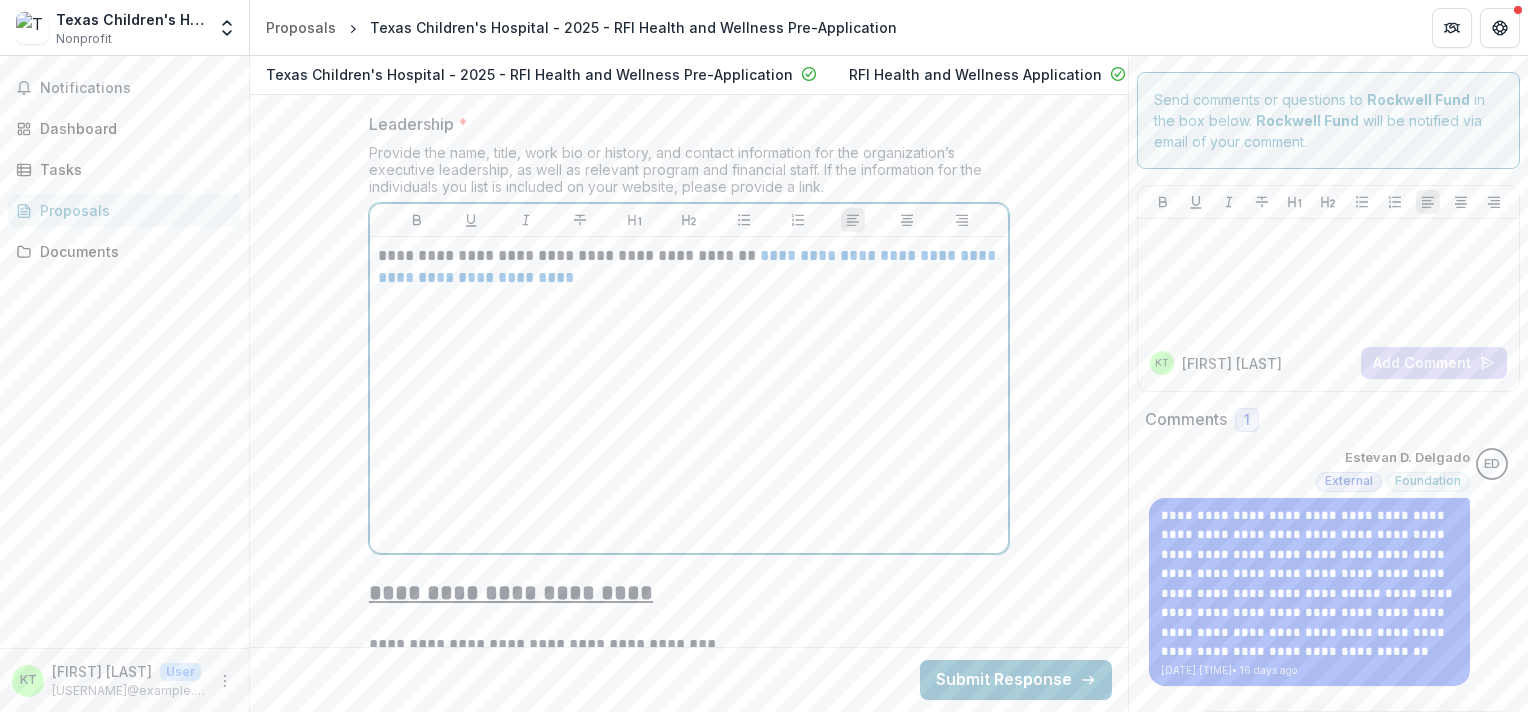 click on "**********" at bounding box center [689, 395] 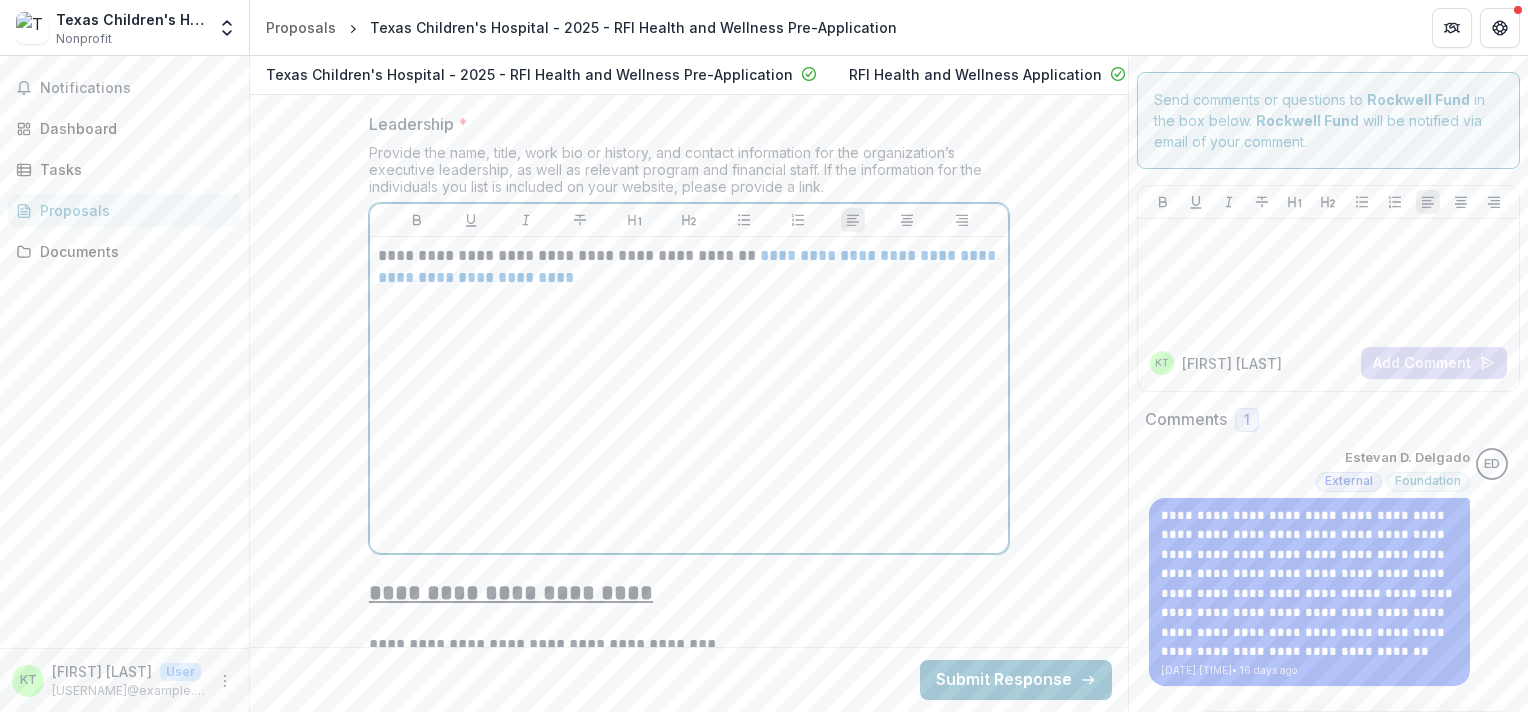 click on "**********" at bounding box center (689, 395) 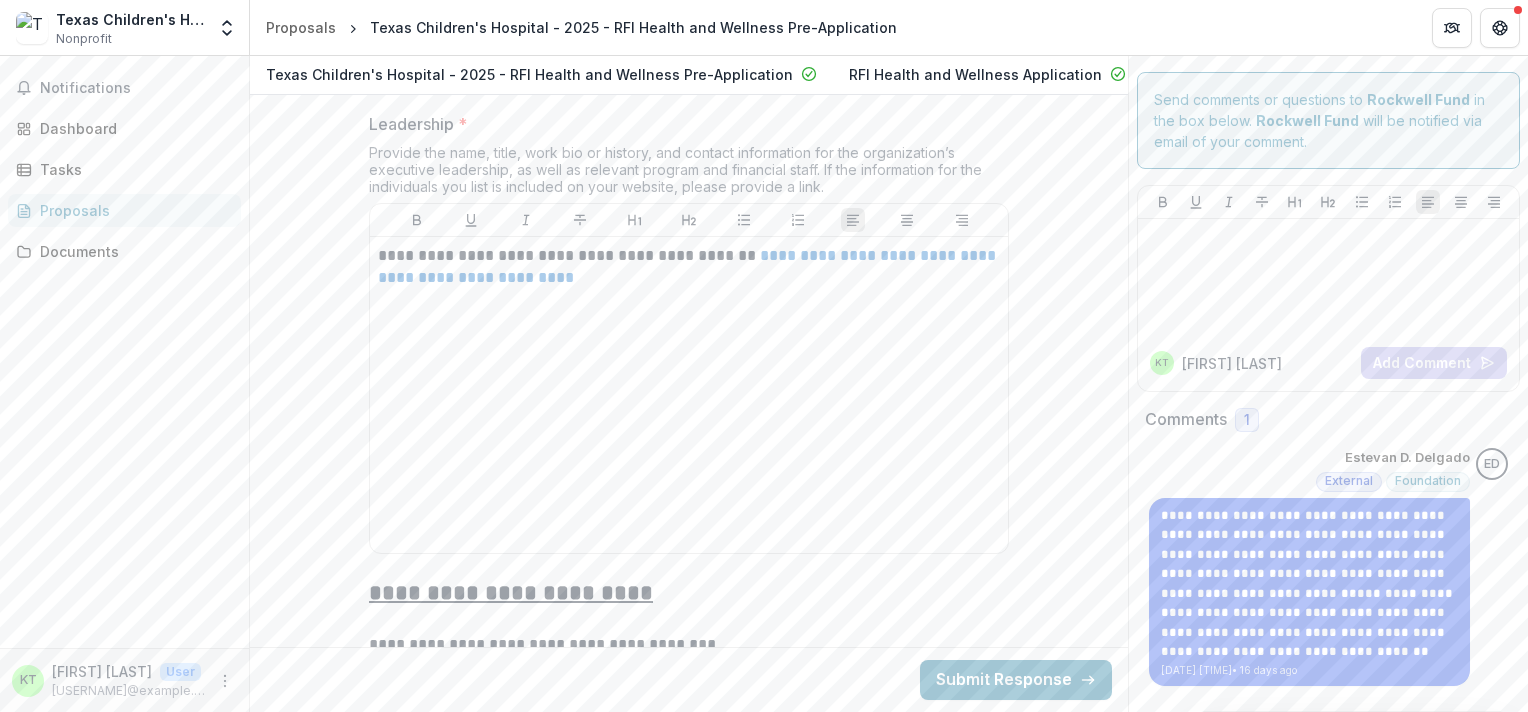 click on "**********" at bounding box center [1309, 567] 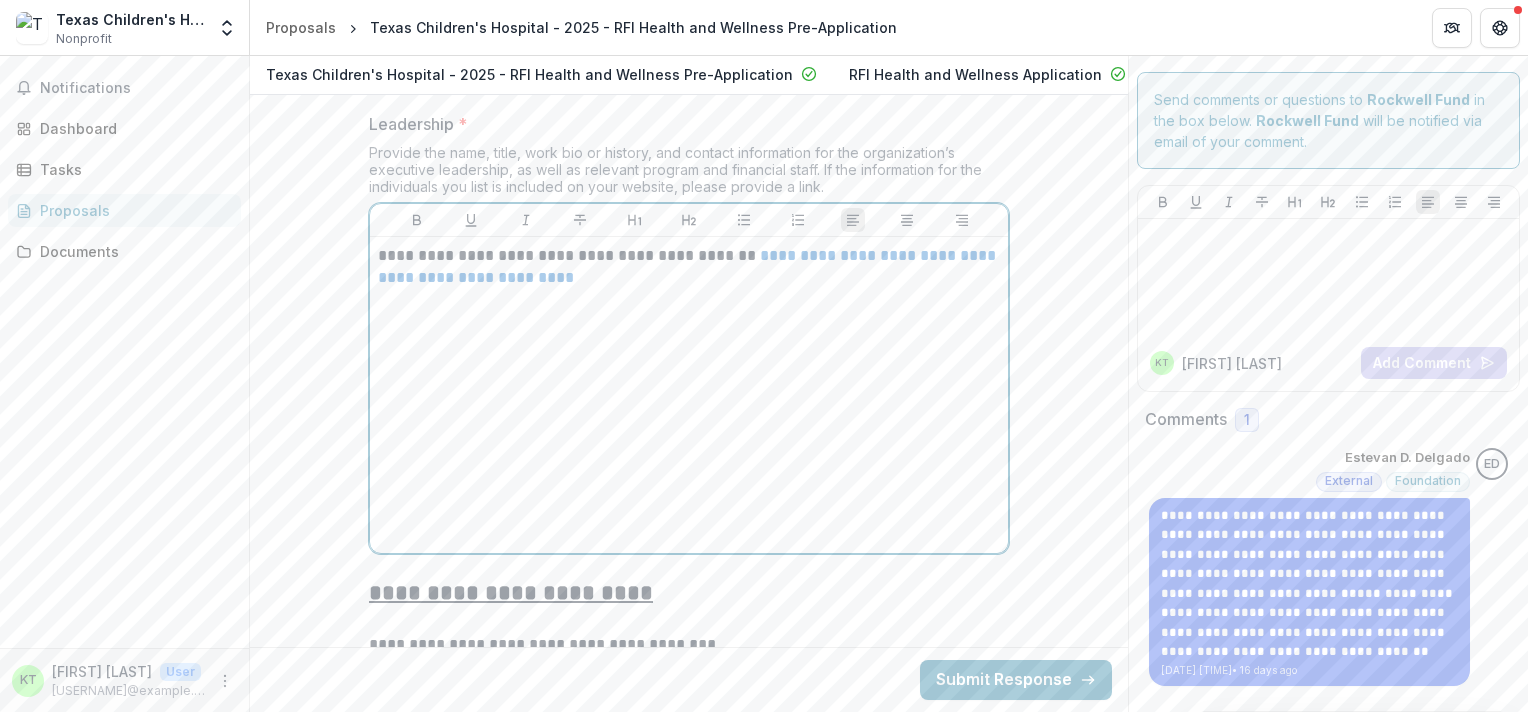 click on "**********" at bounding box center [689, 395] 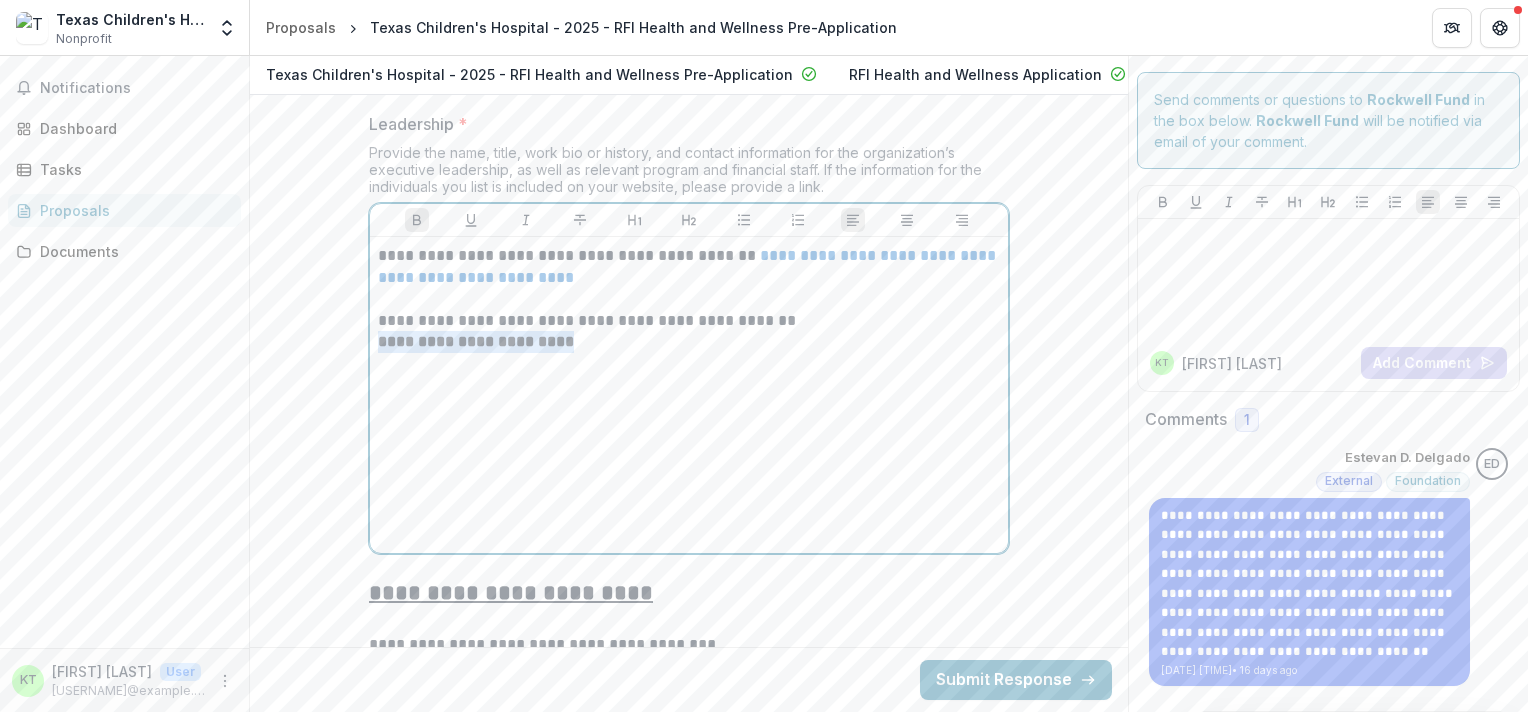 drag, startPoint x: 598, startPoint y: 406, endPoint x: 353, endPoint y: 412, distance: 245.07346 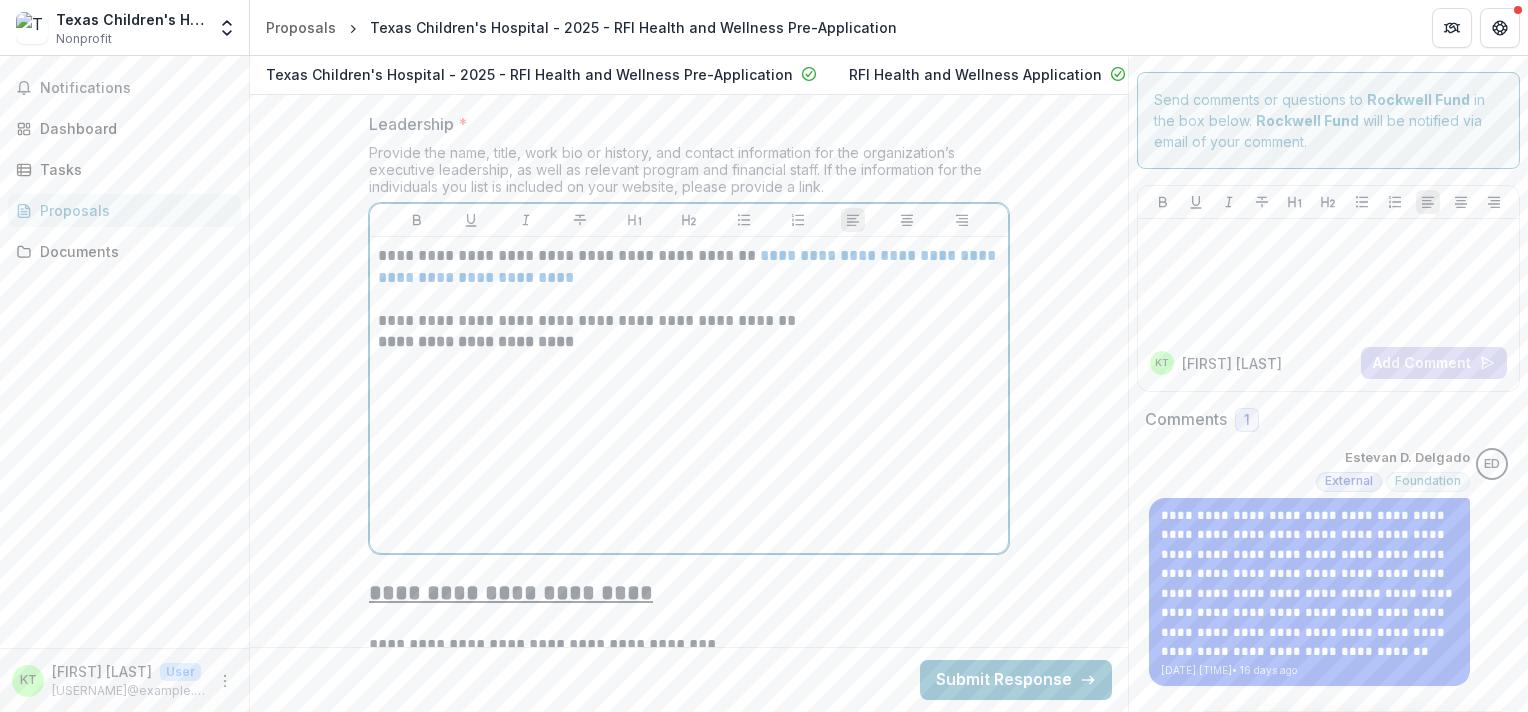 click on "**********" at bounding box center (689, 395) 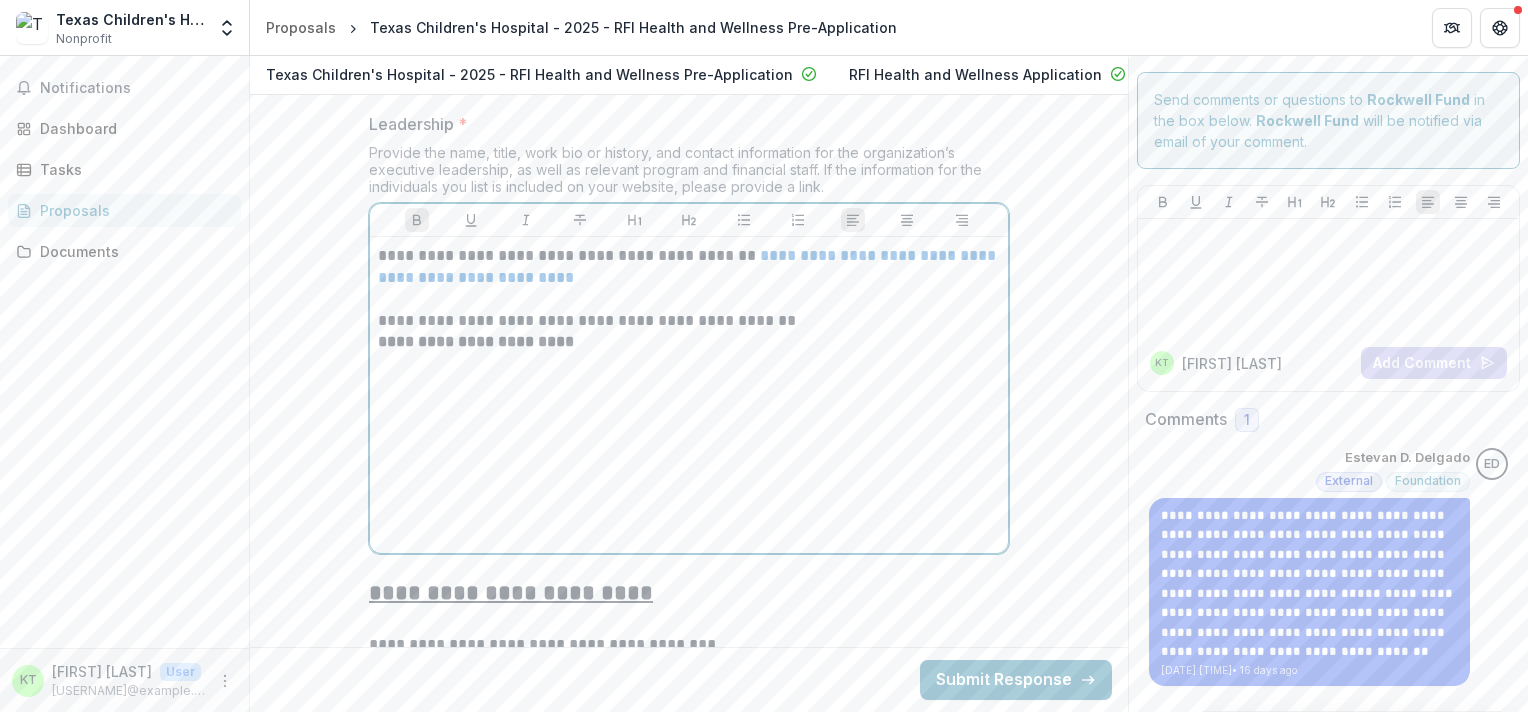 click on "**********" at bounding box center [689, 395] 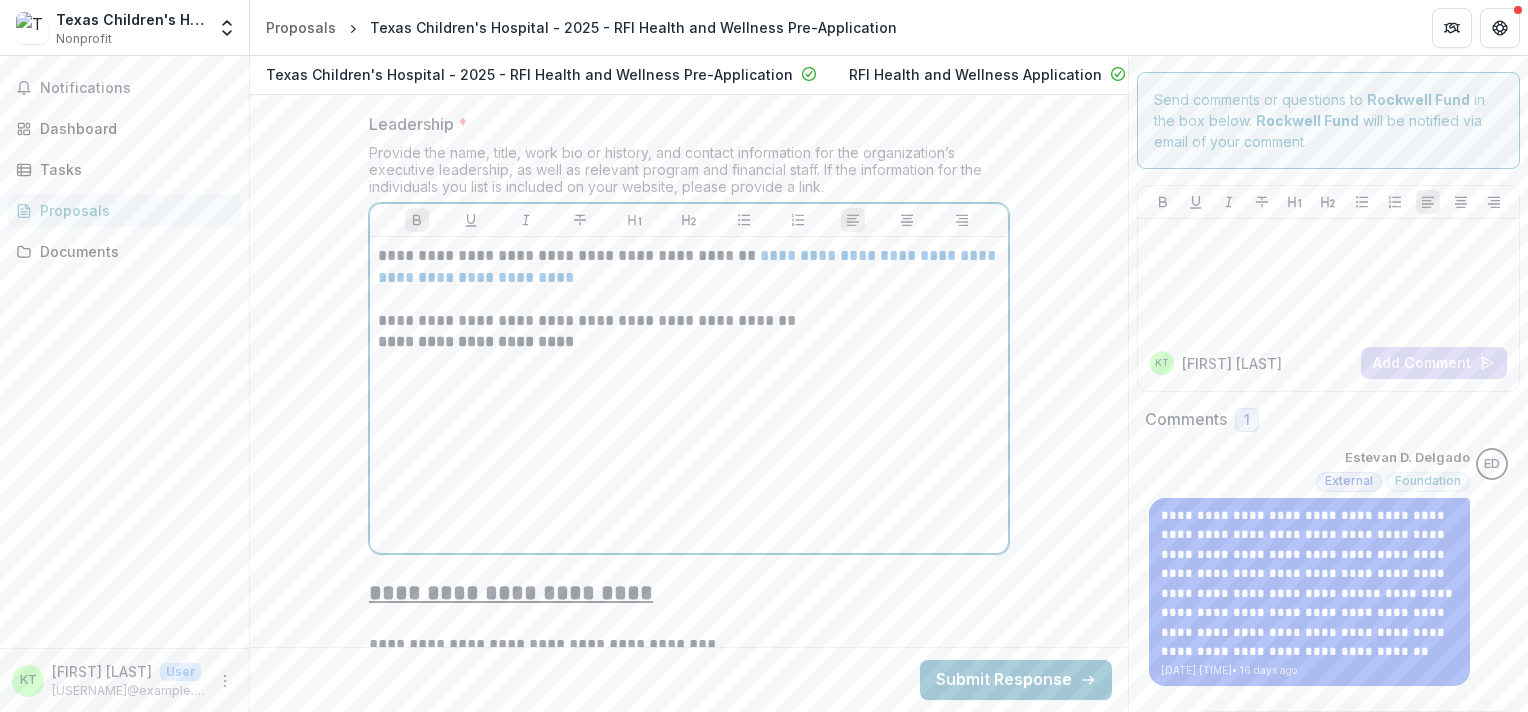 click on "**********" at bounding box center (689, 395) 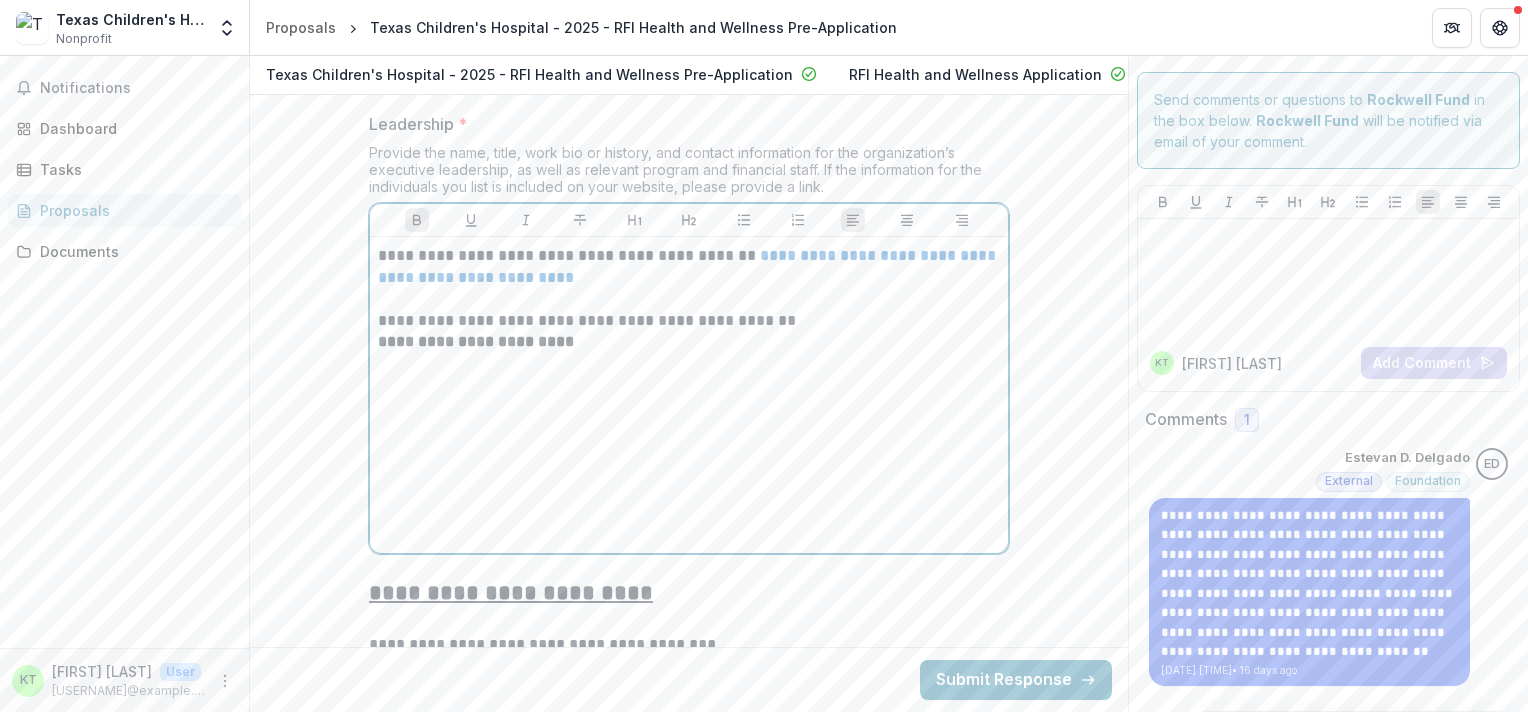 click on "**********" at bounding box center (689, 395) 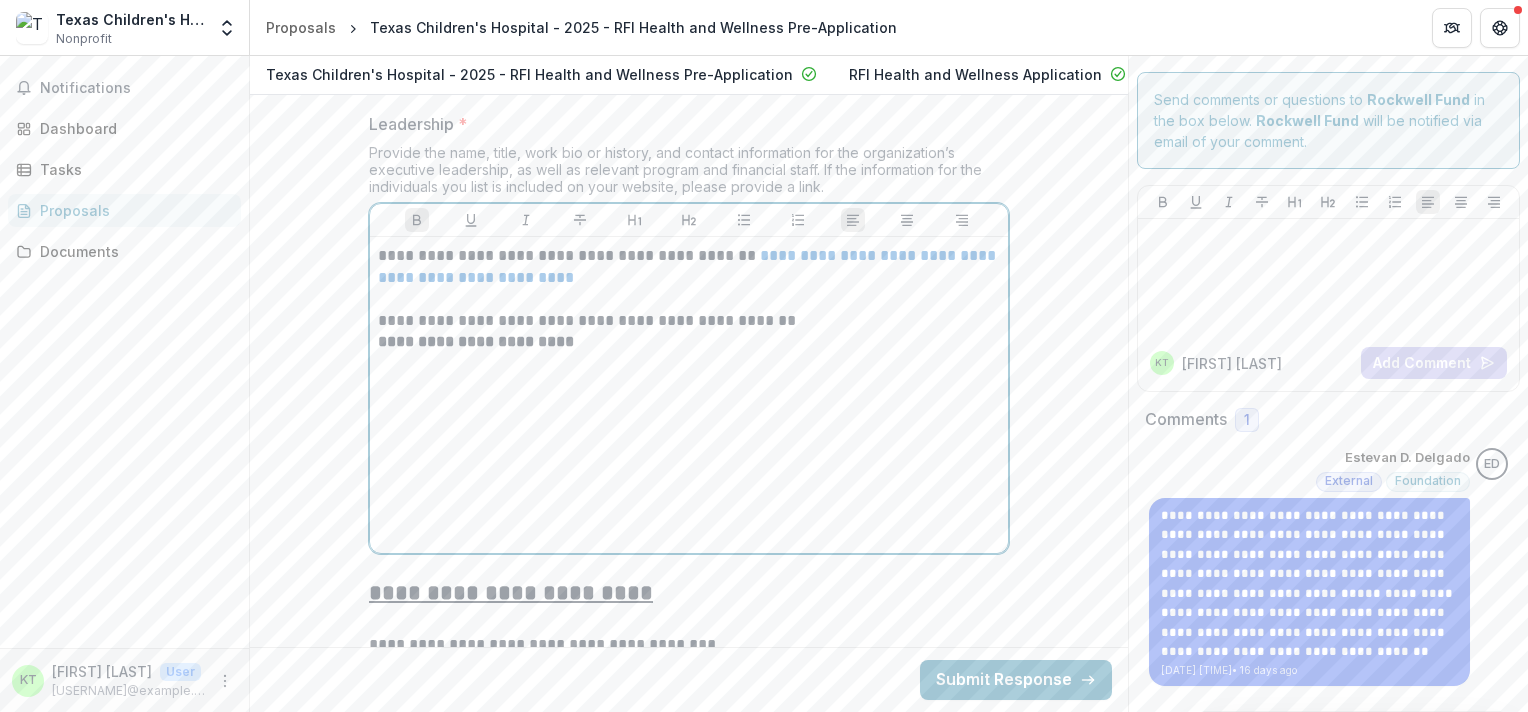 click on "**********" at bounding box center [689, 395] 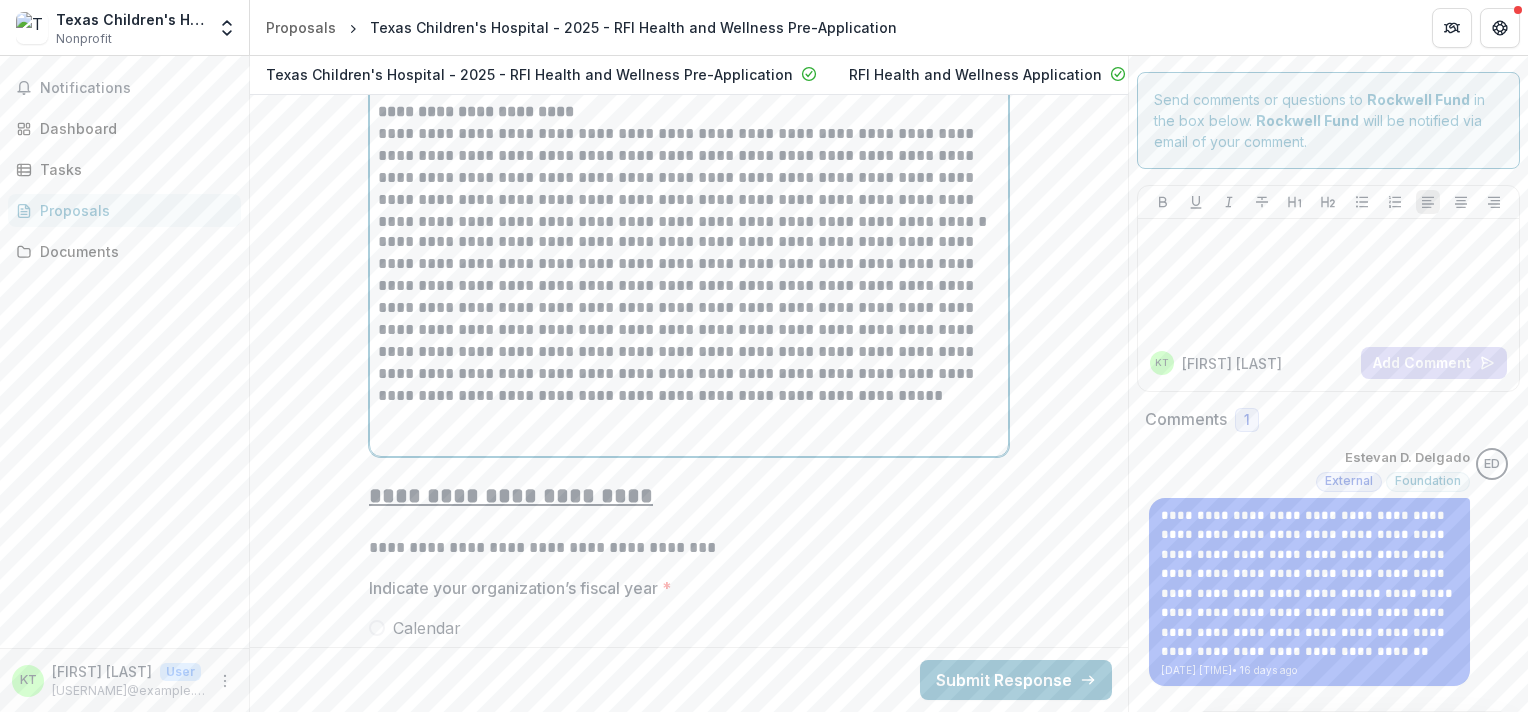 scroll, scrollTop: 11364, scrollLeft: 0, axis: vertical 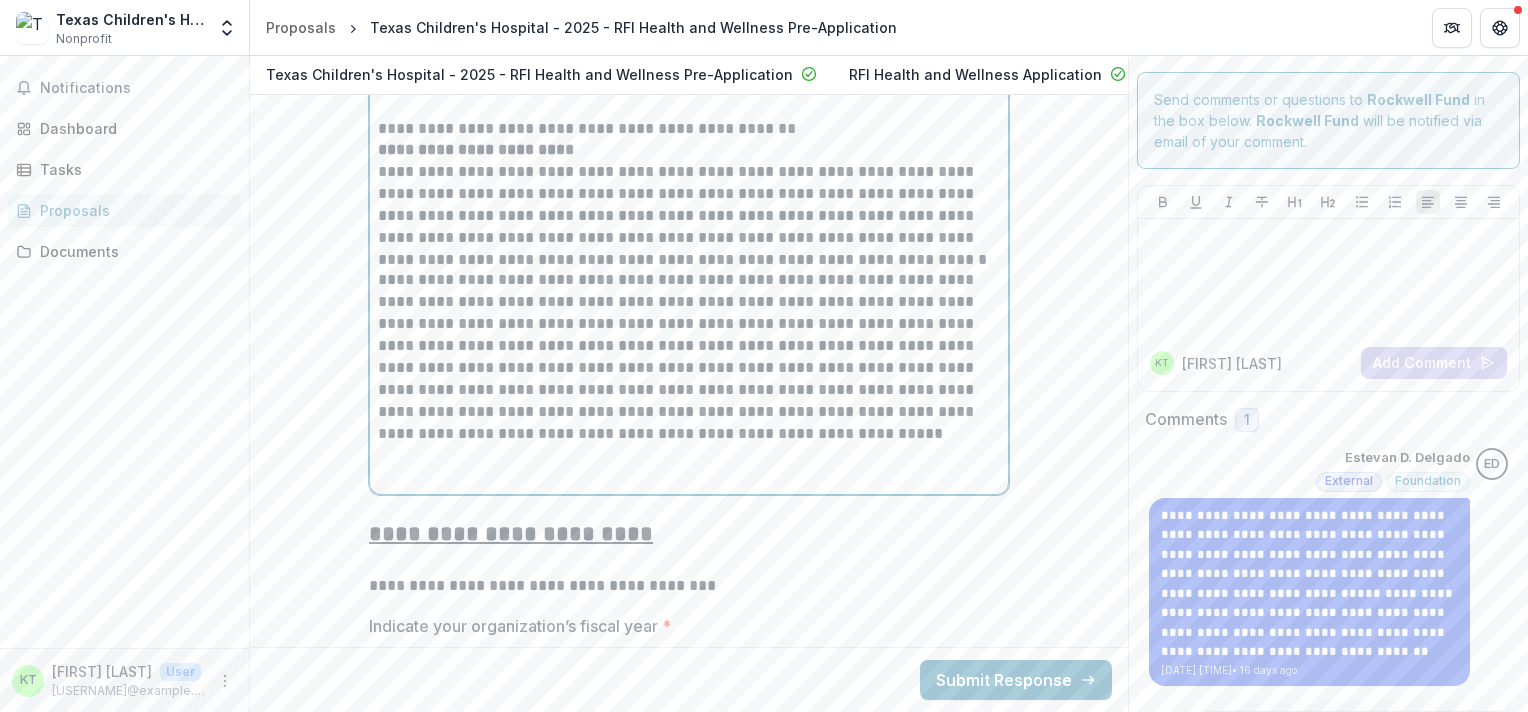 click on "**********" at bounding box center (689, 355) 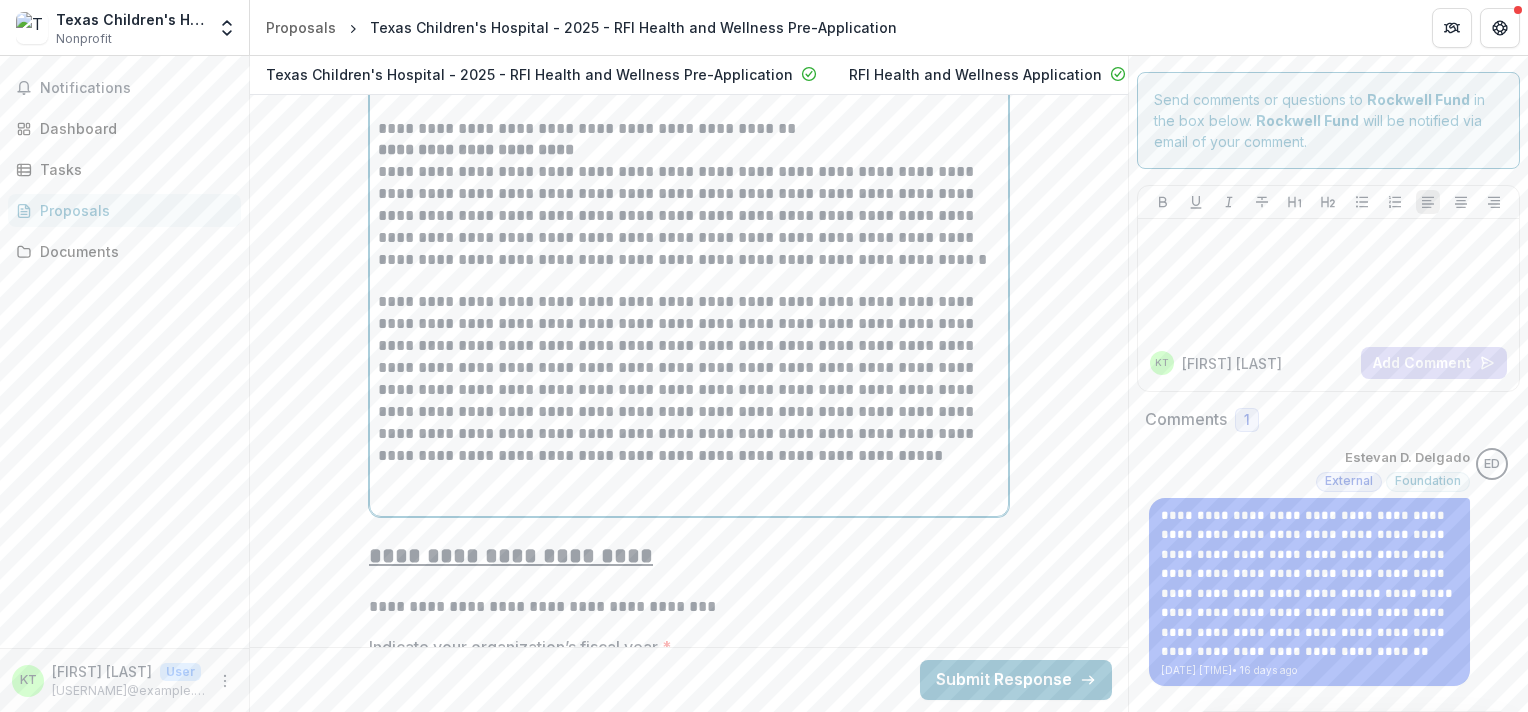 click on "**********" at bounding box center (689, 377) 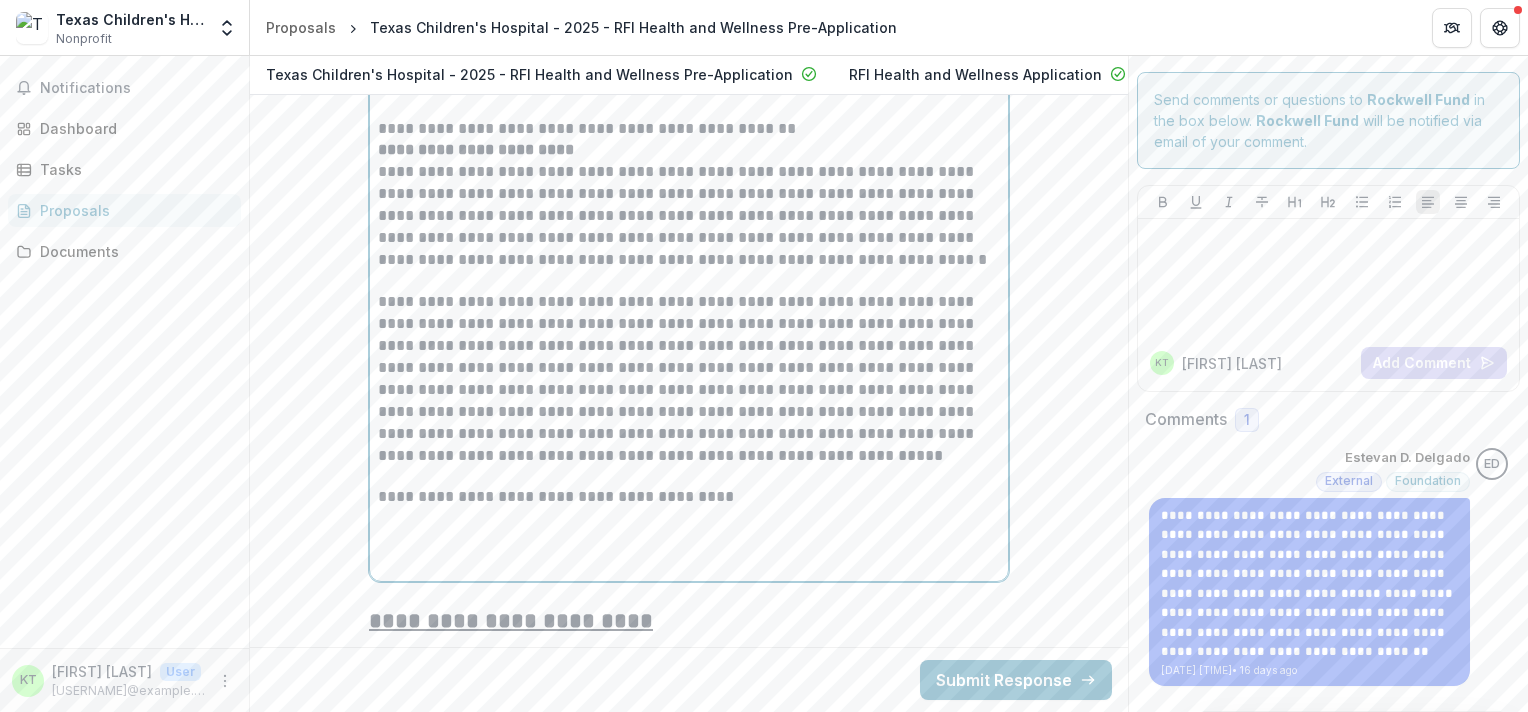 scroll, scrollTop: 11372, scrollLeft: 0, axis: vertical 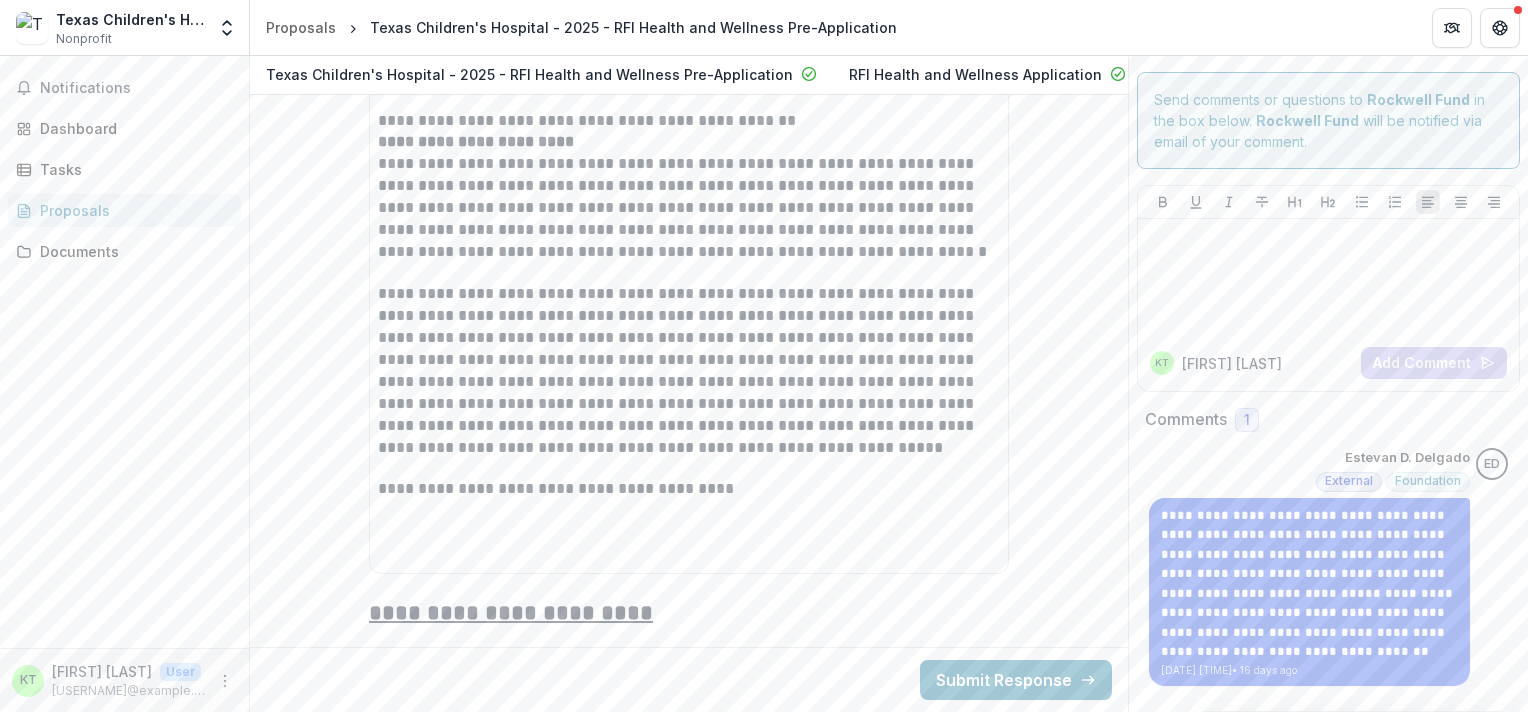 click on "**********" at bounding box center [689, 305] 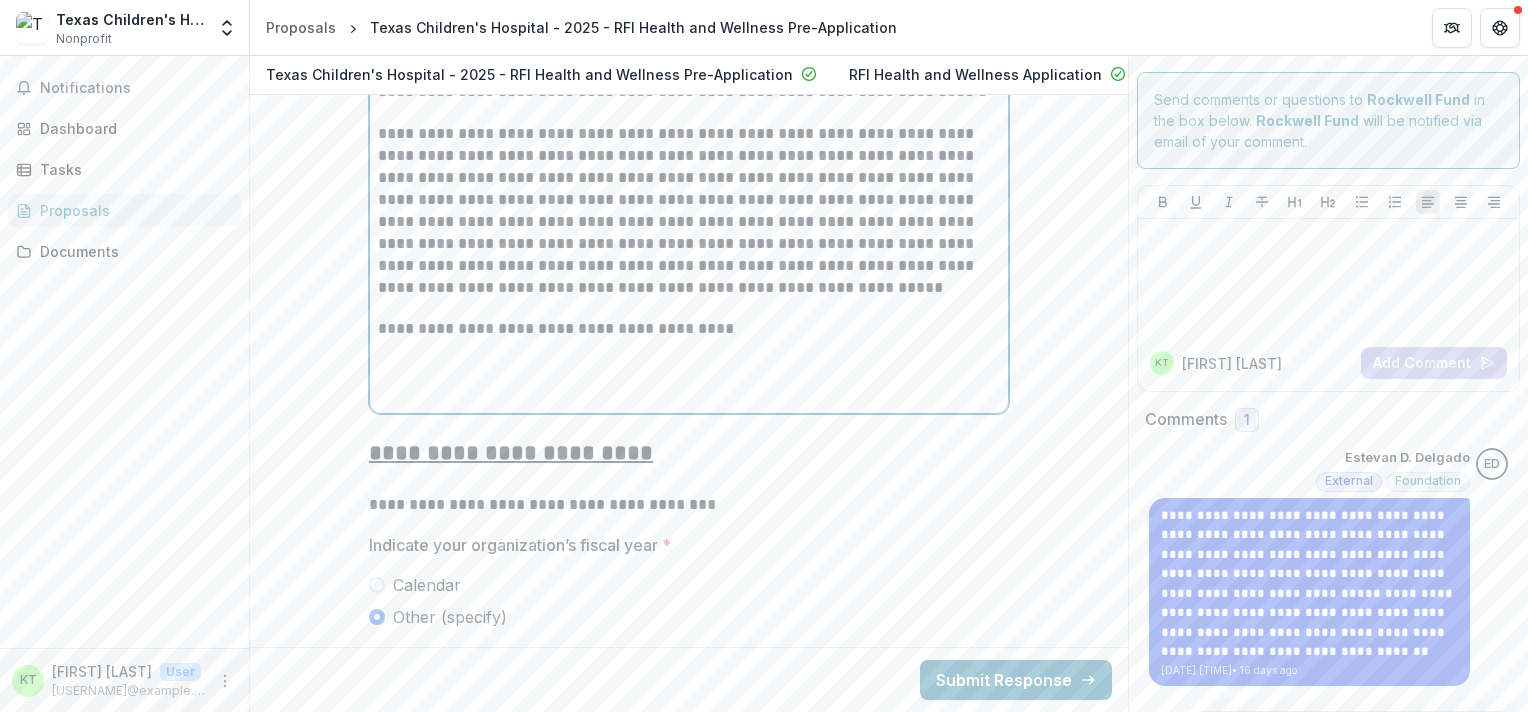 scroll, scrollTop: 11476, scrollLeft: 0, axis: vertical 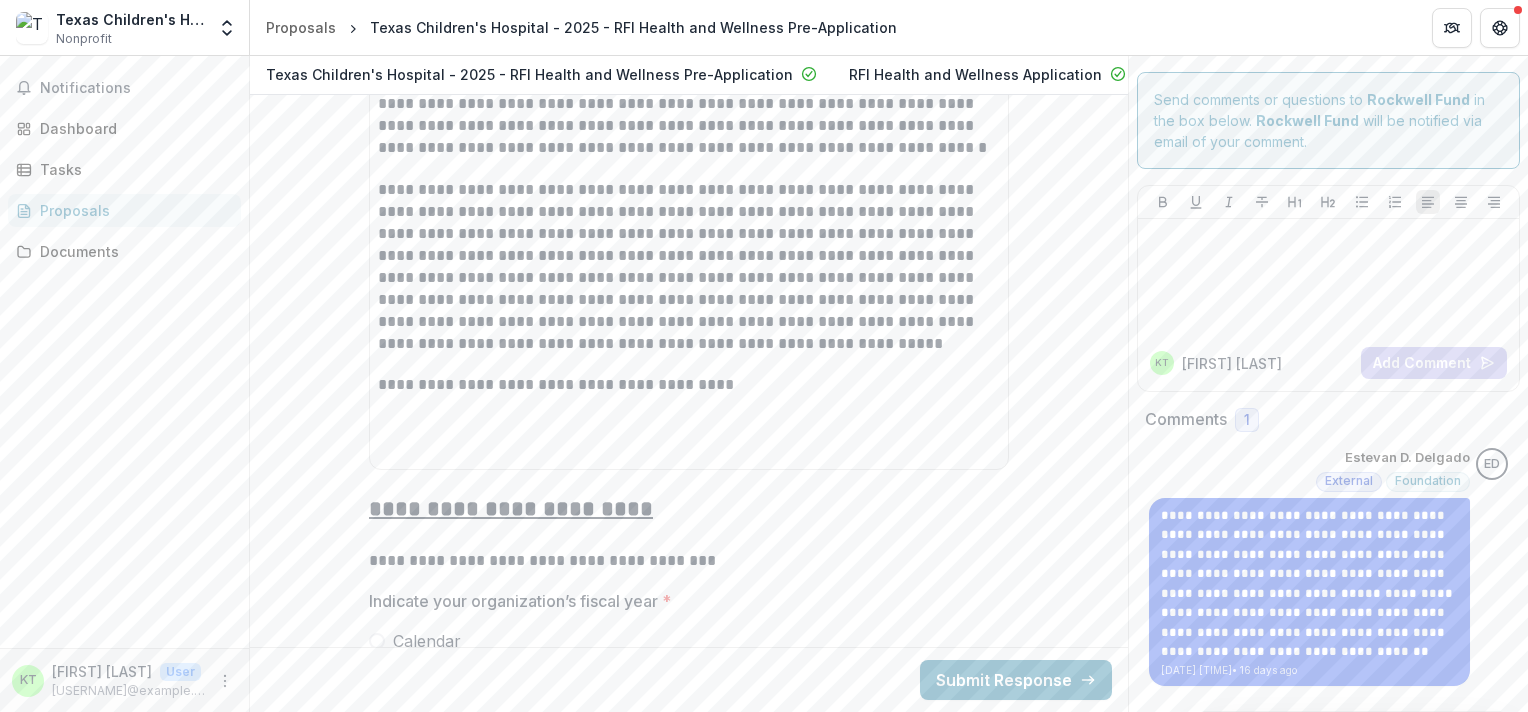 drag, startPoint x: 392, startPoint y: 402, endPoint x: 436, endPoint y: 500, distance: 107.42439 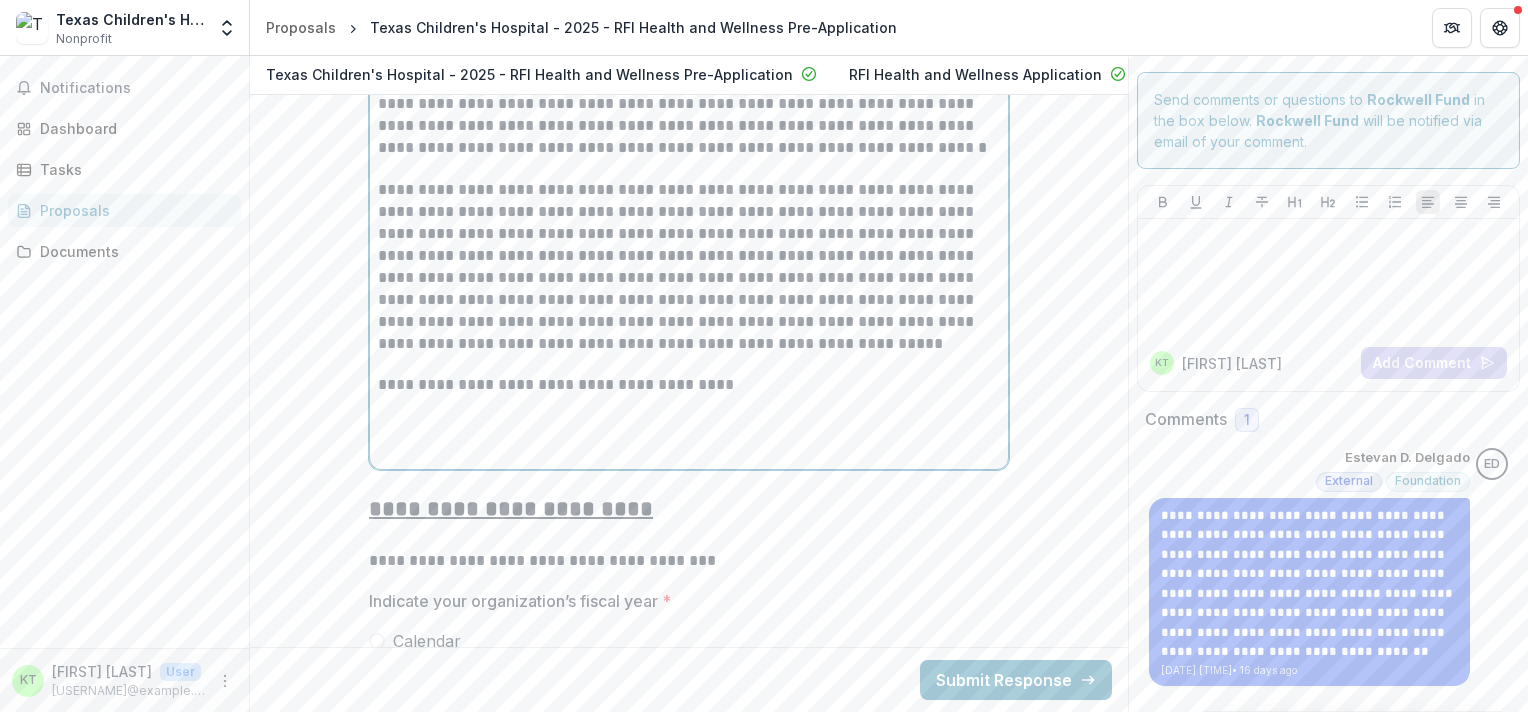 click at bounding box center [689, 450] 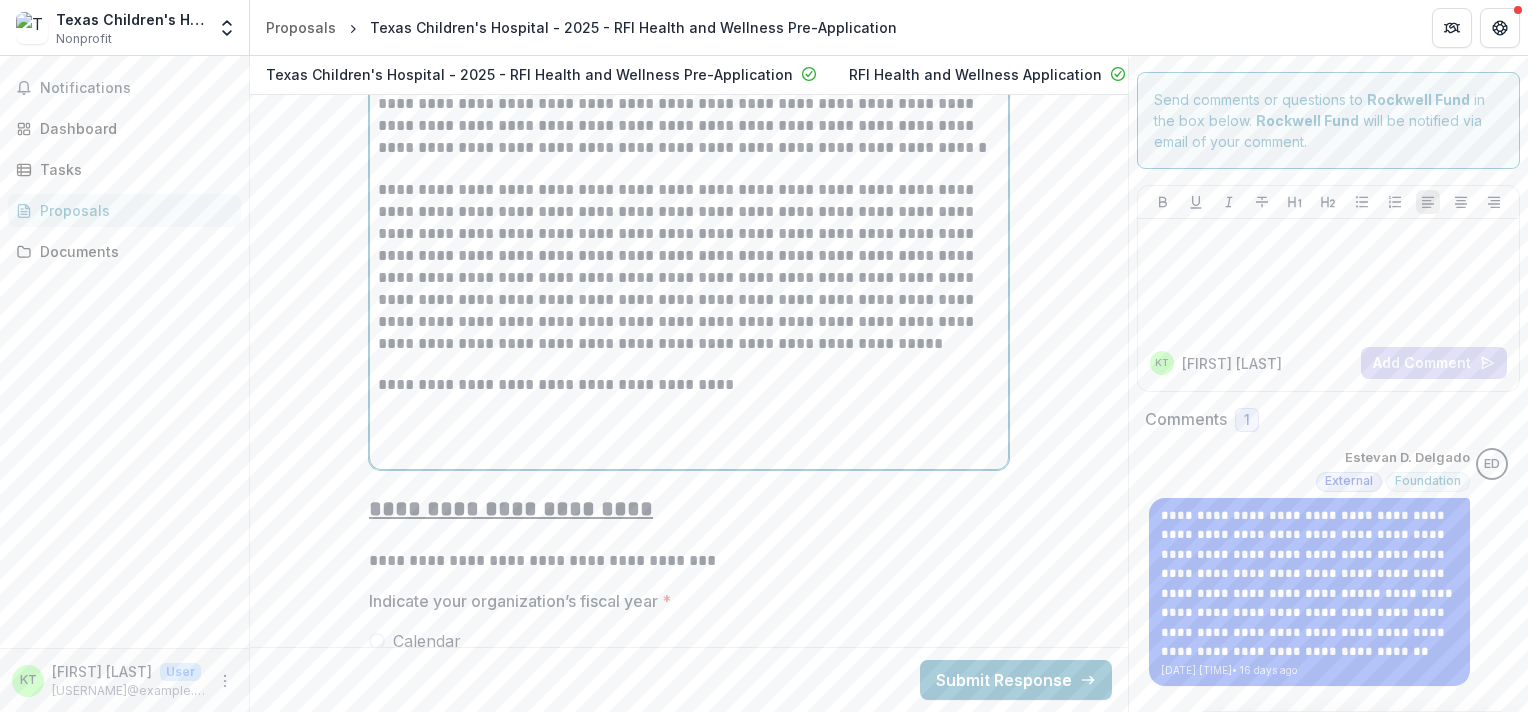 click at bounding box center [689, 406] 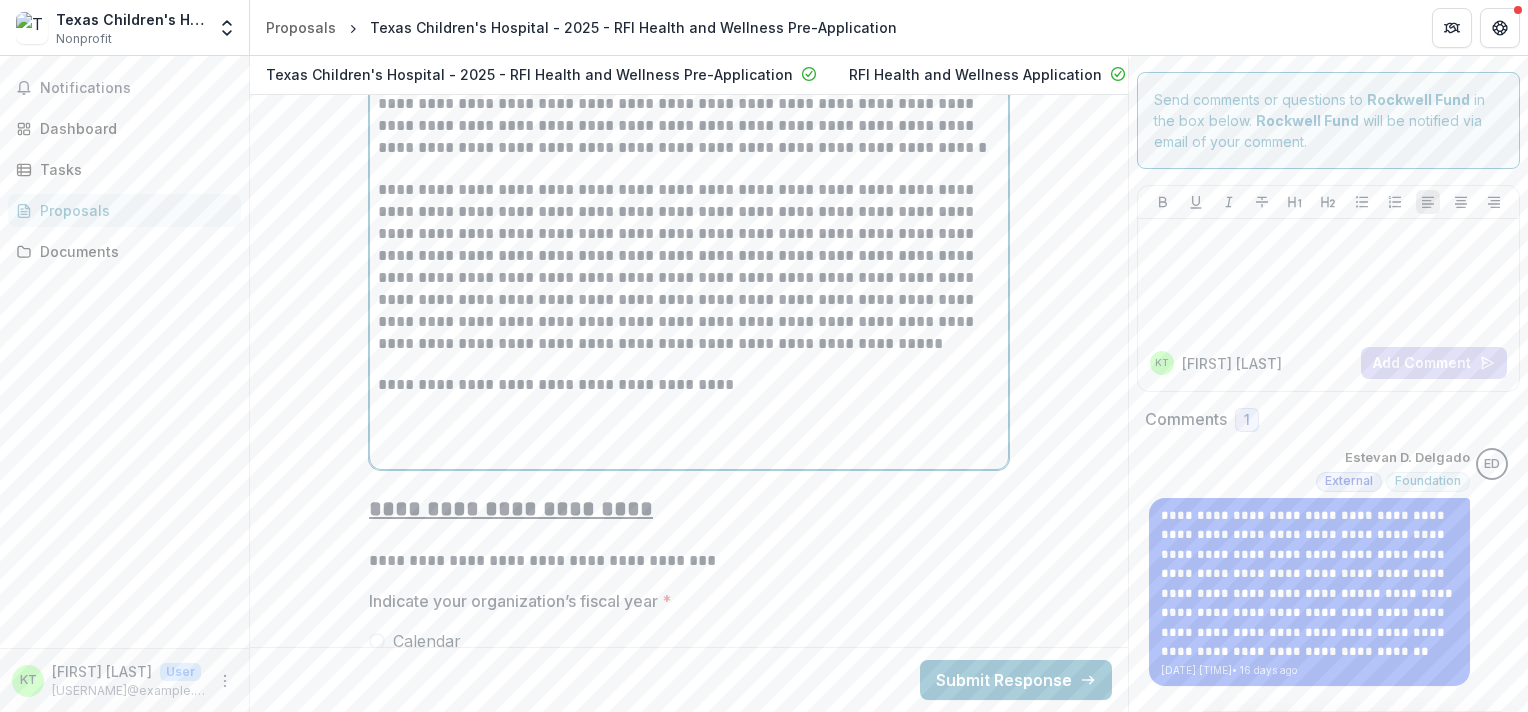click at bounding box center (689, 406) 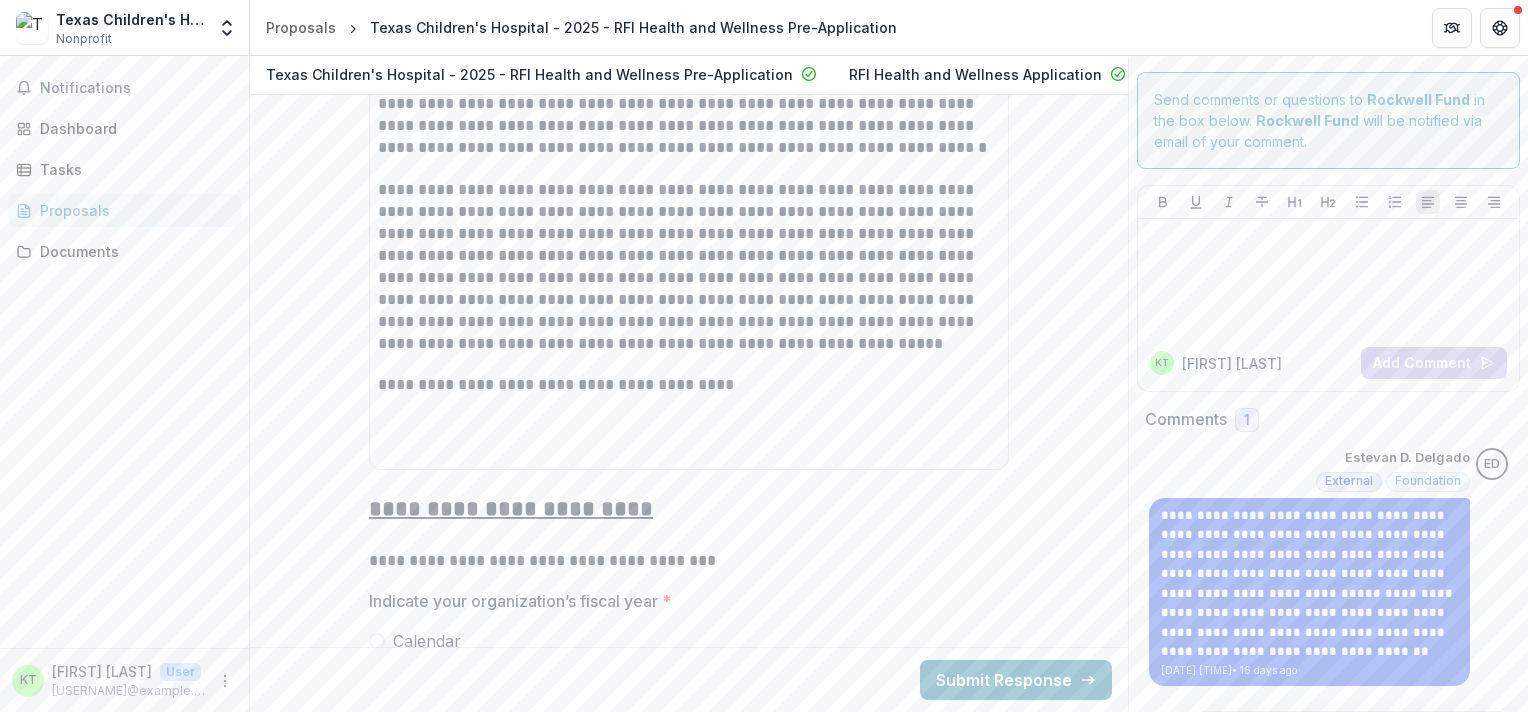 click on "**********" at bounding box center (689, 201) 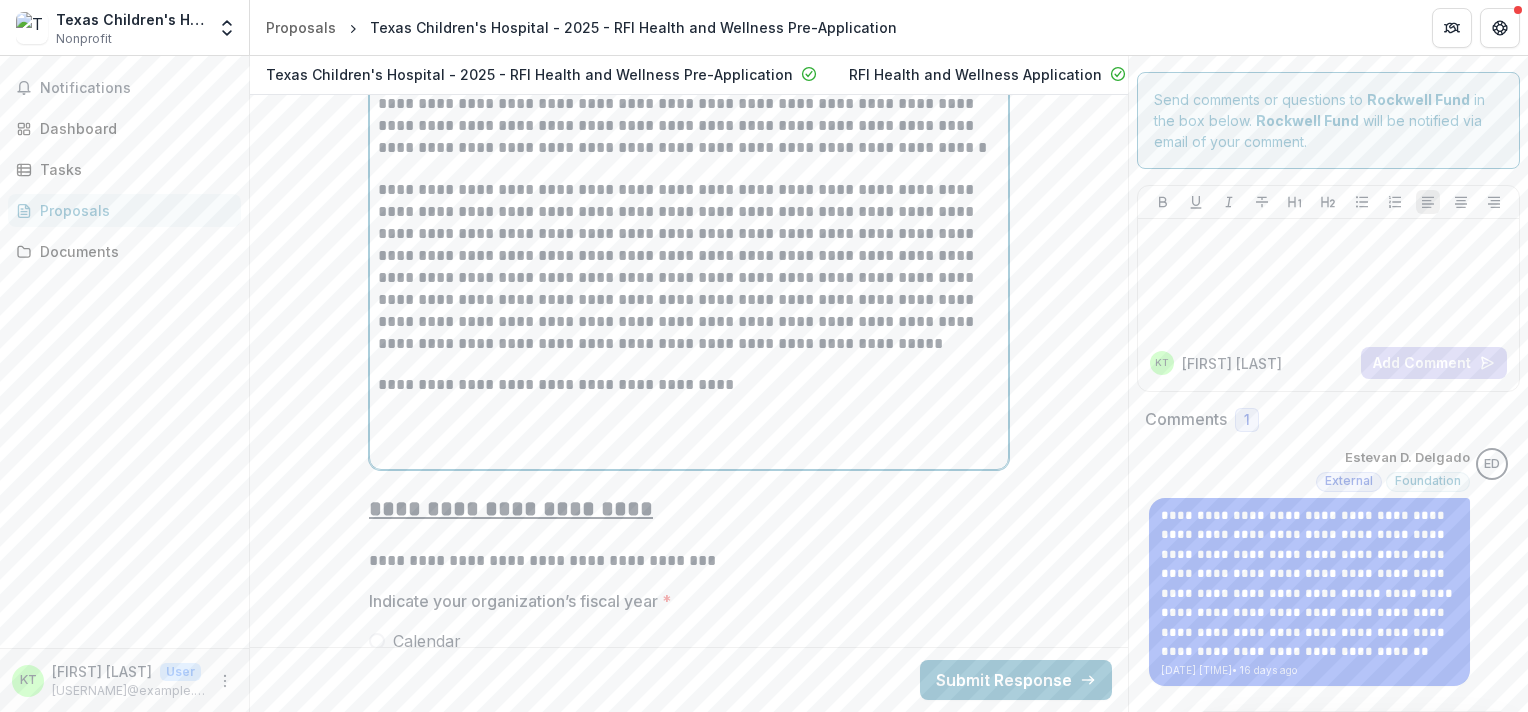 scroll, scrollTop: 11180, scrollLeft: 0, axis: vertical 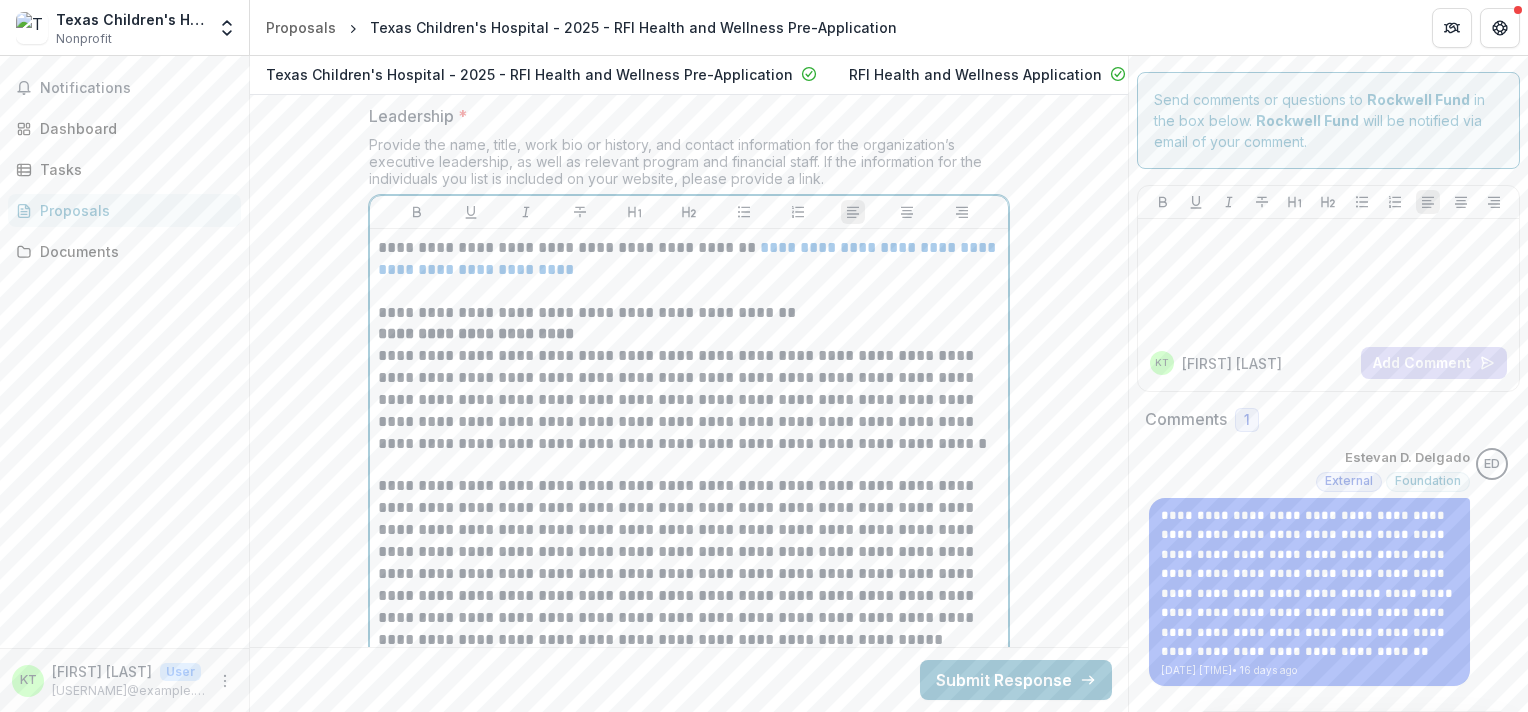 drag, startPoint x: 373, startPoint y: 466, endPoint x: 716, endPoint y: 486, distance: 343.58258 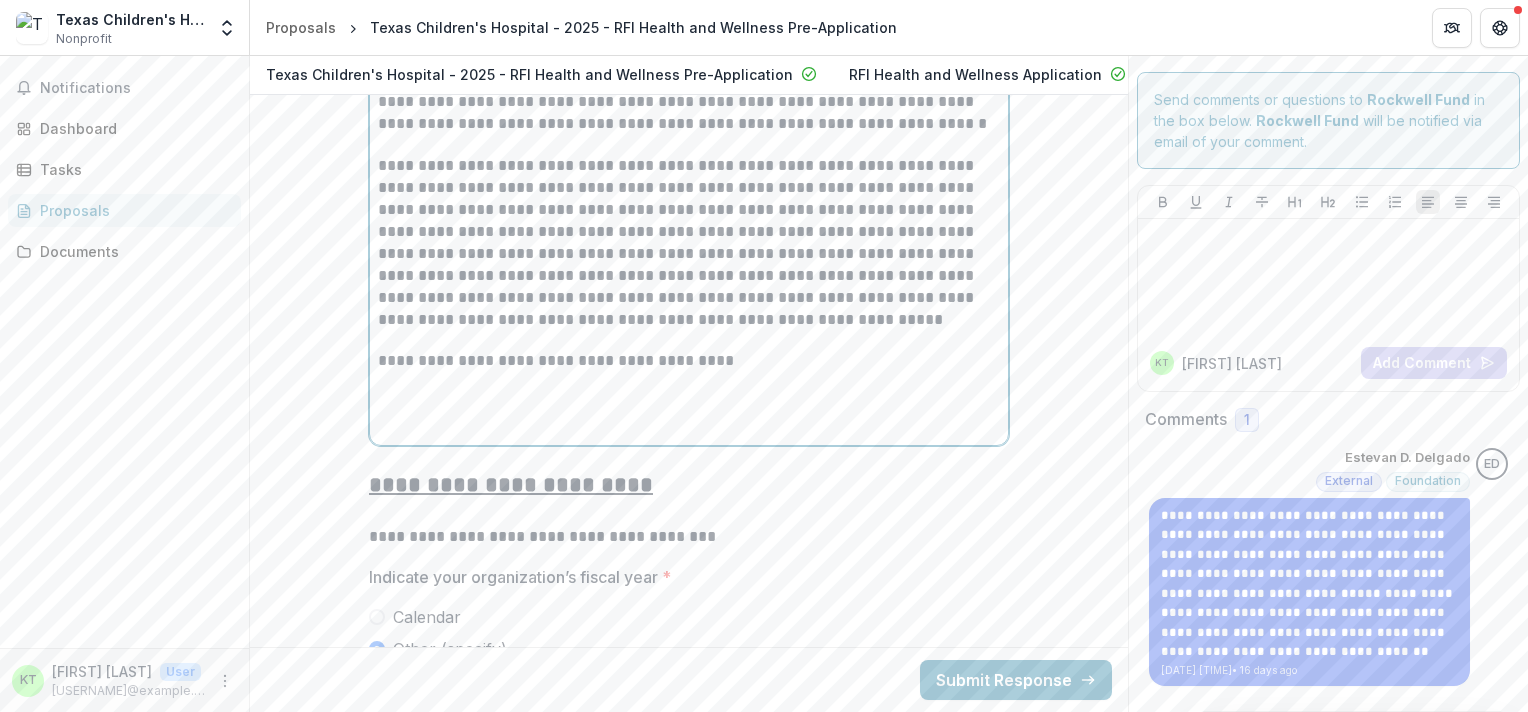 scroll, scrollTop: 11574, scrollLeft: 0, axis: vertical 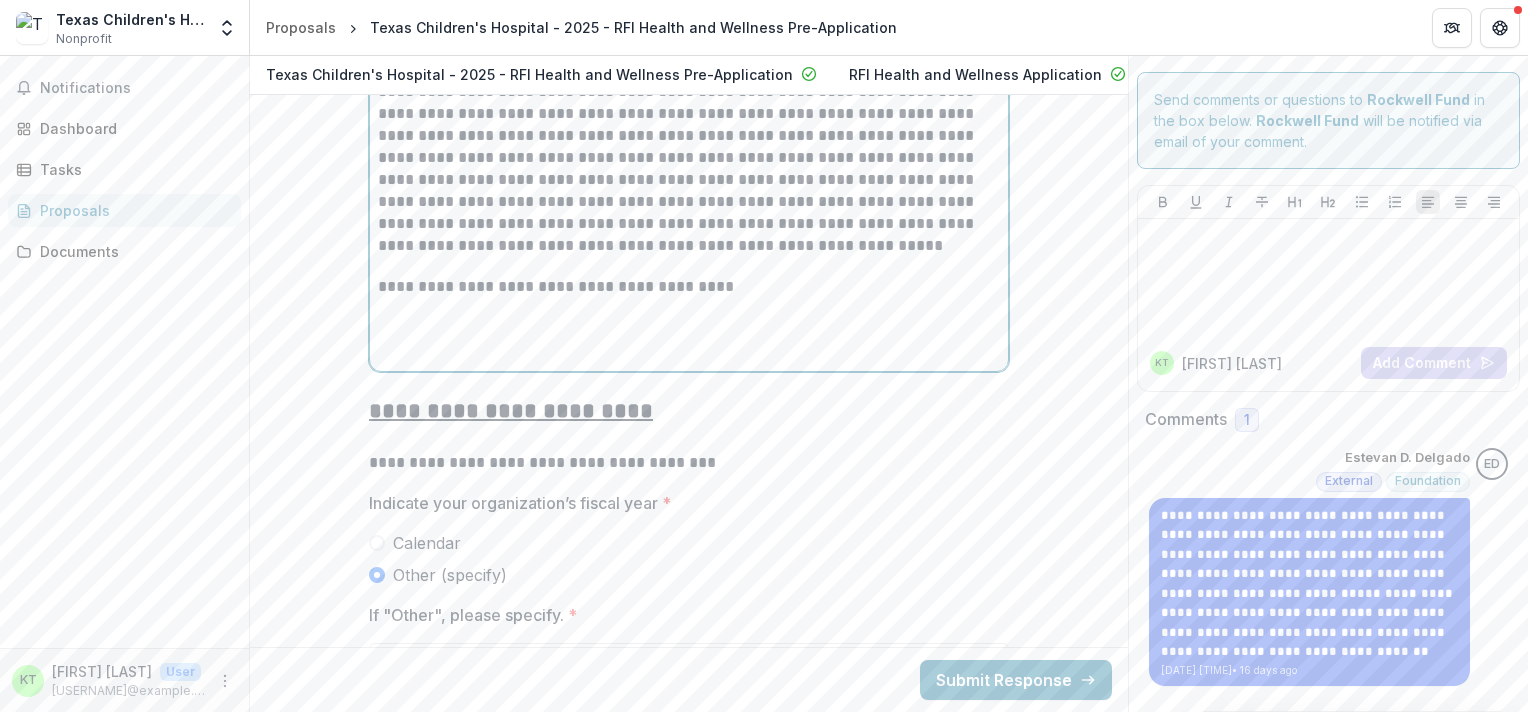 click at bounding box center (689, 330) 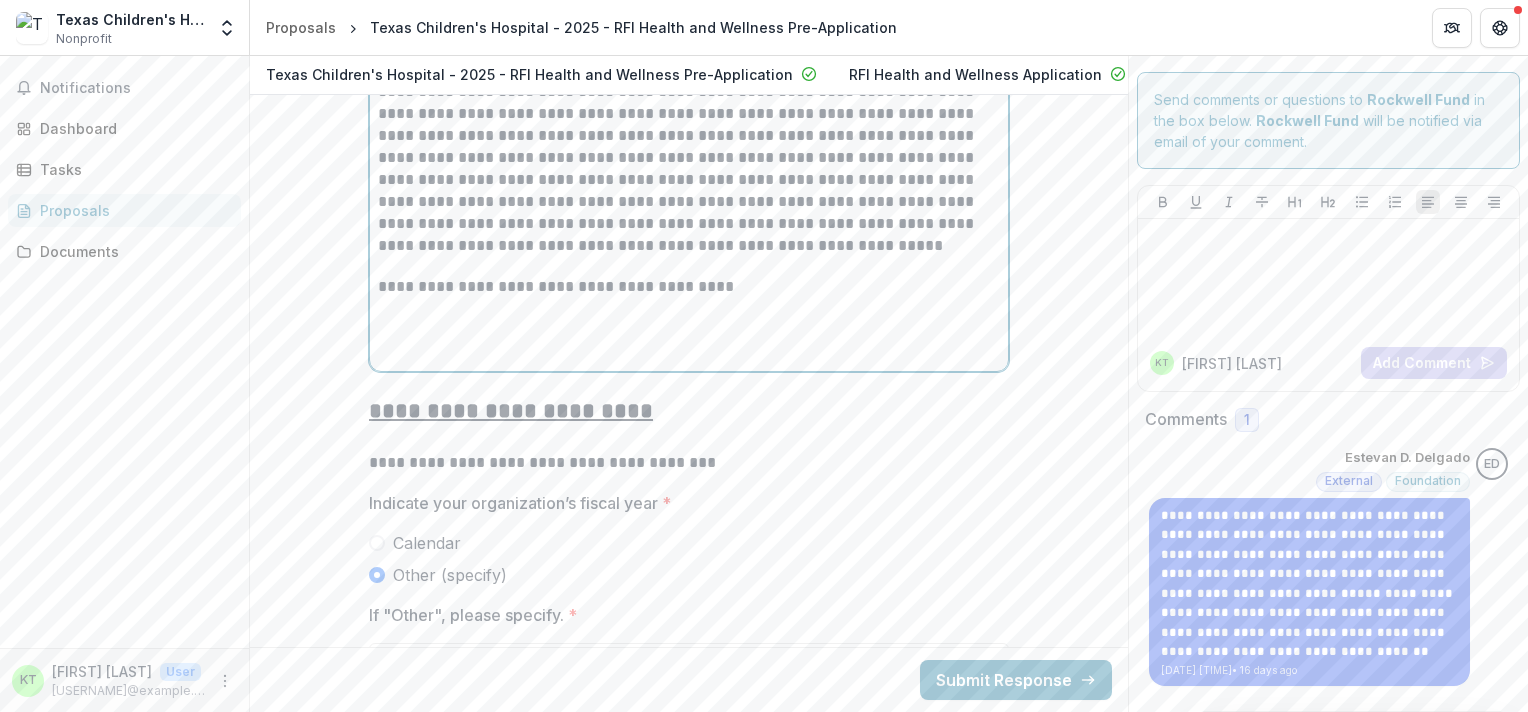 click at bounding box center [689, 308] 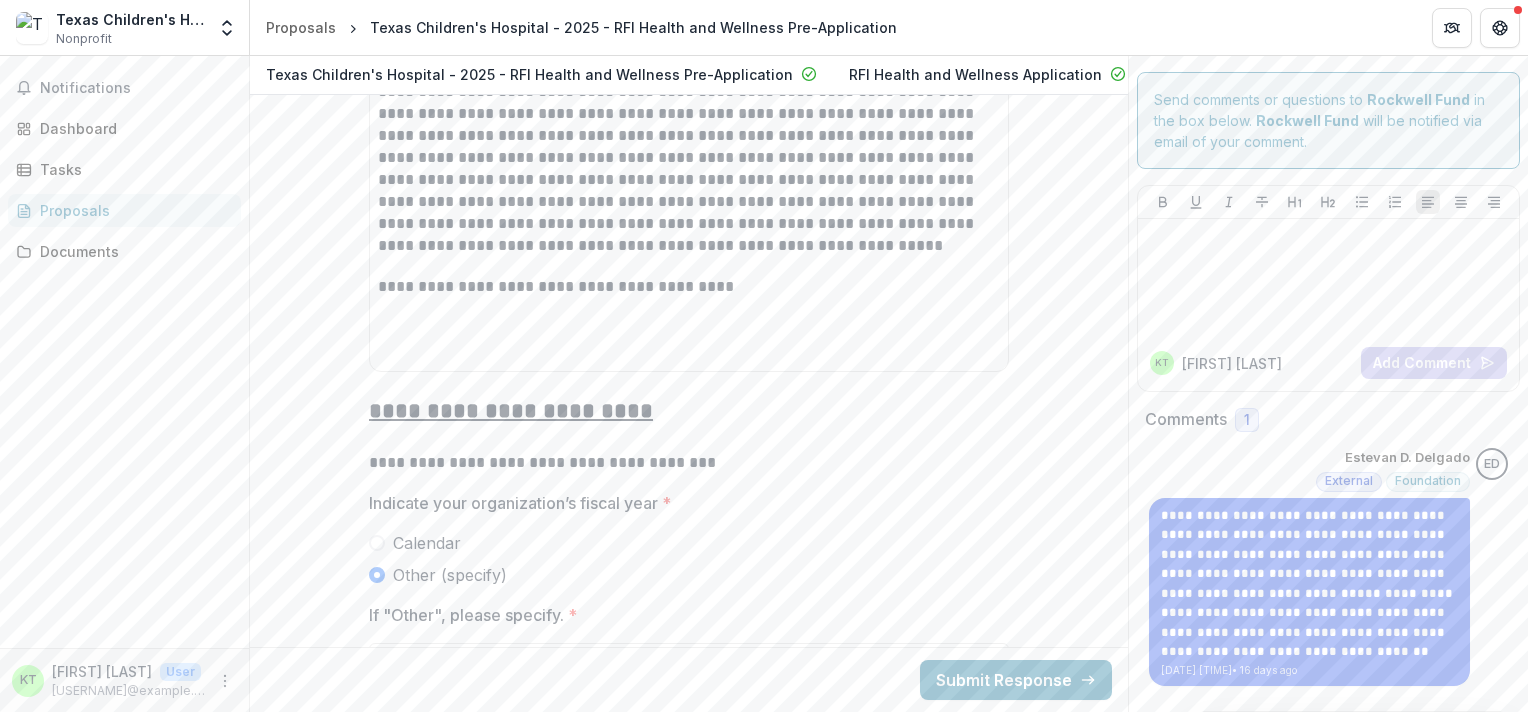 click on "**********" at bounding box center (689, 45) 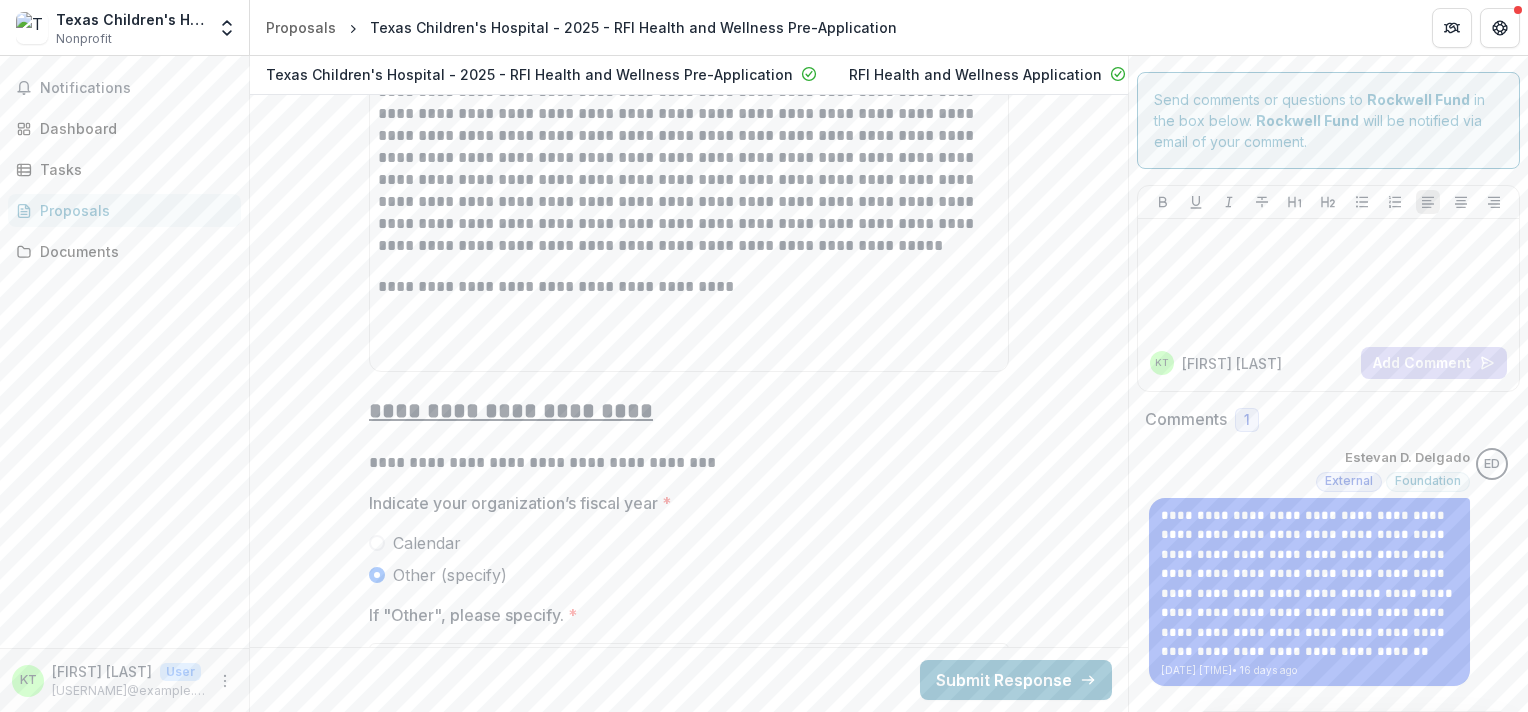 scroll, scrollTop: 11536, scrollLeft: 0, axis: vertical 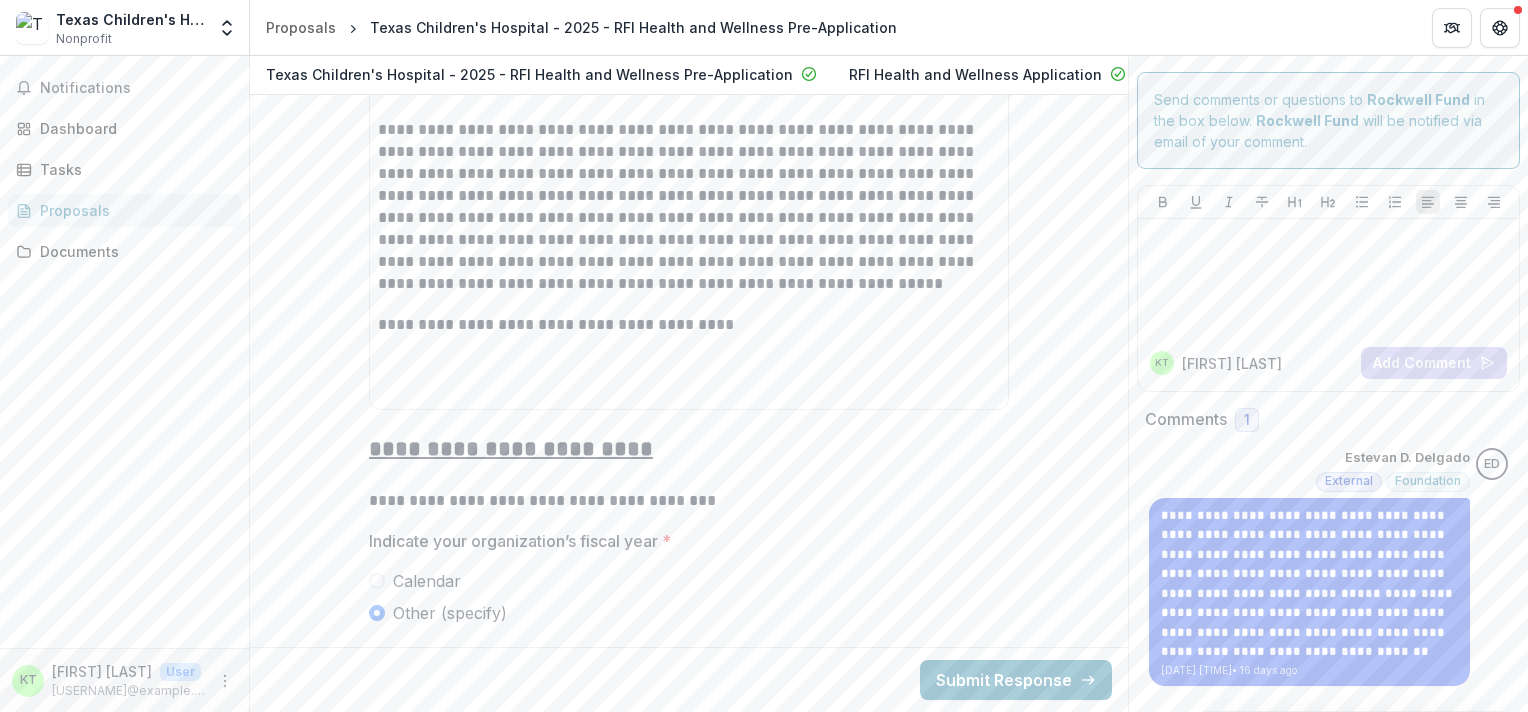click on "**********" at bounding box center (689, 83) 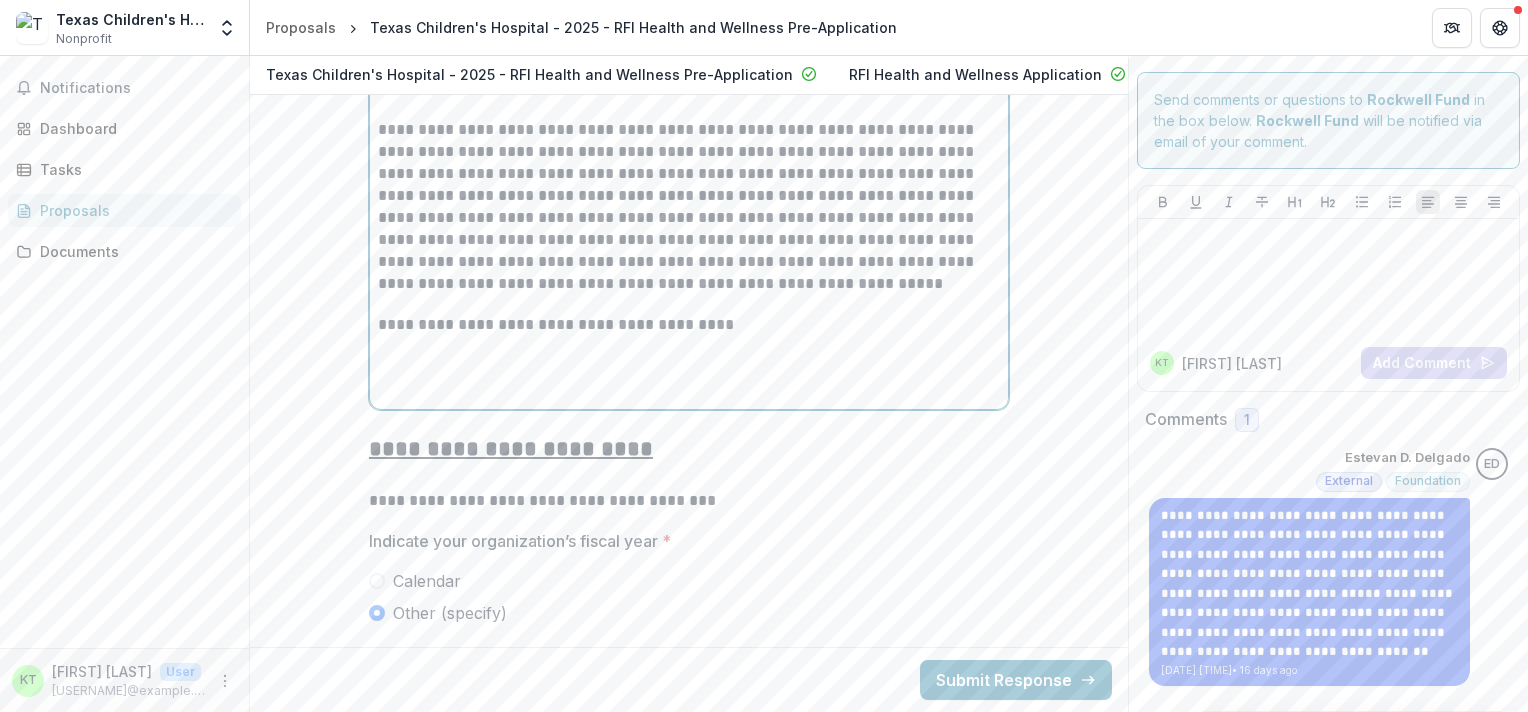 click at bounding box center (689, 390) 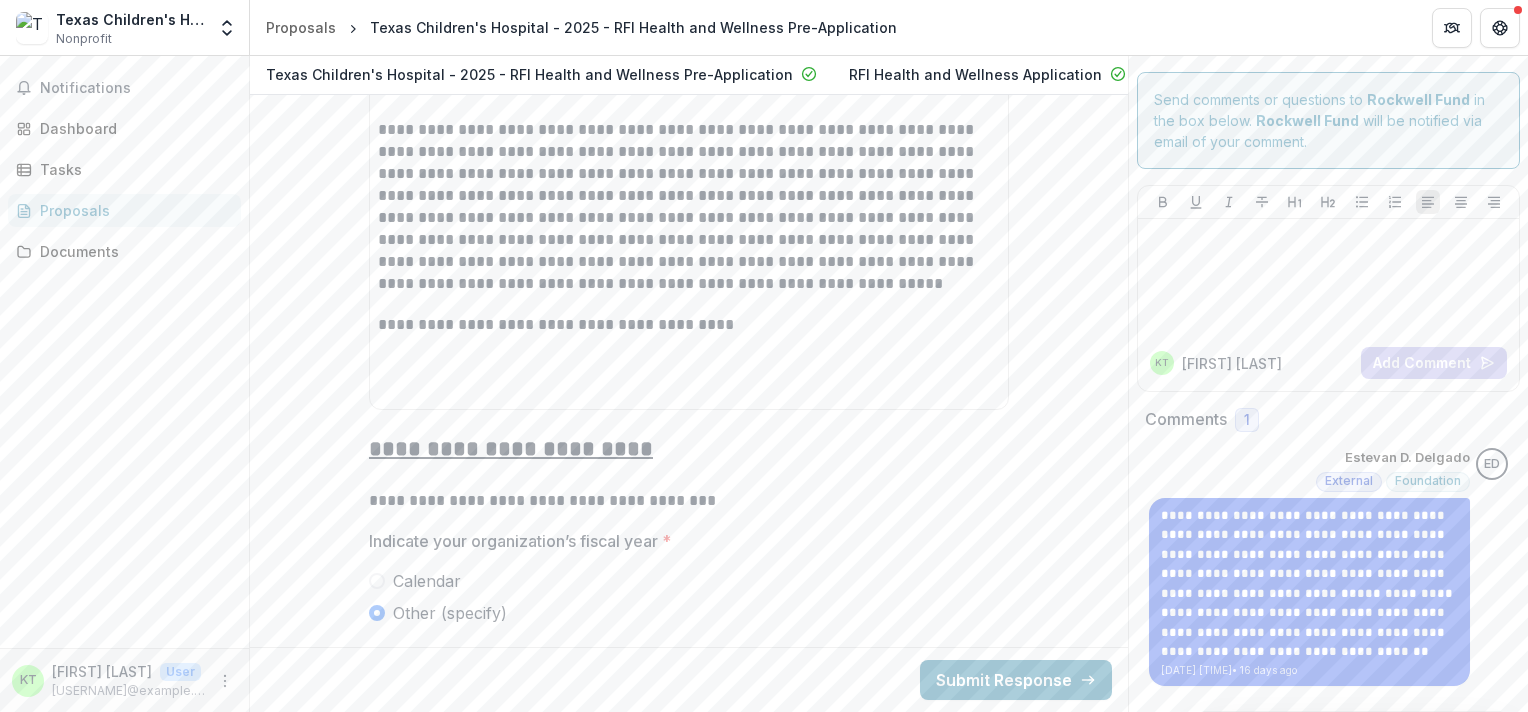 click on "**********" at bounding box center (689, 141) 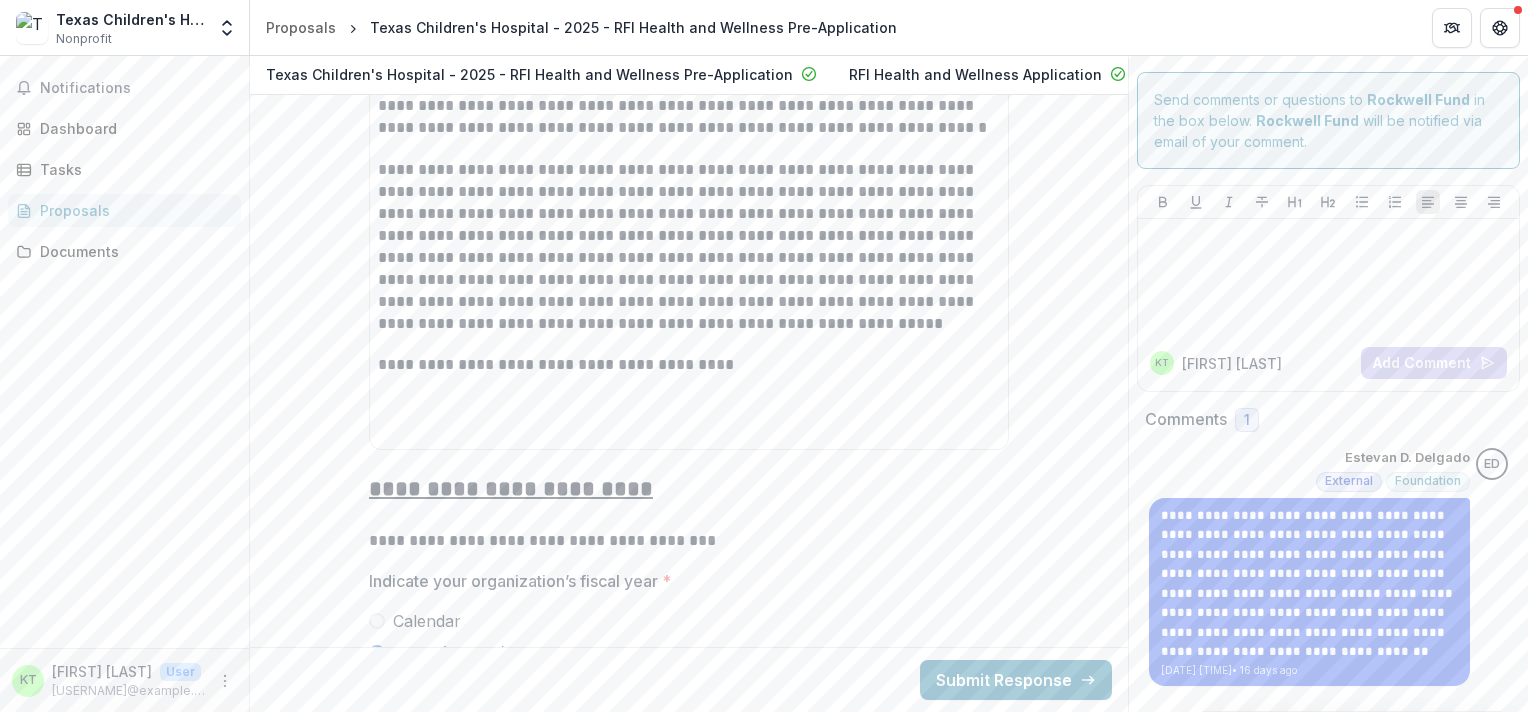 scroll, scrollTop: 11536, scrollLeft: 0, axis: vertical 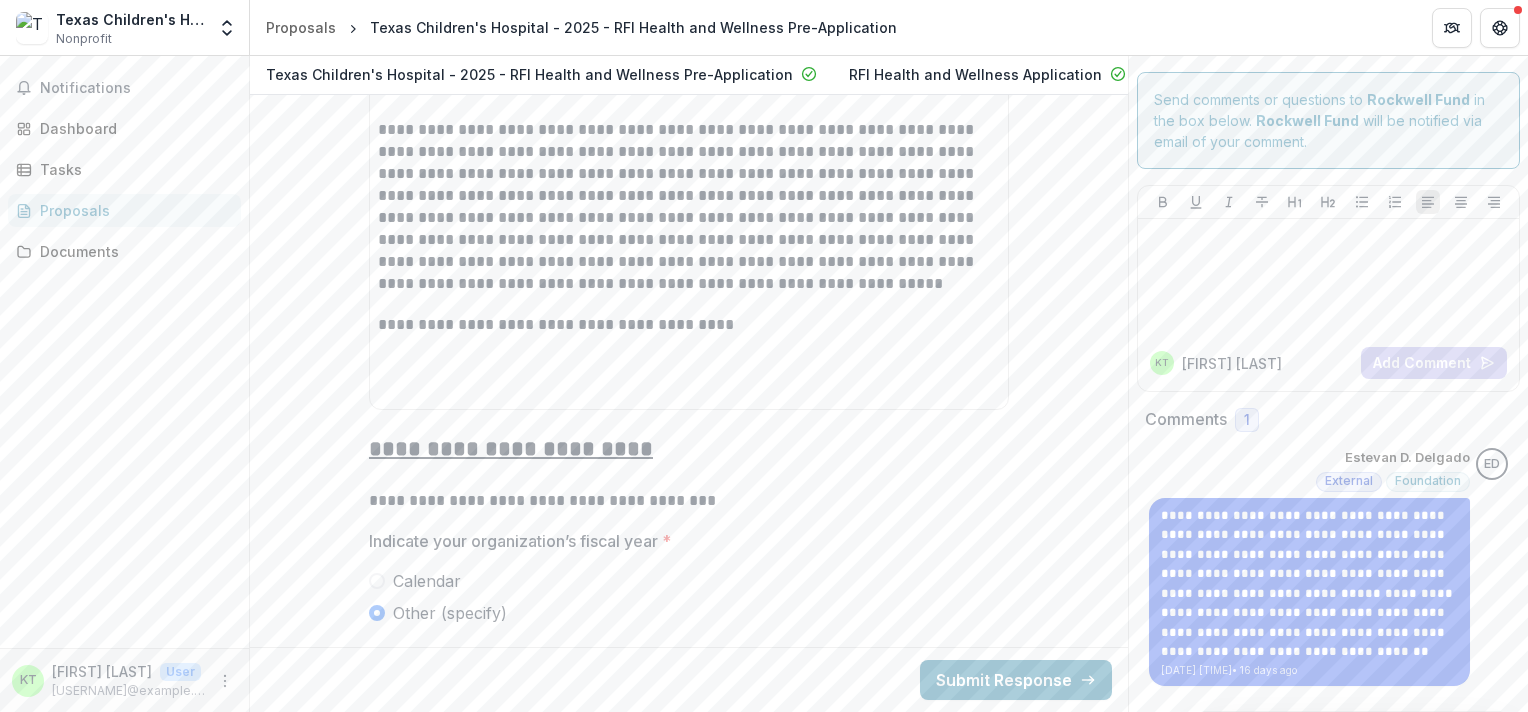 click on "**********" at bounding box center [689, 83] 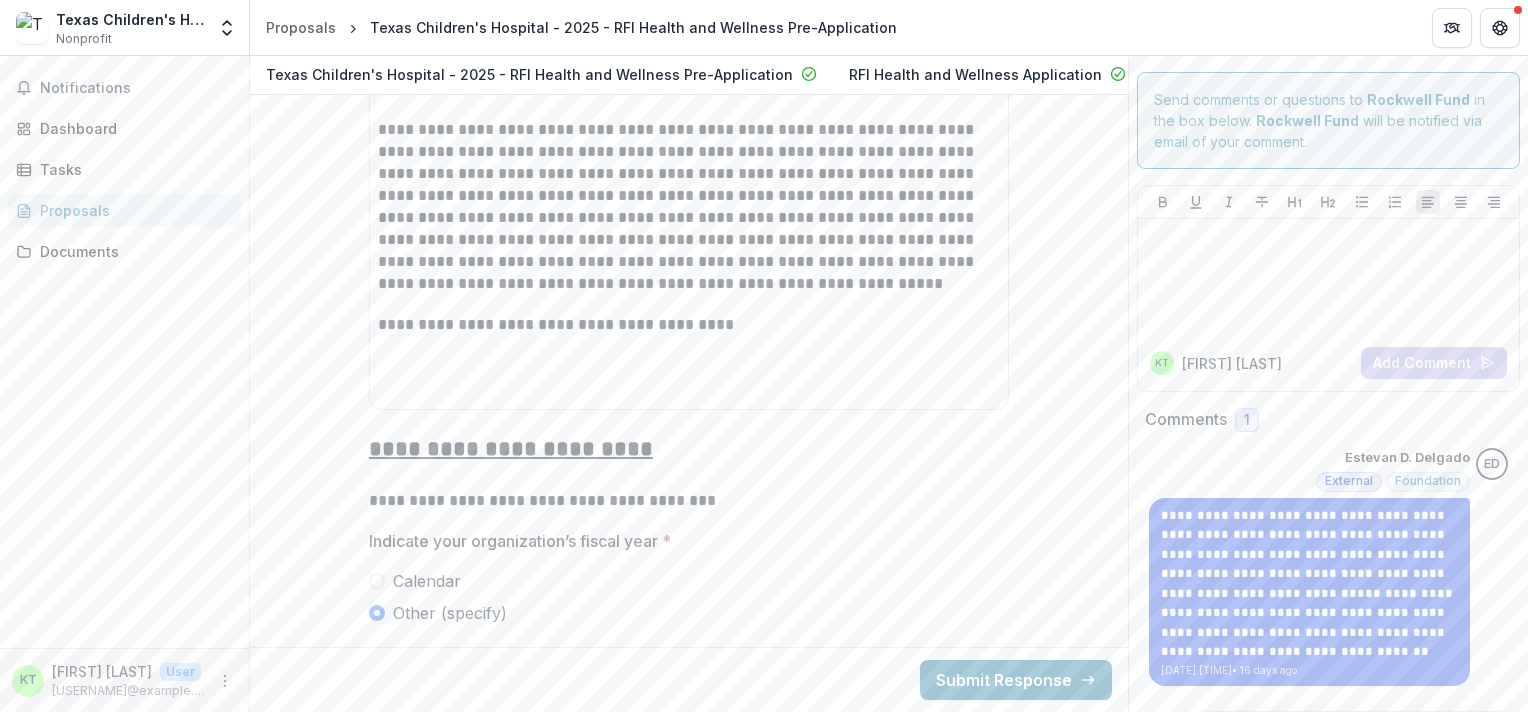 click on "**********" at bounding box center (689, 83) 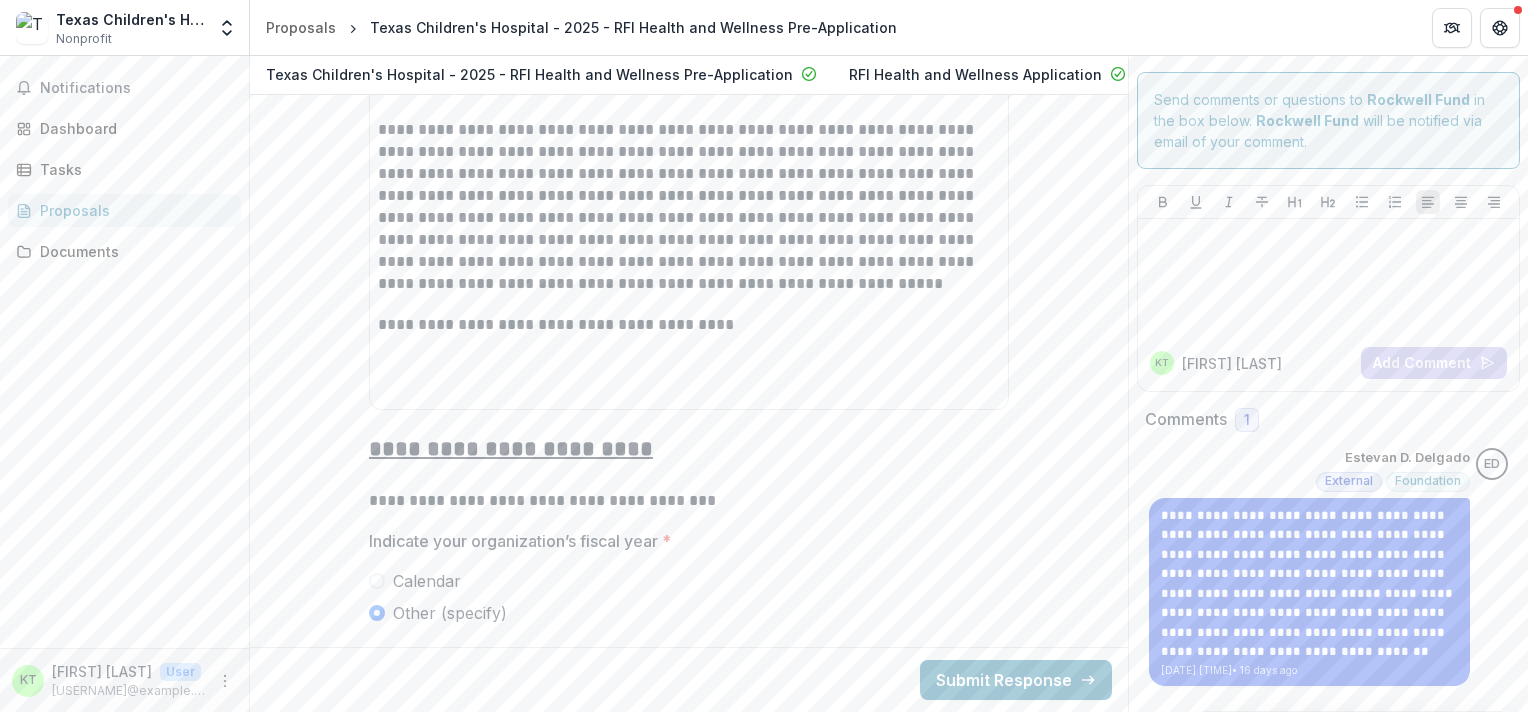 drag, startPoint x: 373, startPoint y: 410, endPoint x: 437, endPoint y: 444, distance: 72.47068 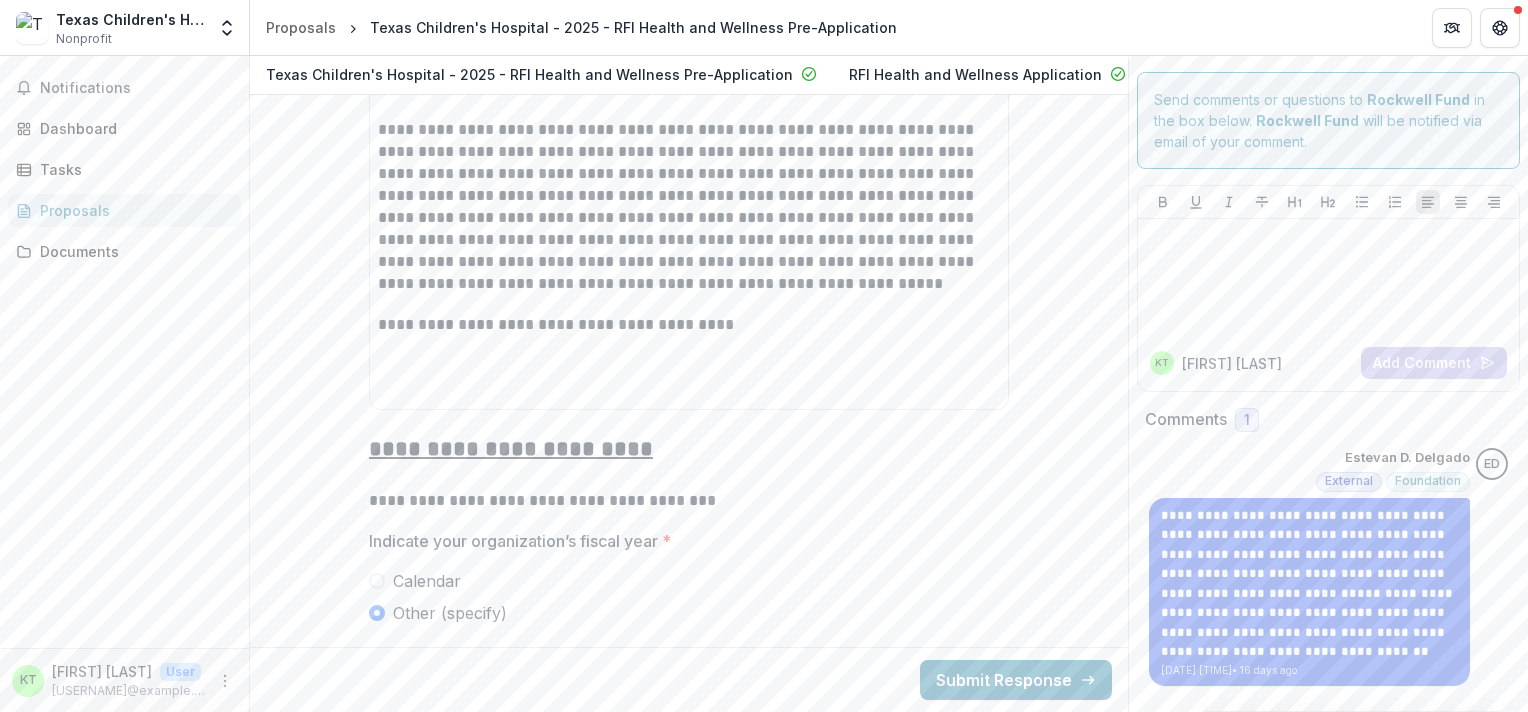 click on "**********" at bounding box center (689, 449) 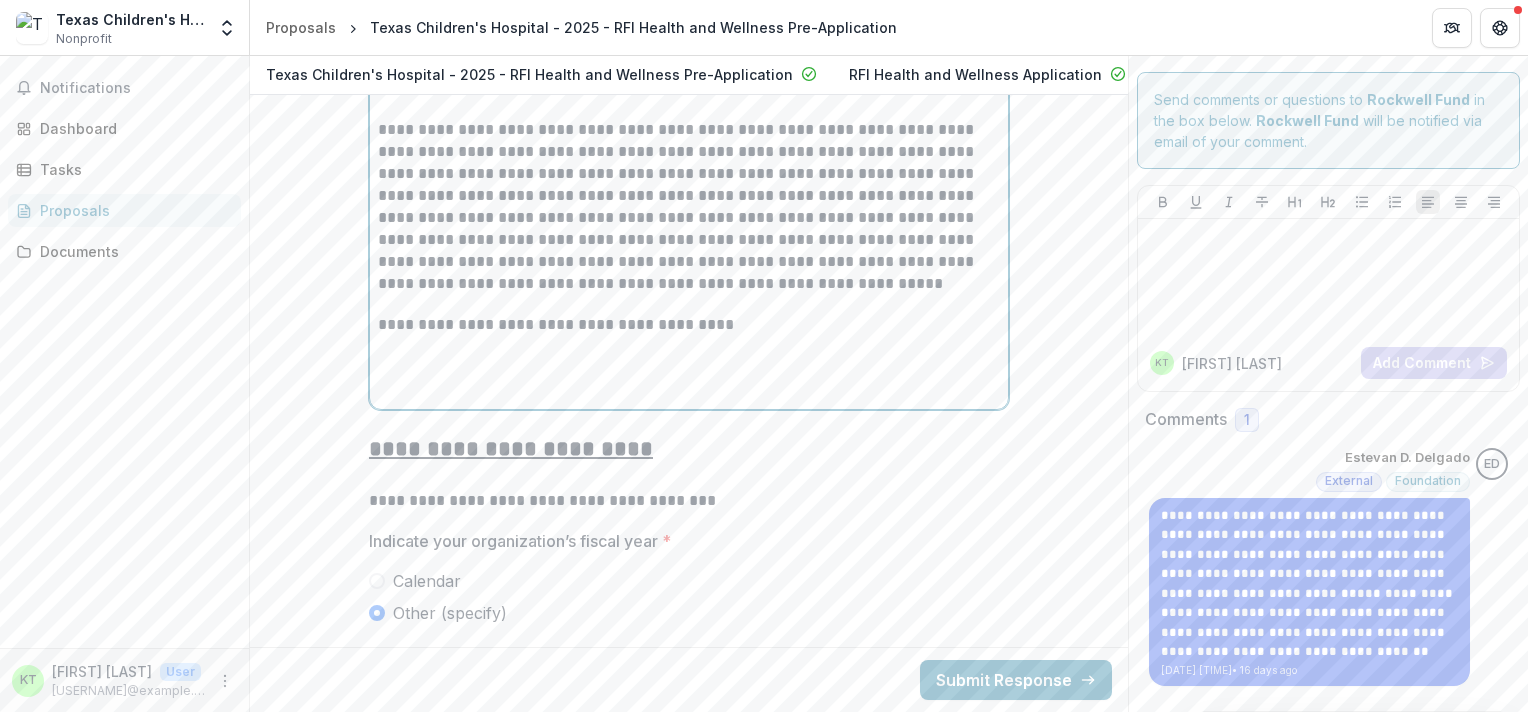 click at bounding box center [689, 346] 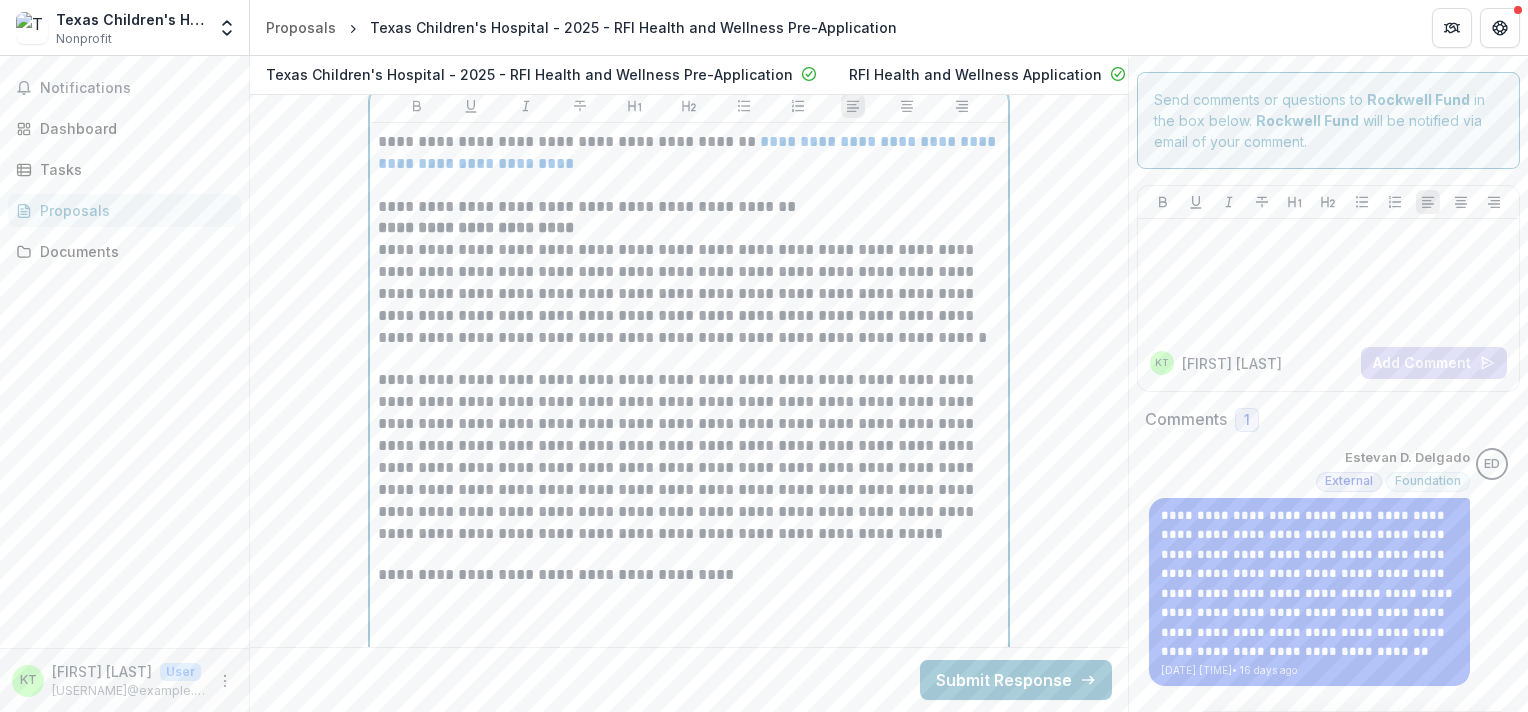 scroll, scrollTop: 11362, scrollLeft: 0, axis: vertical 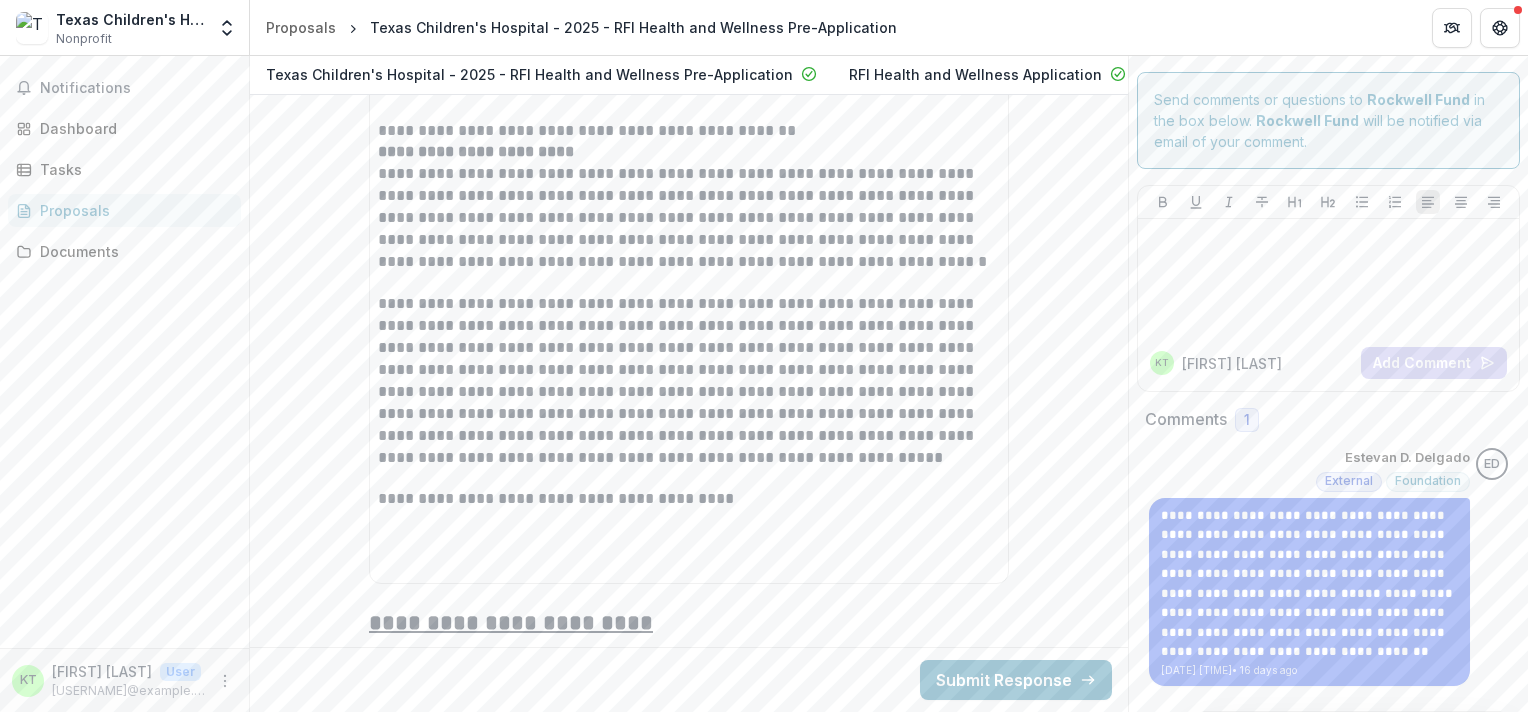 click on "**********" at bounding box center (689, 315) 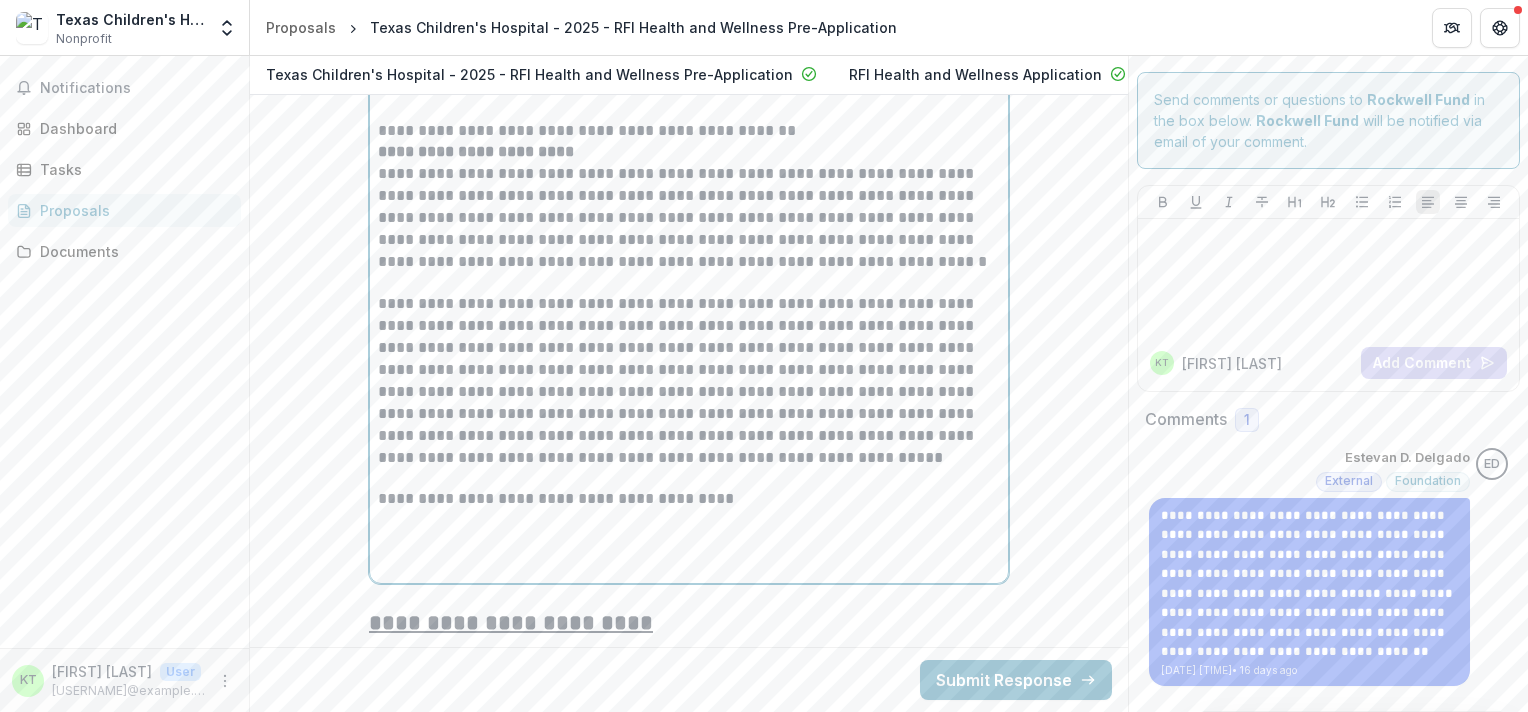 click on "**********" at bounding box center [689, 315] 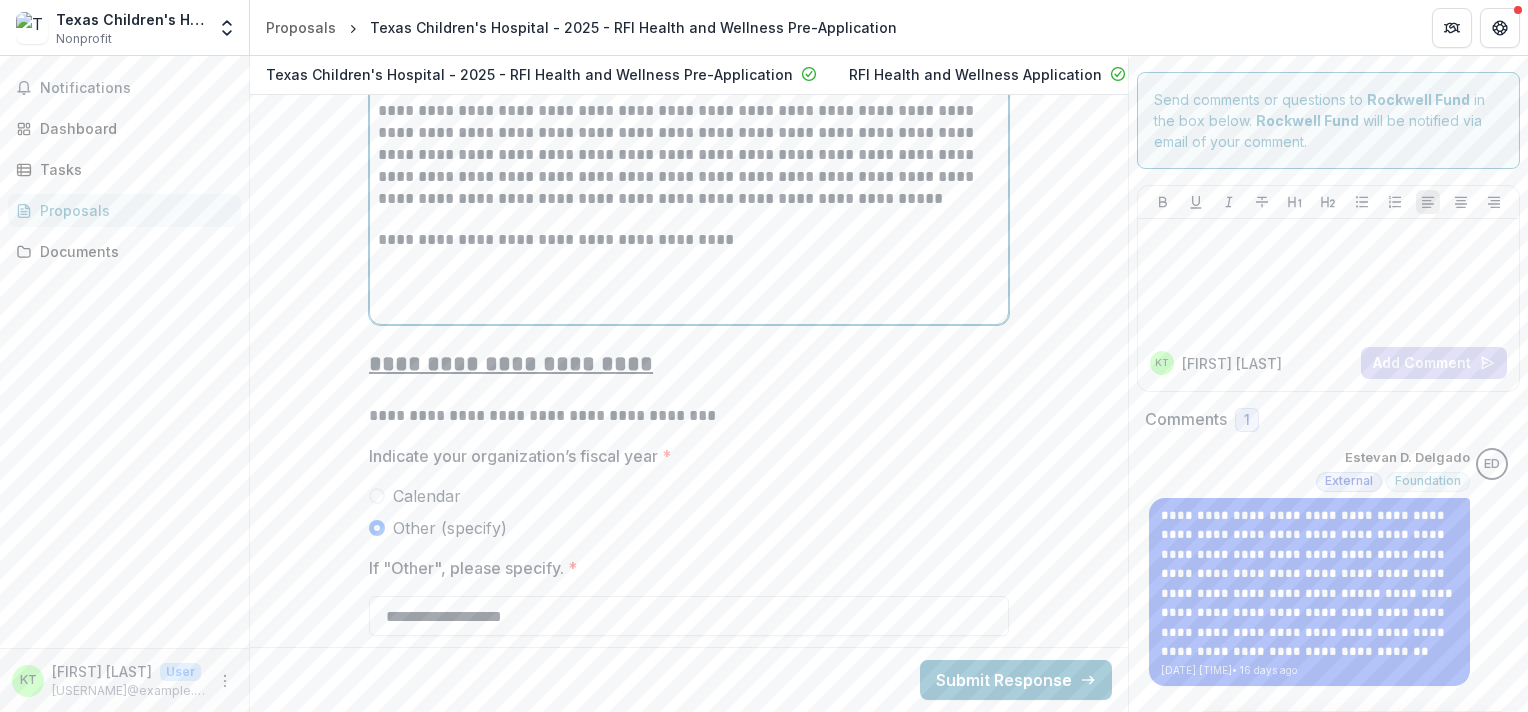 scroll, scrollTop: 11658, scrollLeft: 0, axis: vertical 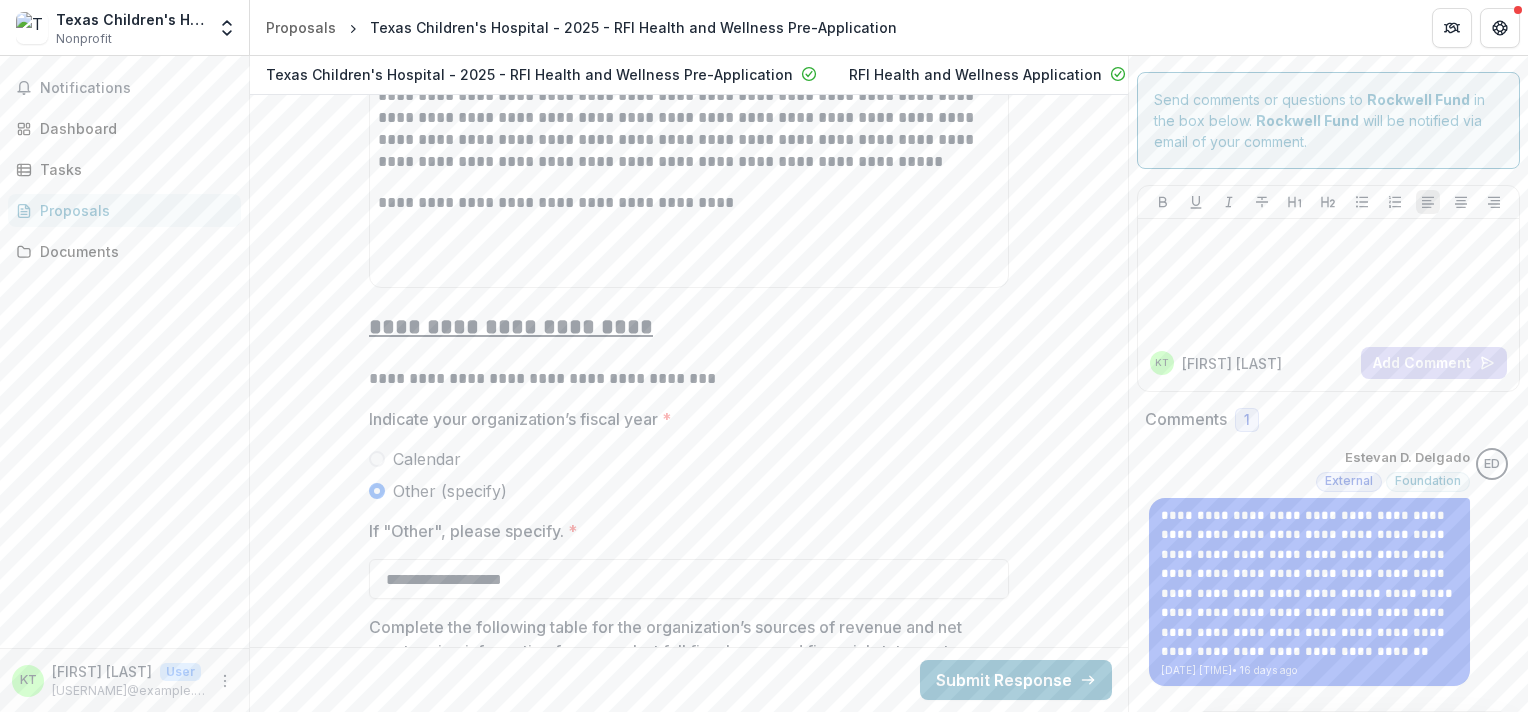 click on "**********" at bounding box center [689, -39] 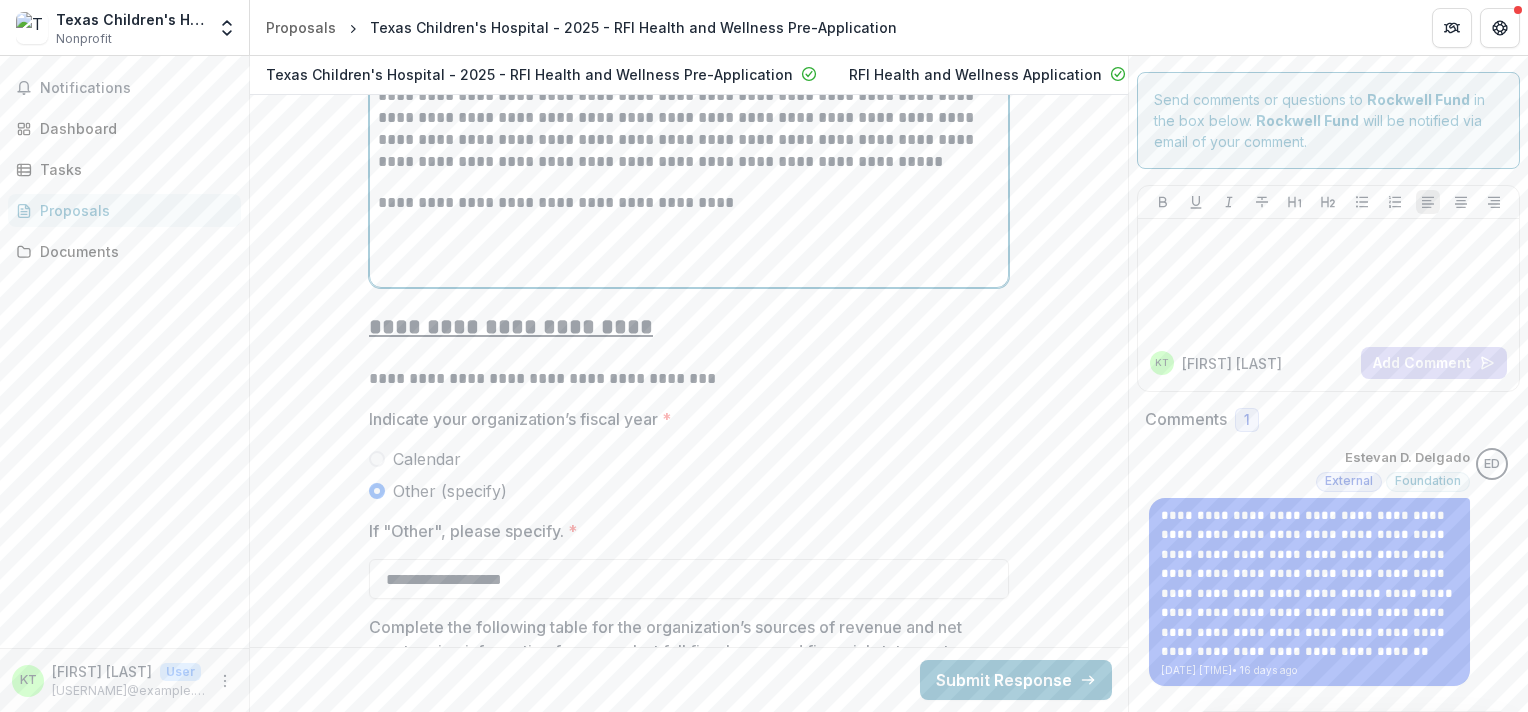 click at bounding box center (689, 224) 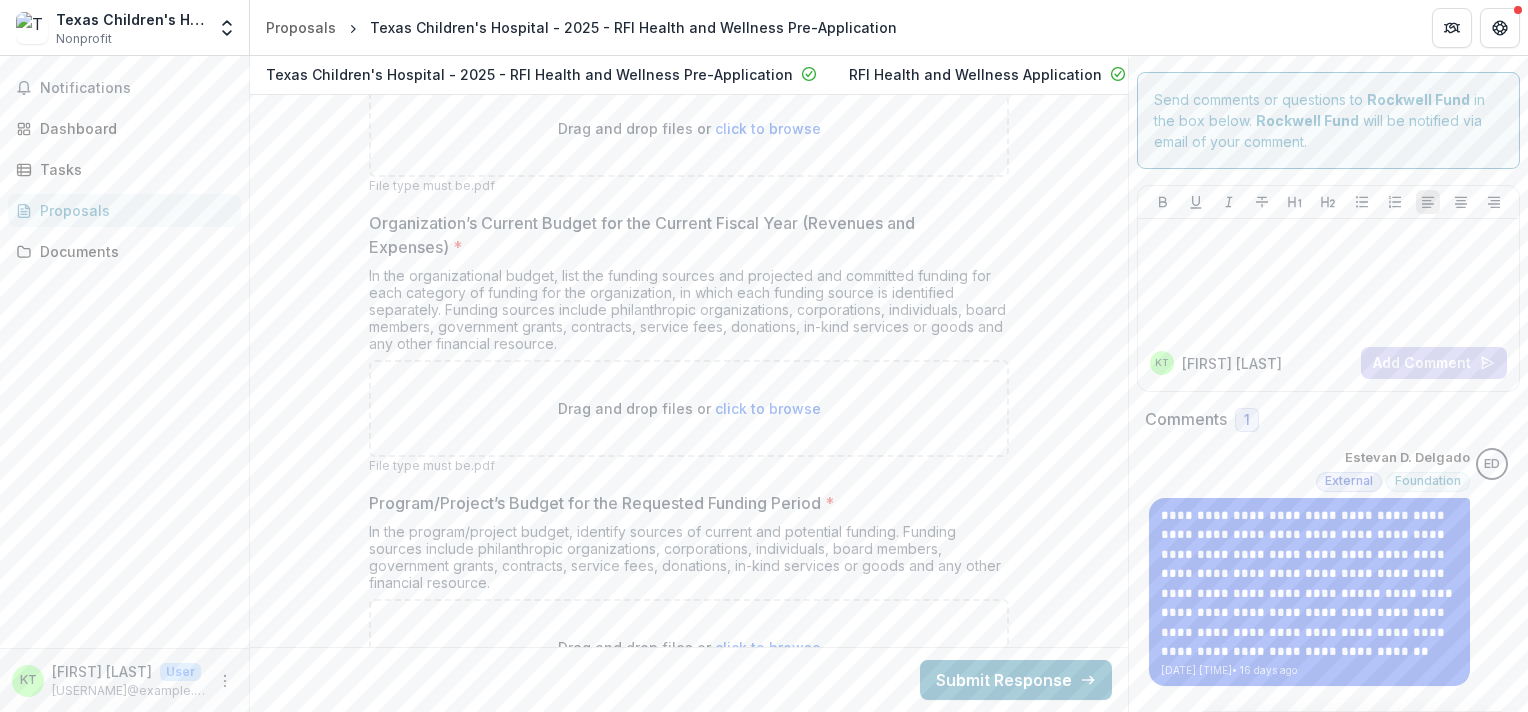 scroll, scrollTop: 14849, scrollLeft: 0, axis: vertical 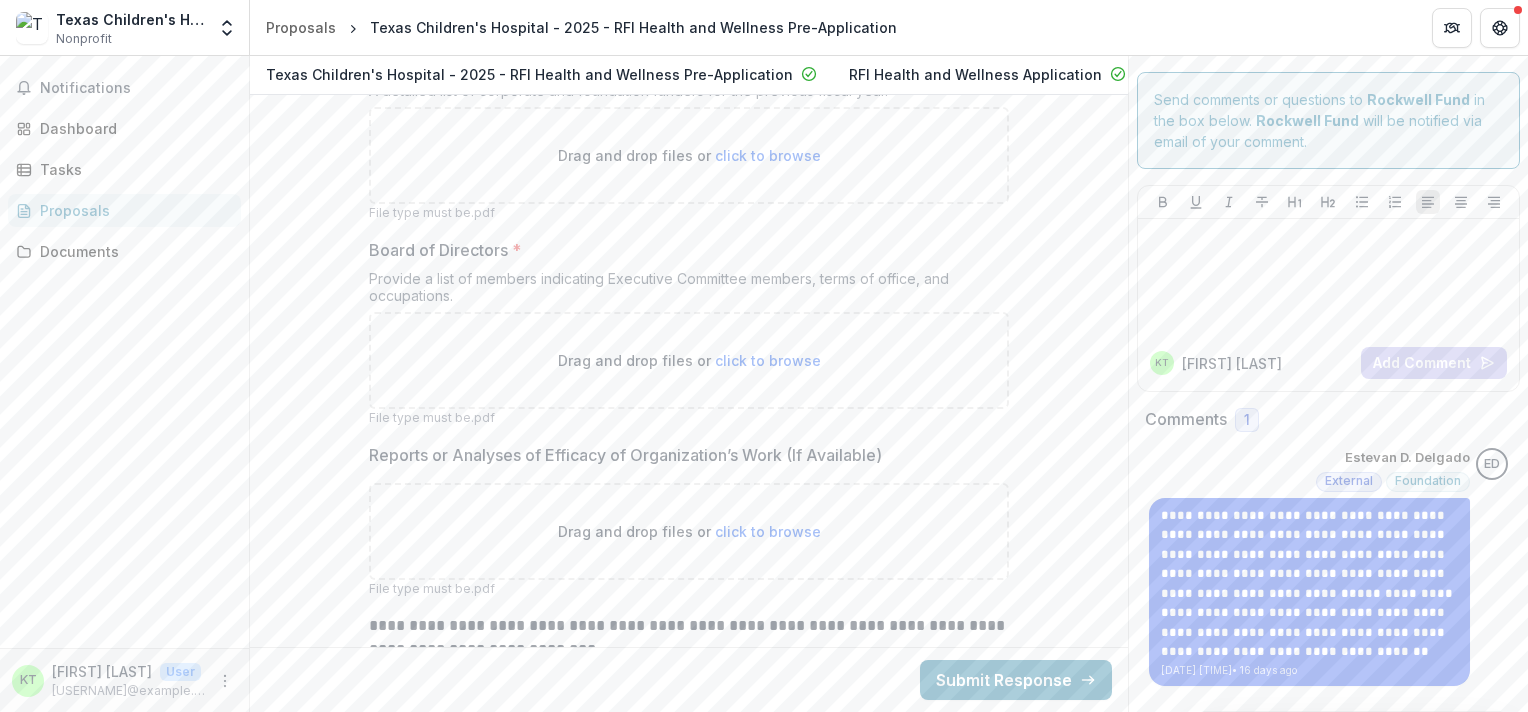 drag, startPoint x: 714, startPoint y: 562, endPoint x: 430, endPoint y: 180, distance: 476.0042 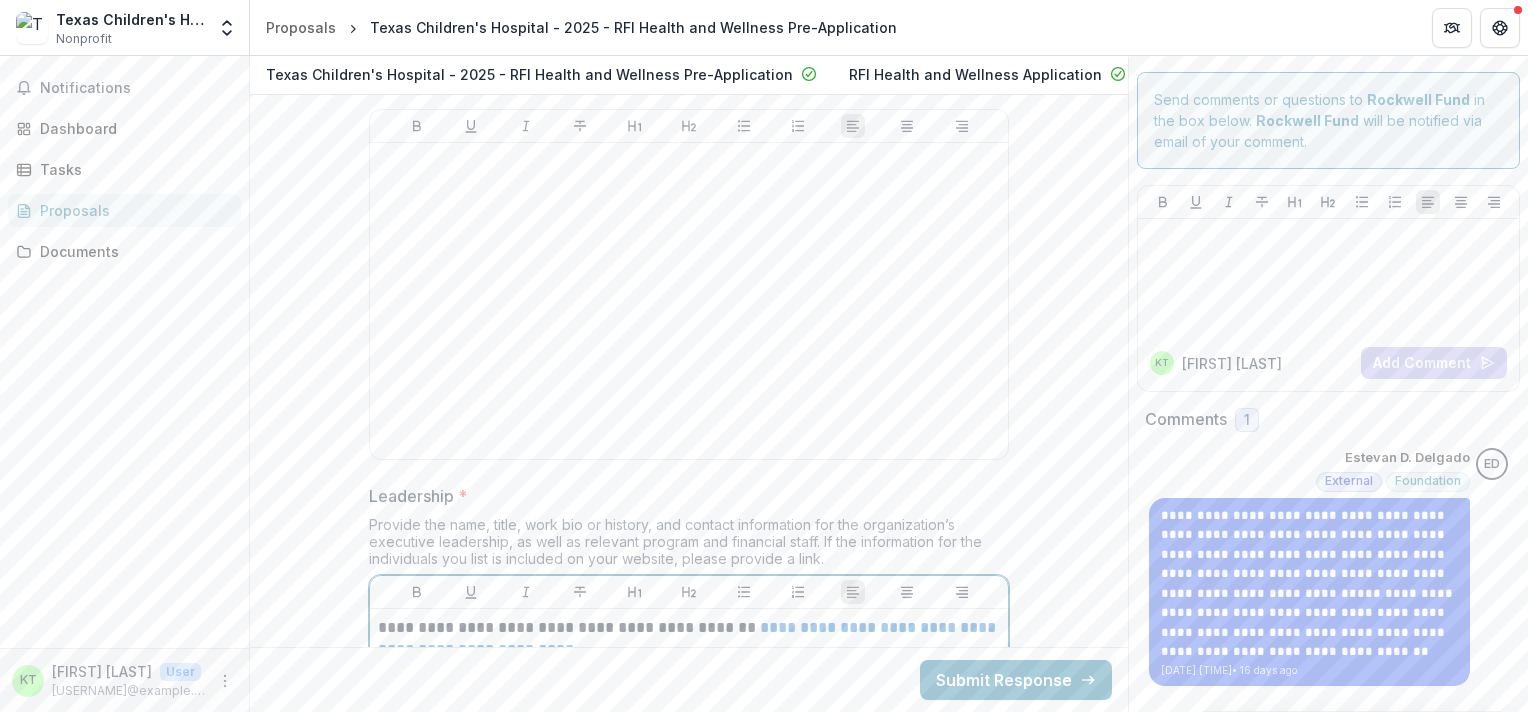 scroll, scrollTop: 10706, scrollLeft: 0, axis: vertical 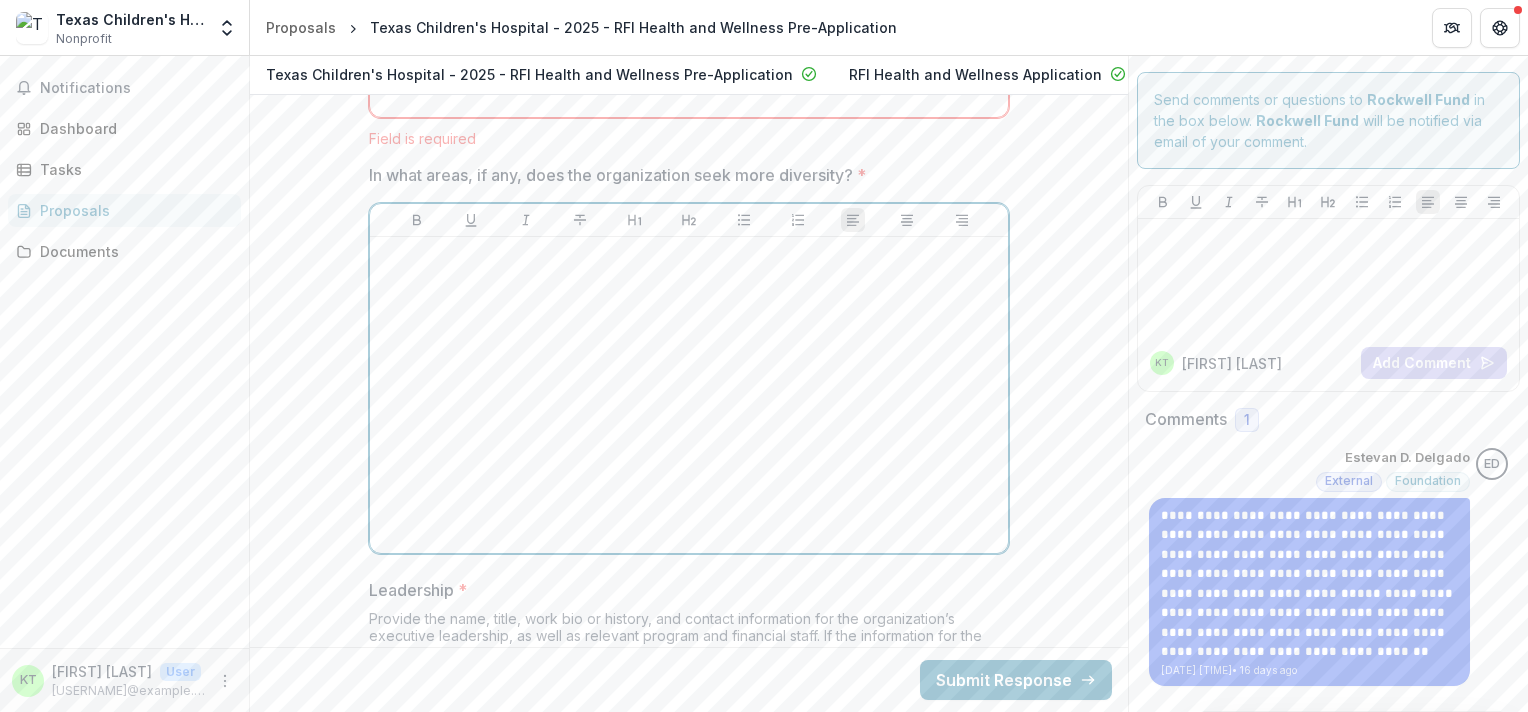 click at bounding box center (689, 395) 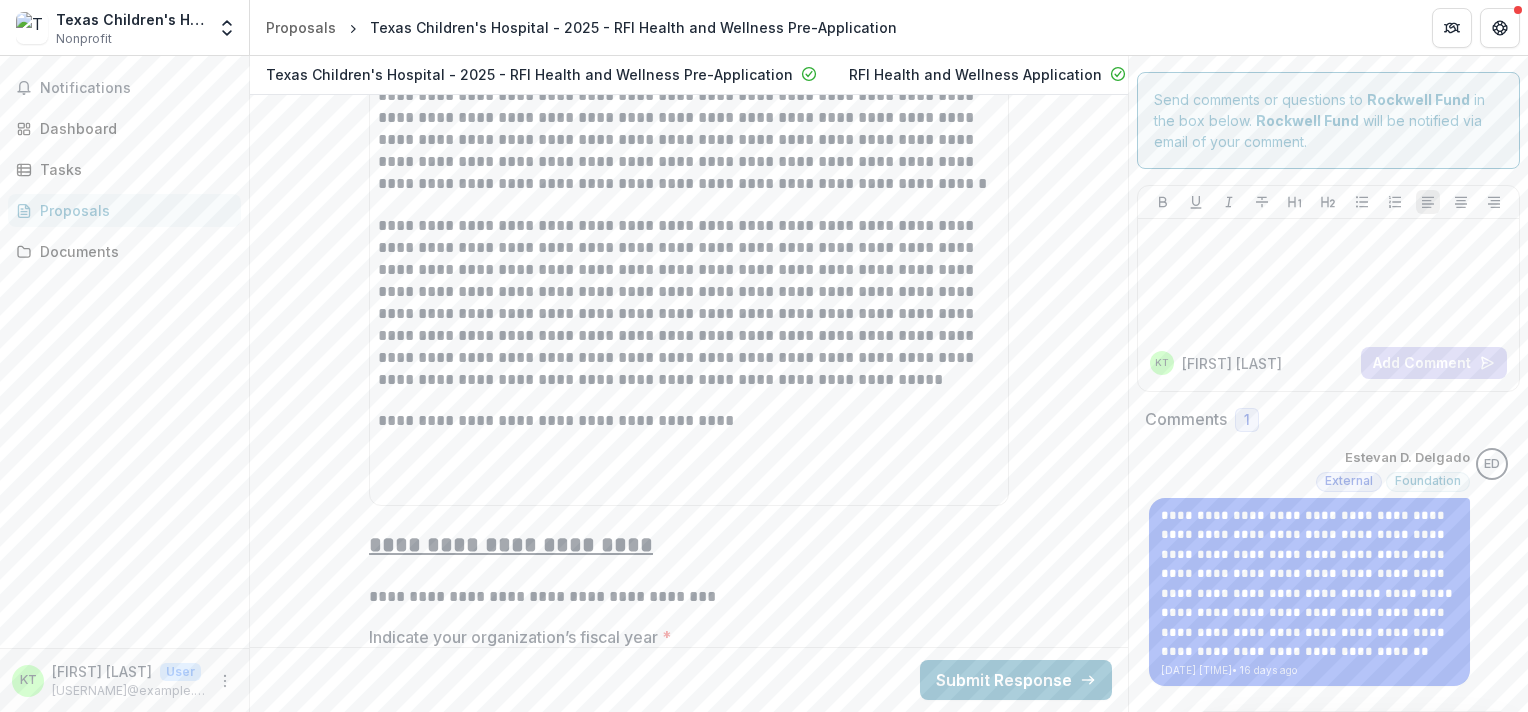 scroll, scrollTop: 11496, scrollLeft: 0, axis: vertical 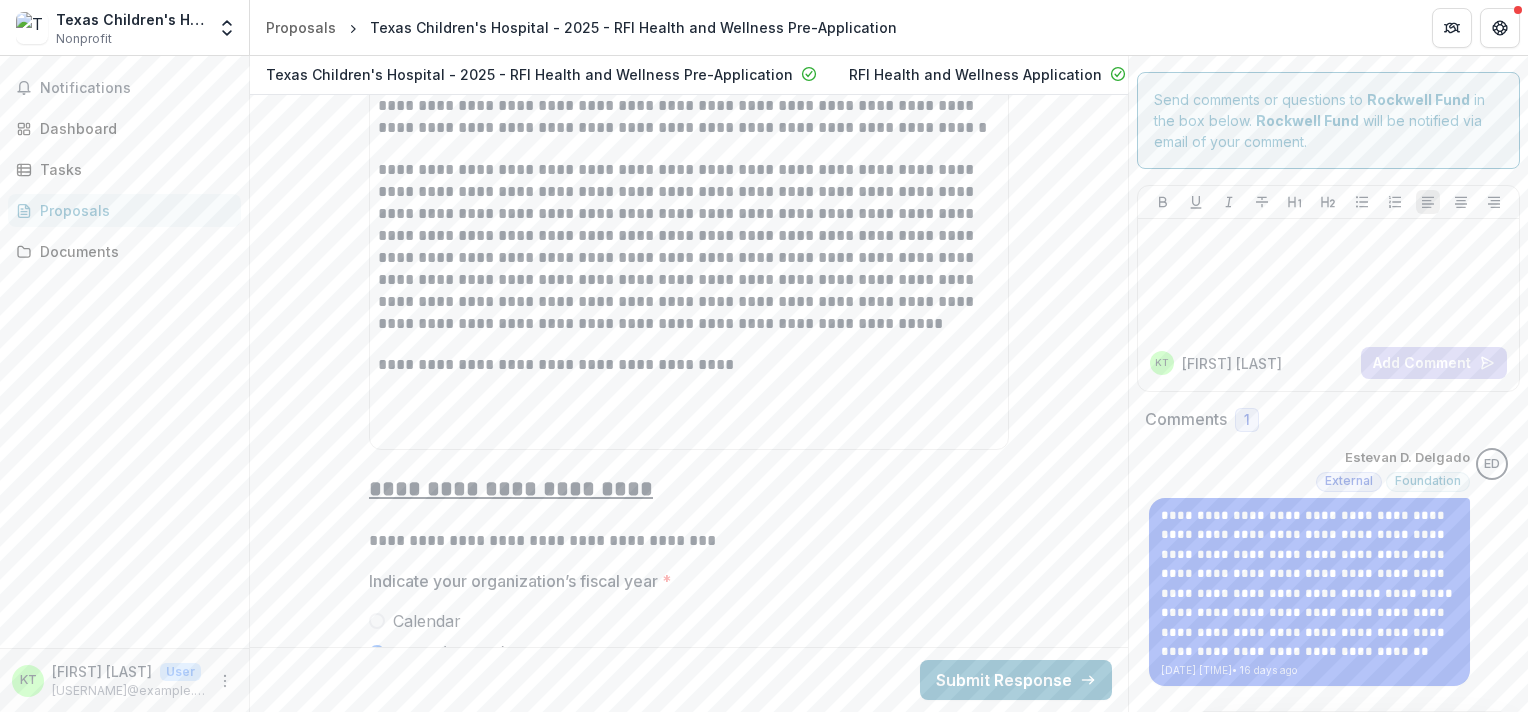 click on "**********" at bounding box center (689, 123) 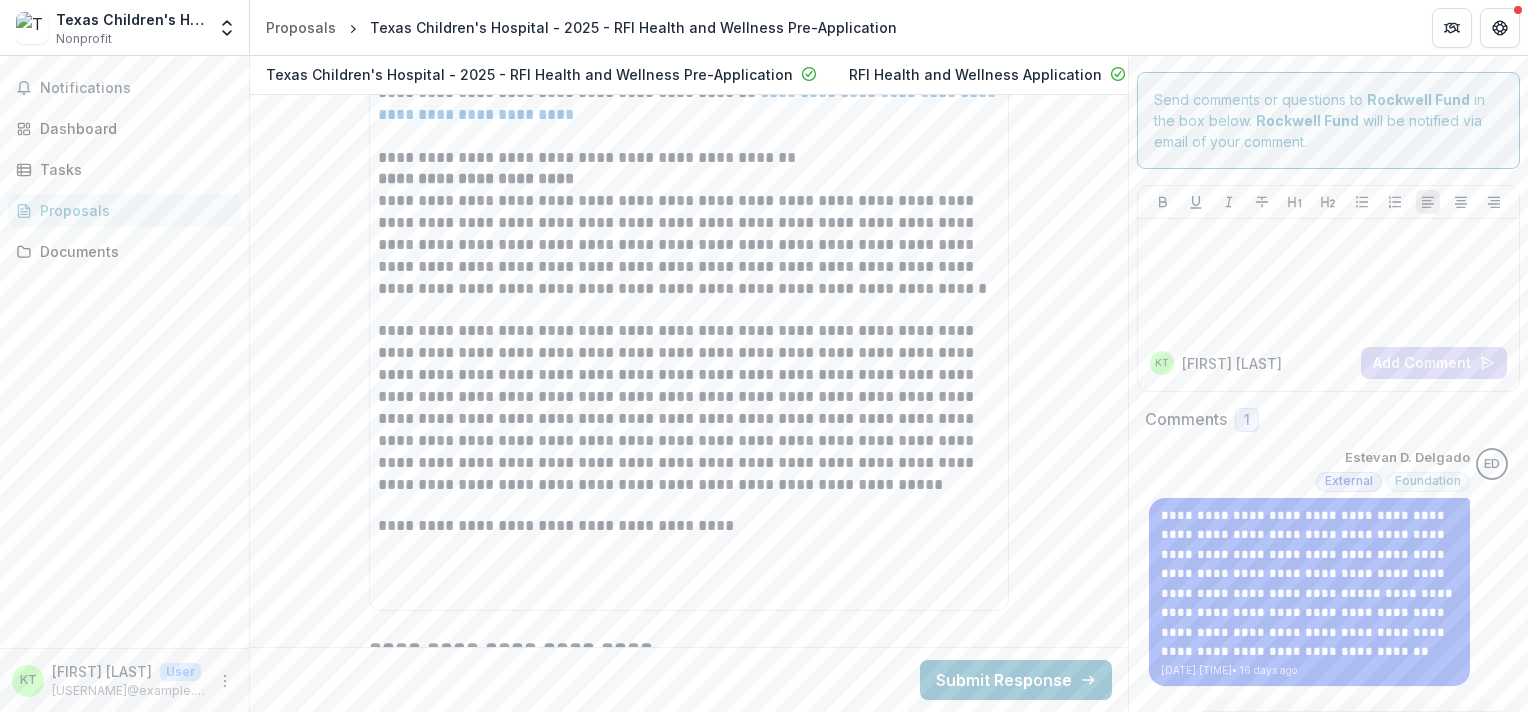 scroll, scrollTop: 11320, scrollLeft: 0, axis: vertical 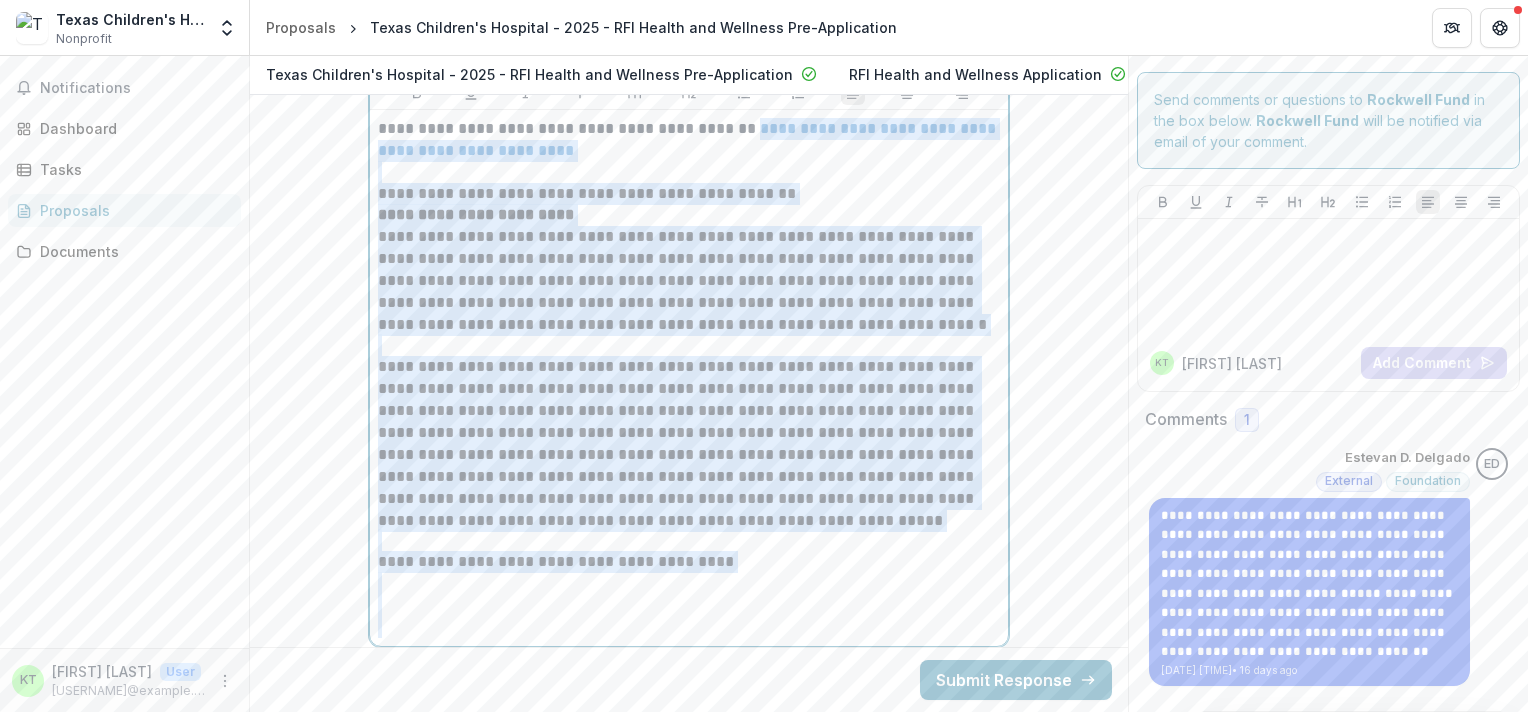 drag, startPoint x: 713, startPoint y: 630, endPoint x: 358, endPoint y: 140, distance: 605.08264 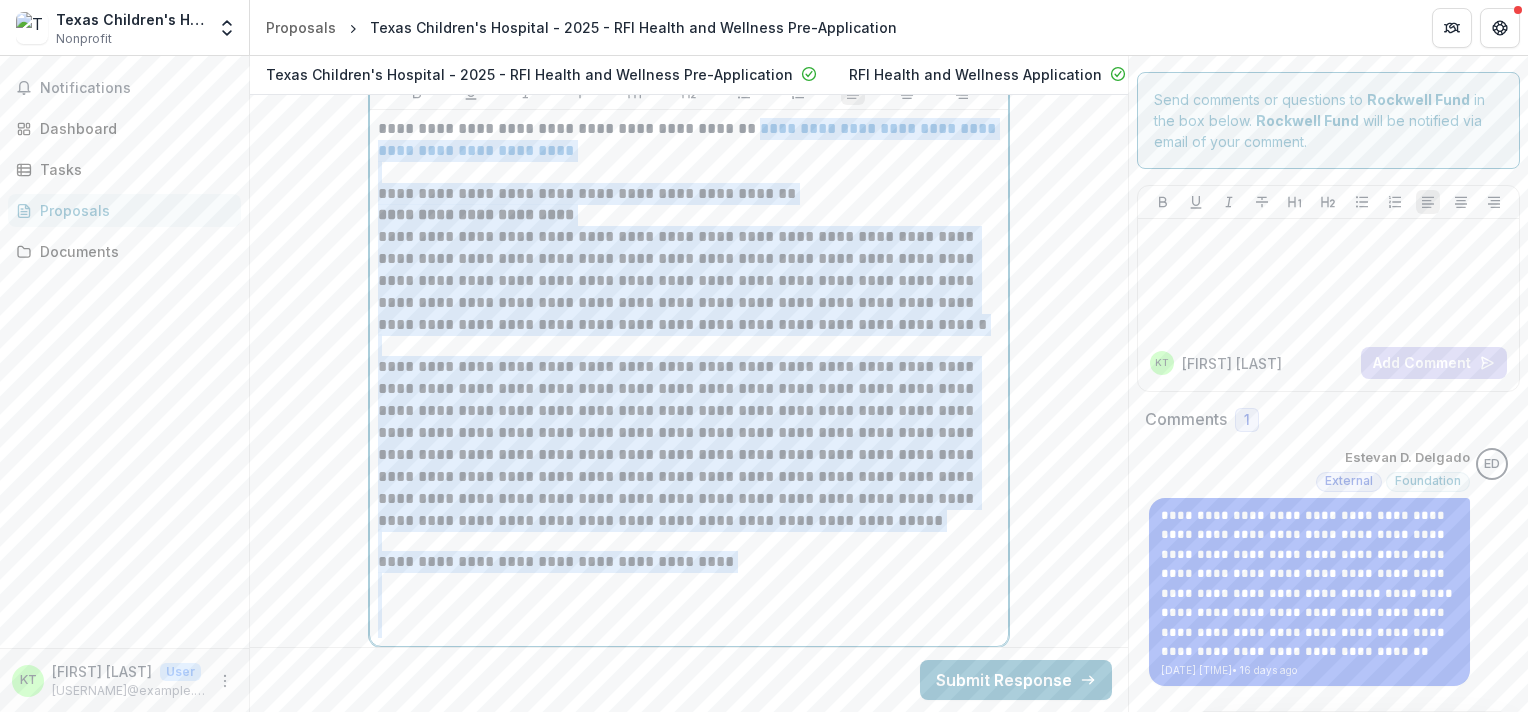 click on "**********" at bounding box center [689, -3363] 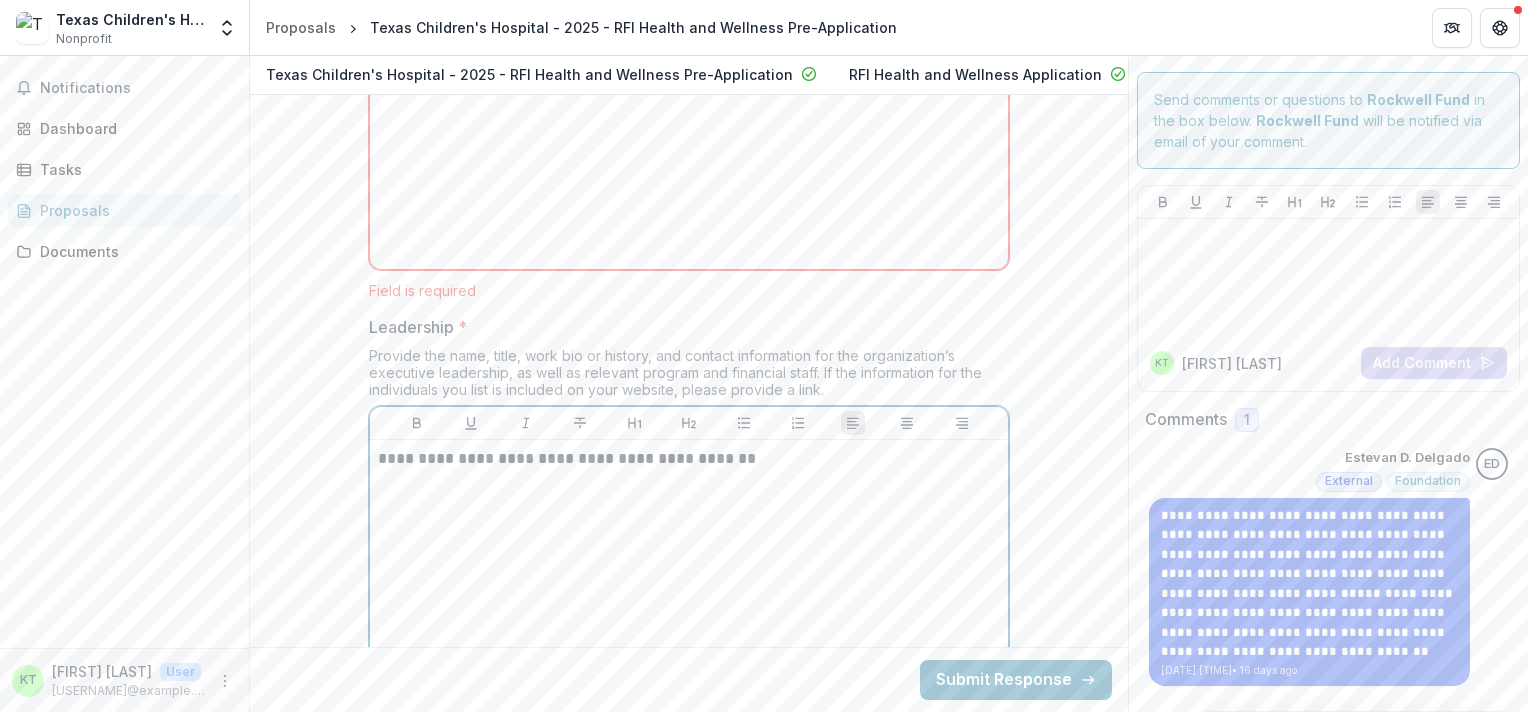 scroll, scrollTop: 11028, scrollLeft: 0, axis: vertical 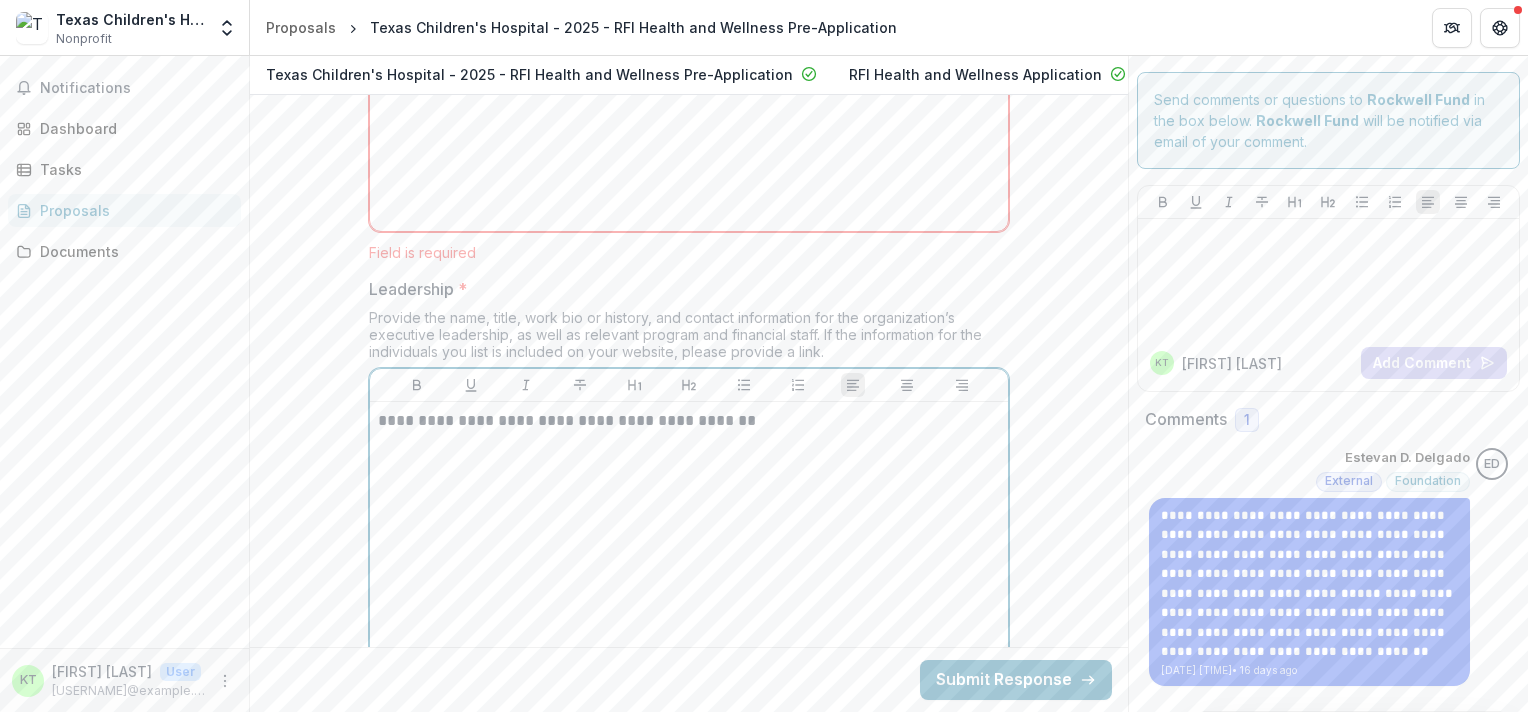 click on "**********" at bounding box center (689, 560) 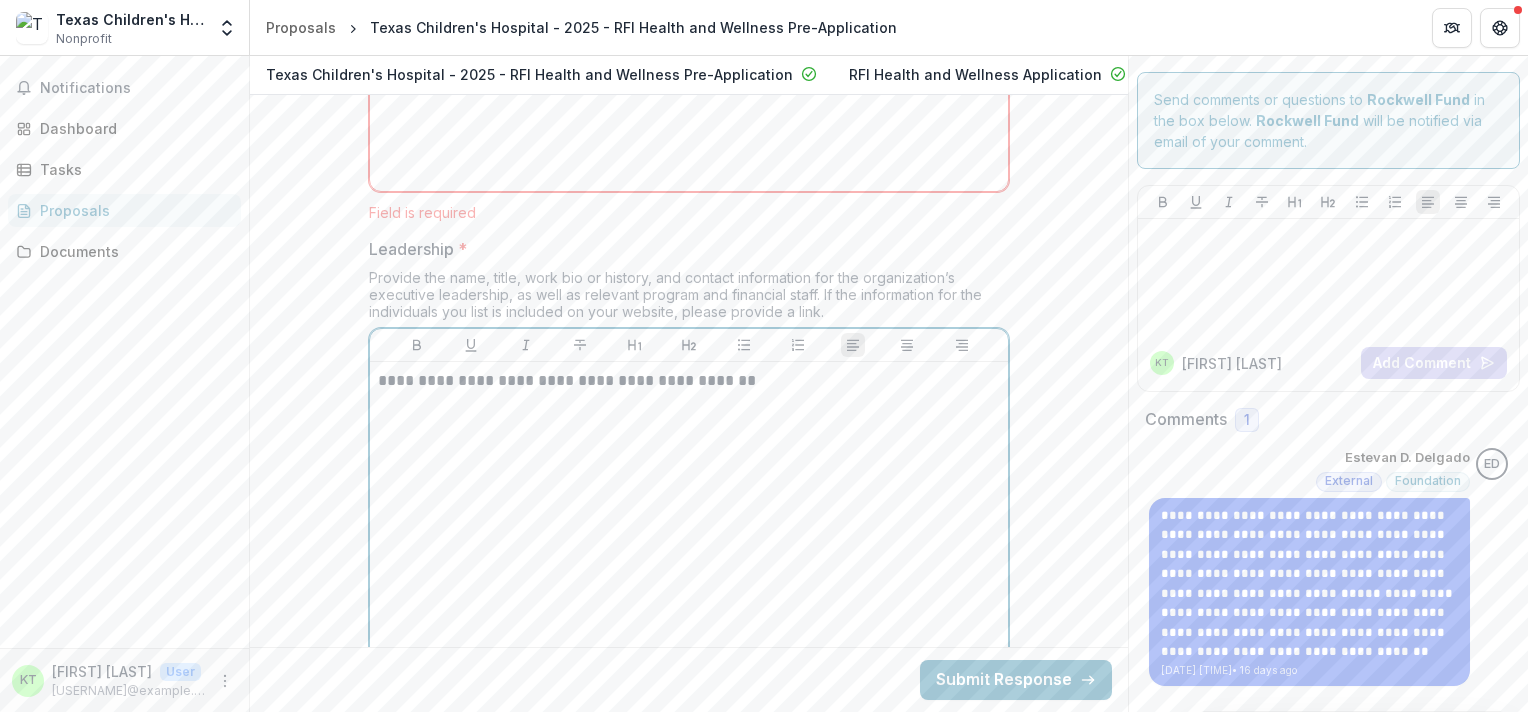 click on "**********" at bounding box center (689, 520) 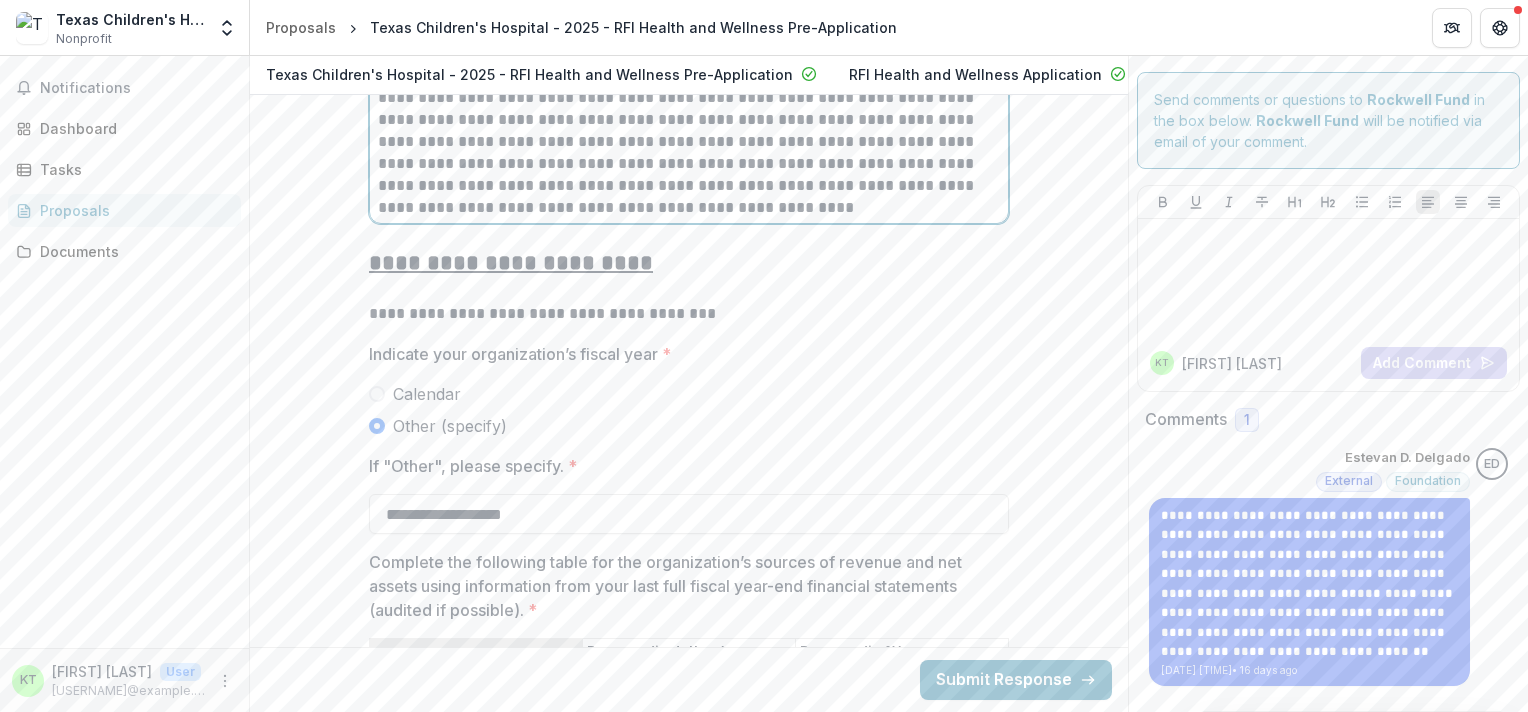 scroll, scrollTop: 12030, scrollLeft: 0, axis: vertical 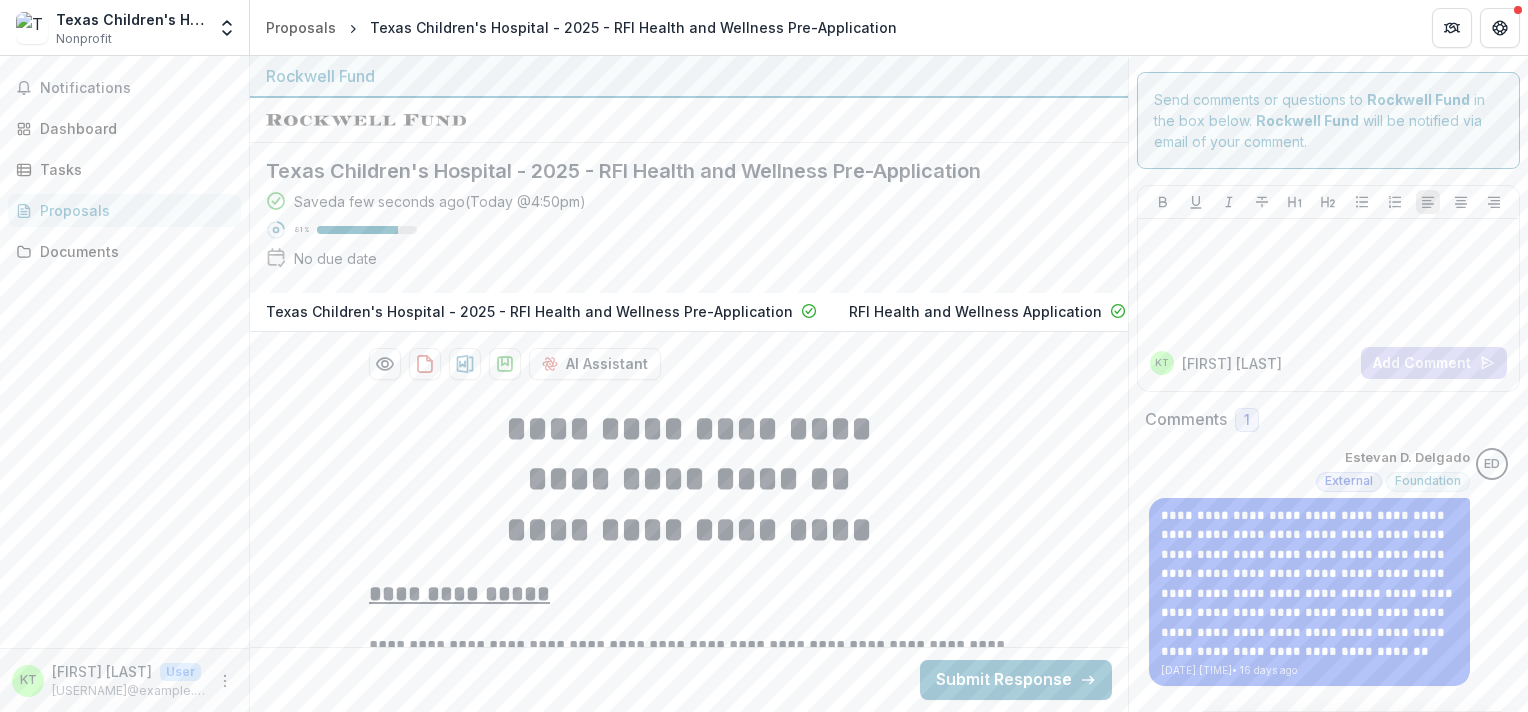 click on "**********" at bounding box center (689, 384) 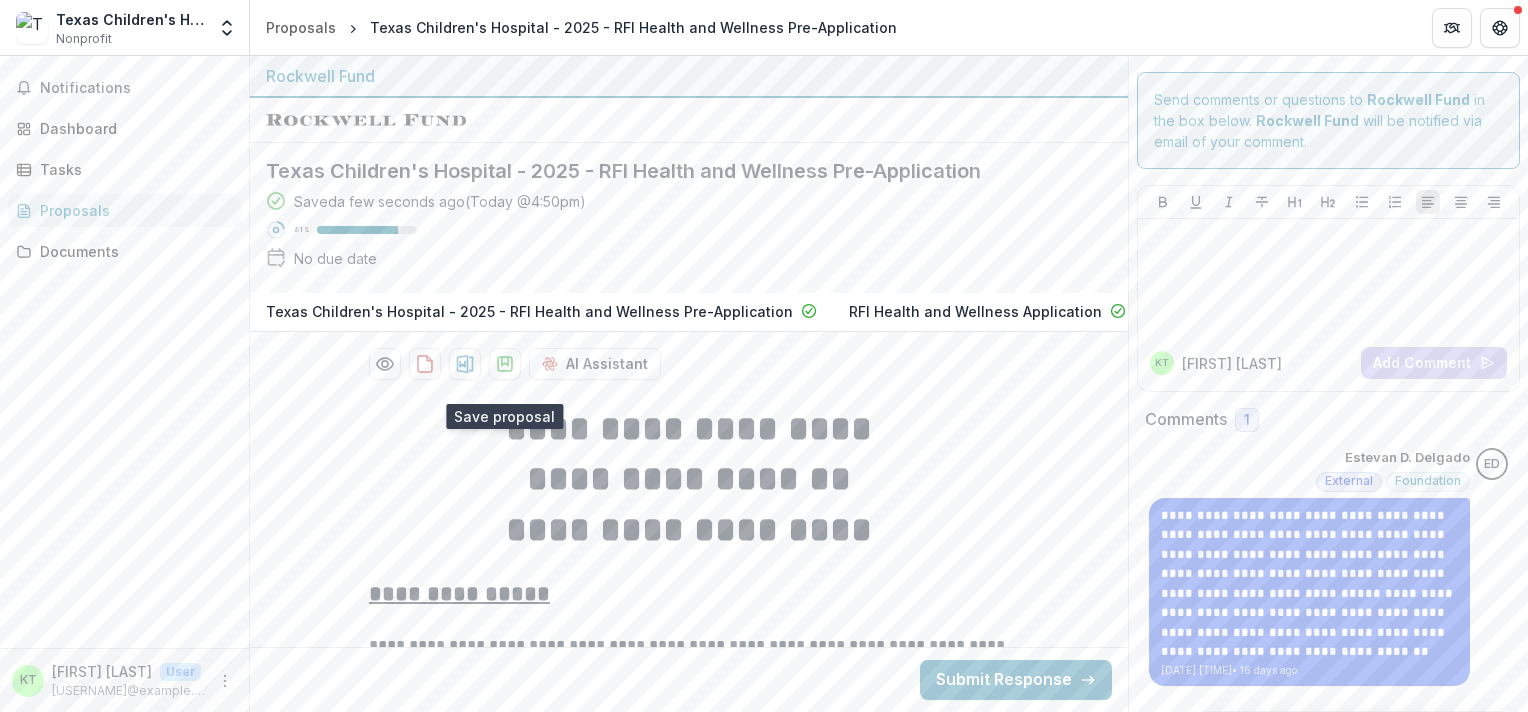 click 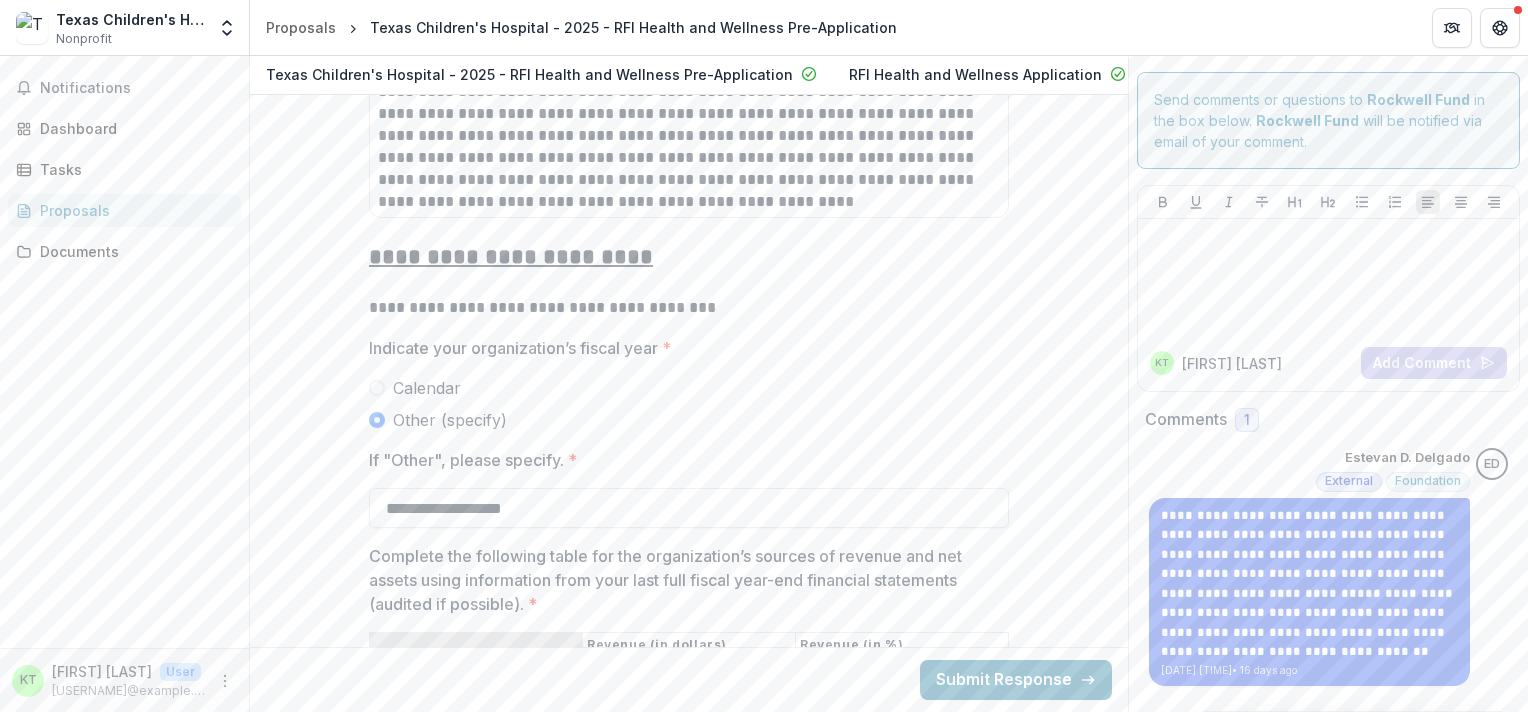scroll, scrollTop: 12056, scrollLeft: 0, axis: vertical 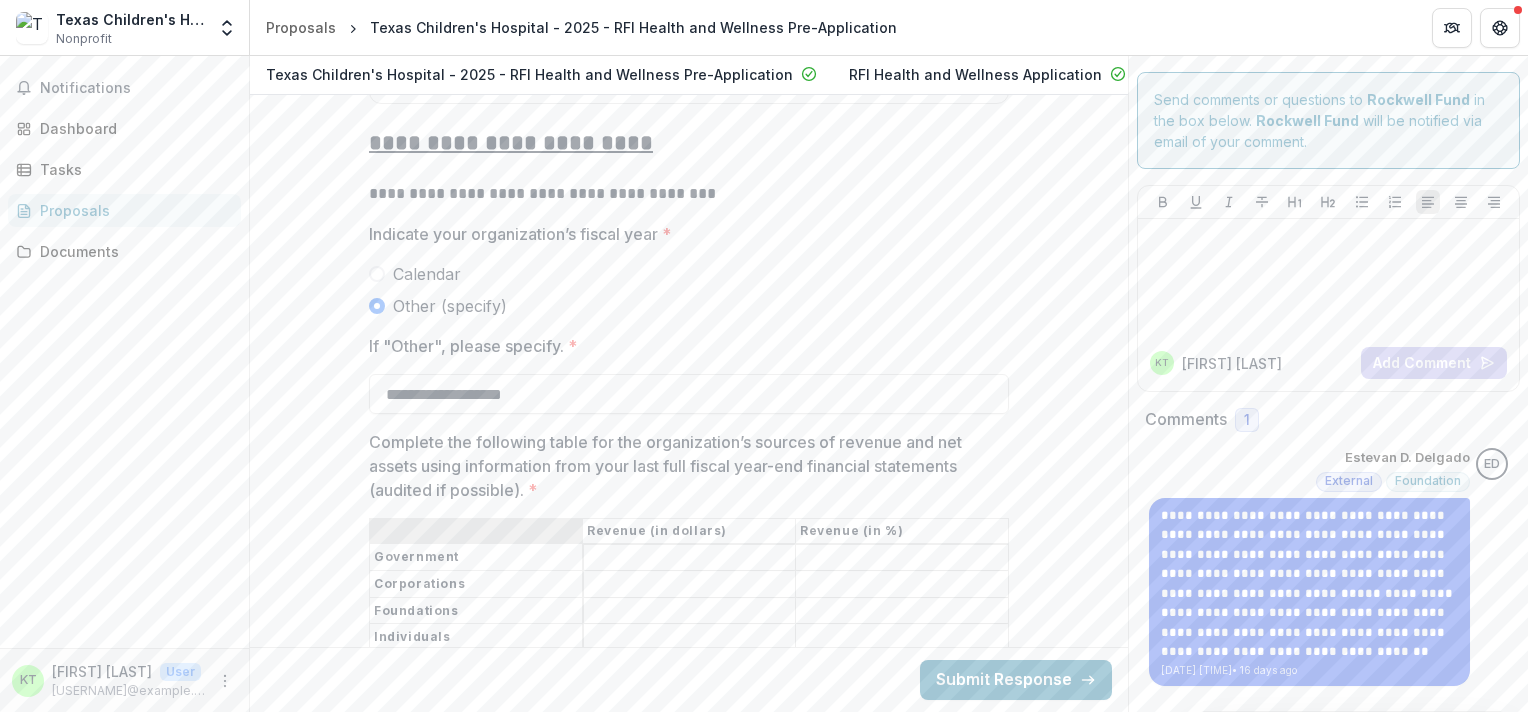 click on "**********" at bounding box center [689, 394] 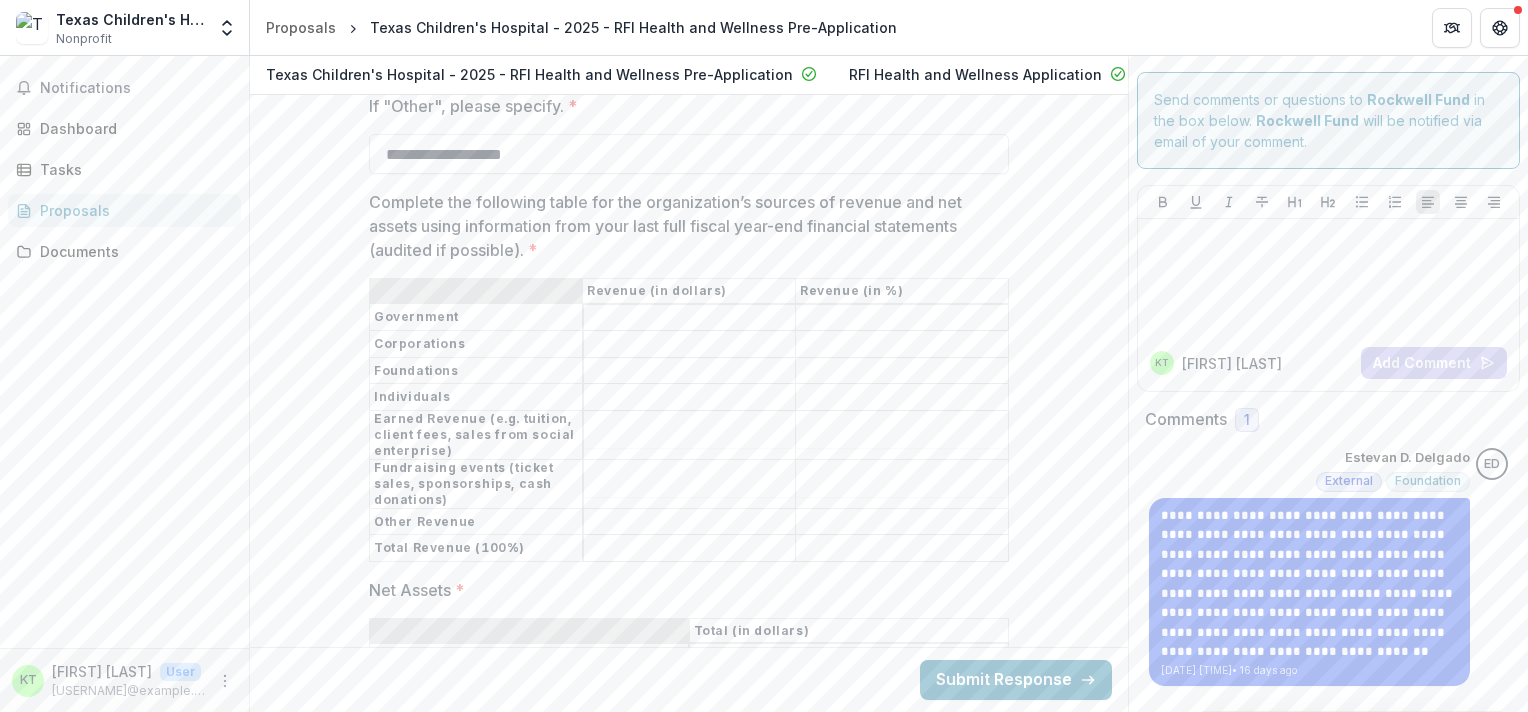 scroll, scrollTop: 12352, scrollLeft: 0, axis: vertical 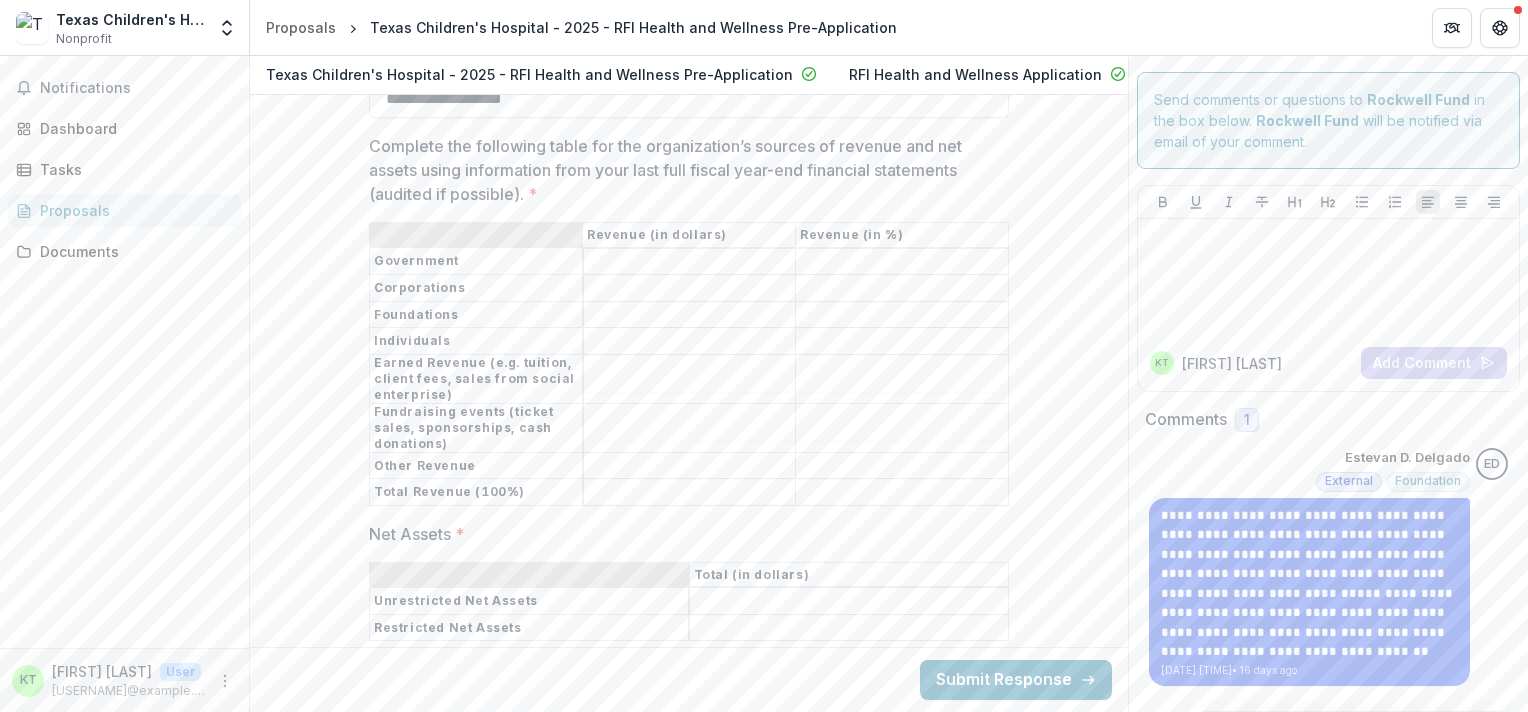 click on "Complete the following table for the organization’s sources of revenue and net assets using information from your last full fiscal year-end financial statements (audited if possible). *" at bounding box center (690, 342) 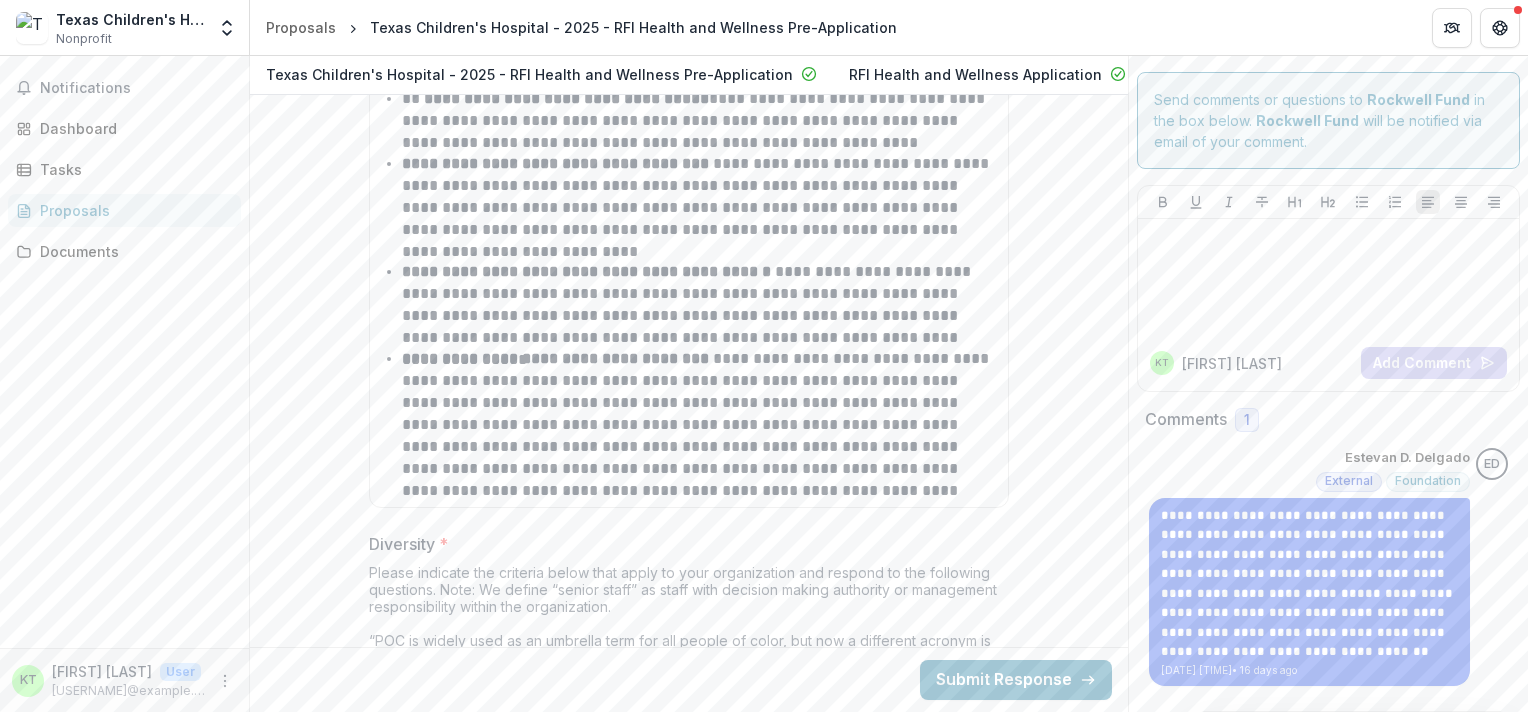 scroll, scrollTop: 9189, scrollLeft: 0, axis: vertical 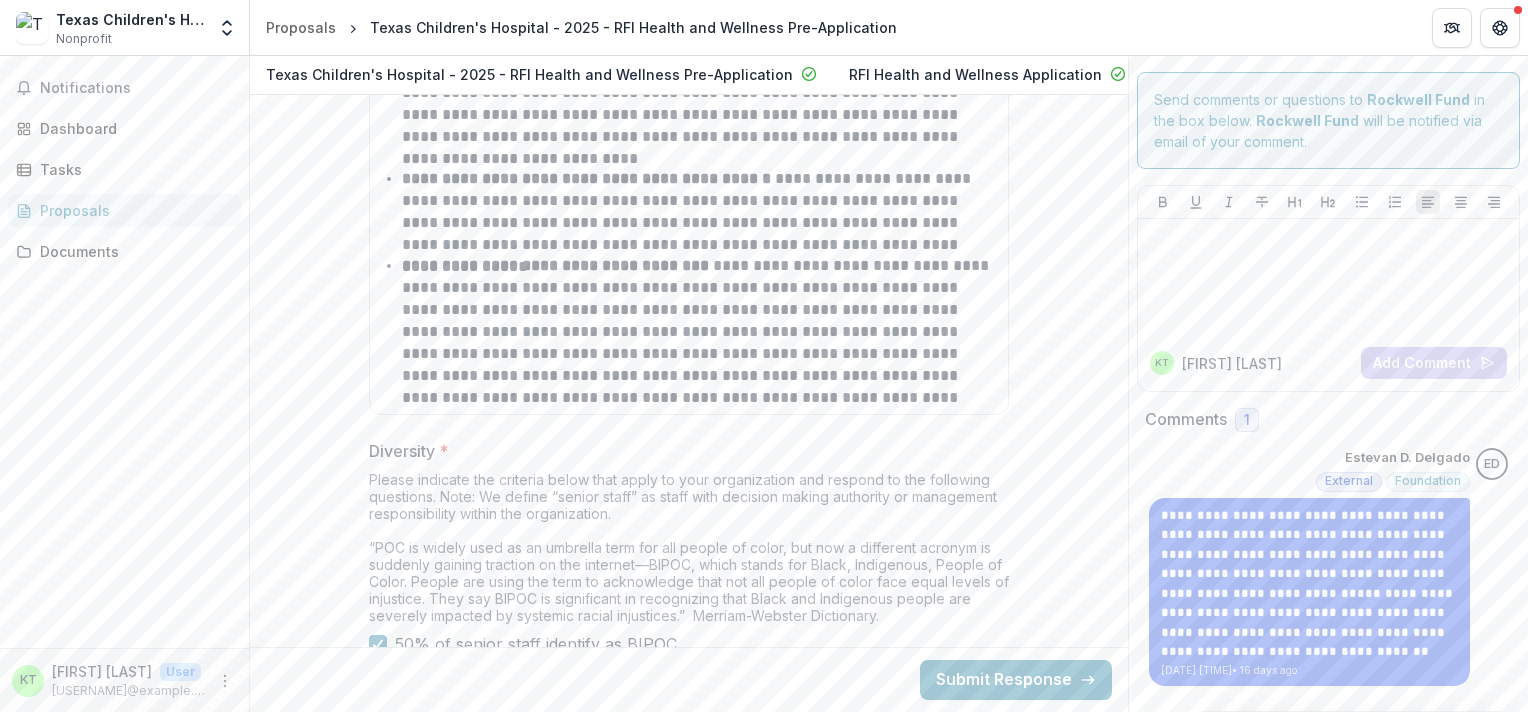 click on "Notifications Dashboard Tasks Proposals Documents" at bounding box center (124, 352) 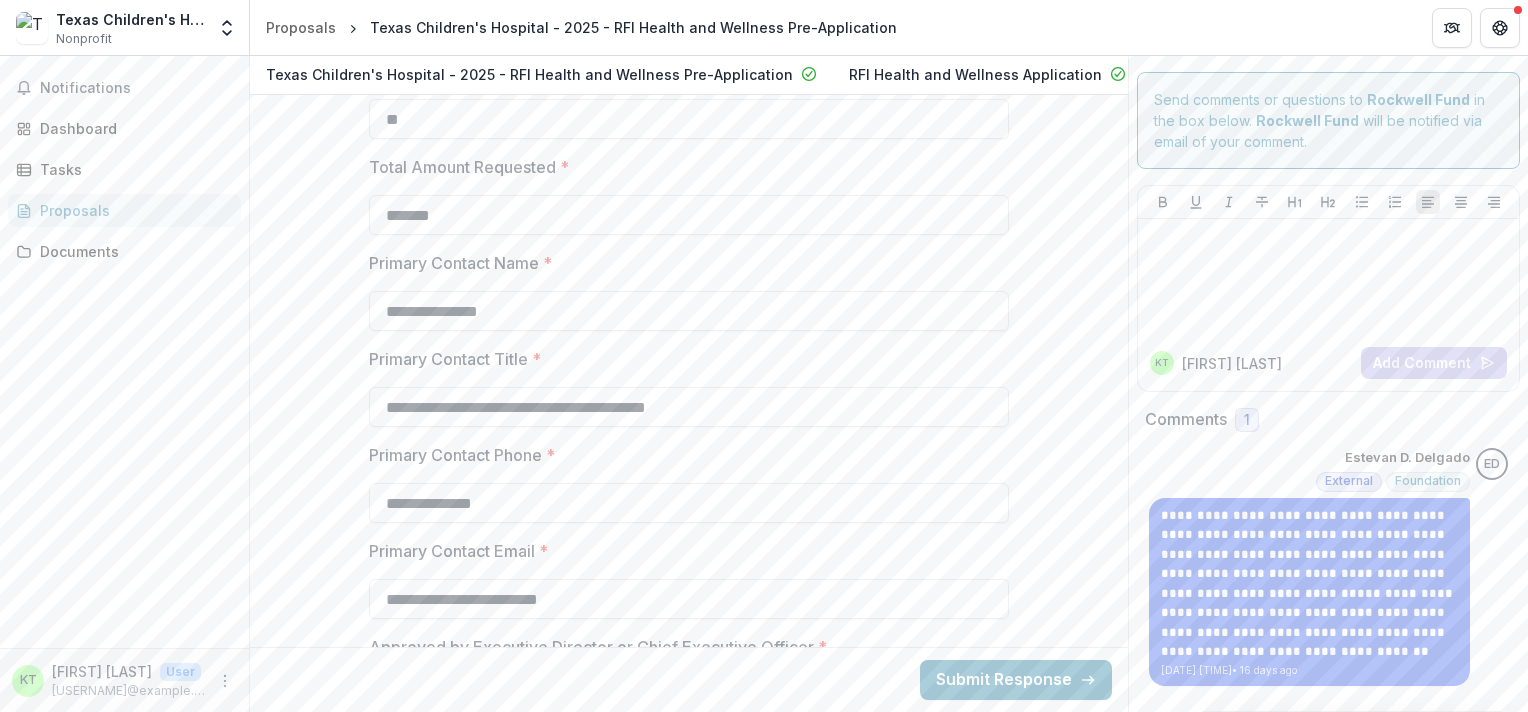 scroll, scrollTop: 3161, scrollLeft: 0, axis: vertical 